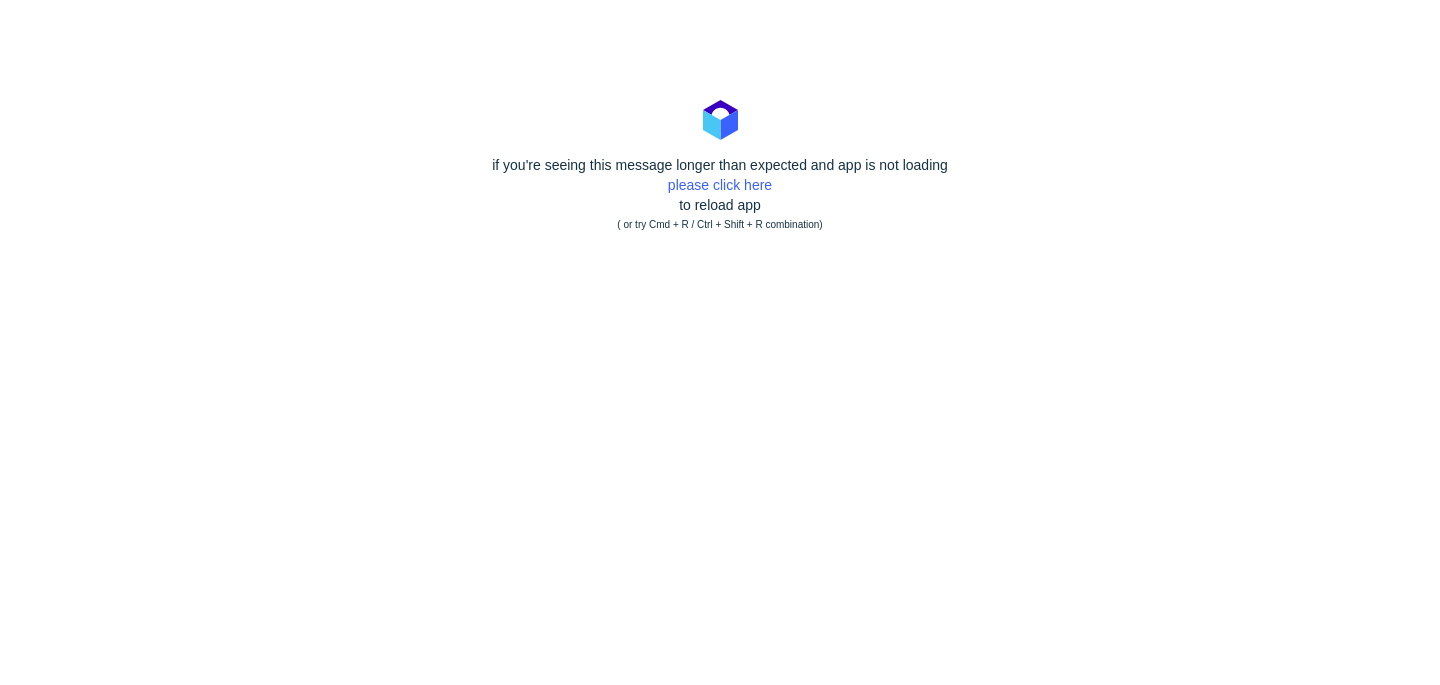 scroll, scrollTop: 0, scrollLeft: 0, axis: both 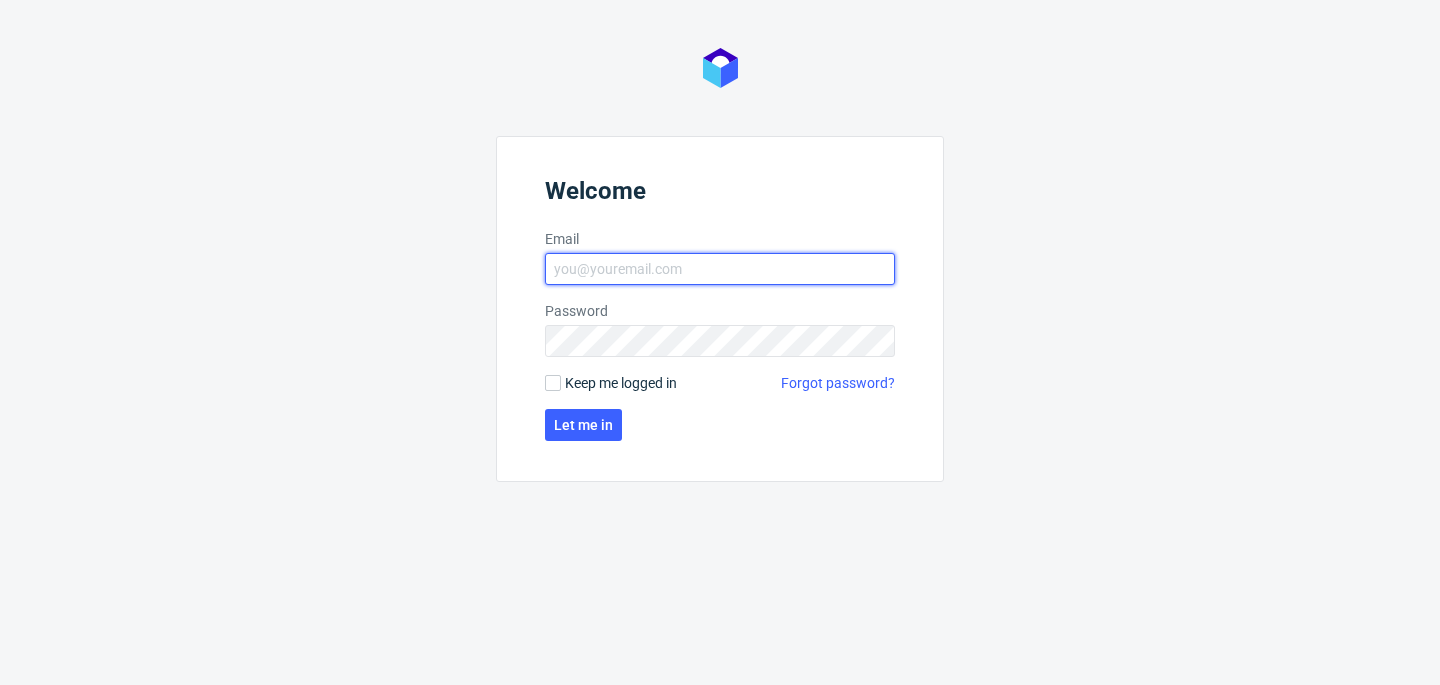 click on "Email" at bounding box center (720, 269) 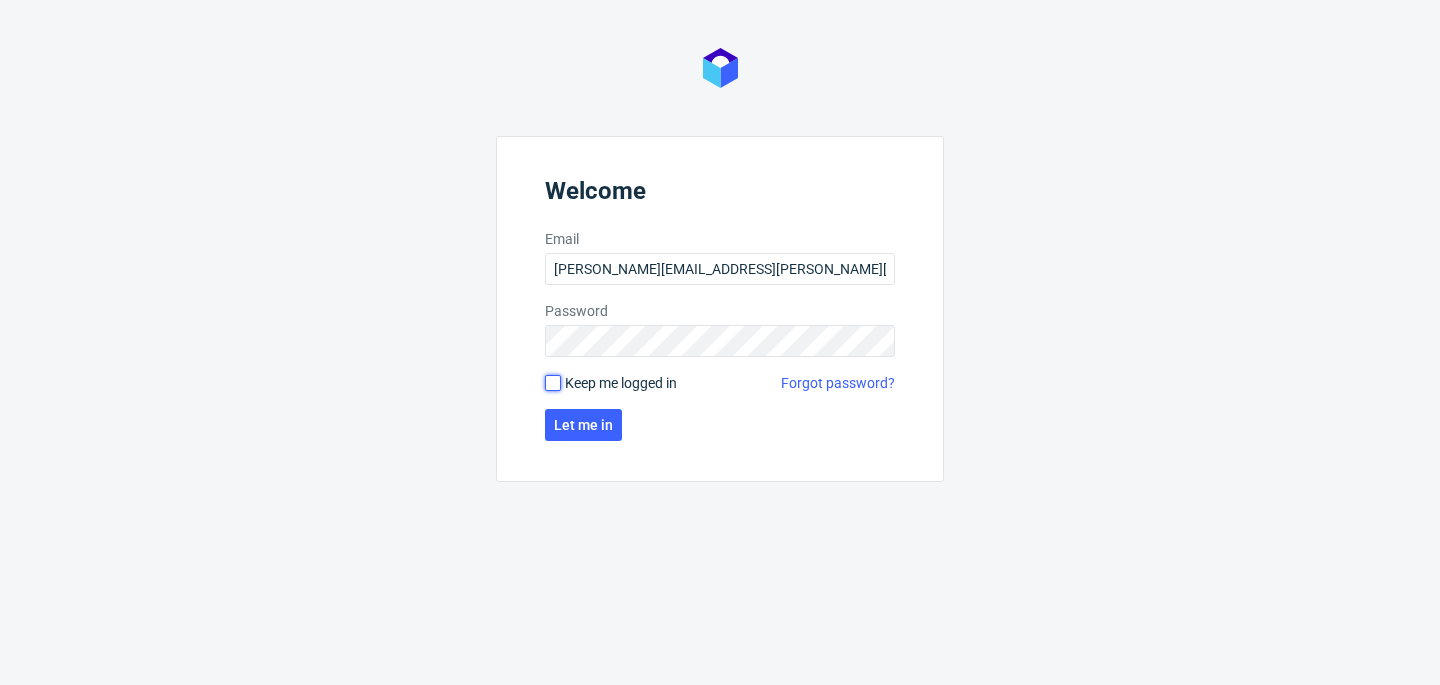 drag, startPoint x: 558, startPoint y: 378, endPoint x: 570, endPoint y: 408, distance: 32.31099 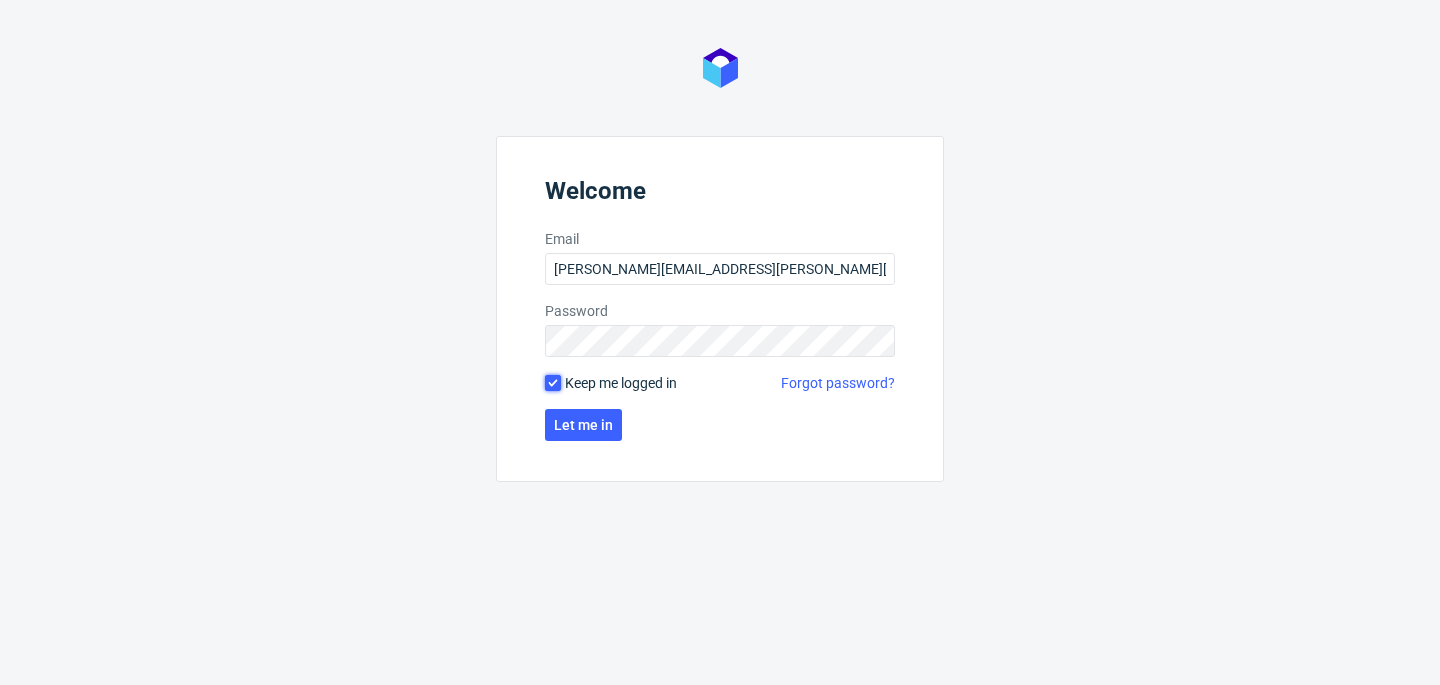 checkbox on "true" 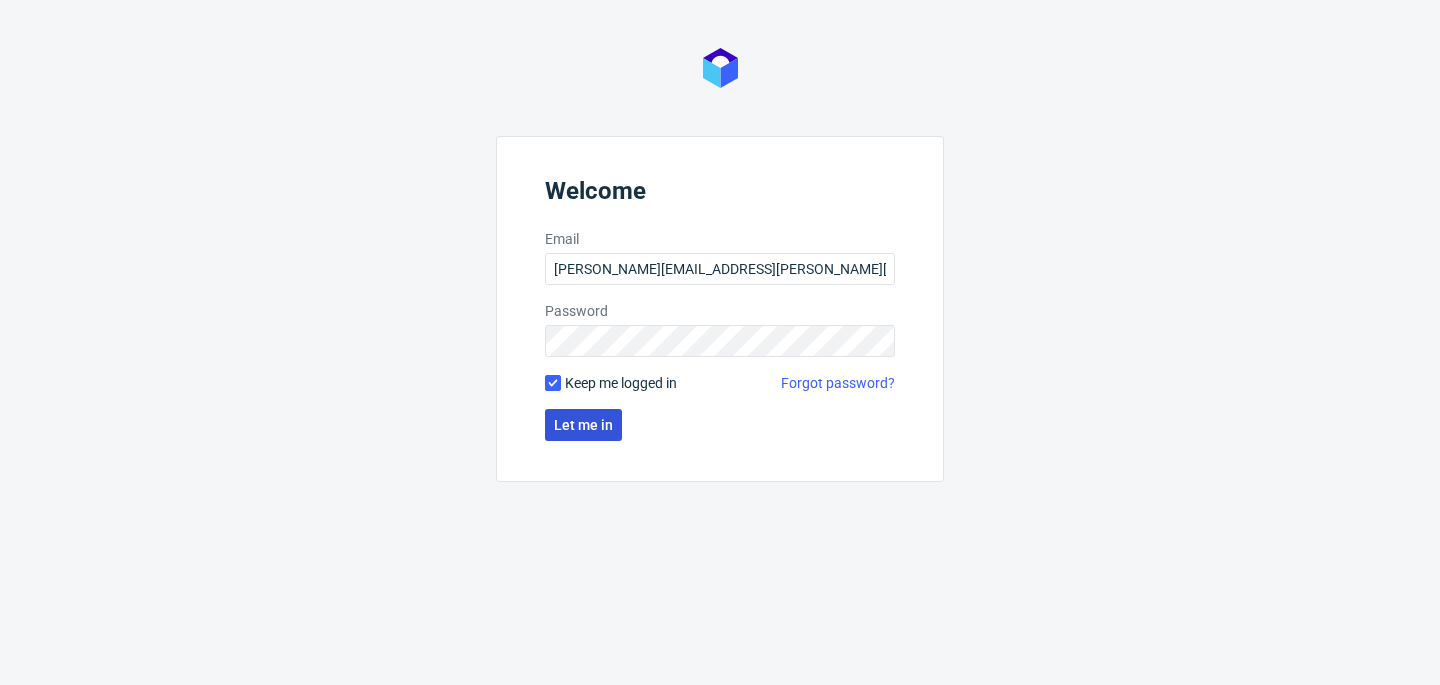 click on "Let me in" at bounding box center [583, 425] 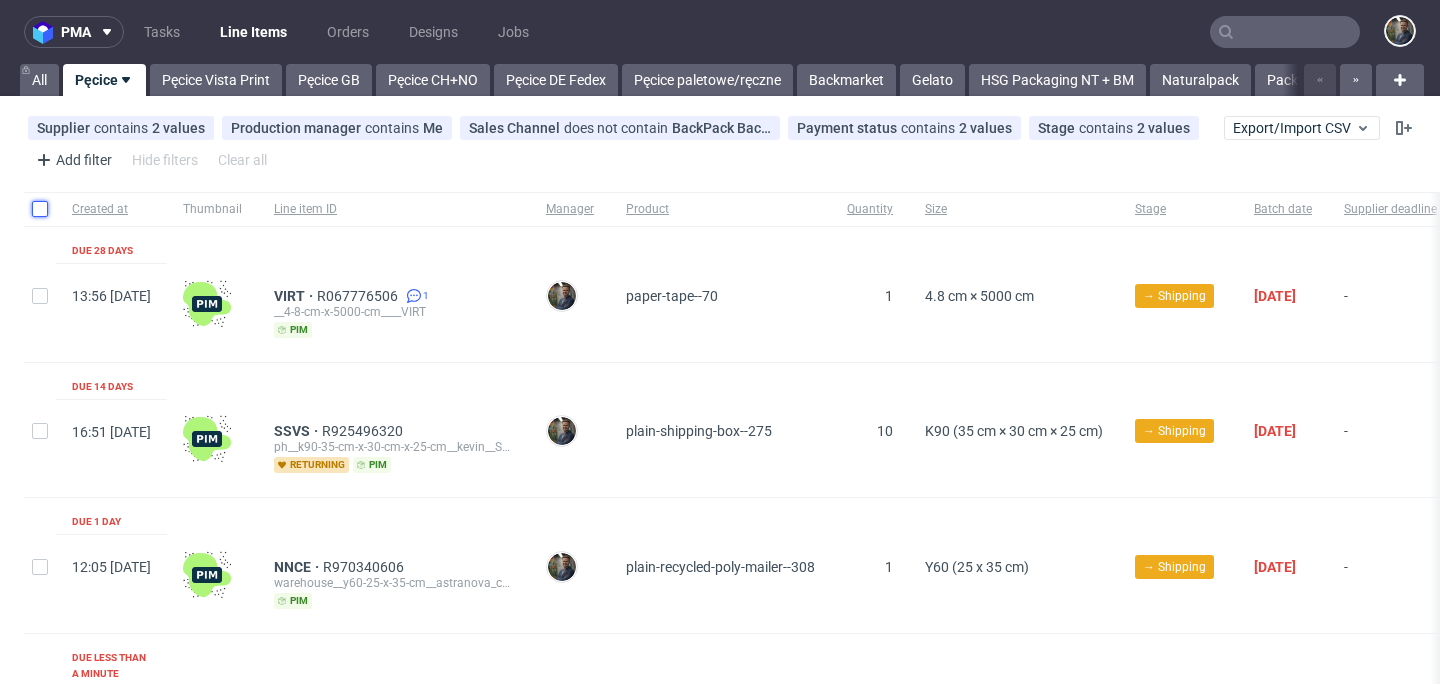 click at bounding box center (40, 209) 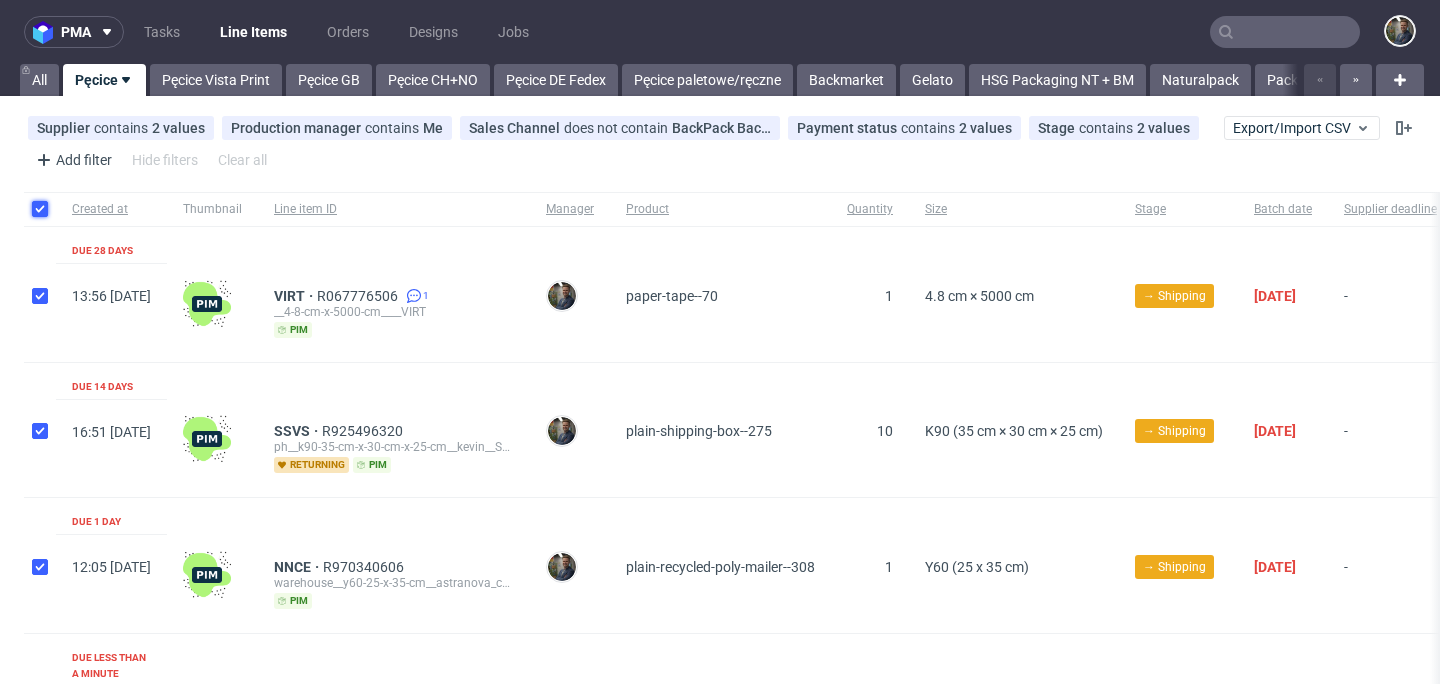 checkbox on "true" 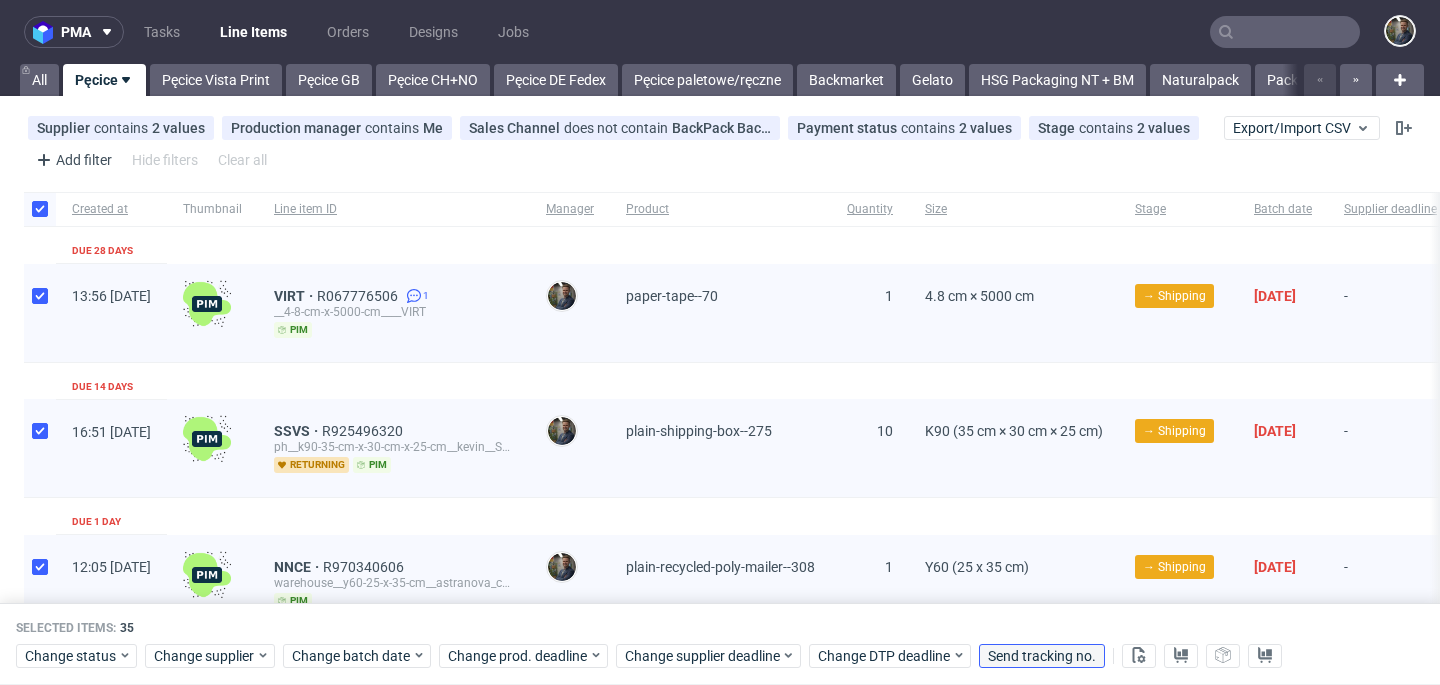 click on "Send tracking no." at bounding box center [1042, 656] 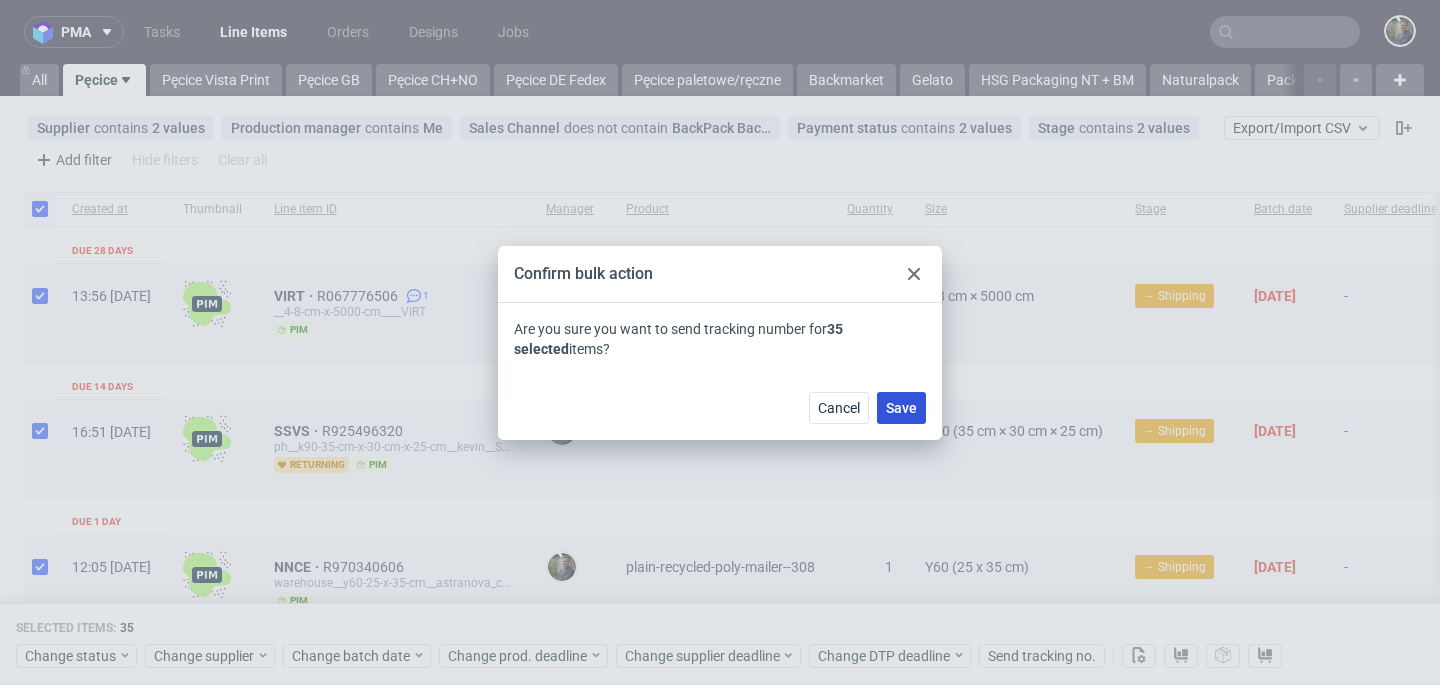 click on "Save" at bounding box center [901, 408] 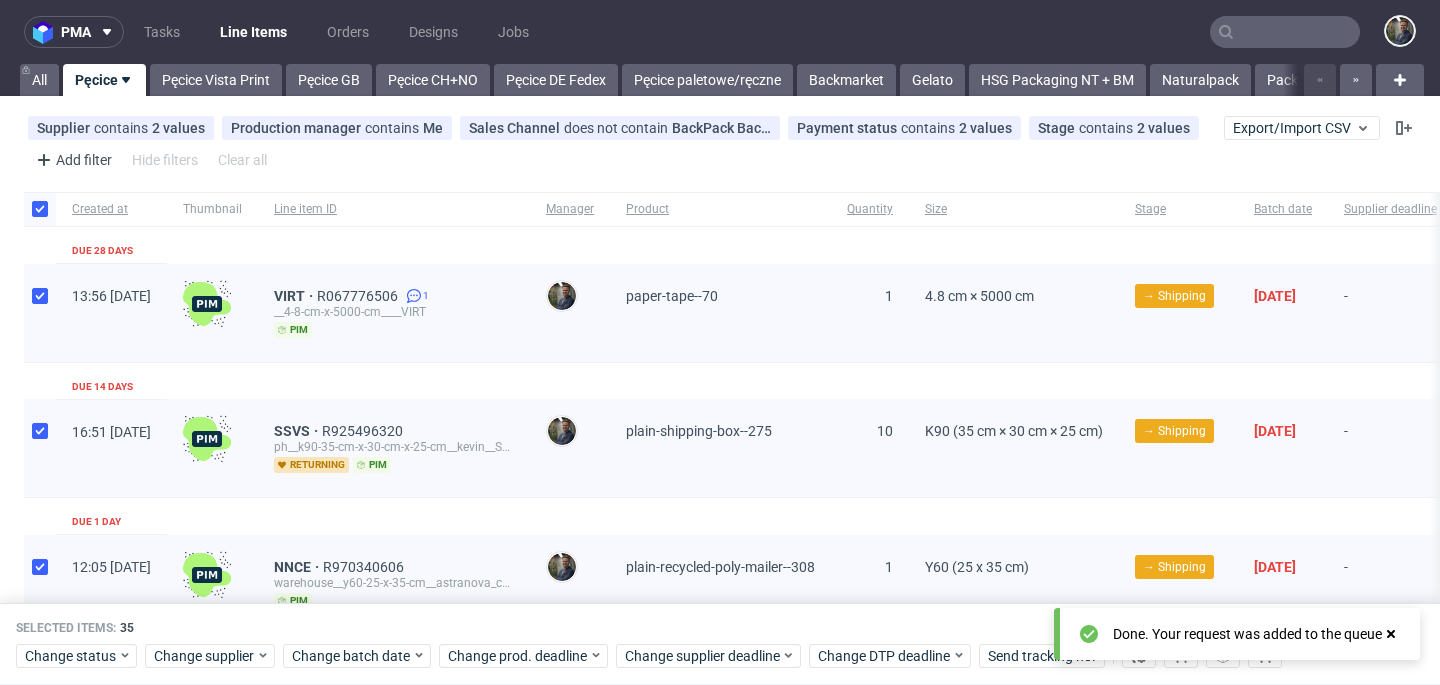 click on "Created at Thumbnail Line item ID Manager Product Quantity Size Stage Batch date Supplier deadline Production deadline Payment status Warehouse Due 28 days   13:56 Tue 27.05.2025 VIRT R067776506 1 __4-8-cm-x-5000-cm____VIRT pim Maciej Sobola paper-tape--70 1 4.8 cm × 5000 cm → Shipping 29/05/2025 - 20/06/2025 Paid - Due 14 days   16:51 Wed 02.07.2025 SSVS R925496320 ph__k90-35-cm-x-30-cm-x-25-cm__kevin__SSVS returning pim Maciej Sobola plain-shipping-box--275 10 K90 (35 cm × 30 cm × 25 cm) → Shipping 04/07/2025 - 04/07/2025 Paid - Due 1 day   12:05 Tue 15.07.2025 NNCE R970340606 warehouse__y60-25-x-35-cm__astranova_consultoria_avanzada_slu__NNCE pim Maciej Sobola plain-recycled-poly-mailer--308 1 Y60 (25 x 35 cm) → Shipping 17/07/2025 - 17/07/2025 Paid - Due less than a minute   19:36 Wed 16.07.2025 UVZY R178104590 warehouse__samples__gal__UVZY returning Maciej Sobola Sample Pack 1 Samples → Shipping 17/07/2025 - 18/07/2025 Paid -   22:53 Wed 16.07.2025 TLDP R377232730 Maciej Sobola Sample Pack 1" at bounding box center [938, 2058] 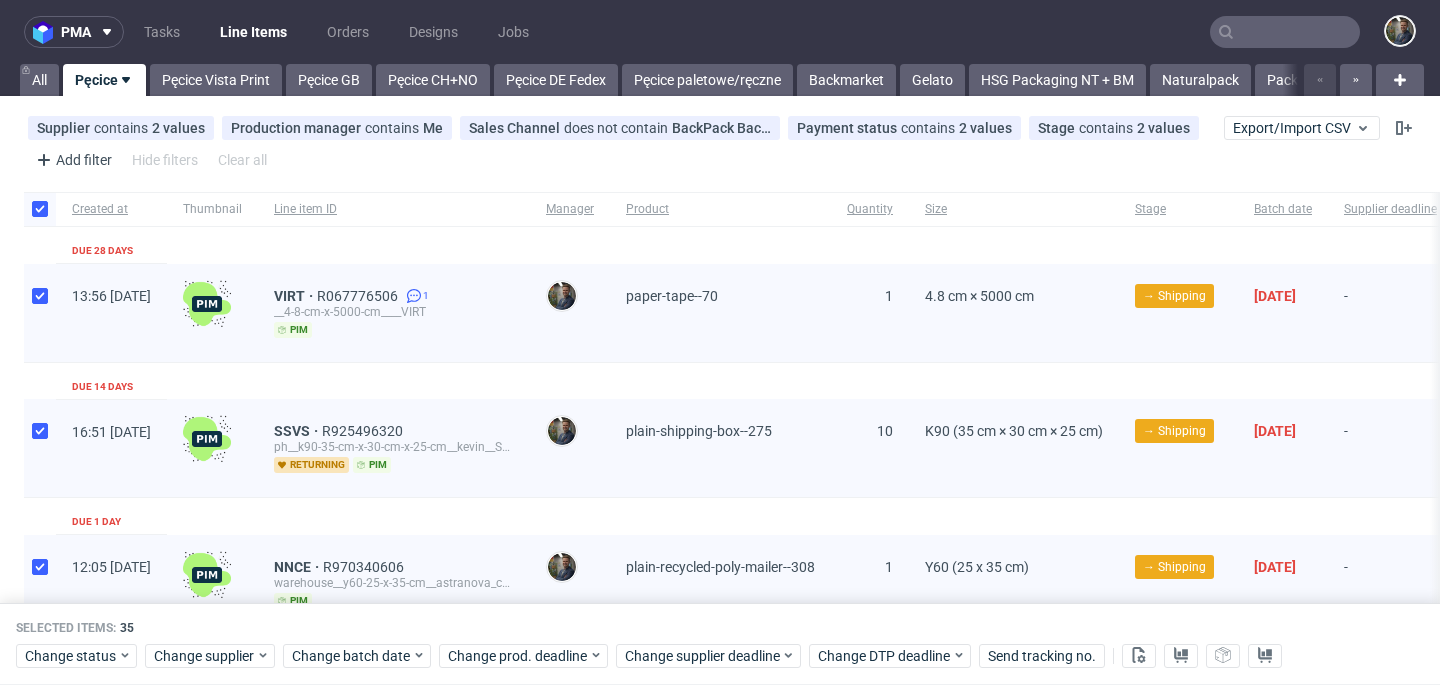 click on "Created at Thumbnail Line item ID Manager Product Quantity Size Stage Batch date Supplier deadline Production deadline Payment status Warehouse Due 28 days   13:56 Tue 27.05.2025 VIRT R067776506 1 __4-8-cm-x-5000-cm____VIRT pim Maciej Sobola paper-tape--70 1 4.8 cm × 5000 cm → Shipping 29/05/2025 - 20/06/2025 Paid - Due 14 days   16:51 Wed 02.07.2025 SSVS R925496320 ph__k90-35-cm-x-30-cm-x-25-cm__kevin__SSVS returning pim Maciej Sobola plain-shipping-box--275 10 K90 (35 cm × 30 cm × 25 cm) → Shipping 04/07/2025 - 04/07/2025 Paid - Due 1 day   12:05 Tue 15.07.2025 NNCE R970340606 warehouse__y60-25-x-35-cm__astranova_consultoria_avanzada_slu__NNCE pim Maciej Sobola plain-recycled-poly-mailer--308 1 Y60 (25 x 35 cm) → Shipping 17/07/2025 - 17/07/2025 Paid - Due less than a minute   19:36 Wed 16.07.2025 UVZY R178104590 warehouse__samples__gal__UVZY returning Maciej Sobola Sample Pack 1 Samples → Shipping 17/07/2025 - 18/07/2025 Paid -   22:53 Wed 16.07.2025 TLDP R377232730 Maciej Sobola Sample Pack 1" at bounding box center (938, 2058) 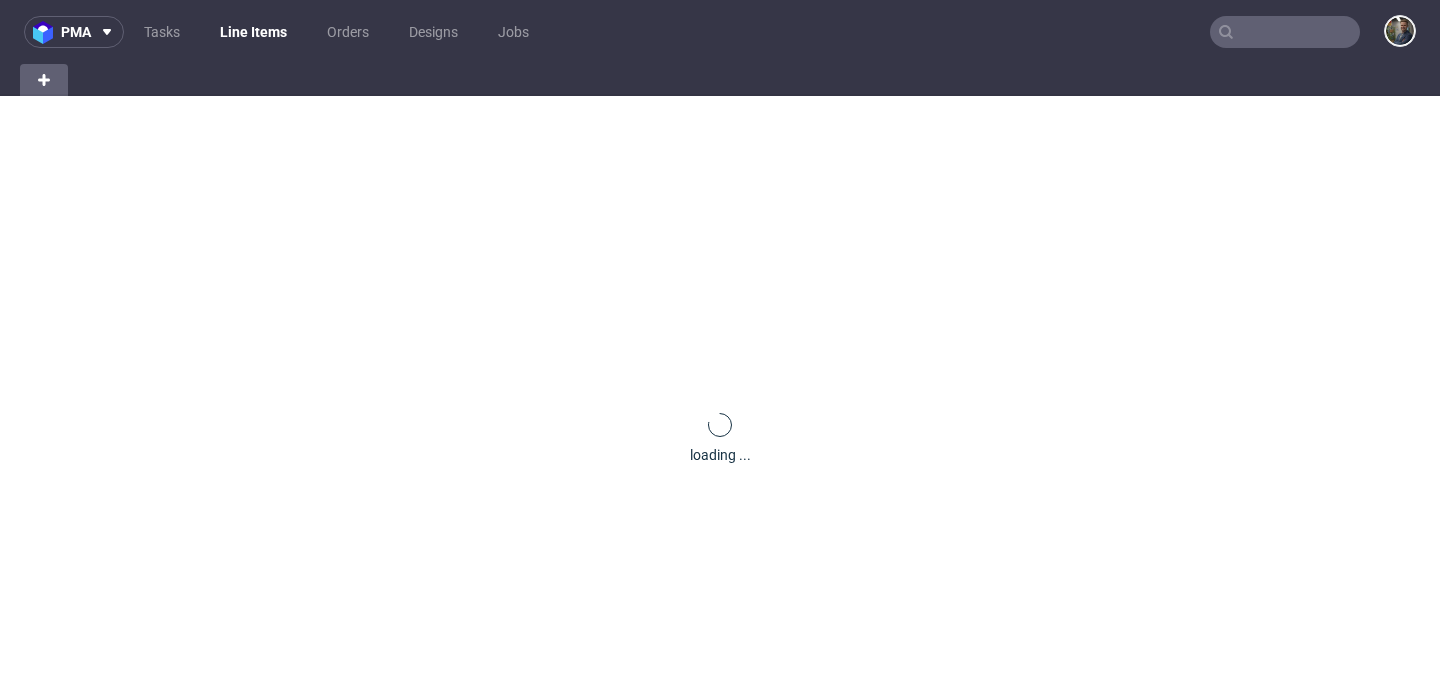 scroll, scrollTop: 0, scrollLeft: 0, axis: both 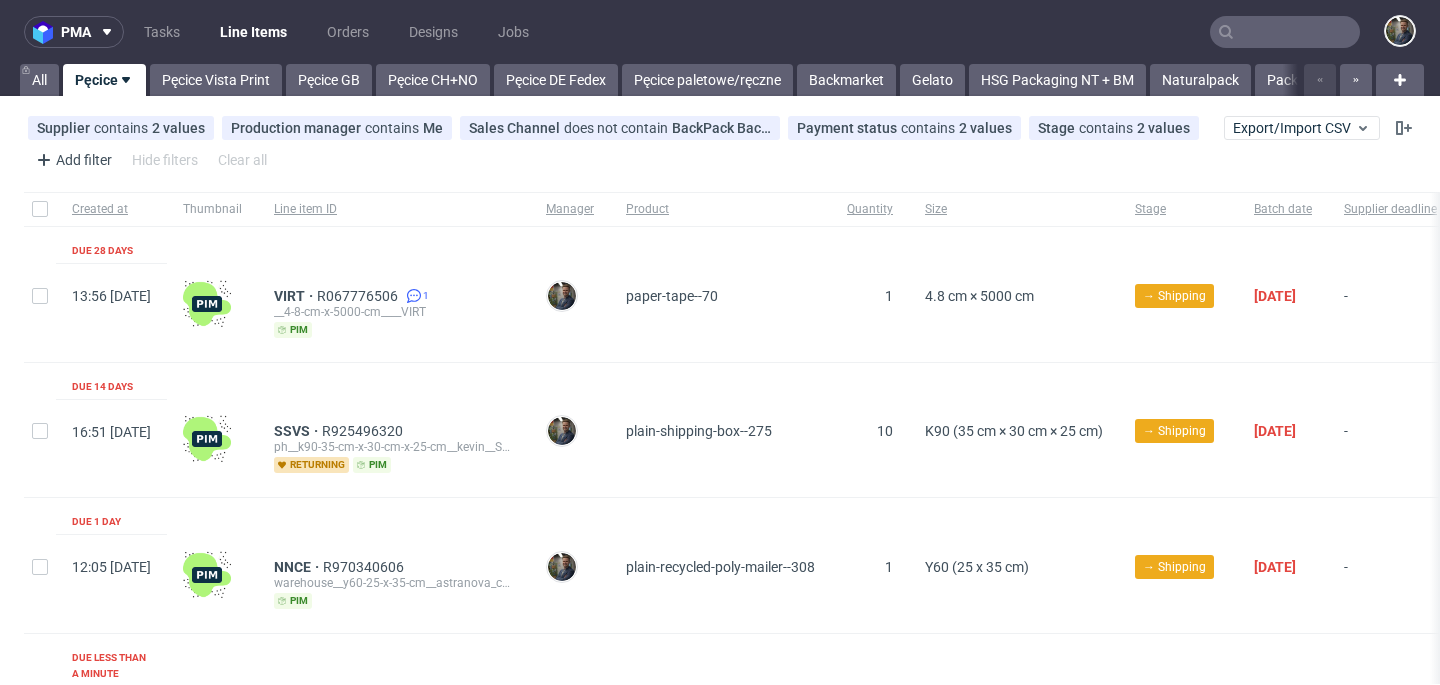 click at bounding box center (40, 209) 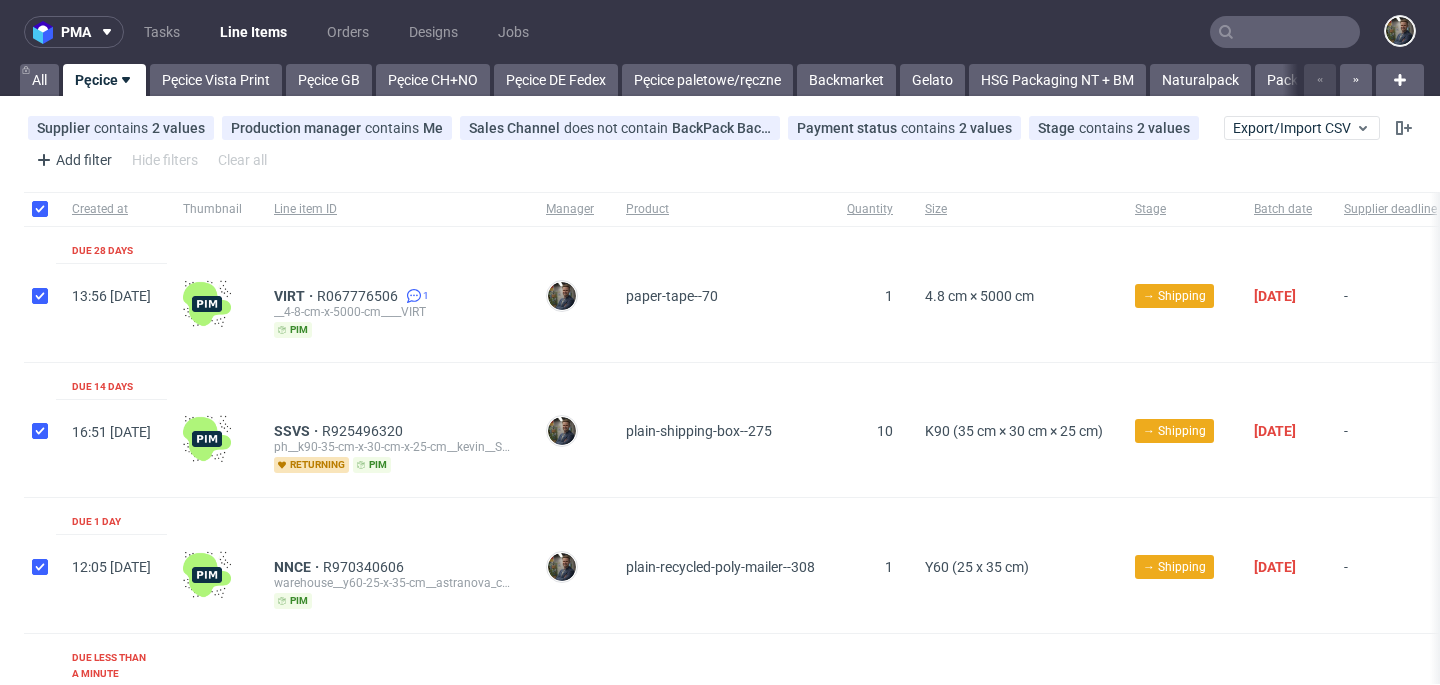 checkbox on "true" 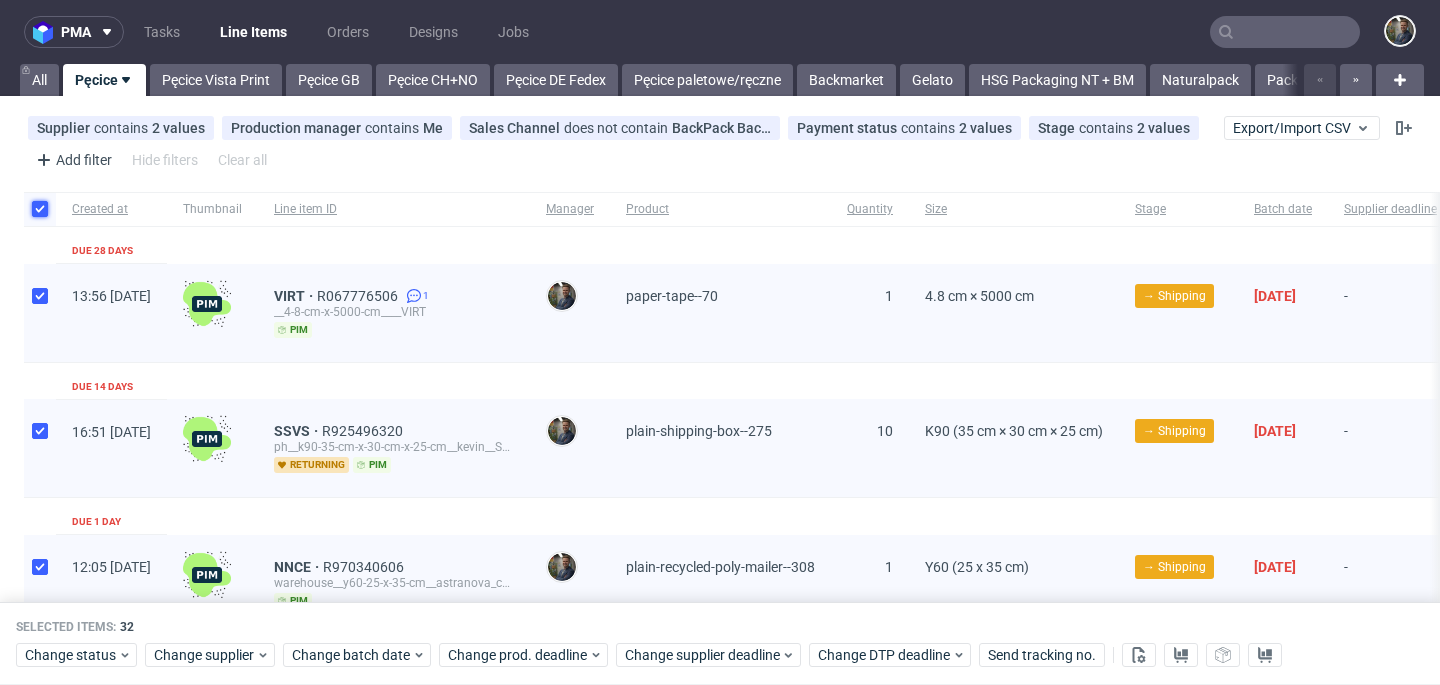 click at bounding box center [40, 209] 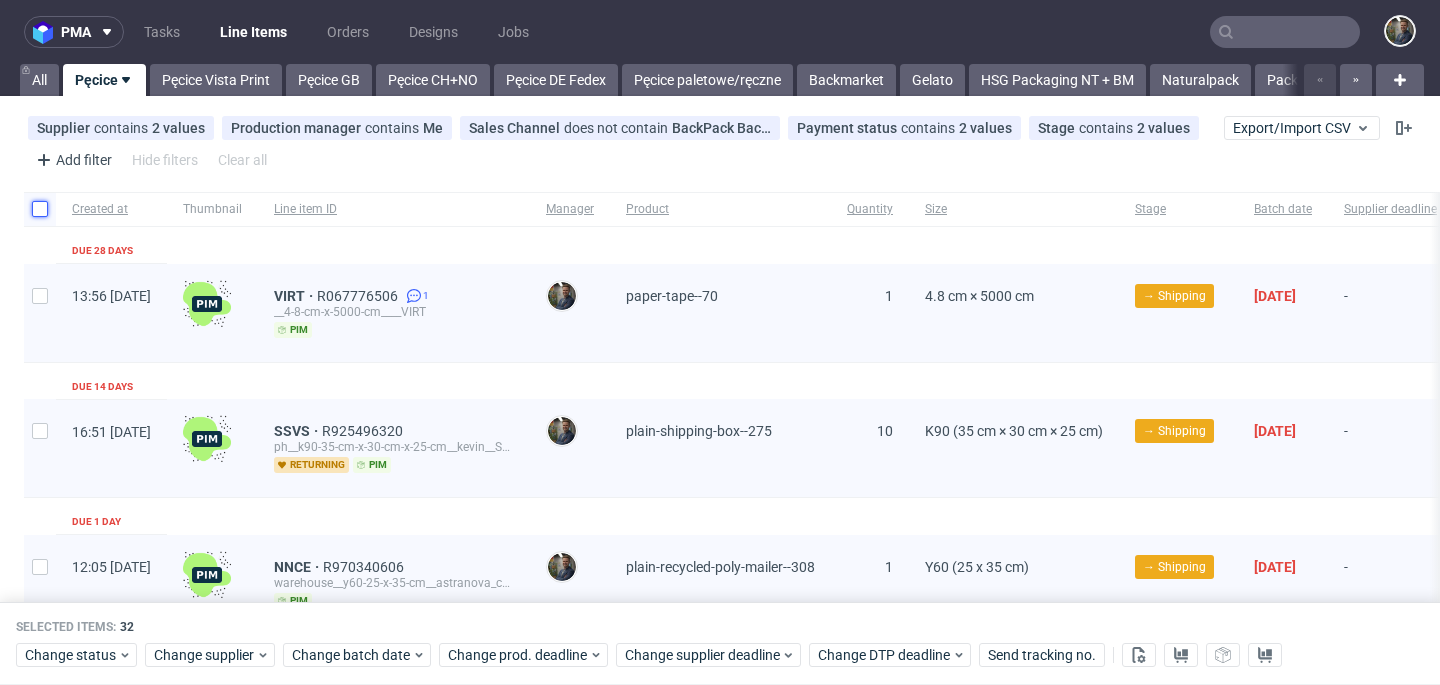 checkbox on "false" 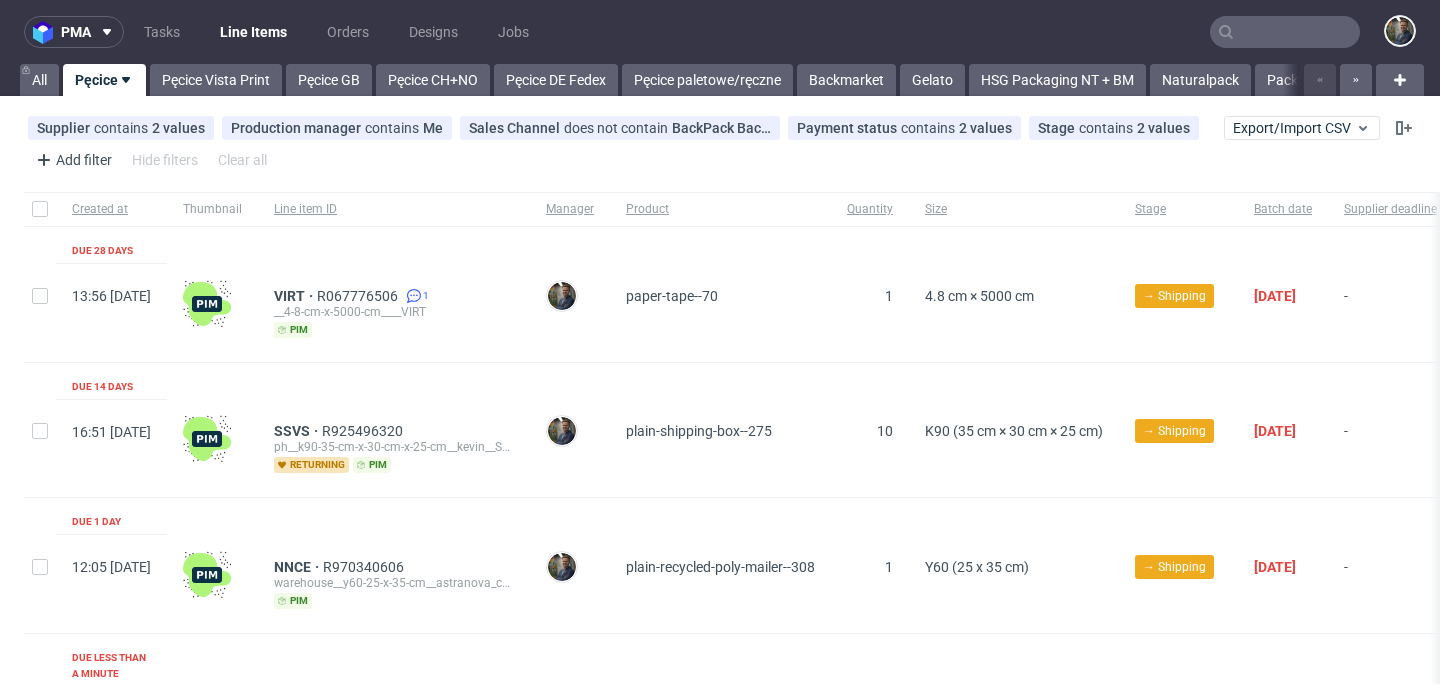 click on "Created at Thumbnail Line item ID Manager Product Quantity Size Stage Batch date Supplier deadline Production deadline Payment status Warehouse Due 28 days   13:56 Tue 27.05.2025 VIRT R067776506 1 __4-8-cm-x-5000-cm____VIRT pim Maciej Sobola paper-tape--70 1 4.8 cm × 5000 cm → Shipping 29/05/2025 - 20/06/2025 Paid - Due 14 days   16:51 Wed 02.07.2025 SSVS R925496320 ph__k90-35-cm-x-30-cm-x-25-cm__kevin__SSVS returning pim Maciej Sobola plain-shipping-box--275 10 K90 (35 cm × 30 cm × 25 cm) → Shipping 04/07/2025 - 04/07/2025 Paid - Due 1 day   12:05 Tue 15.07.2025 NNCE R970340606 warehouse__y60-25-x-35-cm__astranova_consultoria_avanzada_slu__NNCE pim Maciej Sobola plain-recycled-poly-mailer--308 1 Y60 (25 x 35 cm) → Shipping 17/07/2025 - 17/07/2025 Paid - Due less than a minute   09:53 Thu 17.07.2025 EDYH R599100188 warehouse__f44__medpro_holland_bv__EDYH returning Maciej Sobola Plain Mailer Box 30 F44. → Shipping 17/07/2025 - 18/07/2025 Paid -   09:38 Thu 17.07.2025 KNHV R347869917 Maciej Sobola" at bounding box center (938, 1883) 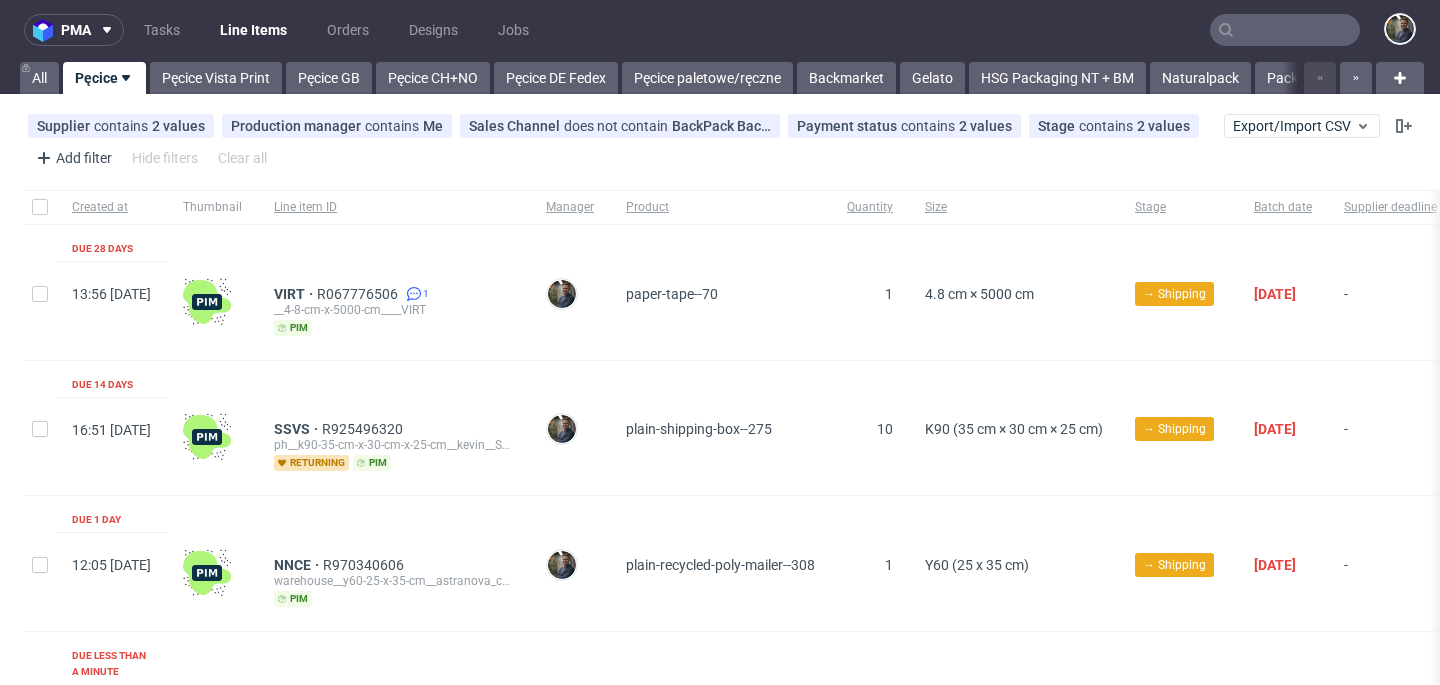 scroll, scrollTop: 0, scrollLeft: 0, axis: both 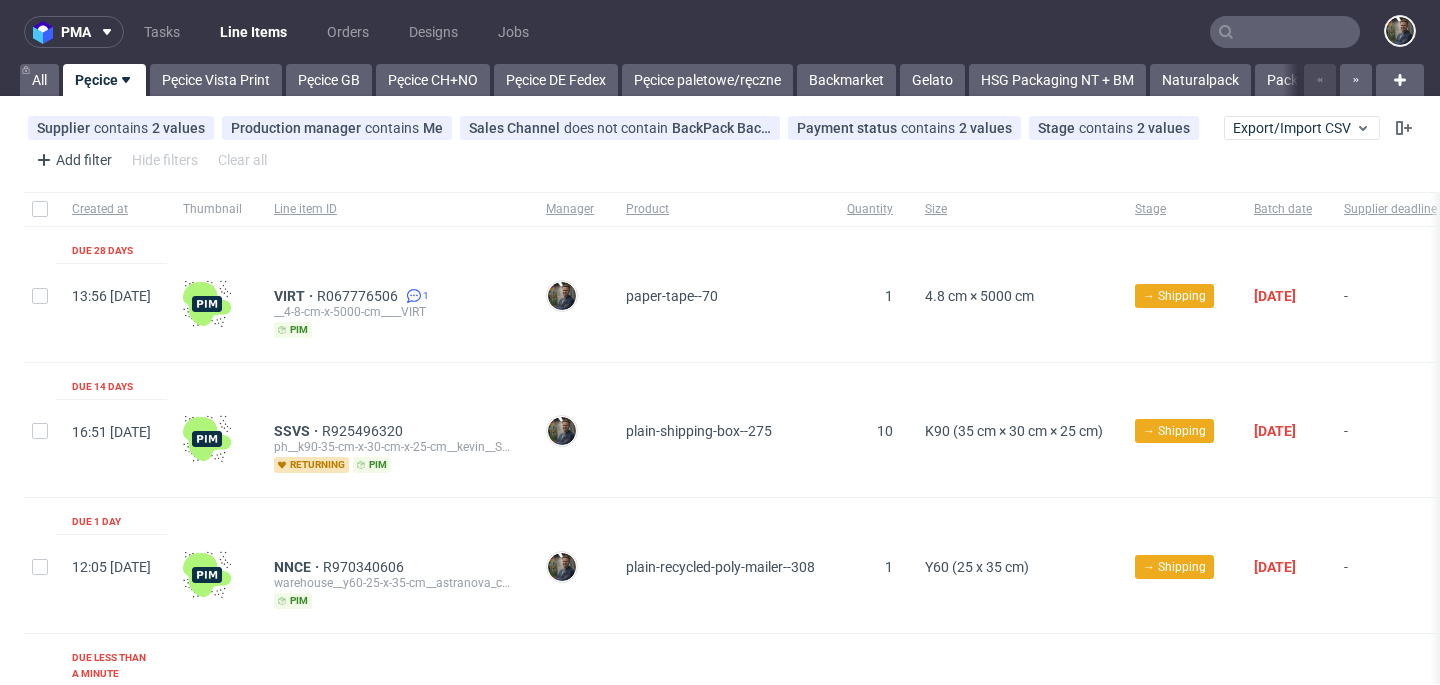 click on "Created at Thumbnail Line item ID Manager Product Quantity Size Stage Batch date Supplier deadline Production deadline Payment status Warehouse Due 28 days   13:56 Tue 27.05.2025 VIRT R067776506 1 __4-8-cm-x-5000-cm____VIRT pim Maciej Sobola paper-tape--70 1 4.8 cm × 5000 cm → Shipping 29/05/2025 - 20/06/2025 Paid - Due 14 days   16:51 Wed 02.07.2025 SSVS R925496320 ph__k90-35-cm-x-30-cm-x-25-cm__kevin__SSVS returning pim Maciej Sobola plain-shipping-box--275 10 K90 (35 cm × 30 cm × 25 cm) → Shipping 04/07/2025 - 04/07/2025 Paid - Due 1 day   12:05 Tue 15.07.2025 NNCE R970340606 warehouse__y60-25-x-35-cm__astranova_consultoria_avanzada_slu__NNCE pim Maciej Sobola plain-recycled-poly-mailer--308 1 Y60 (25 x 35 cm) → Shipping 17/07/2025 - 17/07/2025 Paid - Due less than a minute   09:53 Thu 17.07.2025 EDYH R599100188 warehouse__f44__medpro_holland_bv__EDYH returning Maciej Sobola Plain Mailer Box 30 F44. → Shipping 17/07/2025 - 18/07/2025 Paid -   09:38 Thu 17.07.2025 KNHV R347869917 Maciej Sobola" at bounding box center (938, 1883) 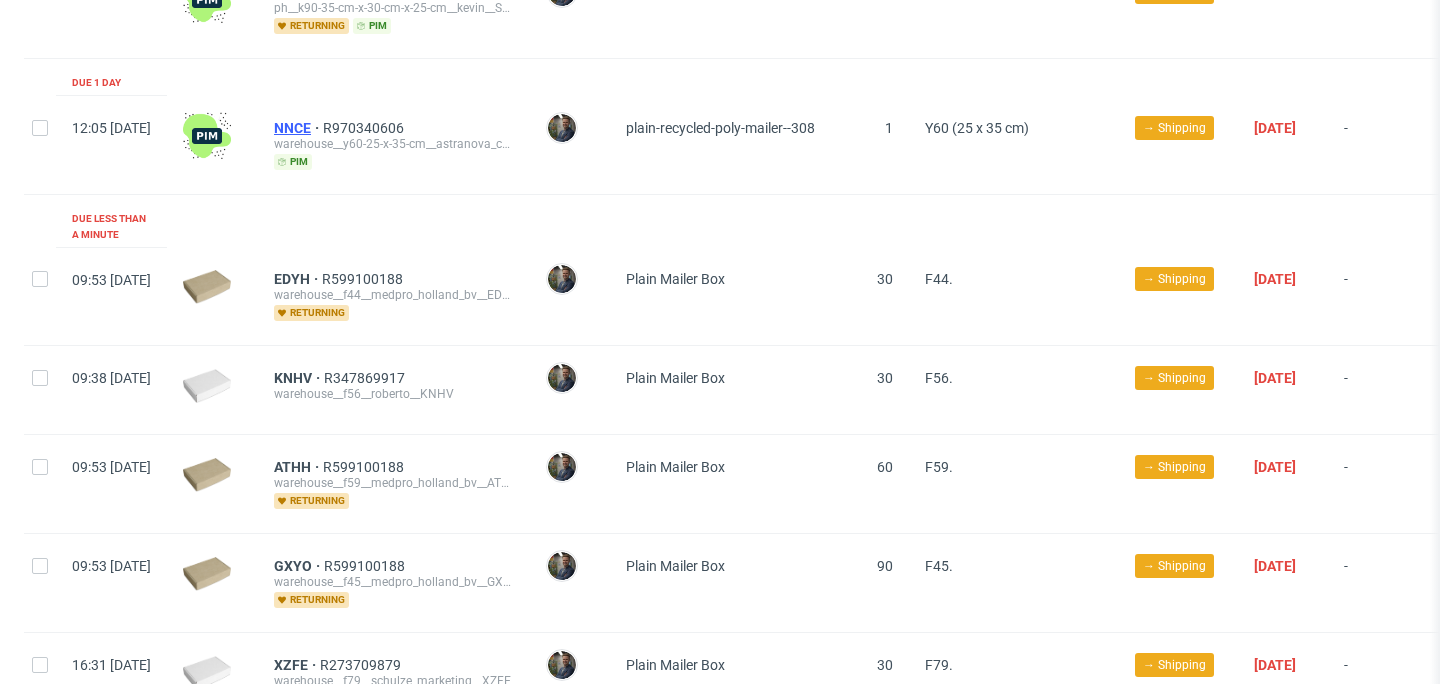 scroll, scrollTop: 438, scrollLeft: 0, axis: vertical 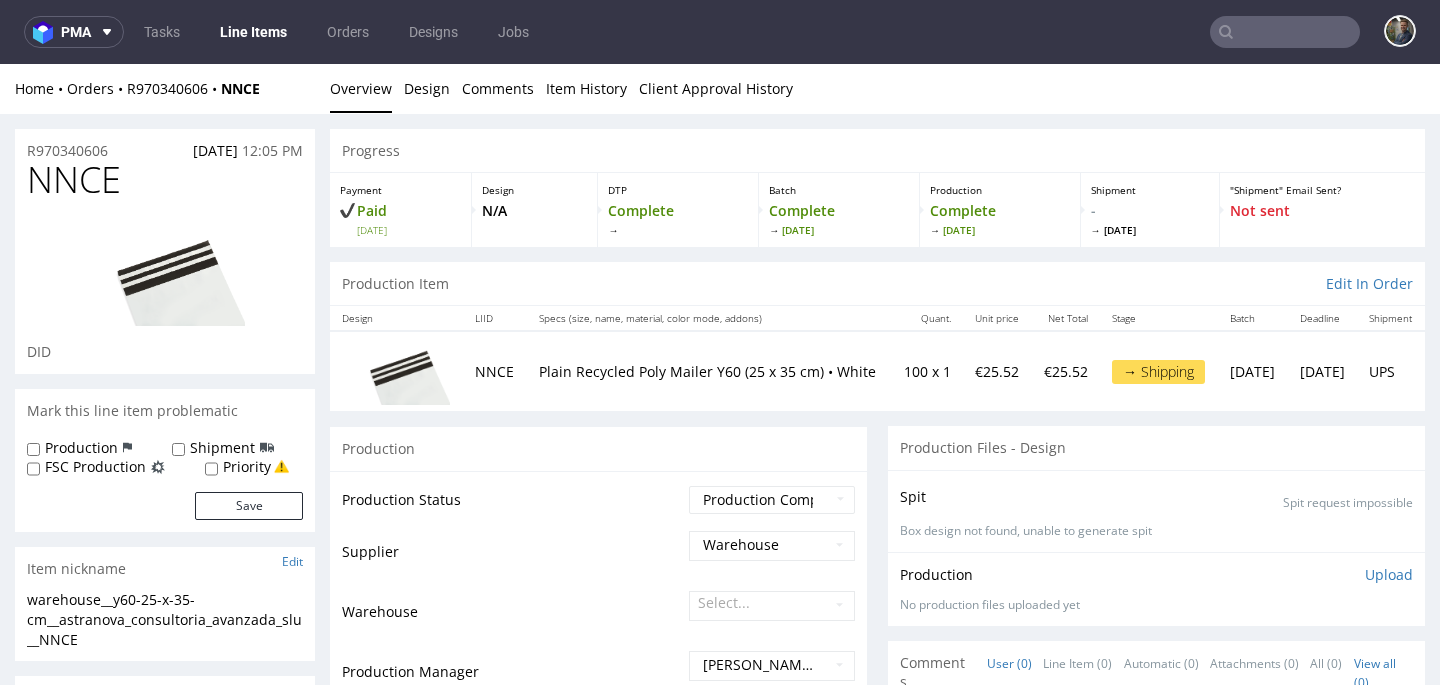 click on "NNCE" at bounding box center [74, 180] 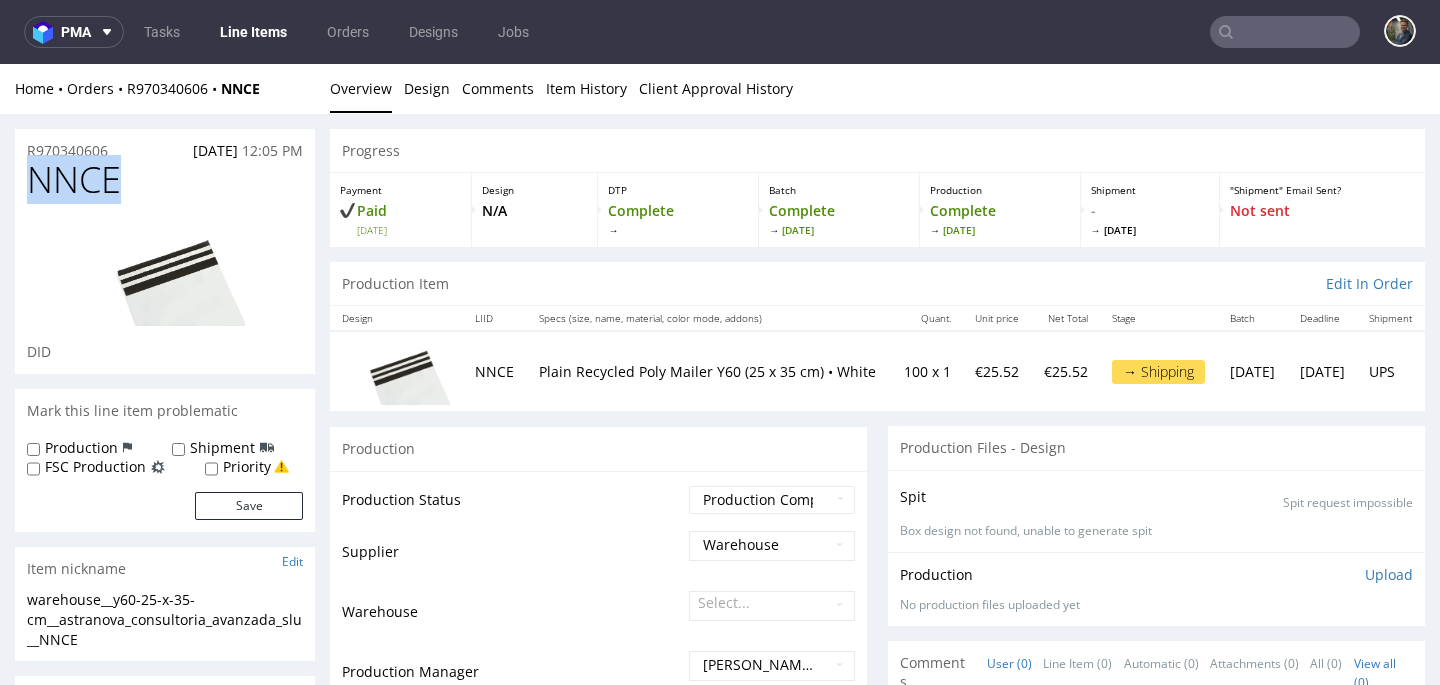 click on "NNCE" at bounding box center (74, 180) 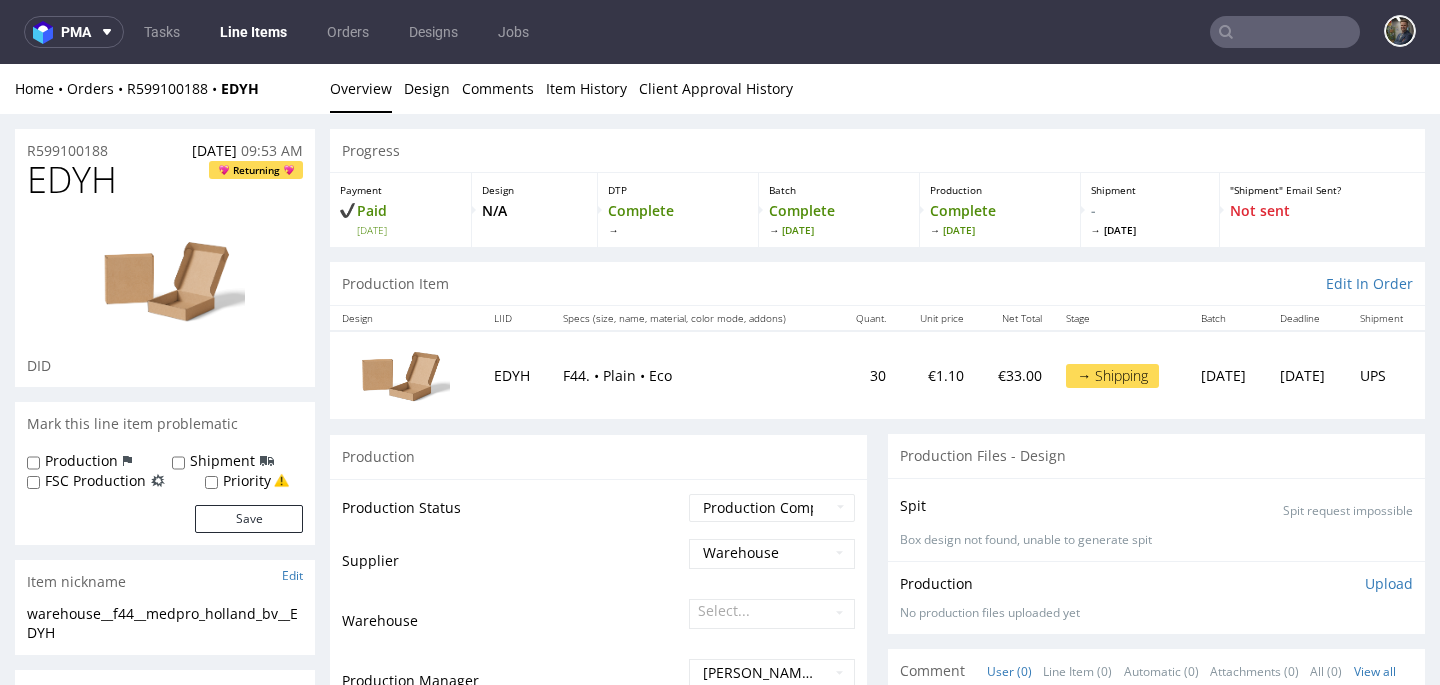 scroll, scrollTop: 0, scrollLeft: 0, axis: both 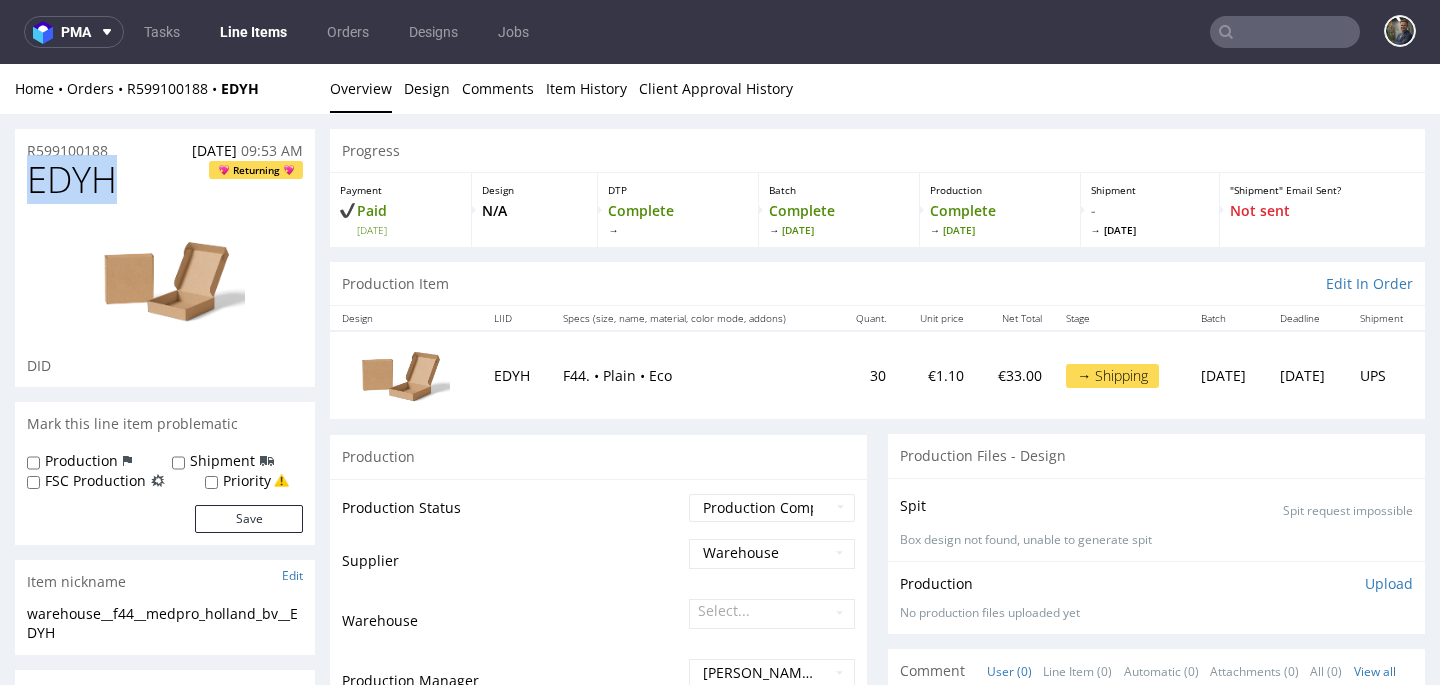 click on "EDYH" at bounding box center (72, 180) 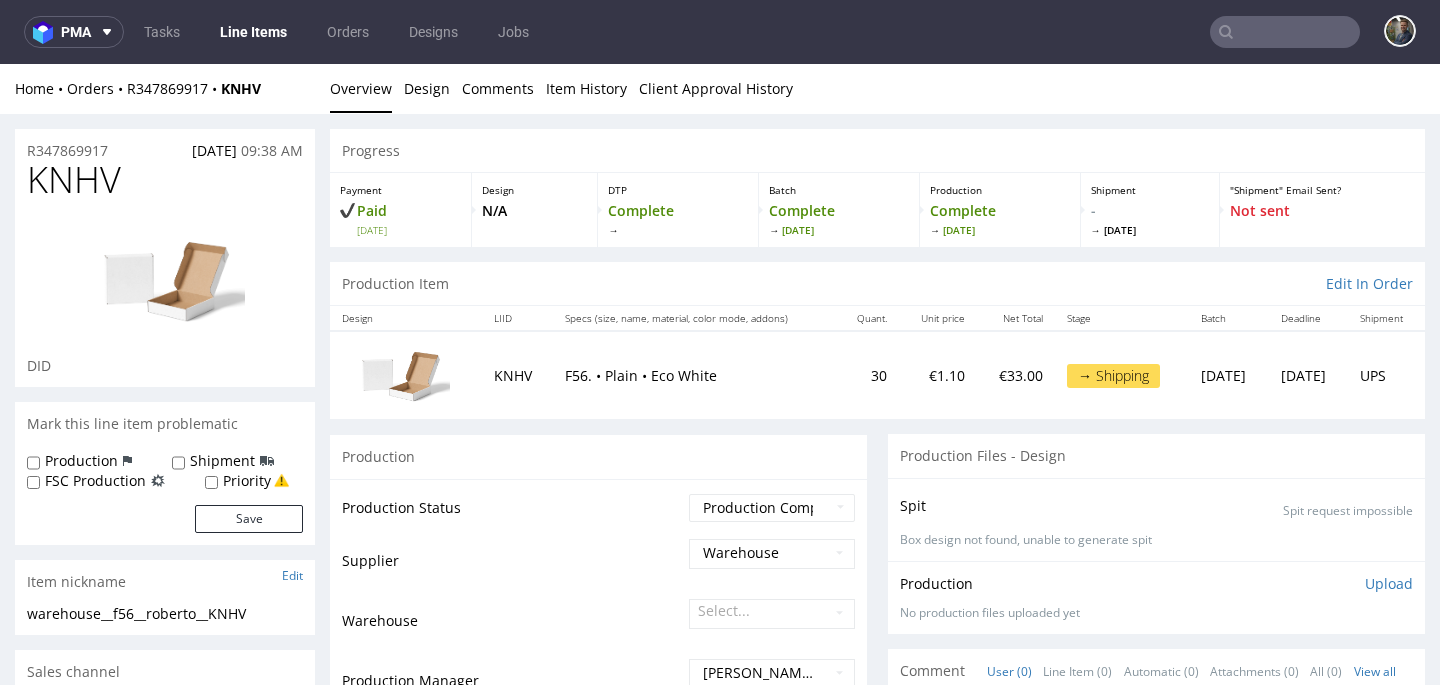 scroll, scrollTop: 0, scrollLeft: 0, axis: both 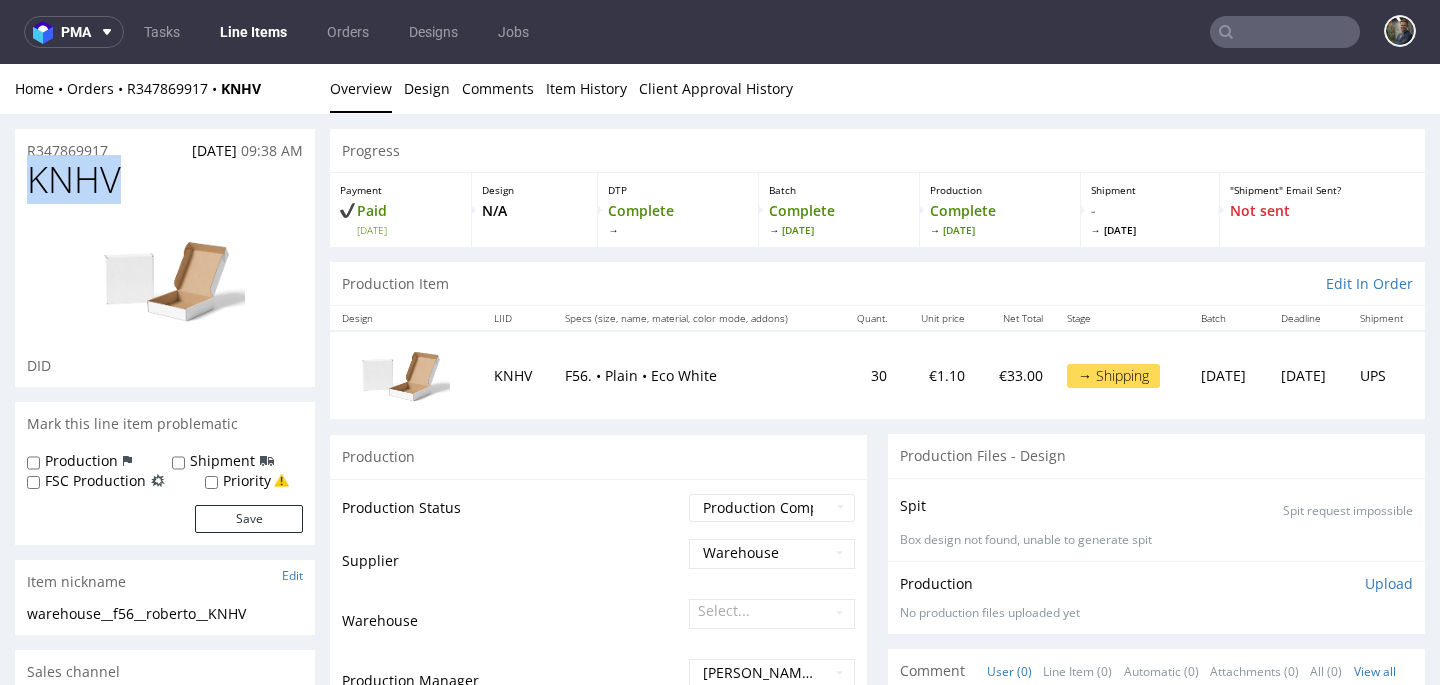 click on "KNHV" at bounding box center [74, 180] 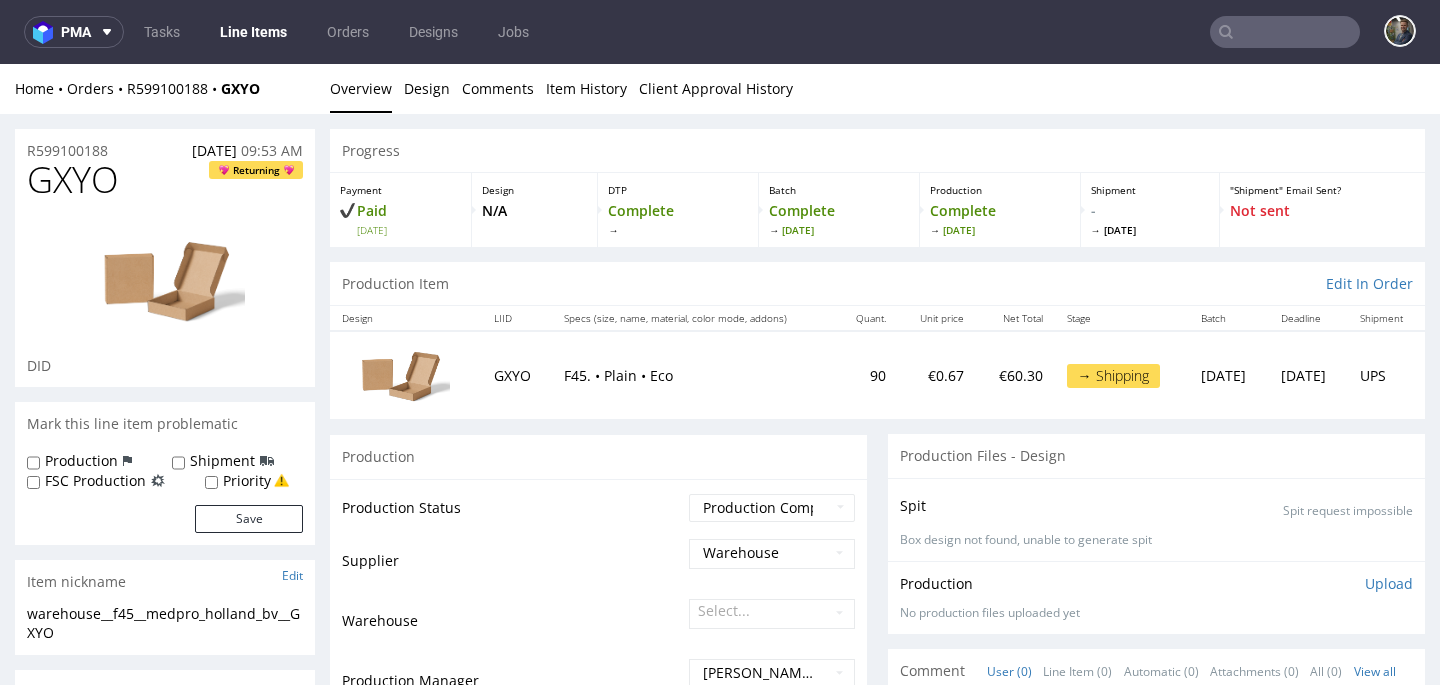 scroll, scrollTop: 0, scrollLeft: 0, axis: both 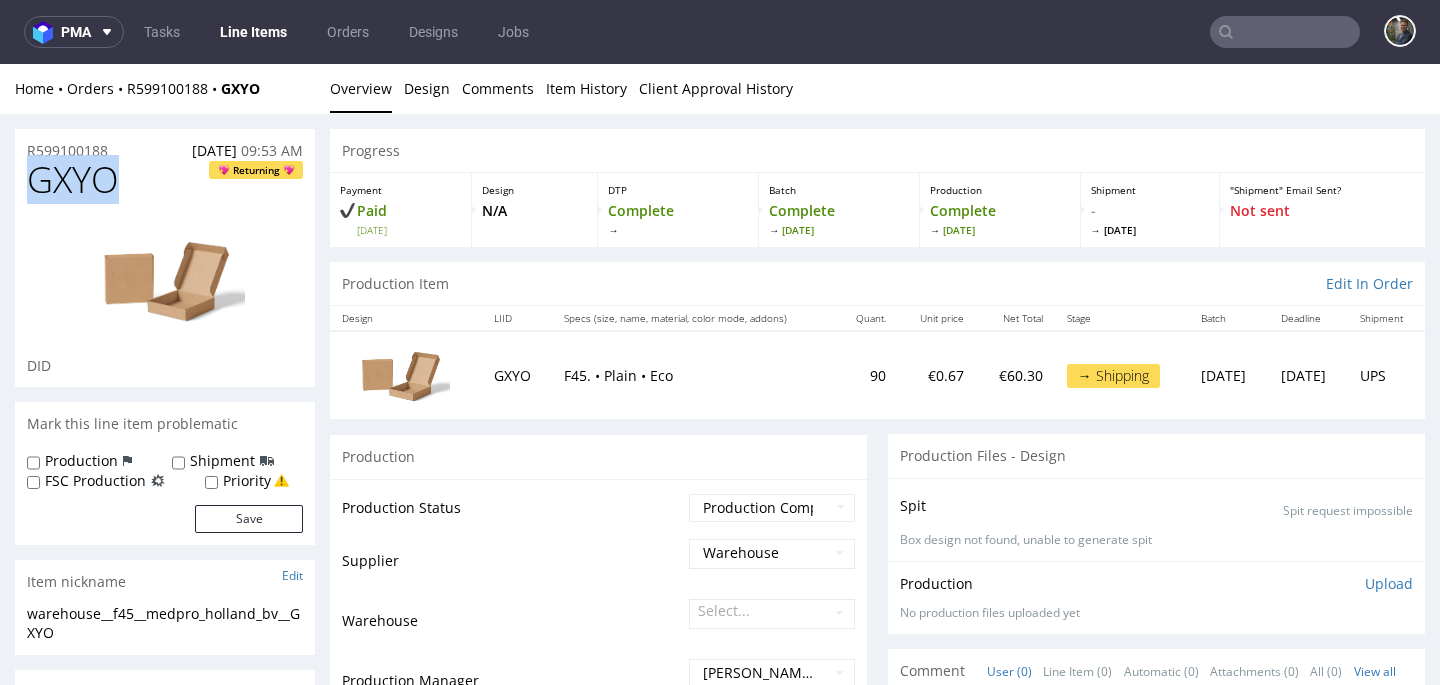 click on "GXYO" at bounding box center [73, 180] 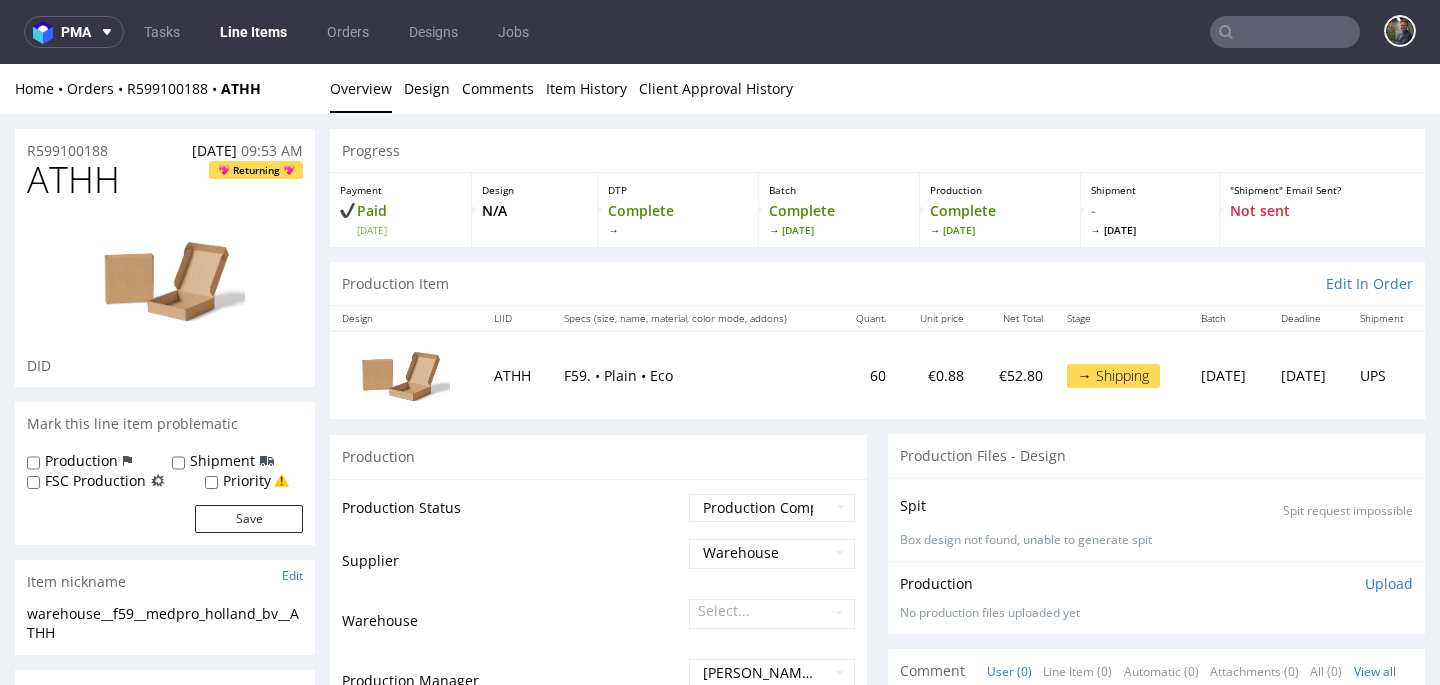 scroll, scrollTop: 0, scrollLeft: 0, axis: both 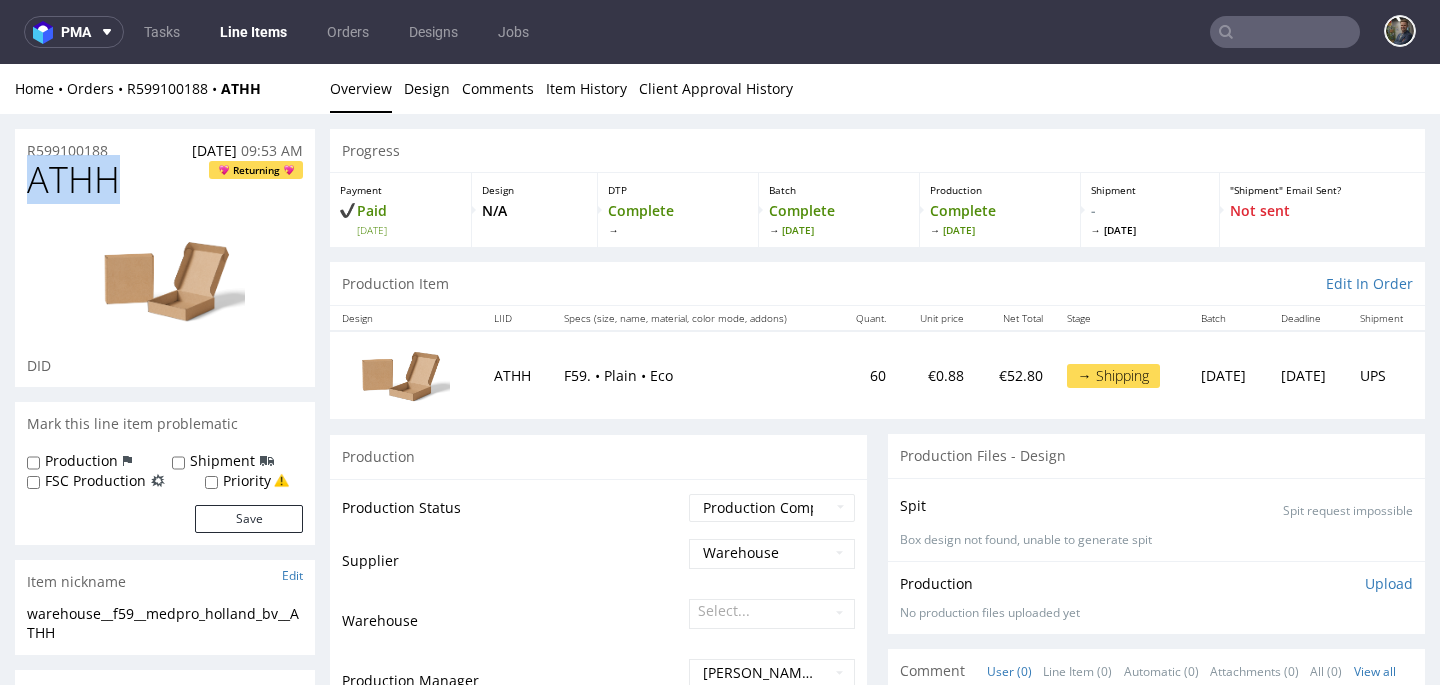 click on "ATHH" at bounding box center [73, 180] 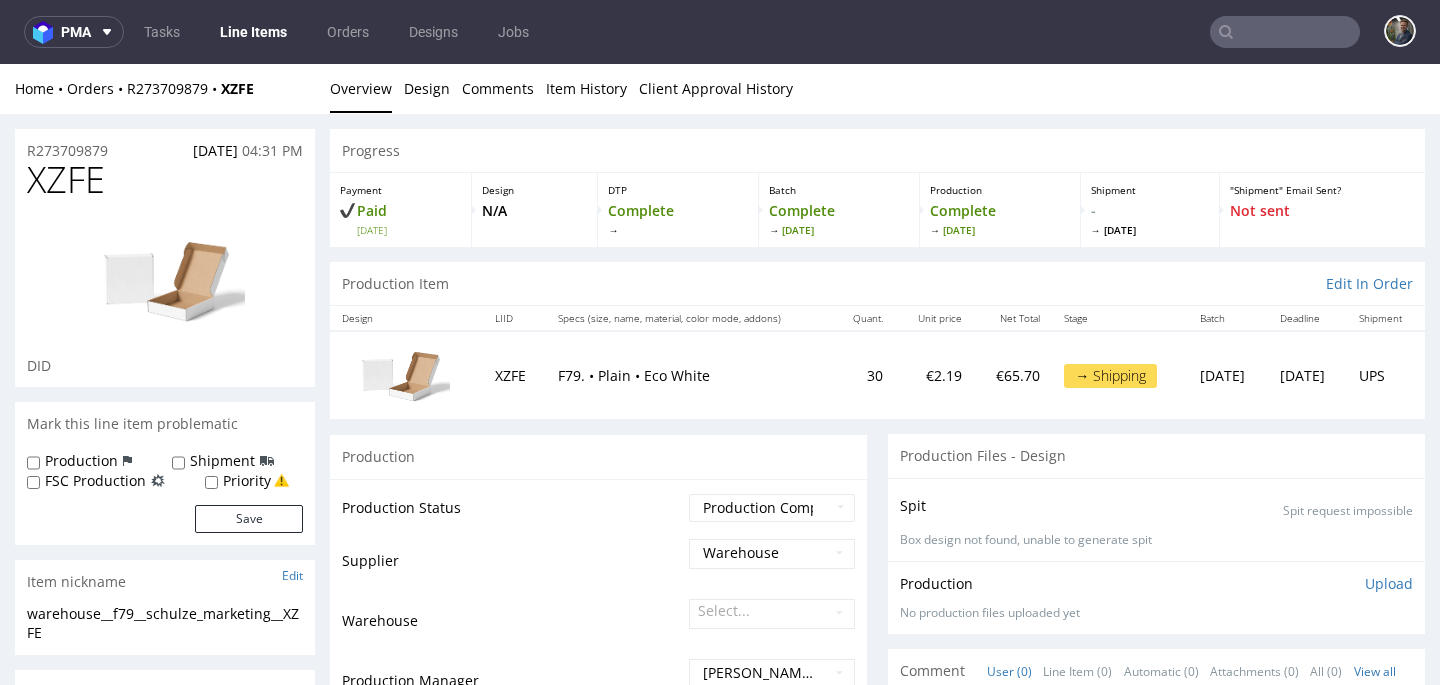 scroll, scrollTop: 0, scrollLeft: 0, axis: both 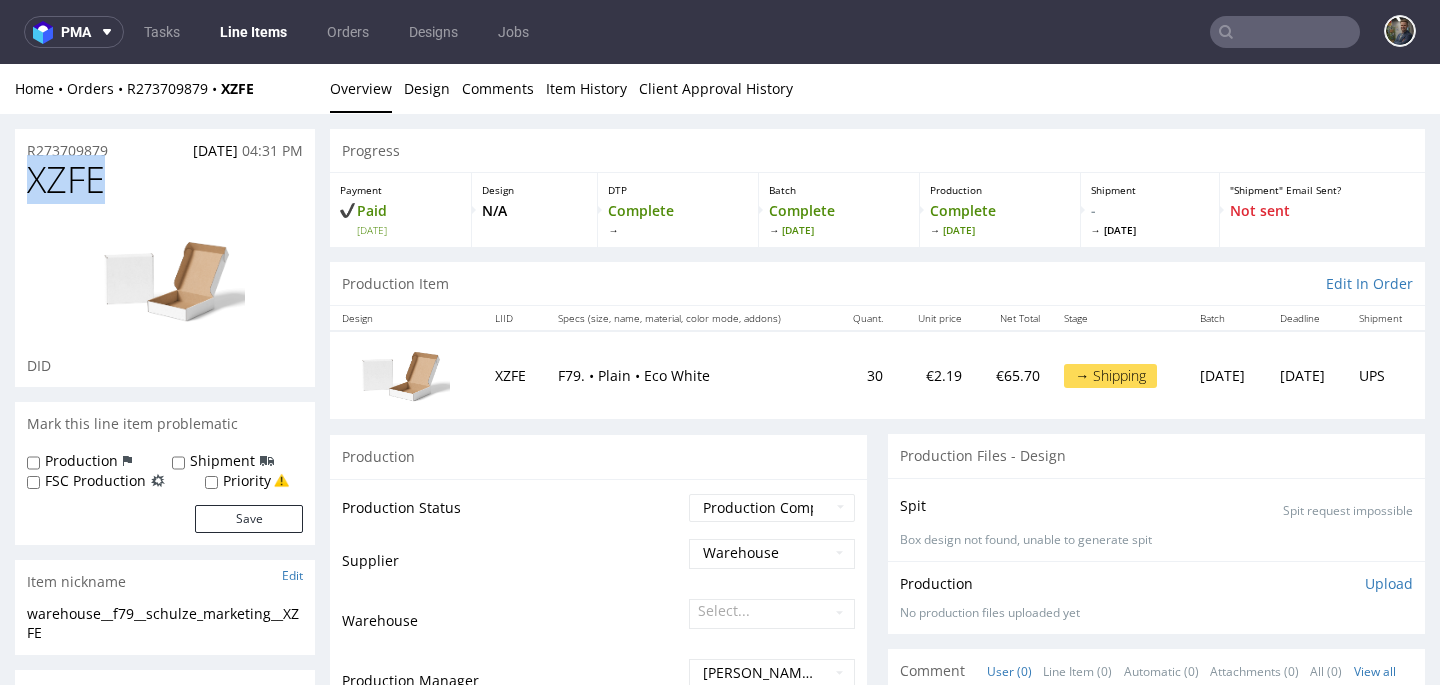 click on "XZFE" at bounding box center [66, 180] 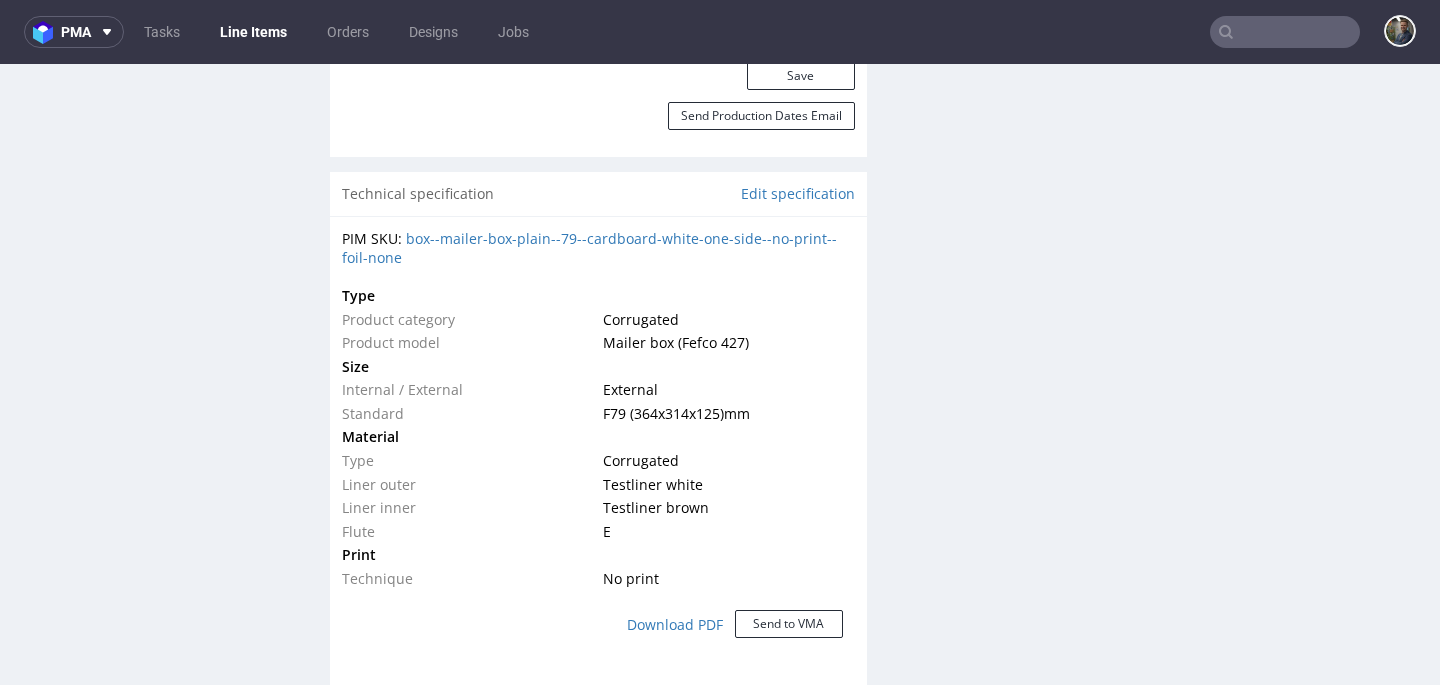 scroll, scrollTop: 1764, scrollLeft: 0, axis: vertical 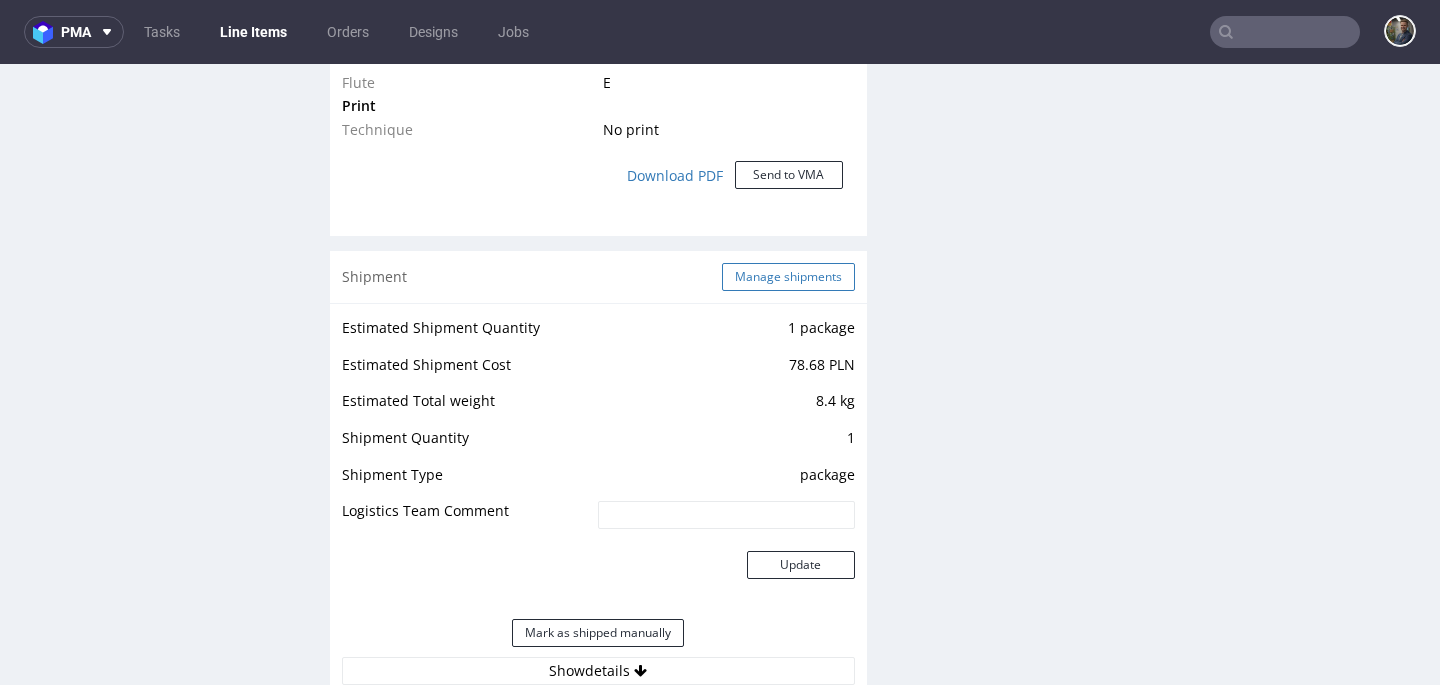 click on "Manage shipments" at bounding box center [788, 277] 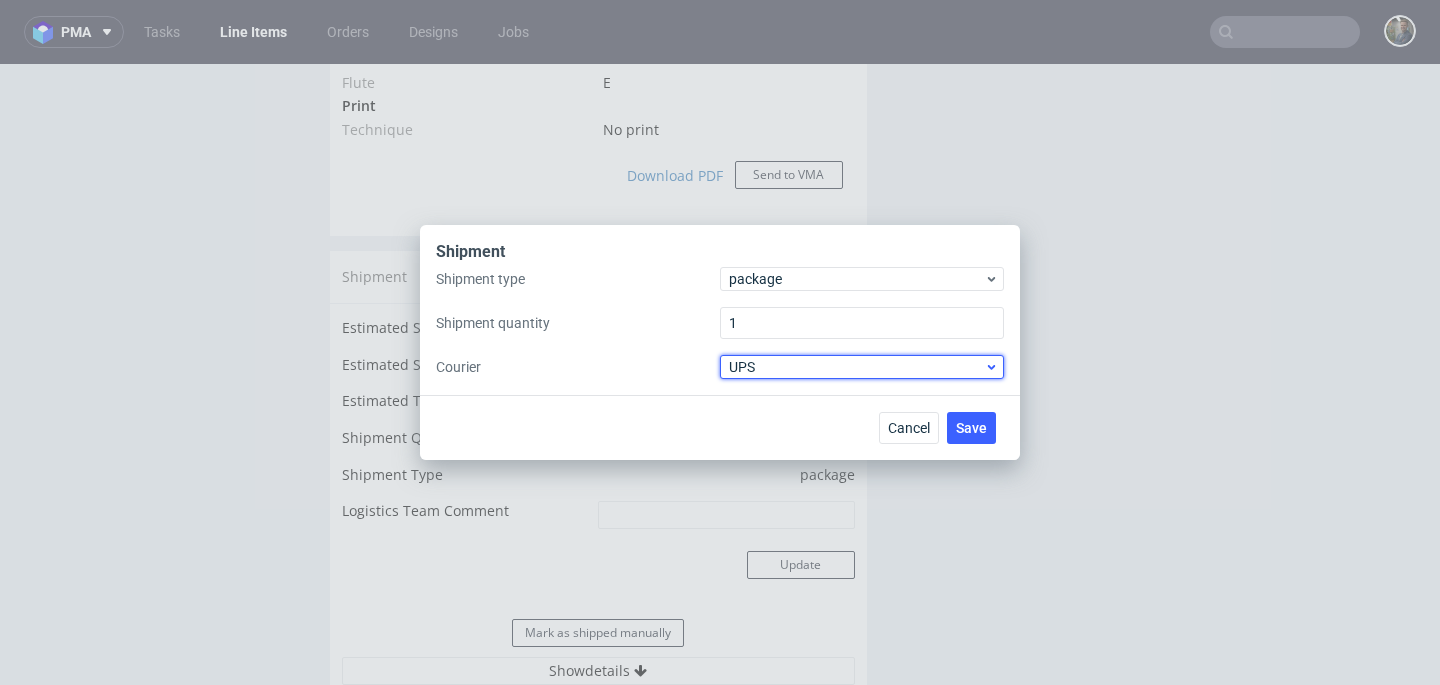 click on "UPS" at bounding box center (856, 367) 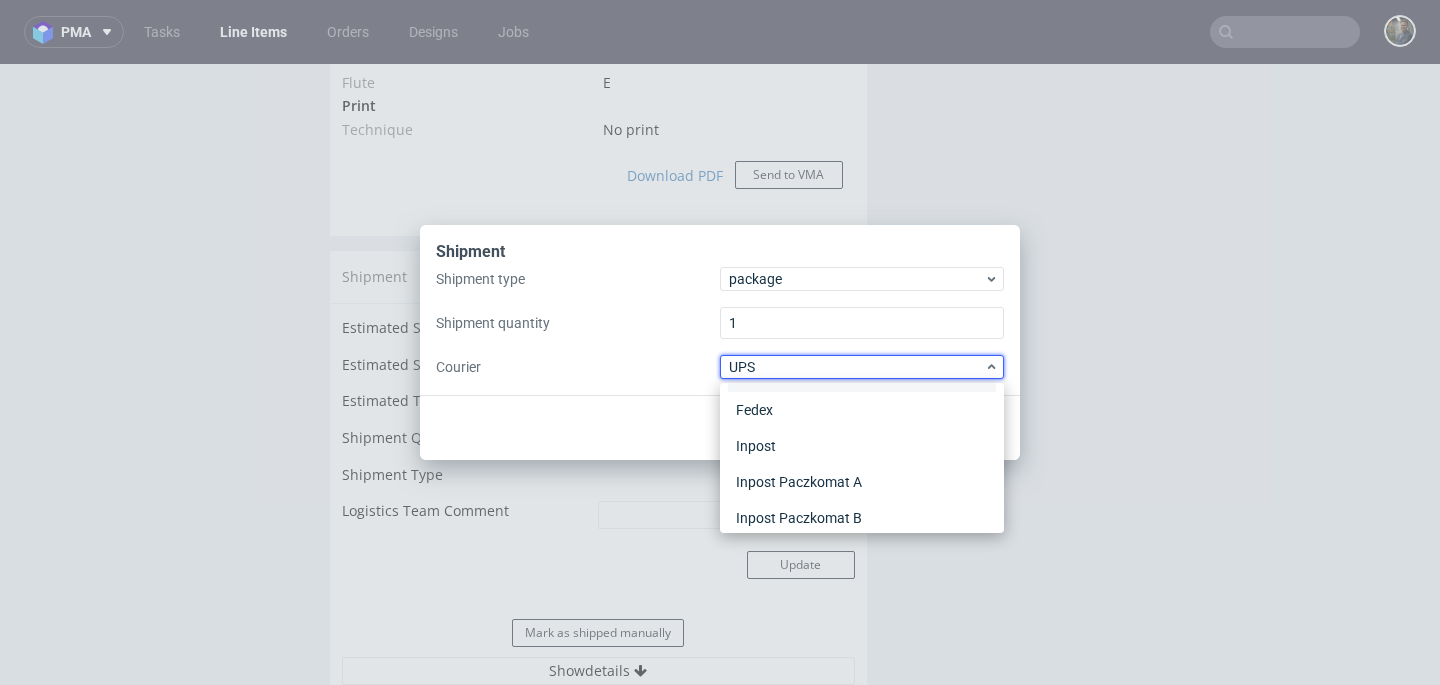 scroll, scrollTop: 0, scrollLeft: 0, axis: both 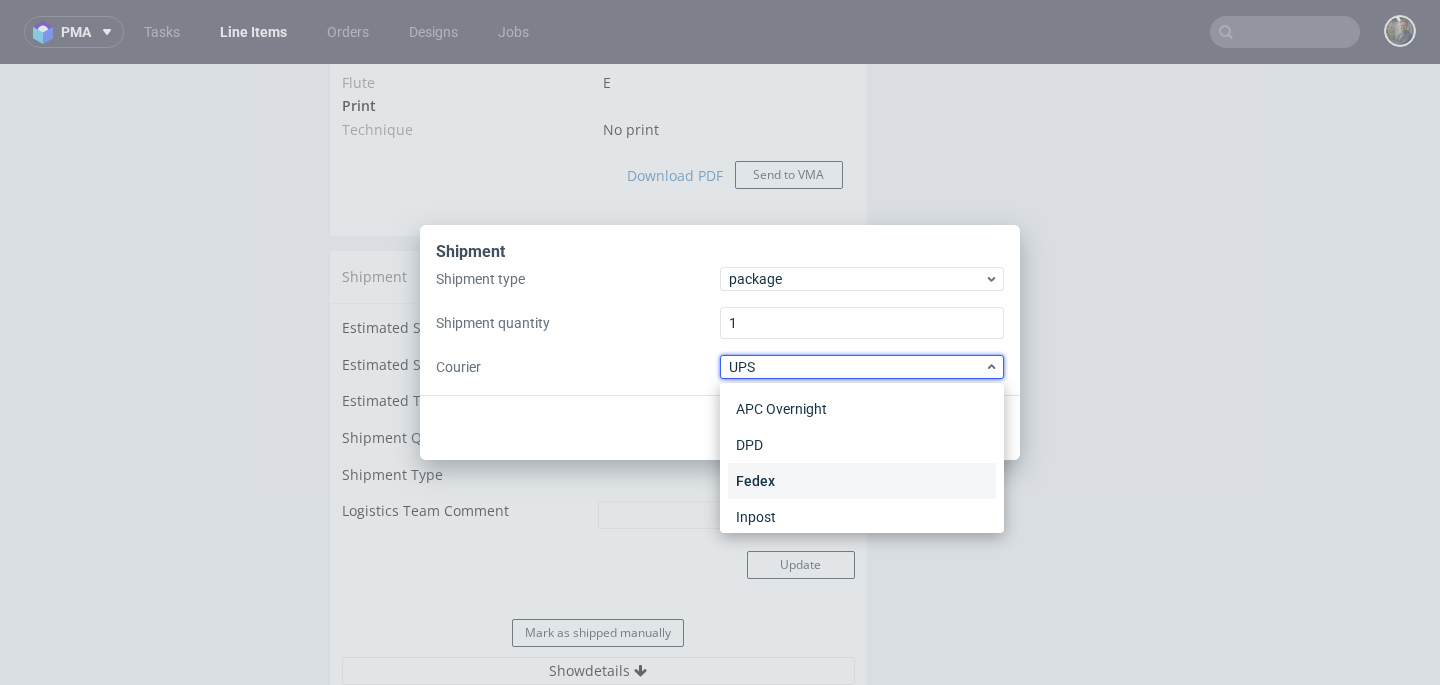 click on "Fedex" at bounding box center [862, 481] 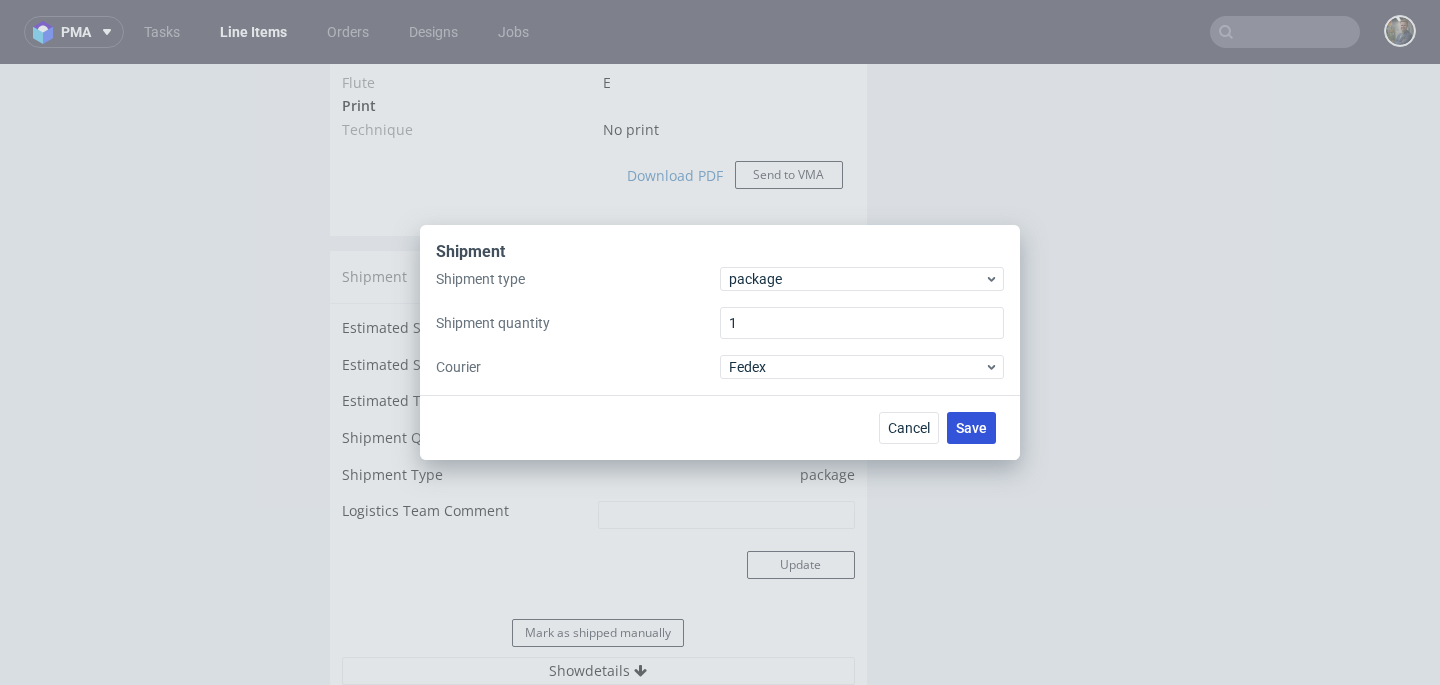 click on "Save" at bounding box center (971, 428) 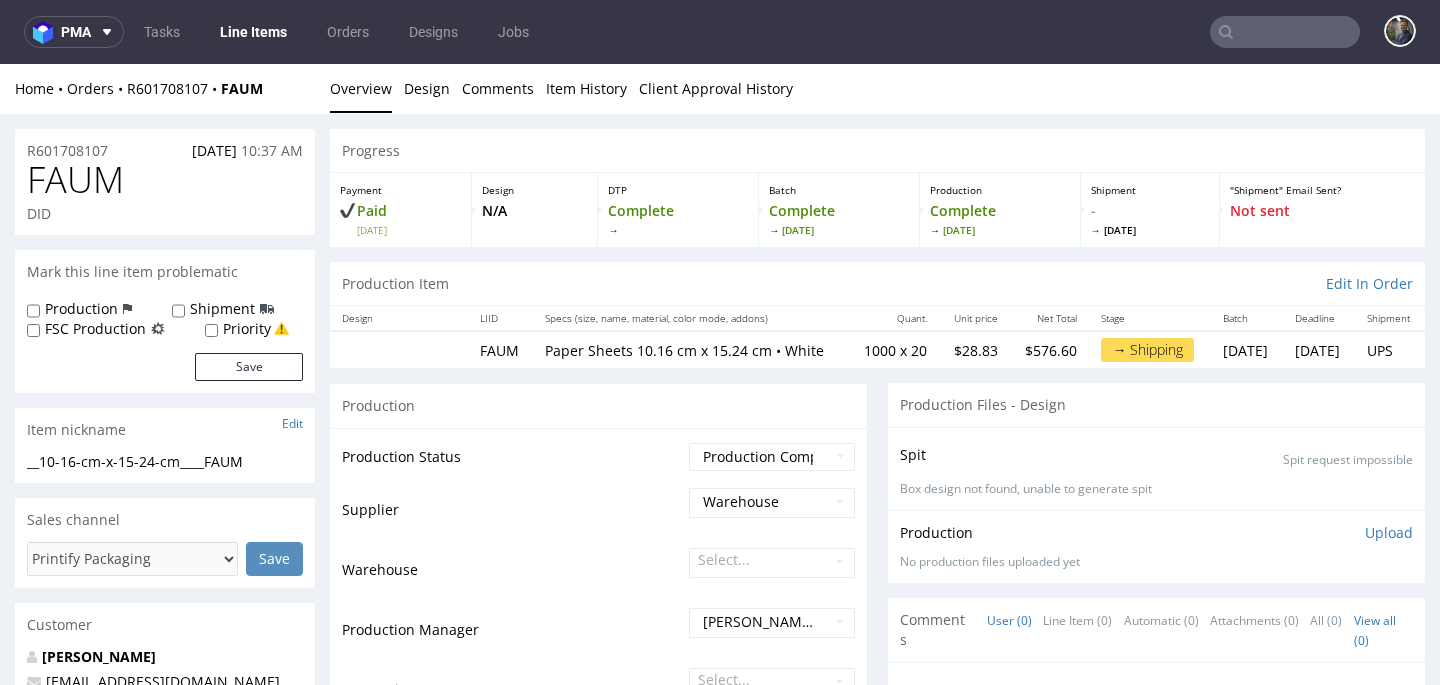 scroll, scrollTop: 0, scrollLeft: 0, axis: both 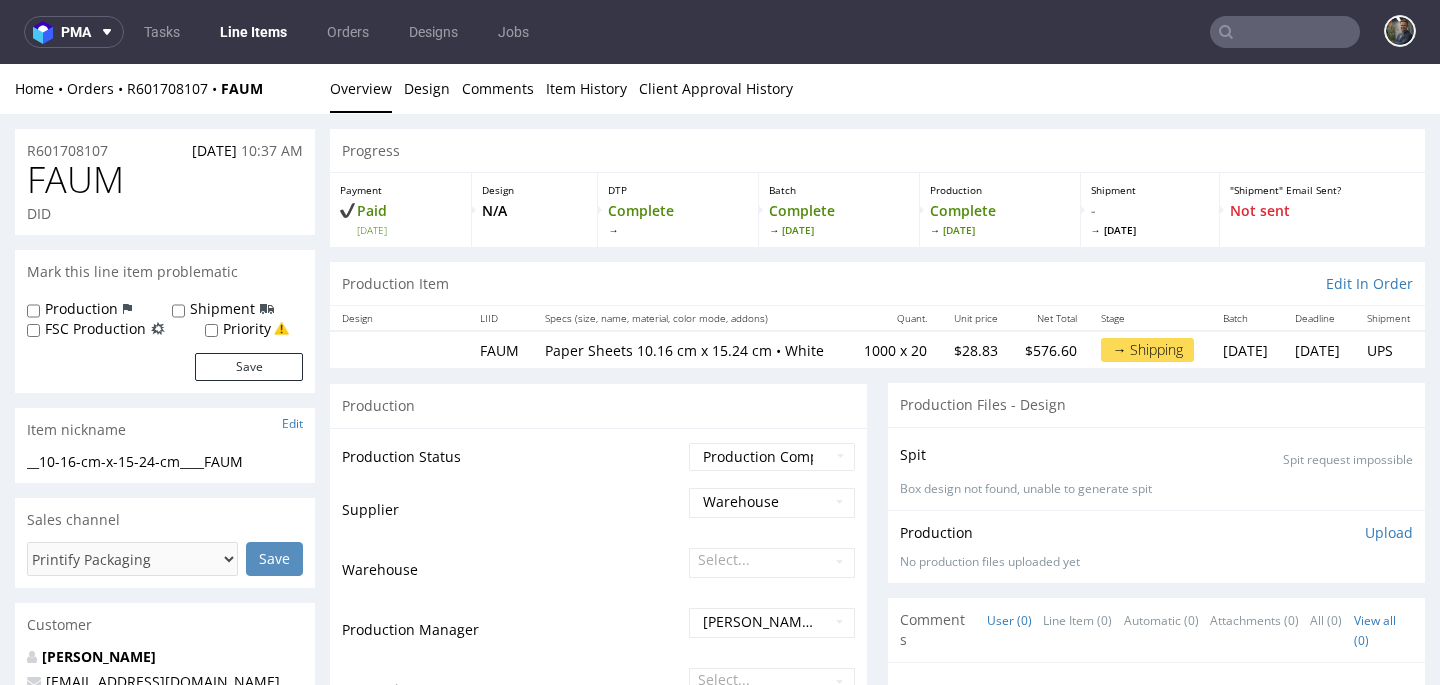 click on "FAUM" at bounding box center (75, 180) 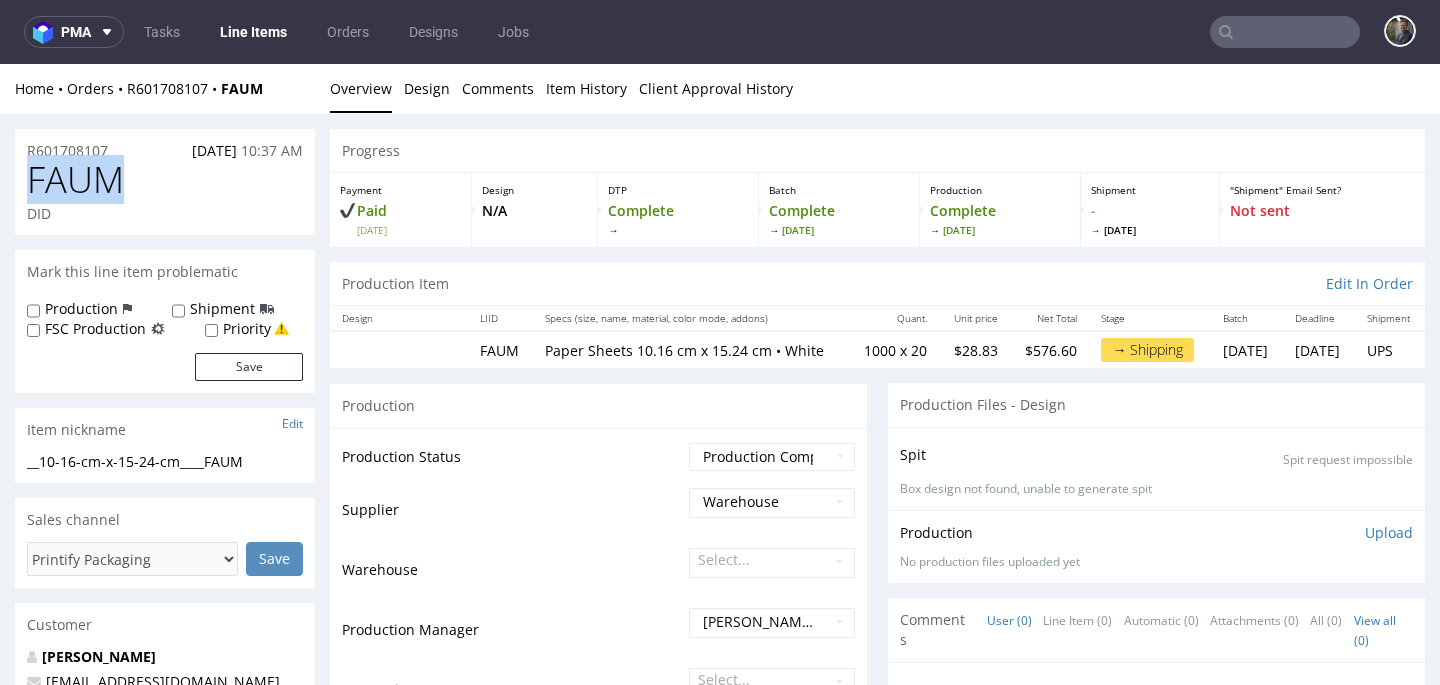 click on "FAUM" at bounding box center (75, 180) 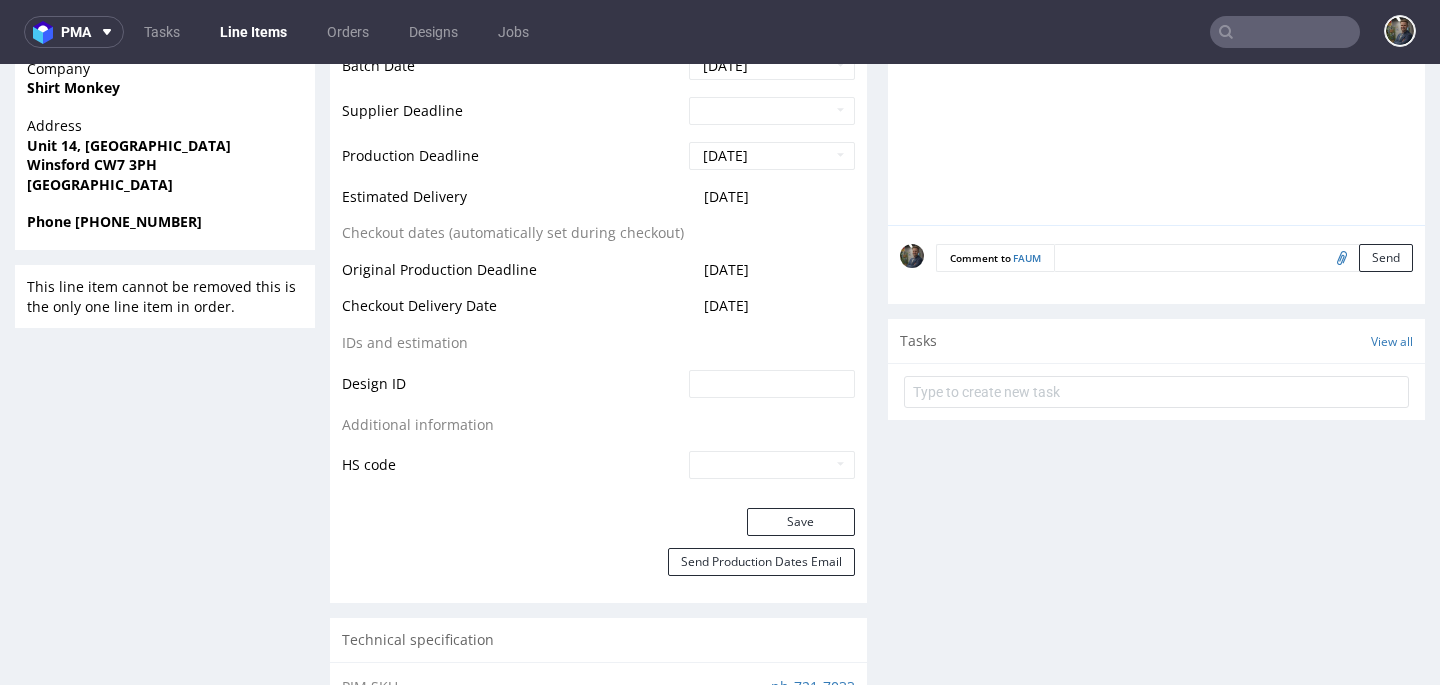 scroll, scrollTop: 827, scrollLeft: 0, axis: vertical 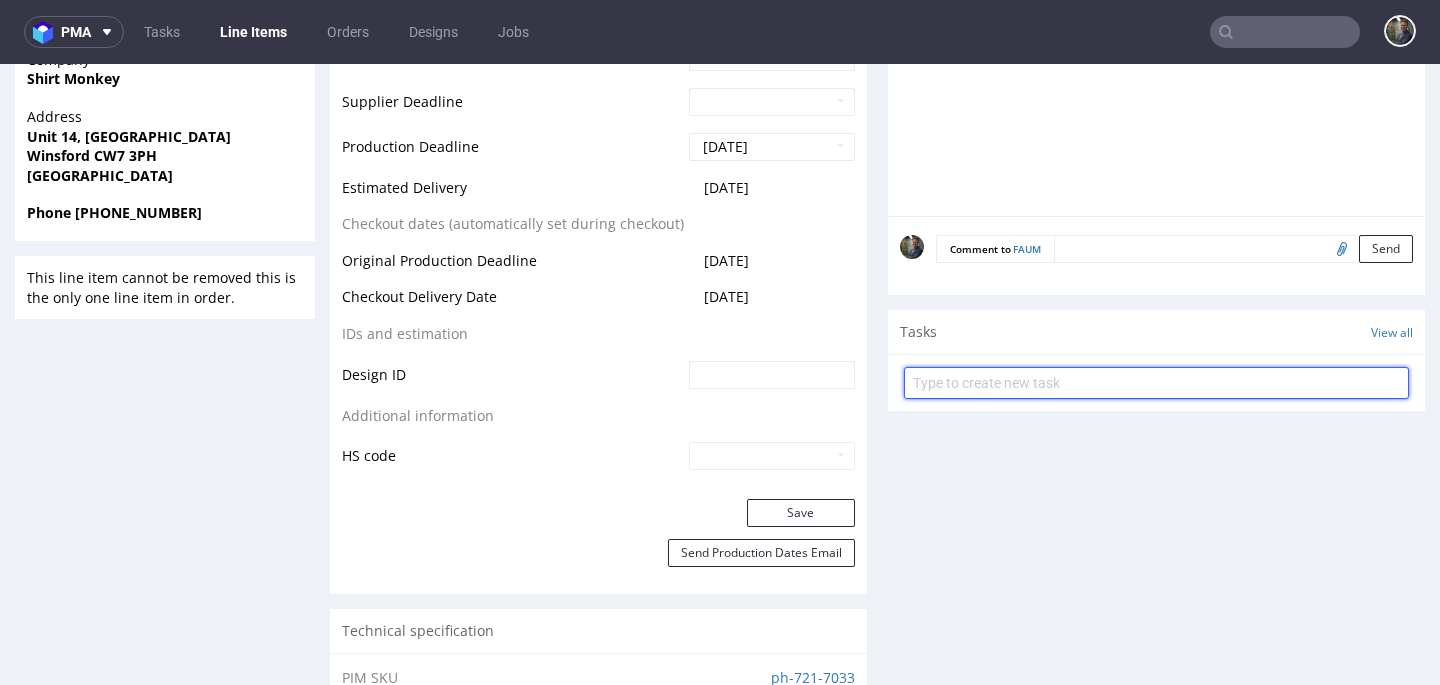 click at bounding box center (1156, 383) 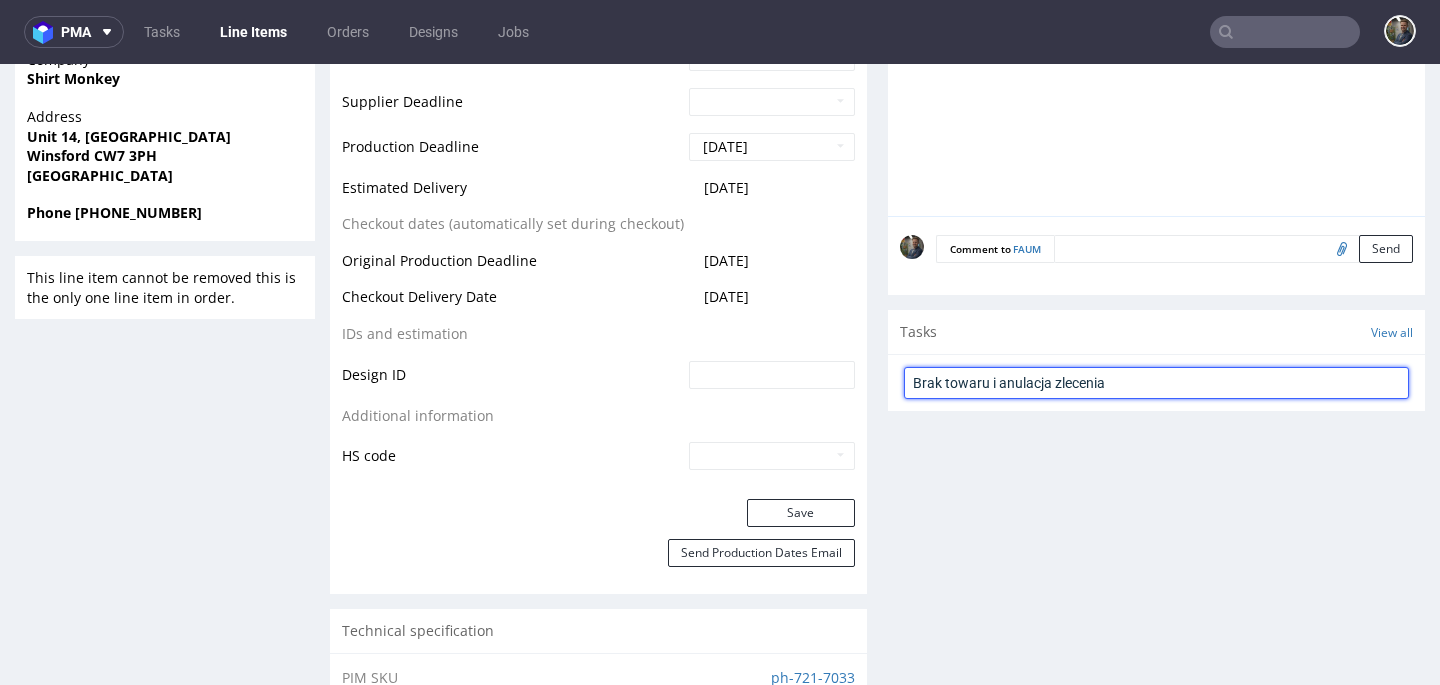 type on "Brak towaru i anulacja zlecenia" 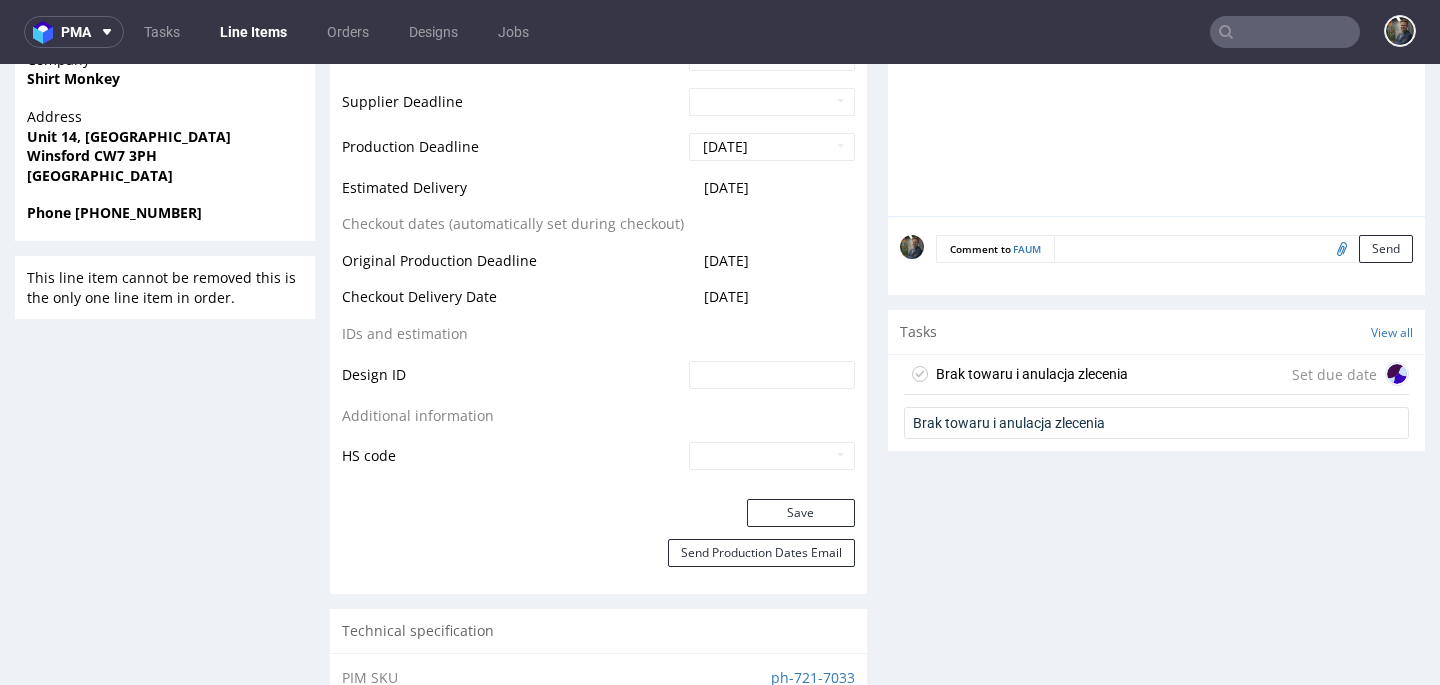 click on "Brak towaru i anulacja zlecenia" at bounding box center (1032, 374) 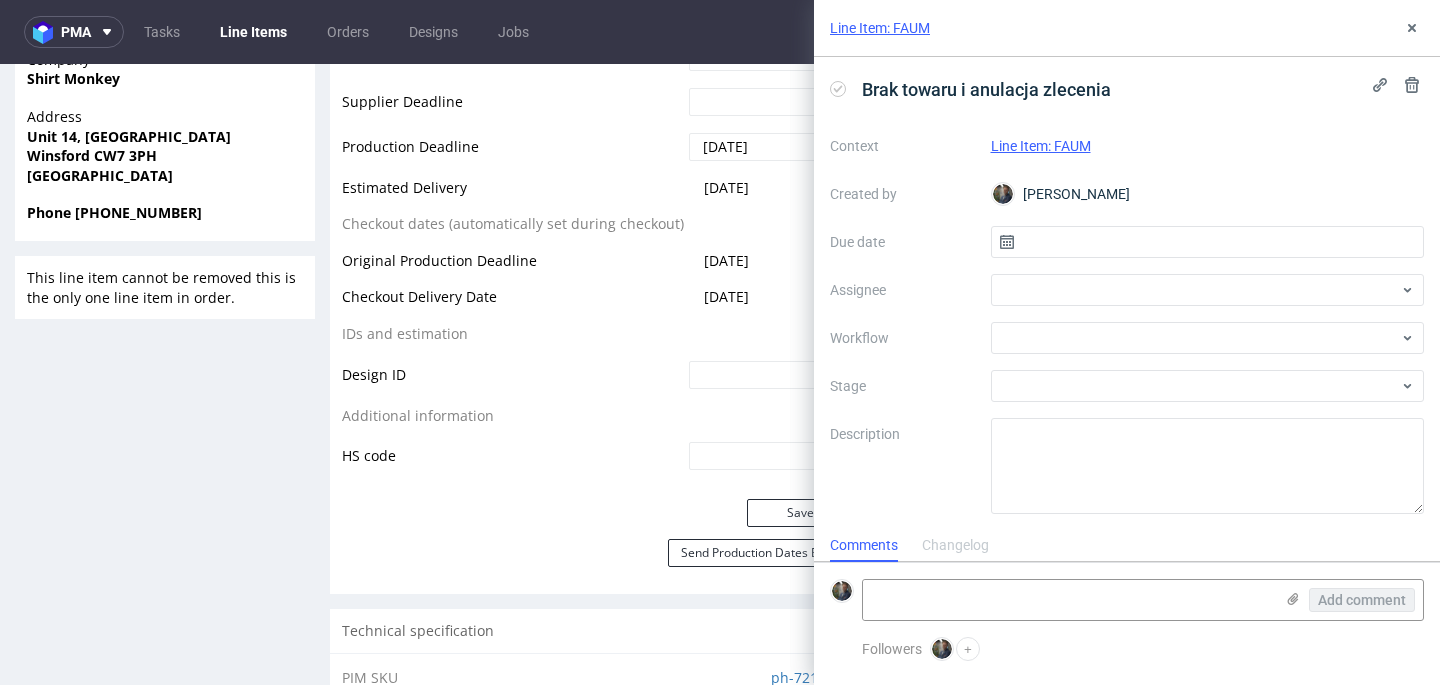 scroll, scrollTop: 16, scrollLeft: 0, axis: vertical 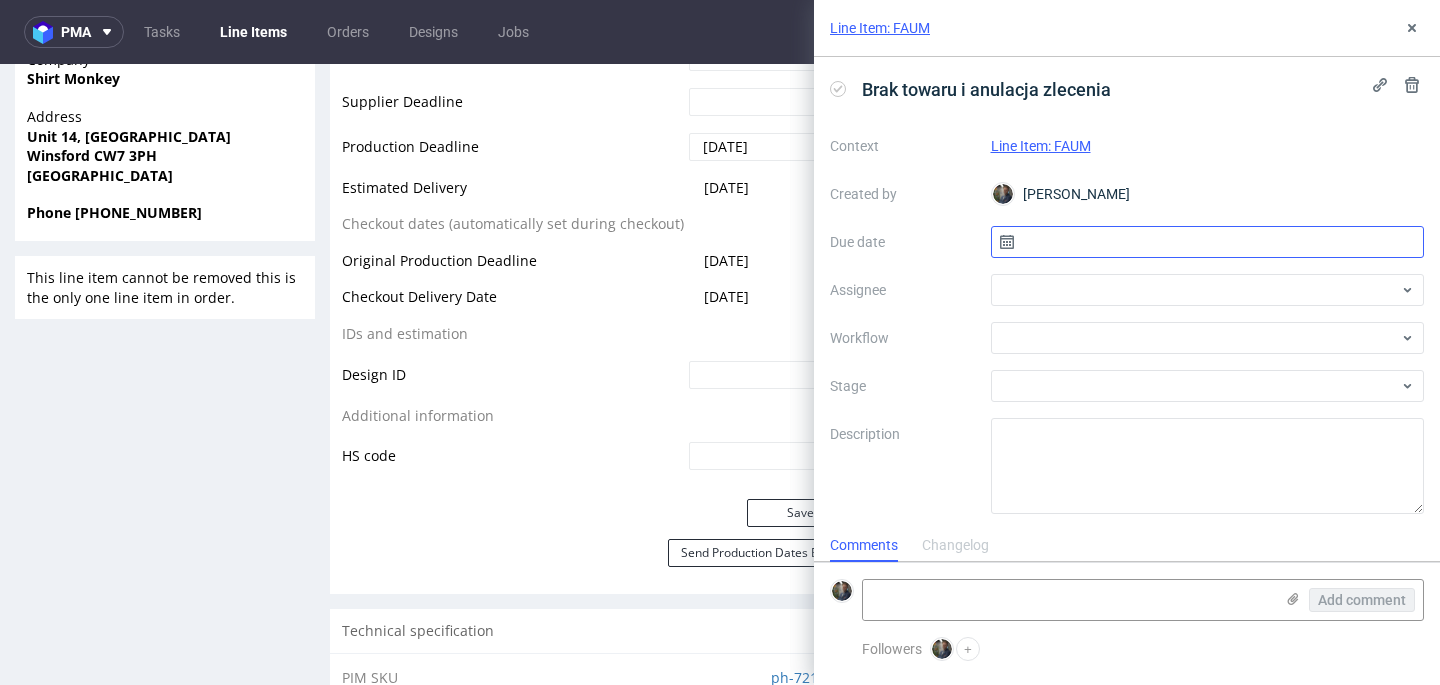 click at bounding box center (1208, 242) 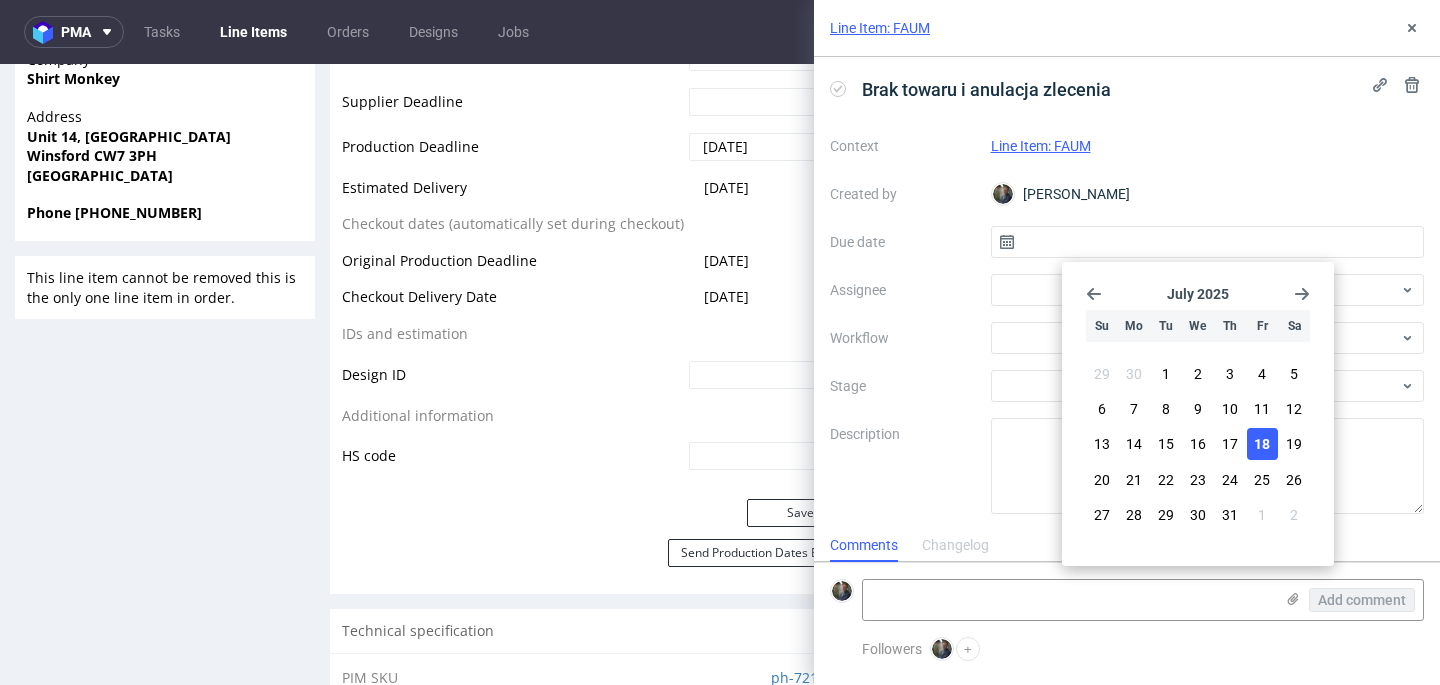 click on "18" at bounding box center [1262, 444] 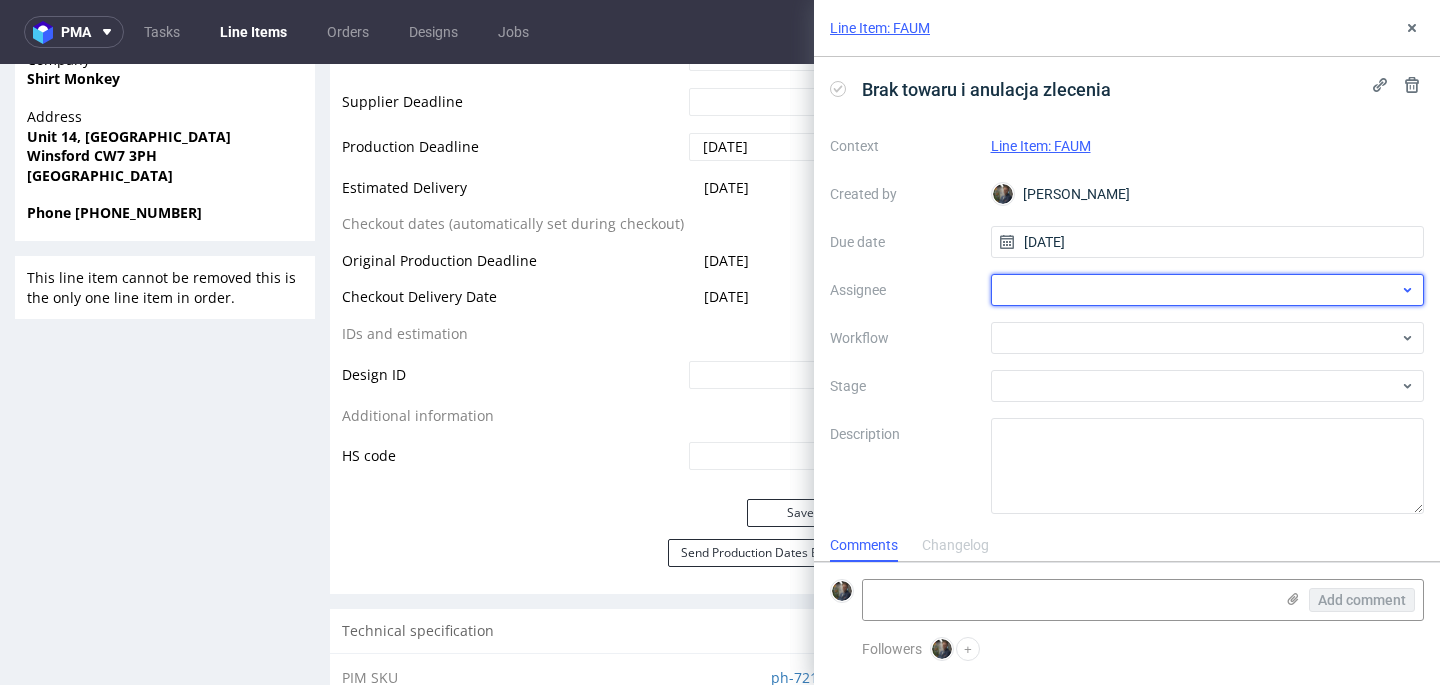 click at bounding box center [1208, 290] 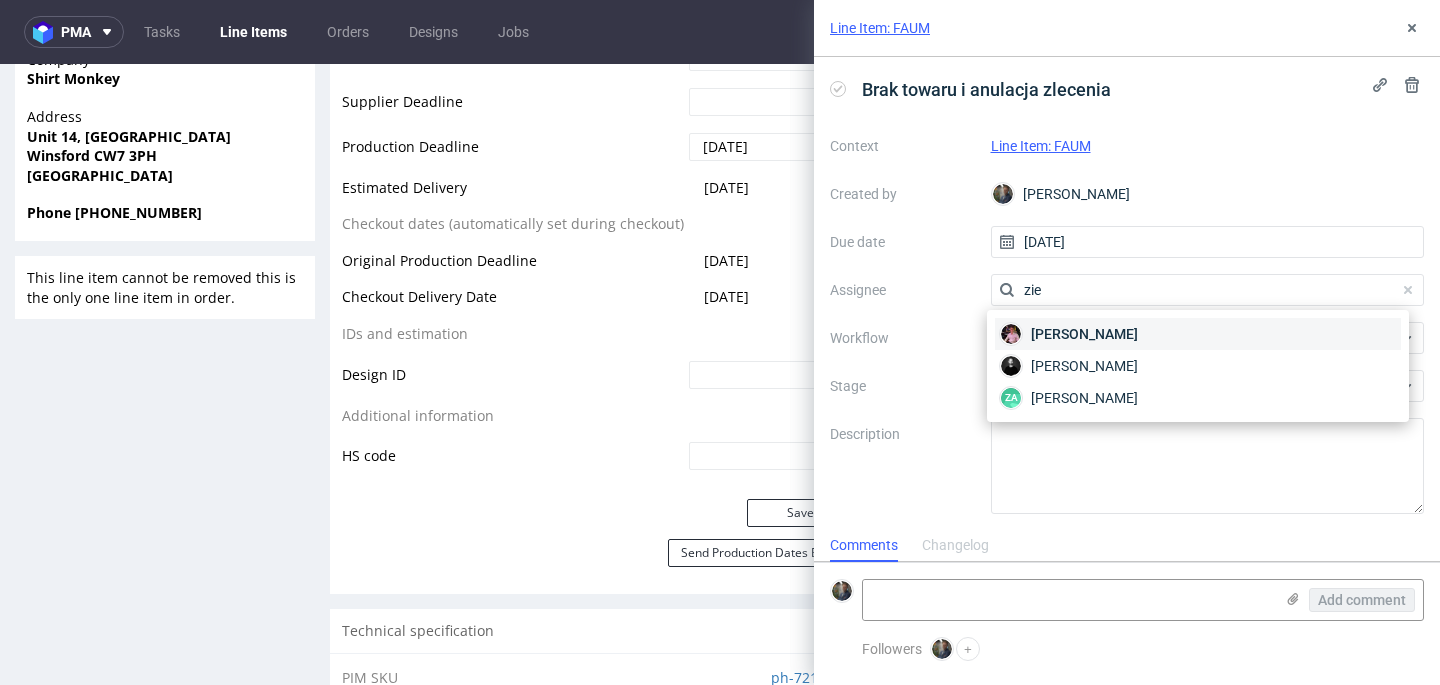 type on "zie" 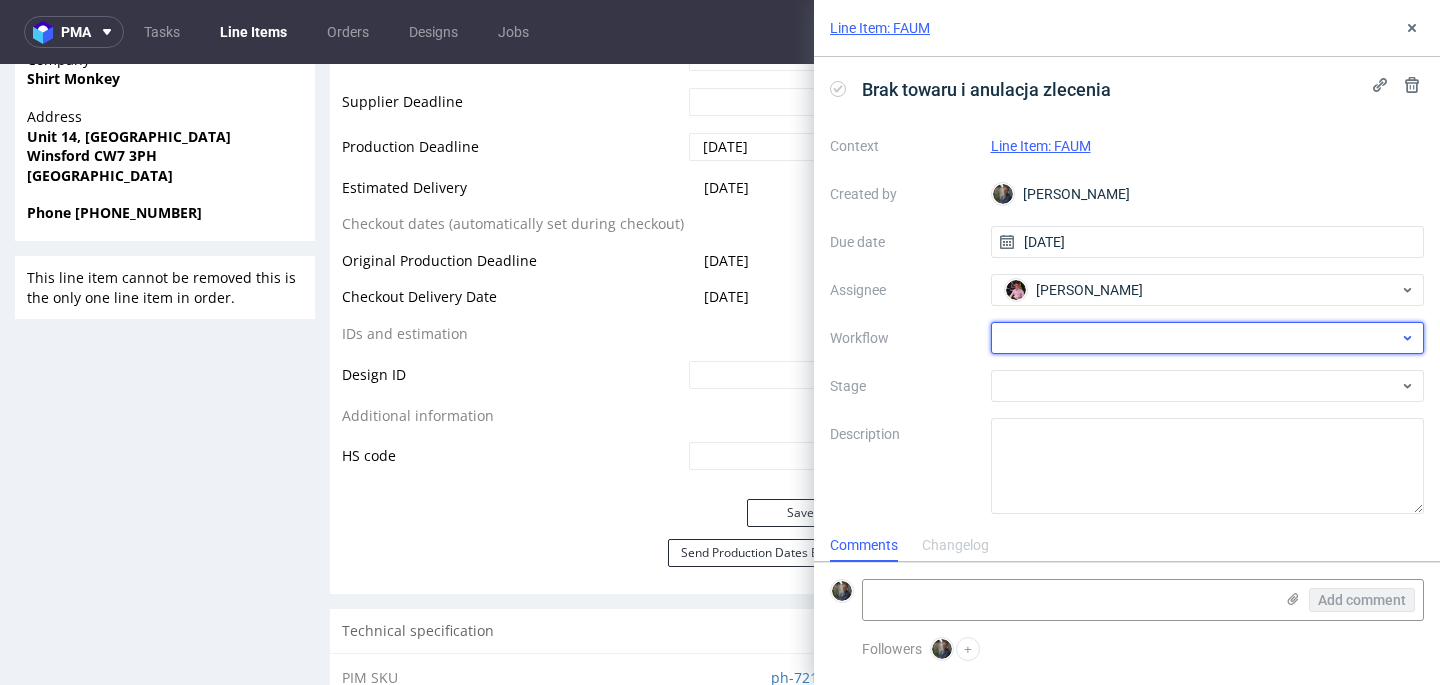 click at bounding box center [1208, 338] 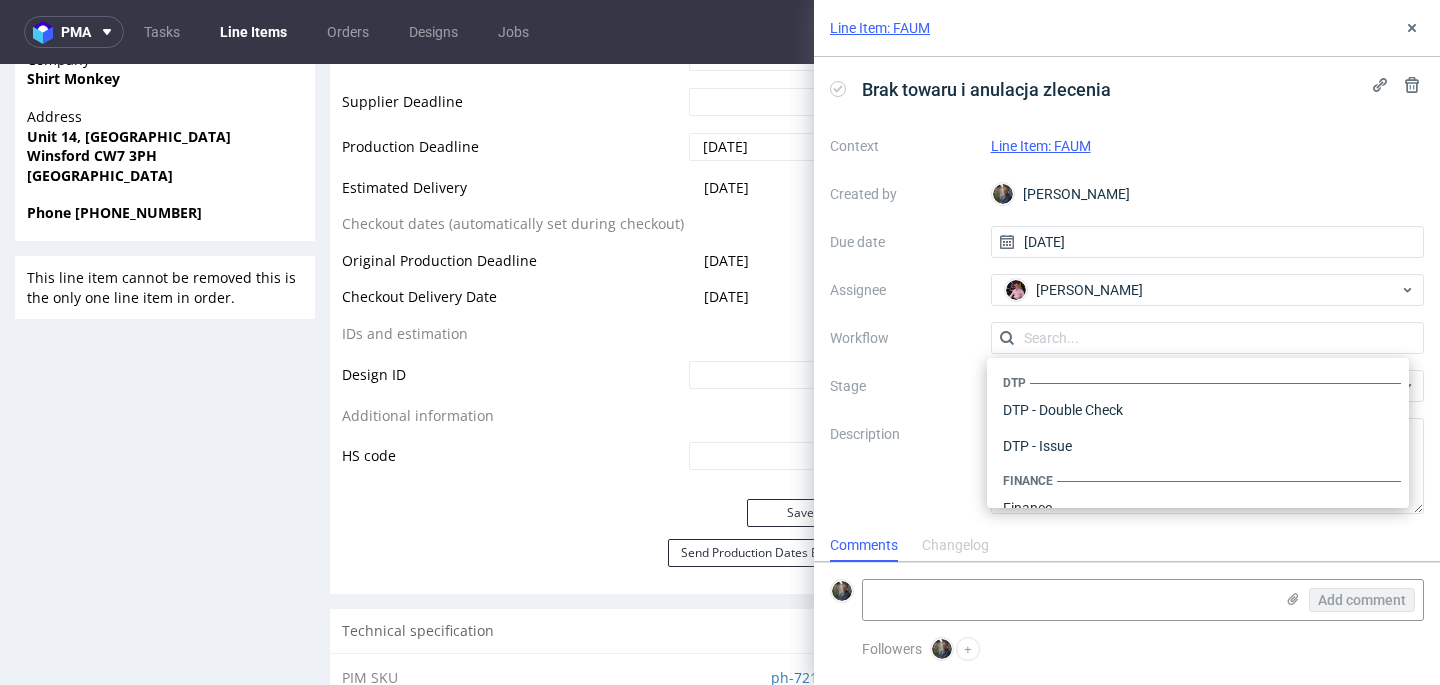 scroll, scrollTop: 1194, scrollLeft: 0, axis: vertical 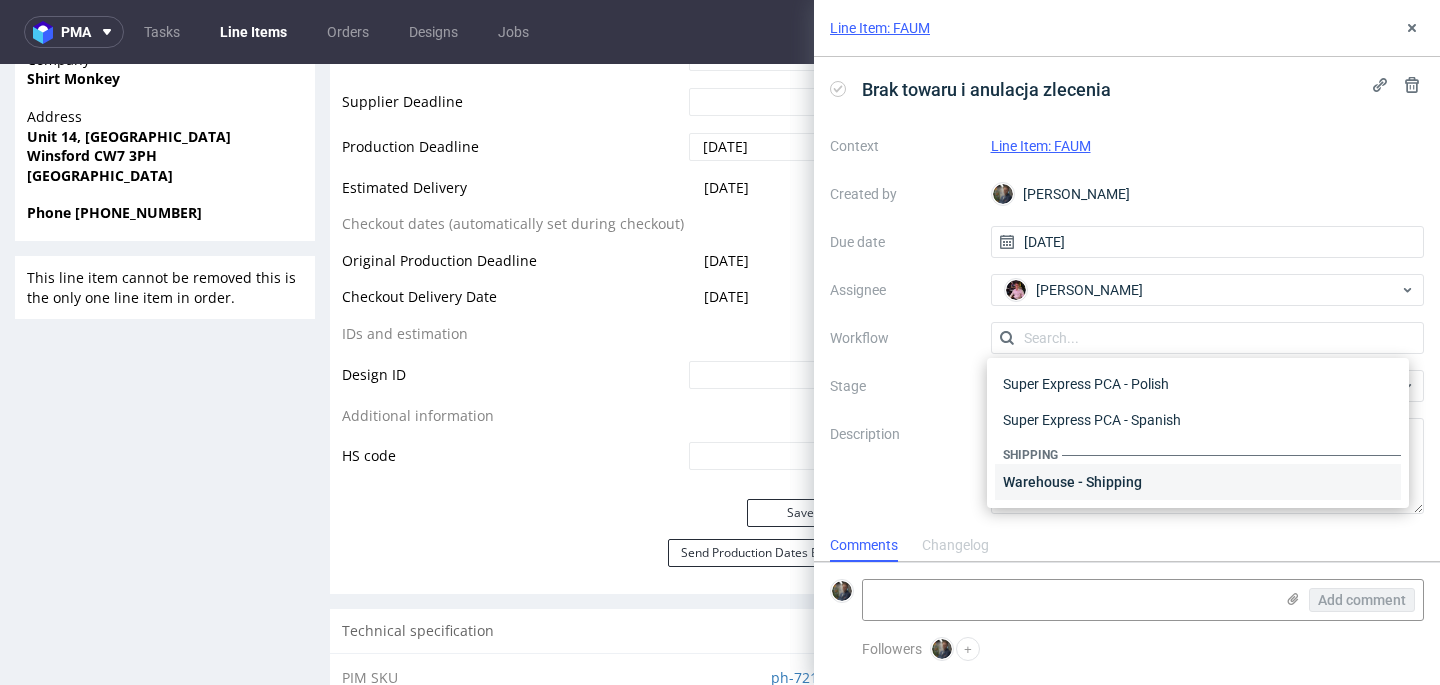 click on "Warehouse - Shipping" at bounding box center [1198, 482] 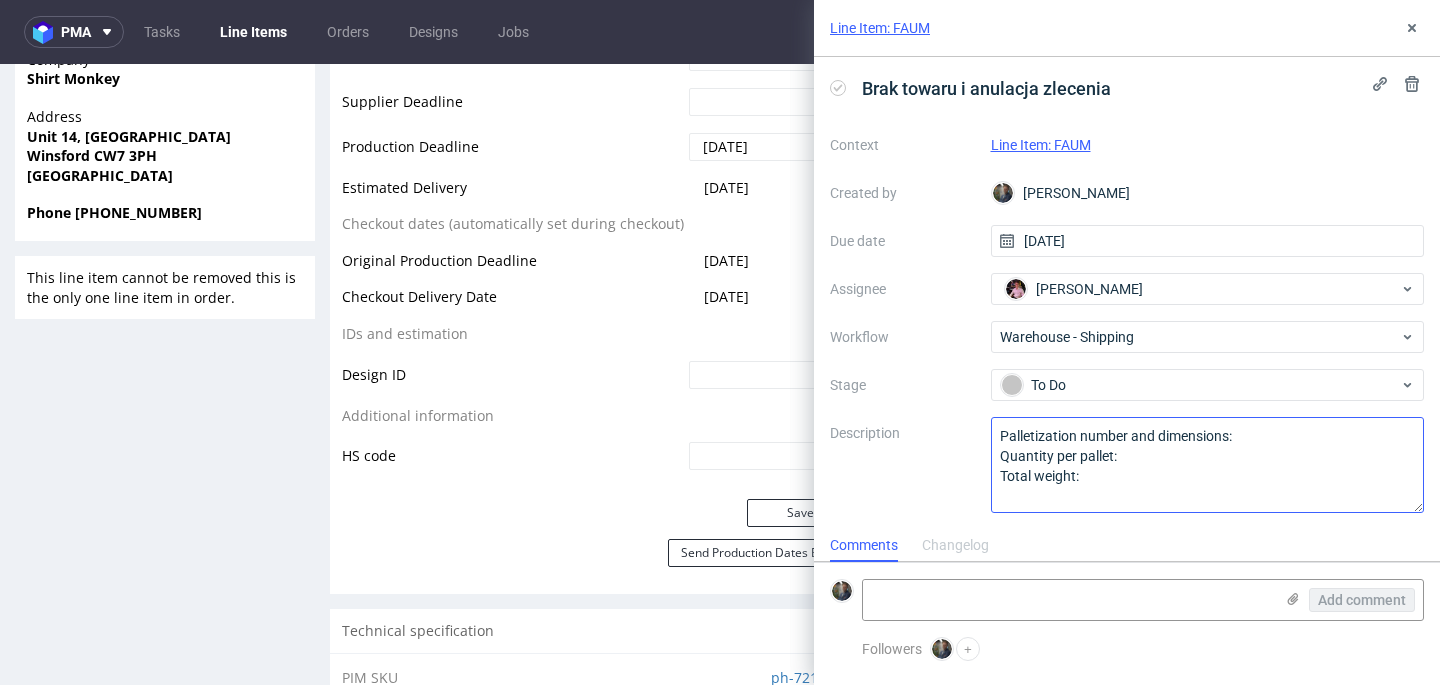 scroll, scrollTop: 1, scrollLeft: 0, axis: vertical 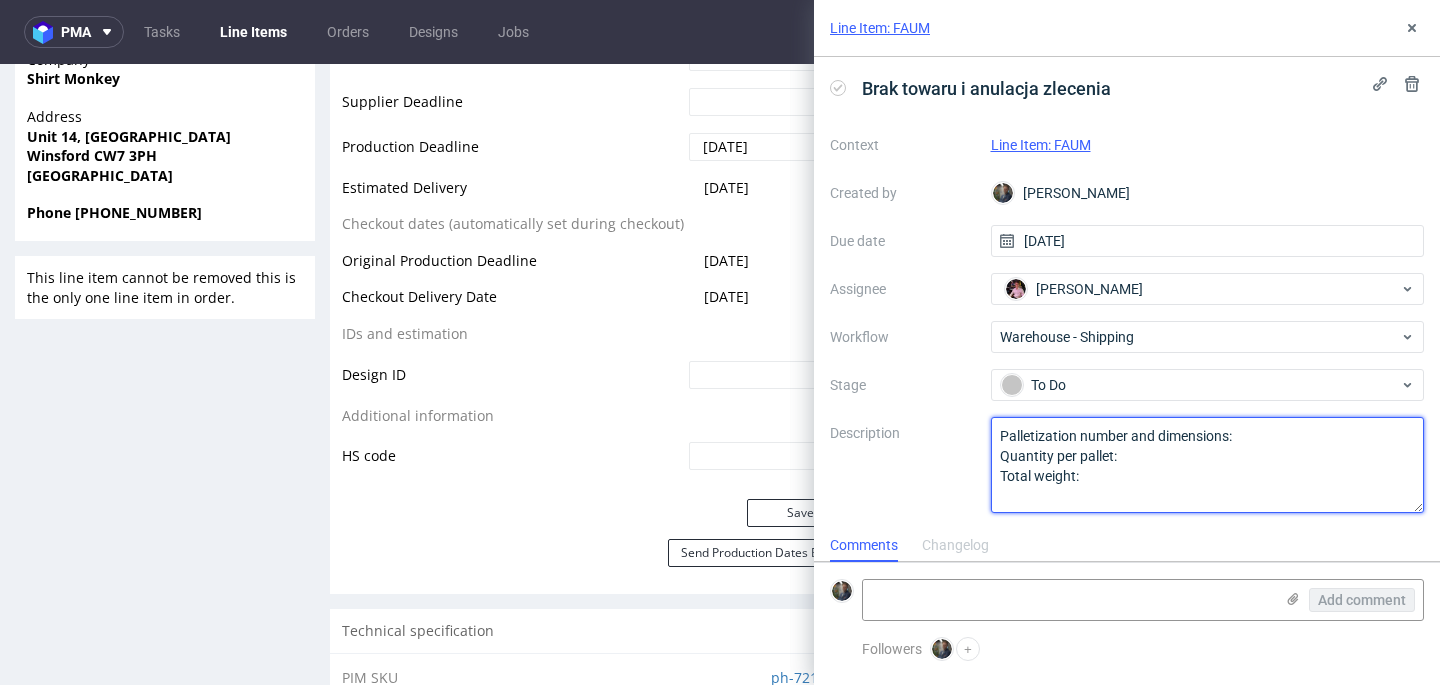 drag, startPoint x: 1117, startPoint y: 486, endPoint x: 960, endPoint y: 417, distance: 171.49344 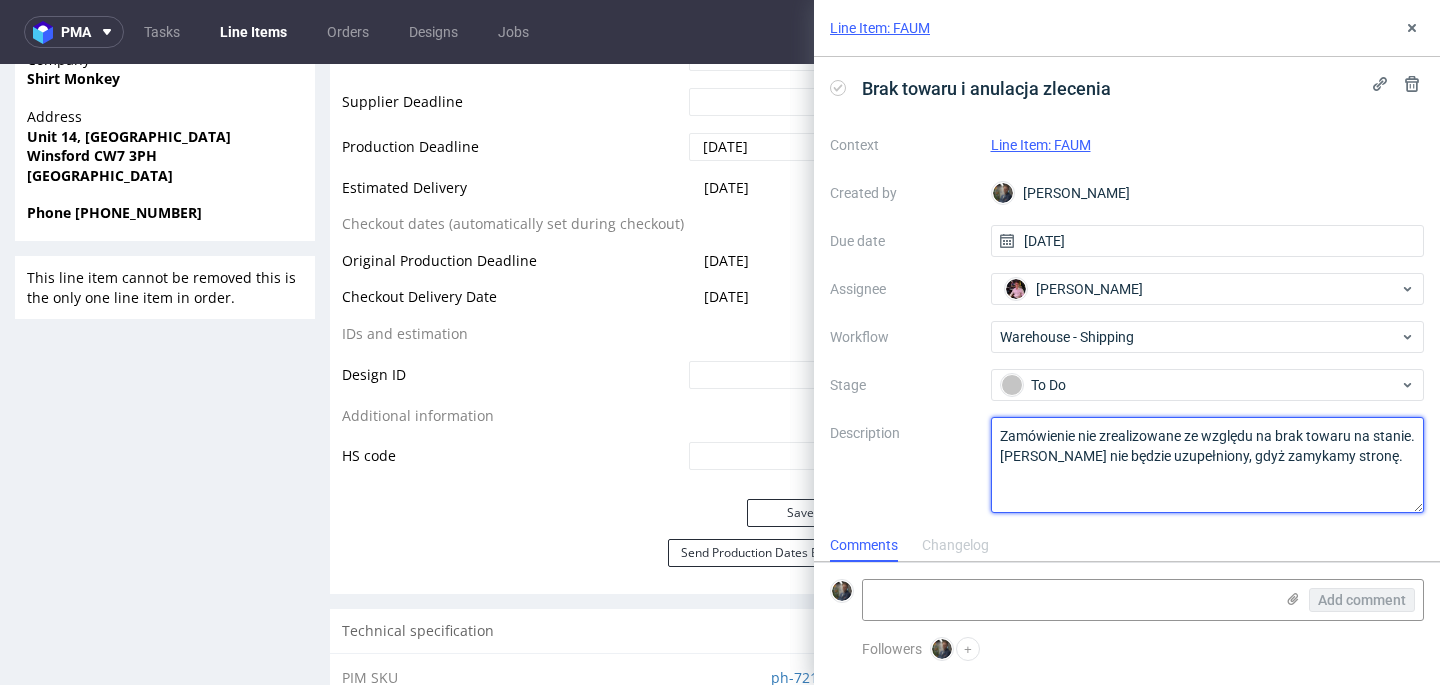 click on "Palletization number and dimensions:
Quantity per pallet:
Total weight:" at bounding box center (1208, 465) 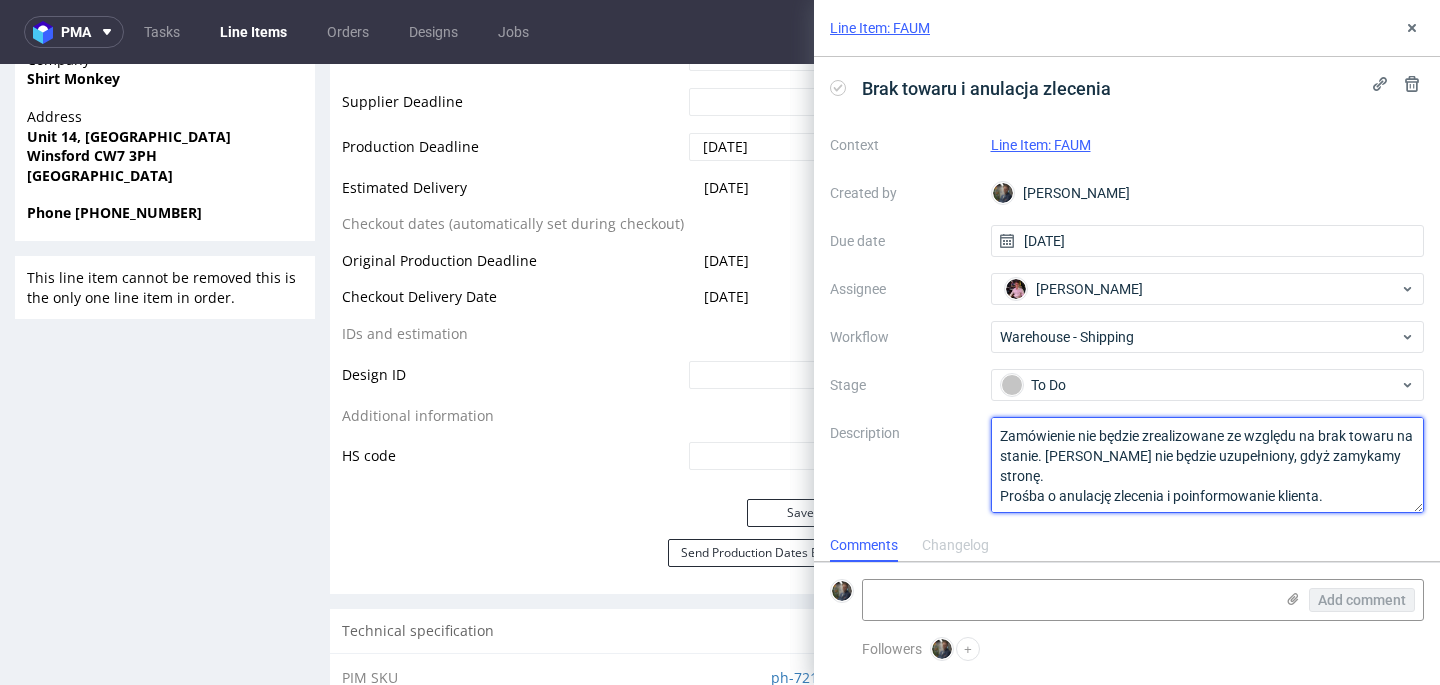 type on "Zamówienie nie będzie zrealizowane ze względu na brak towaru na stanie. Stan nie będzie uzupełniony, gdyż zamykamy stronę.
Prośba o anulację zlecenia i poinformowanie klienta." 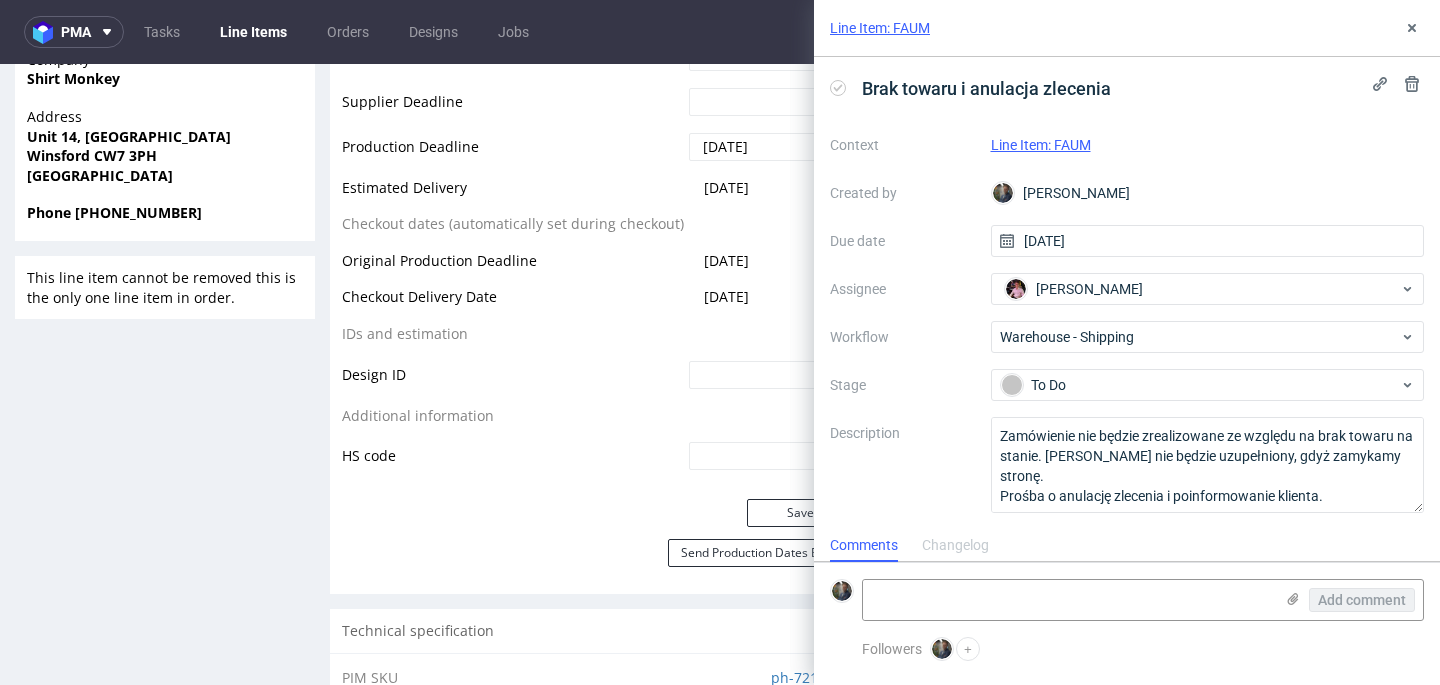 click on "Description" at bounding box center (902, 465) 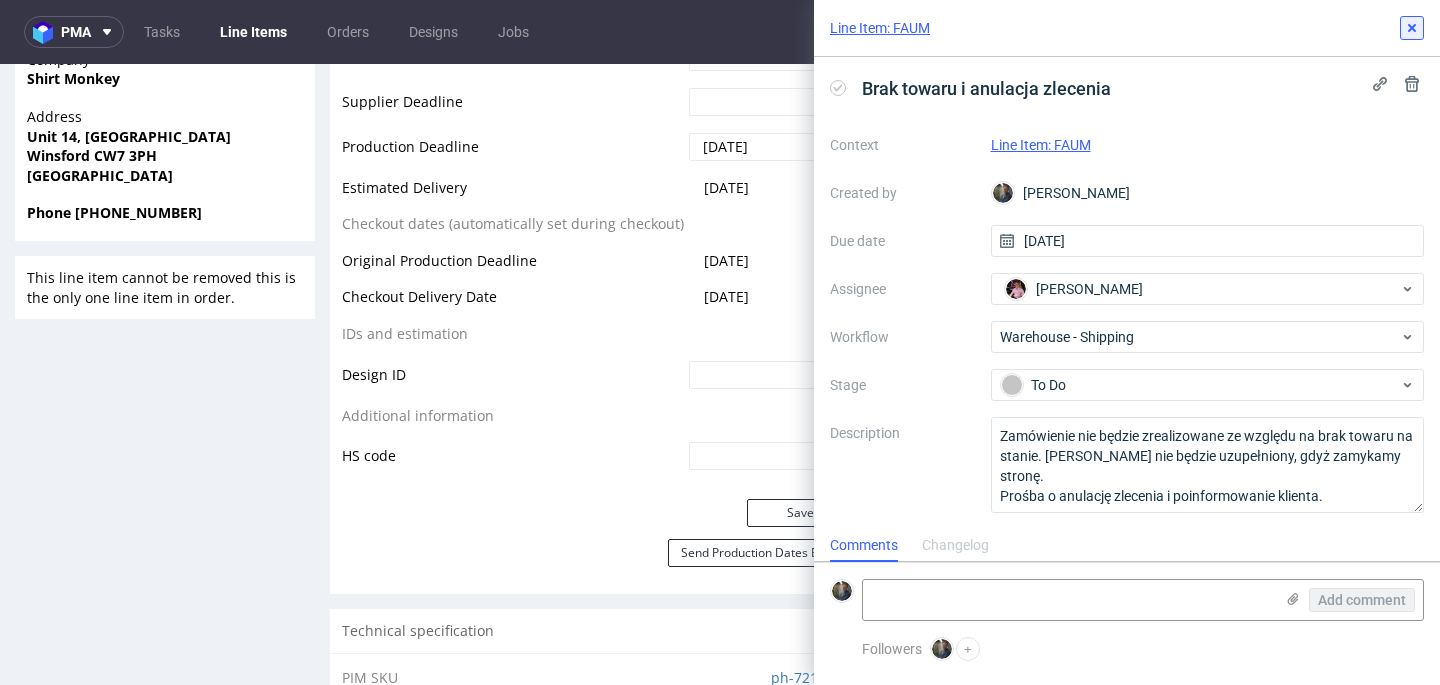 click 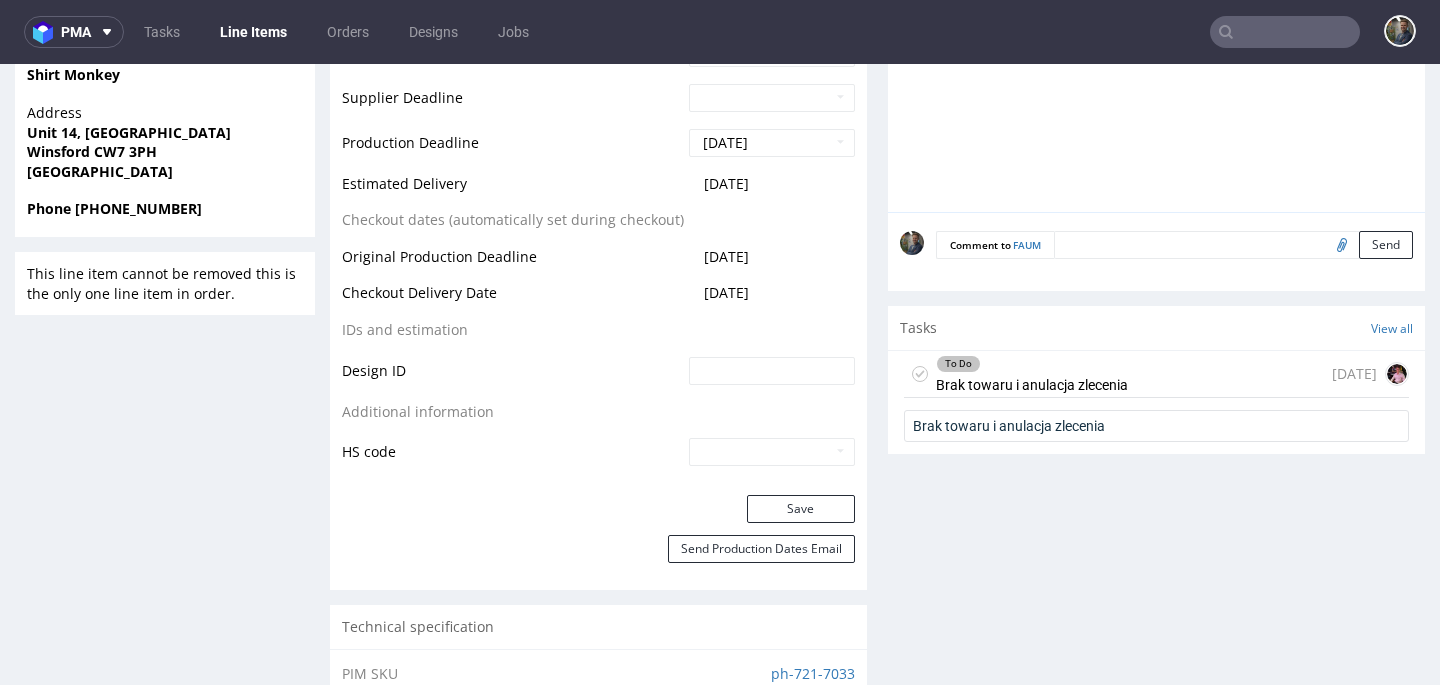 scroll, scrollTop: 831, scrollLeft: 0, axis: vertical 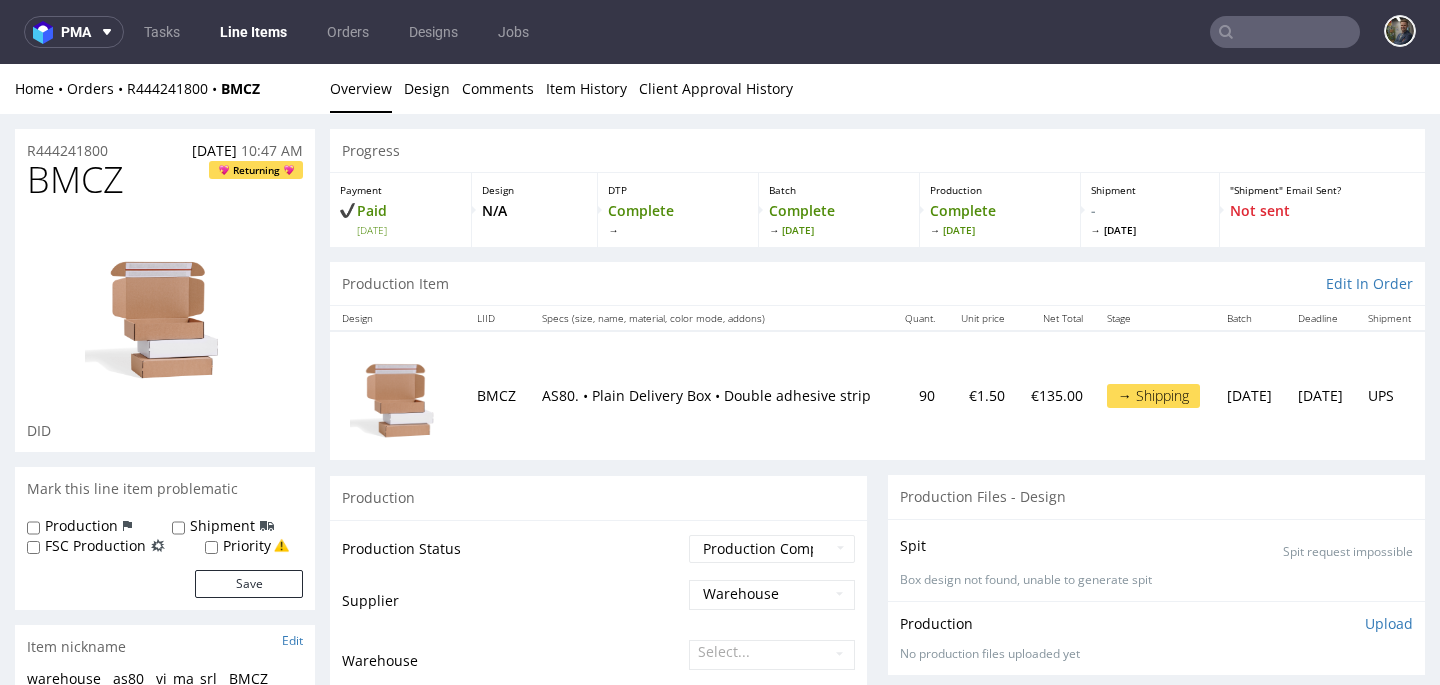 click on "BMCZ" at bounding box center [75, 180] 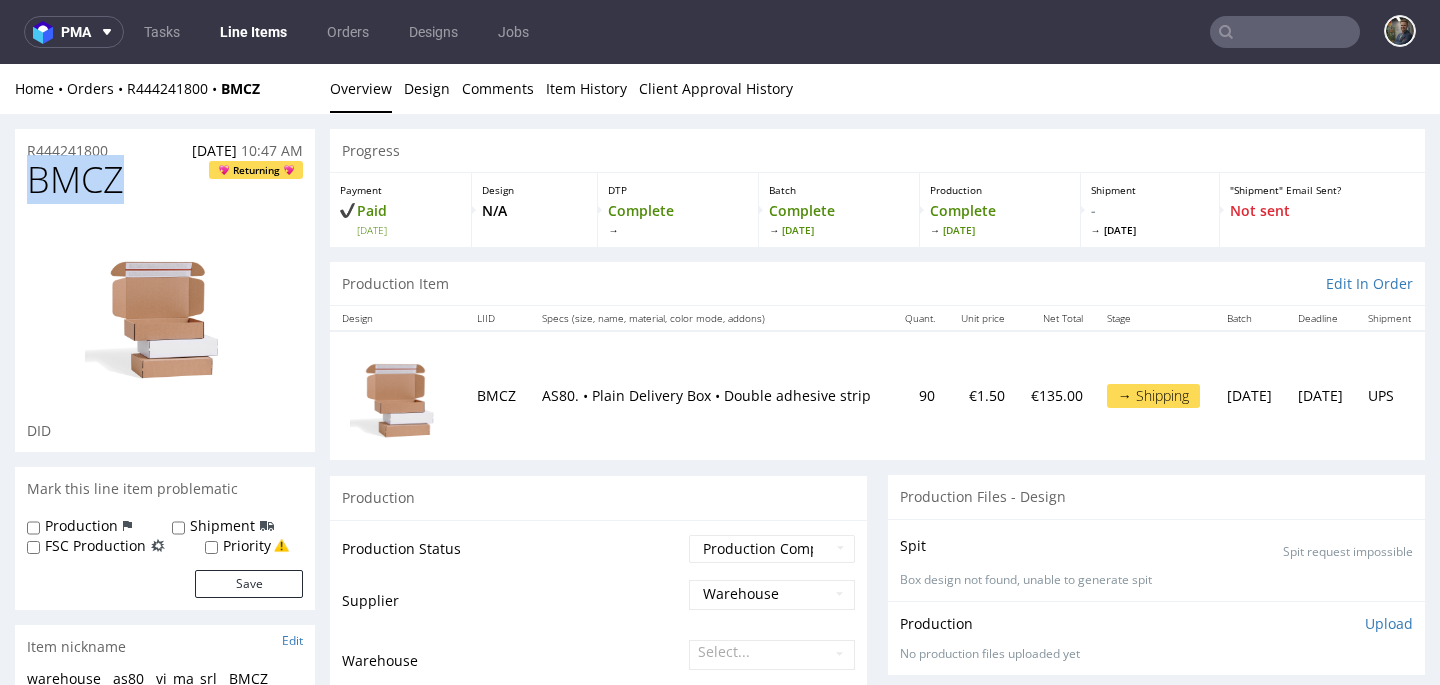 click on "BMCZ" at bounding box center (75, 180) 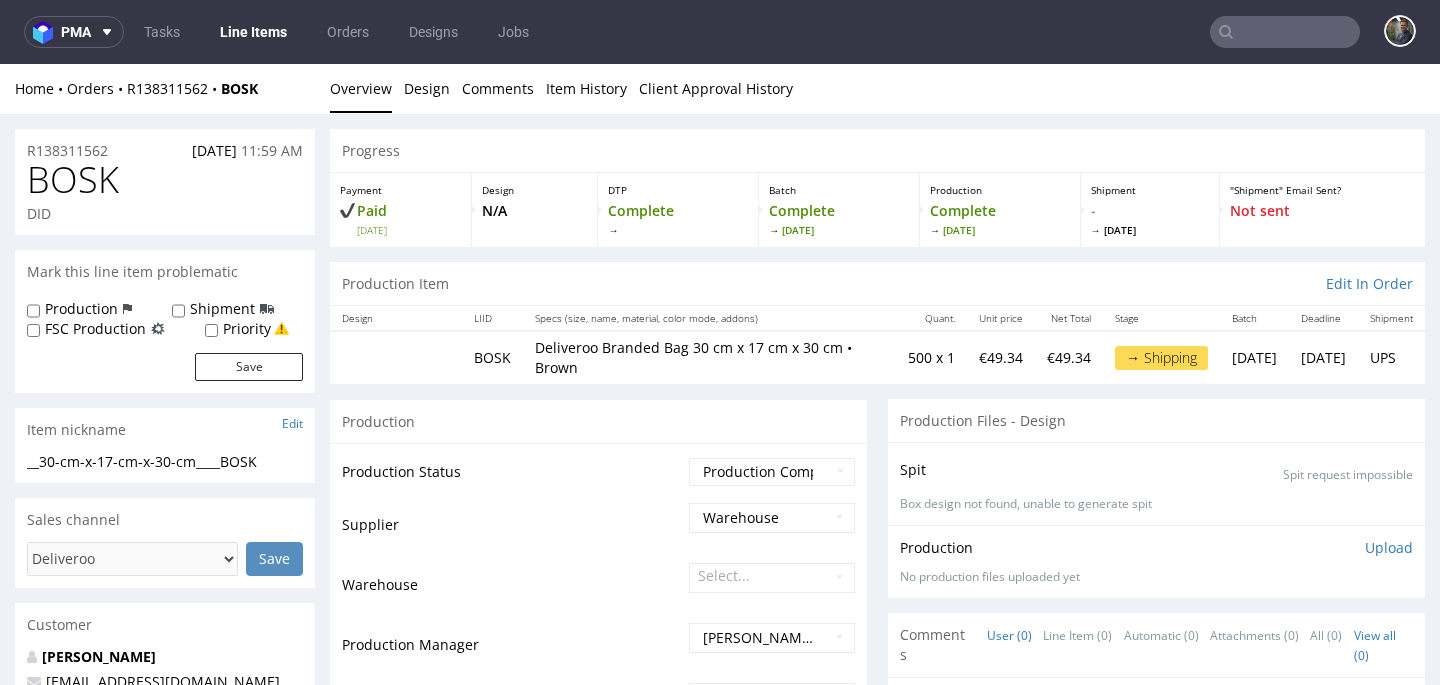 scroll, scrollTop: 0, scrollLeft: 0, axis: both 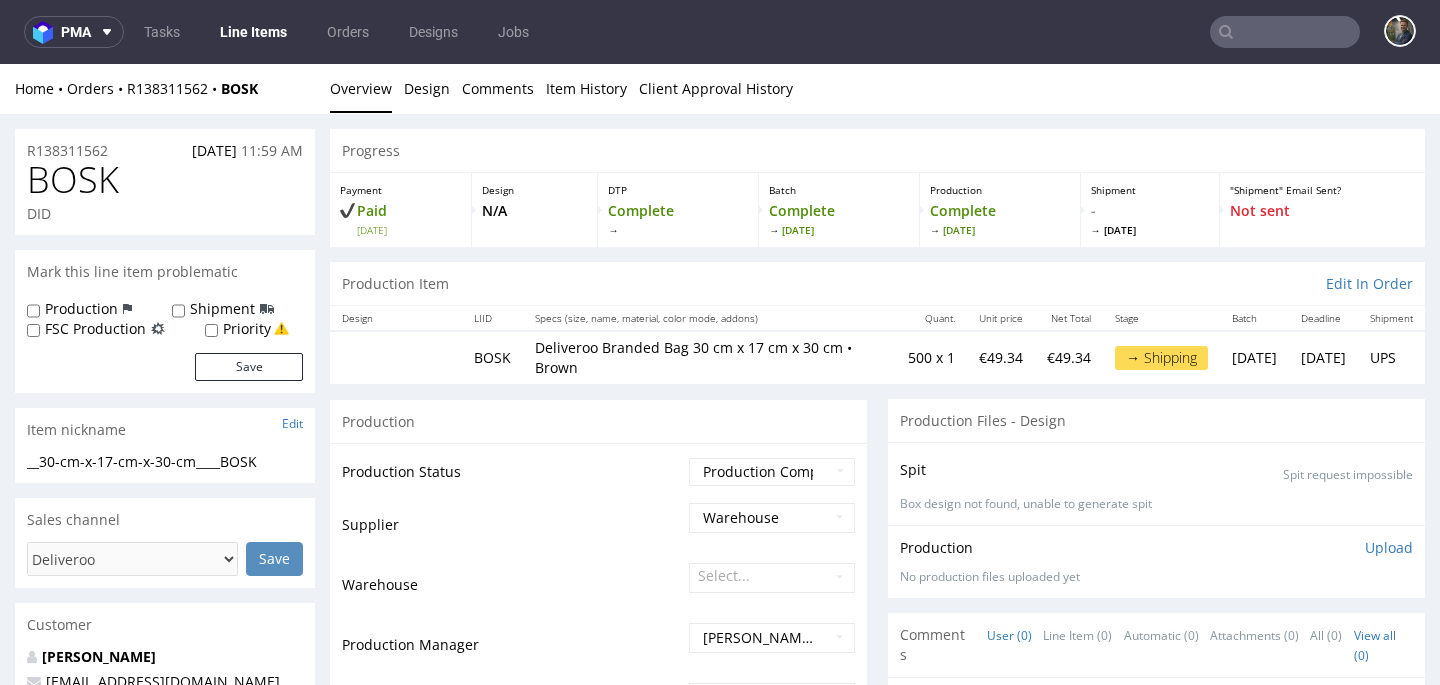 click on "BOSK" at bounding box center (73, 180) 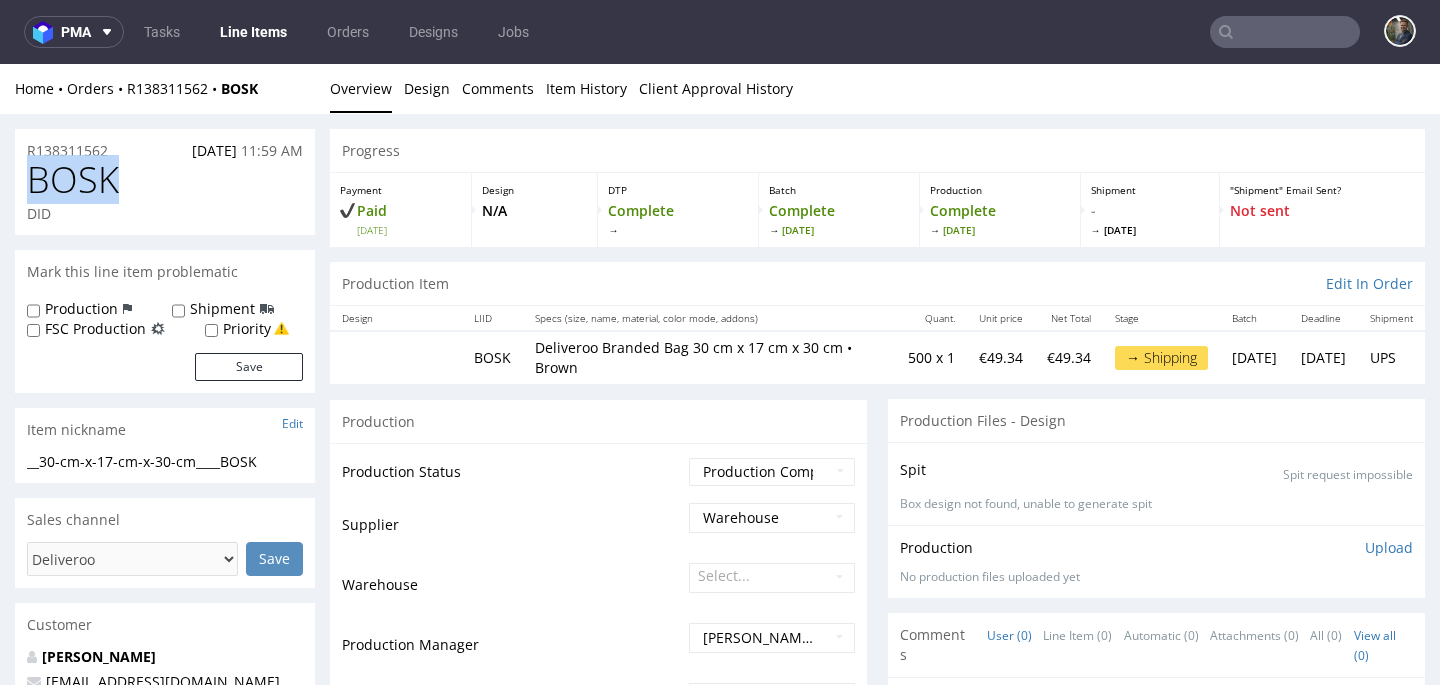 click on "BOSK" at bounding box center (73, 180) 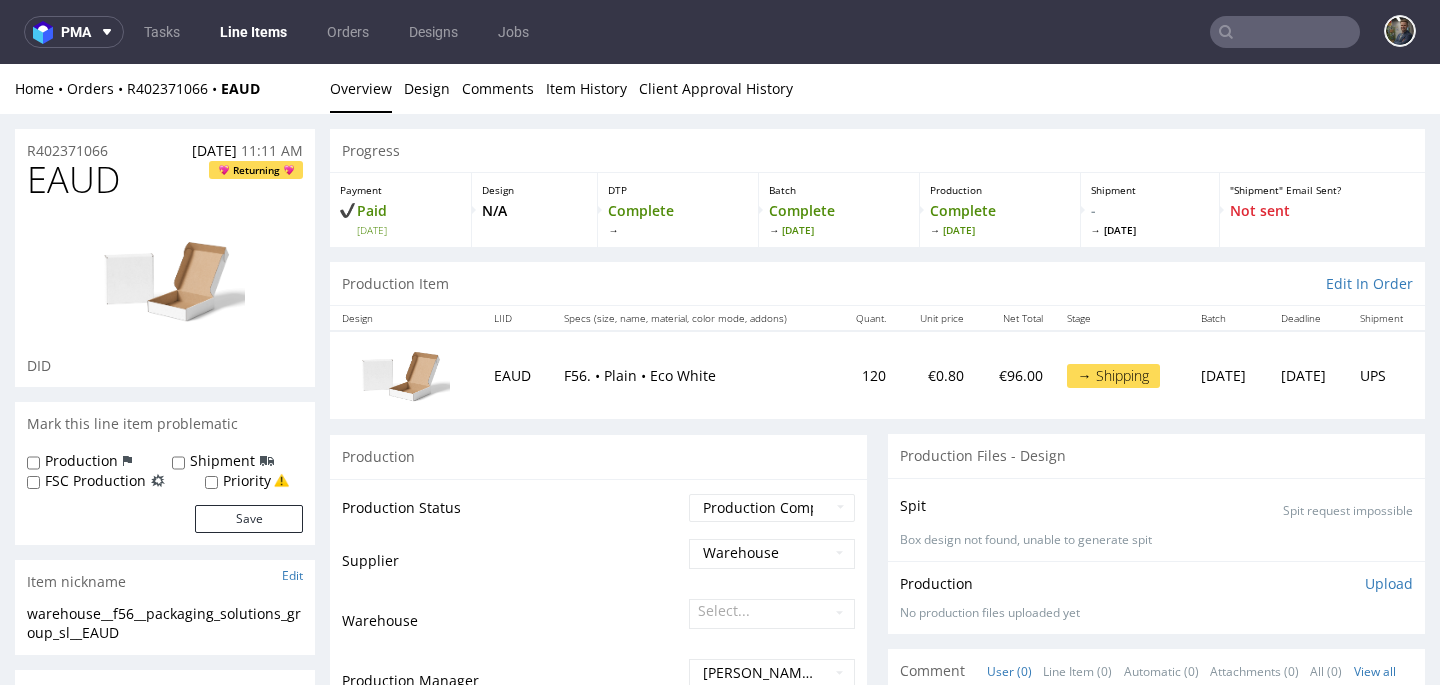 scroll, scrollTop: 0, scrollLeft: 0, axis: both 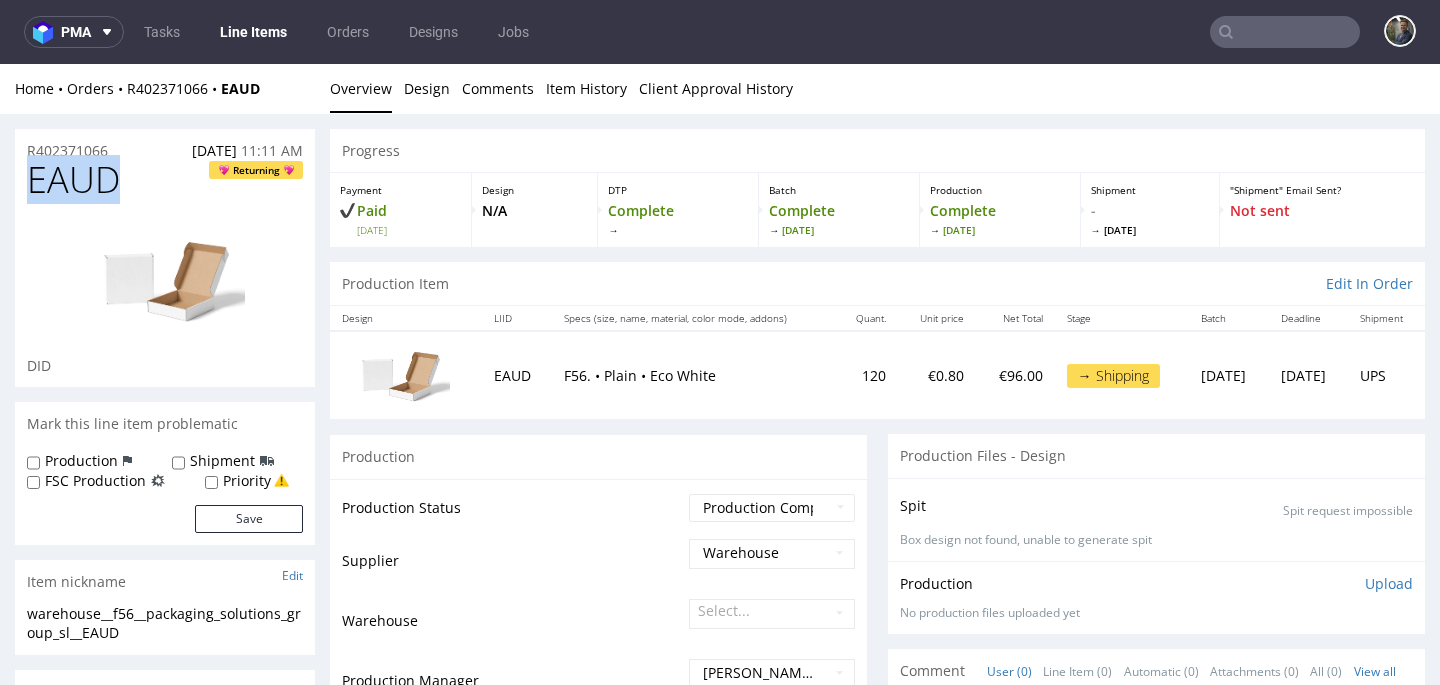 click on "EAUD" at bounding box center [73, 180] 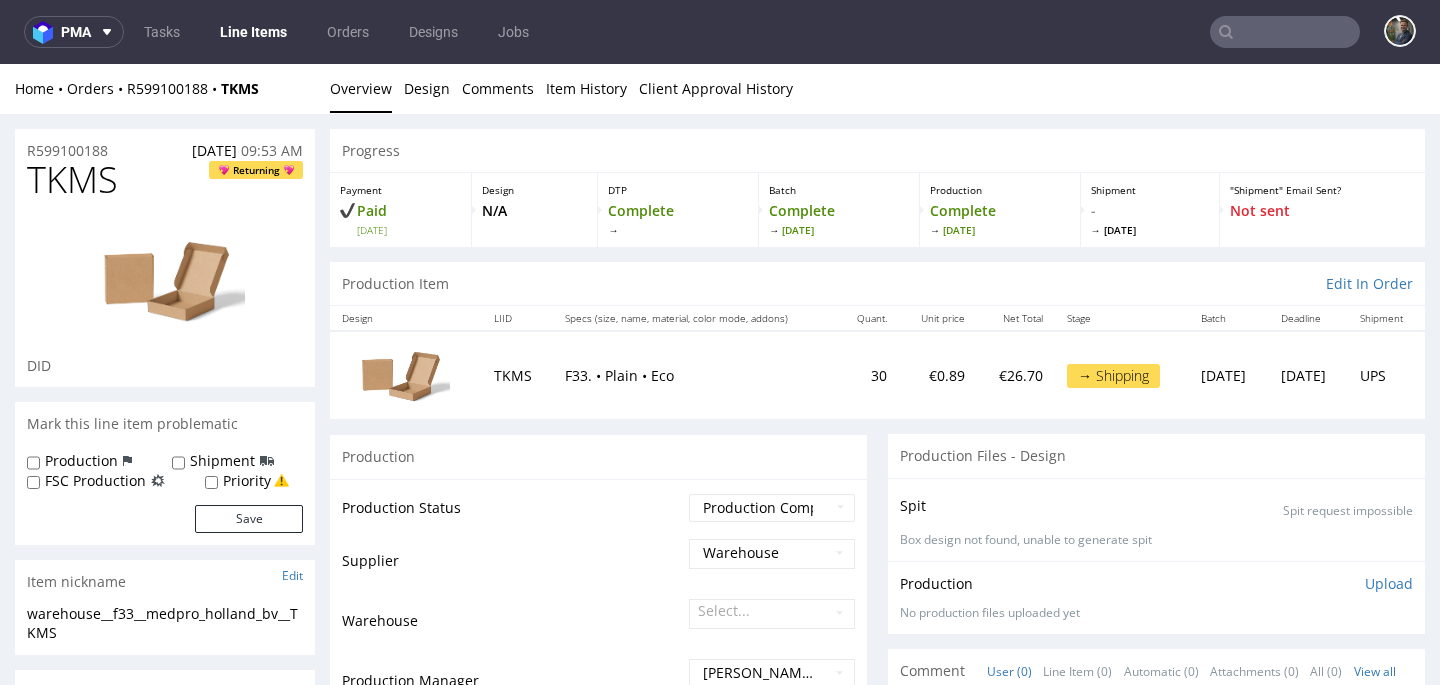 scroll, scrollTop: 0, scrollLeft: 0, axis: both 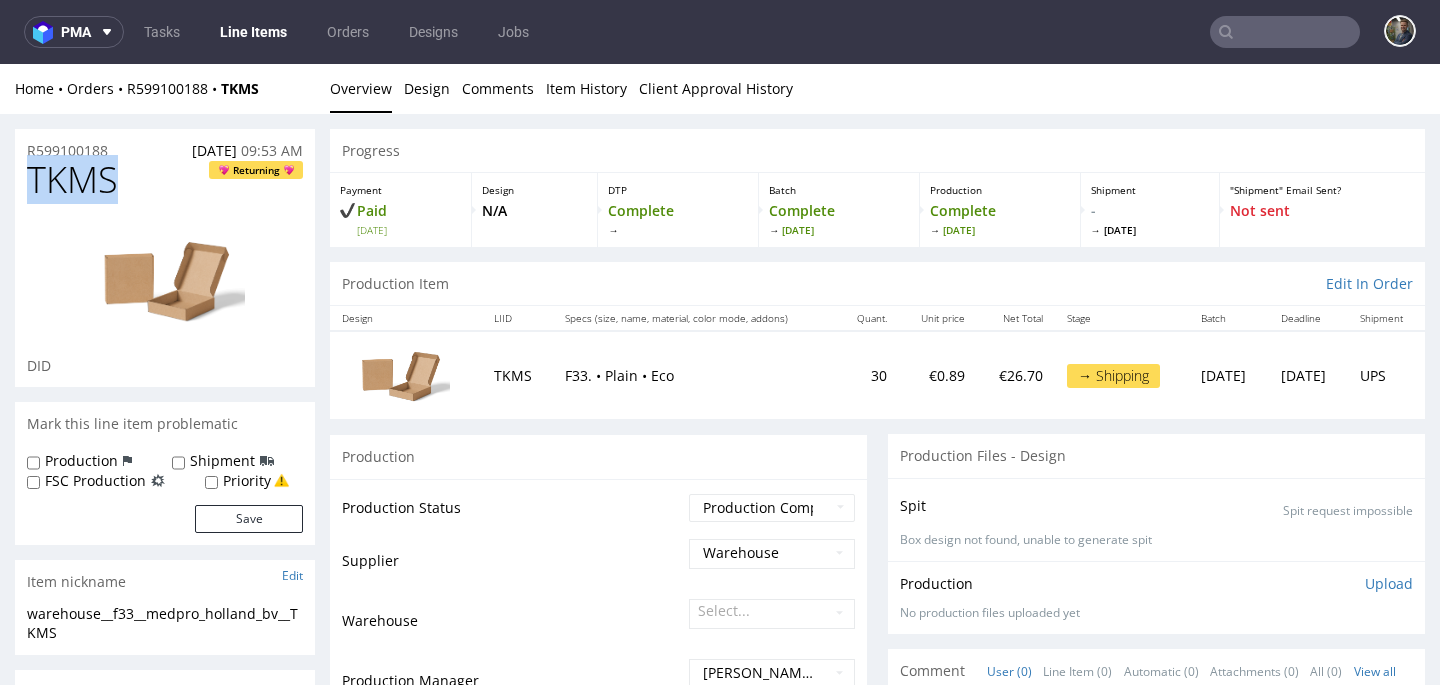 click on "TKMS" at bounding box center [72, 180] 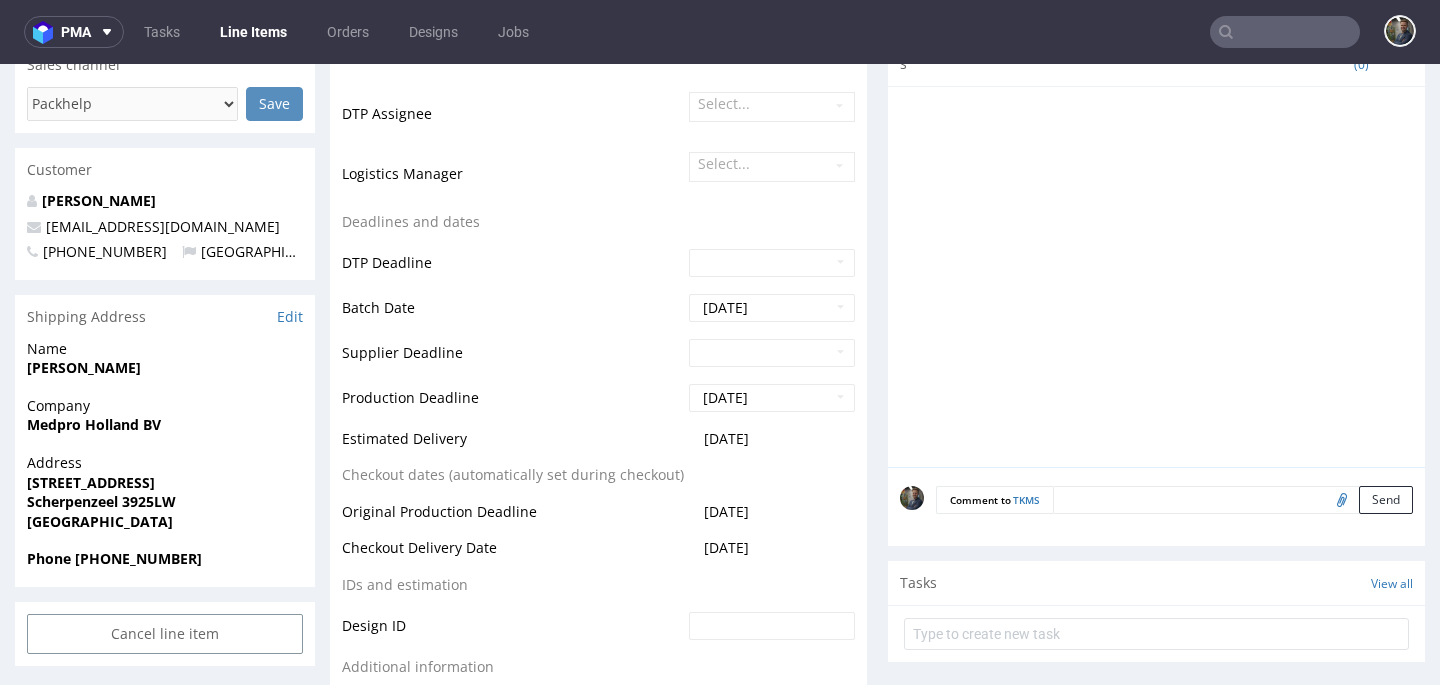 scroll, scrollTop: 0, scrollLeft: 0, axis: both 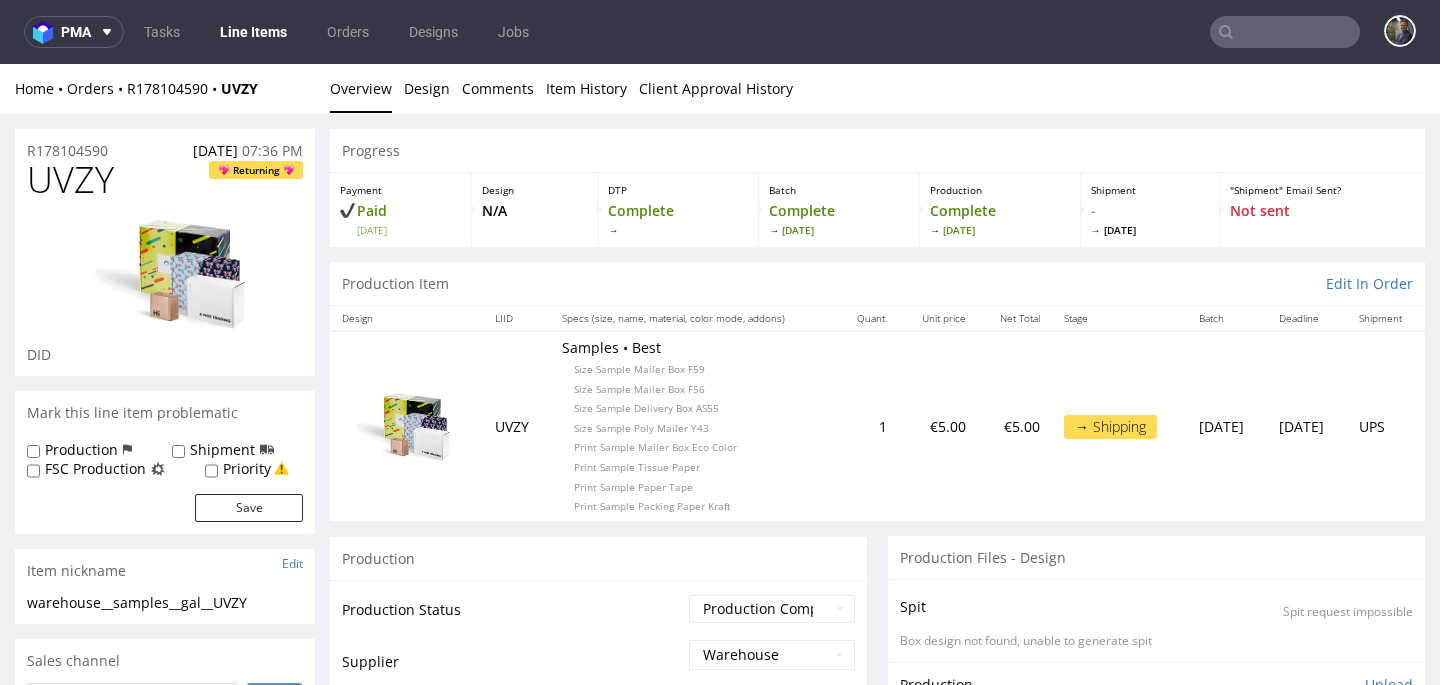 click on "UVZY" at bounding box center [70, 180] 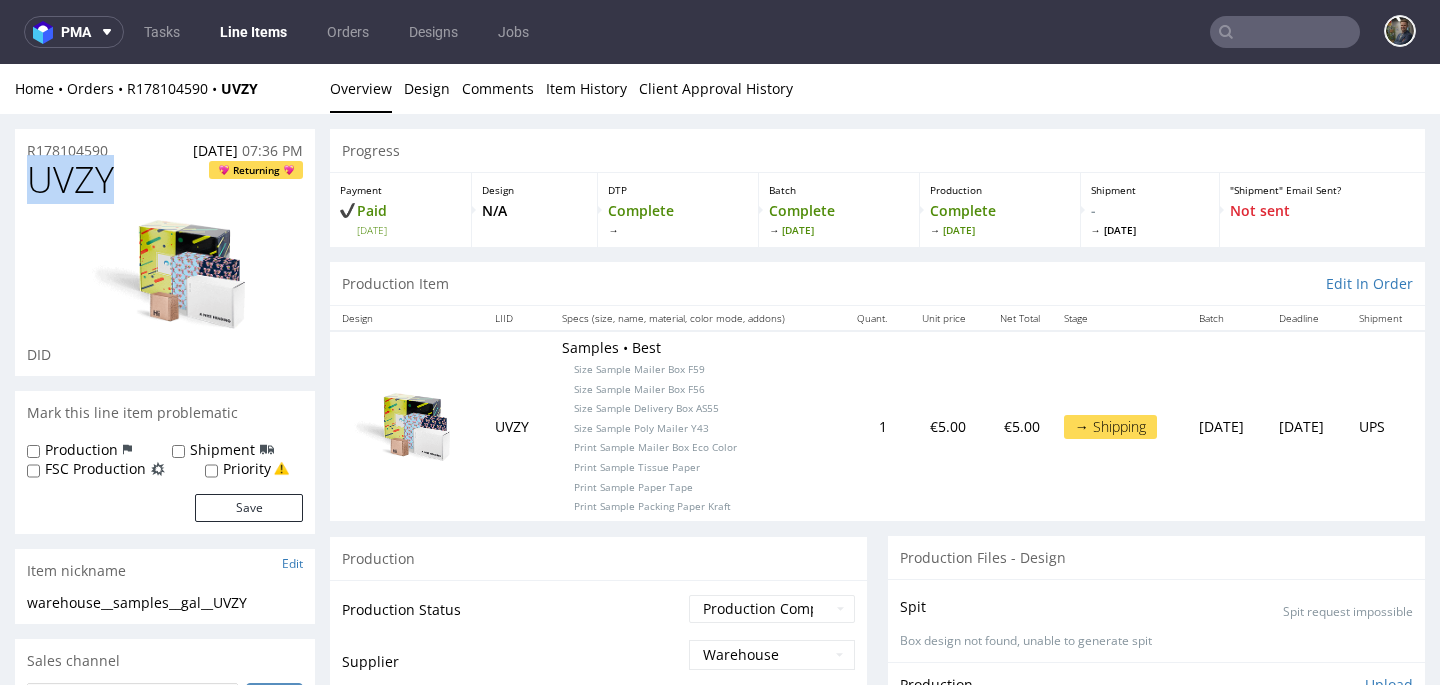 click on "UVZY" at bounding box center [70, 180] 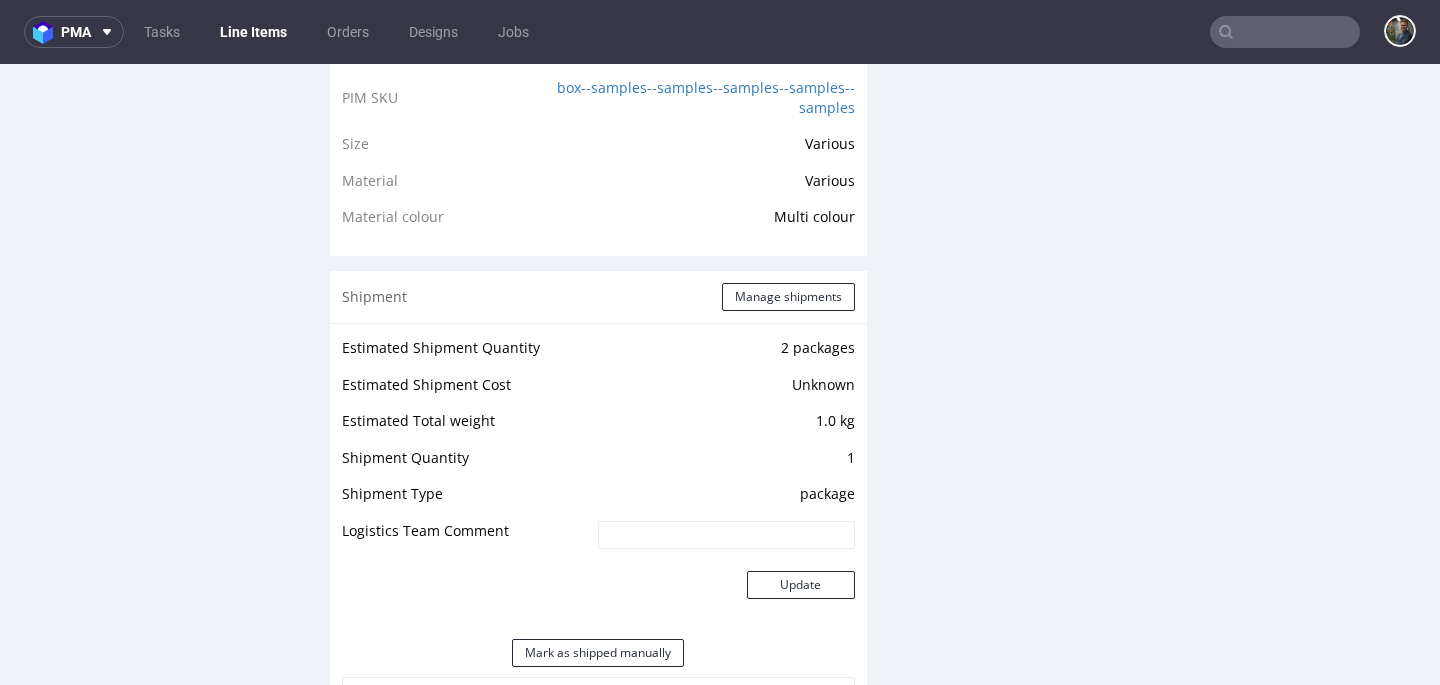 scroll, scrollTop: 1683, scrollLeft: 0, axis: vertical 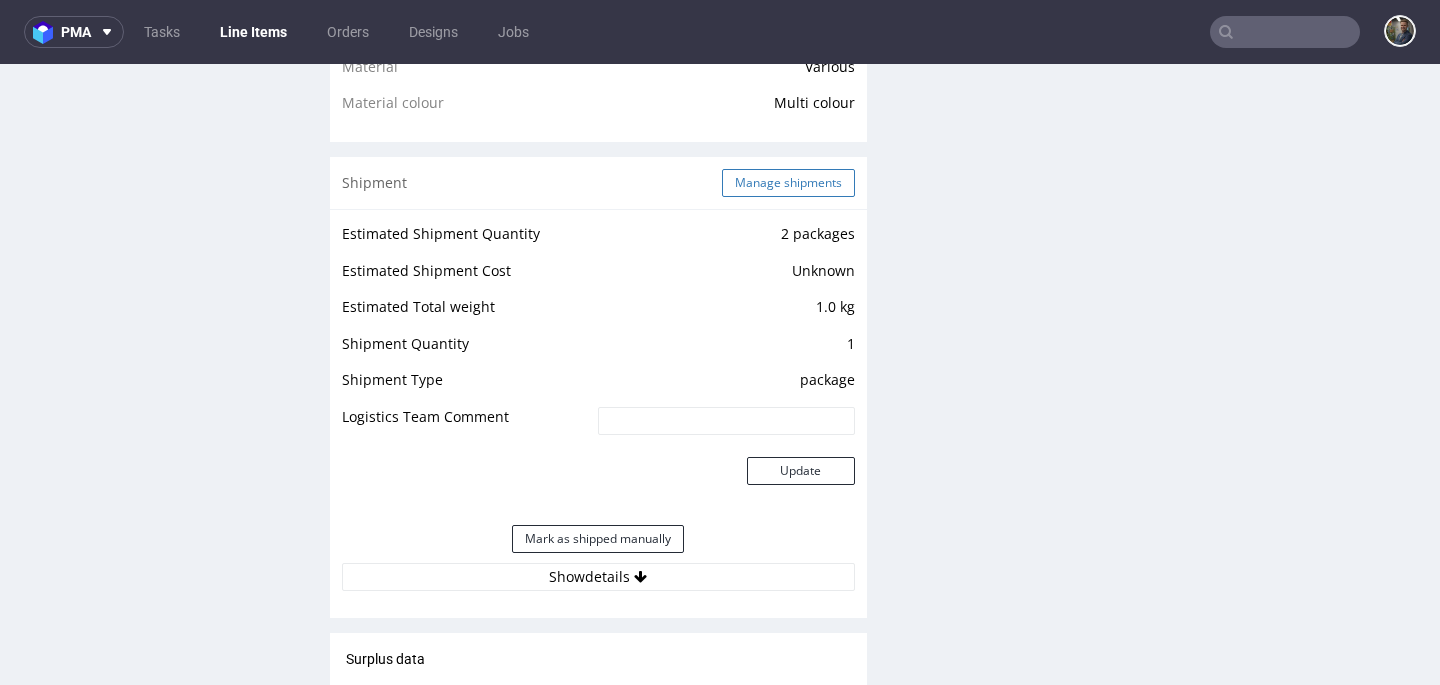 click on "Manage shipments" at bounding box center (788, 183) 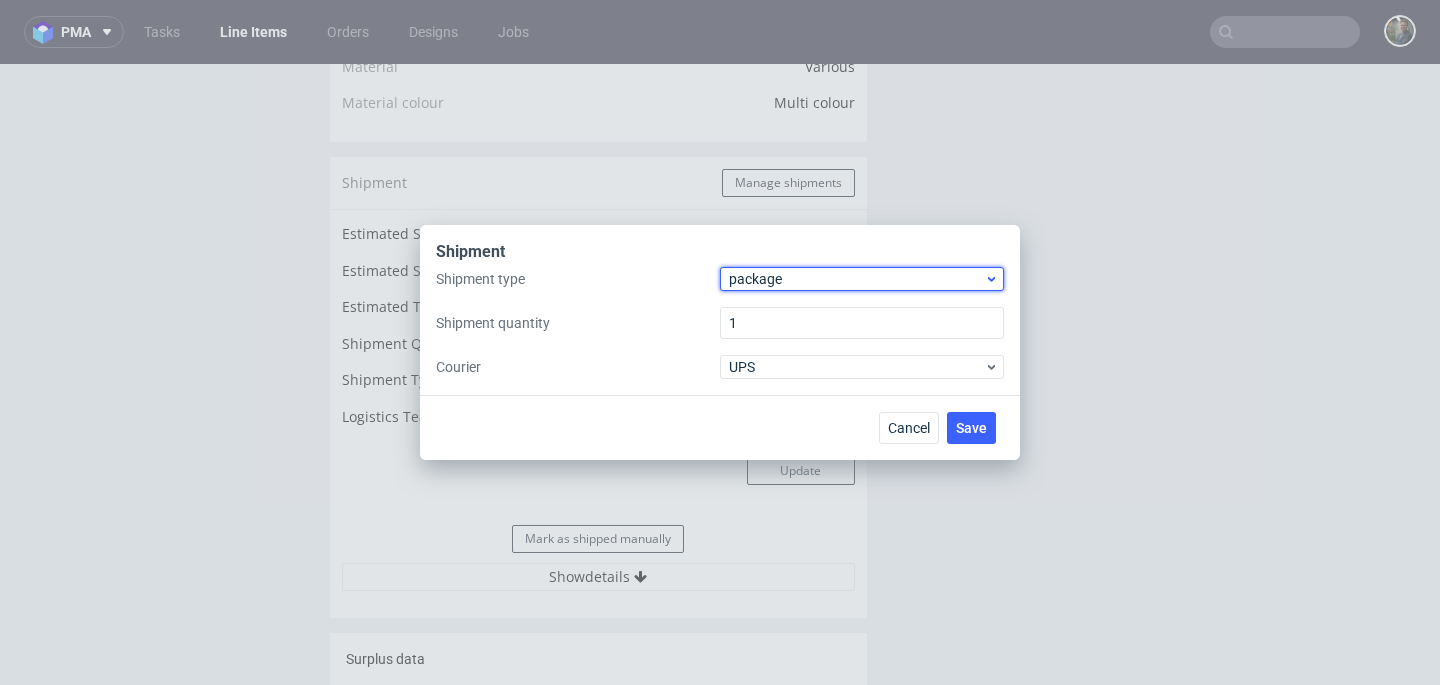 click on "package" at bounding box center (856, 279) 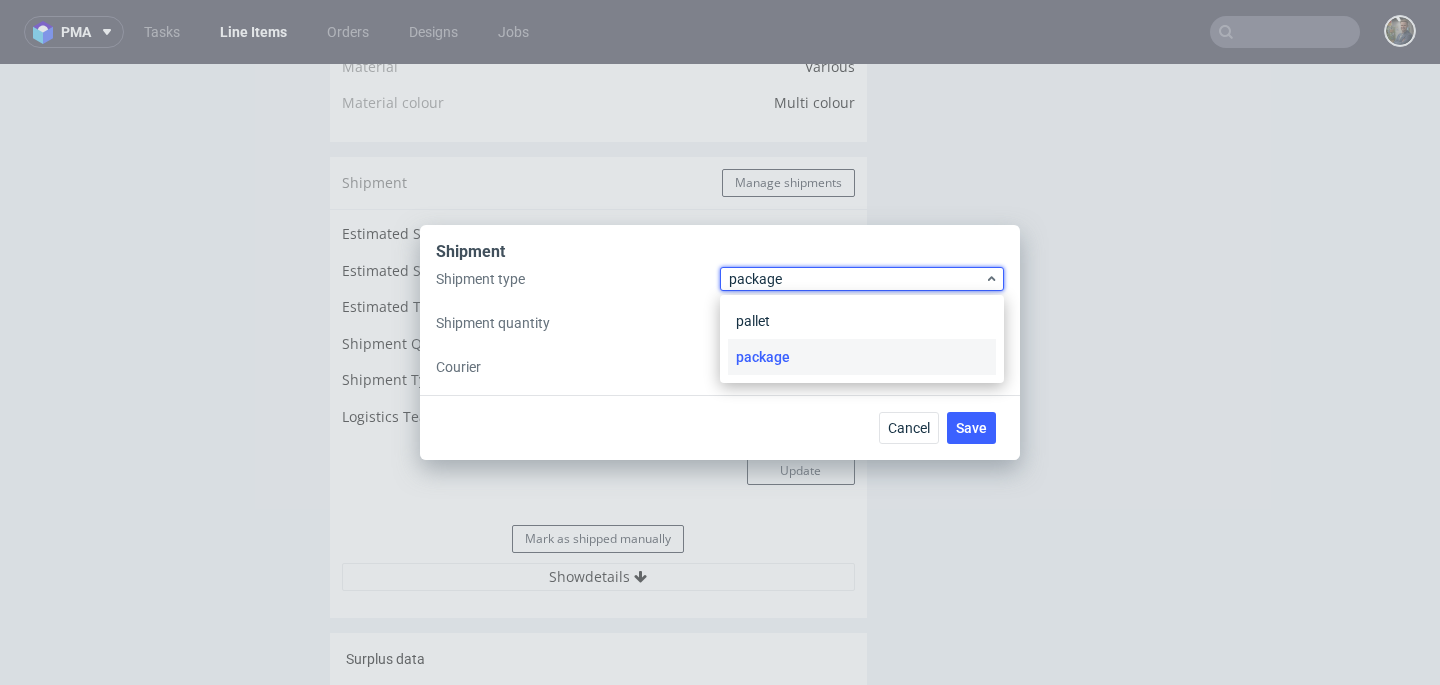 click on "Shipment quantity" at bounding box center [578, 323] 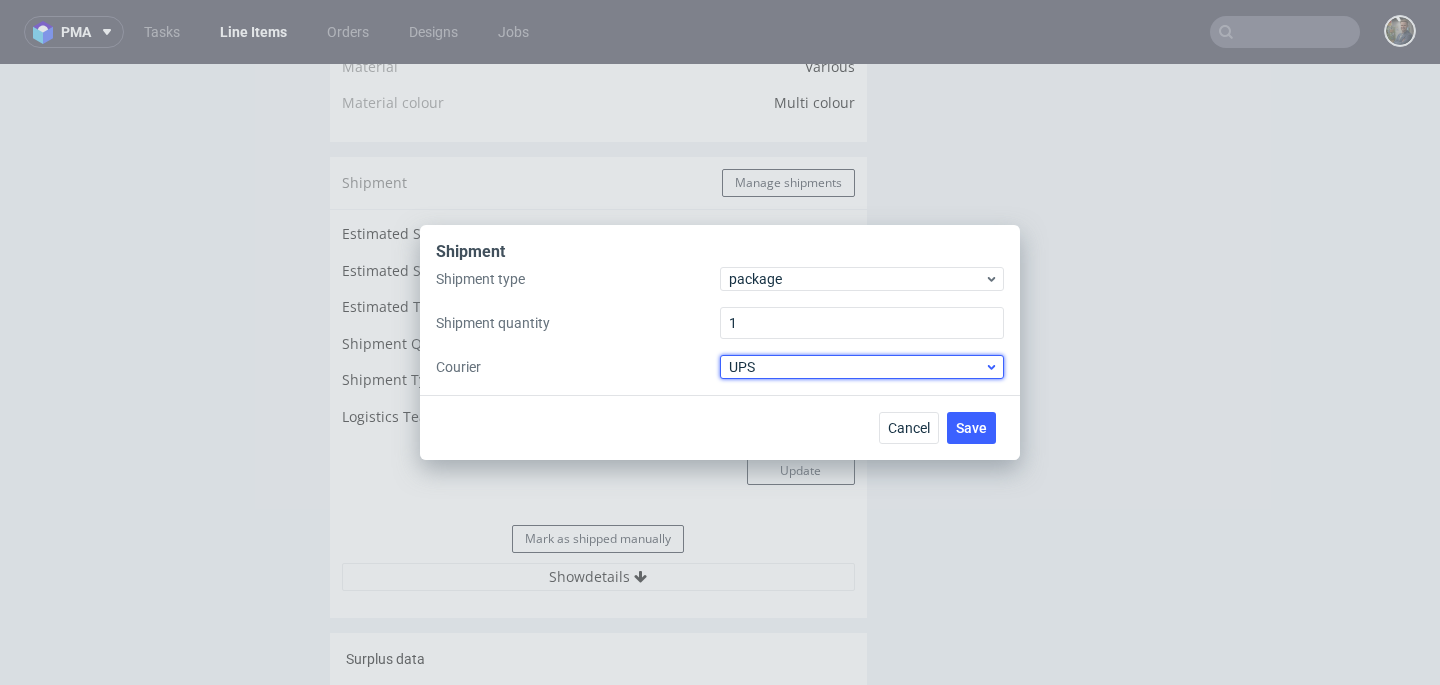 click on "UPS" at bounding box center [856, 367] 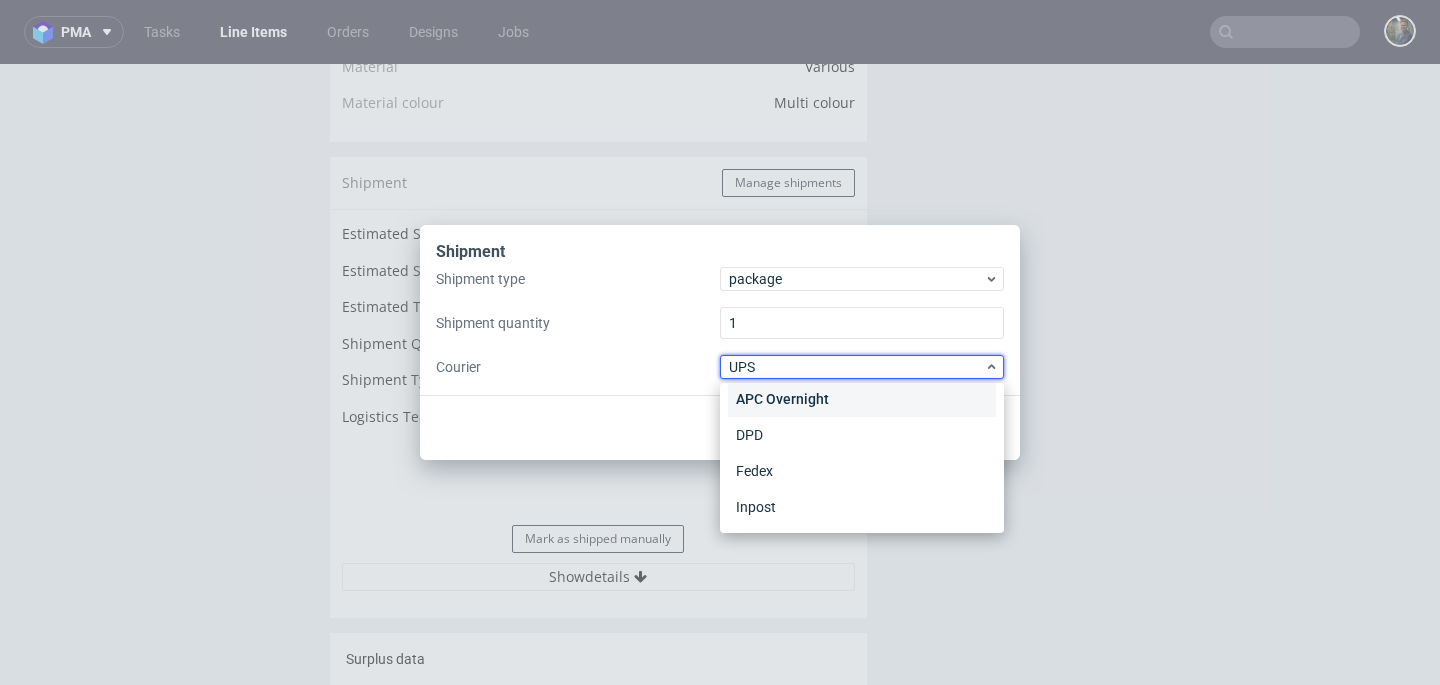 scroll, scrollTop: 0, scrollLeft: 0, axis: both 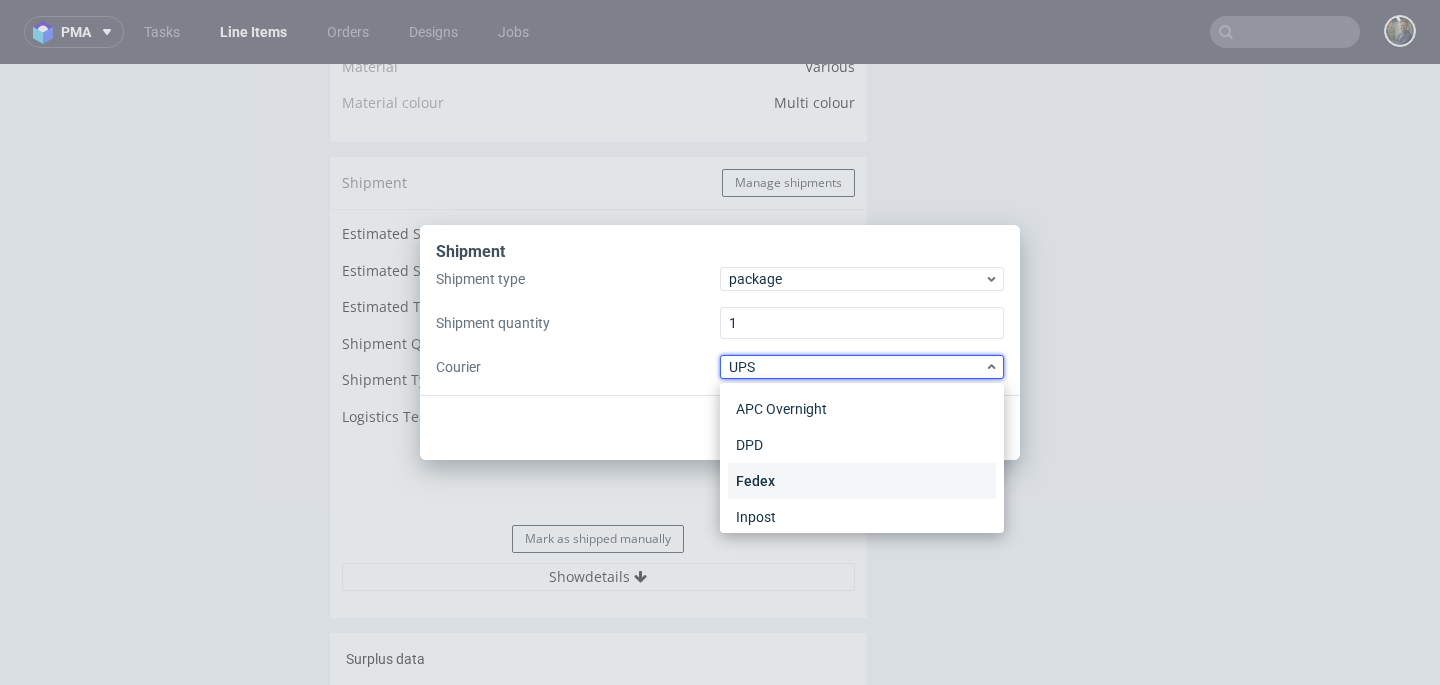 click on "Fedex" at bounding box center (862, 481) 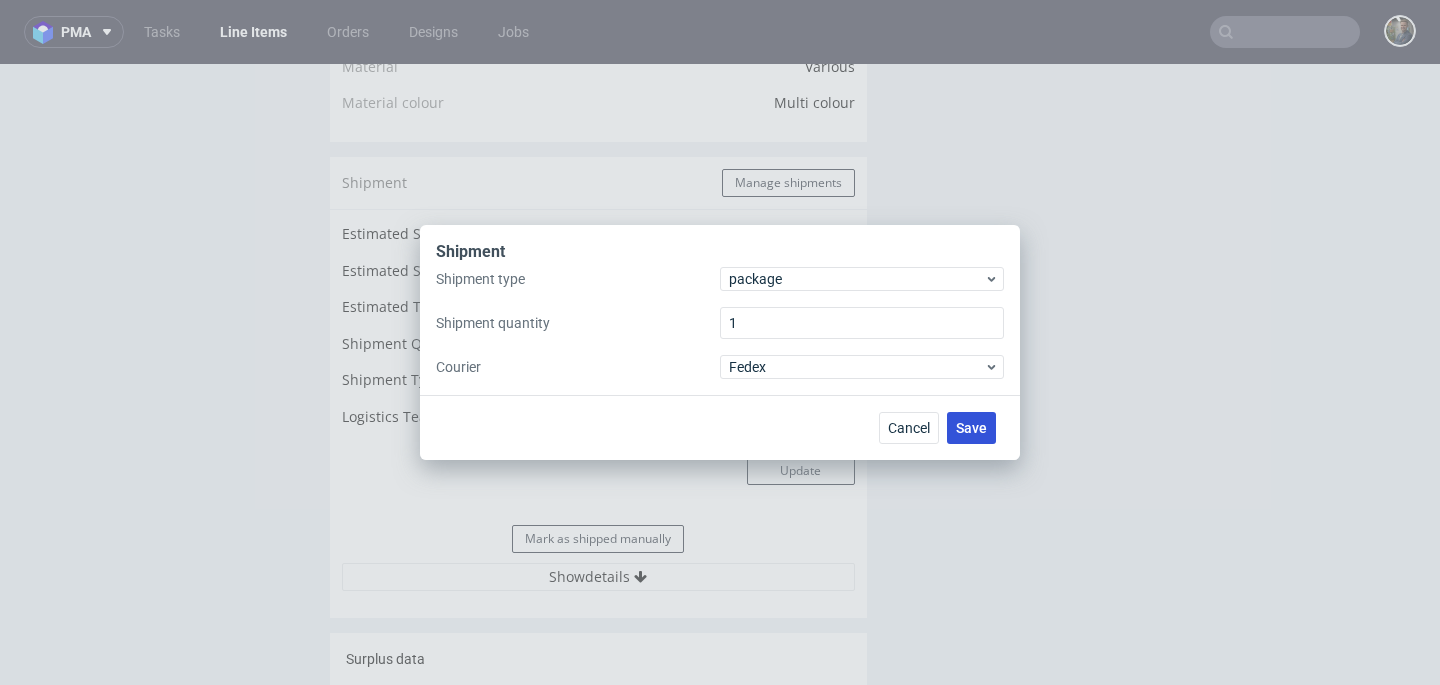 click on "Save" at bounding box center (971, 428) 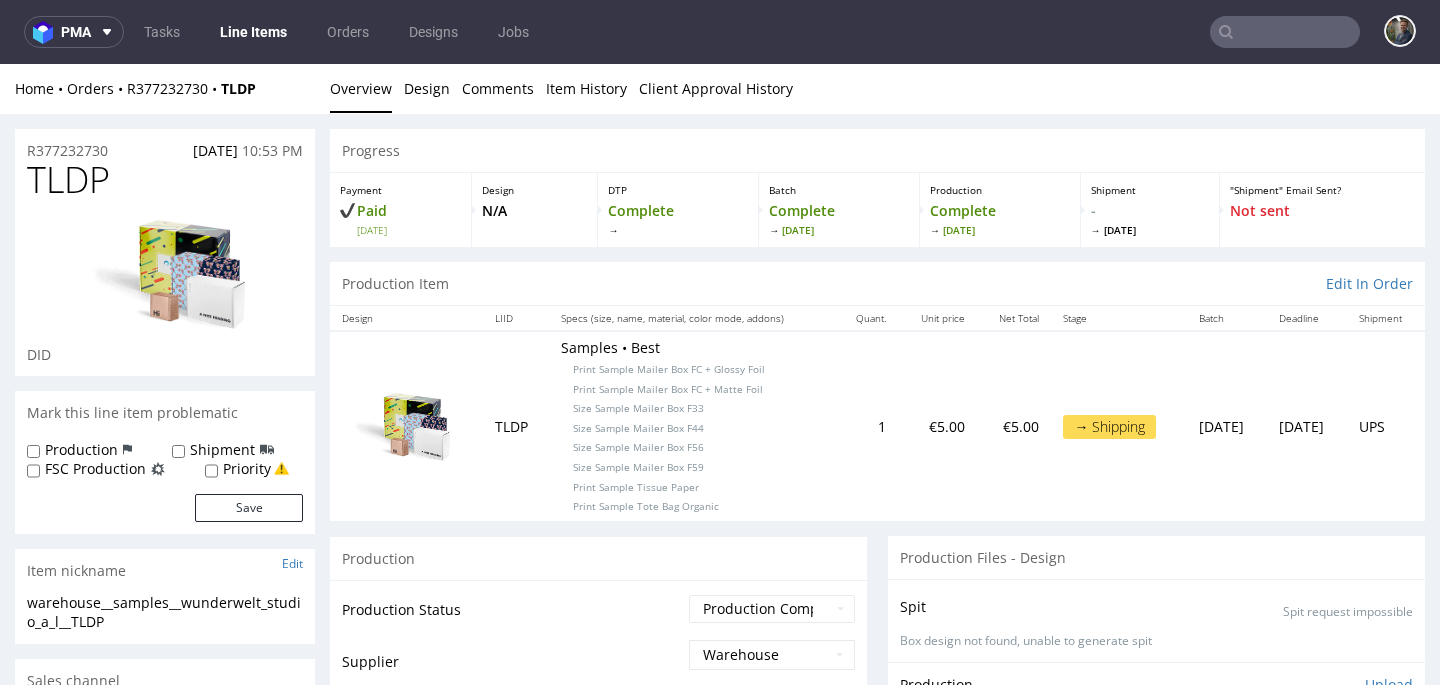 scroll, scrollTop: 0, scrollLeft: 0, axis: both 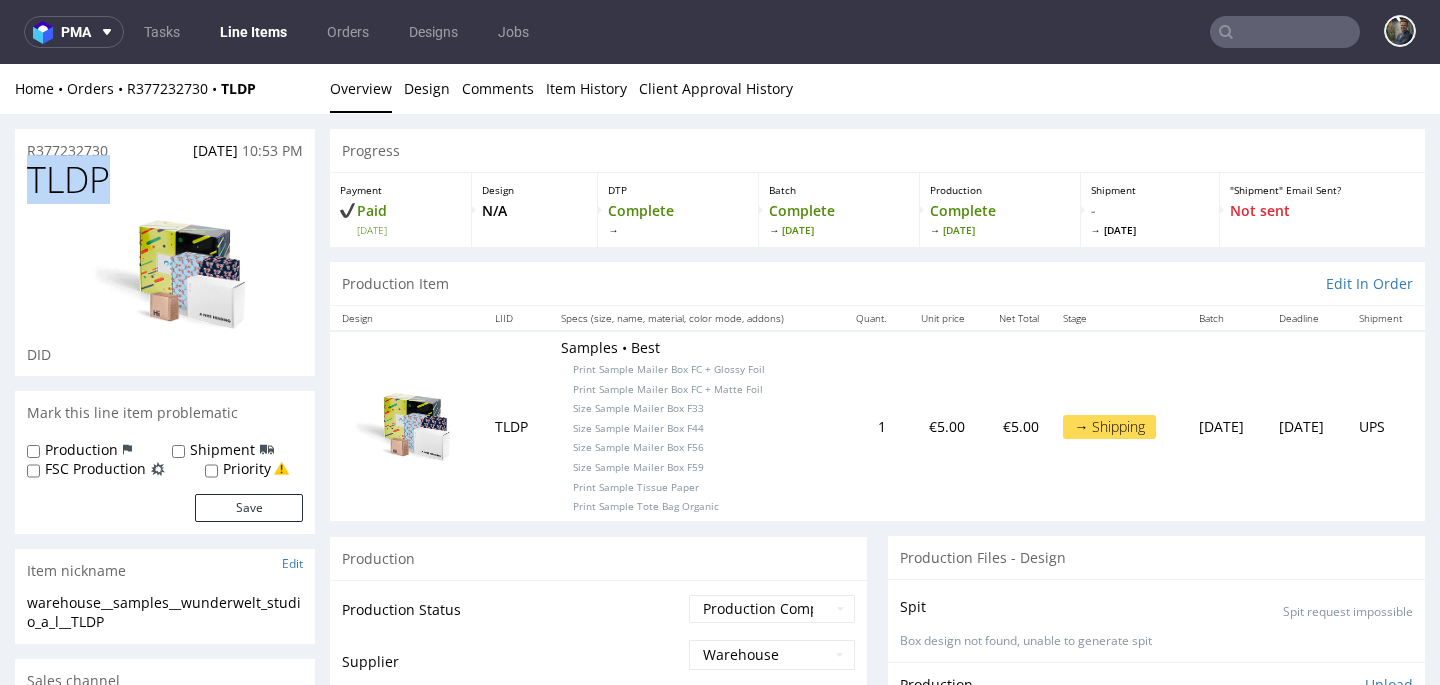 click on "TLDP" at bounding box center (68, 180) 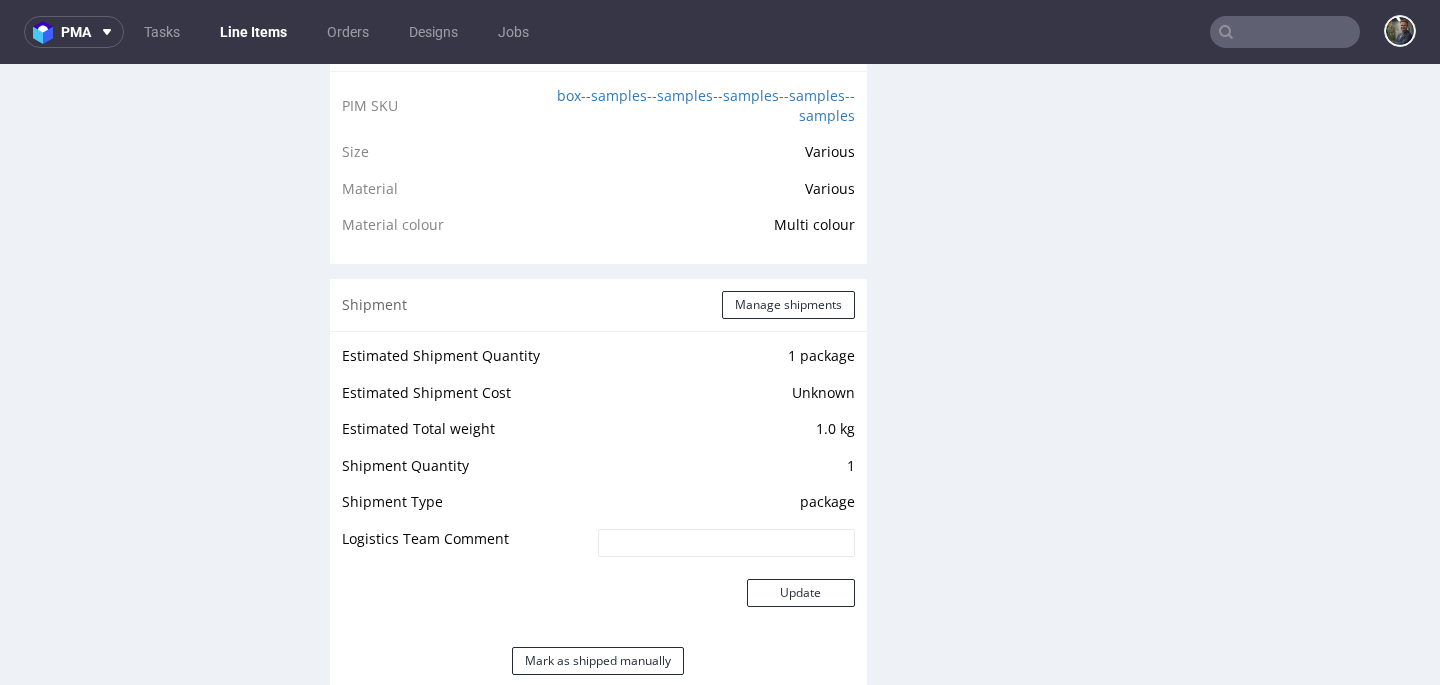 scroll, scrollTop: 1586, scrollLeft: 0, axis: vertical 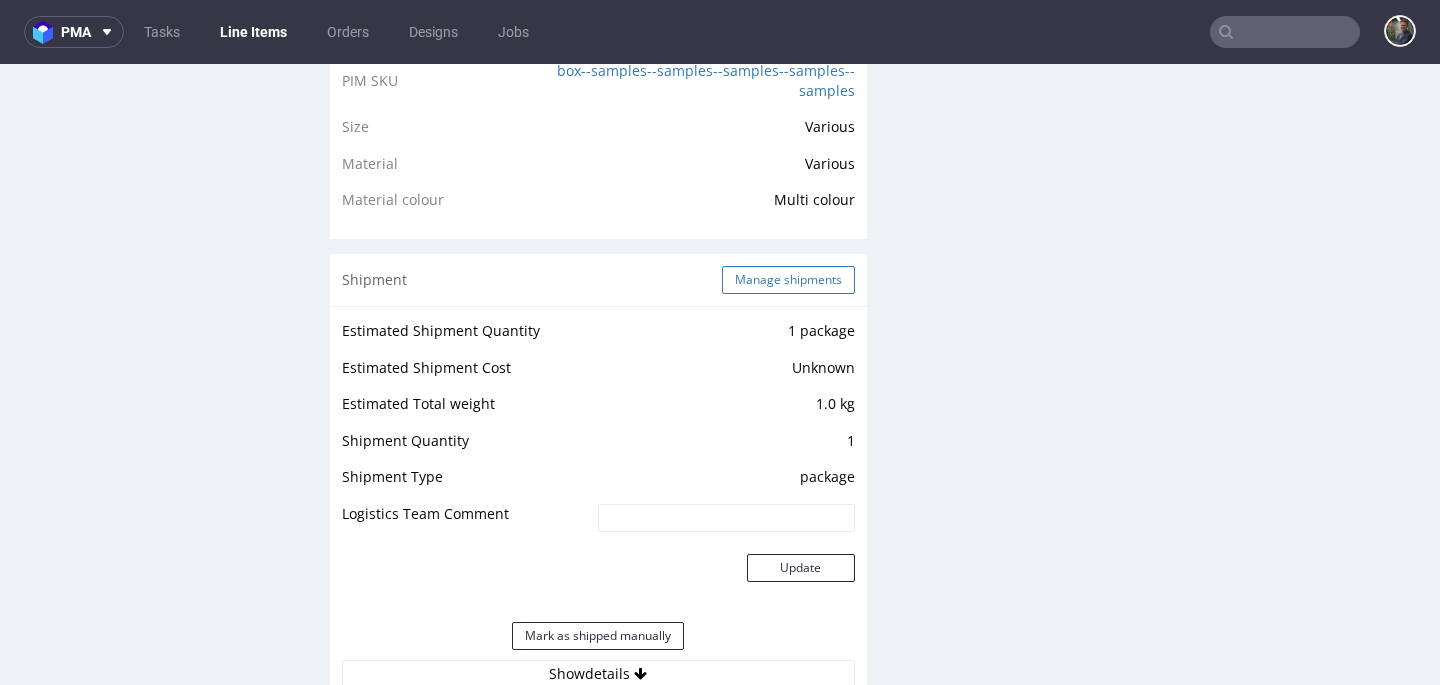 click on "Manage shipments" at bounding box center [788, 280] 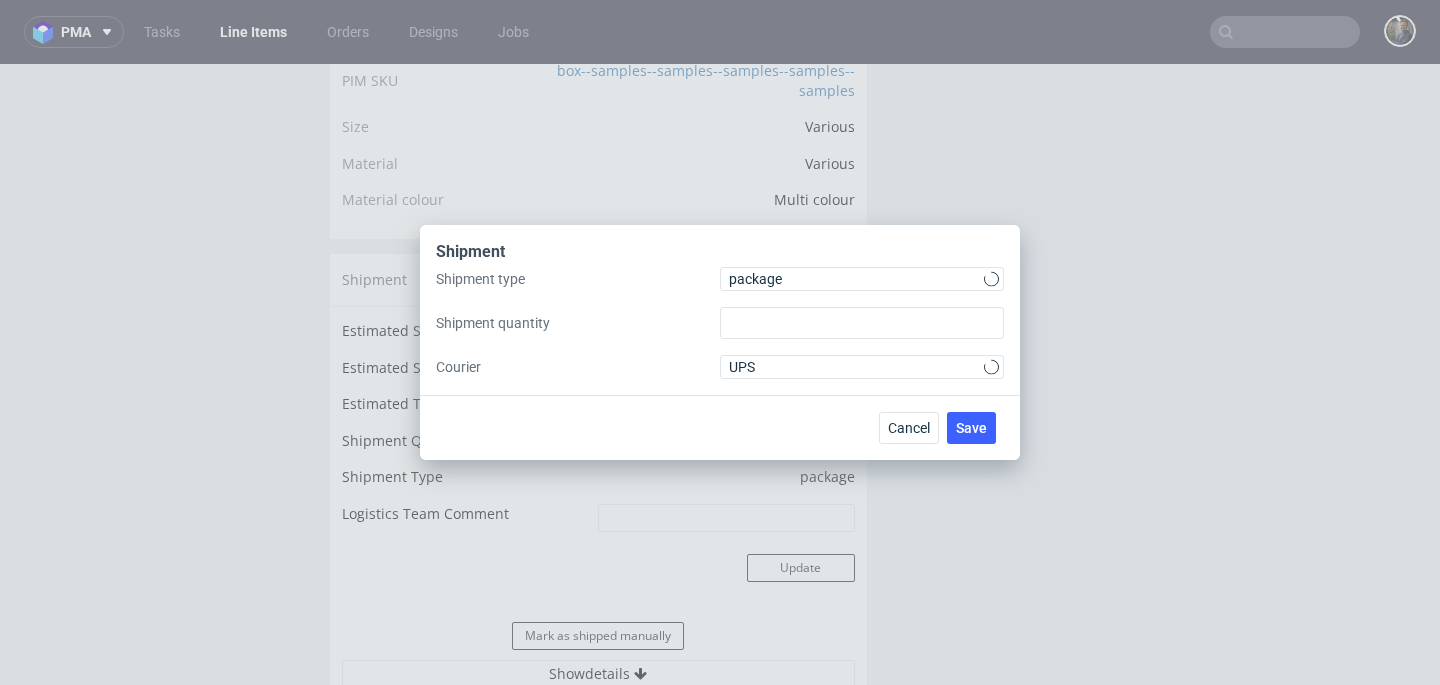 type on "1" 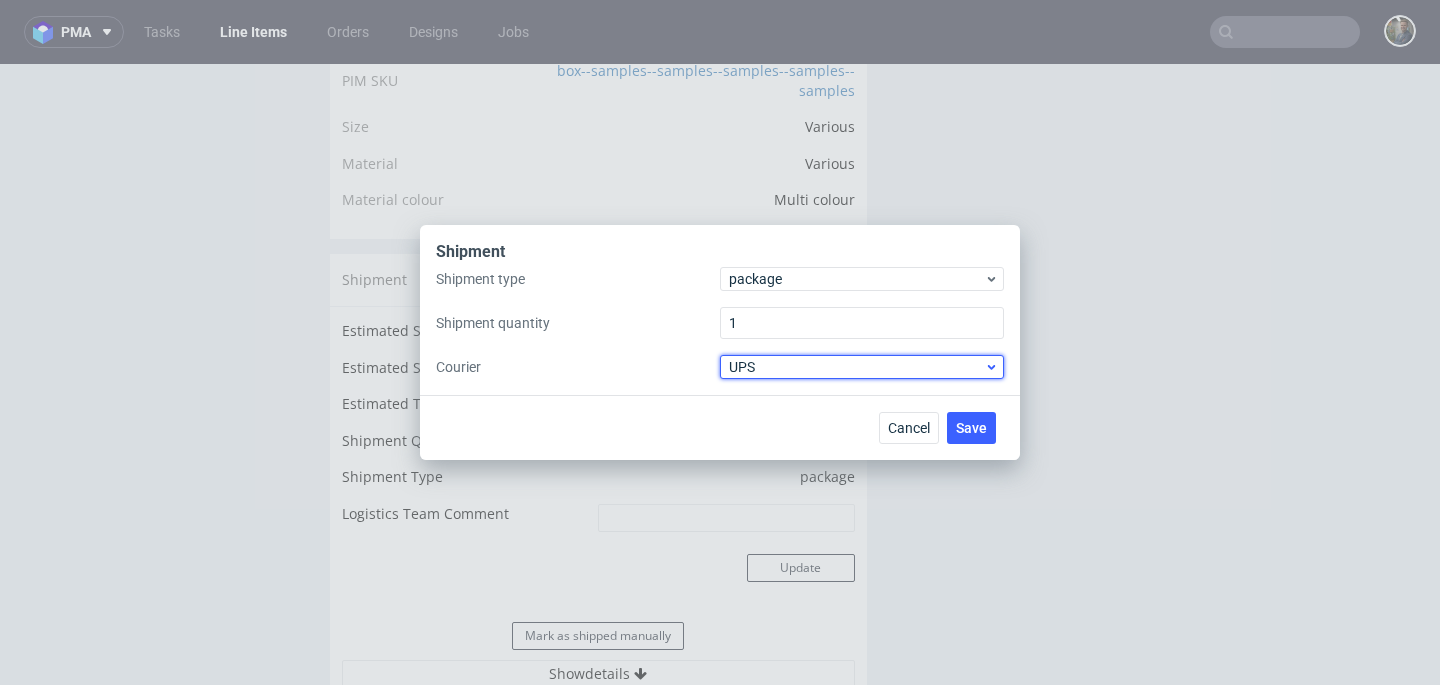click on "UPS" at bounding box center (856, 367) 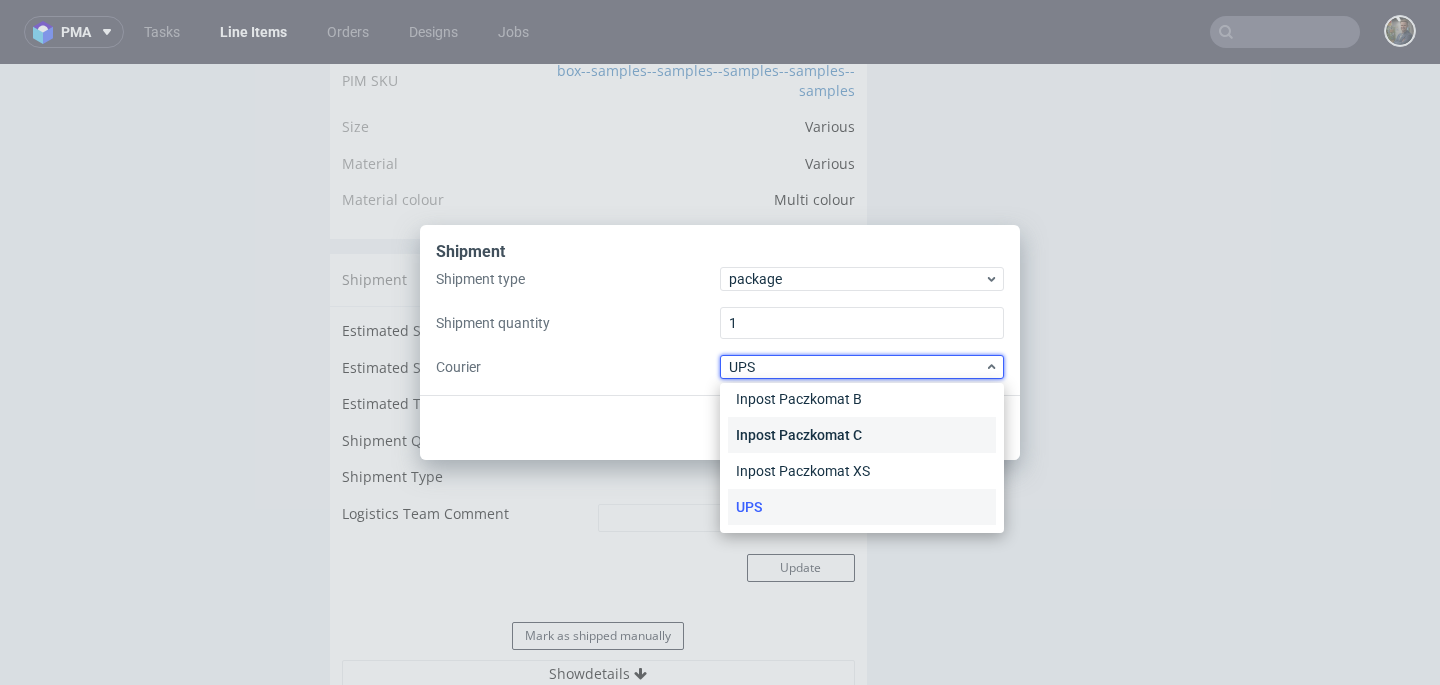 scroll, scrollTop: 0, scrollLeft: 0, axis: both 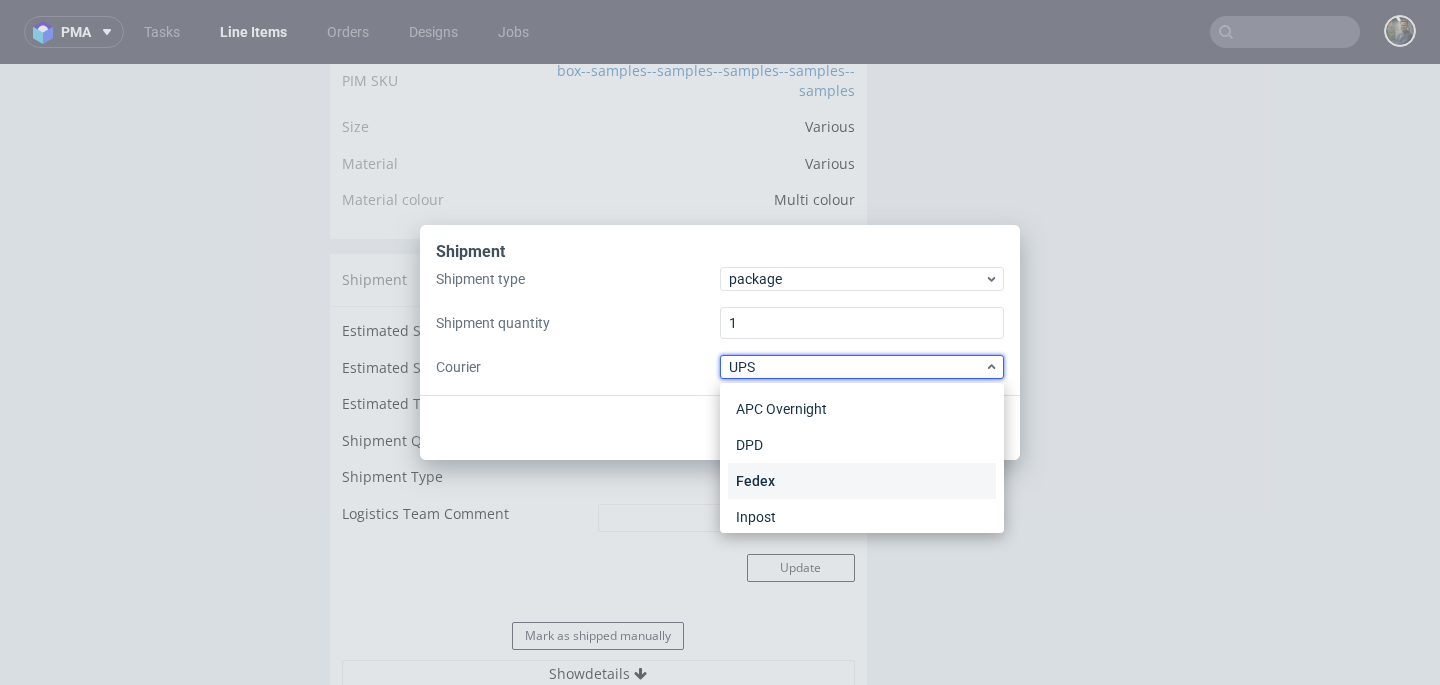 click on "Fedex" at bounding box center (862, 481) 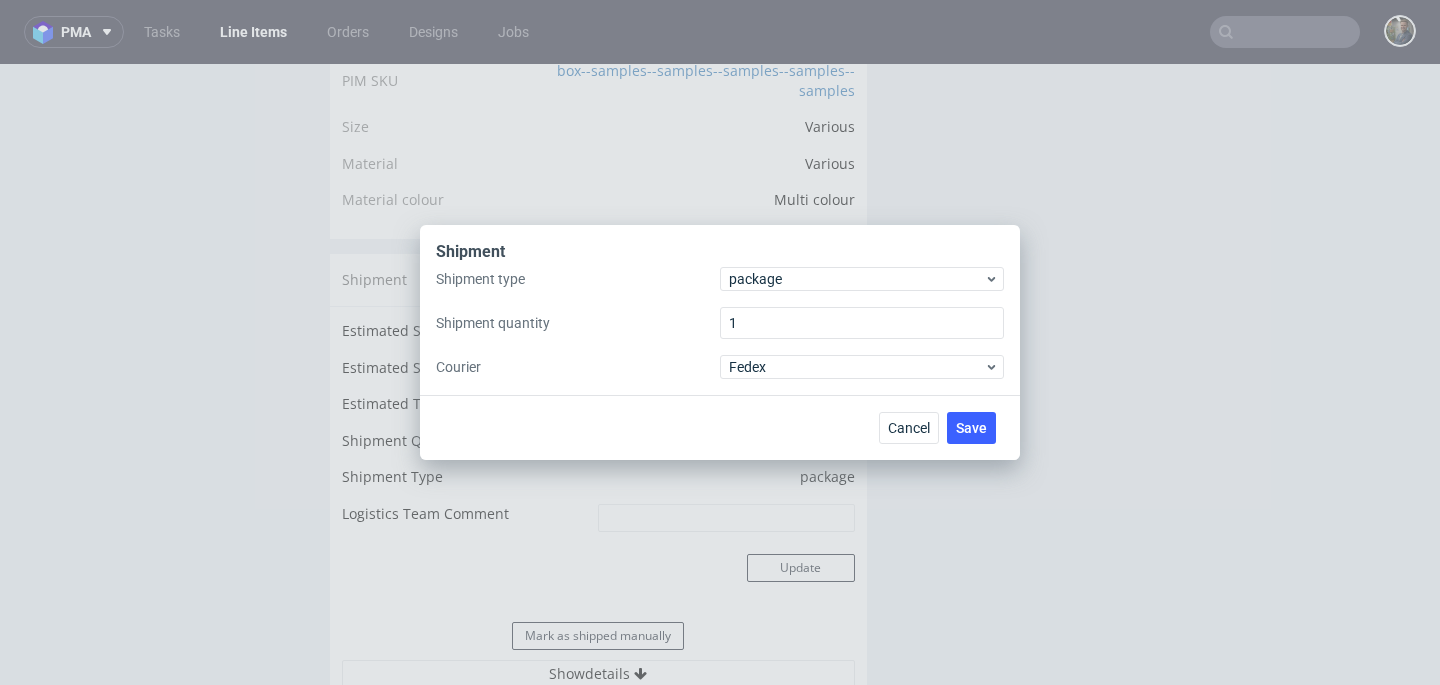 click on "Cancel Save" at bounding box center [941, 428] 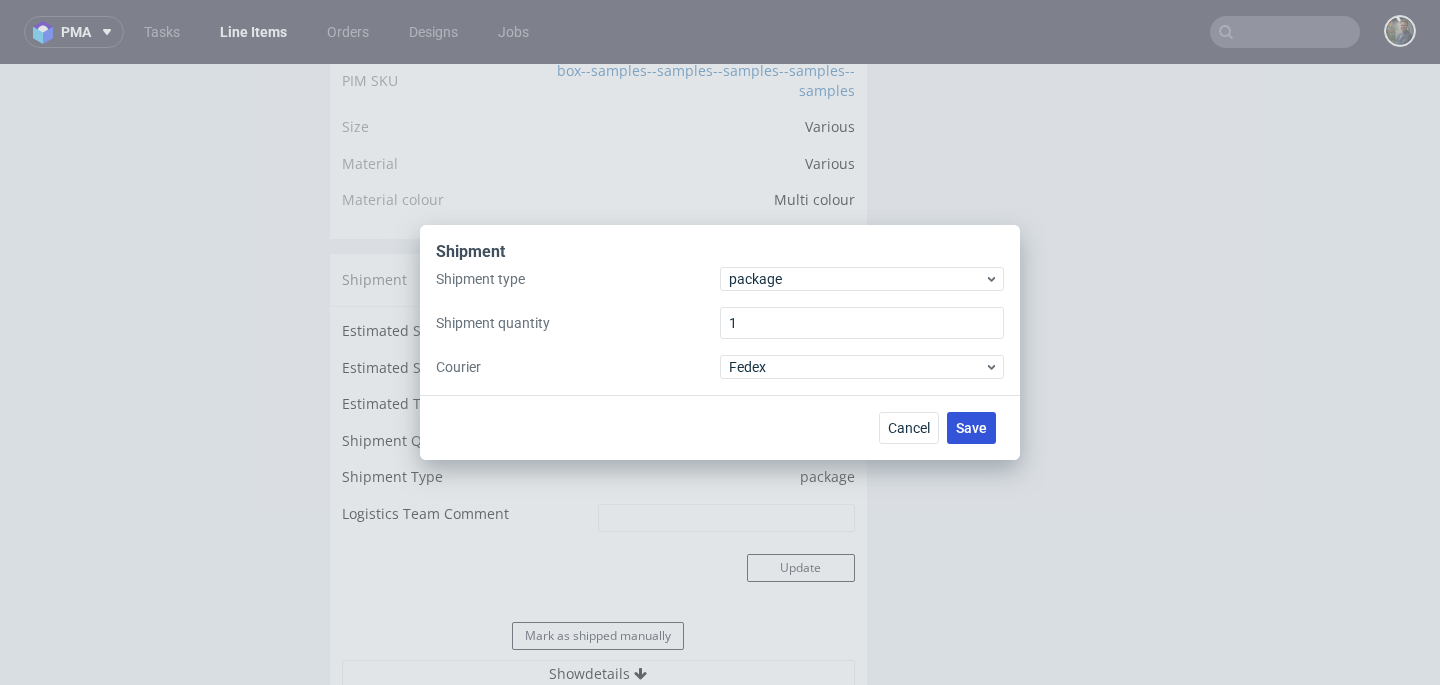 click on "Save" at bounding box center (971, 428) 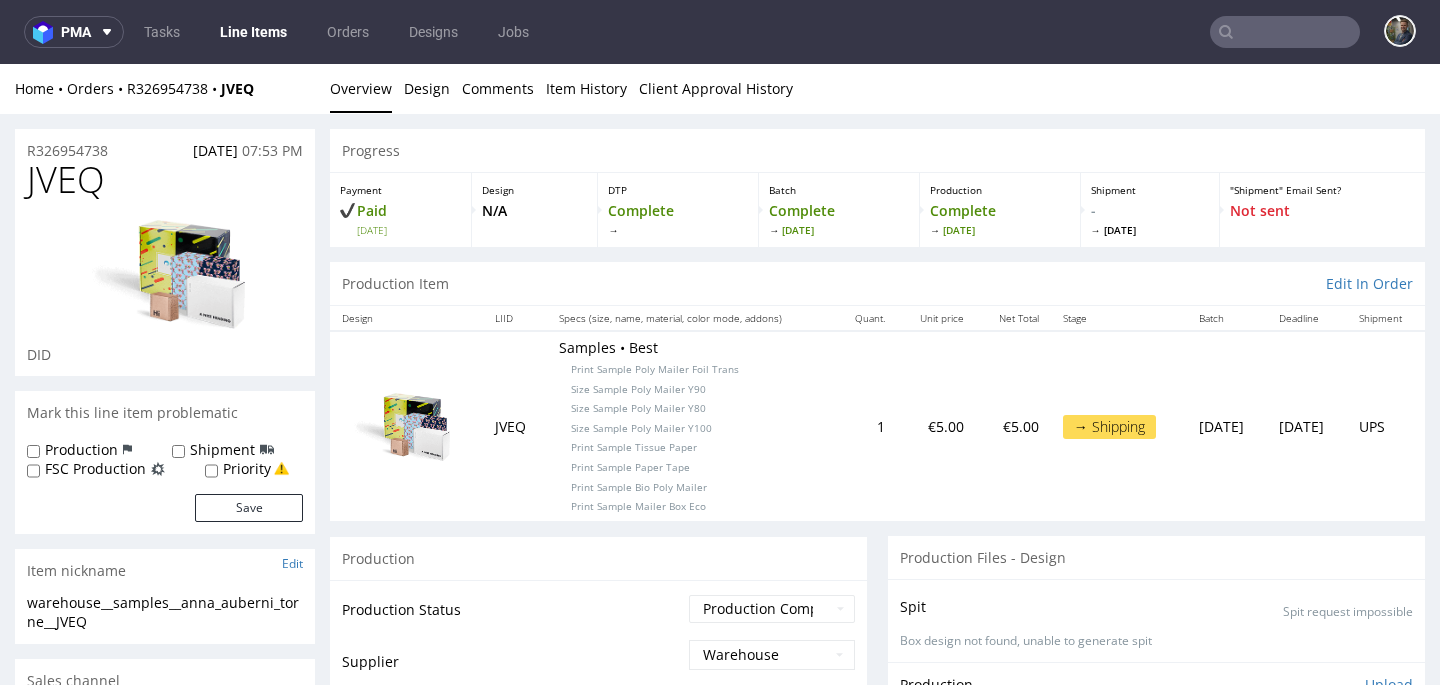 scroll, scrollTop: 0, scrollLeft: 0, axis: both 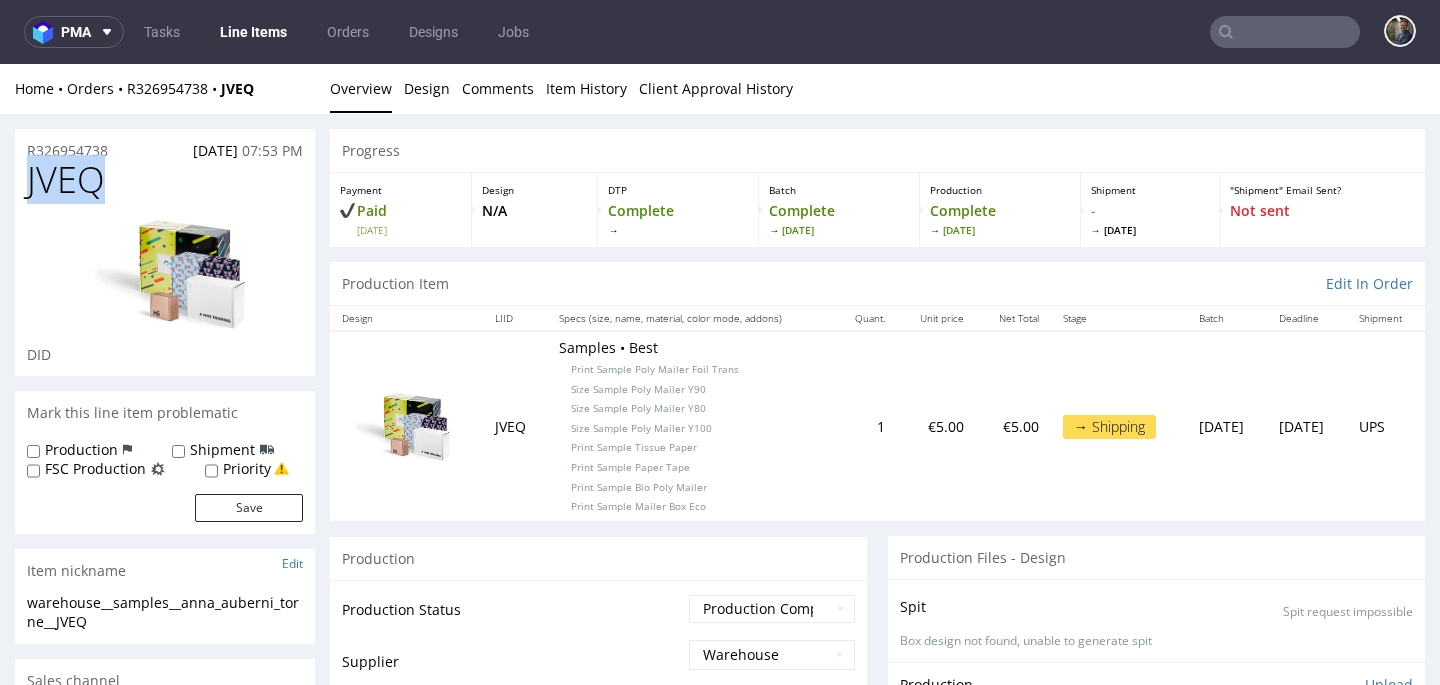 click on "JVEQ" at bounding box center [66, 180] 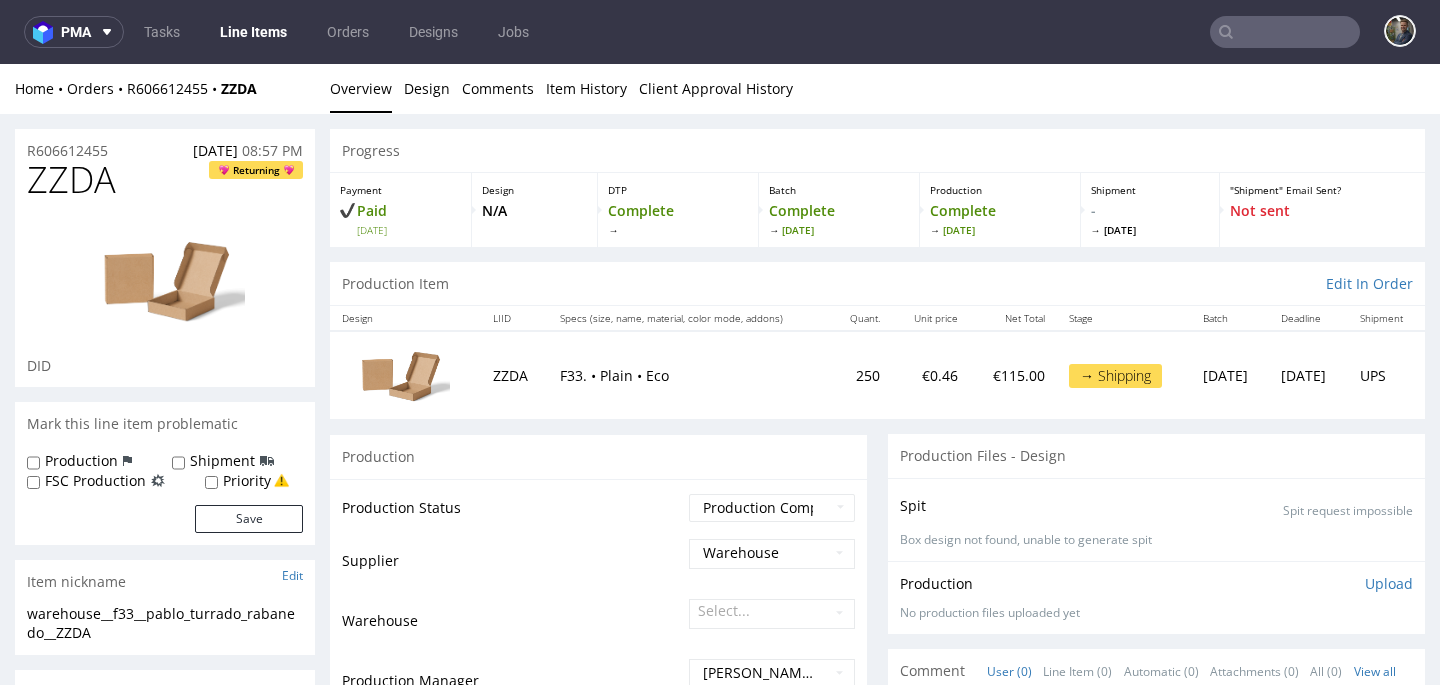 scroll, scrollTop: 0, scrollLeft: 0, axis: both 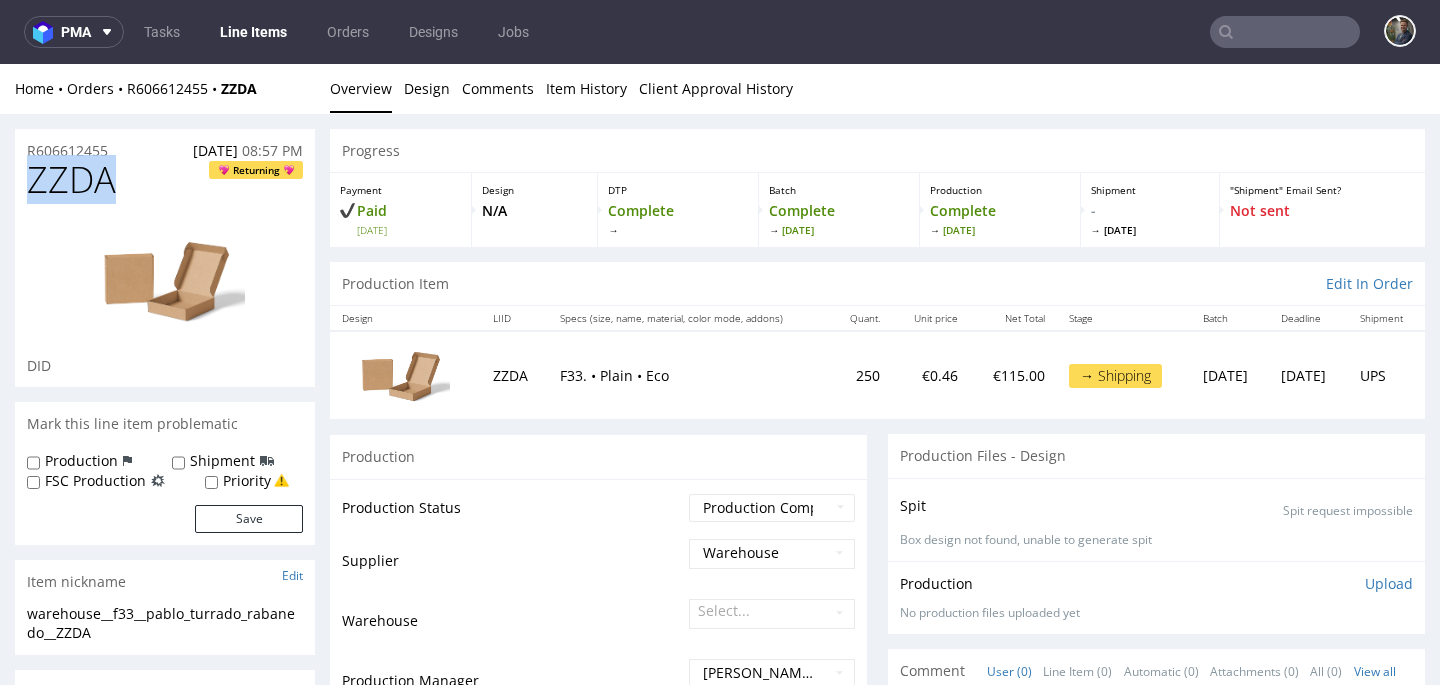 click on "ZZDA" at bounding box center [71, 180] 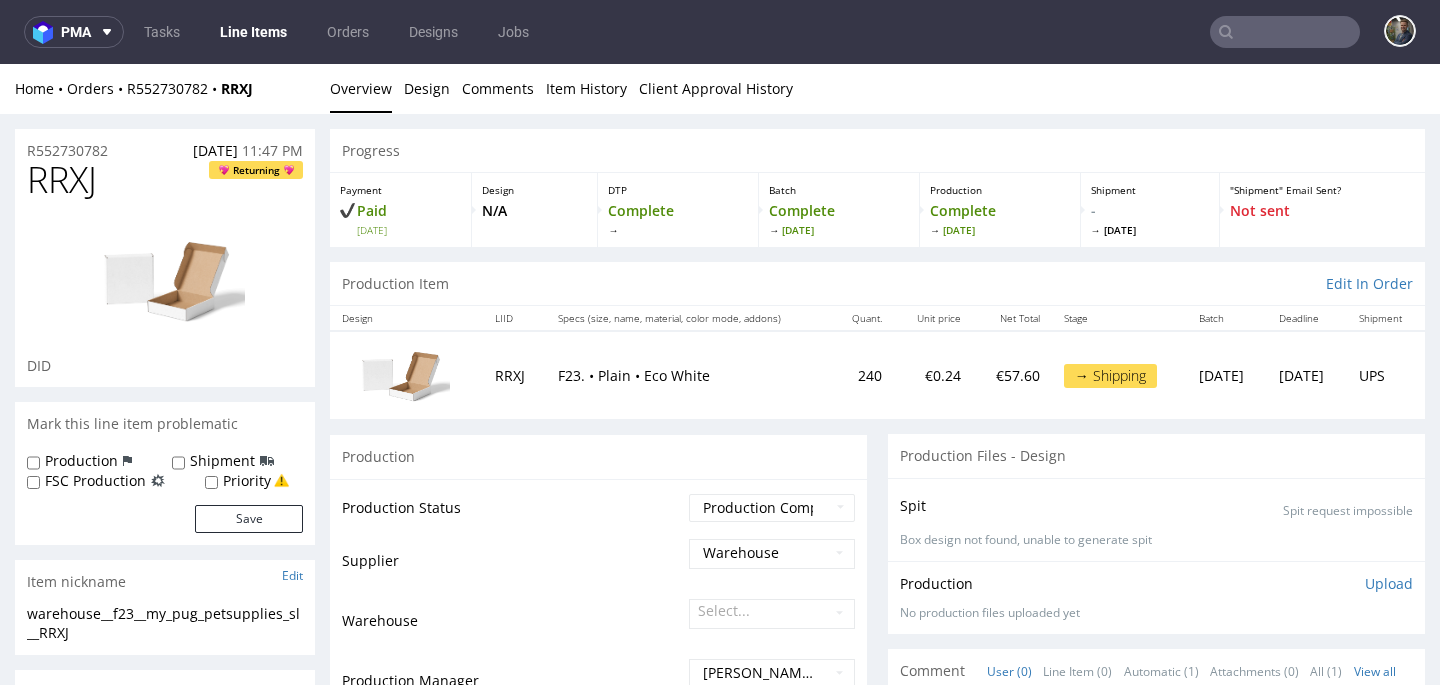 scroll, scrollTop: 0, scrollLeft: 0, axis: both 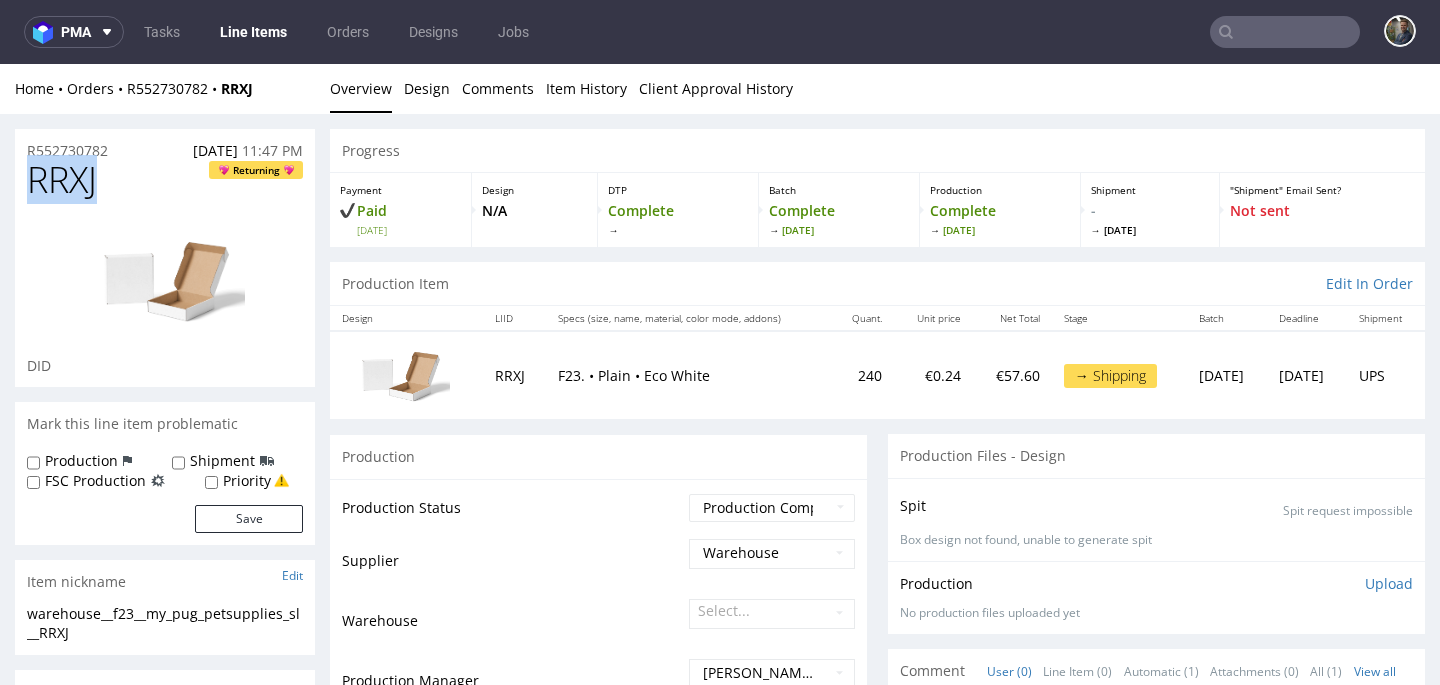 click on "RRXJ" at bounding box center (62, 180) 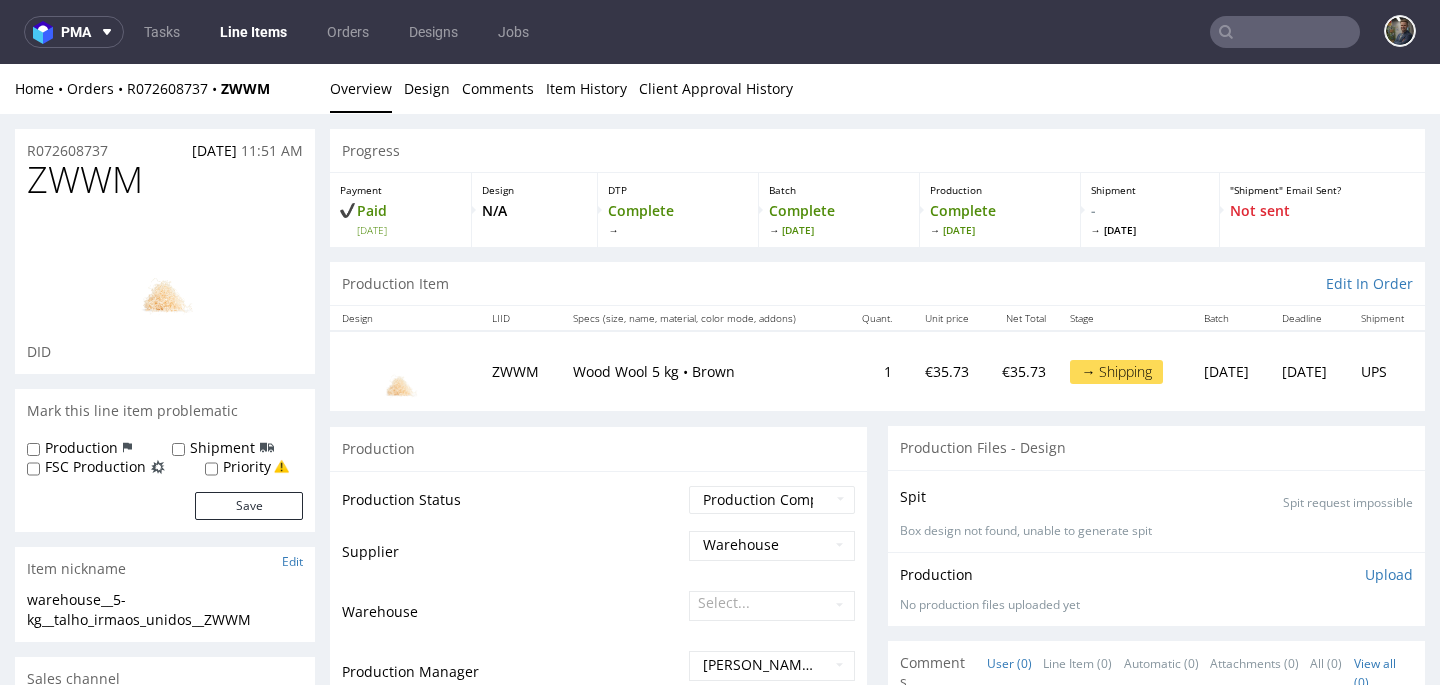 scroll, scrollTop: 0, scrollLeft: 0, axis: both 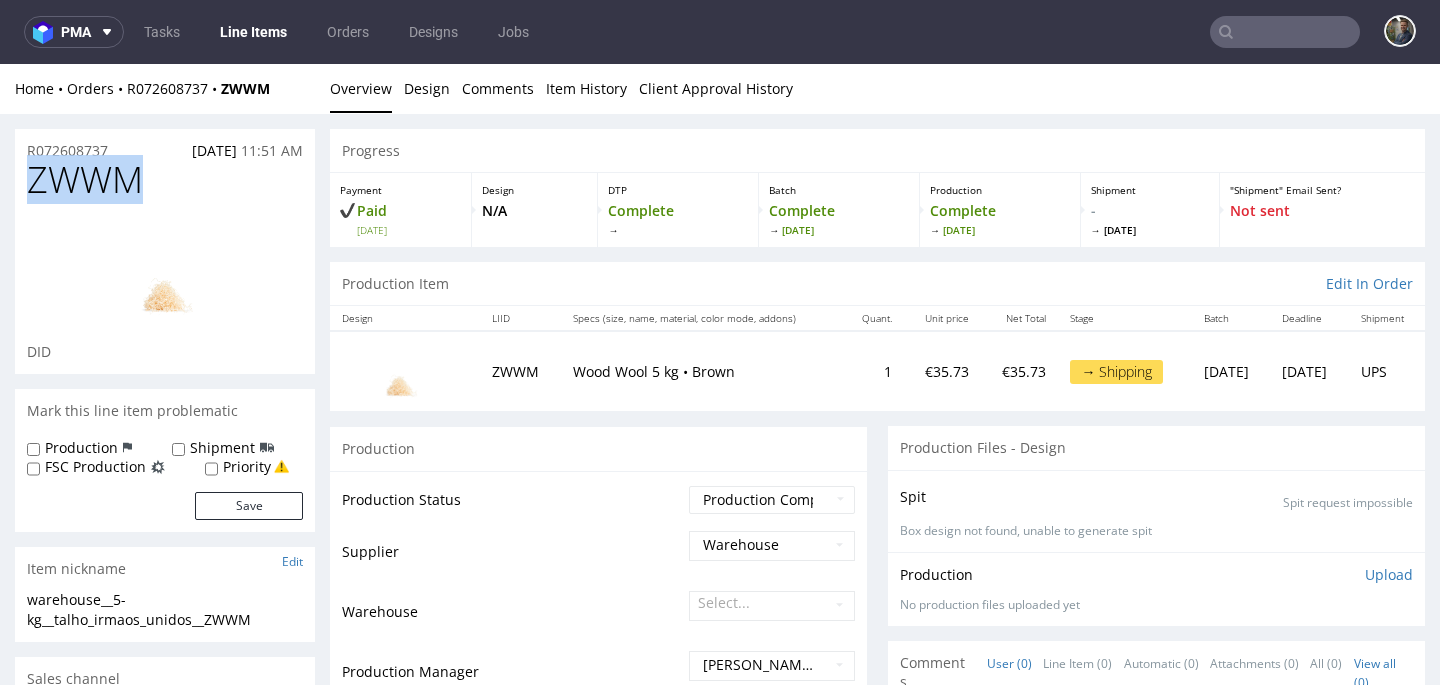 click on "ZWWM" at bounding box center [85, 180] 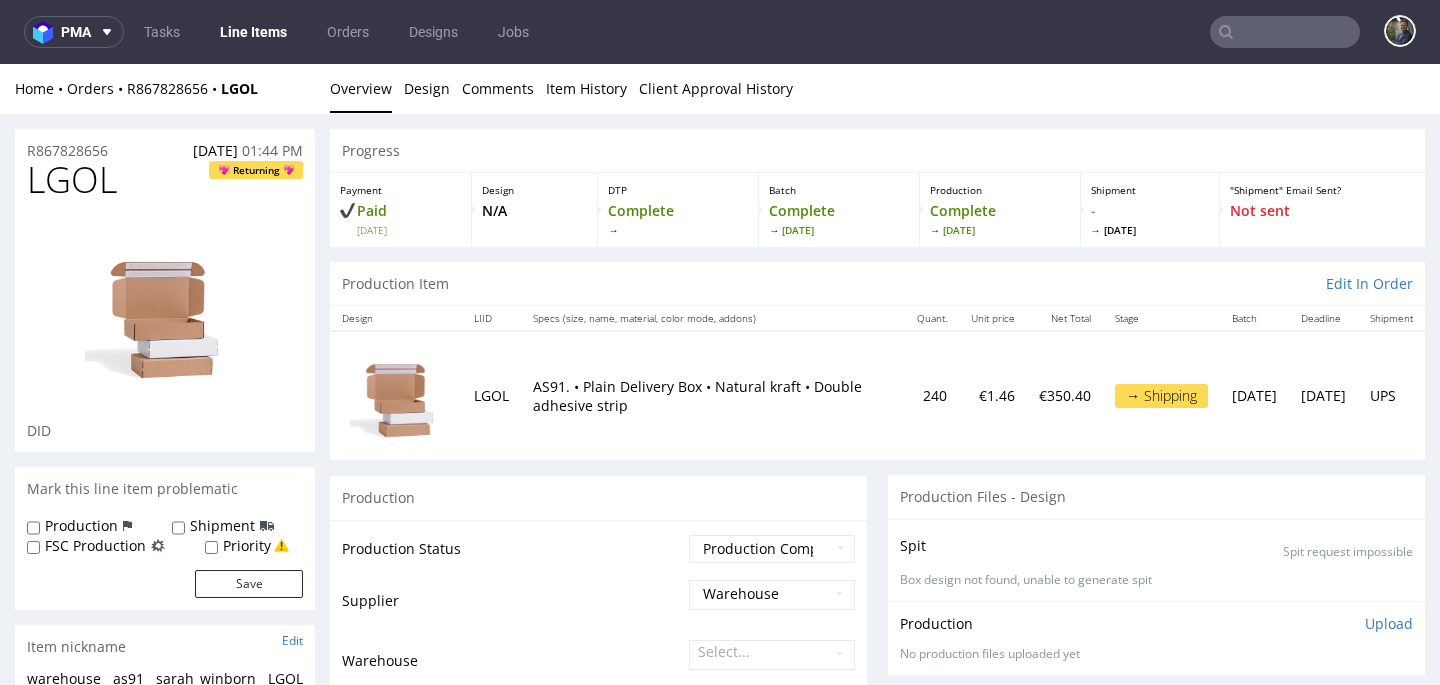 scroll, scrollTop: 0, scrollLeft: 0, axis: both 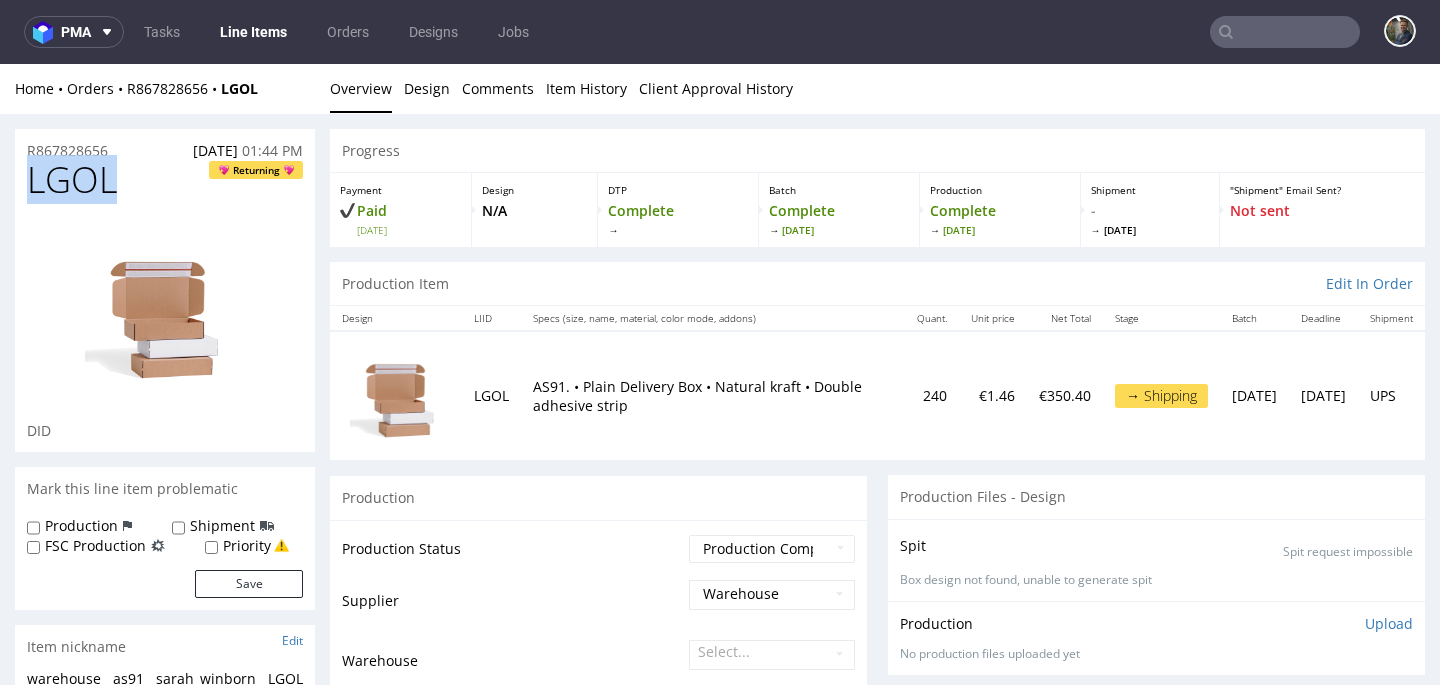 click on "LGOL" at bounding box center (72, 180) 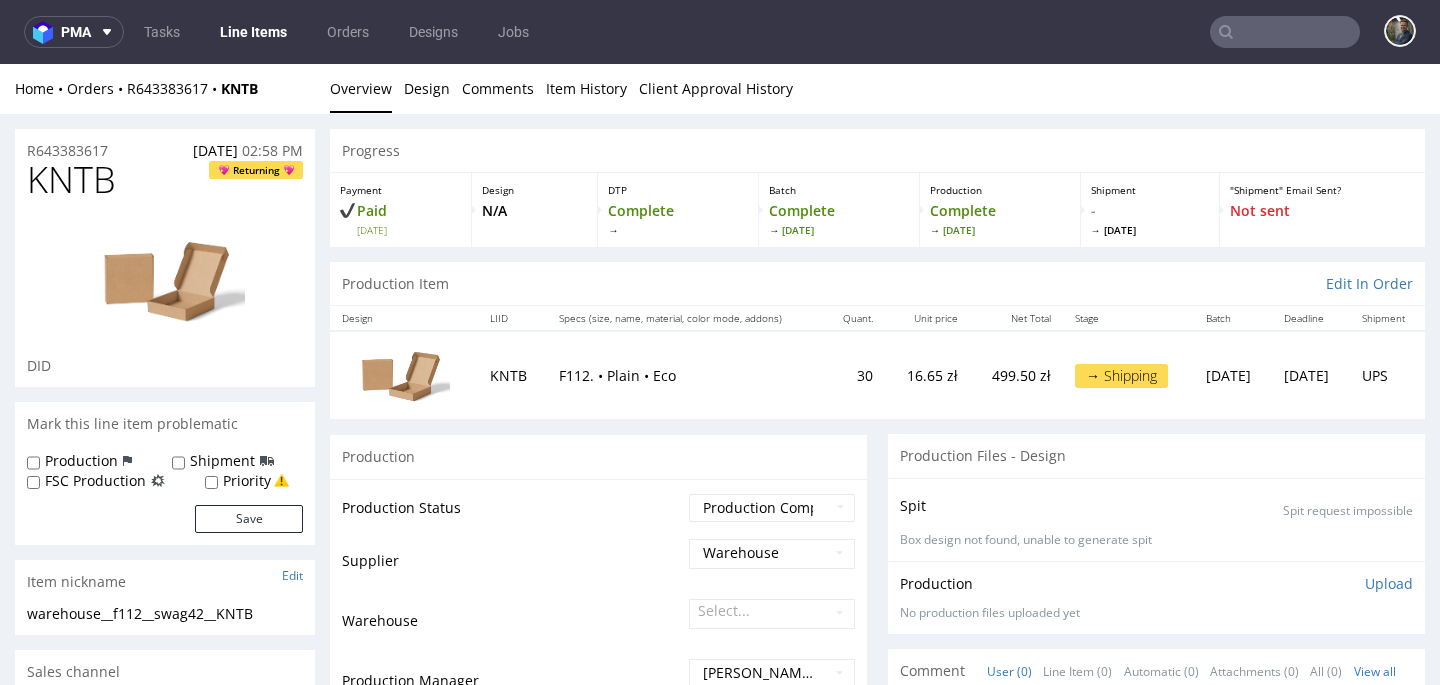 scroll, scrollTop: 0, scrollLeft: 0, axis: both 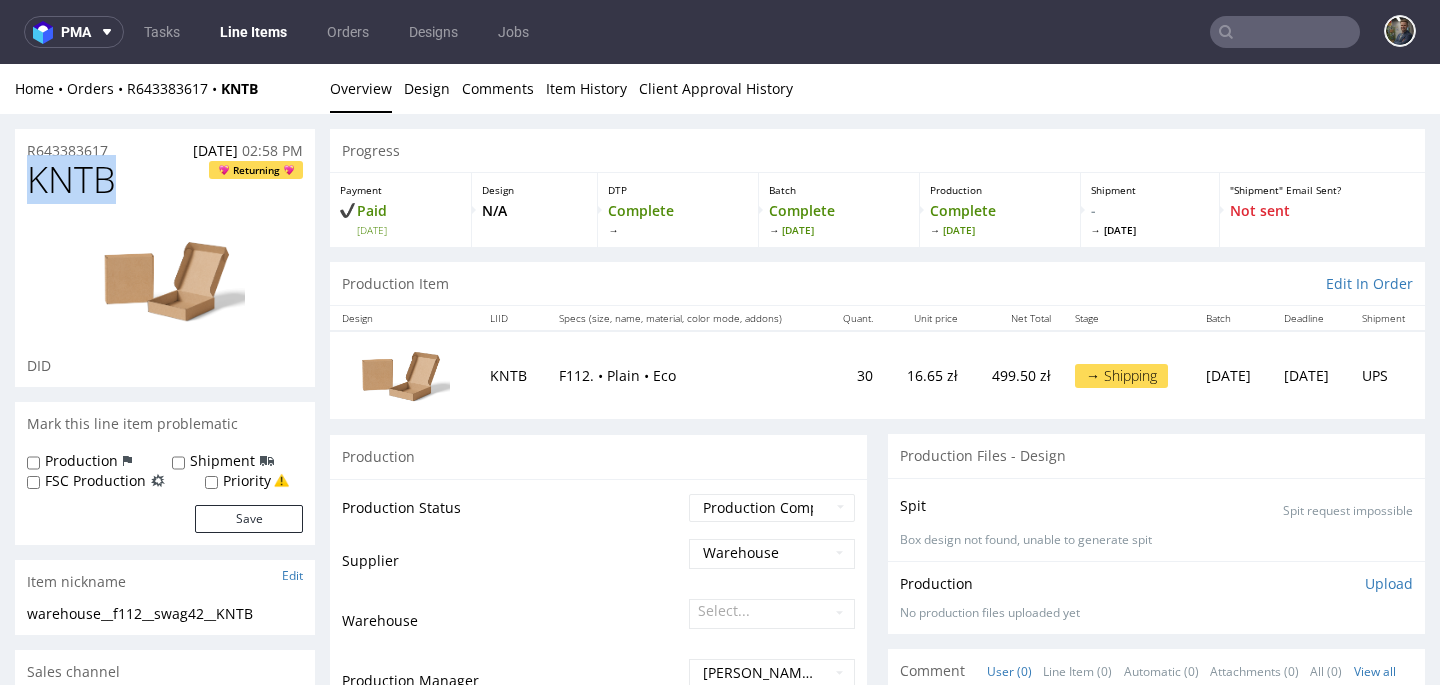 click on "KNTB" at bounding box center (71, 180) 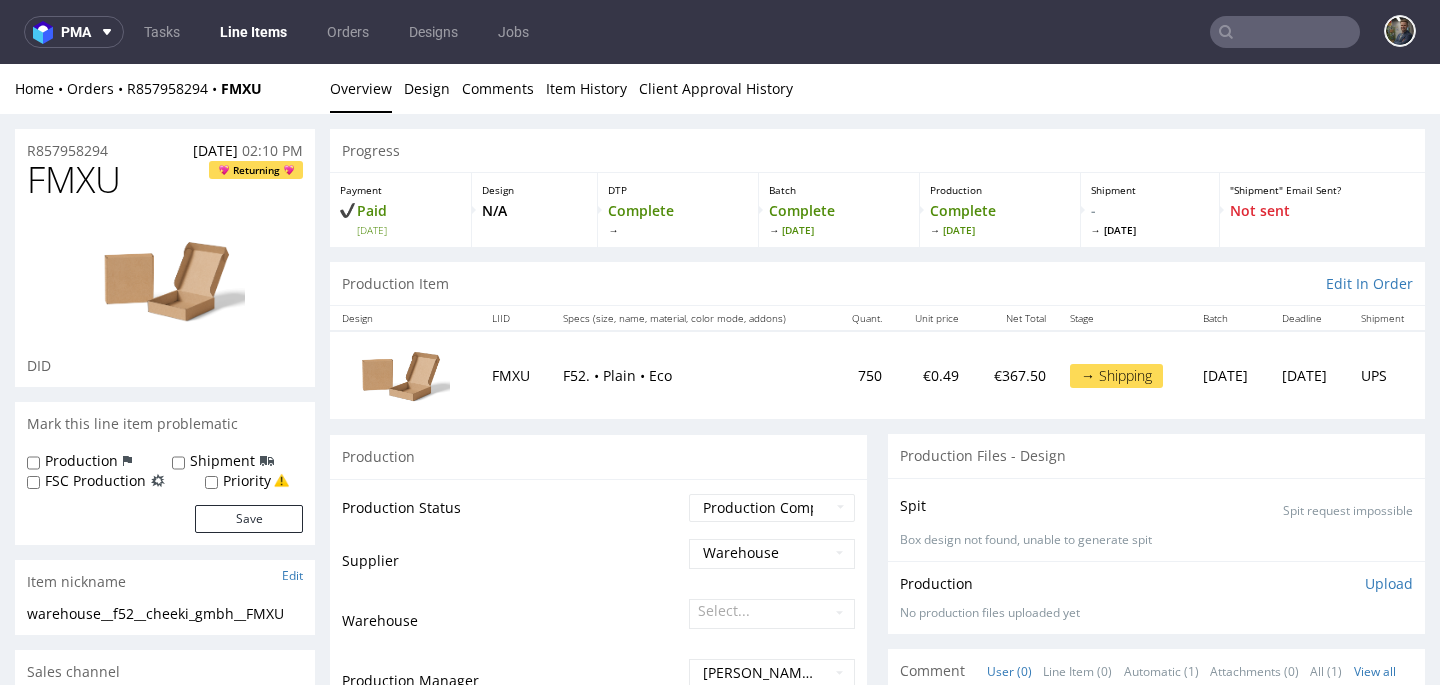 scroll, scrollTop: 0, scrollLeft: 0, axis: both 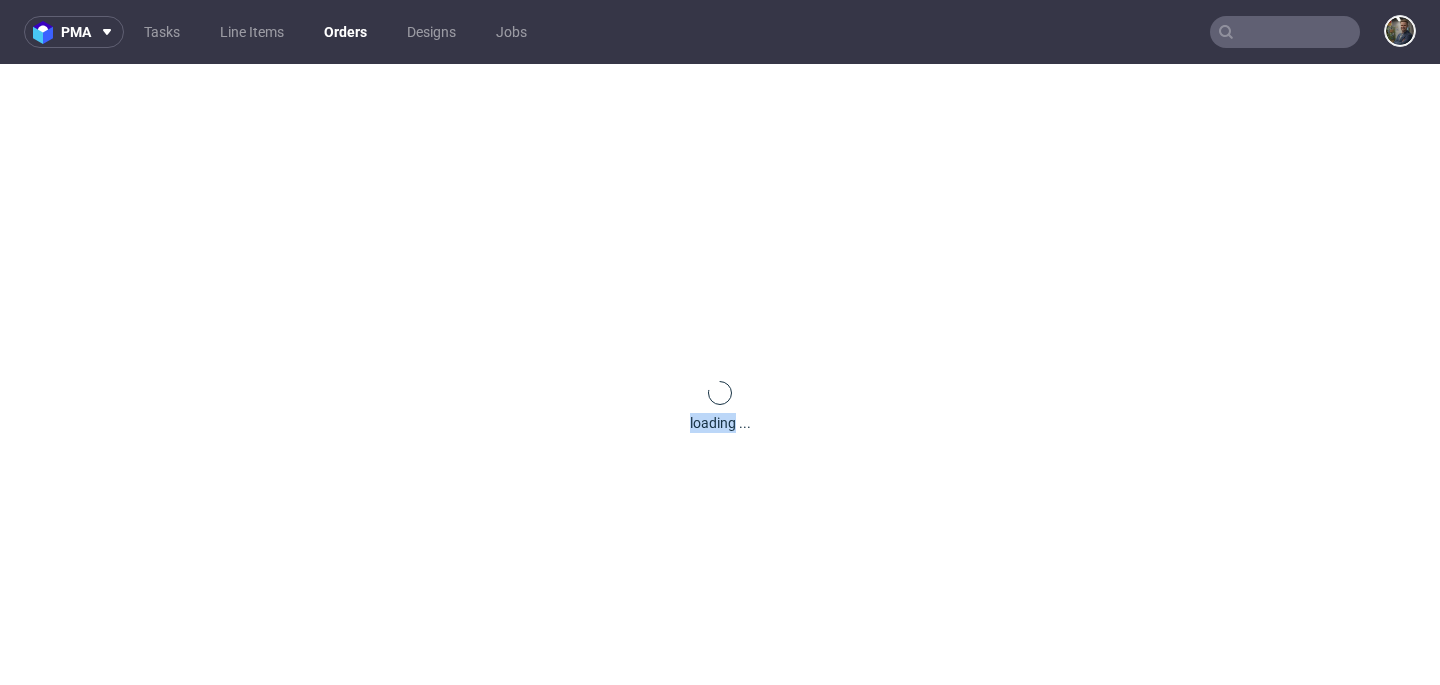 click on "loading ..." at bounding box center (720, 406) 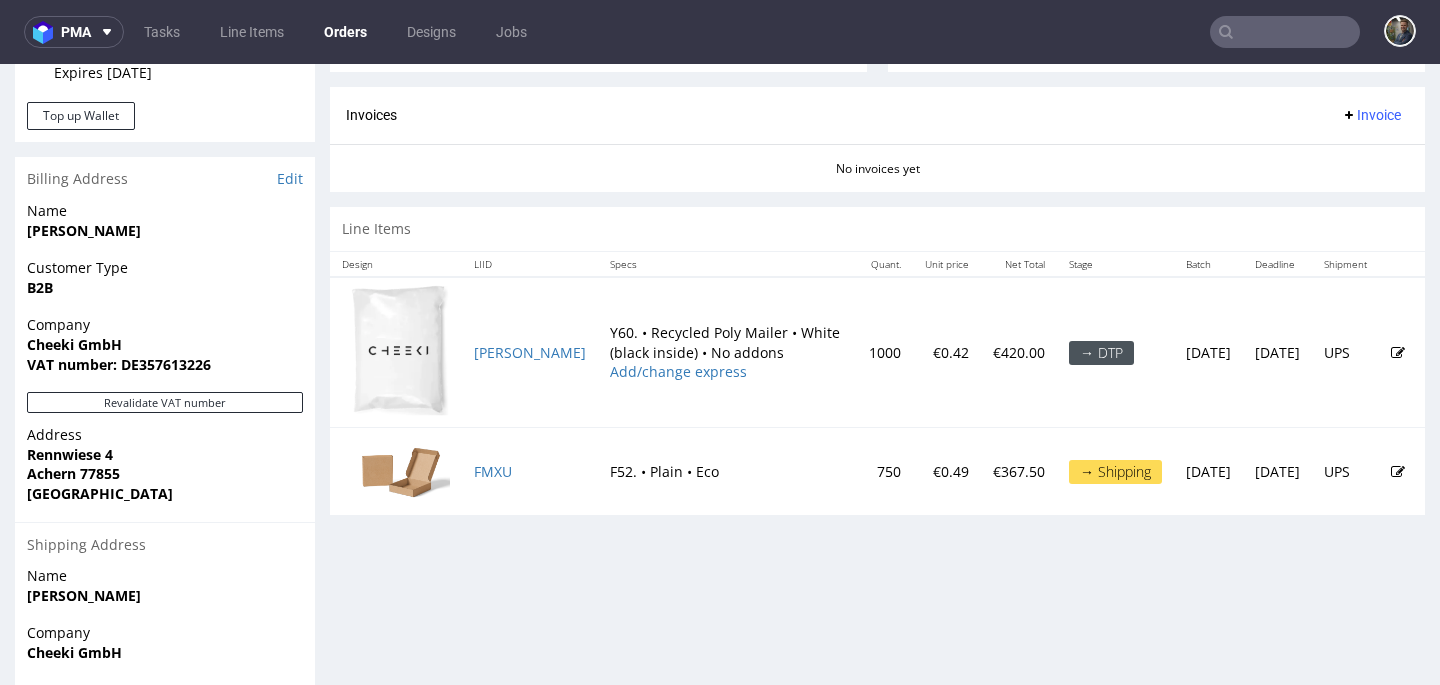 scroll, scrollTop: 964, scrollLeft: 0, axis: vertical 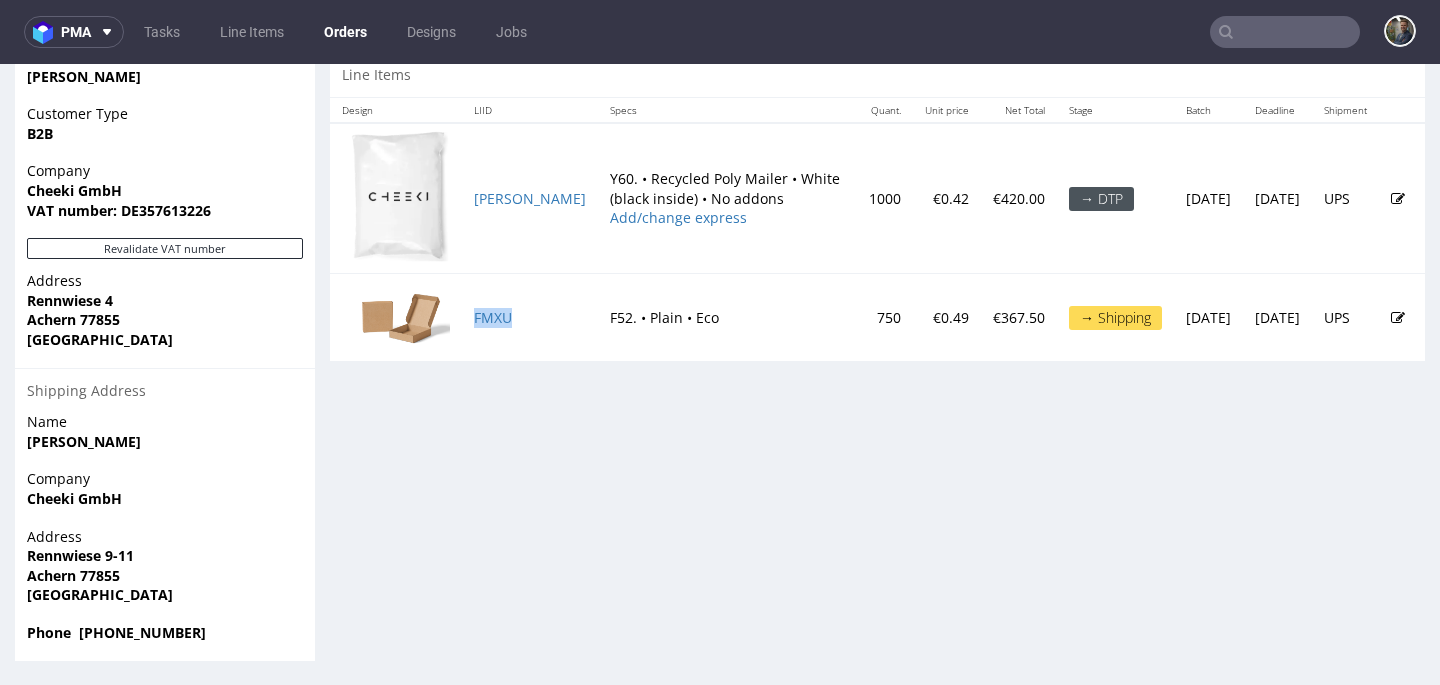click on "FMXU" at bounding box center [530, 318] 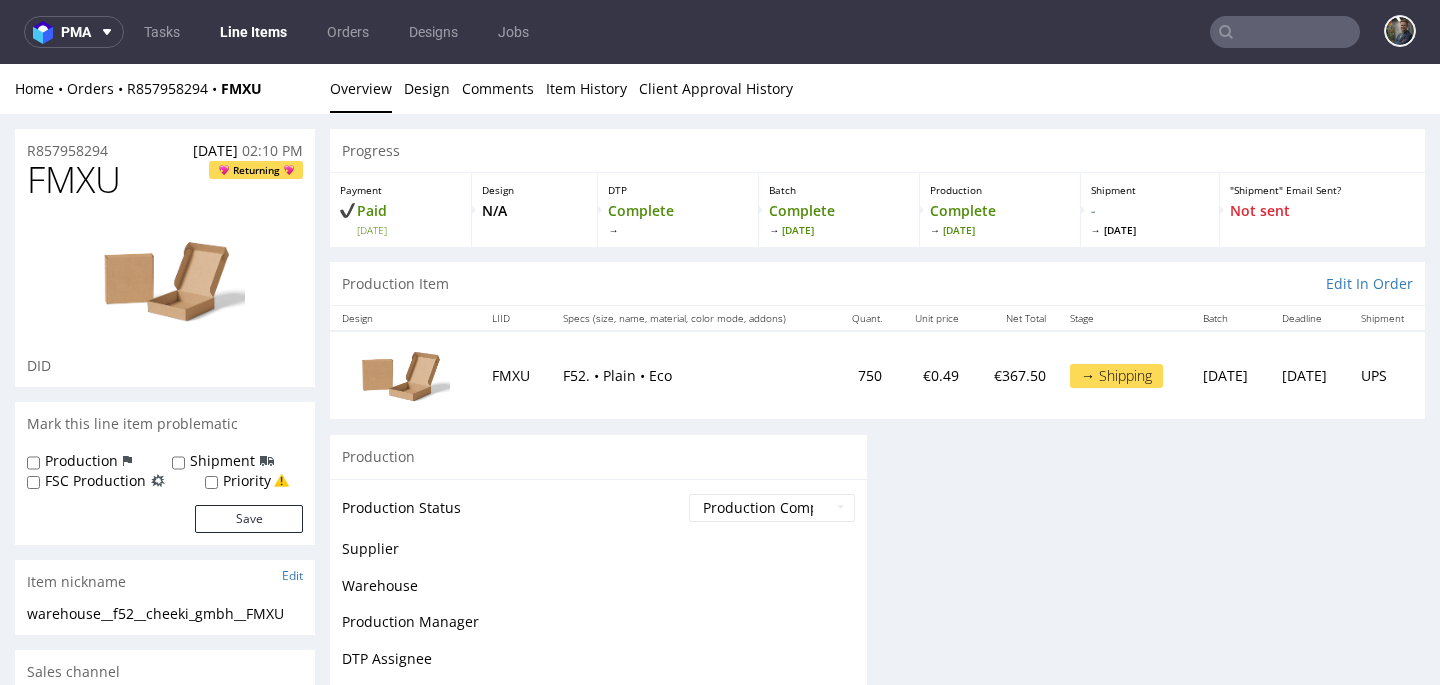 scroll, scrollTop: 0, scrollLeft: 0, axis: both 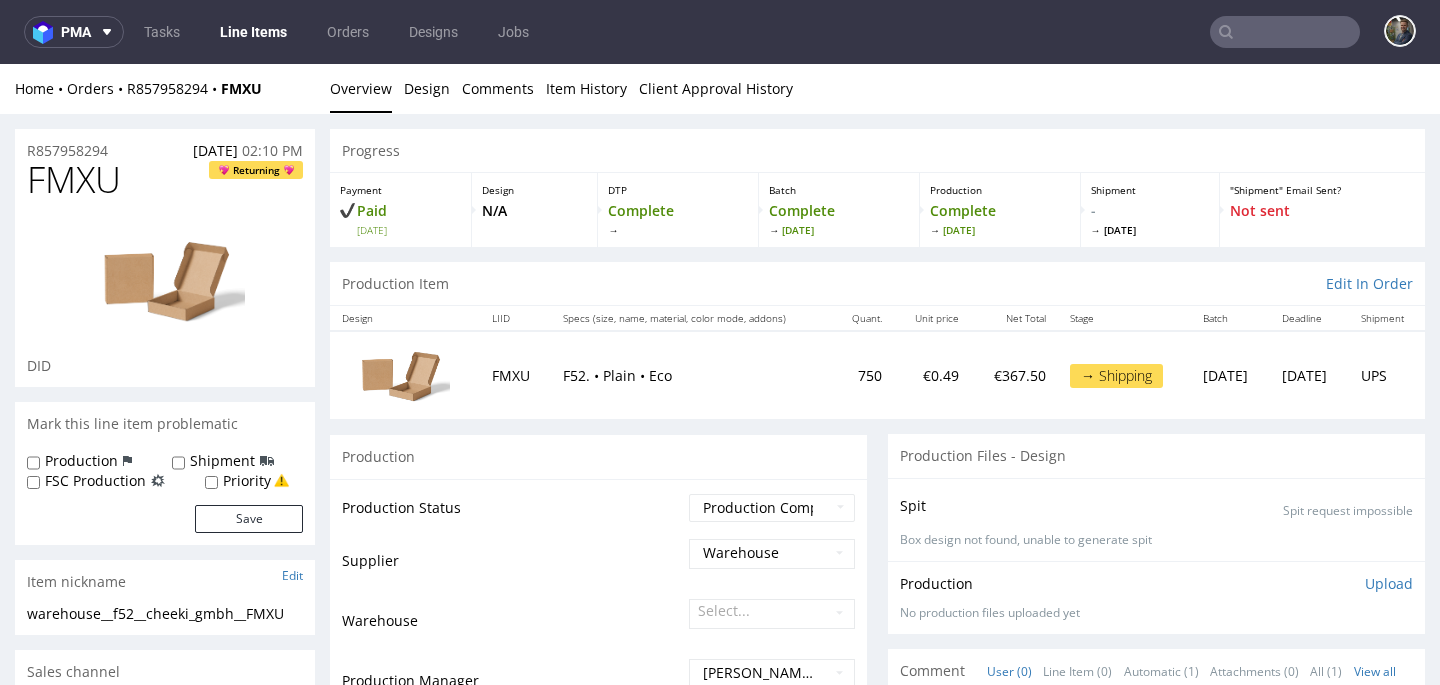 click on "FMXU" at bounding box center [74, 180] 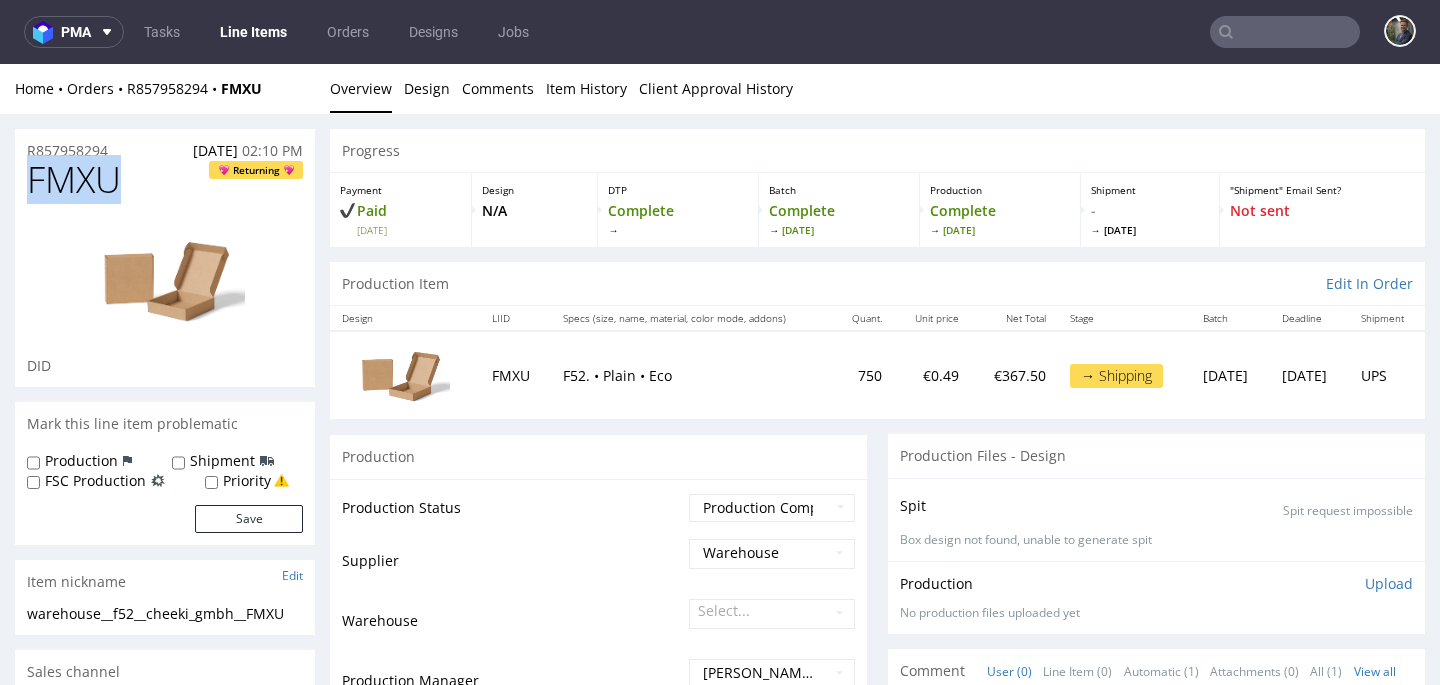 click on "FMXU" at bounding box center [74, 180] 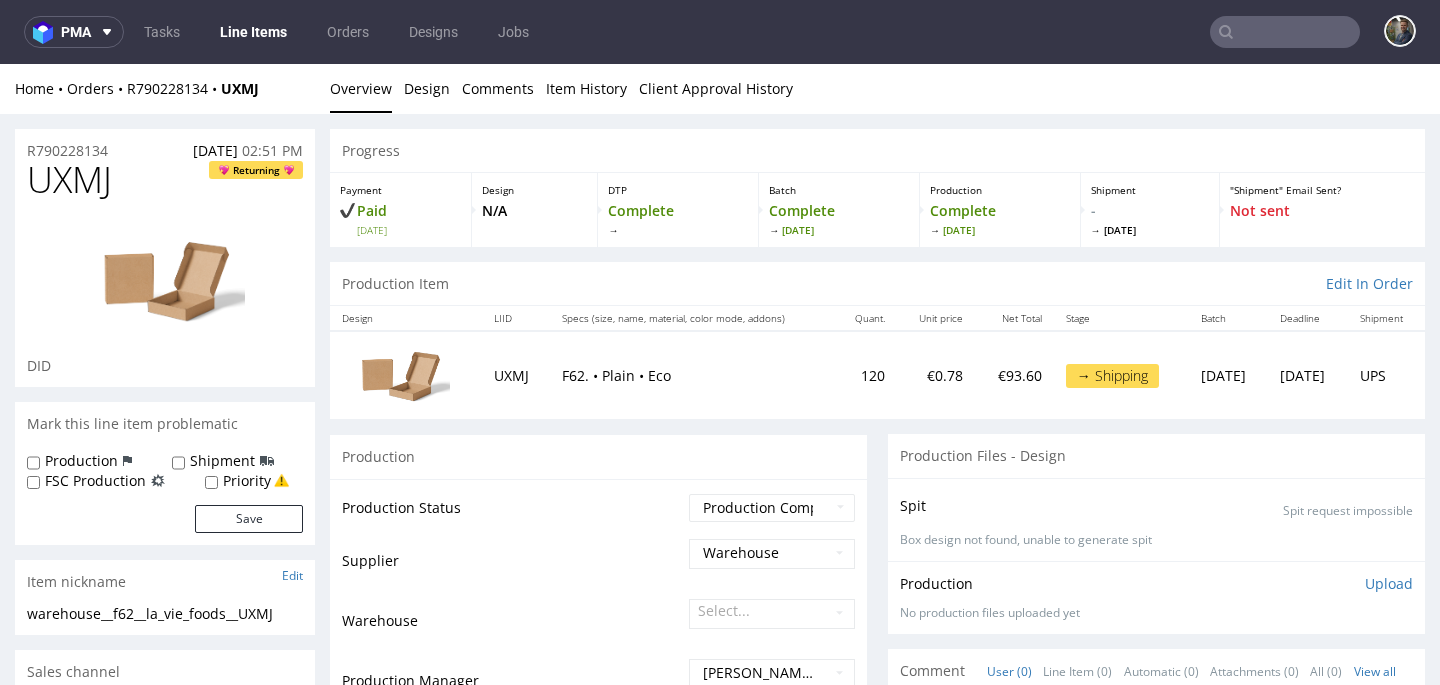 scroll, scrollTop: 0, scrollLeft: 0, axis: both 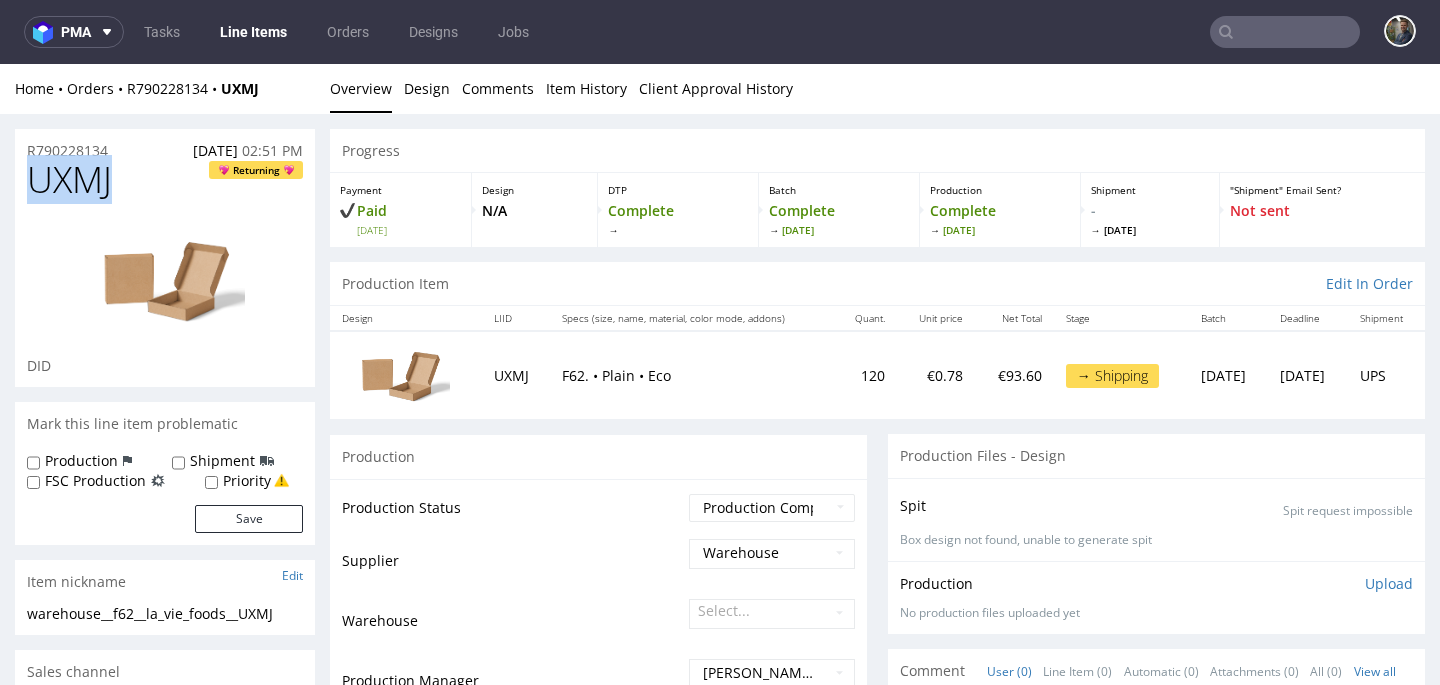 click on "UXMJ" at bounding box center [69, 180] 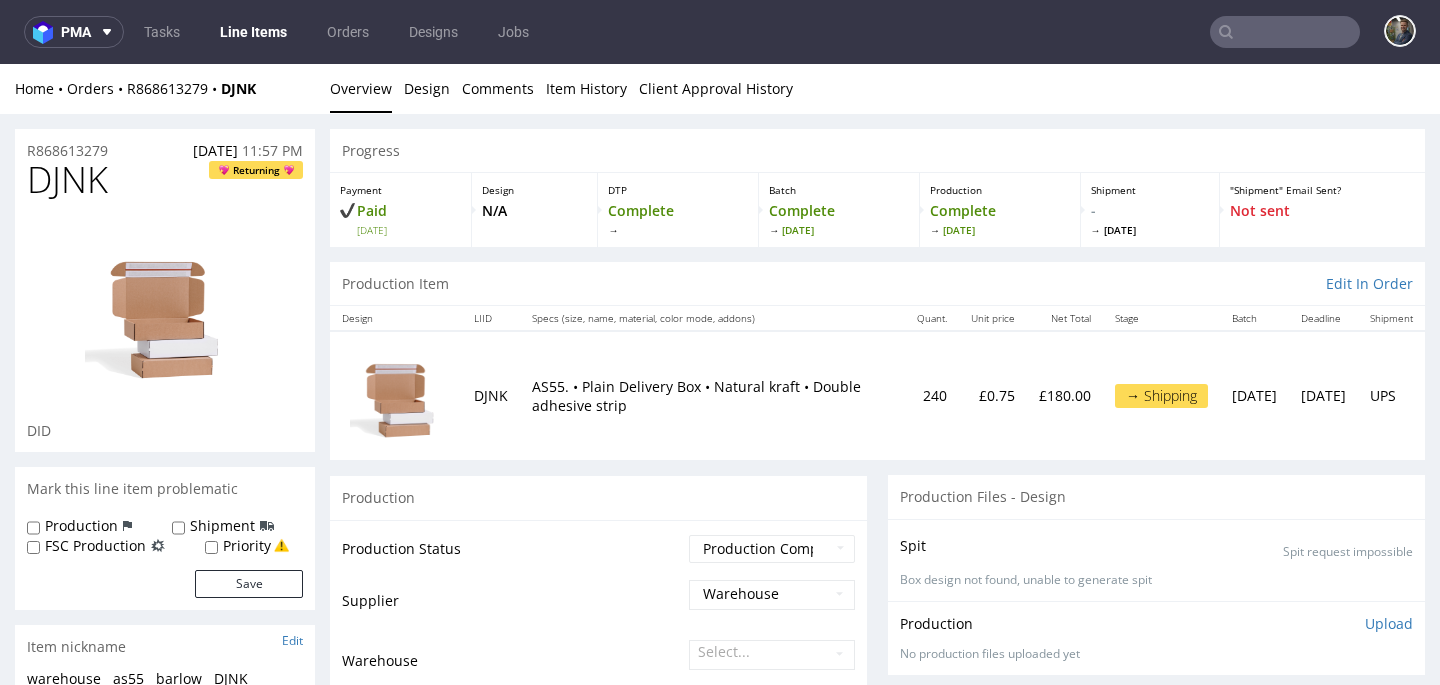 scroll, scrollTop: 0, scrollLeft: 0, axis: both 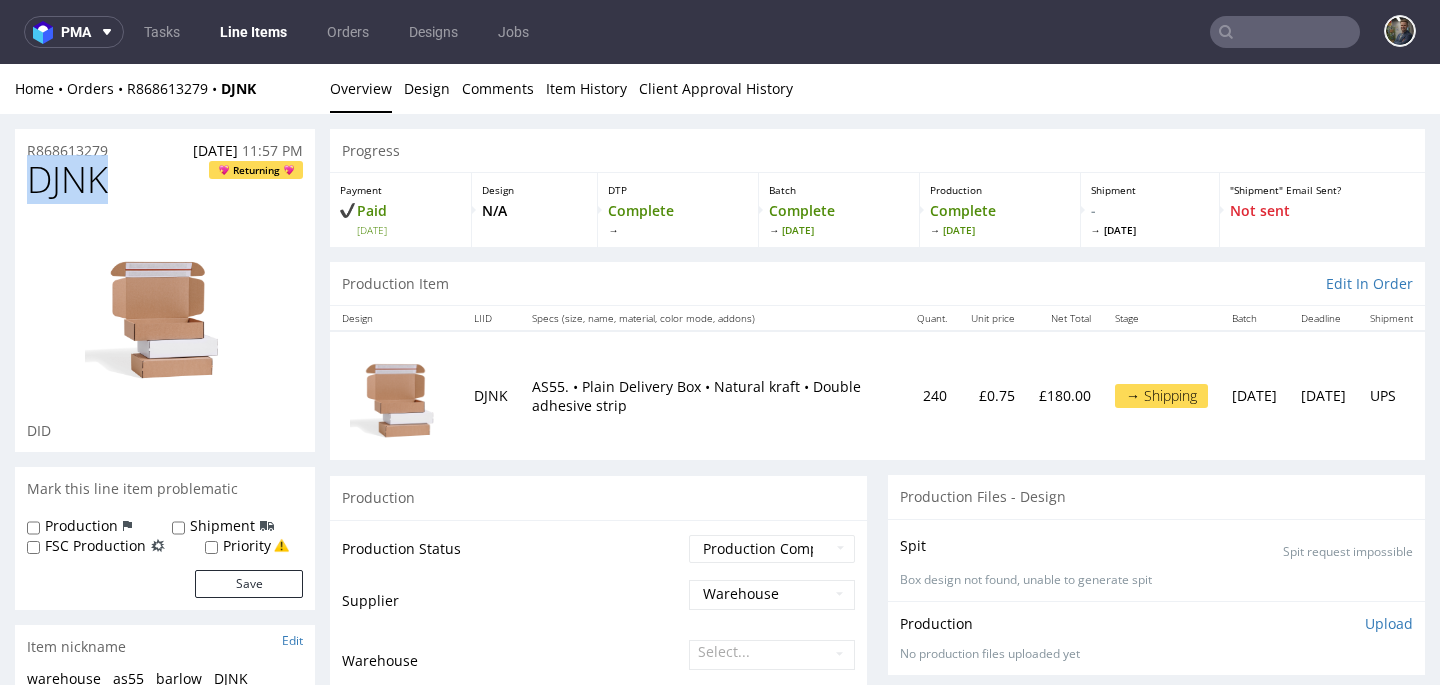click on "DJNK" at bounding box center (67, 180) 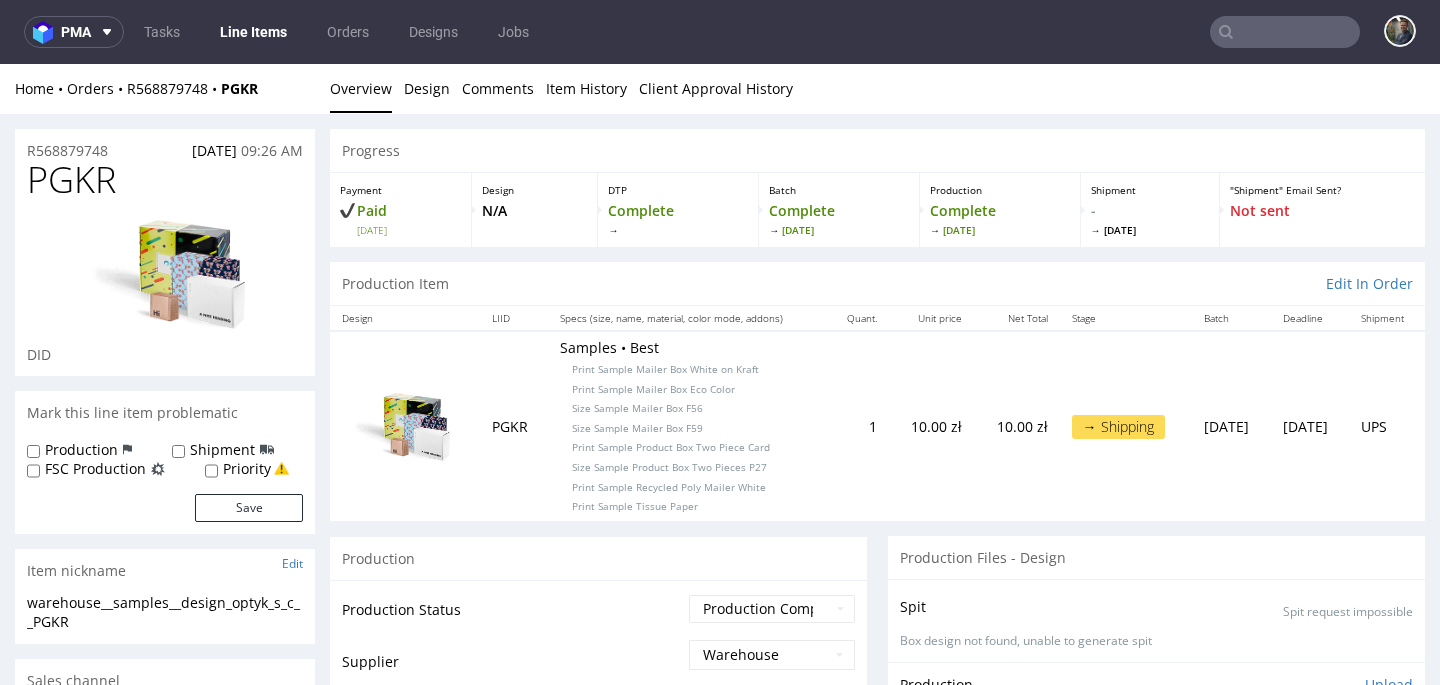 scroll, scrollTop: 0, scrollLeft: 0, axis: both 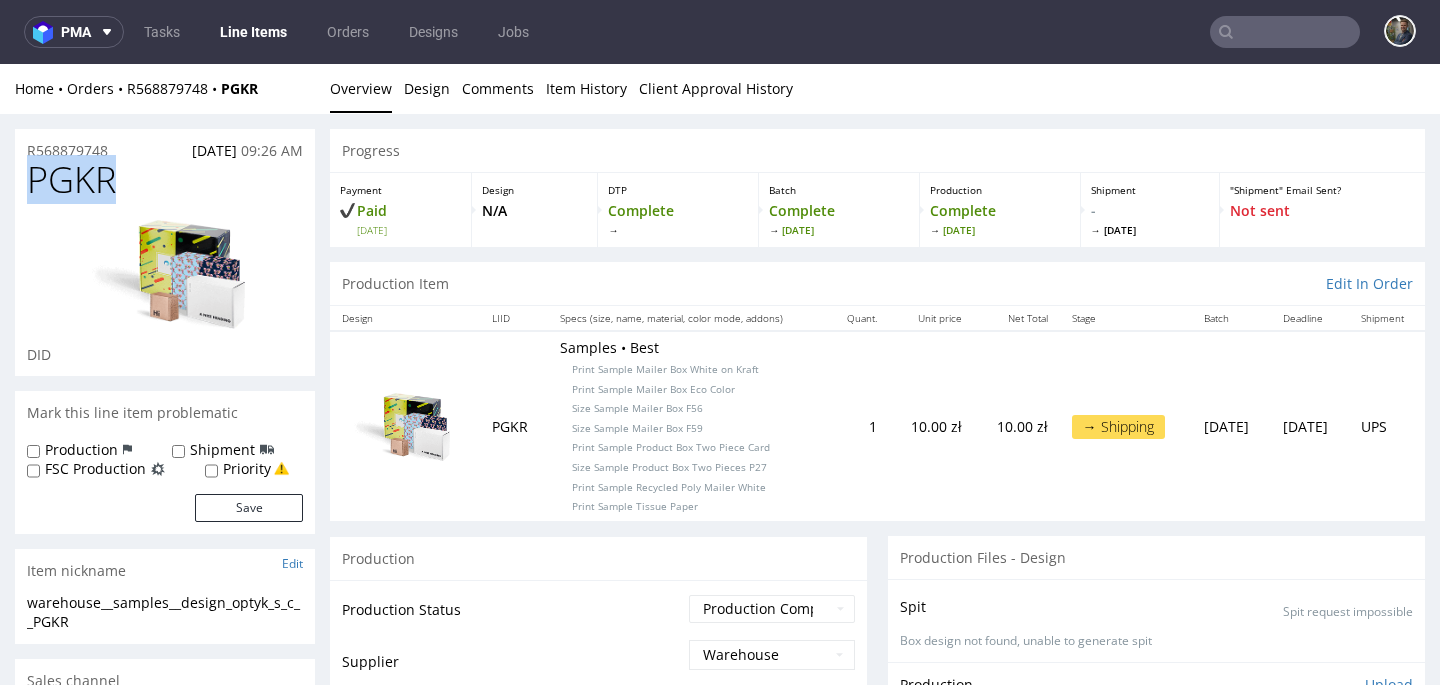 click on "PGKR" at bounding box center (71, 180) 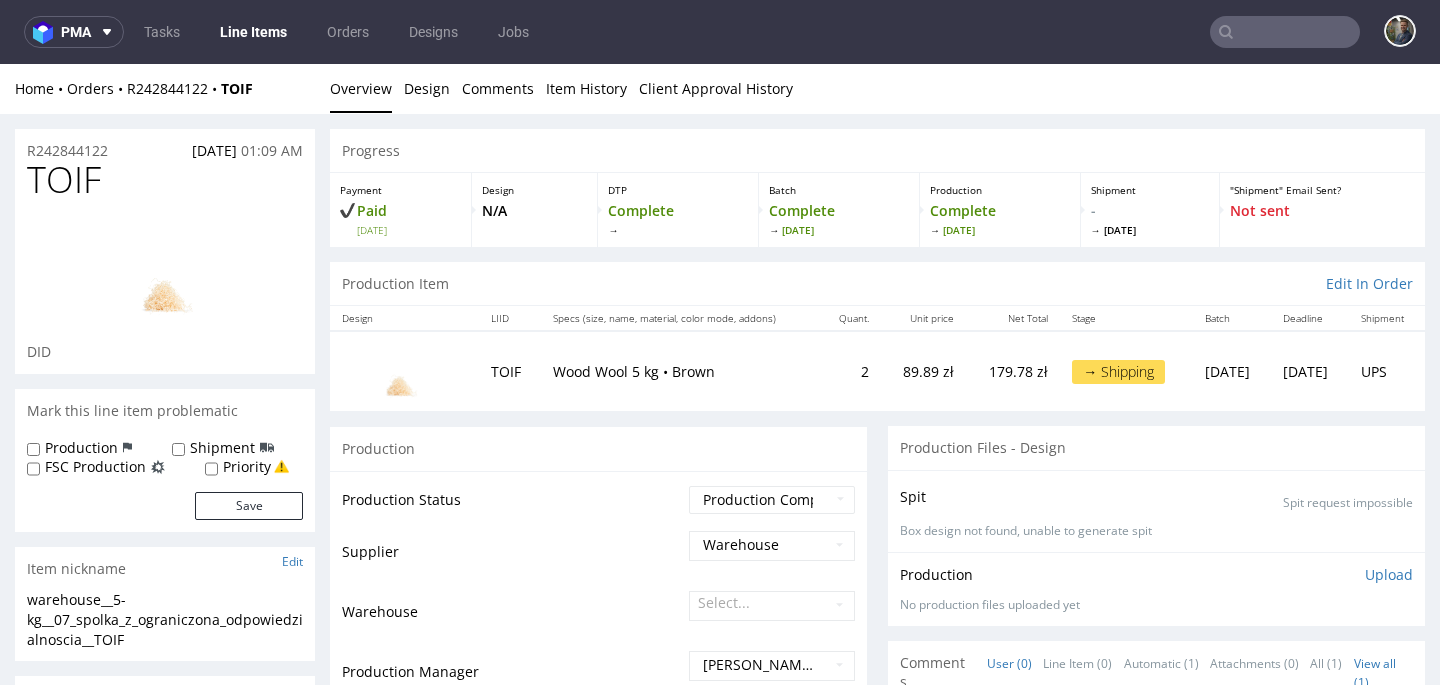 scroll, scrollTop: 0, scrollLeft: 0, axis: both 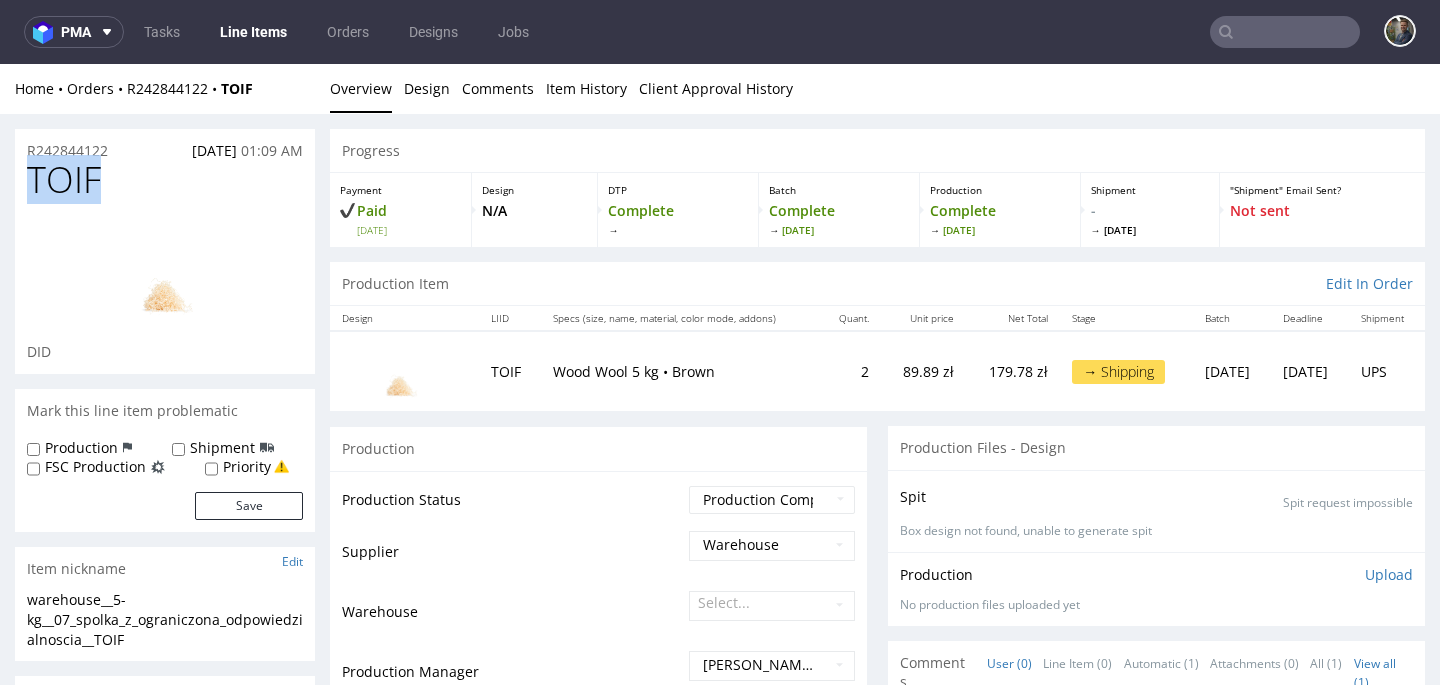 click on "TOIF" at bounding box center (64, 180) 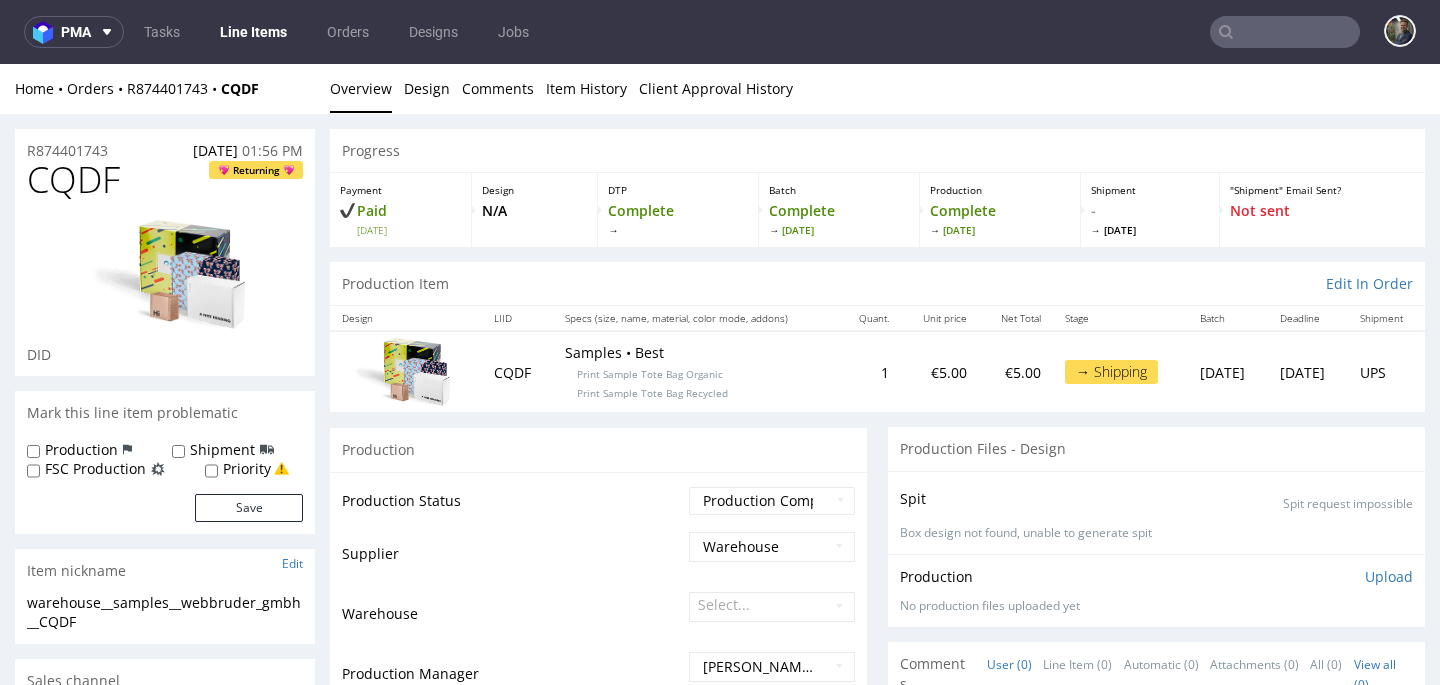 scroll, scrollTop: 0, scrollLeft: 0, axis: both 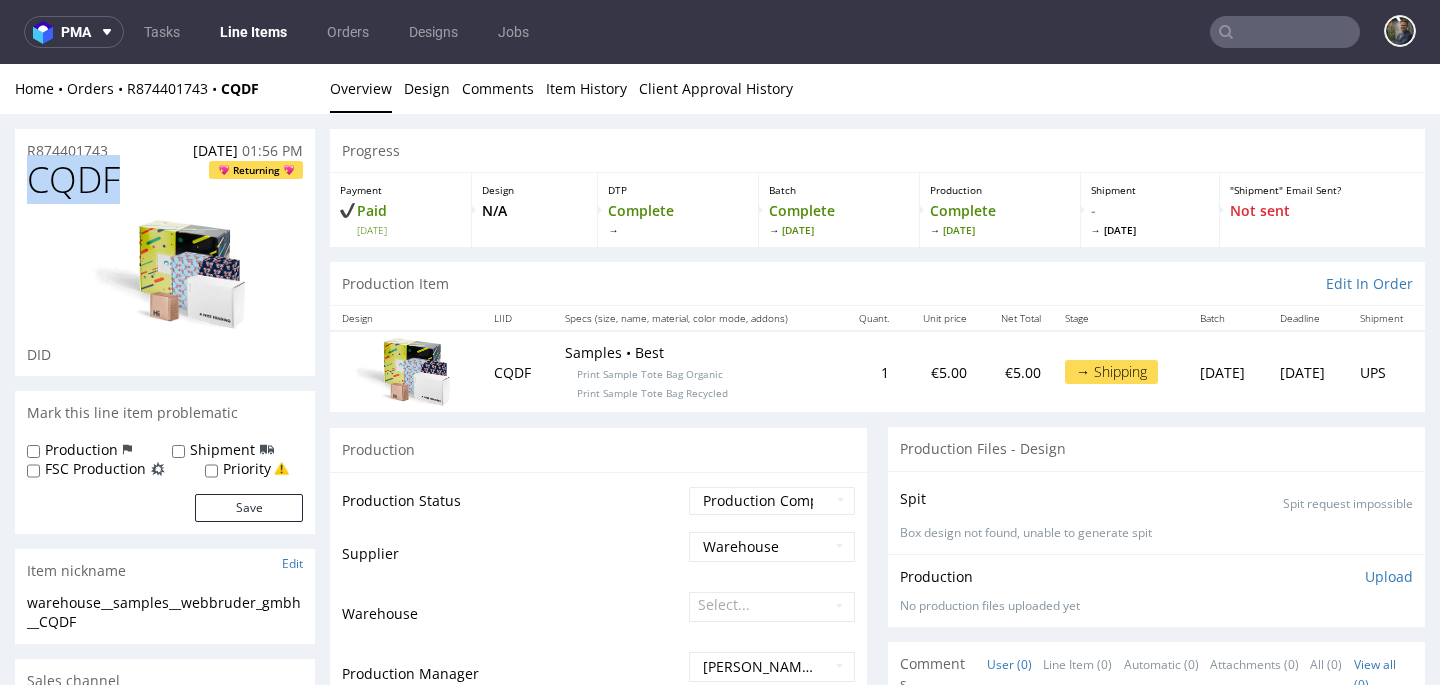 click on "CQDF" at bounding box center (73, 180) 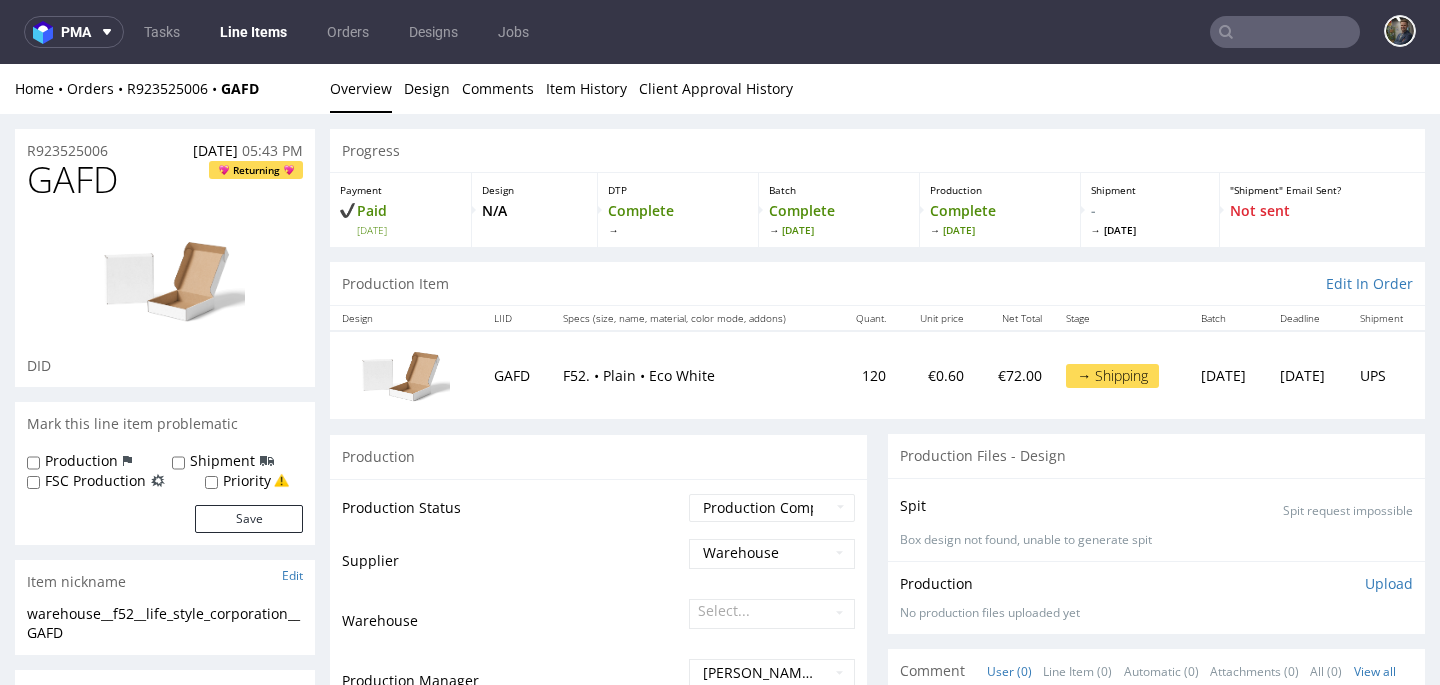 scroll, scrollTop: 0, scrollLeft: 0, axis: both 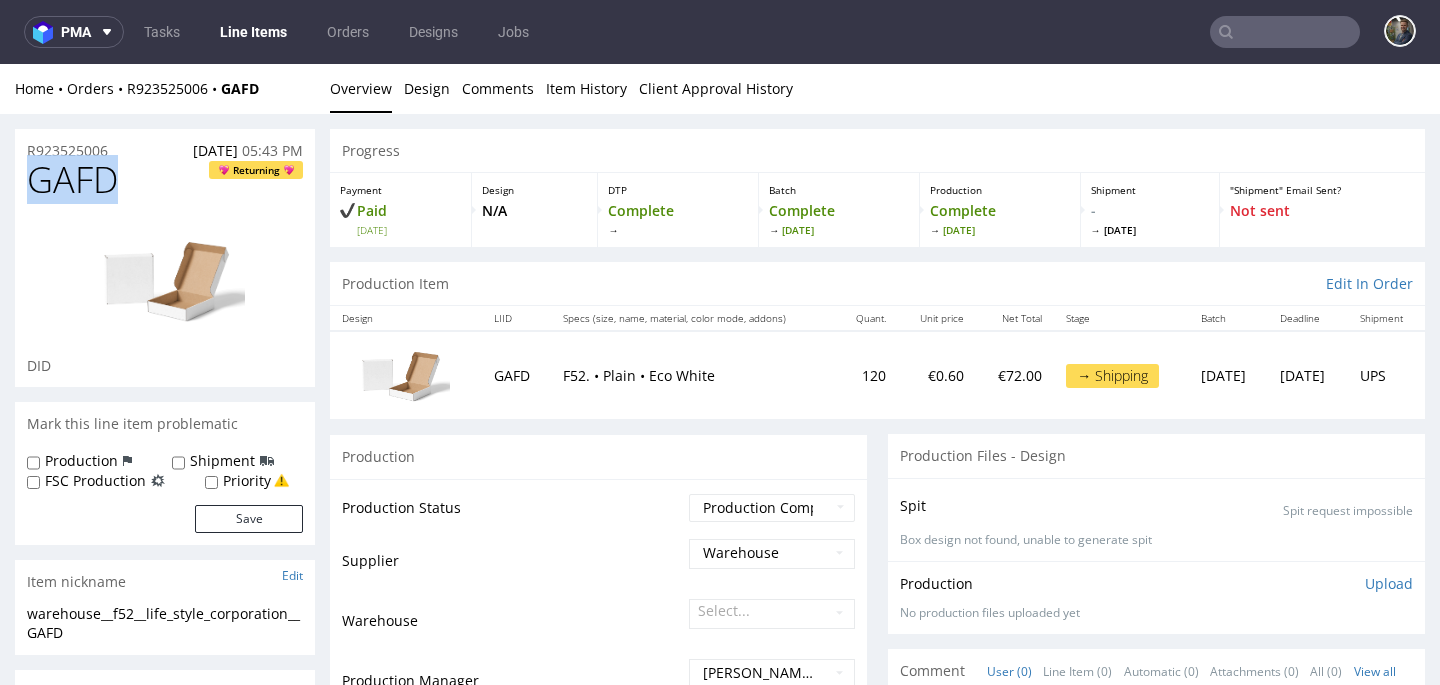 click on "GAFD" at bounding box center (72, 180) 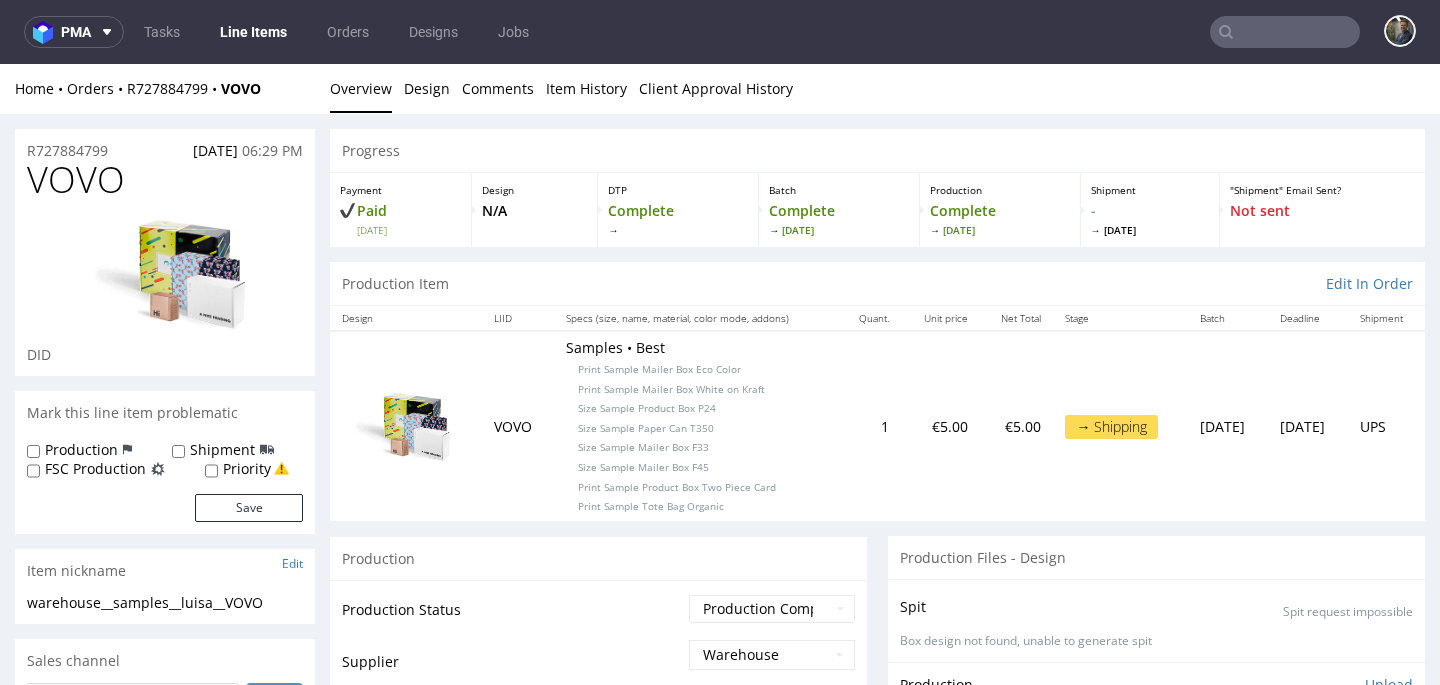 scroll, scrollTop: 0, scrollLeft: 0, axis: both 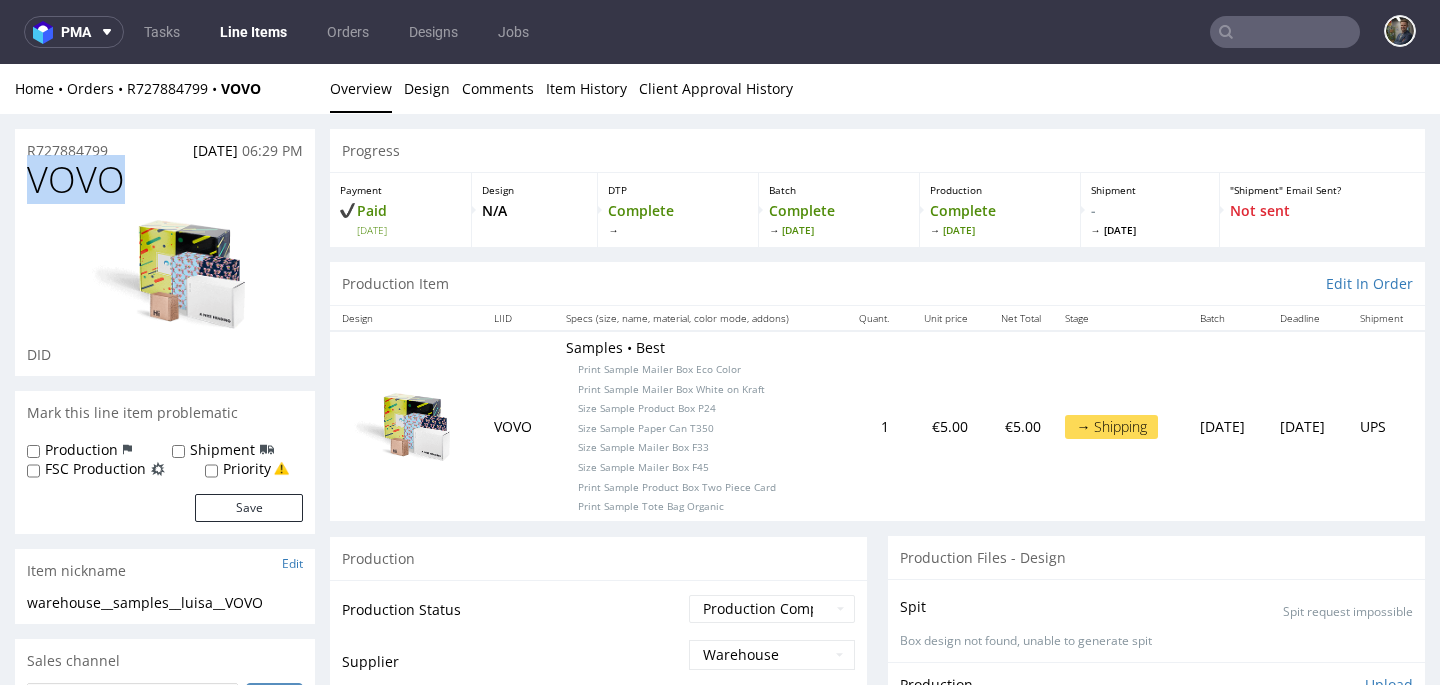 click on "VOVO" at bounding box center [76, 180] 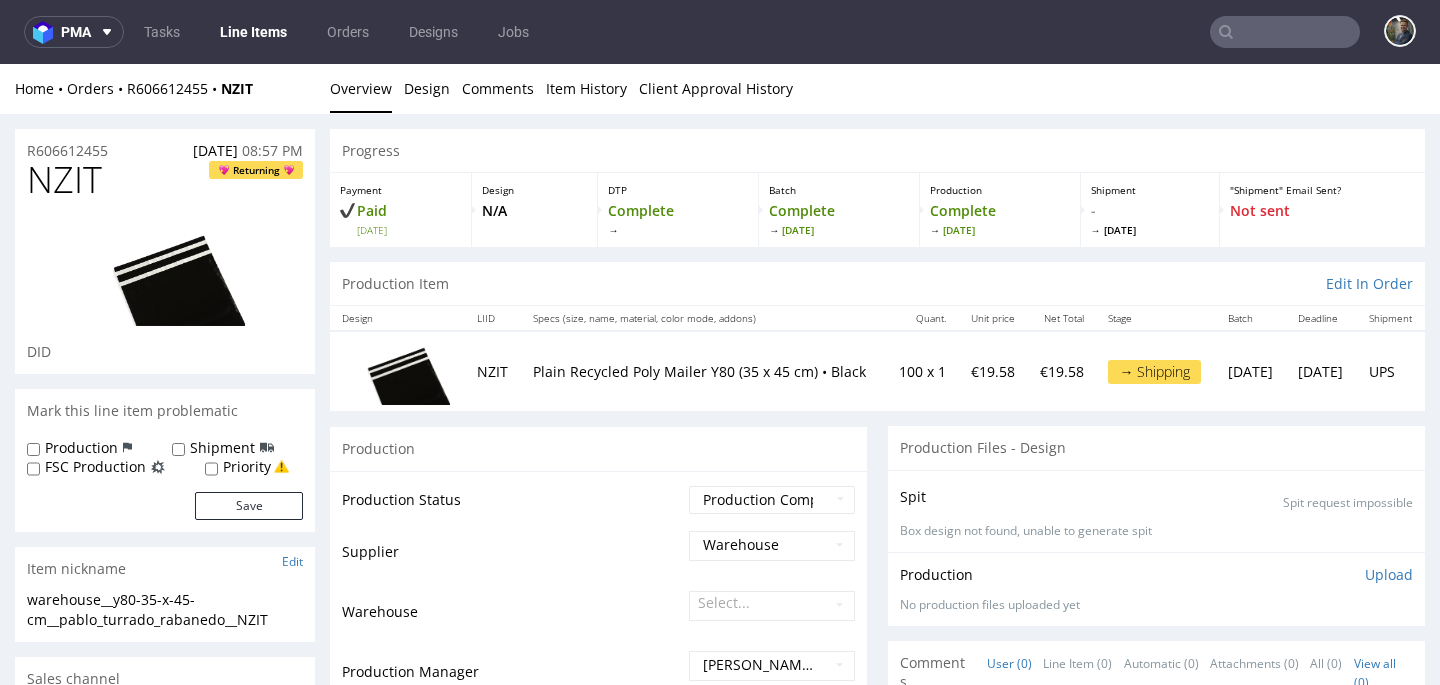 scroll, scrollTop: 0, scrollLeft: 0, axis: both 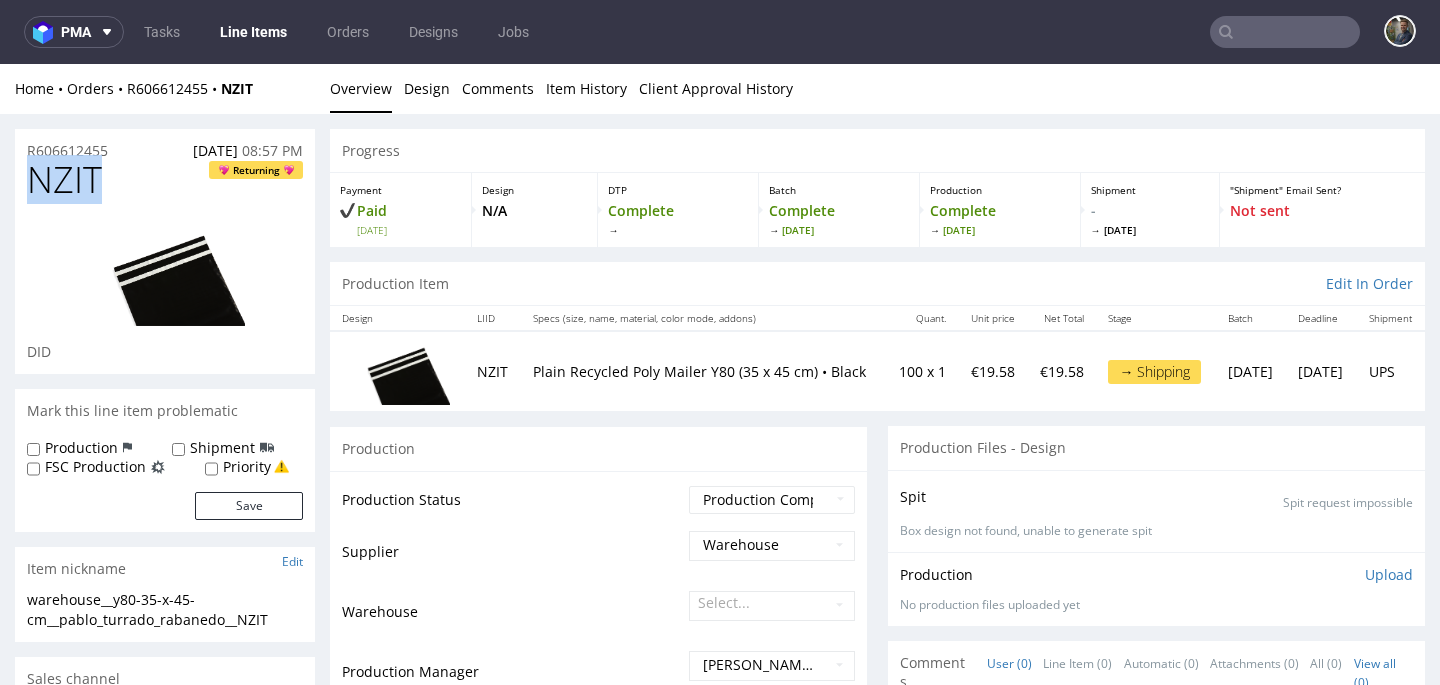 click on "NZIT" at bounding box center (64, 180) 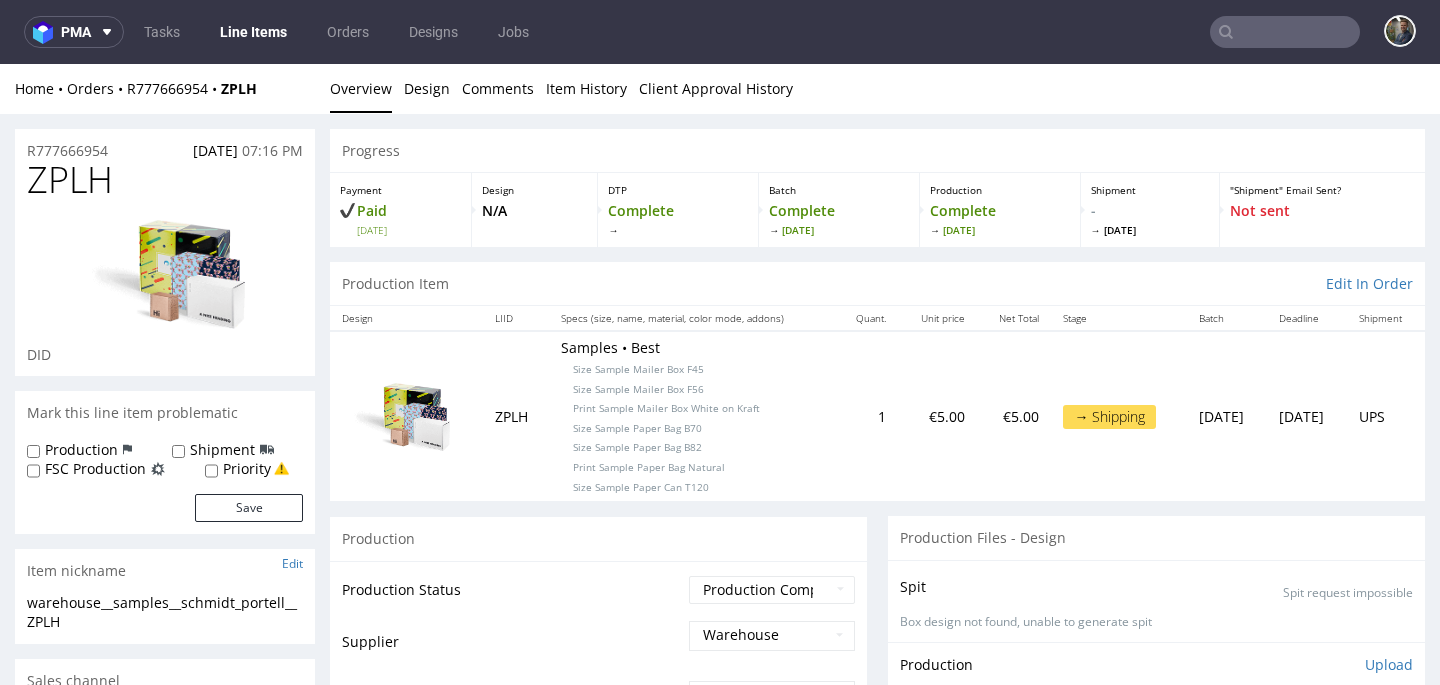 scroll, scrollTop: 0, scrollLeft: 0, axis: both 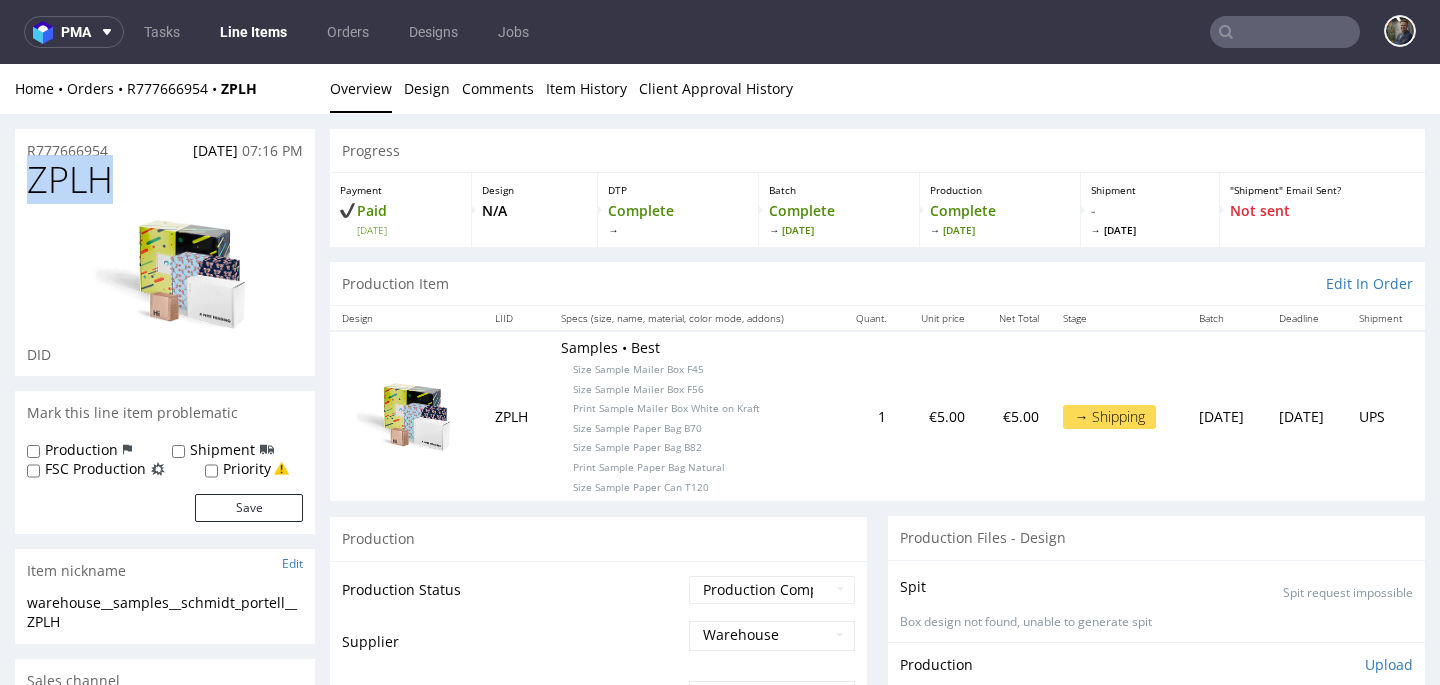 click on "ZPLH" at bounding box center (70, 180) 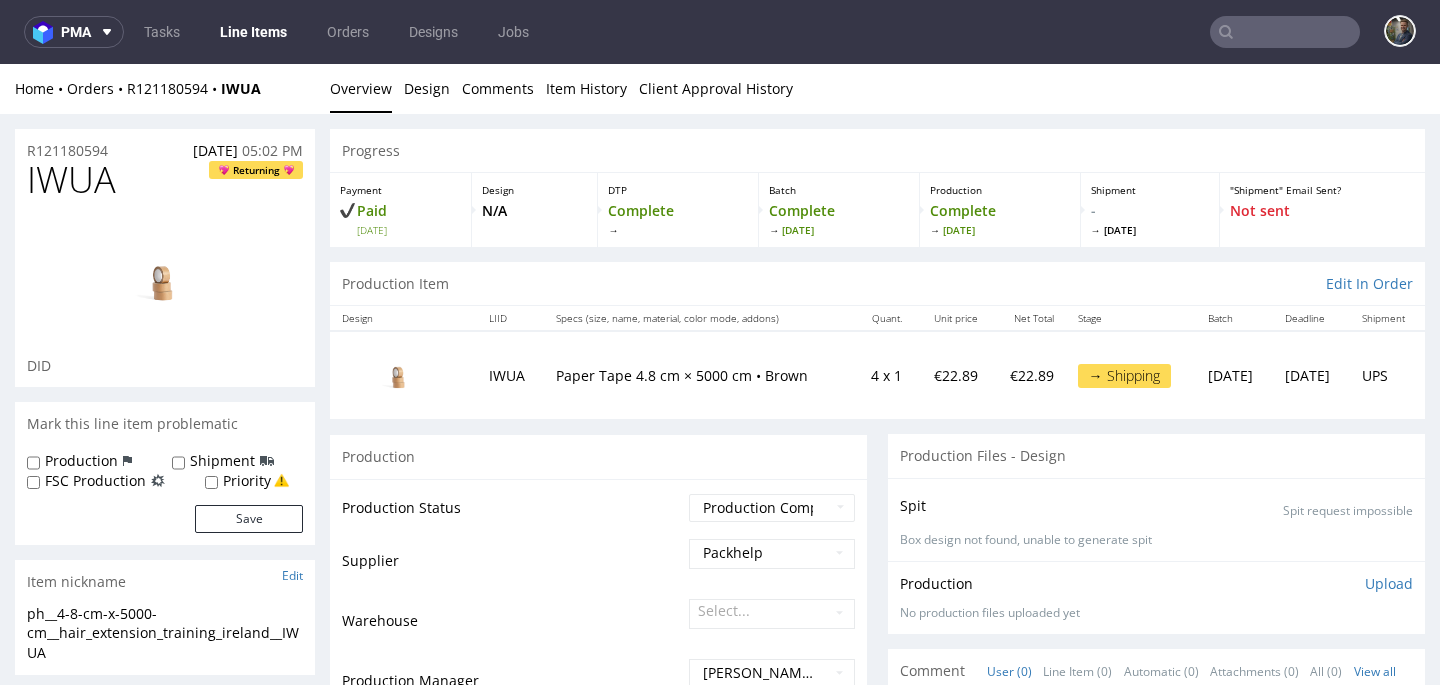 scroll, scrollTop: 0, scrollLeft: 0, axis: both 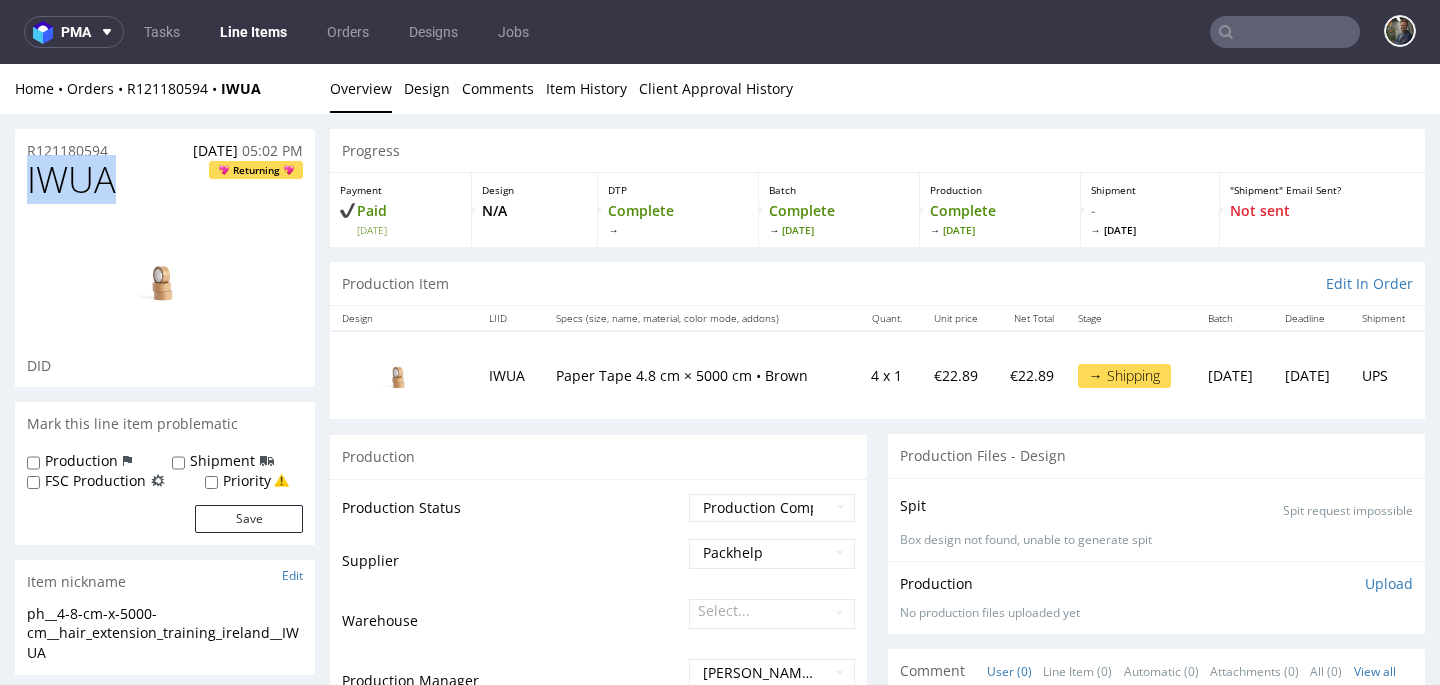 click on "IWUA" at bounding box center [71, 180] 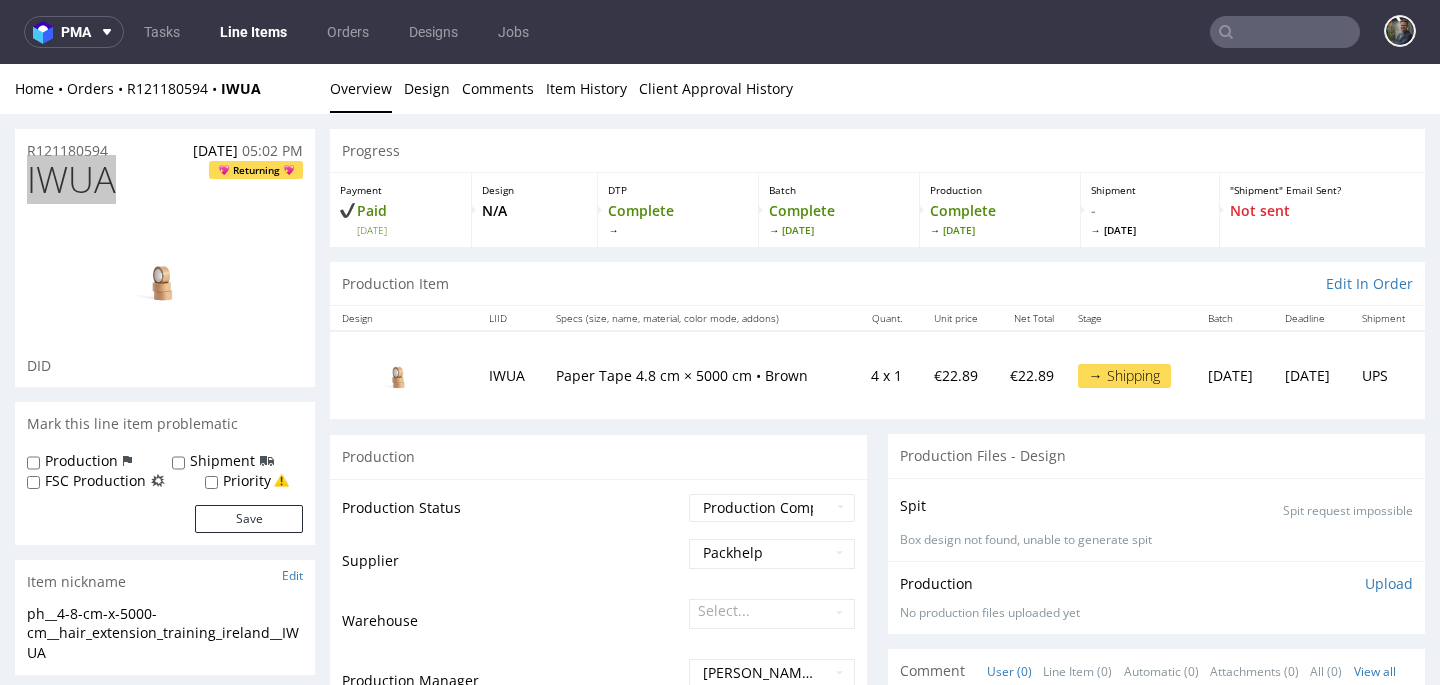click on "pma Tasks Line Items Orders Designs Jobs" at bounding box center [720, 32] 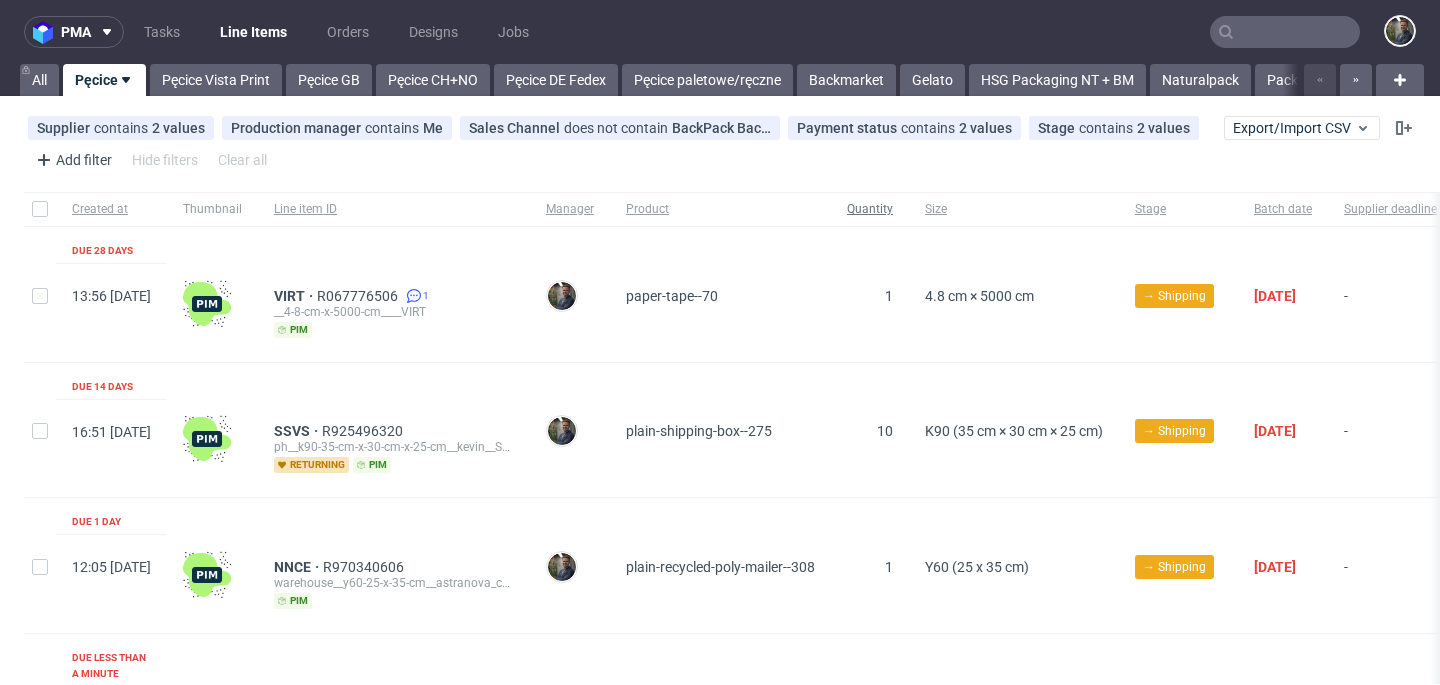 click on "Quantity" at bounding box center [870, 209] 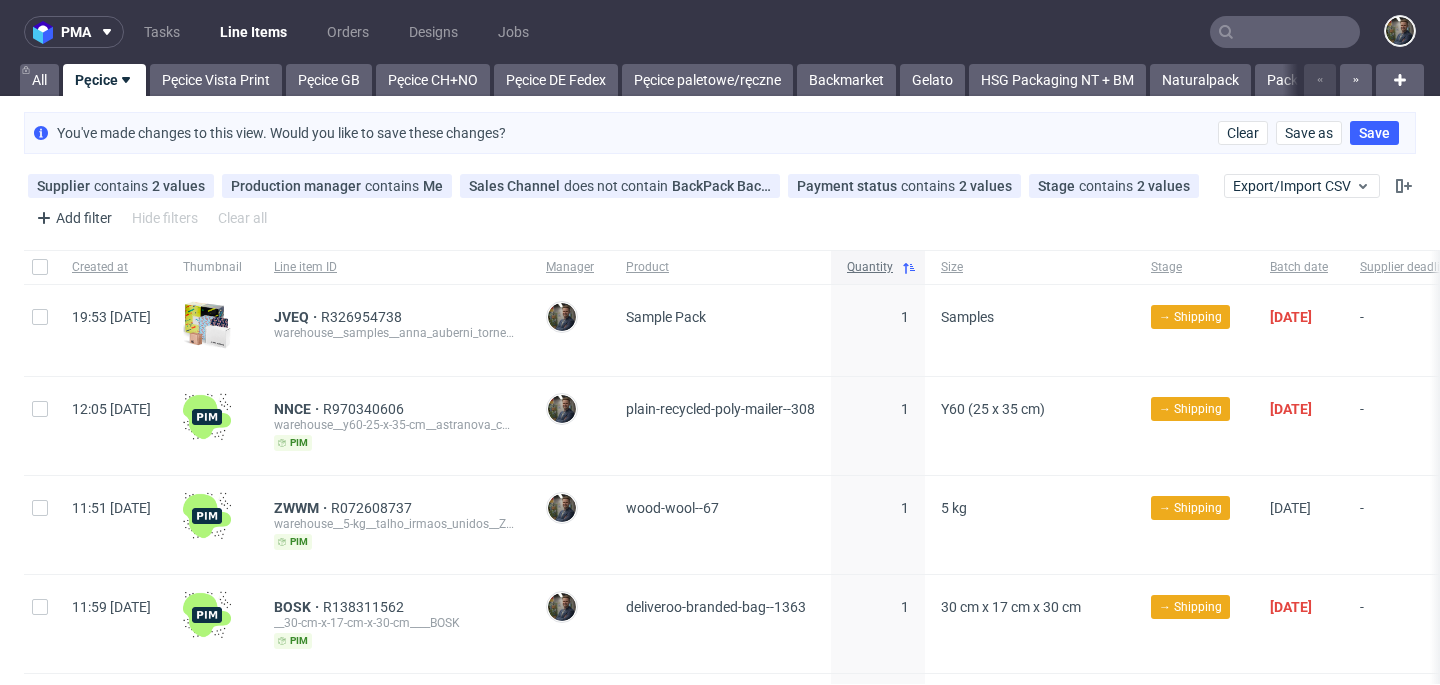 click on "Quantity" at bounding box center (870, 267) 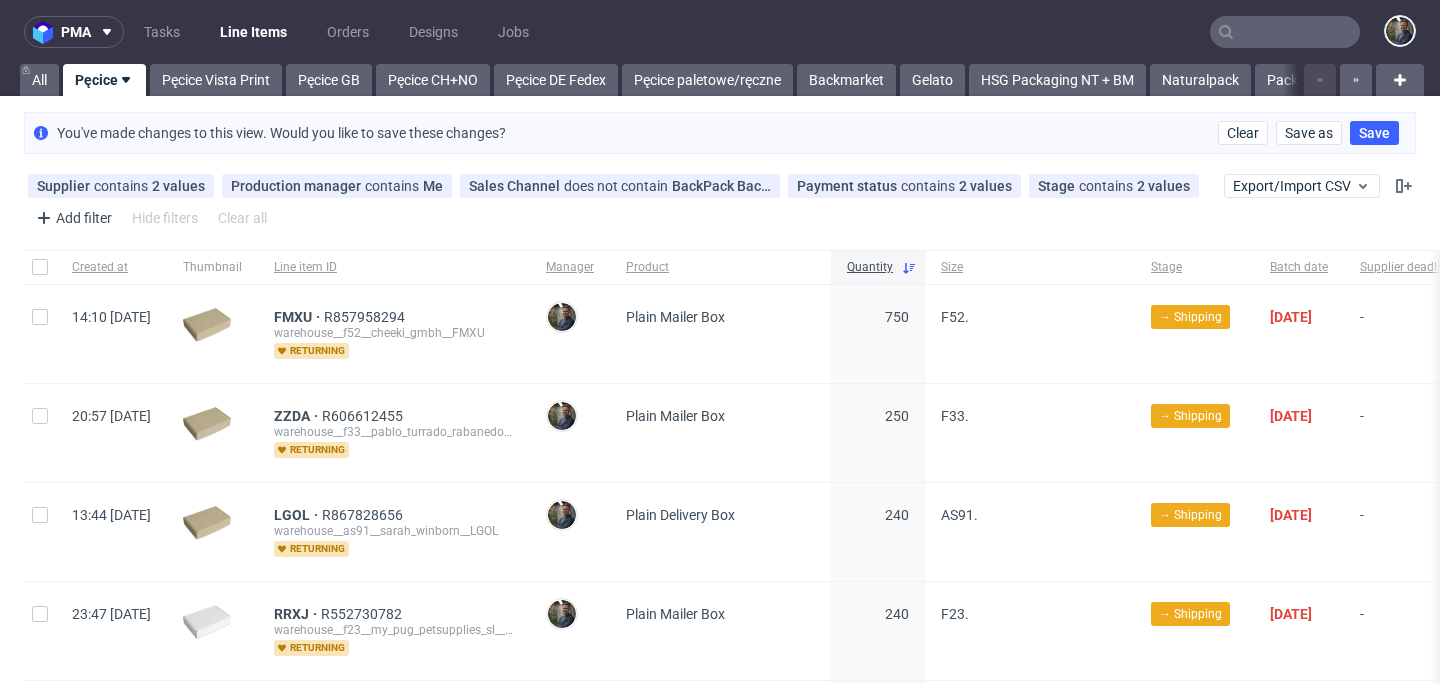 click on "Plain Mailer Box" at bounding box center (720, 334) 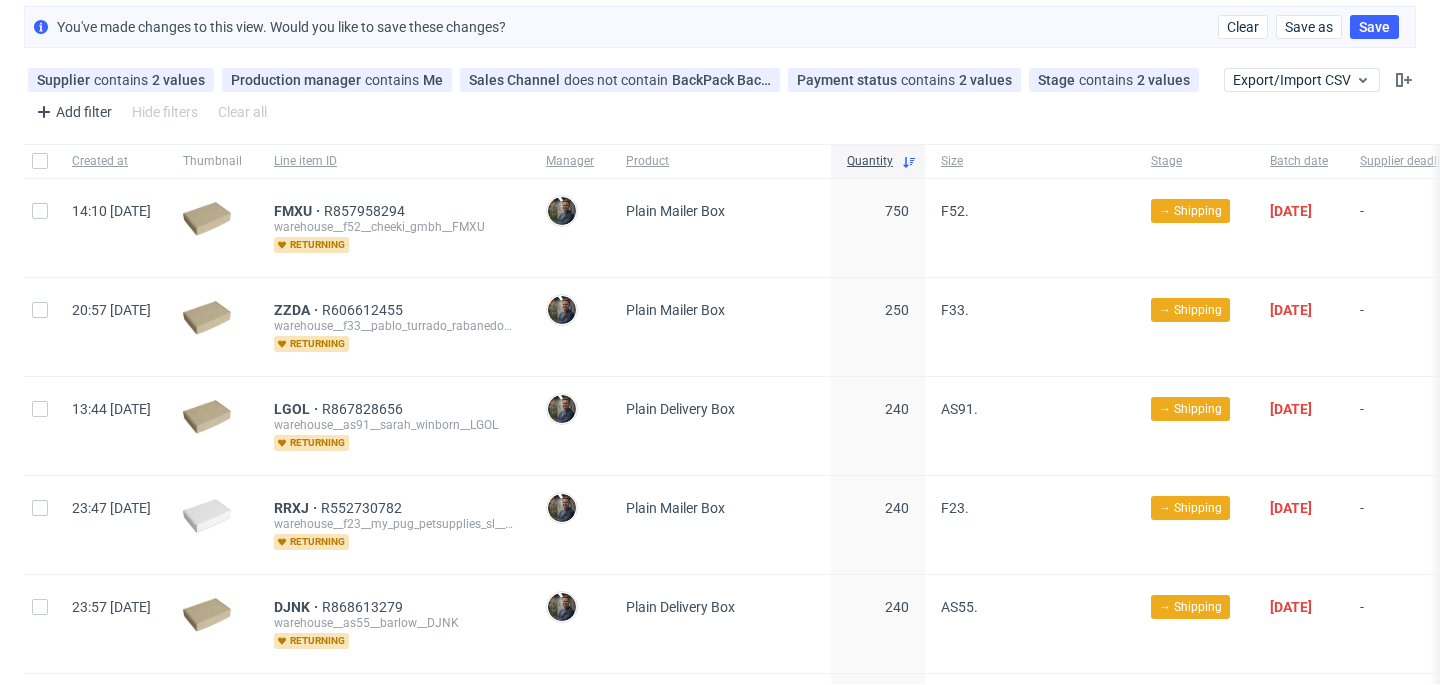 scroll, scrollTop: 107, scrollLeft: 0, axis: vertical 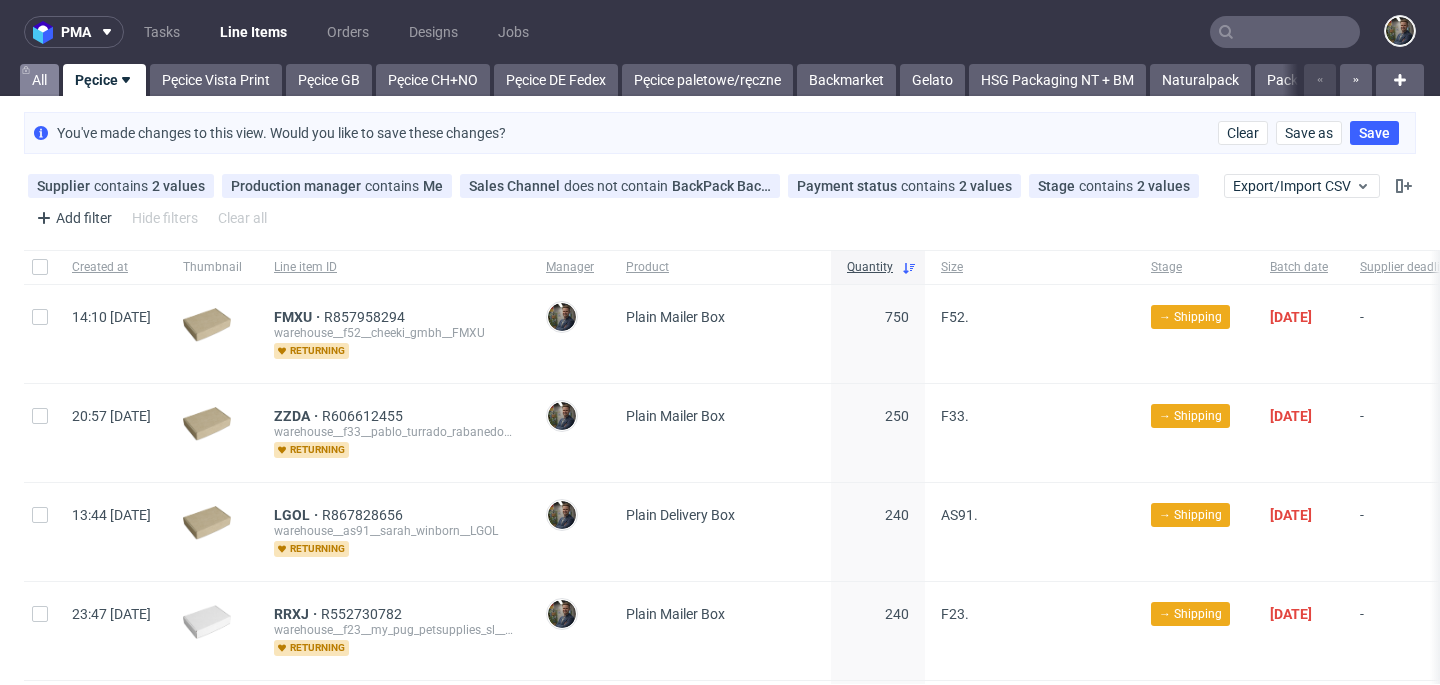 click on "All" at bounding box center (39, 80) 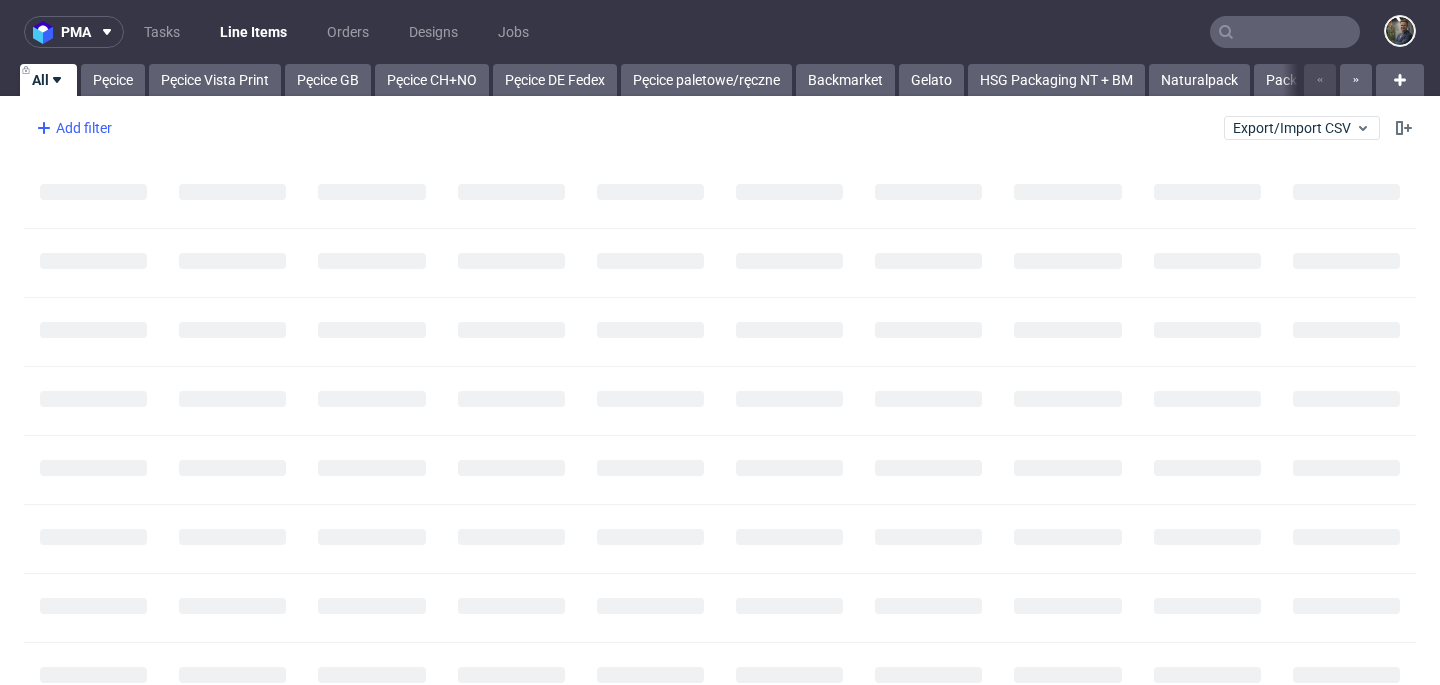 click on "Add filter" at bounding box center [72, 128] 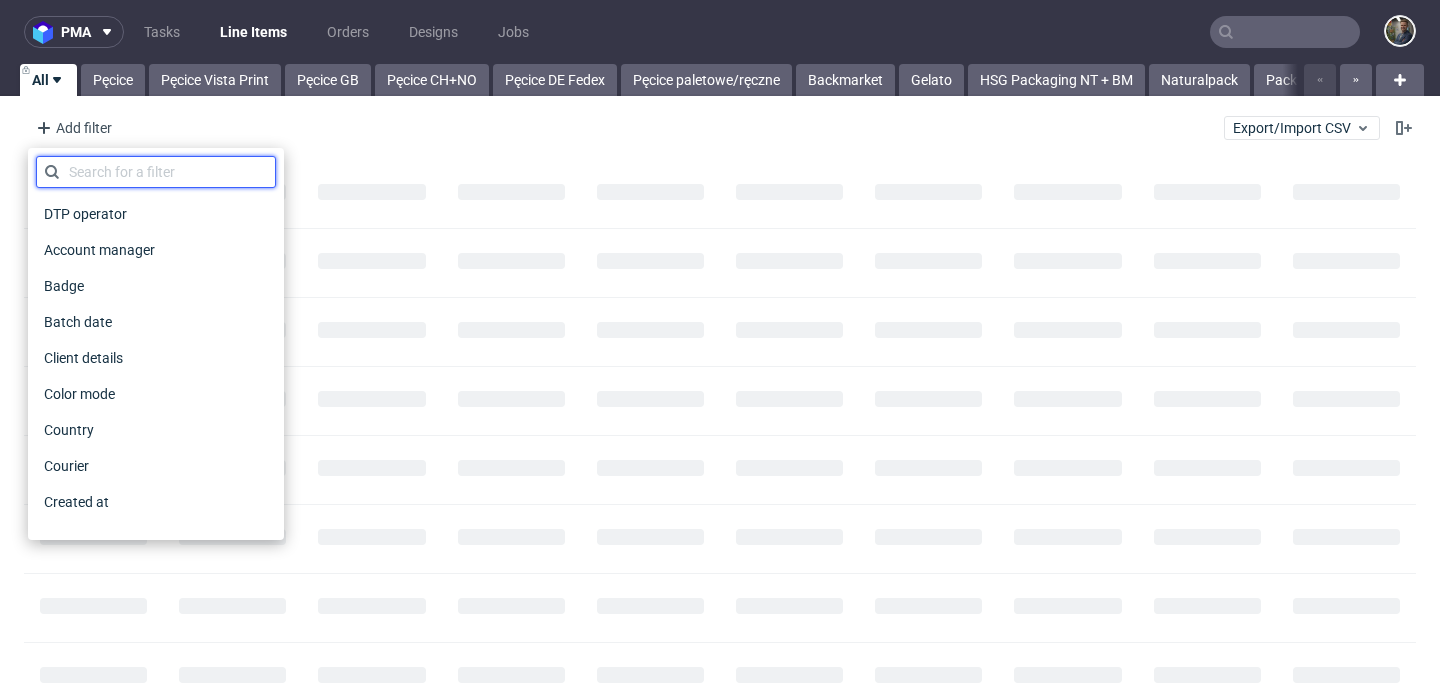 click at bounding box center [156, 172] 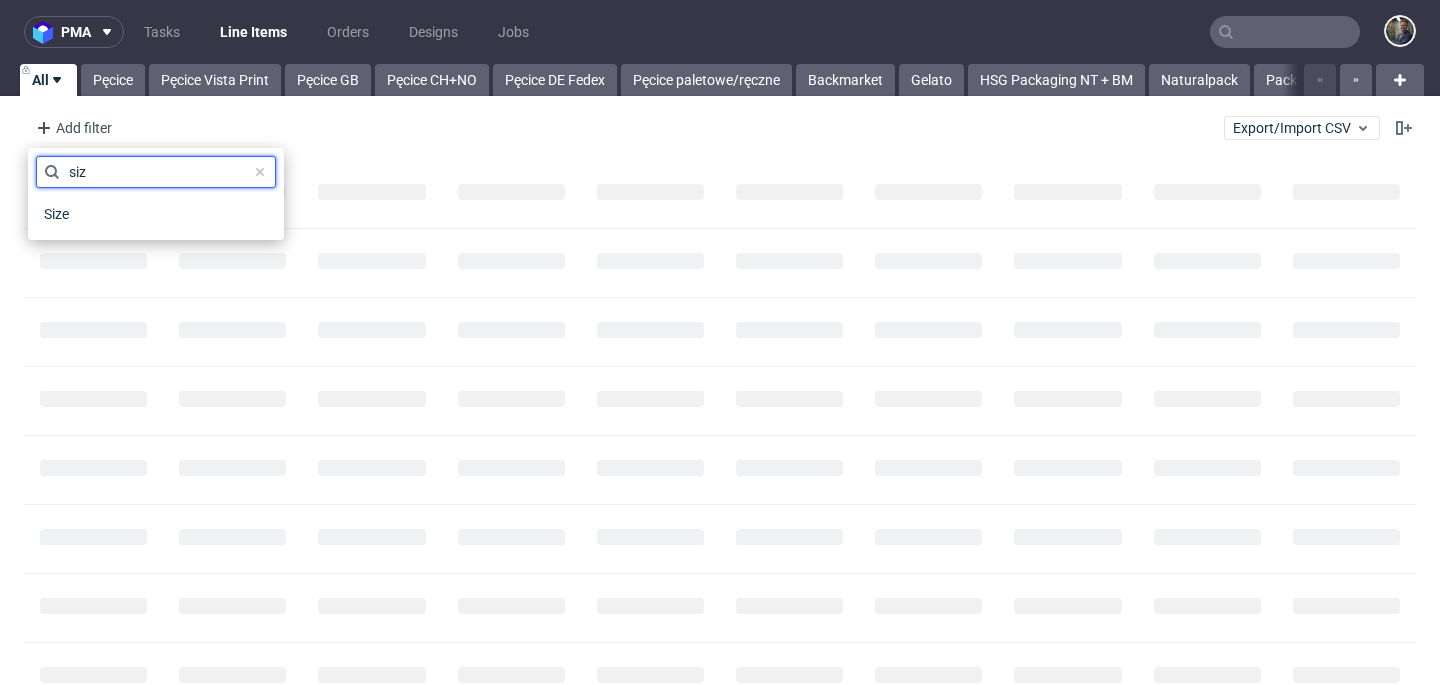 type on "size" 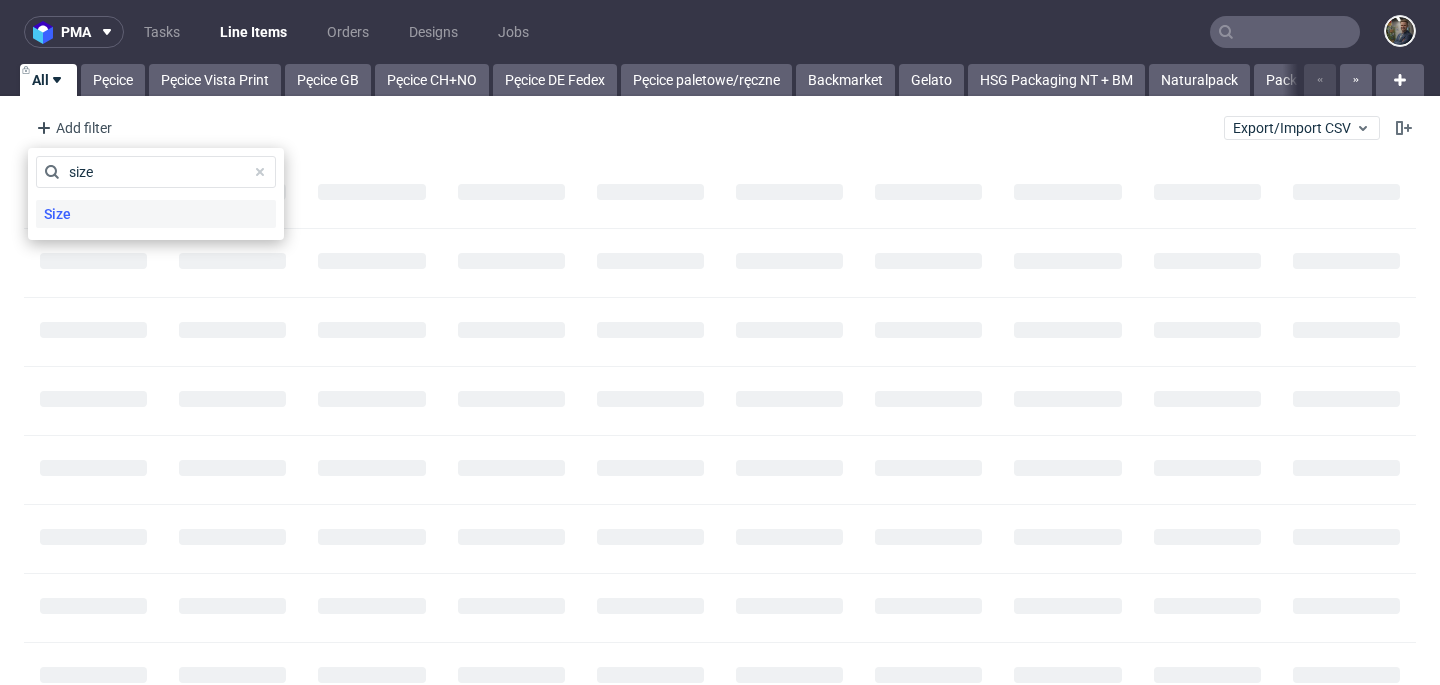 click on "Size" at bounding box center [156, 214] 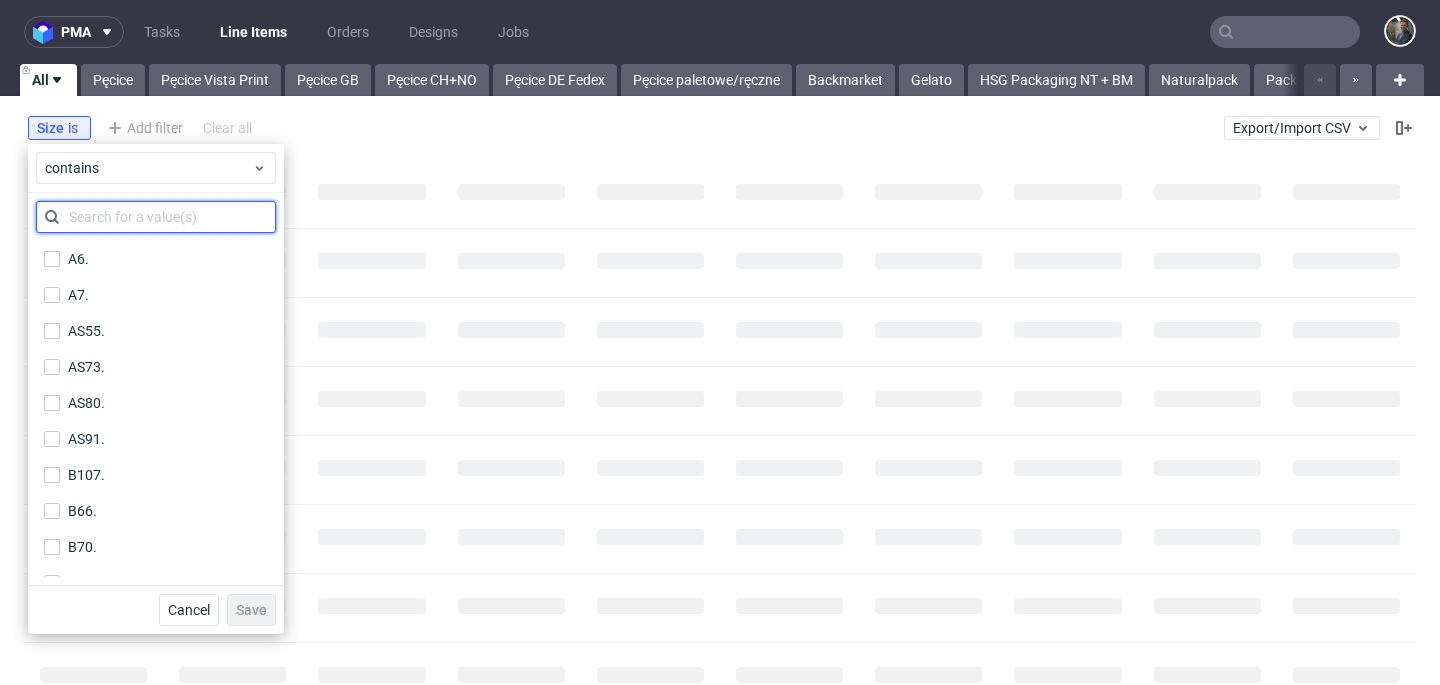 click at bounding box center (156, 217) 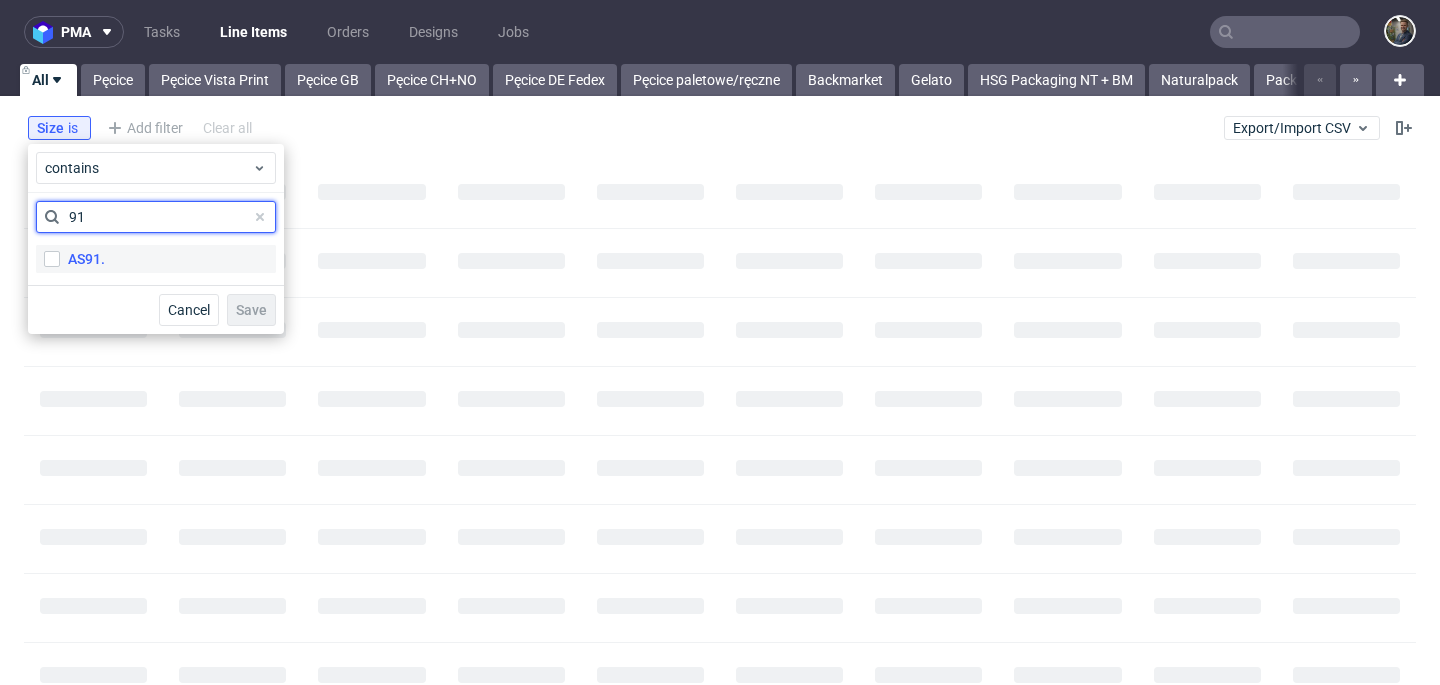 type on "91" 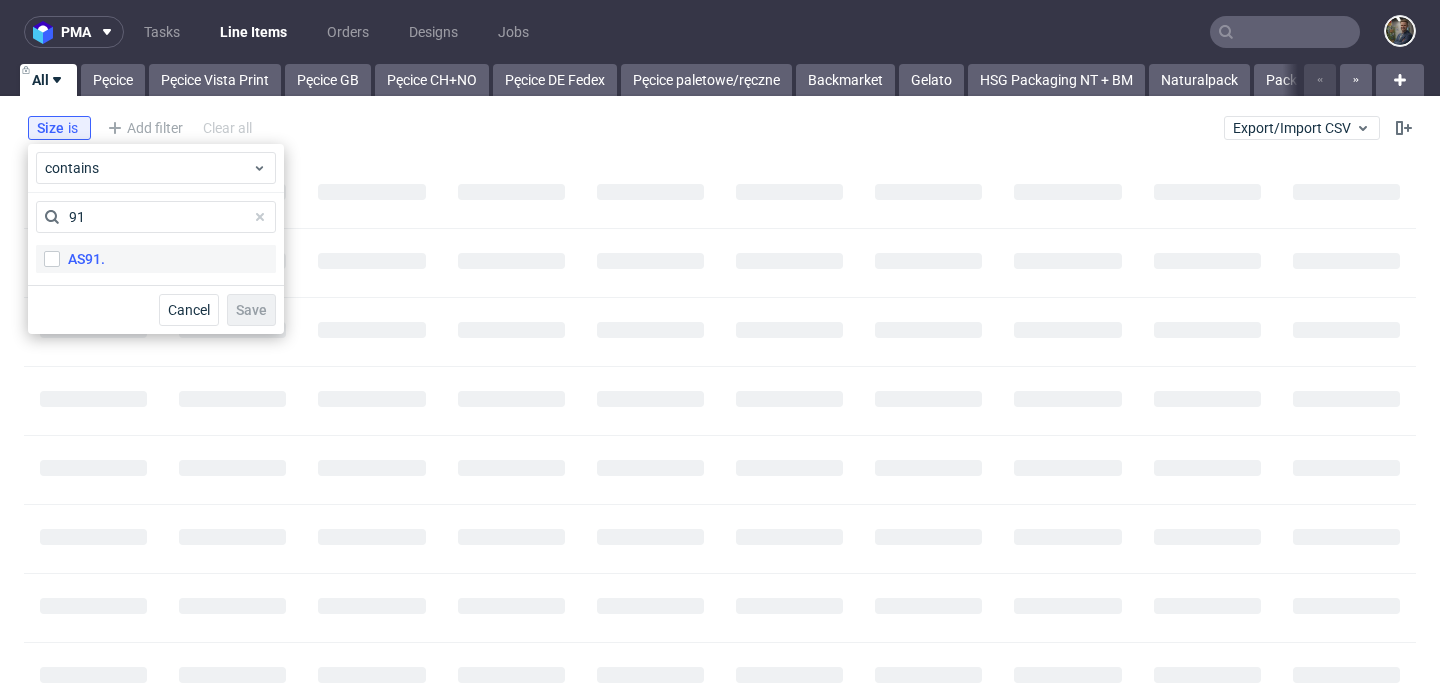 click on "AS91." at bounding box center [86, 259] 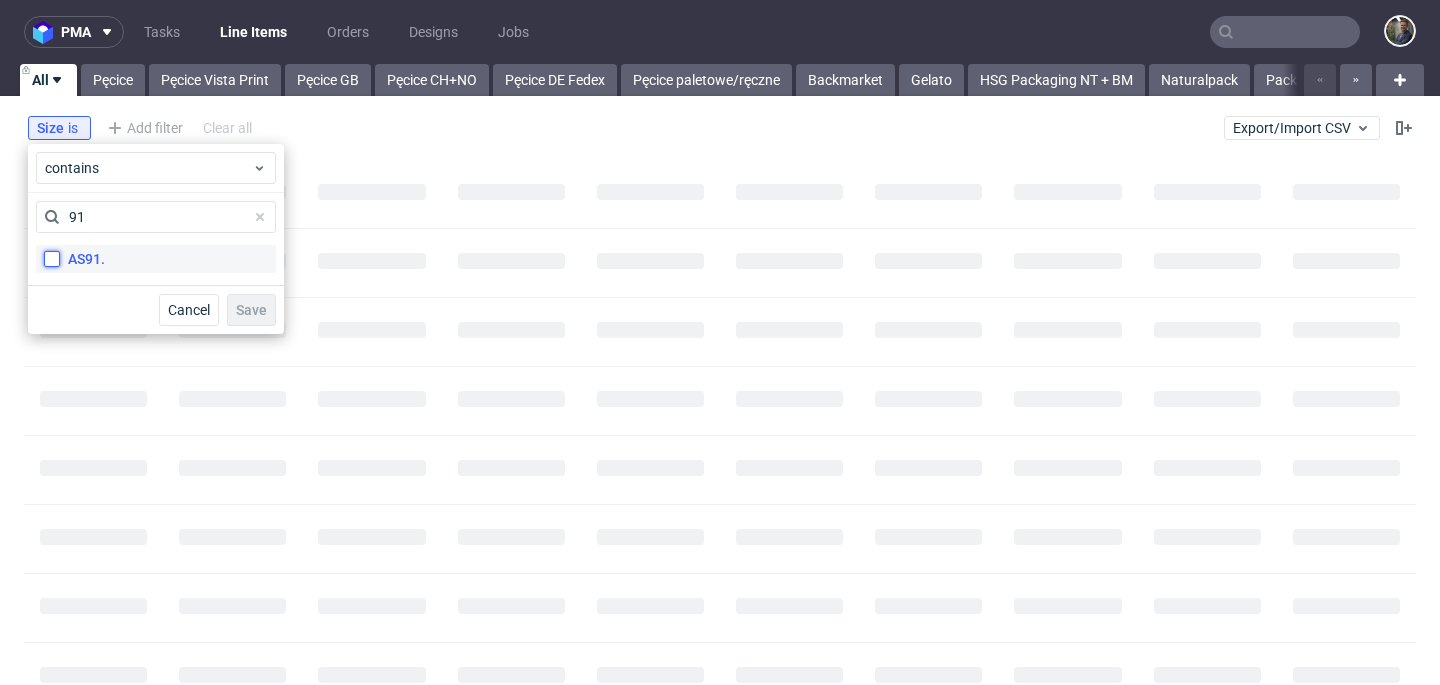 checkbox on "true" 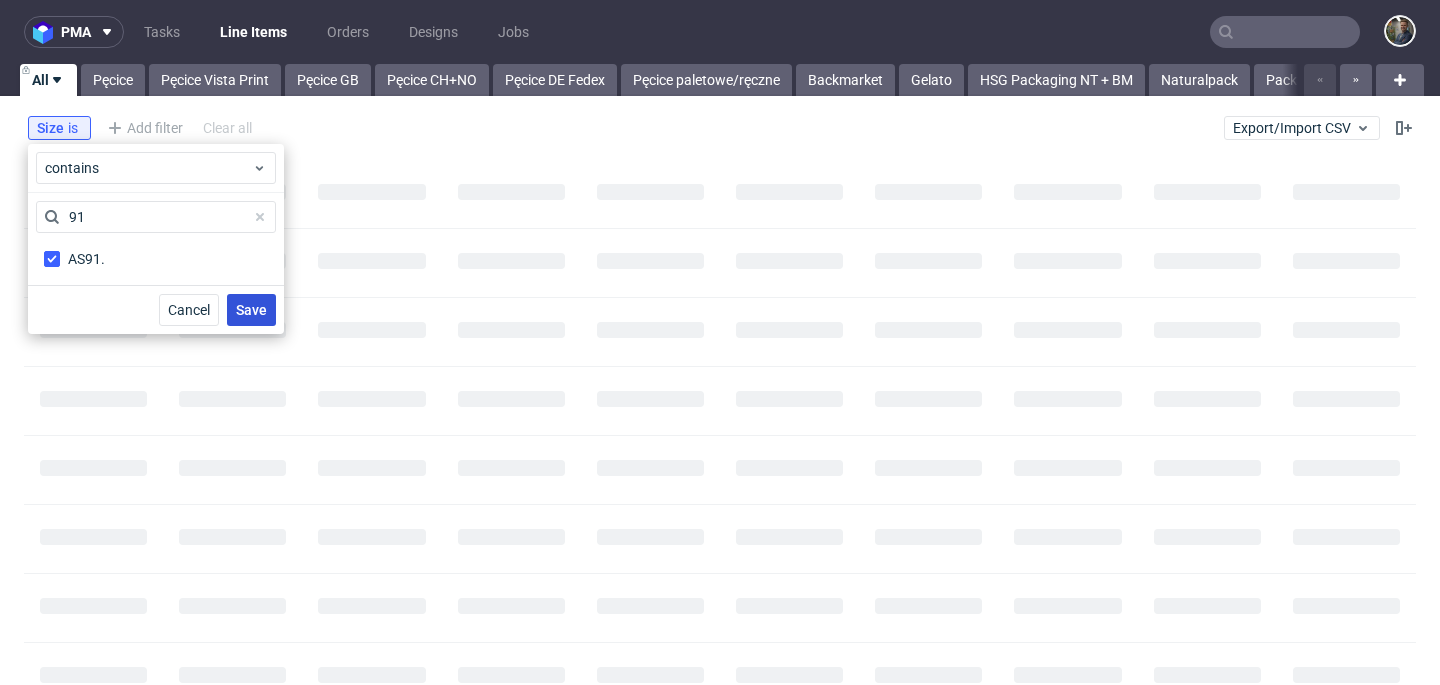 click on "Save" at bounding box center [251, 310] 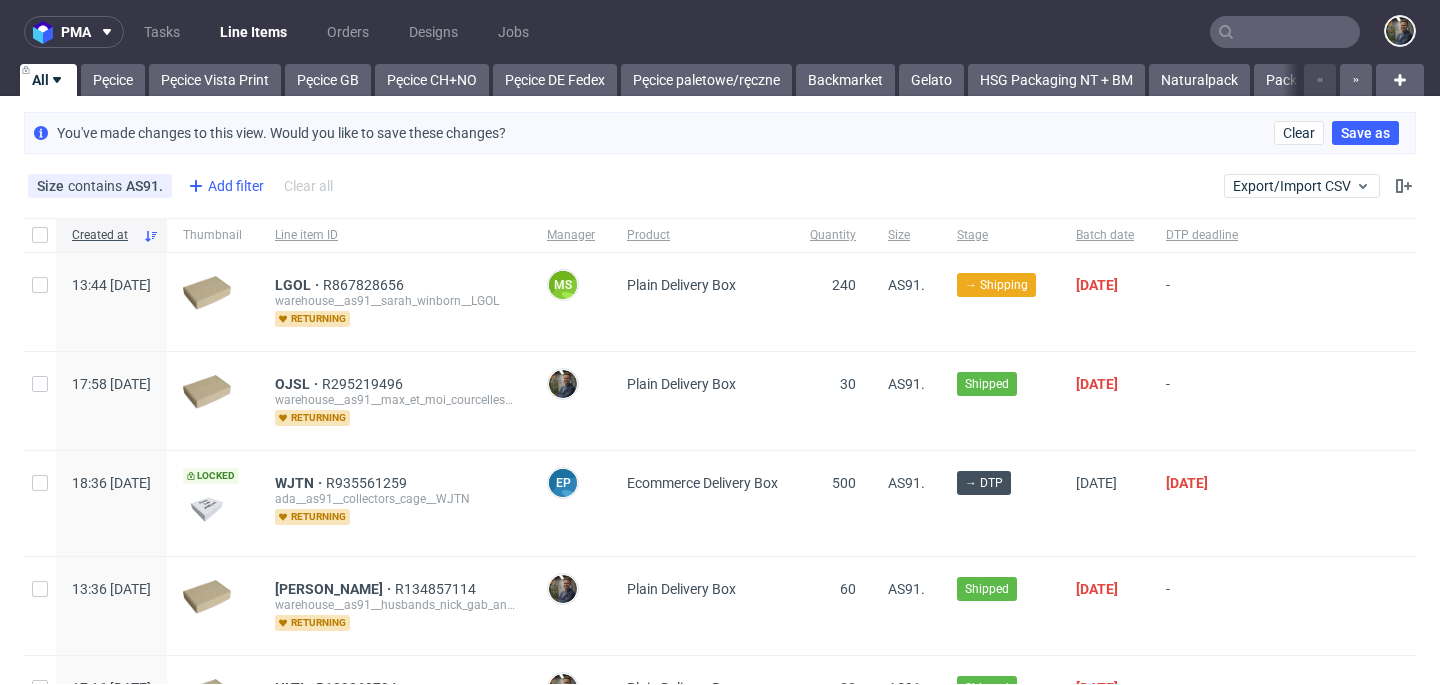 click on "Add filter" at bounding box center [224, 186] 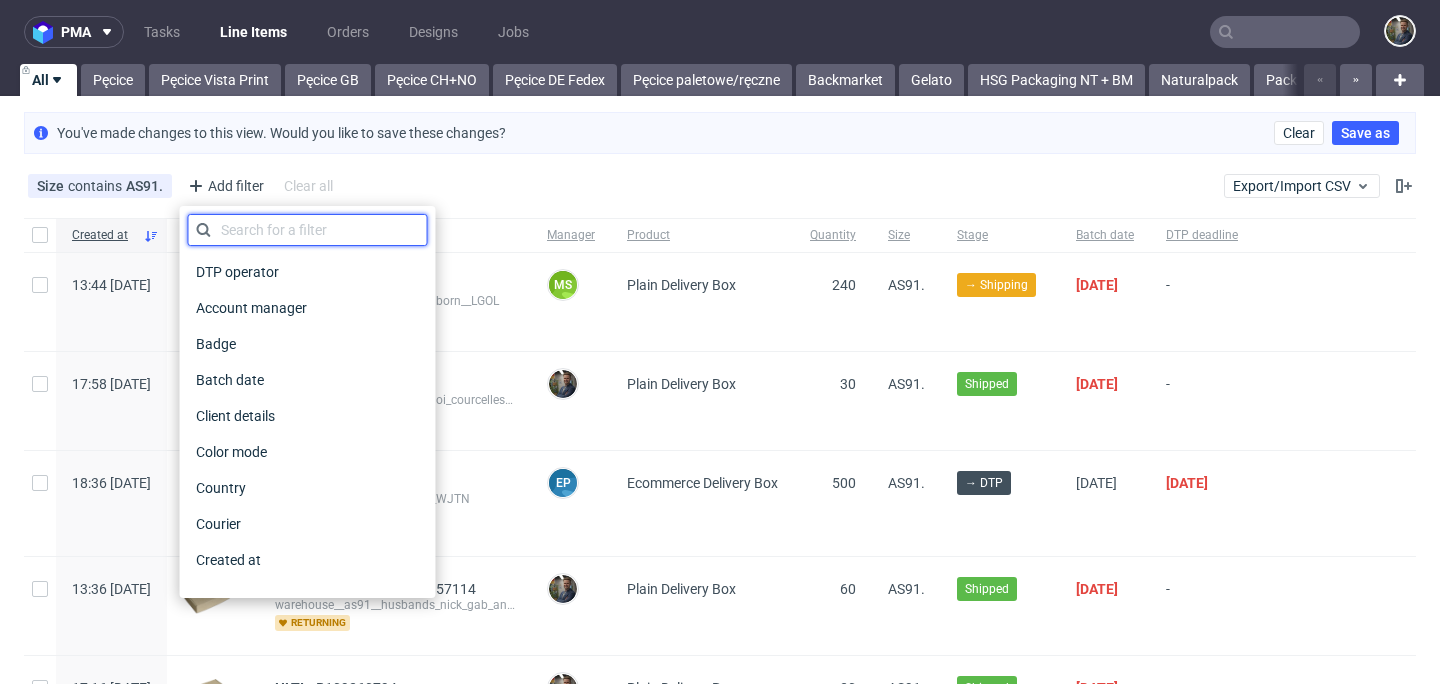click at bounding box center [308, 230] 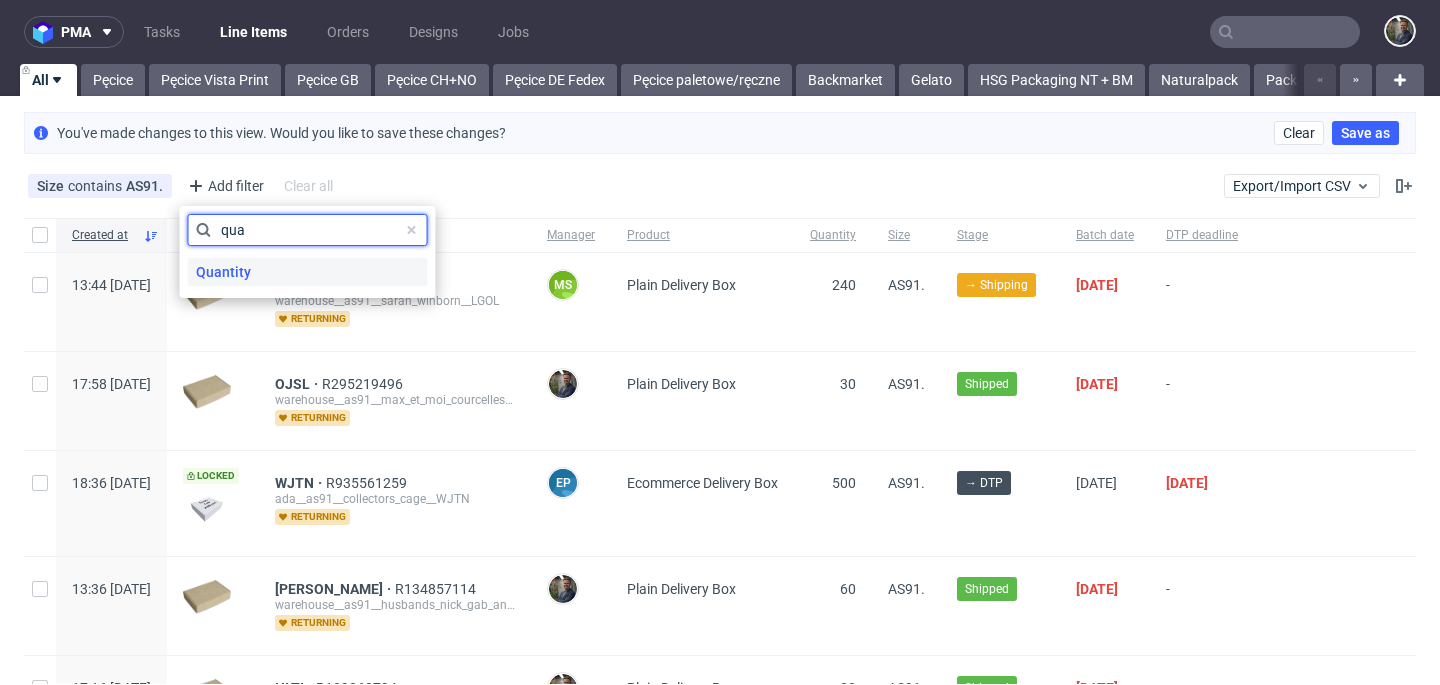 type on "qua" 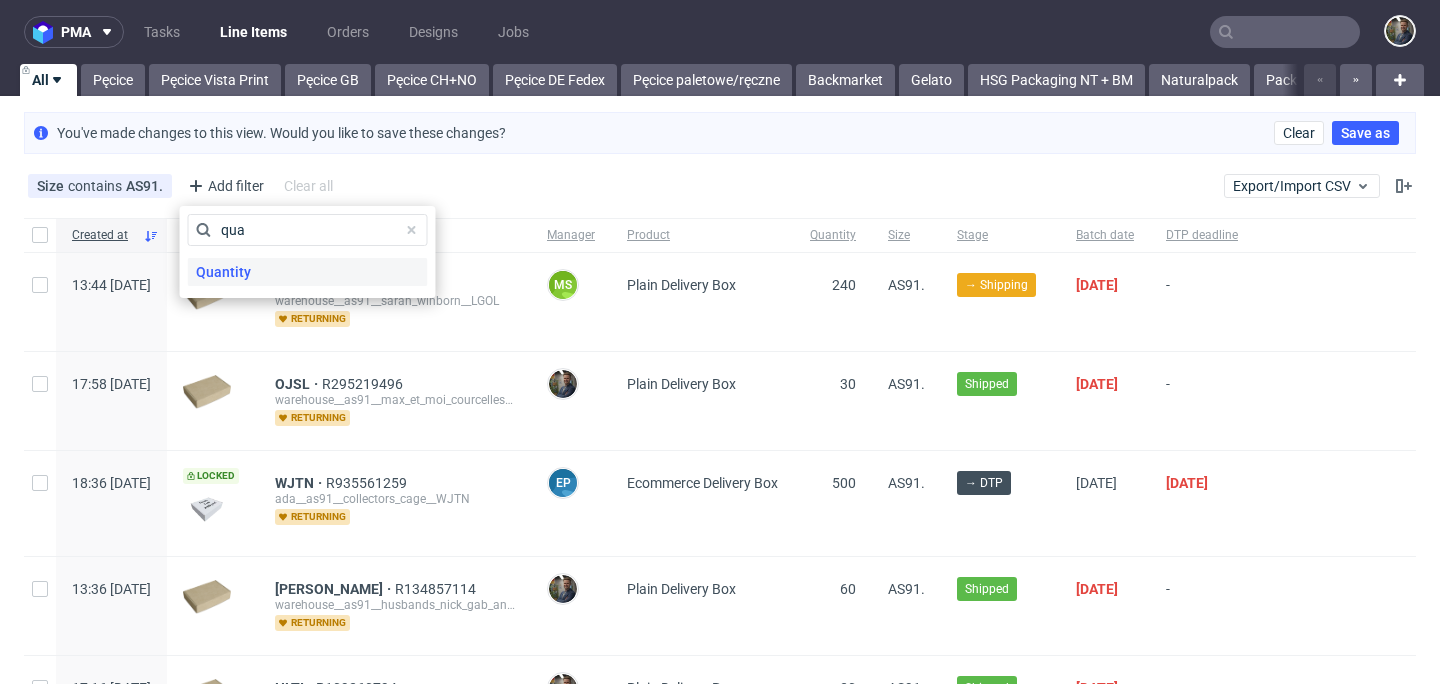 click on "Quantity" at bounding box center (223, 272) 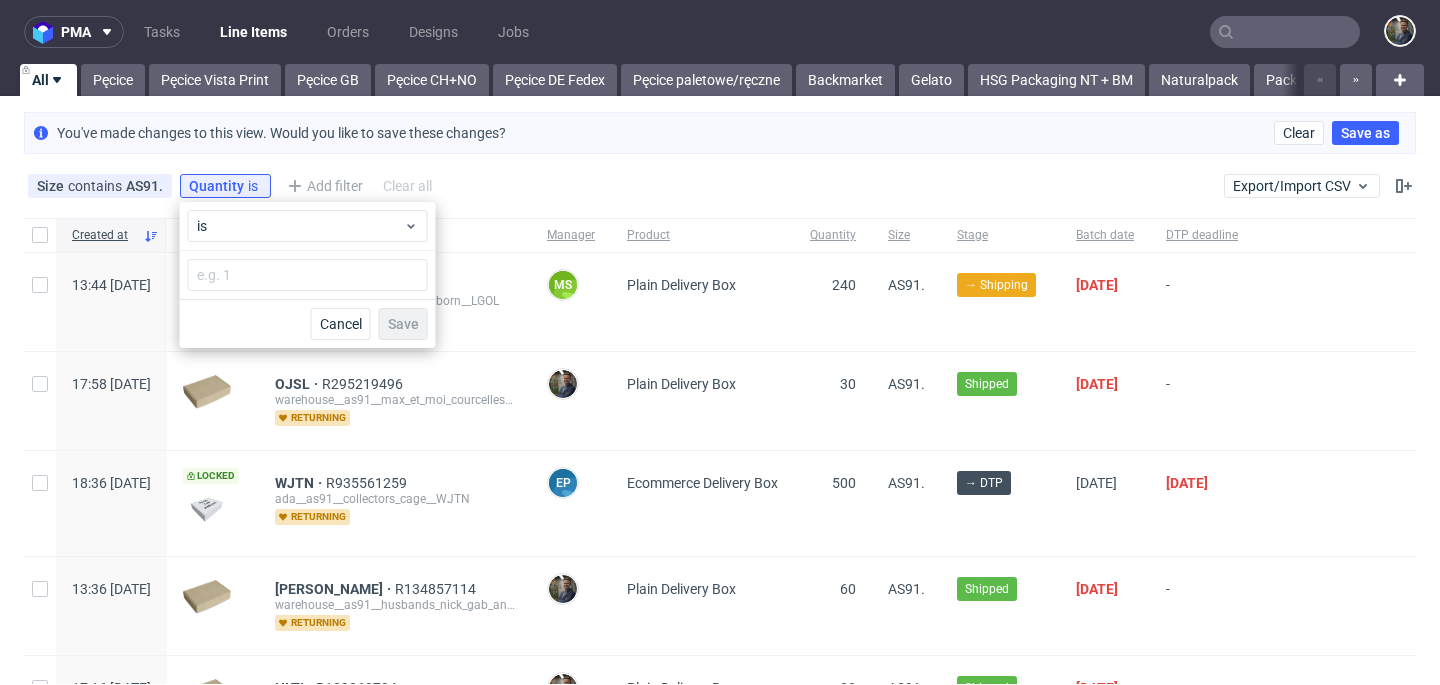 click at bounding box center [308, 275] 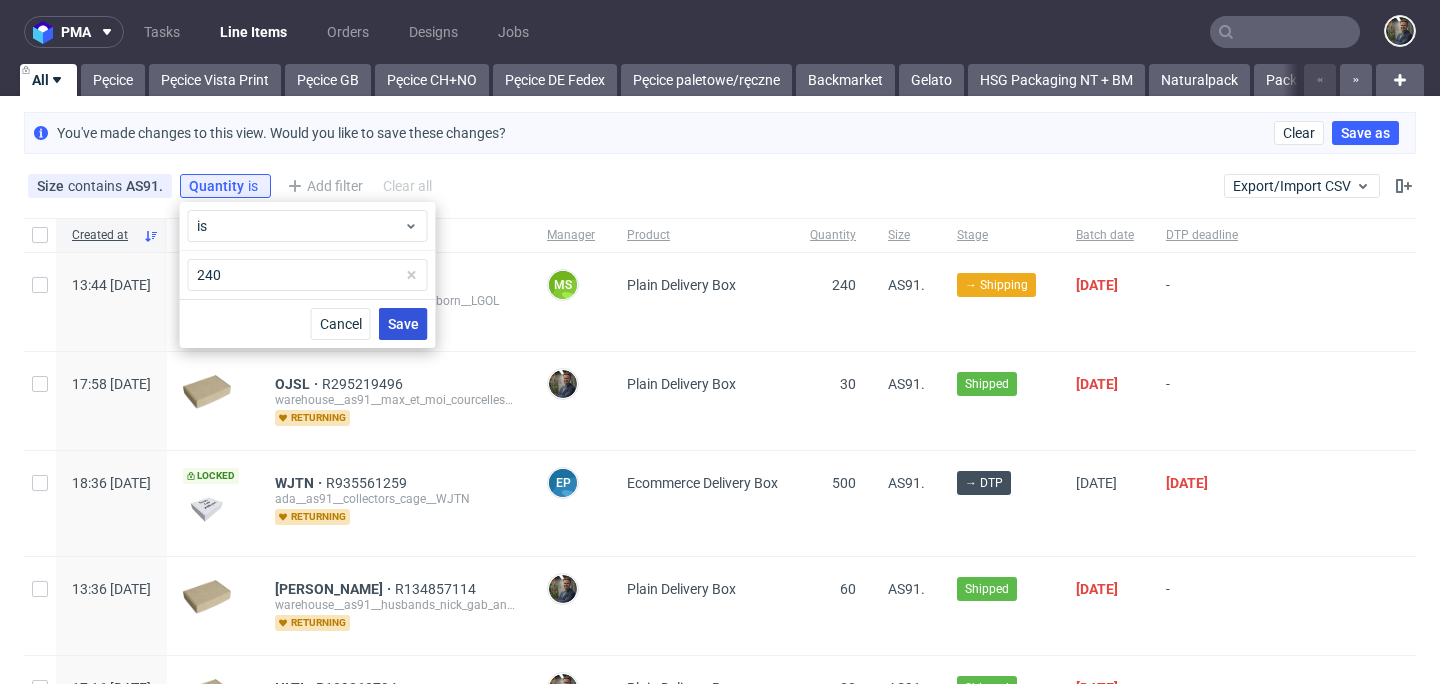 type on "240" 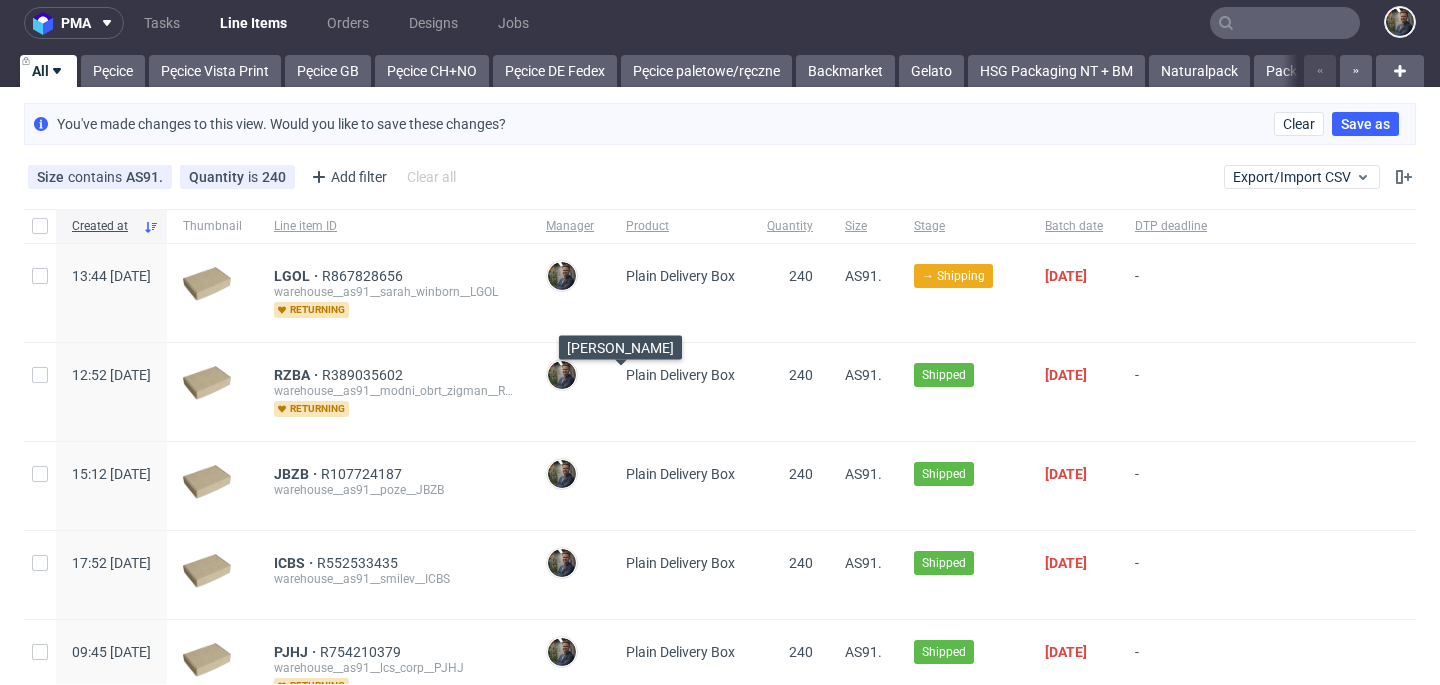 scroll, scrollTop: 28, scrollLeft: 0, axis: vertical 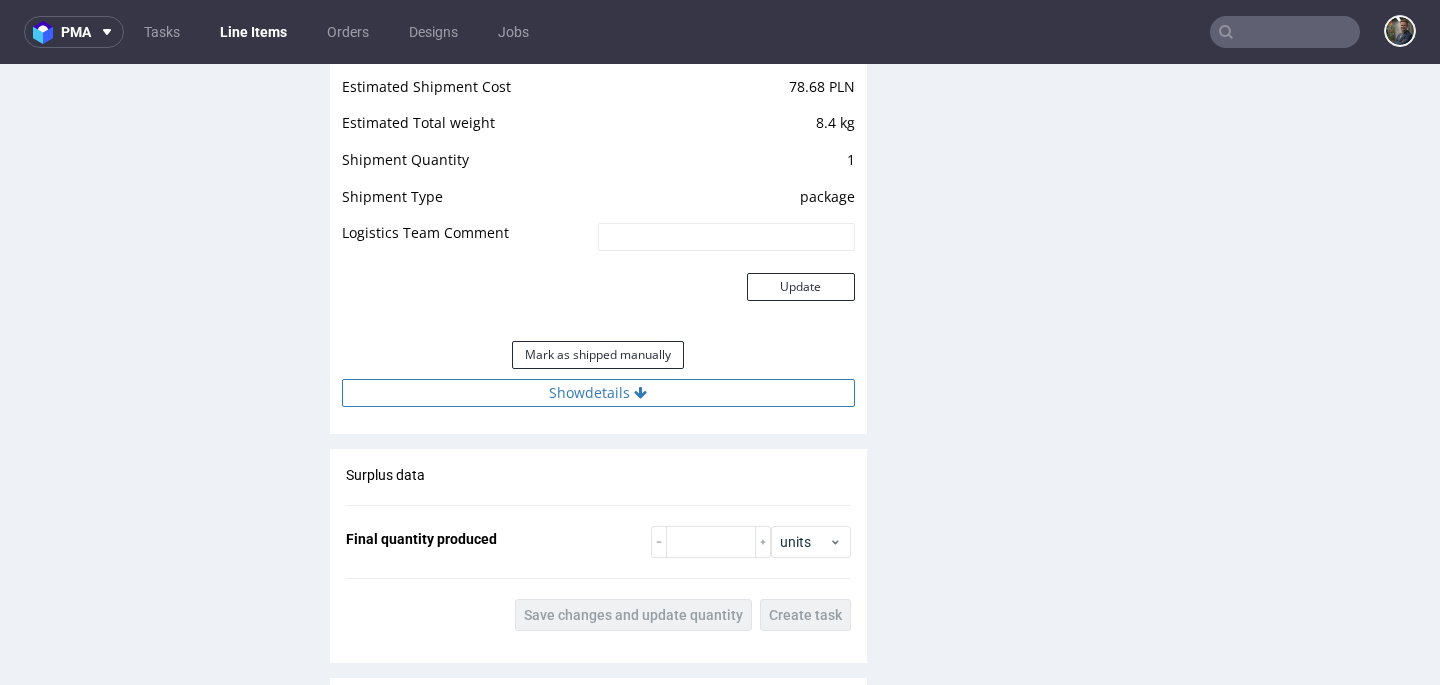 click on "Show  details" at bounding box center (598, 393) 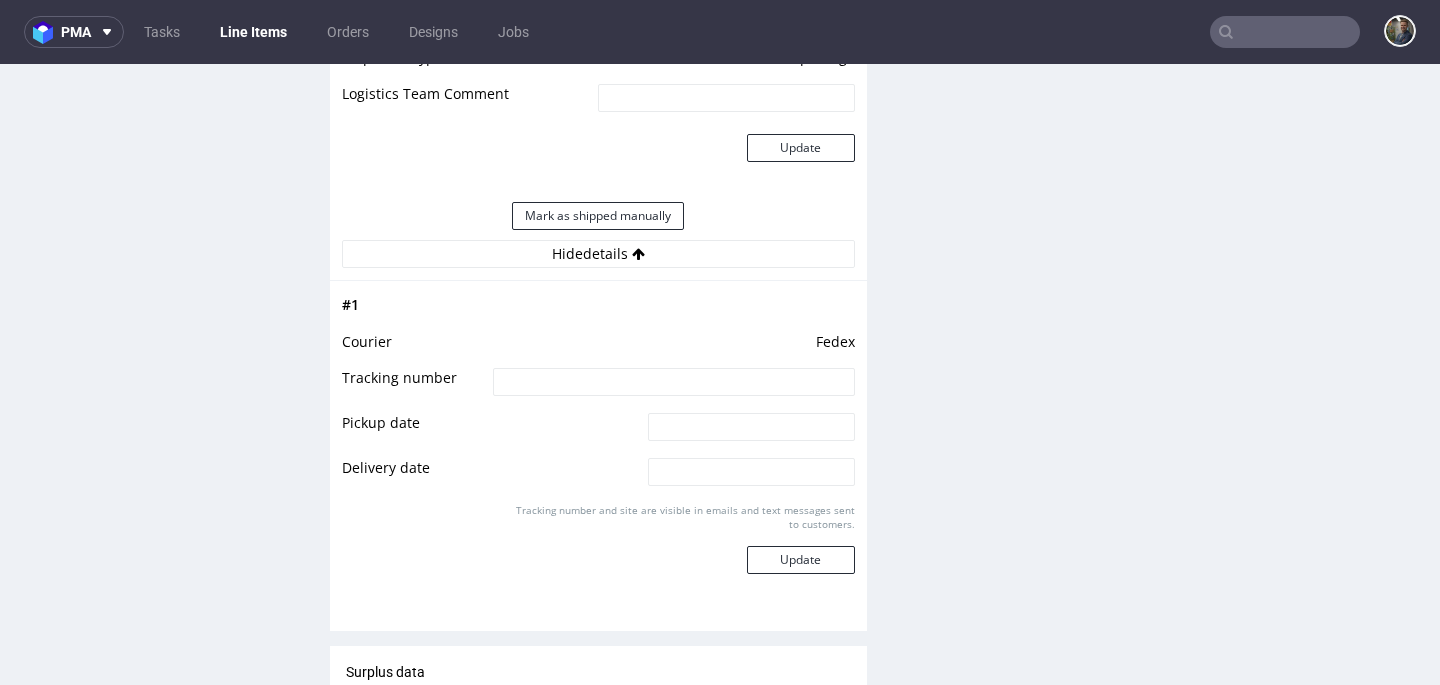 scroll, scrollTop: 2182, scrollLeft: 0, axis: vertical 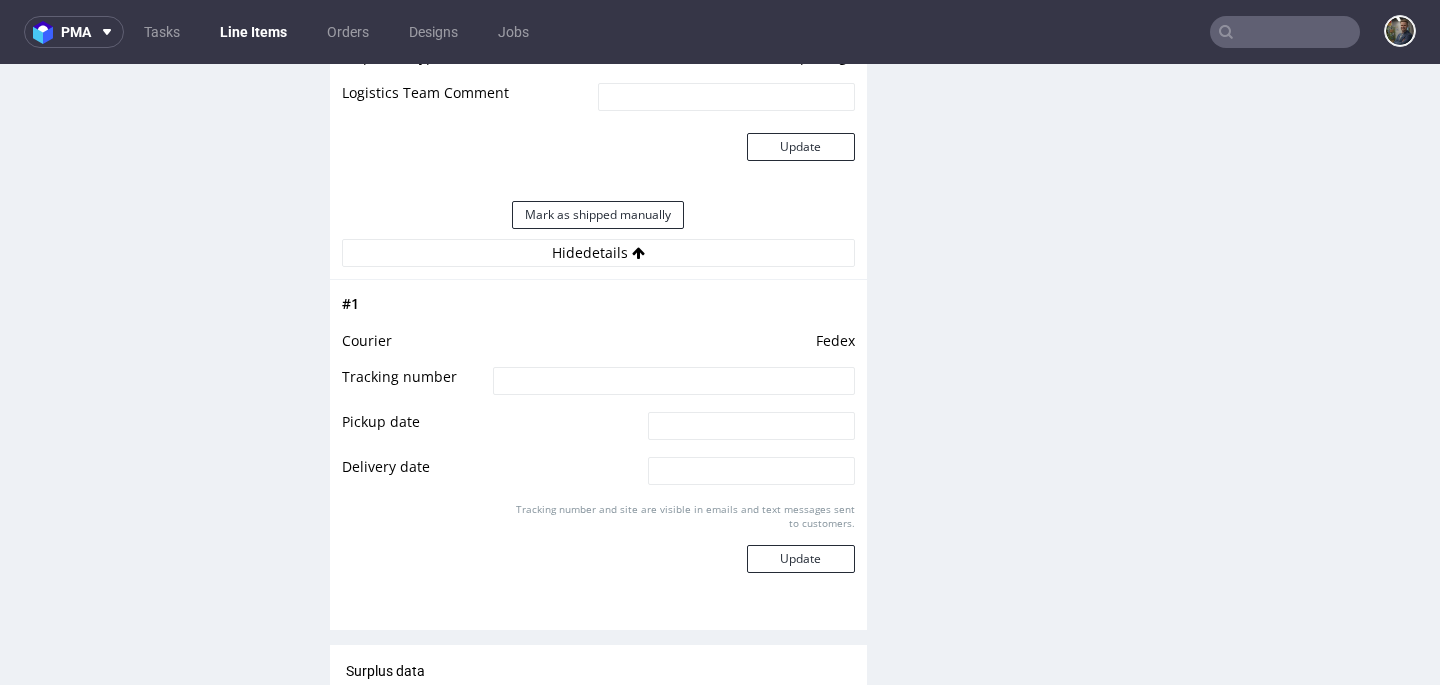 click at bounding box center [673, 381] 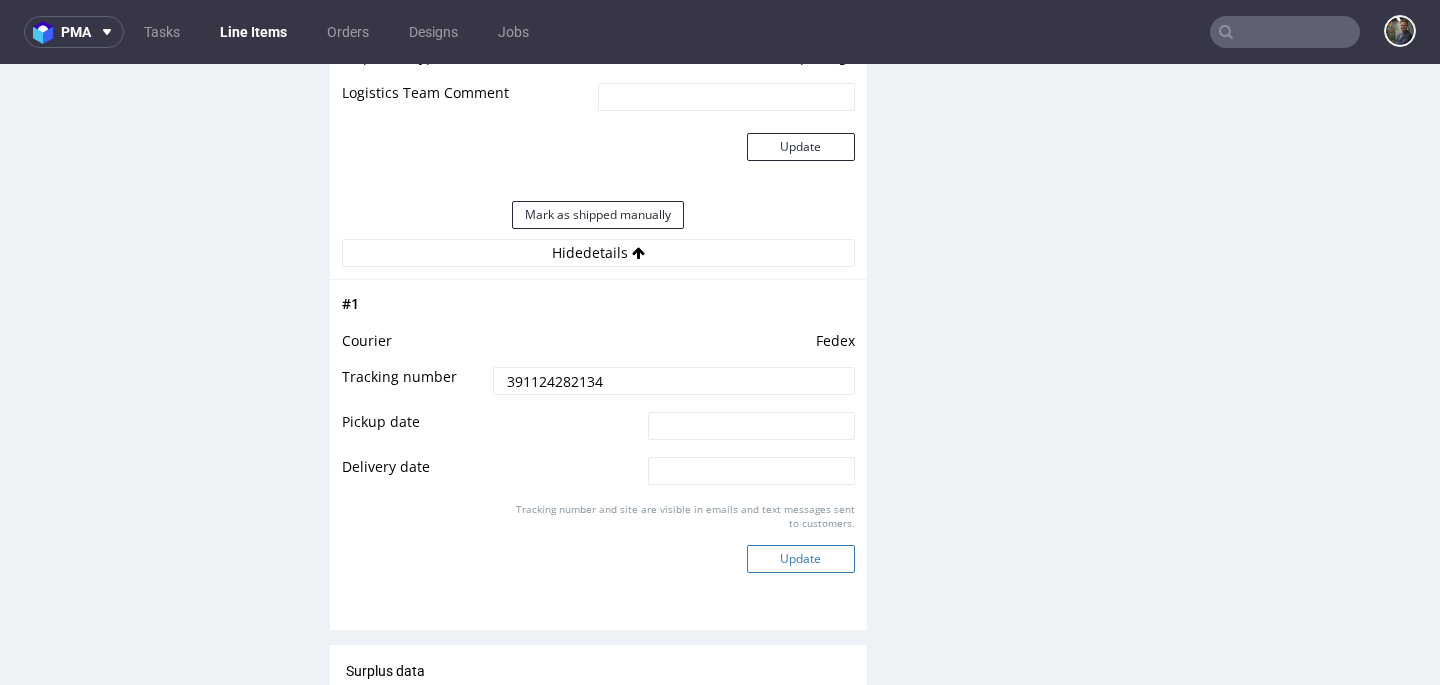 type on "391124282134" 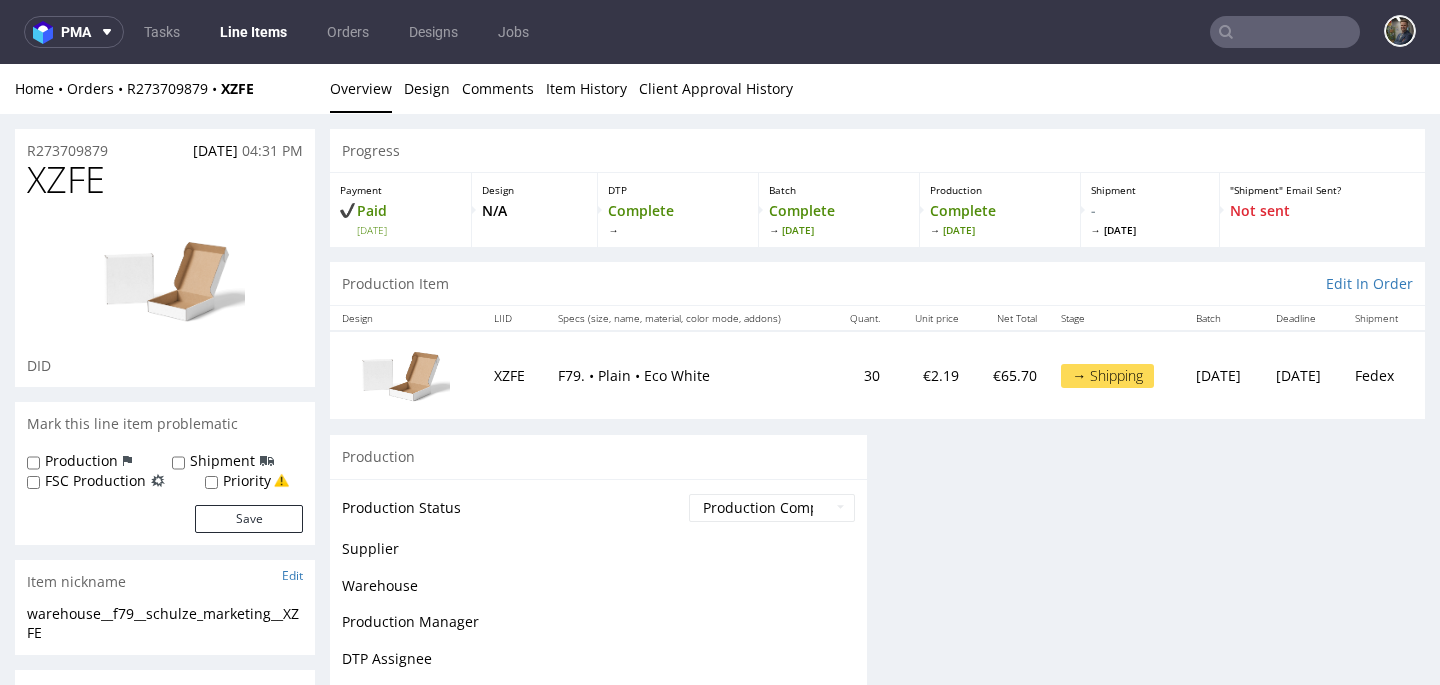 scroll, scrollTop: 2182, scrollLeft: 0, axis: vertical 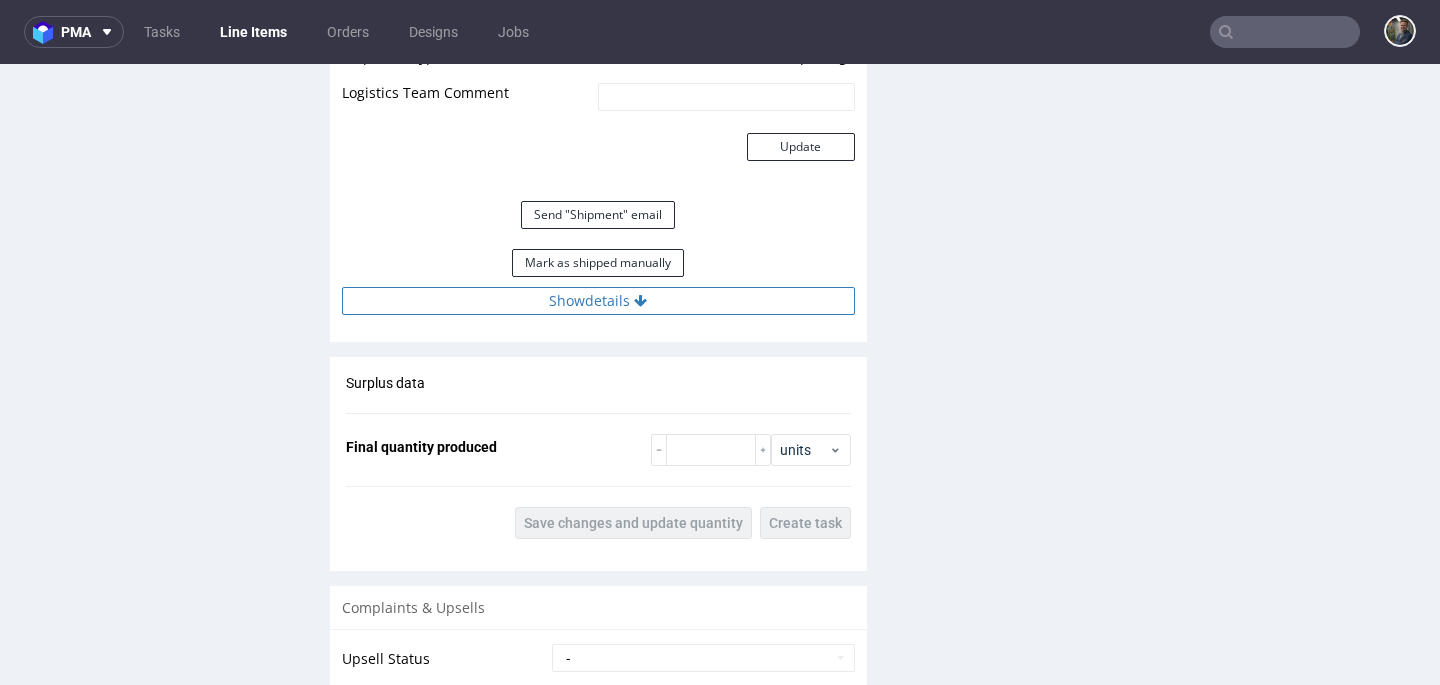 click on "Show  details" at bounding box center (598, 301) 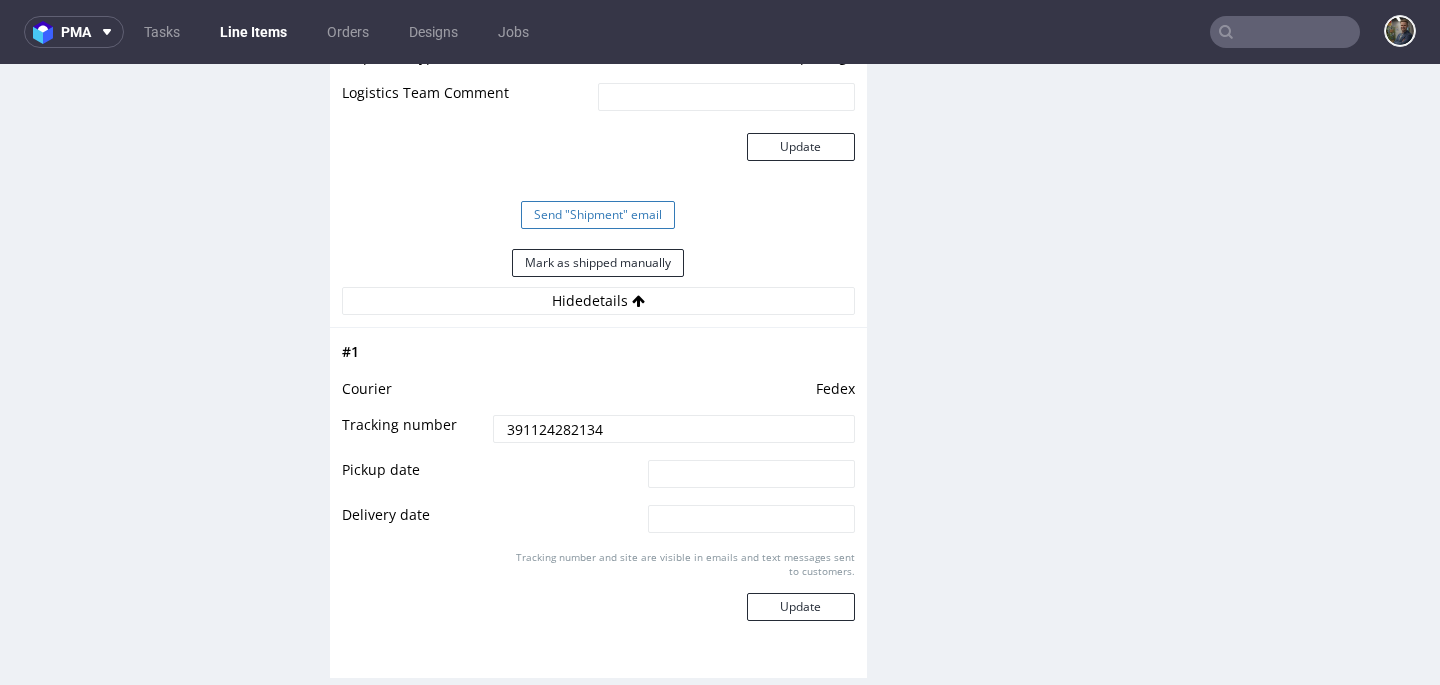 click on "Send "Shipment" email" at bounding box center [598, 215] 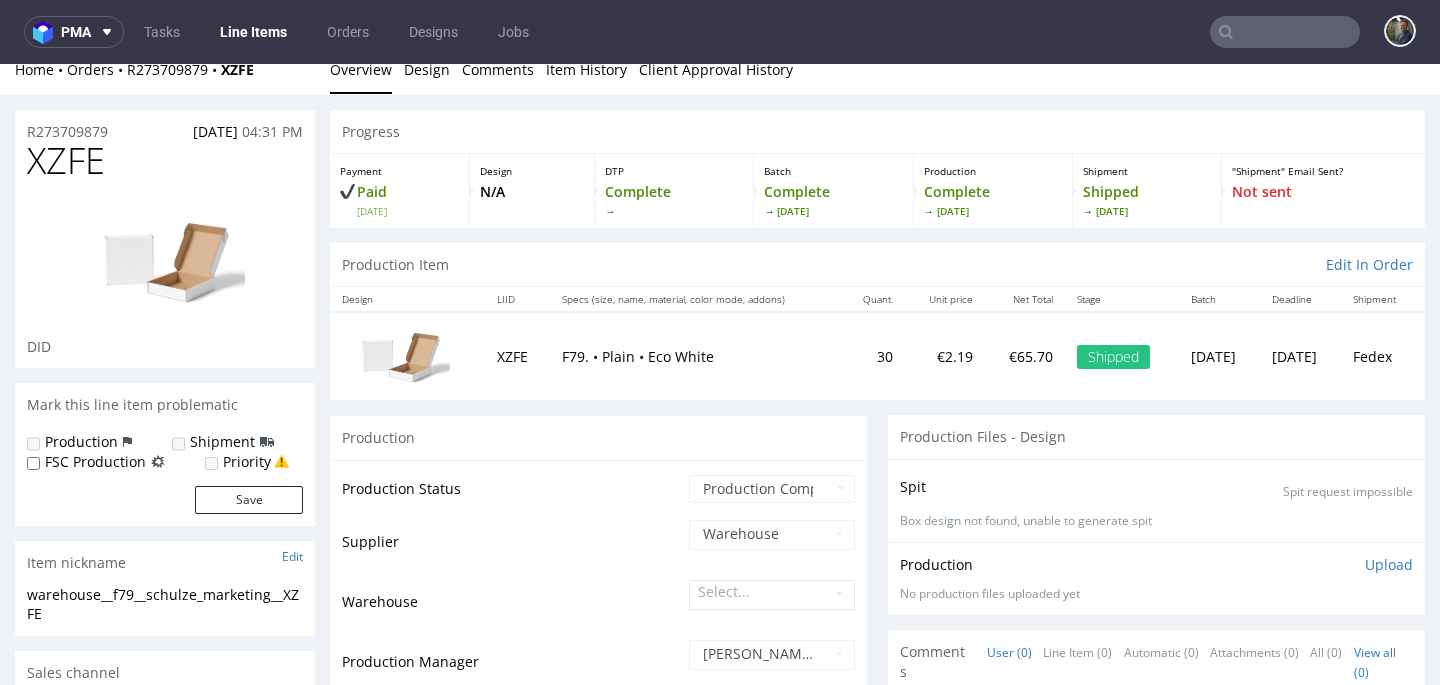 scroll, scrollTop: 0, scrollLeft: 0, axis: both 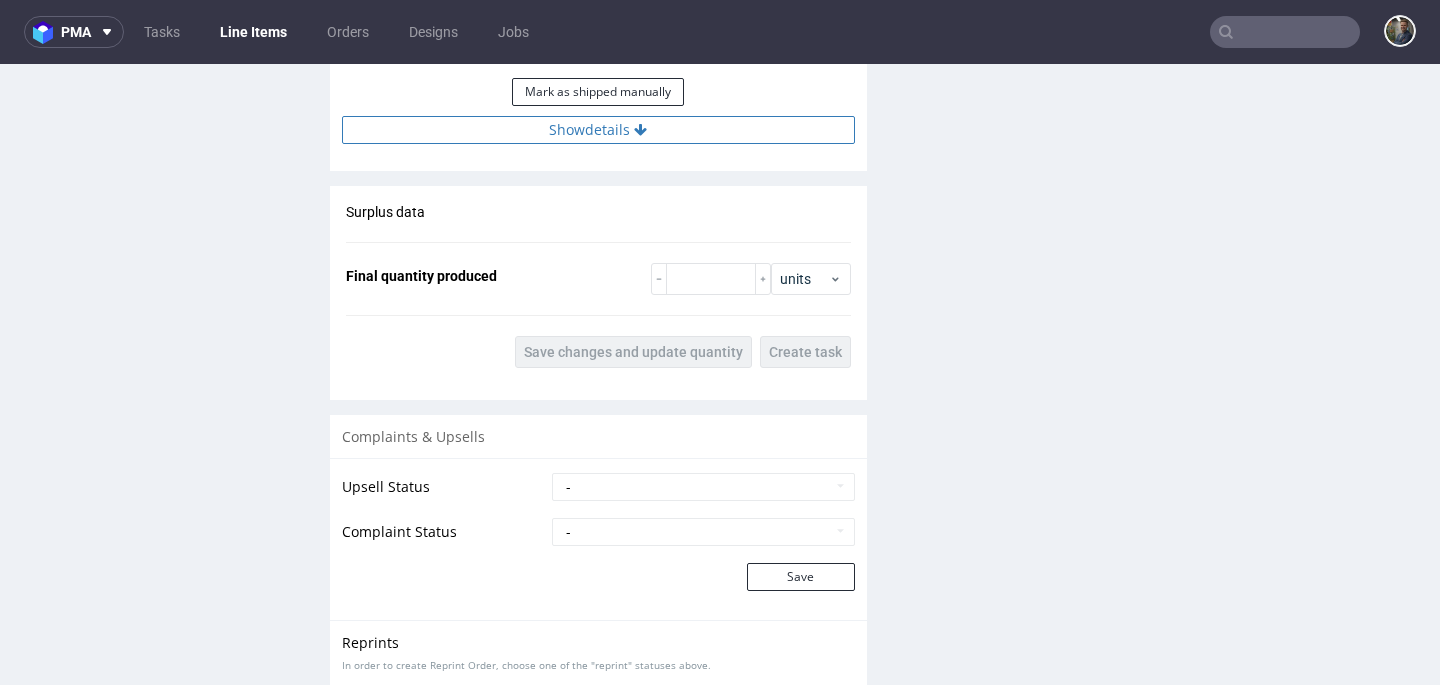 drag, startPoint x: 592, startPoint y: 146, endPoint x: 582, endPoint y: 137, distance: 13.453624 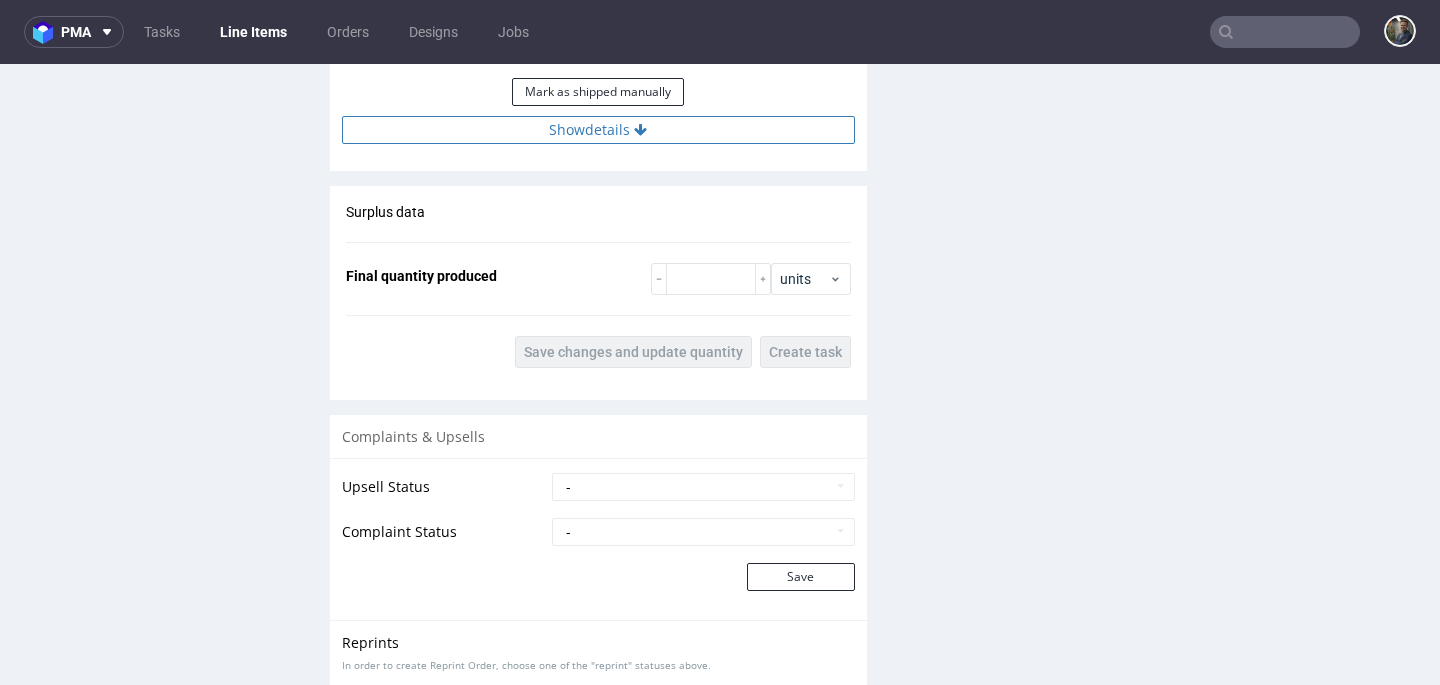click on "Estimated Shipment Quantity 2 packages   Estimated Shipment Cost Unknown   Estimated Total weight 1.0 kg   Shipment Quantity 1   Shipment Type package   Logistics Team Comment   Update   Mark as shipped manually Show  details" at bounding box center [598, -41] 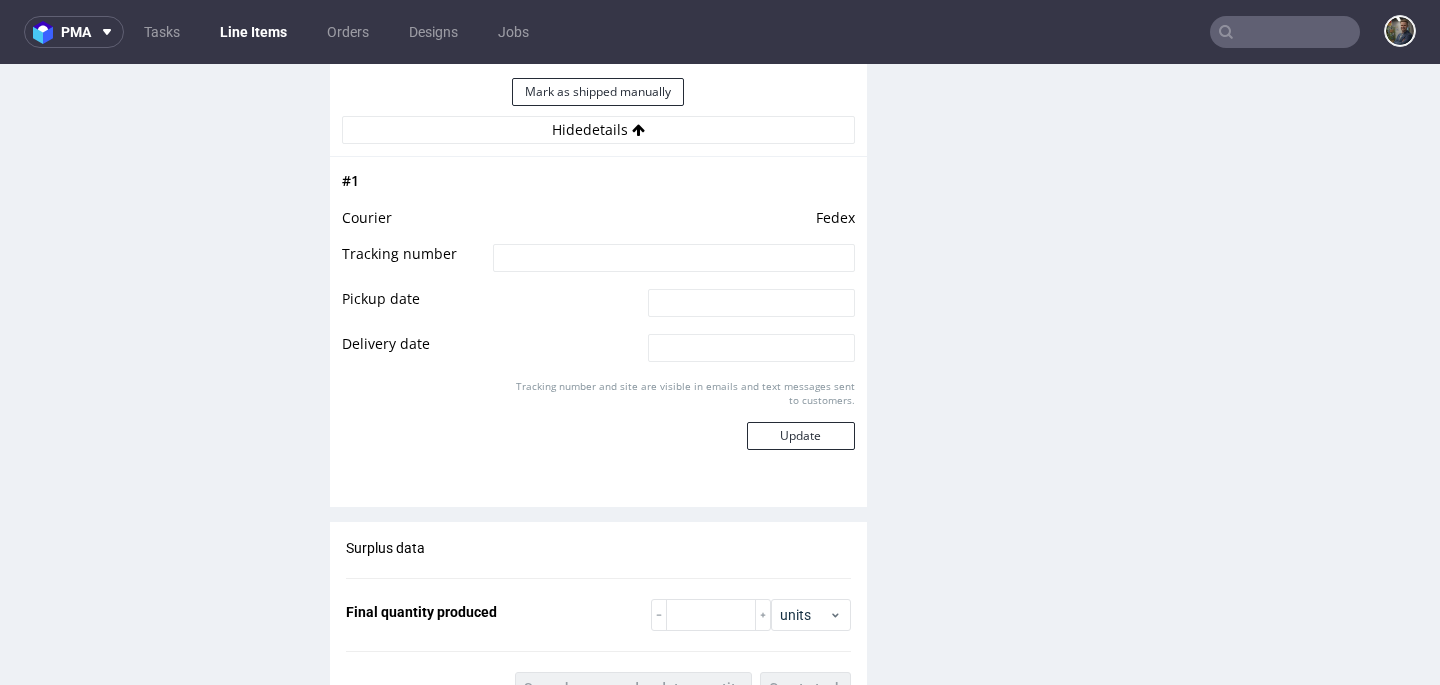 click at bounding box center [673, 258] 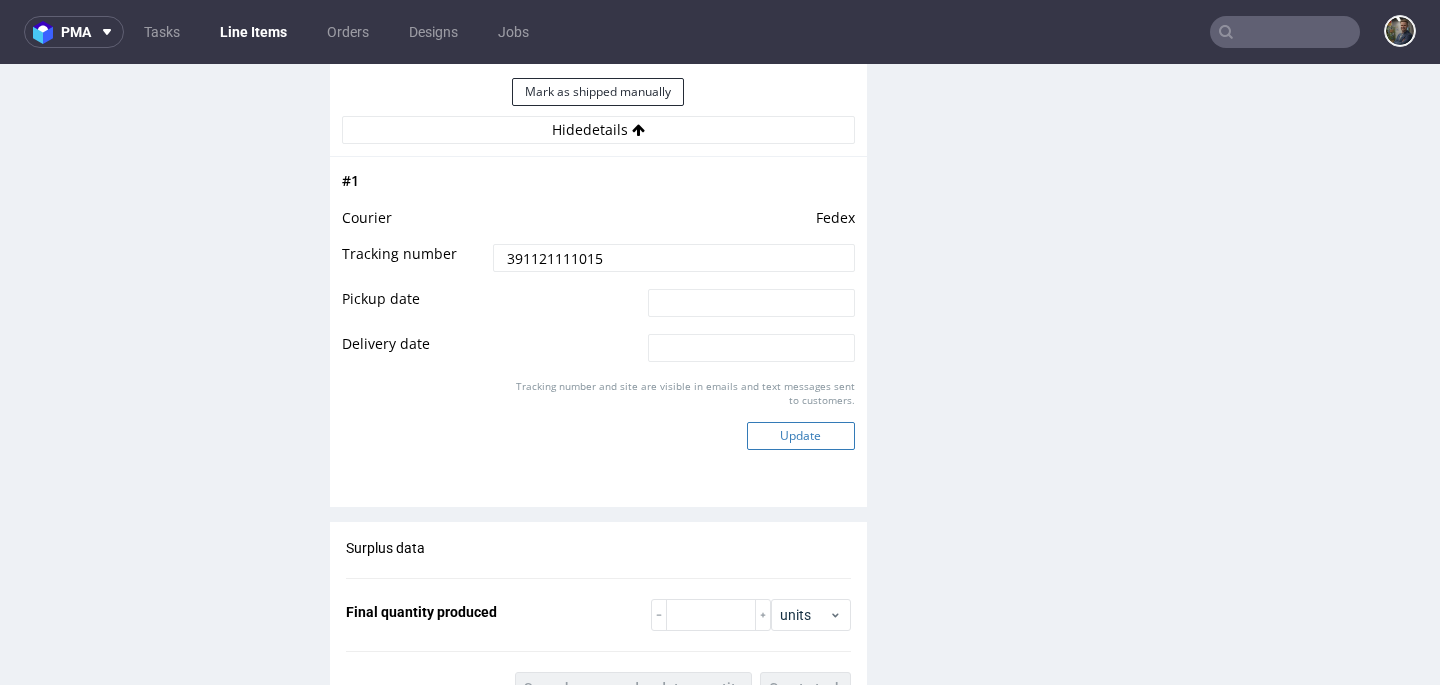 type on "391121111015" 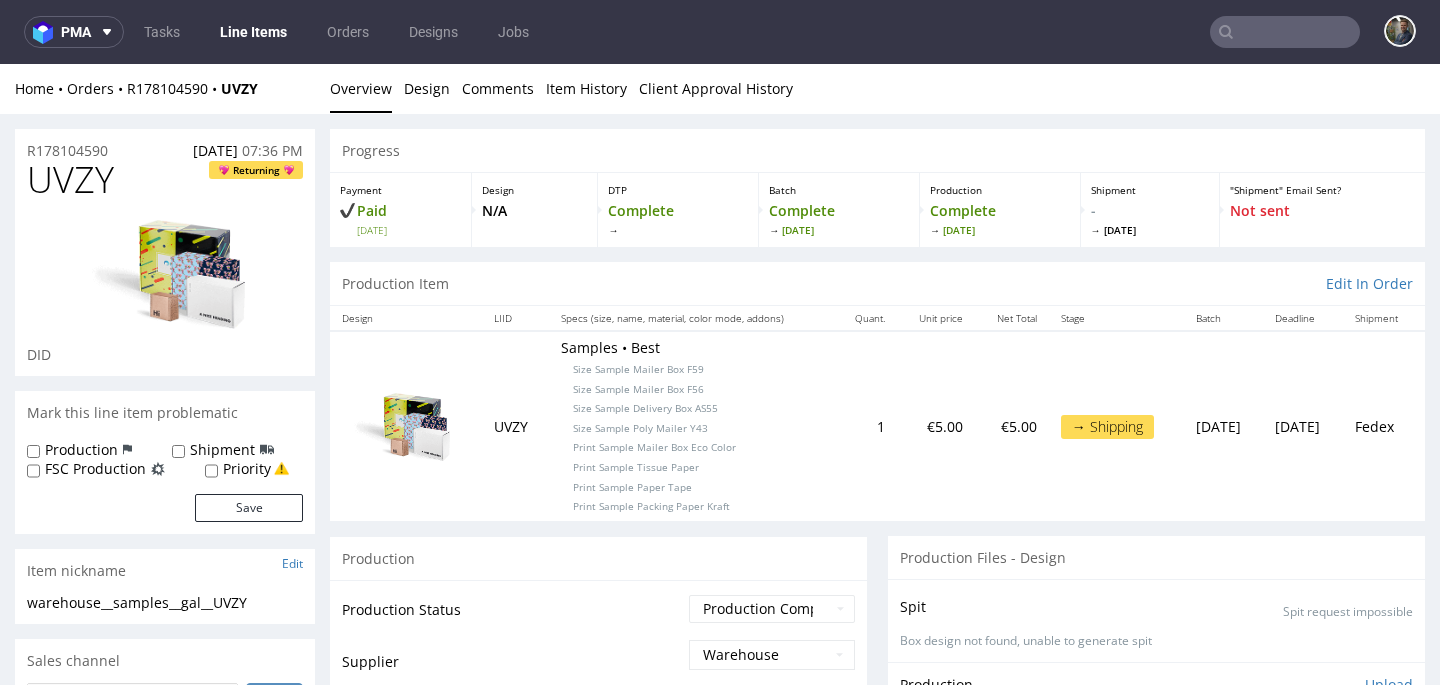scroll, scrollTop: 2130, scrollLeft: 0, axis: vertical 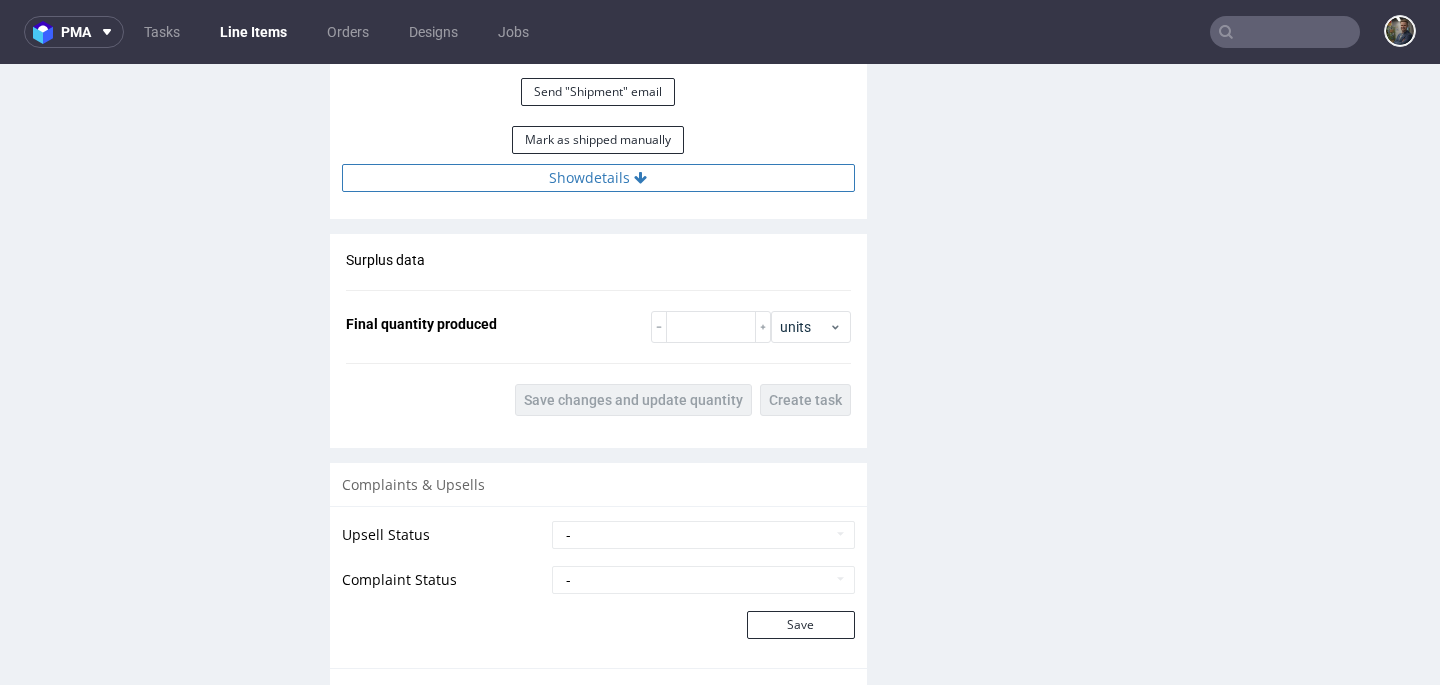 click on "Show  details" at bounding box center [598, 178] 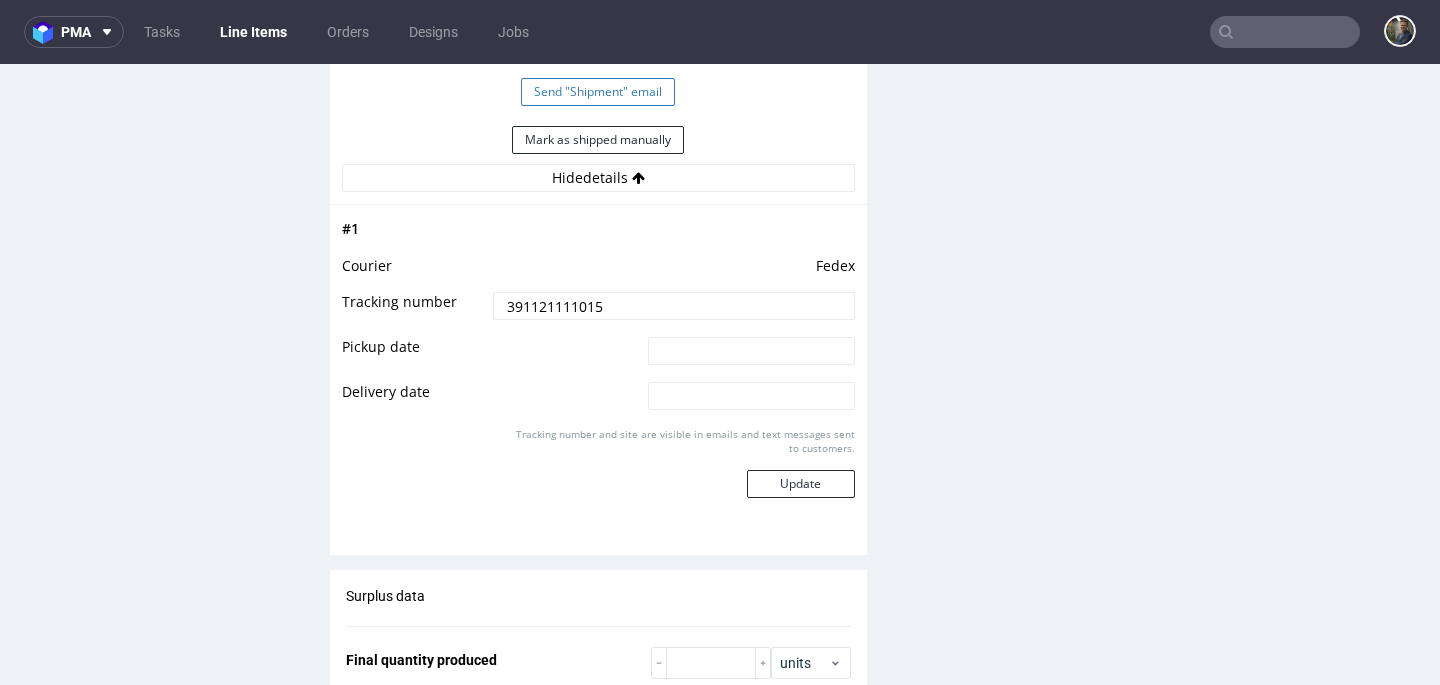 click on "Send "Shipment" email" at bounding box center [598, 92] 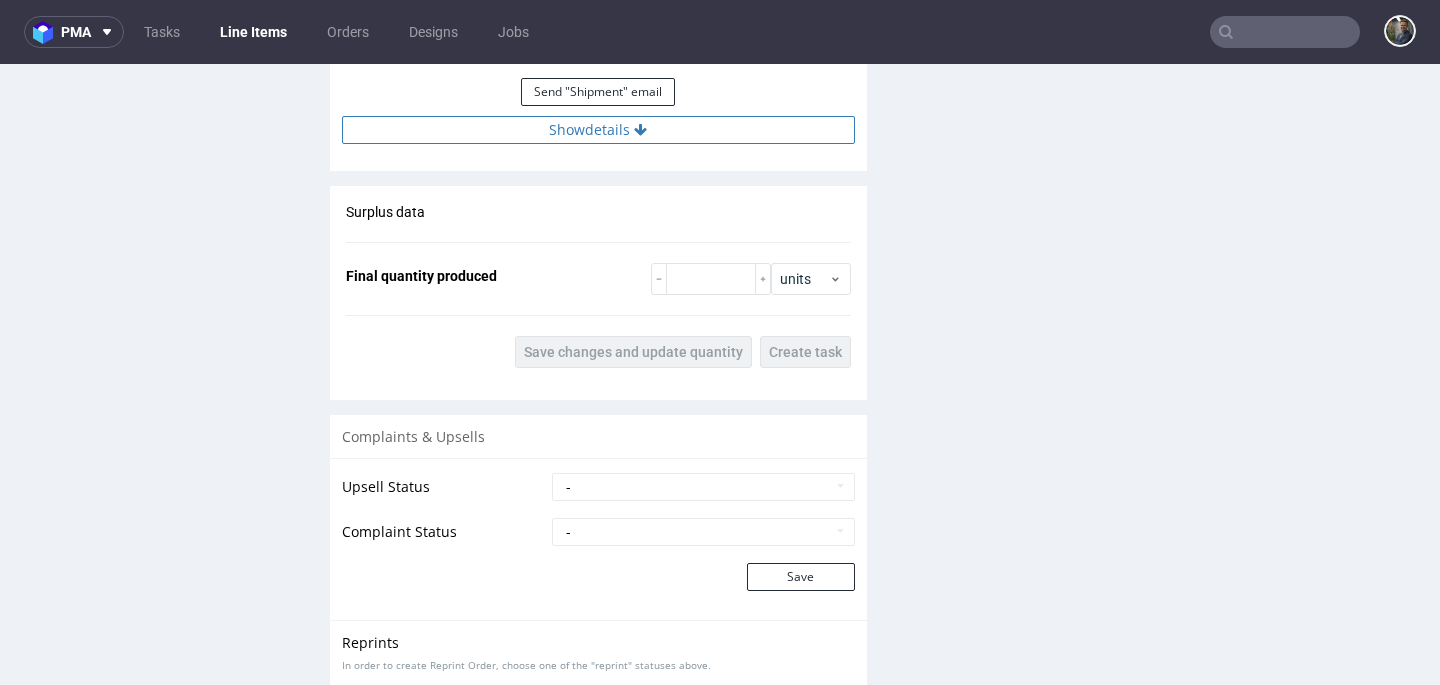 click on "Show  details" at bounding box center [598, 130] 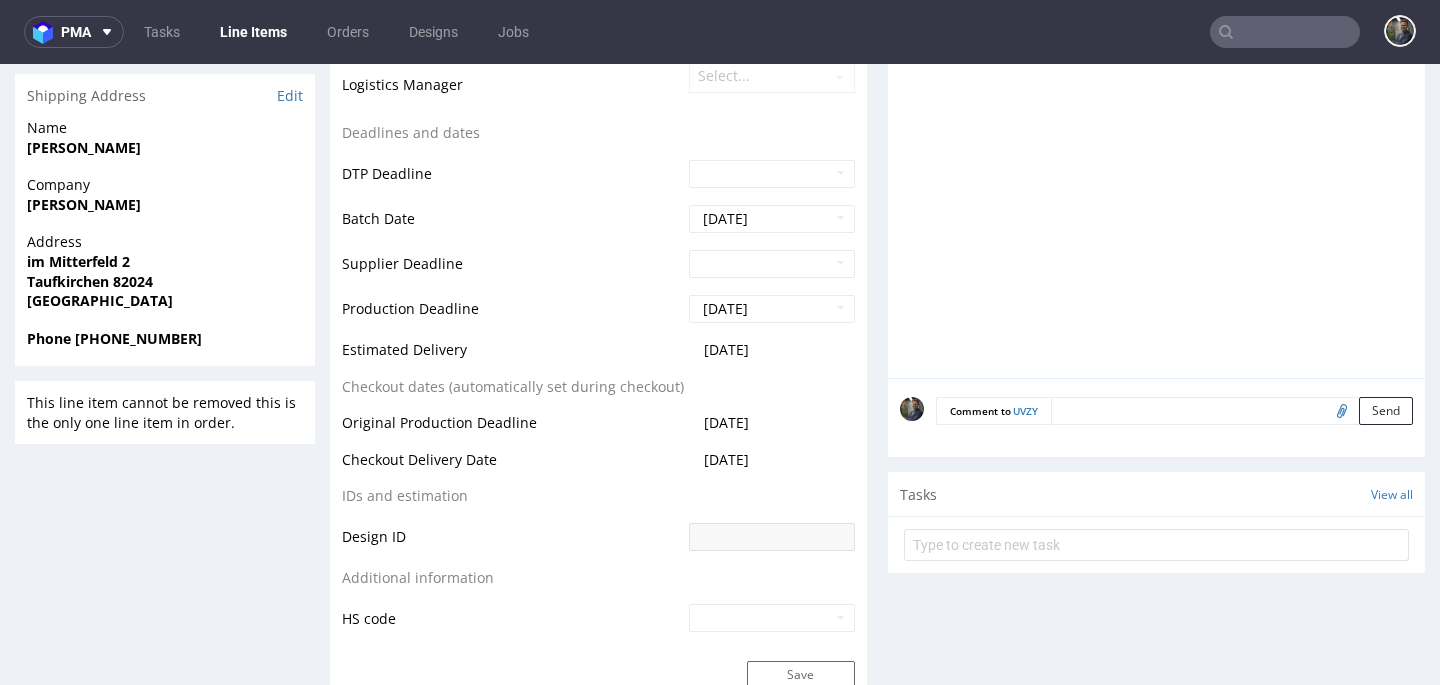 scroll, scrollTop: 0, scrollLeft: 0, axis: both 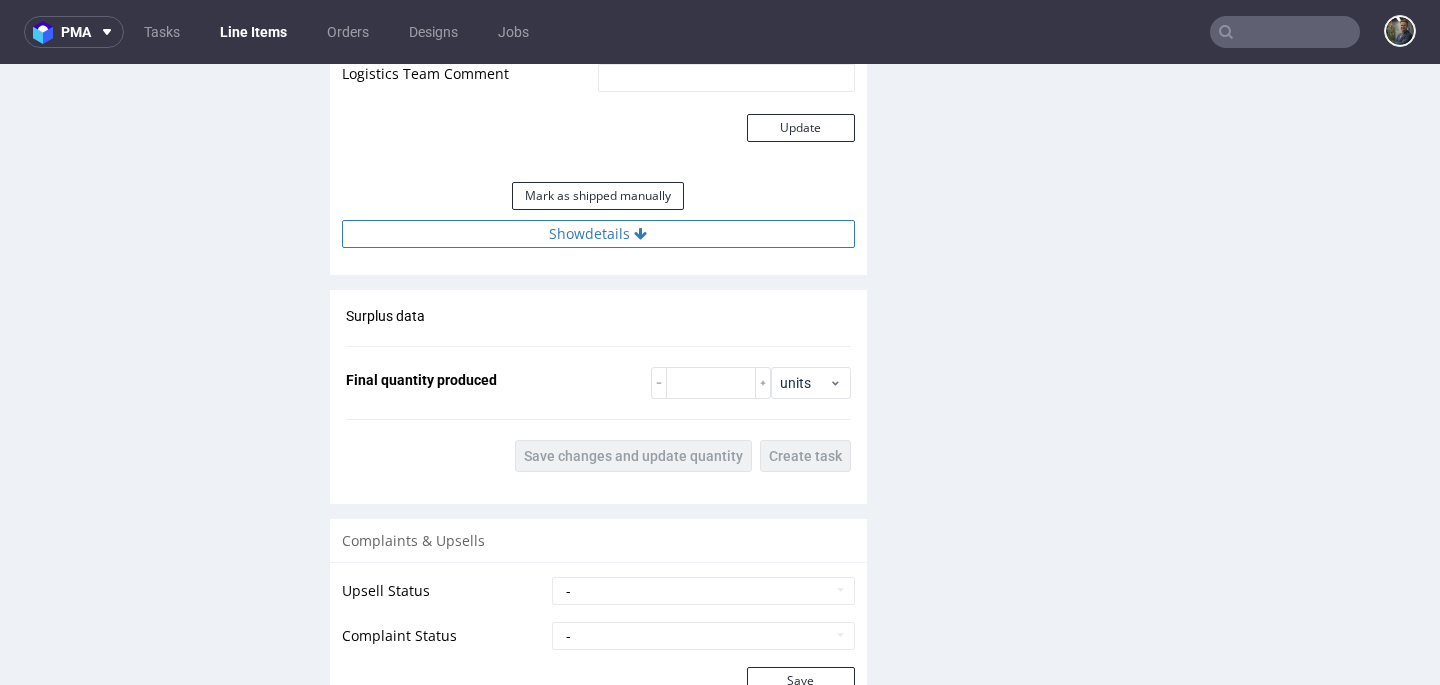 click on "Show  details" at bounding box center (598, 234) 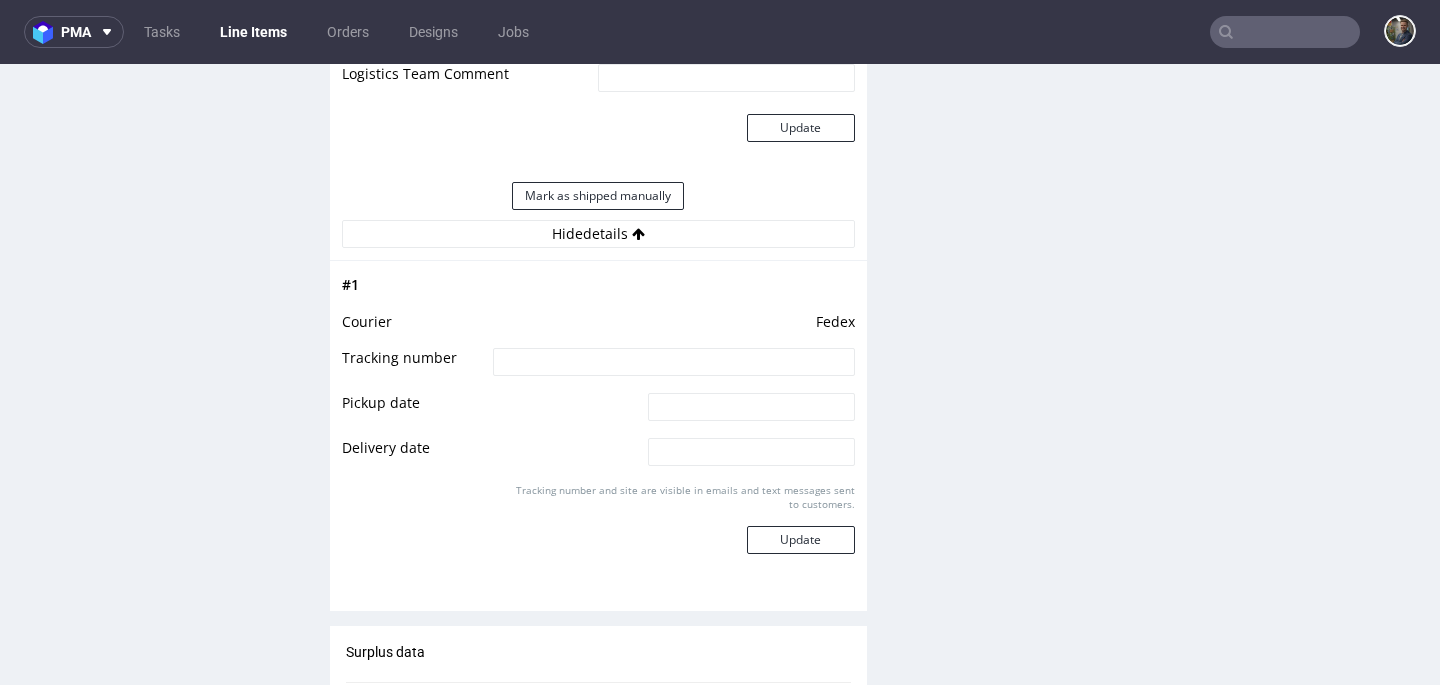 click at bounding box center [673, 362] 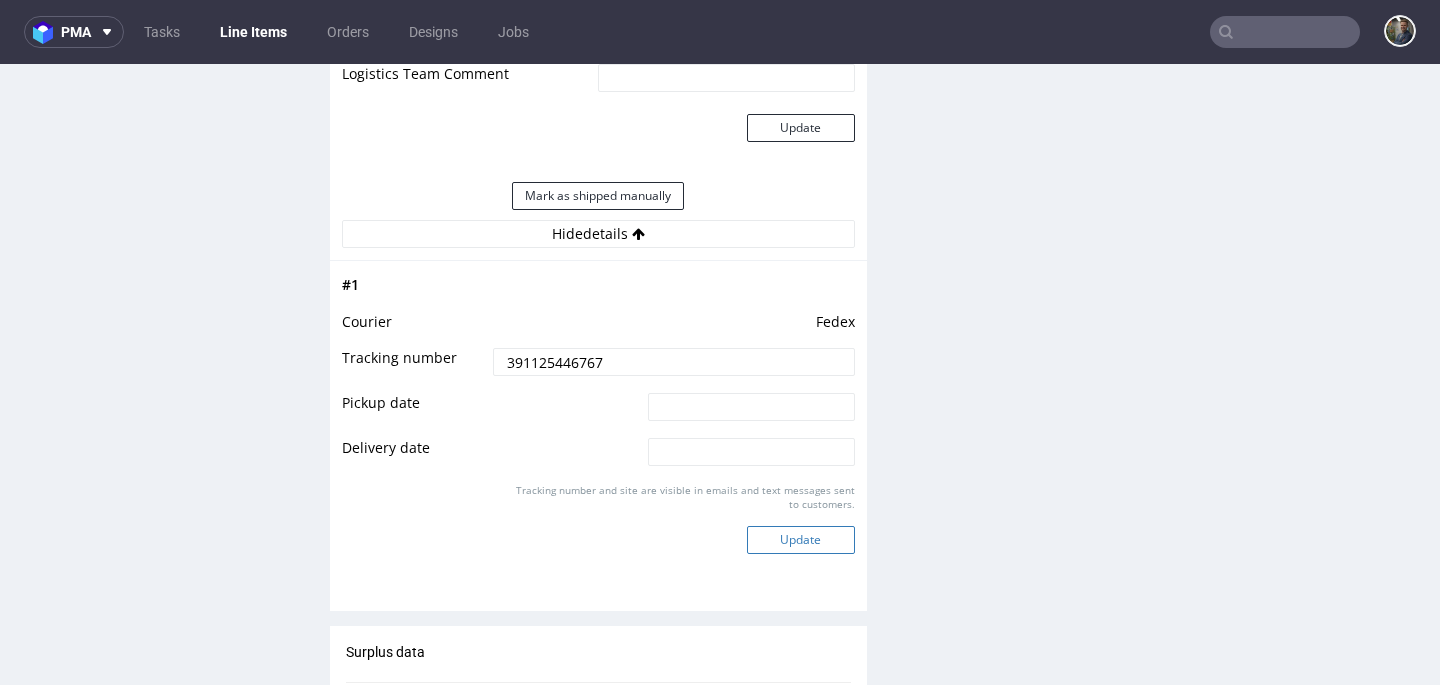 type on "391125446767" 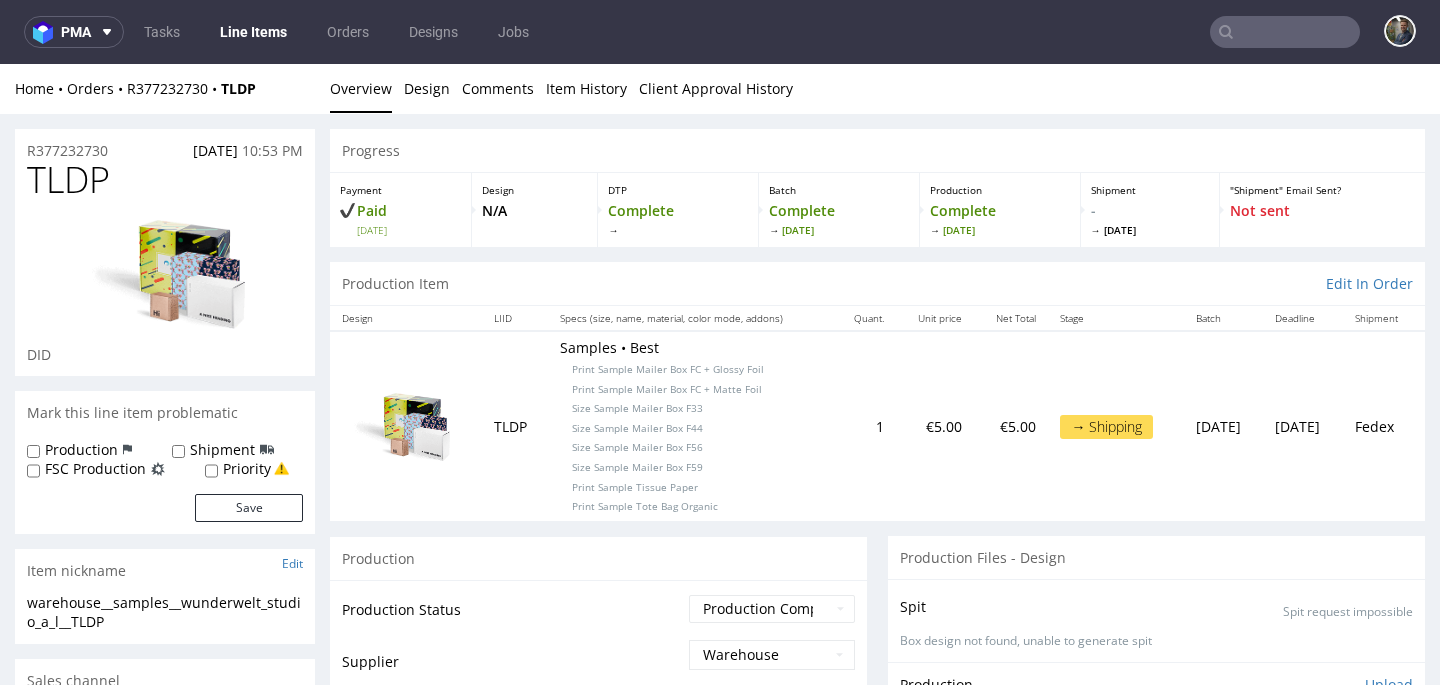 scroll, scrollTop: 2026, scrollLeft: 0, axis: vertical 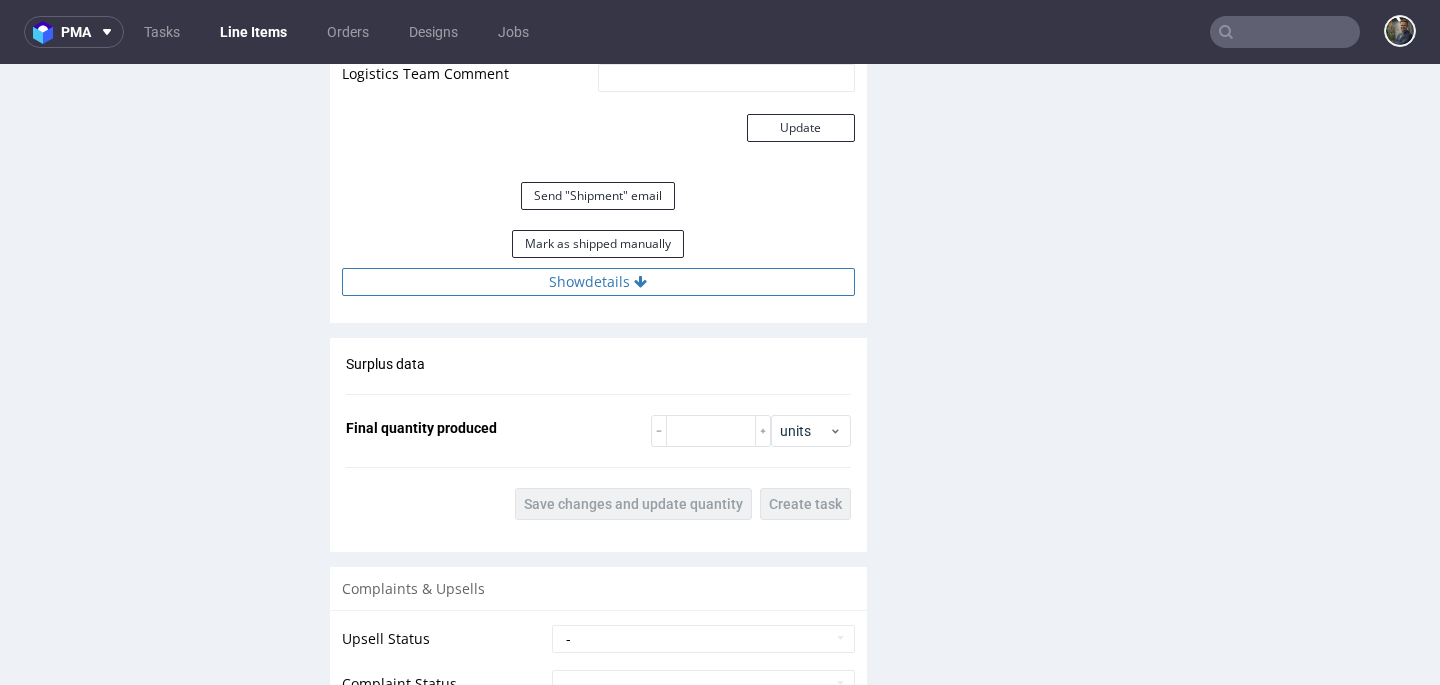 click on "Show  details" at bounding box center (598, 282) 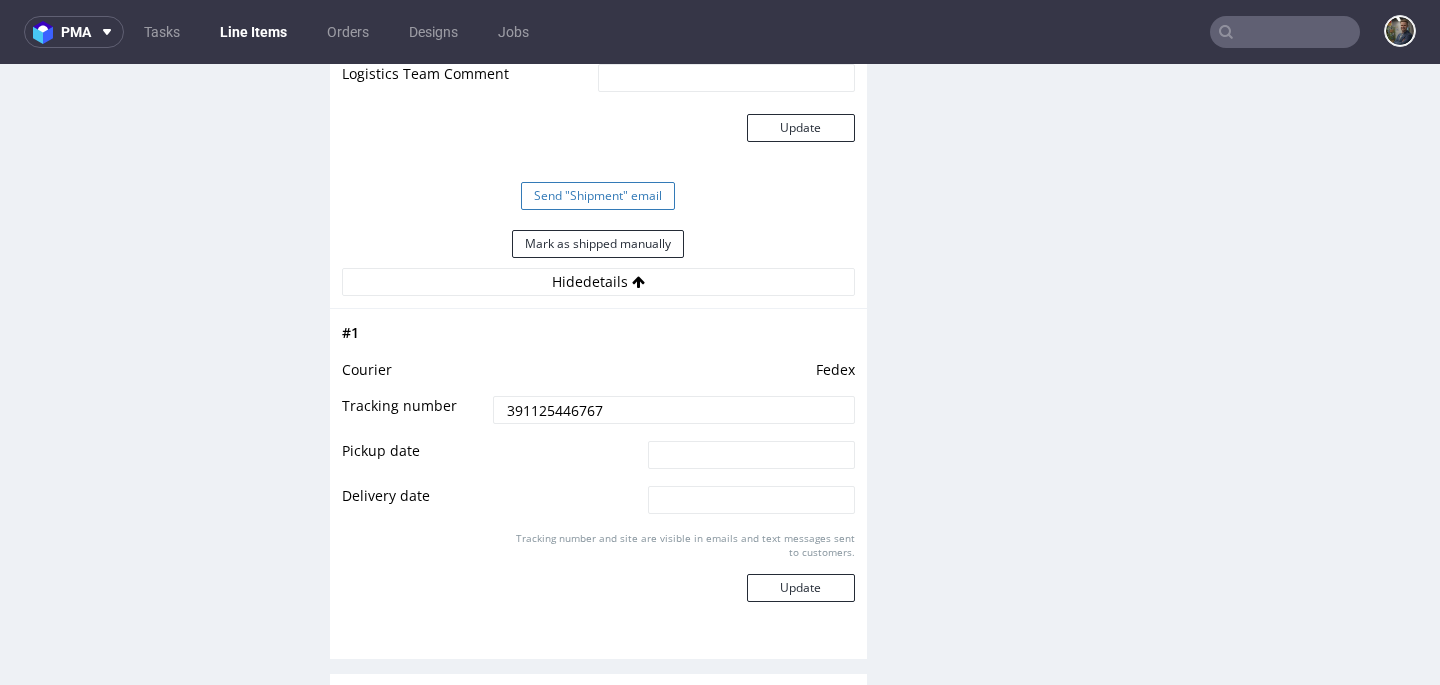 click on "Send "Shipment" email" at bounding box center (598, 196) 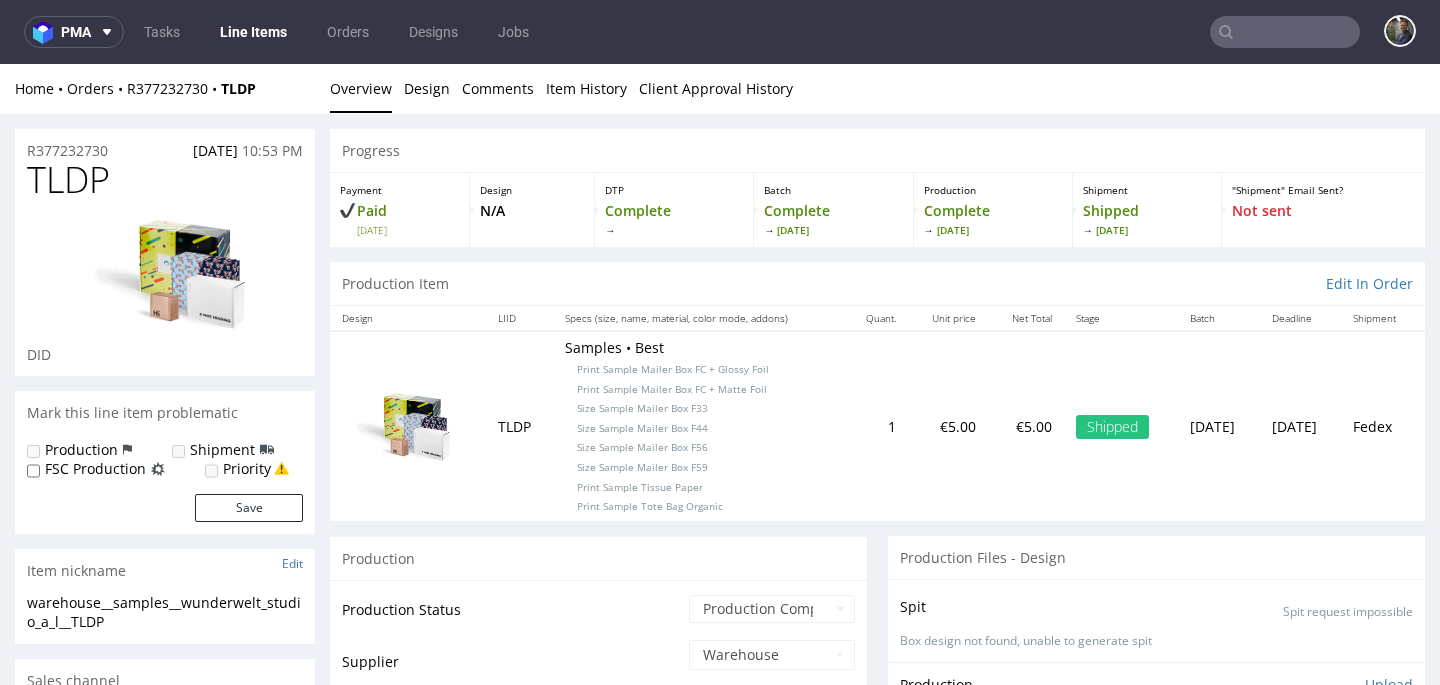 scroll, scrollTop: 2026, scrollLeft: 0, axis: vertical 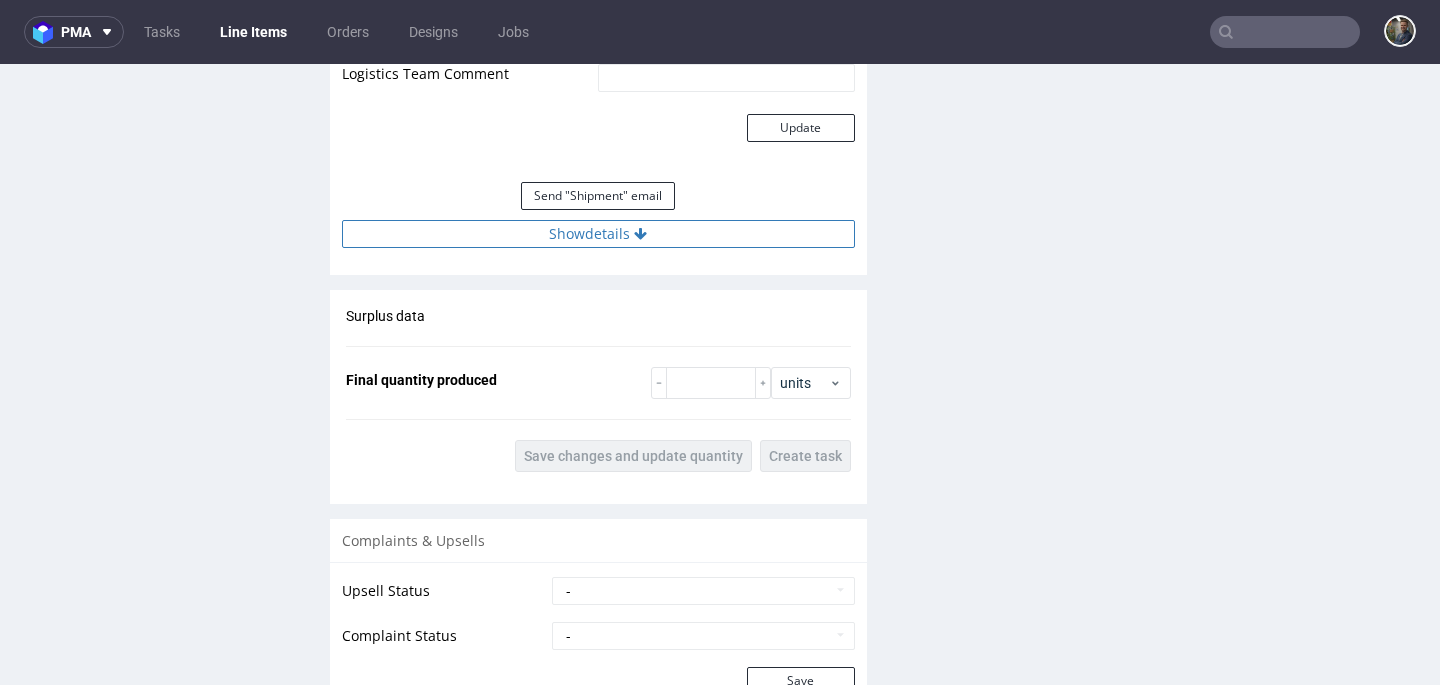click on "Show  details" at bounding box center (598, 234) 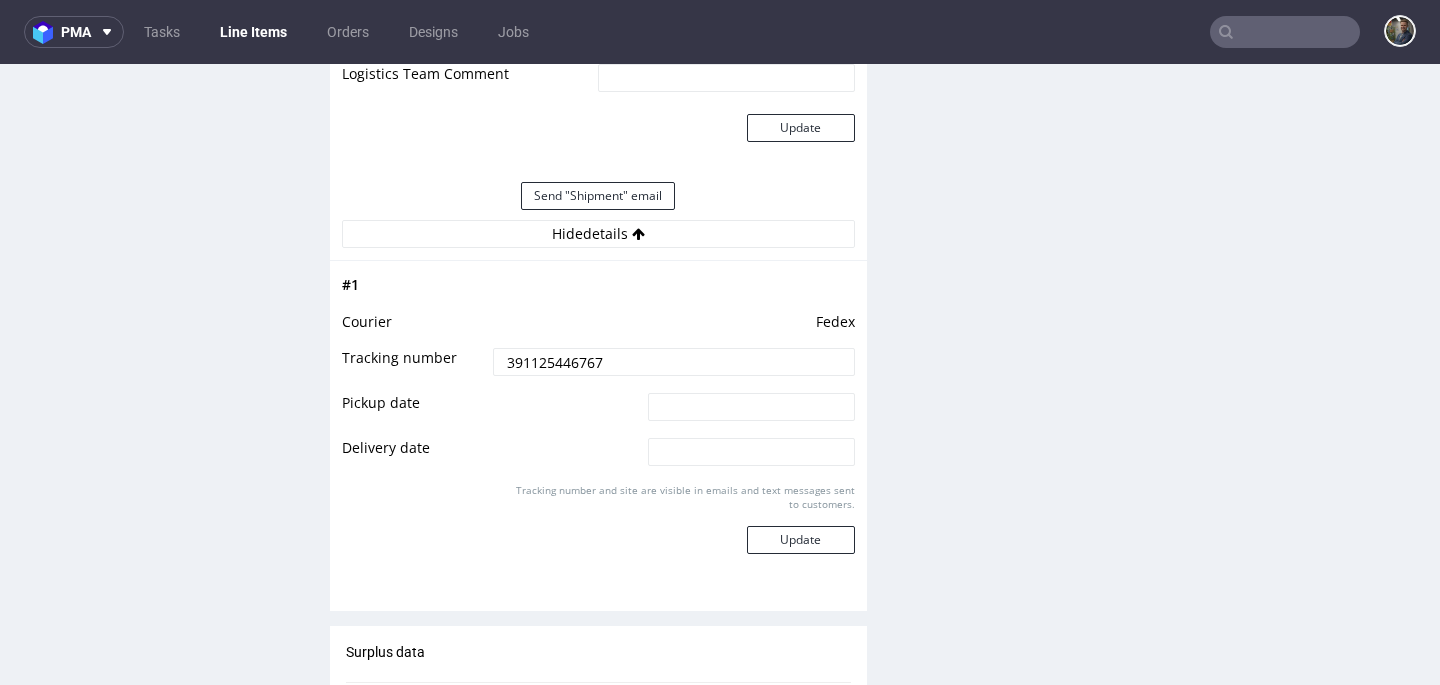 click on "Send "Shipment" email" at bounding box center [598, 196] 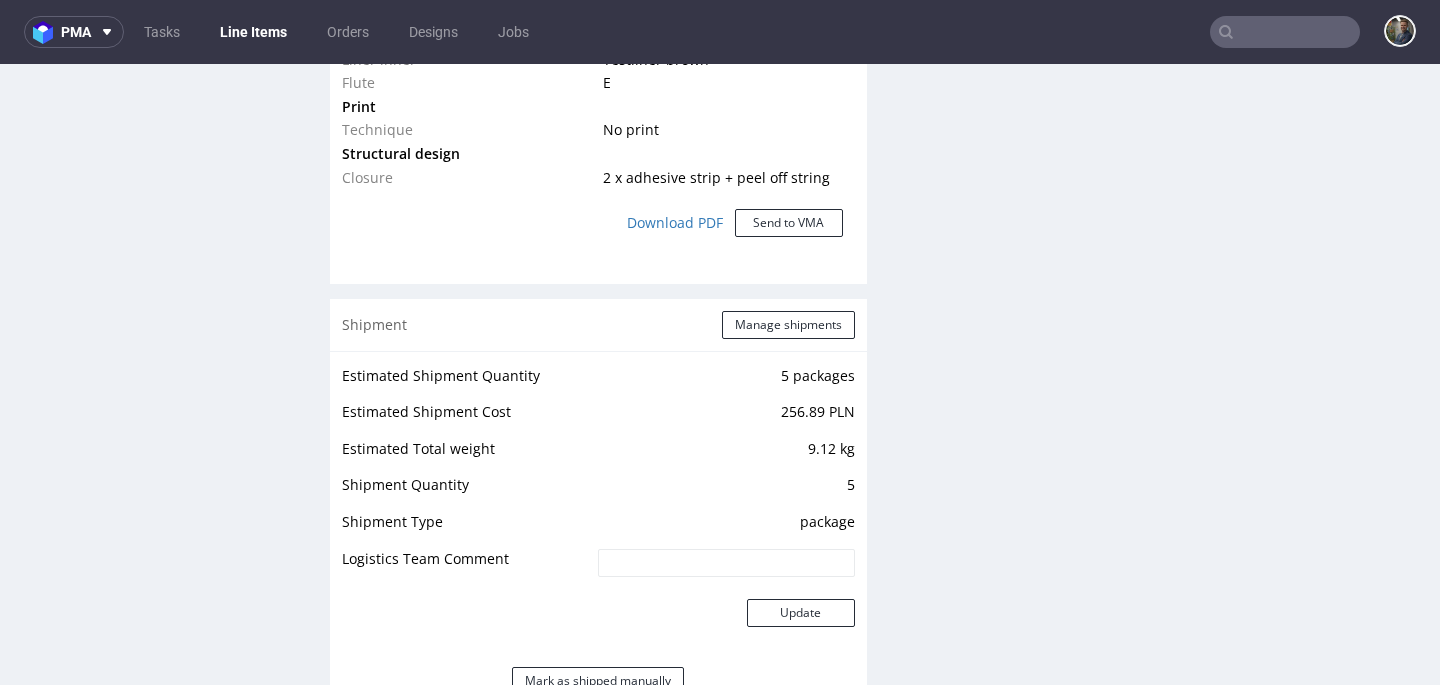 scroll, scrollTop: 1910, scrollLeft: 0, axis: vertical 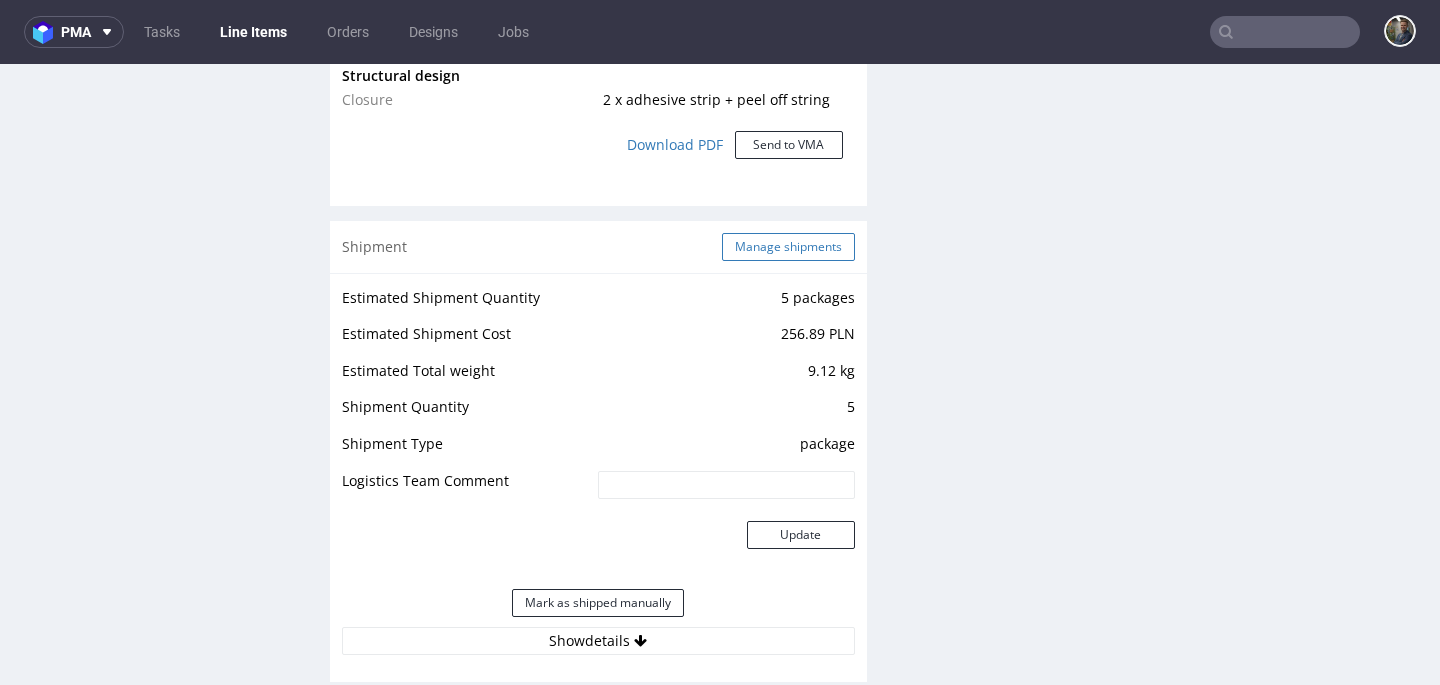 click on "Manage shipments" at bounding box center (788, 247) 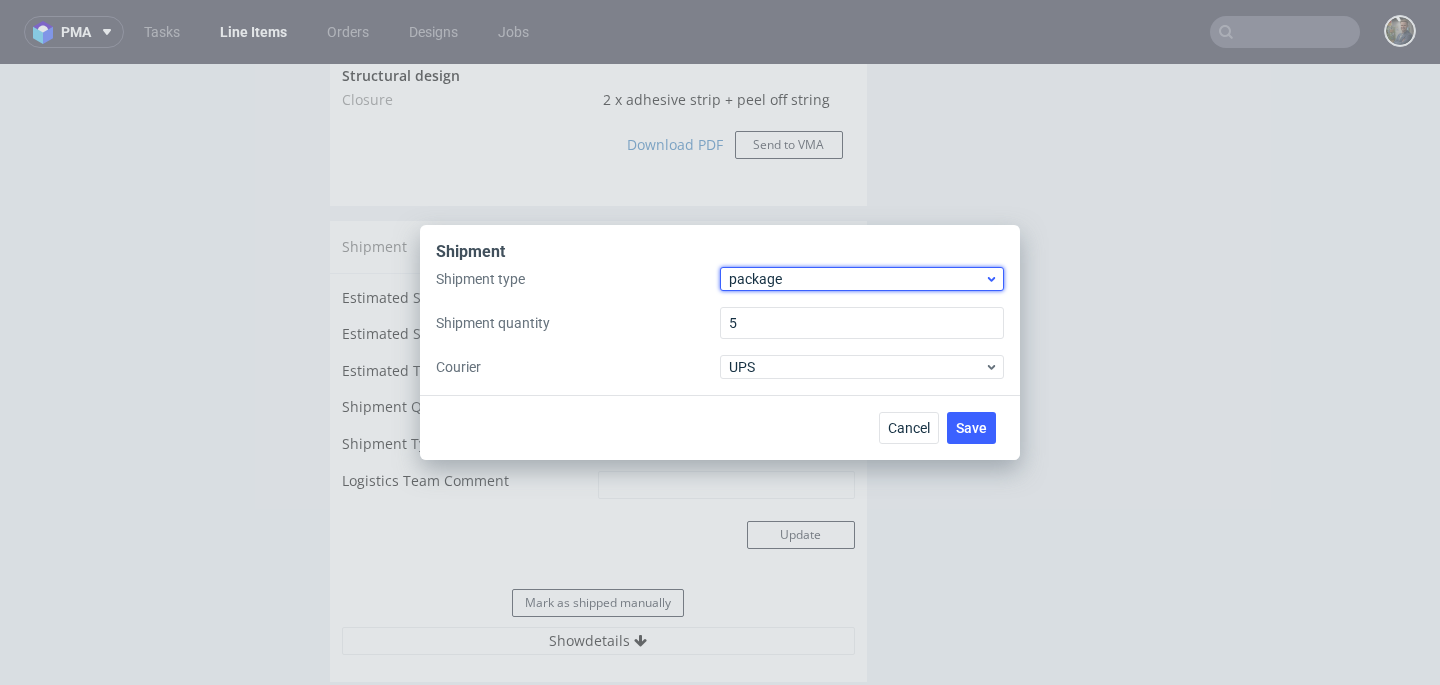 click on "package" at bounding box center [856, 279] 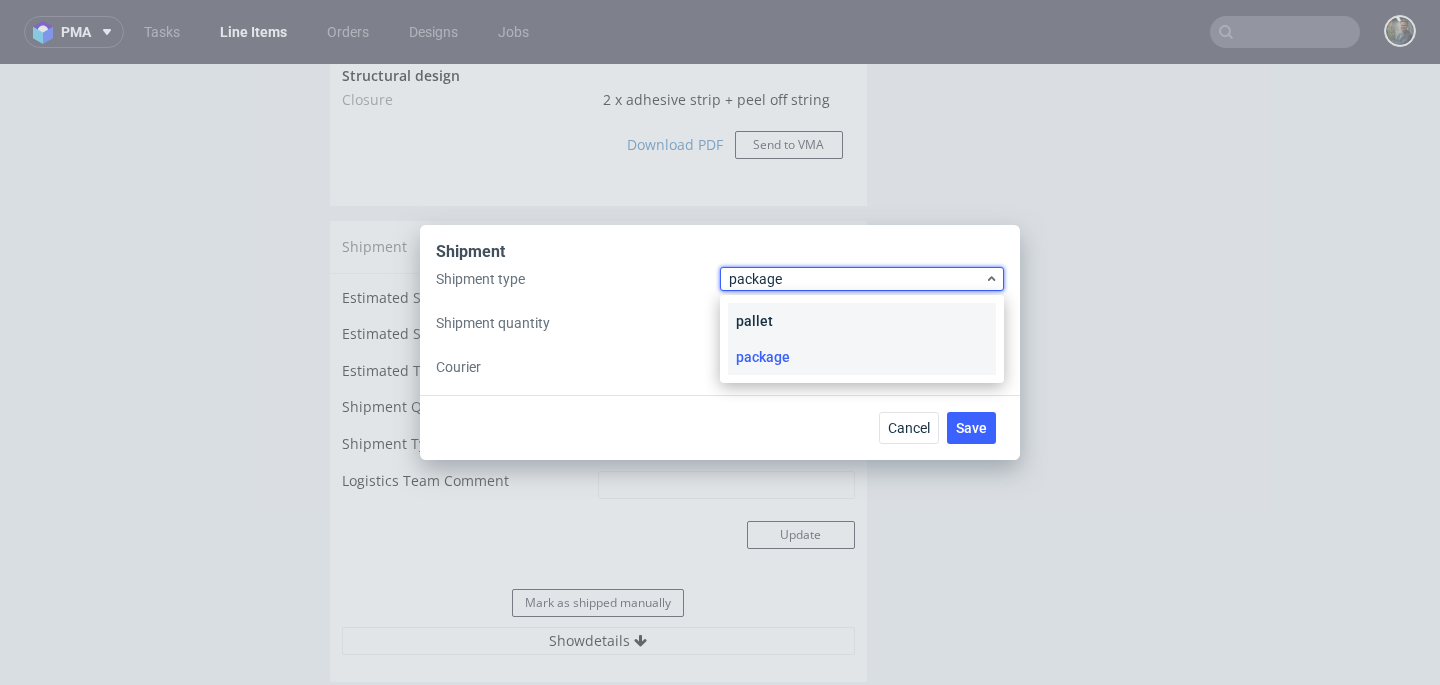 click on "pallet" at bounding box center (862, 321) 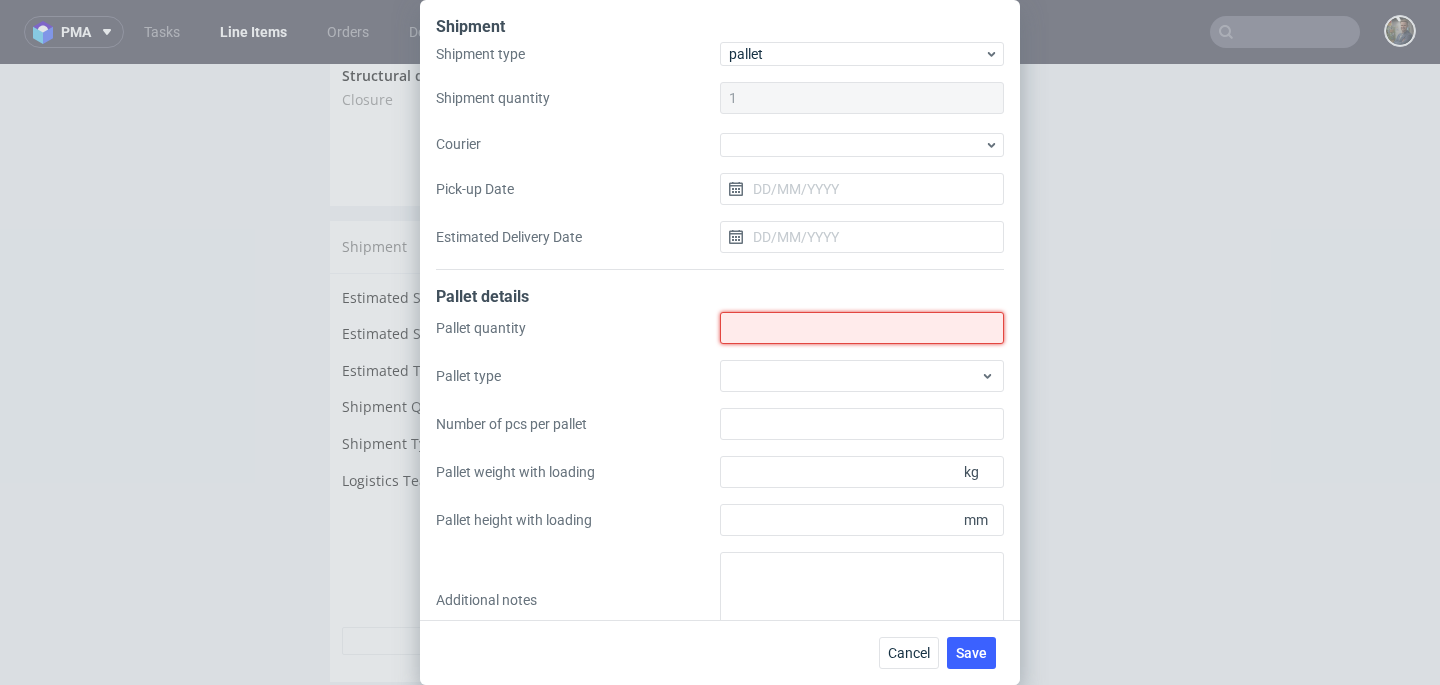 click on "Shipment type" at bounding box center [862, 328] 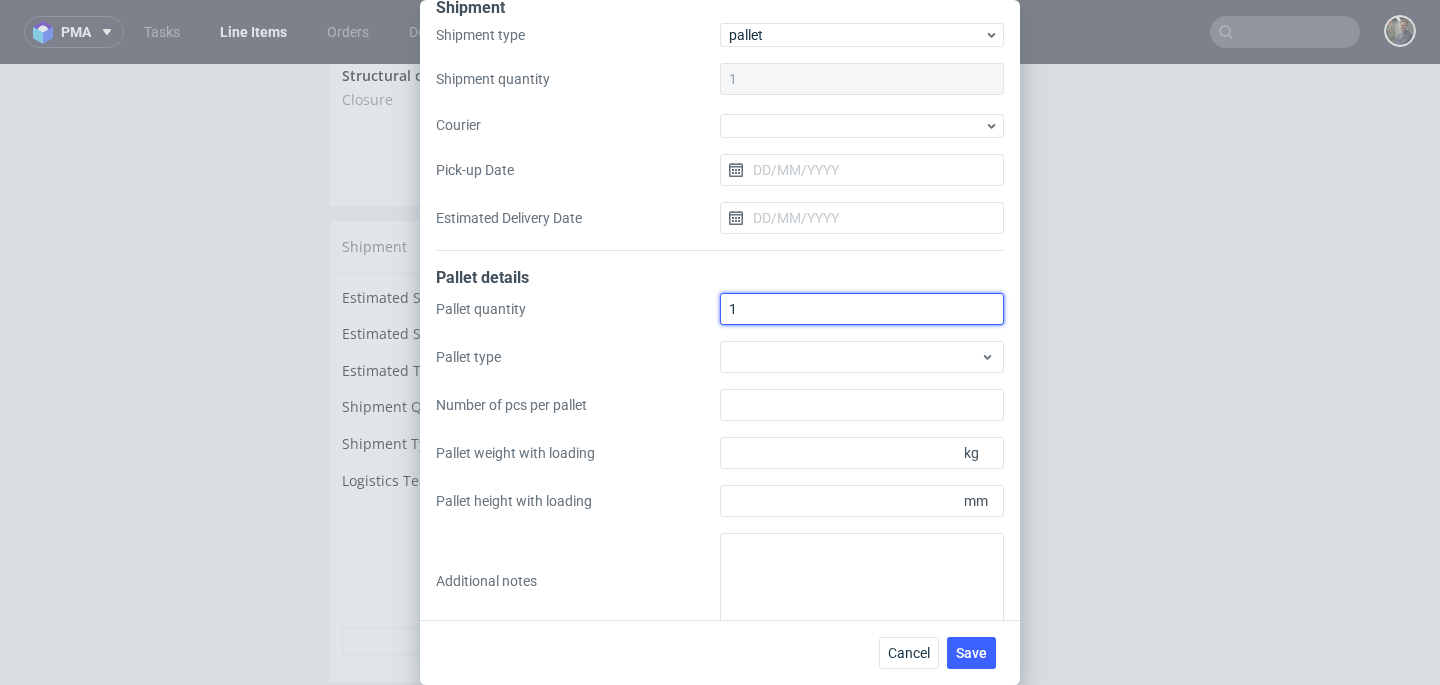 scroll, scrollTop: 43, scrollLeft: 0, axis: vertical 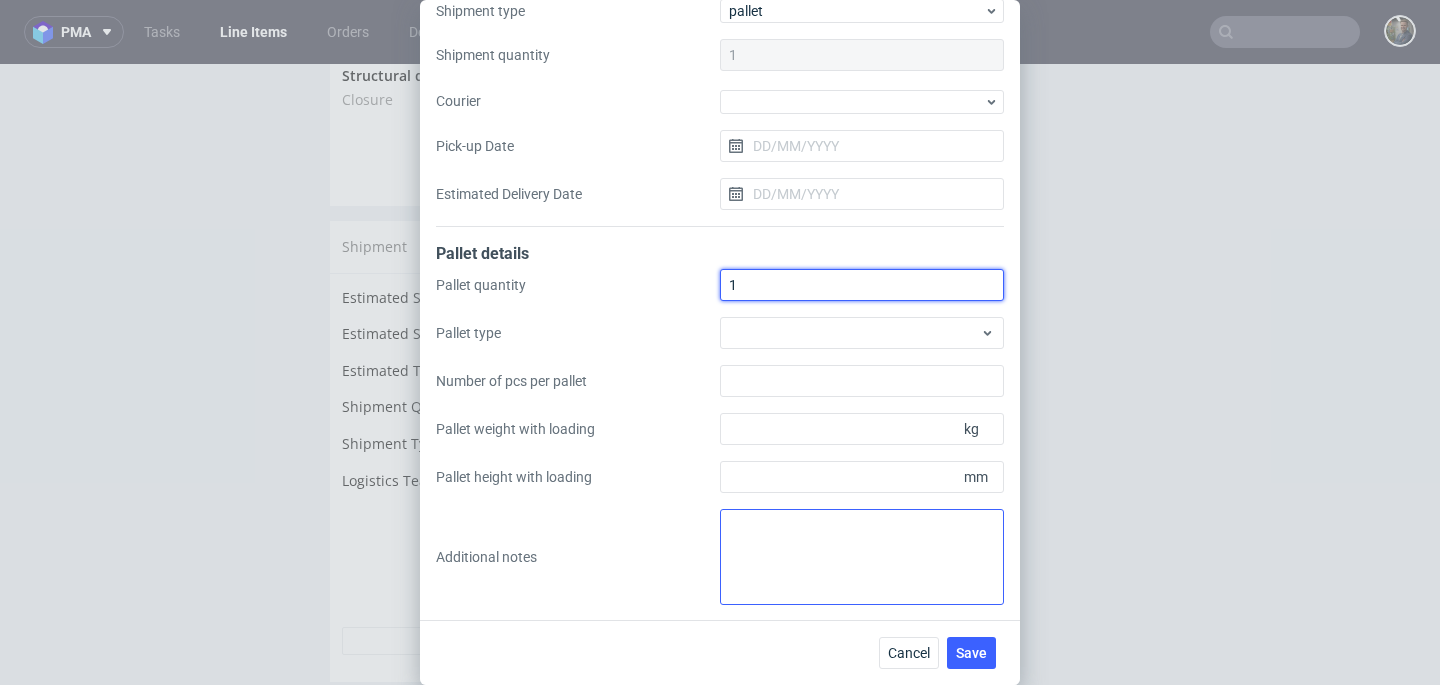 type on "1" 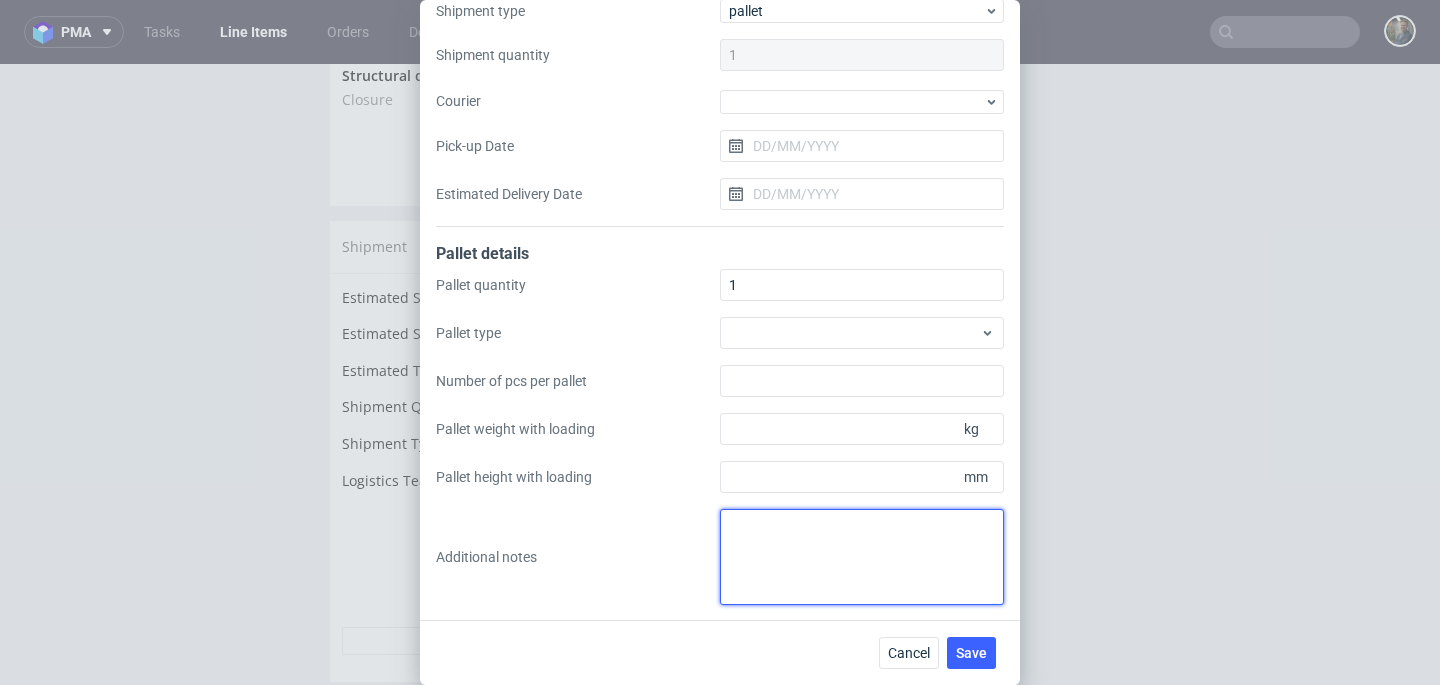 drag, startPoint x: 775, startPoint y: 531, endPoint x: 794, endPoint y: 555, distance: 30.610456 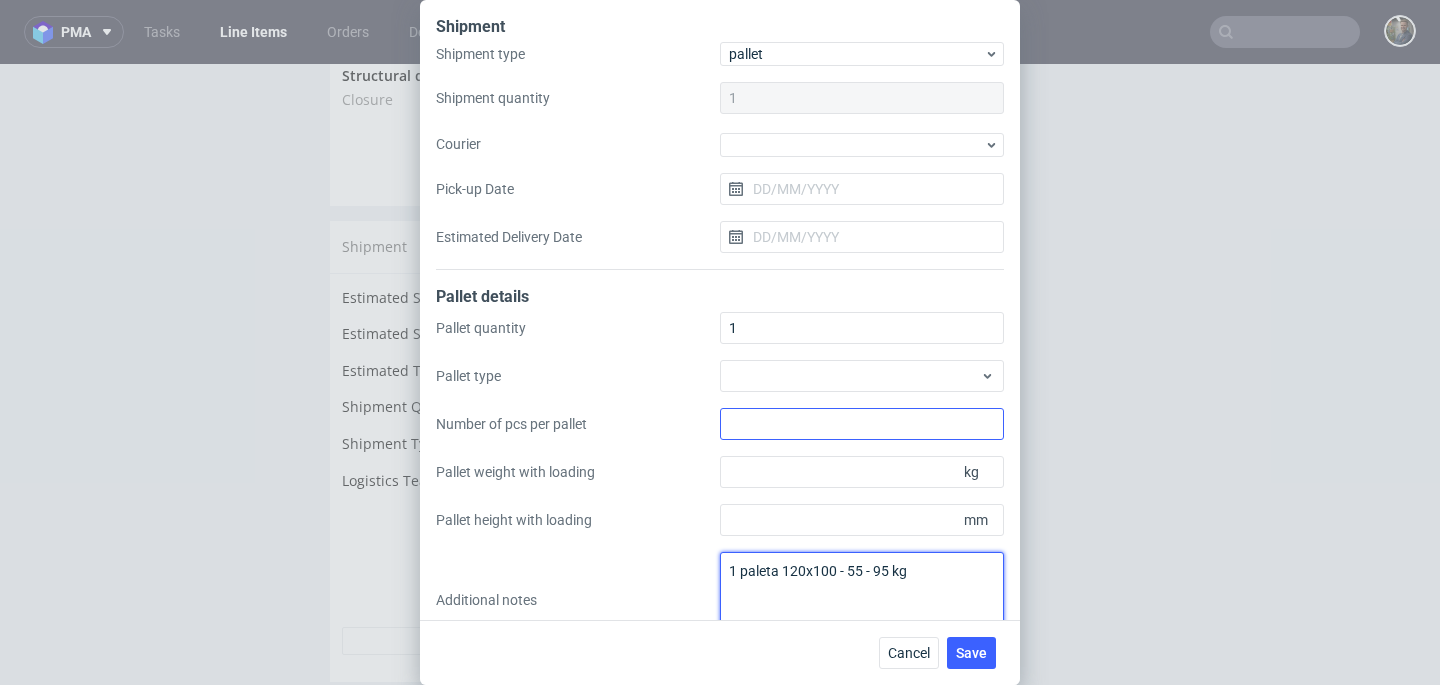 scroll, scrollTop: 43, scrollLeft: 0, axis: vertical 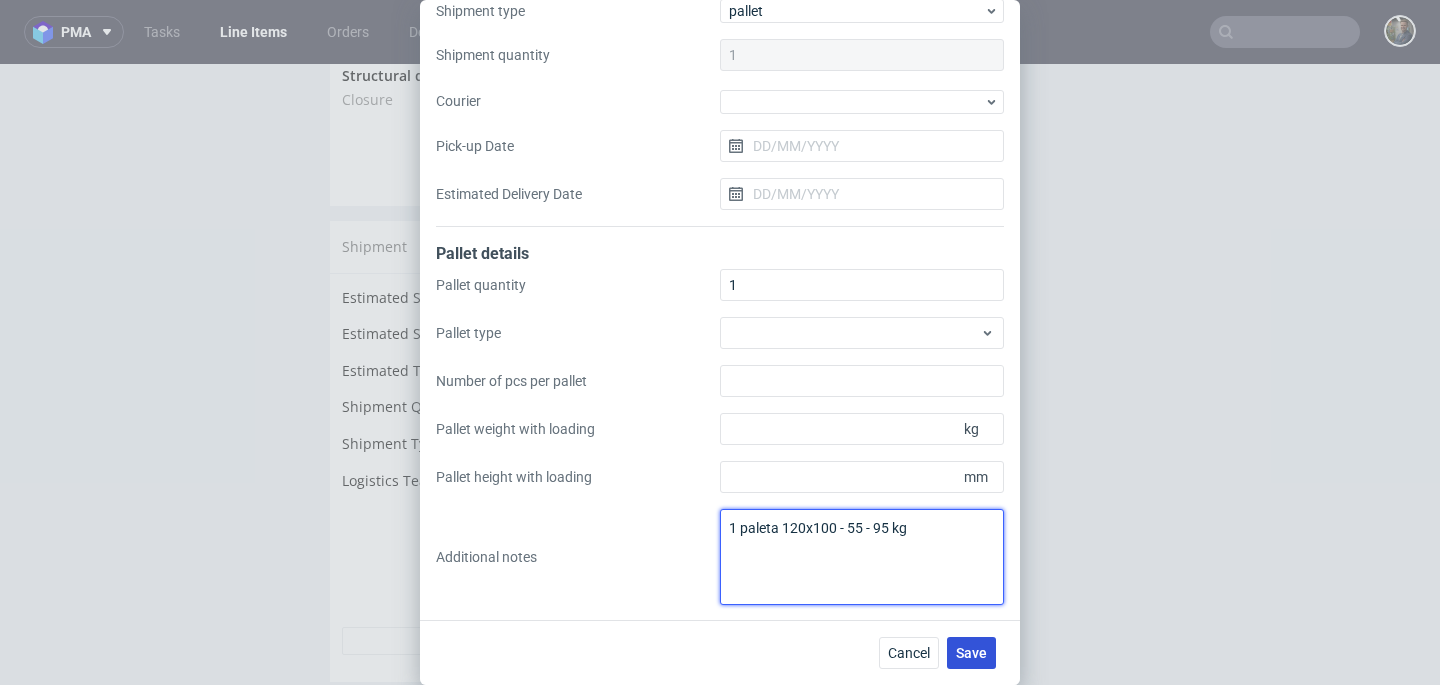 type on "1 paleta 120x100 - 55 - 95 kg" 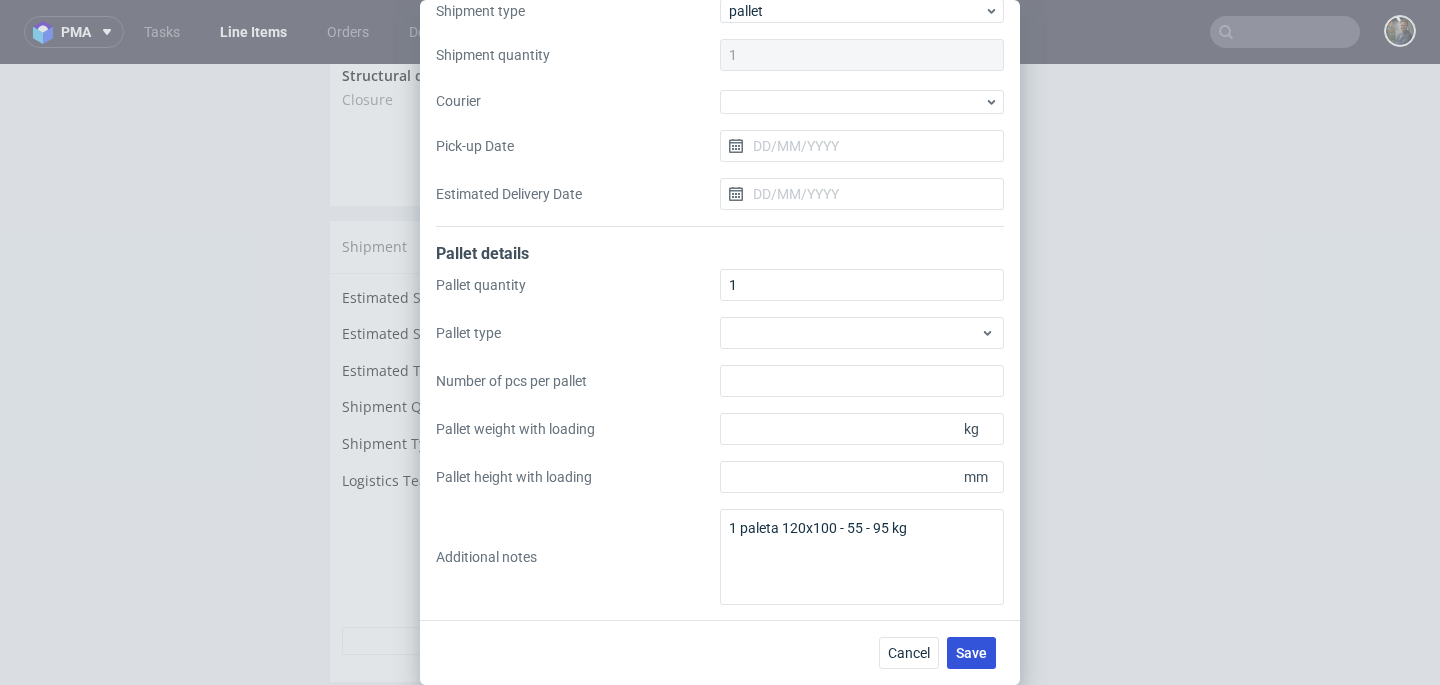 click on "Save" at bounding box center [971, 653] 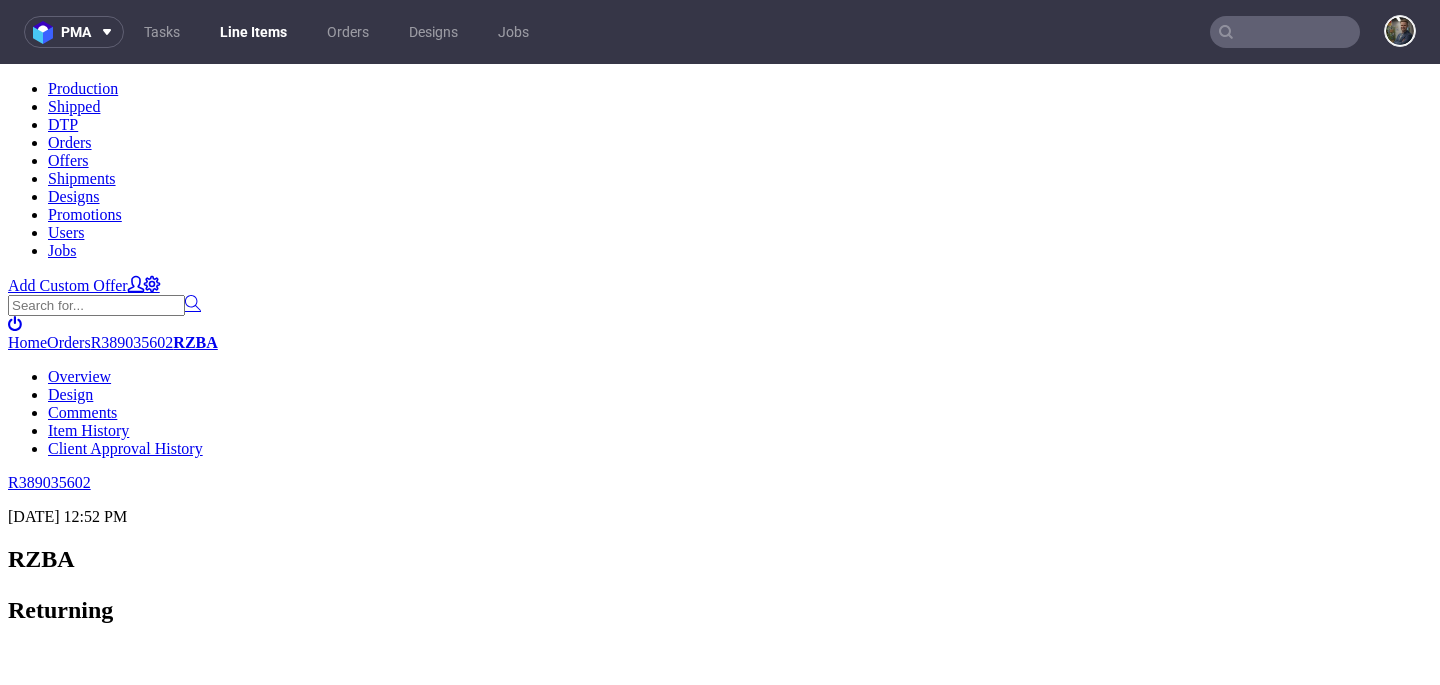 scroll, scrollTop: 0, scrollLeft: 0, axis: both 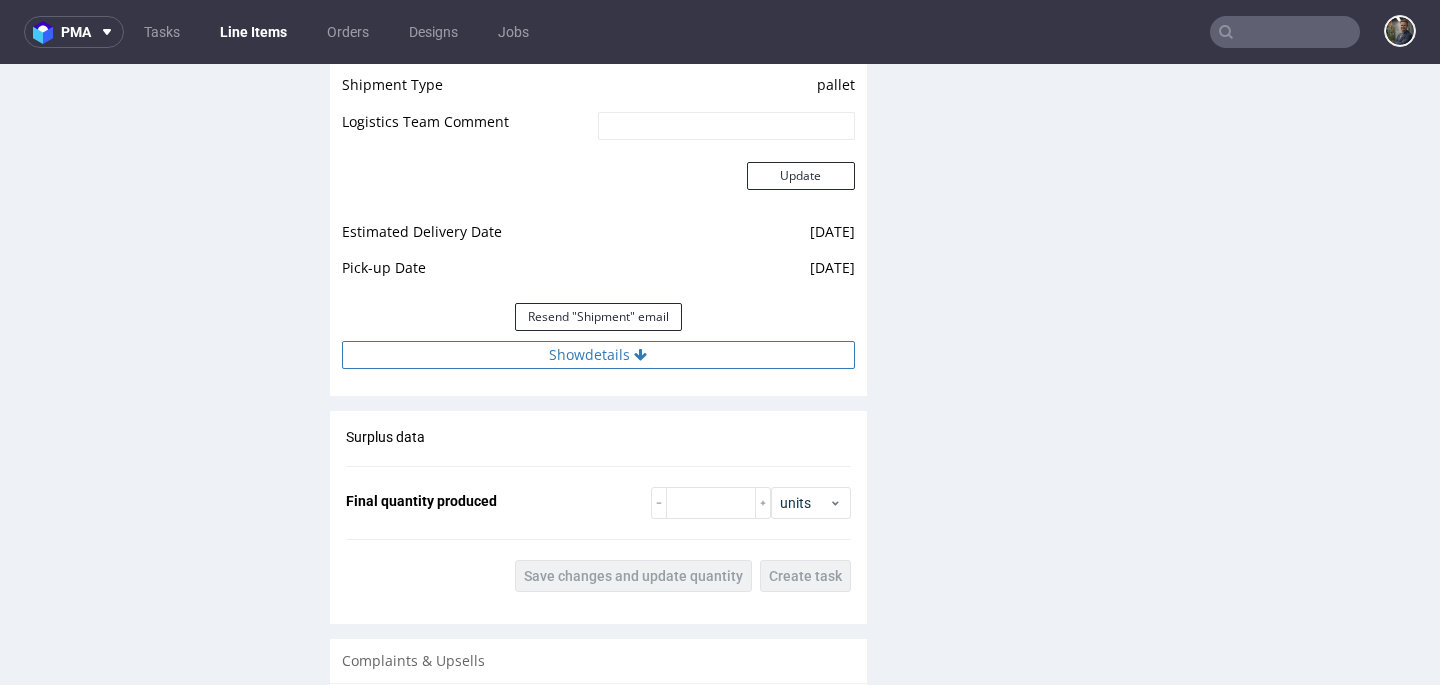 click at bounding box center (640, 355) 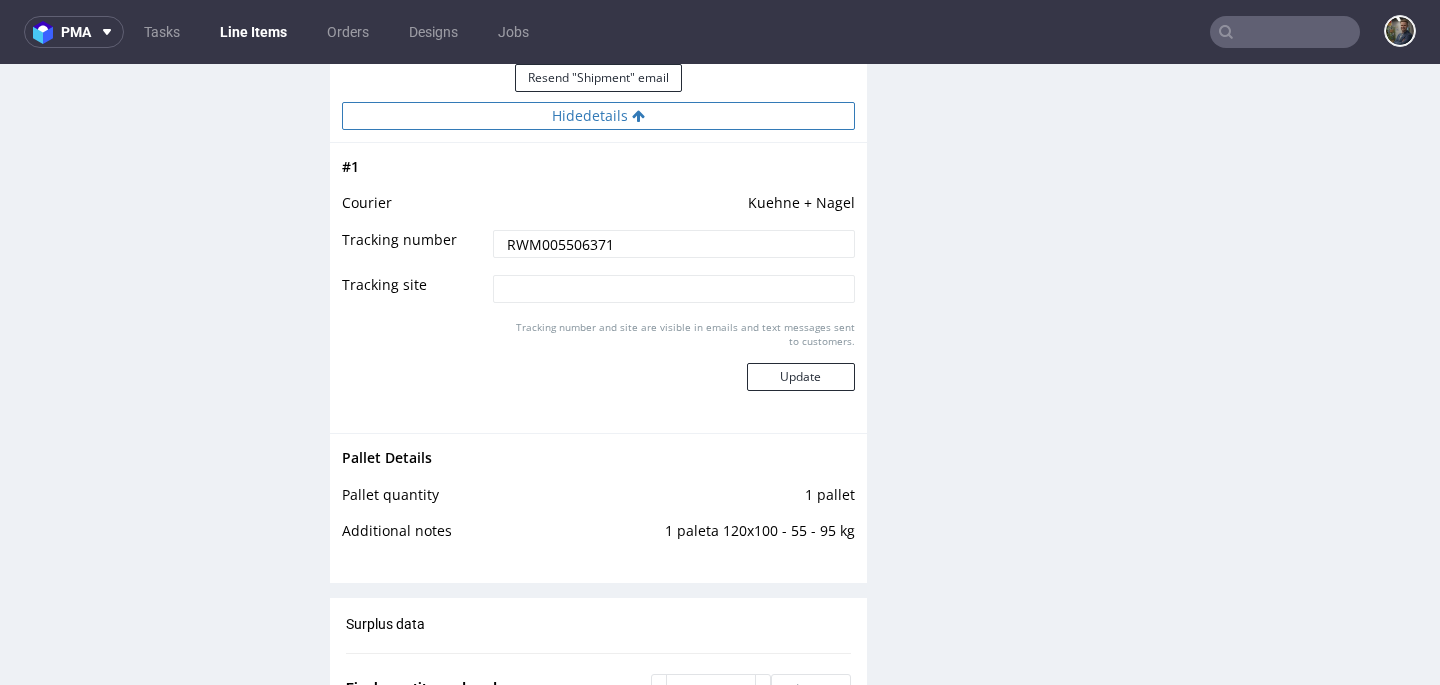 scroll, scrollTop: 2554, scrollLeft: 0, axis: vertical 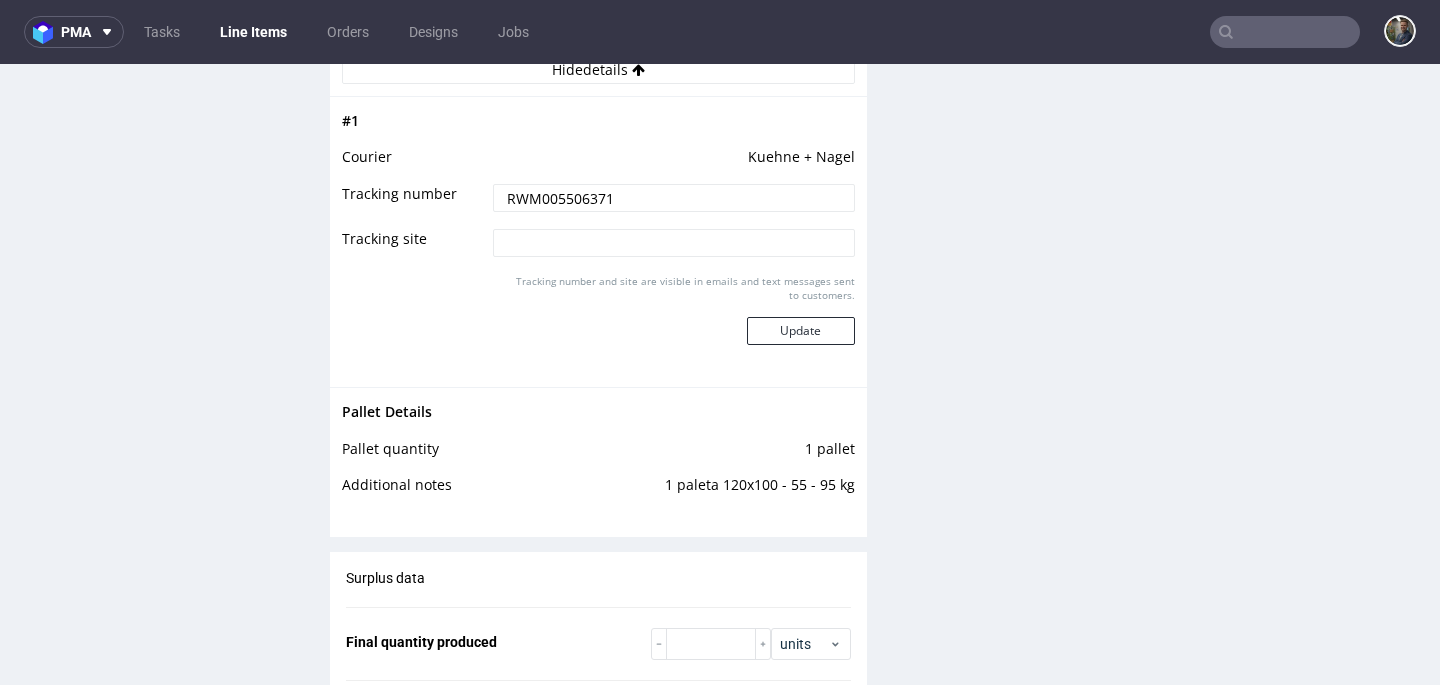 click on "1 paleta 120x100 - 55 - 95 kg" at bounding box center (693, 491) 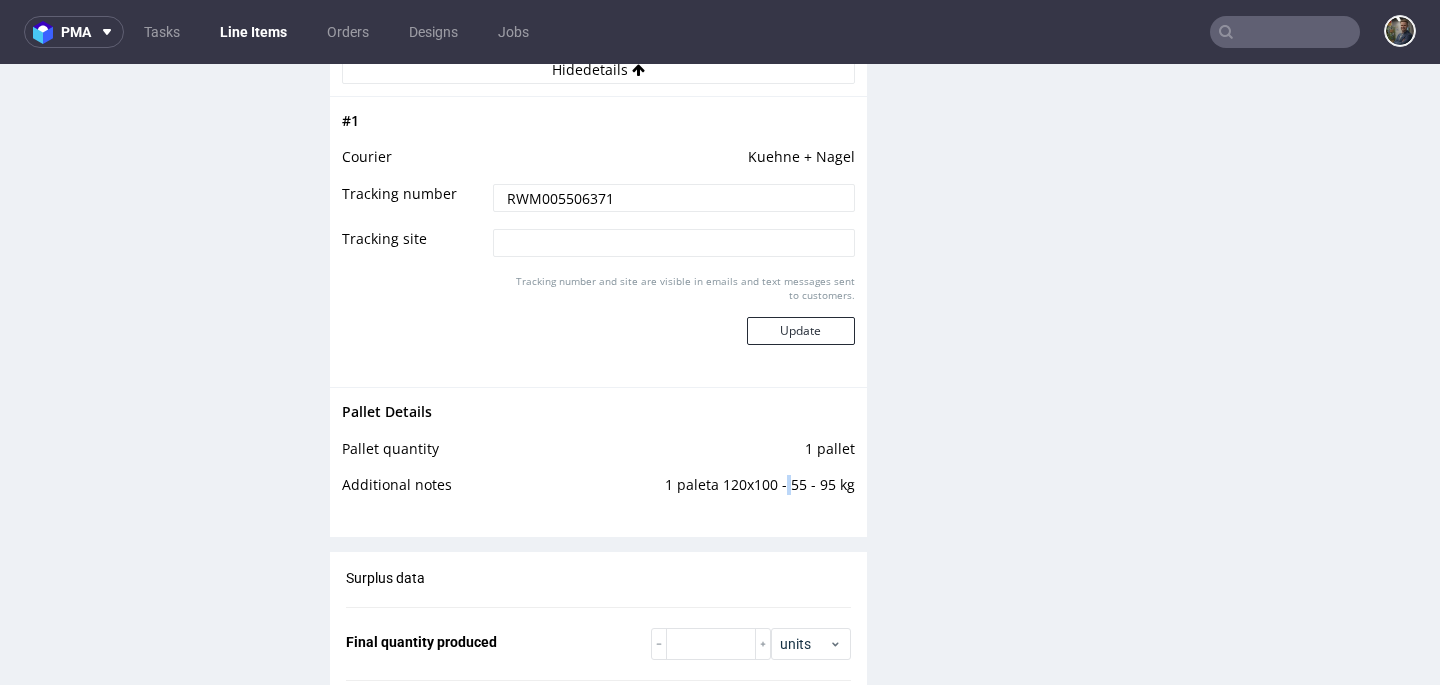 click on "1 paleta 120x100 - 55 - 95 kg" at bounding box center [693, 491] 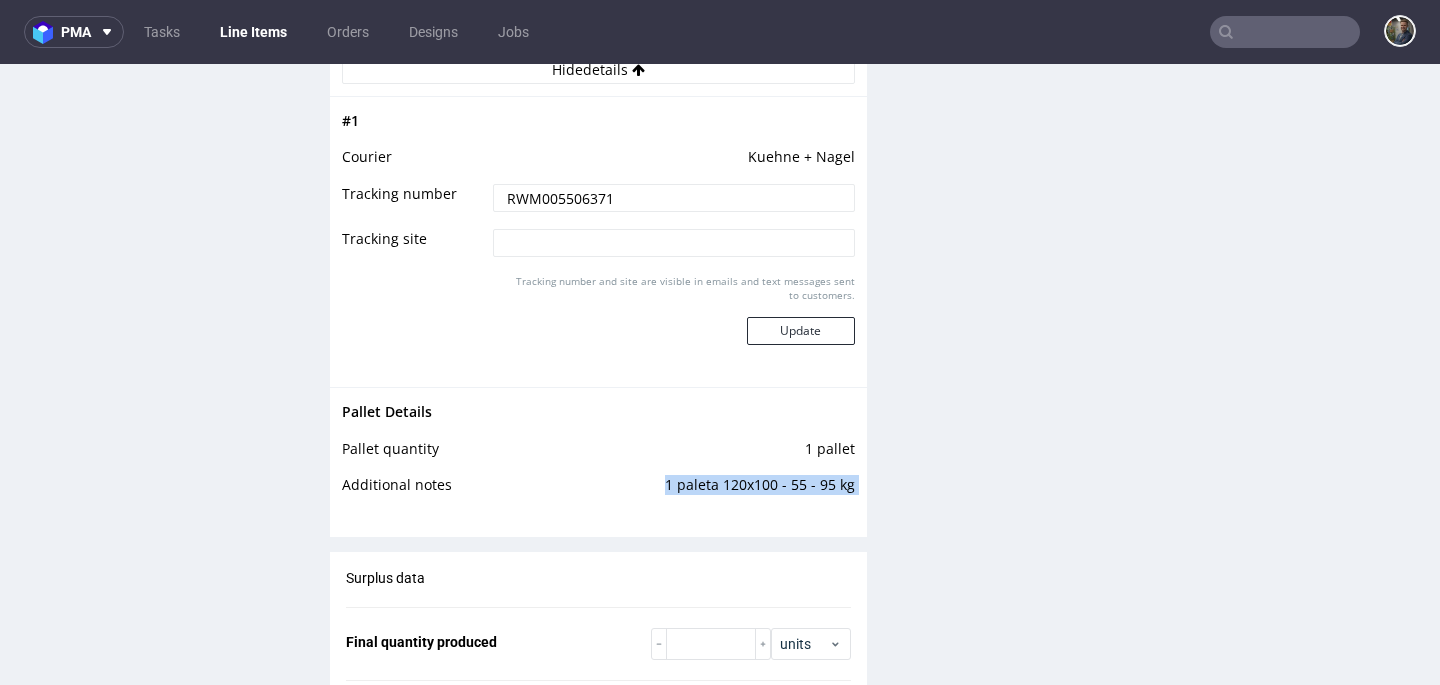 click on "1 paleta 120x100 - 55 - 95 kg" at bounding box center [693, 491] 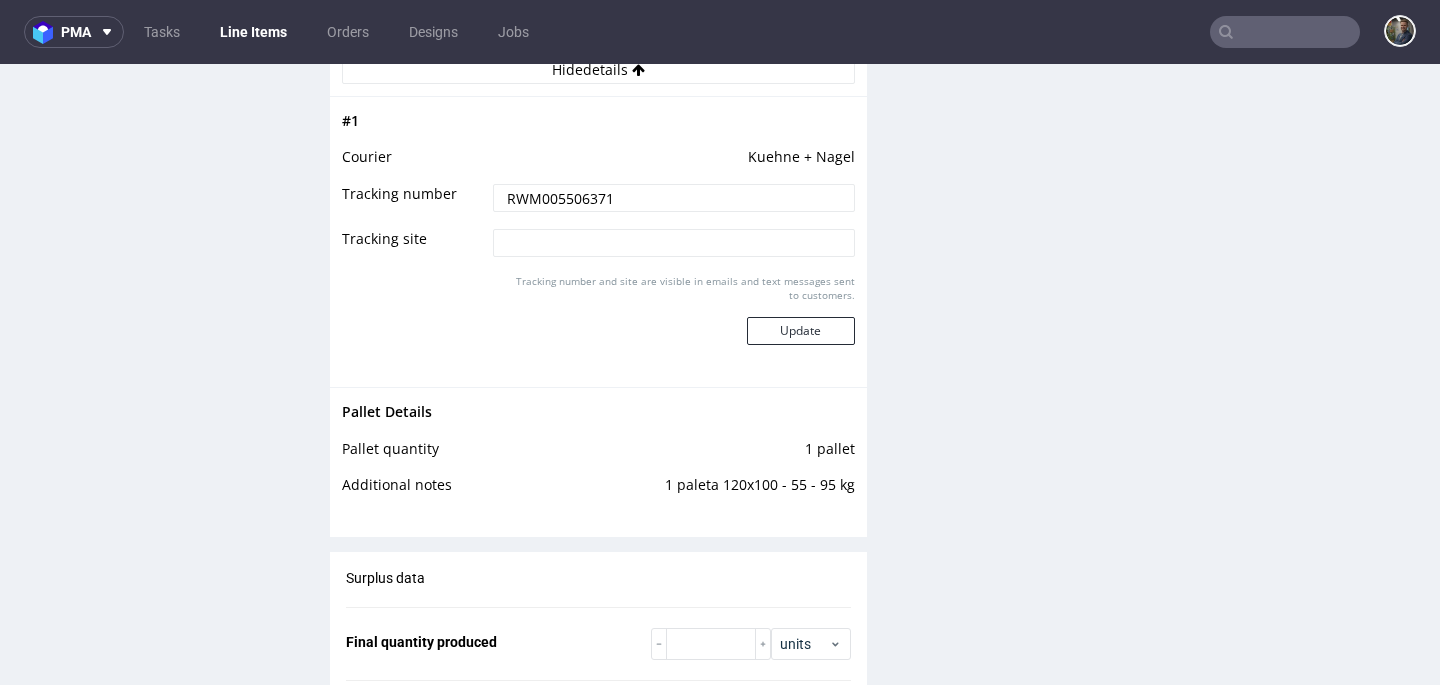 click on "1 paleta 120x100 - 55 - 95 kg" at bounding box center [693, 491] 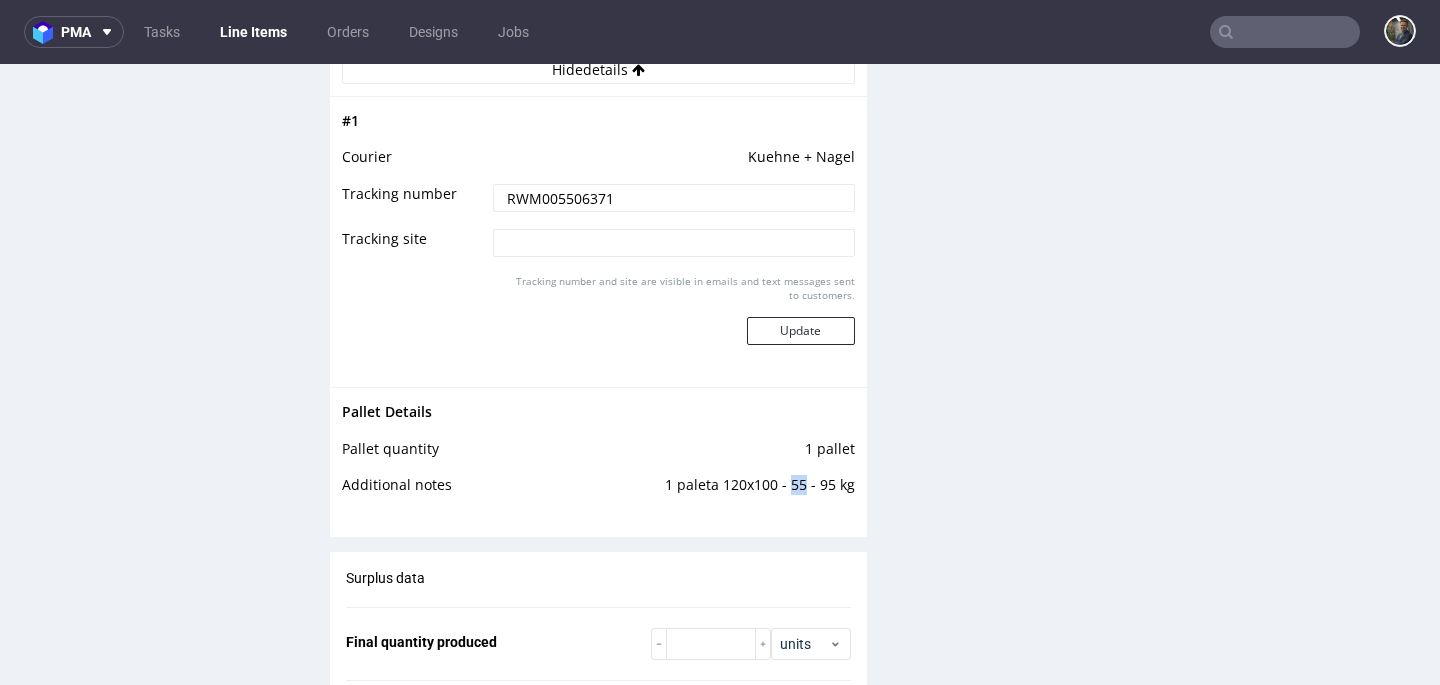 click on "1 paleta 120x100 - 55 - 95 kg" at bounding box center [693, 491] 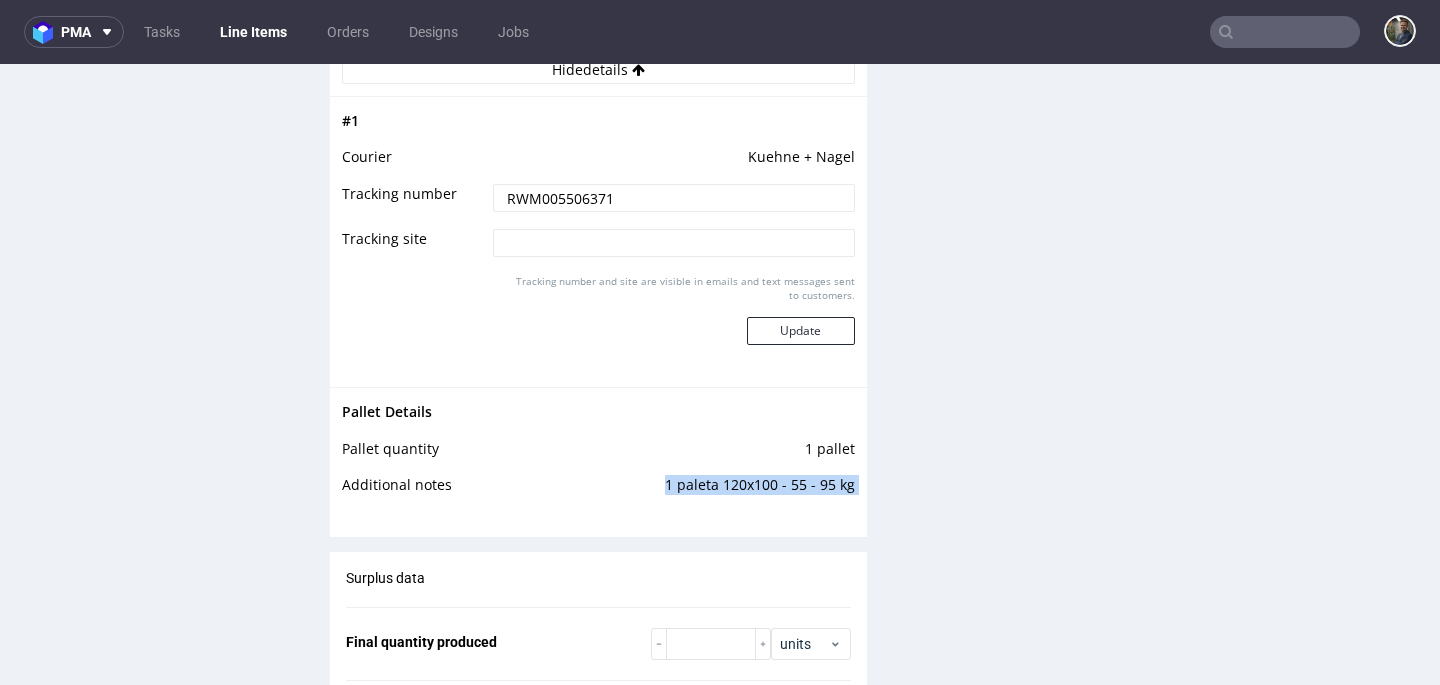click on "1 paleta 120x100 - 55 - 95 kg" at bounding box center [693, 491] 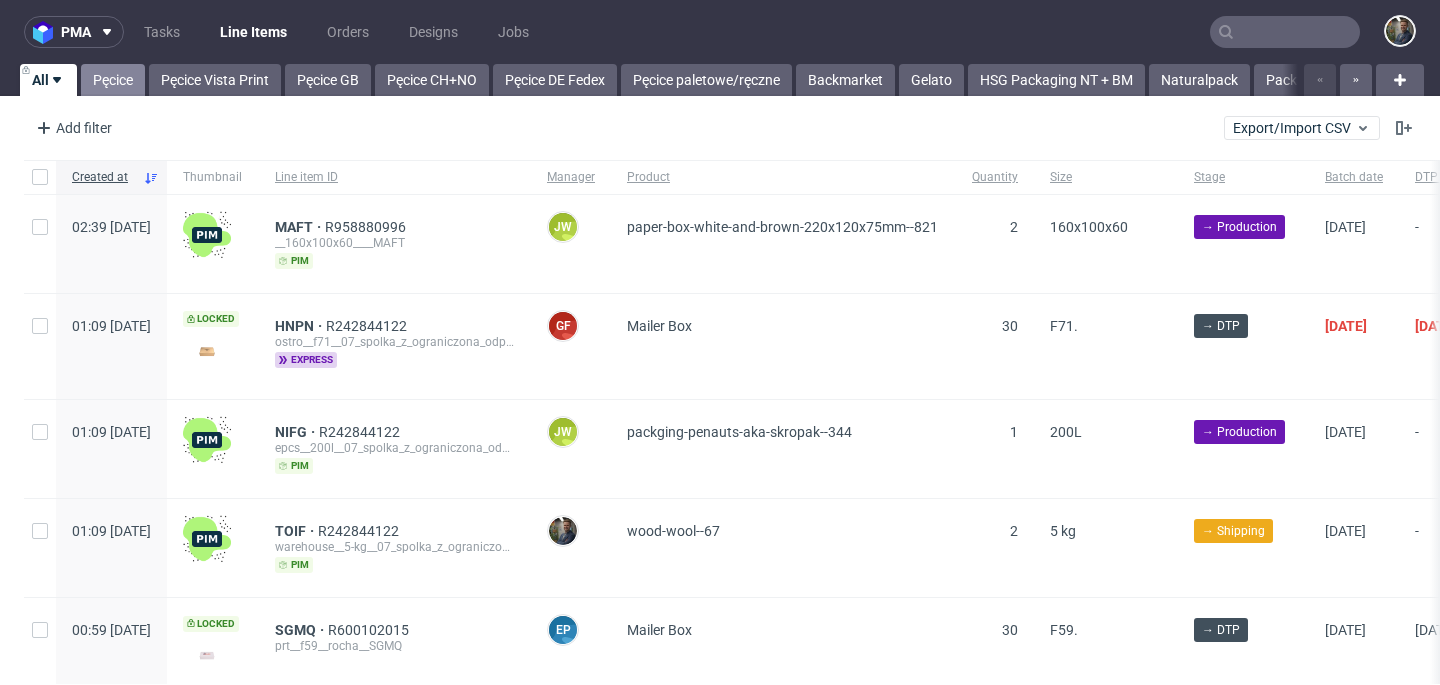 click on "Pęcice" at bounding box center [113, 80] 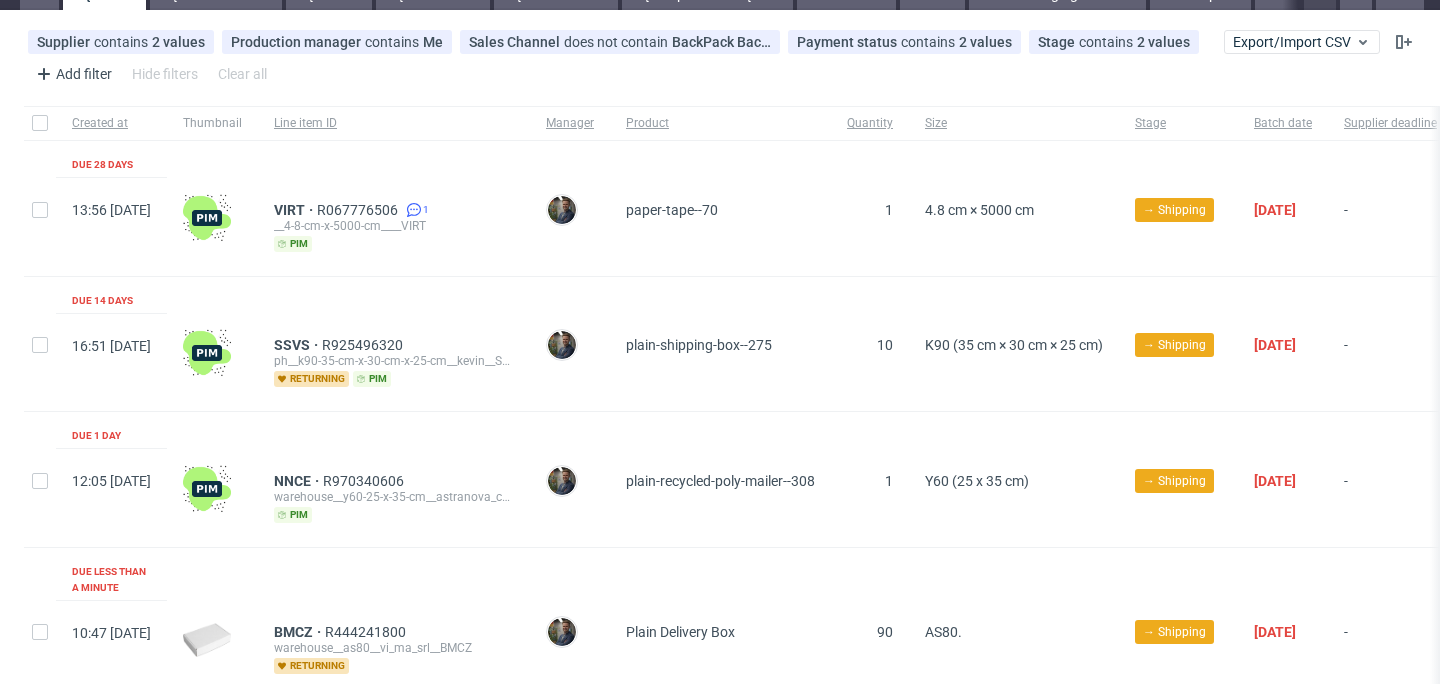scroll, scrollTop: 194, scrollLeft: 0, axis: vertical 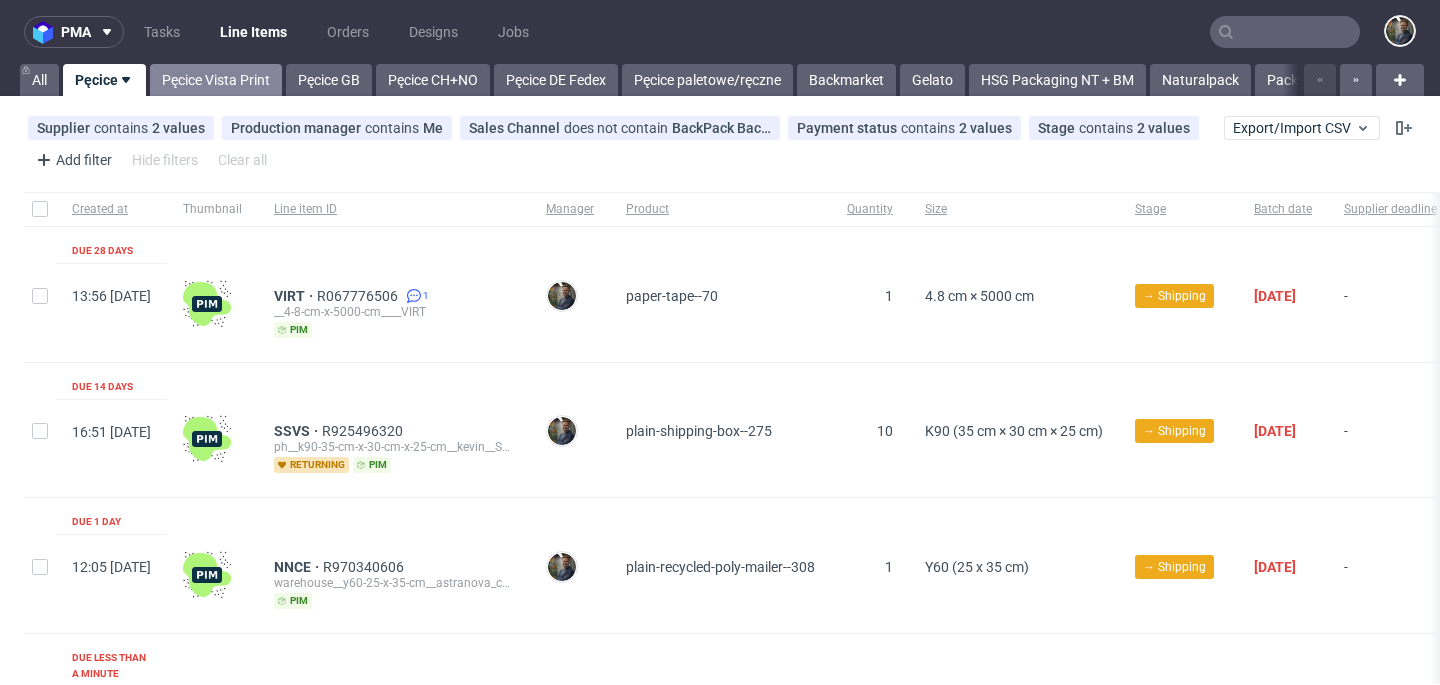 click on "Pęcice Vista Print" at bounding box center [216, 80] 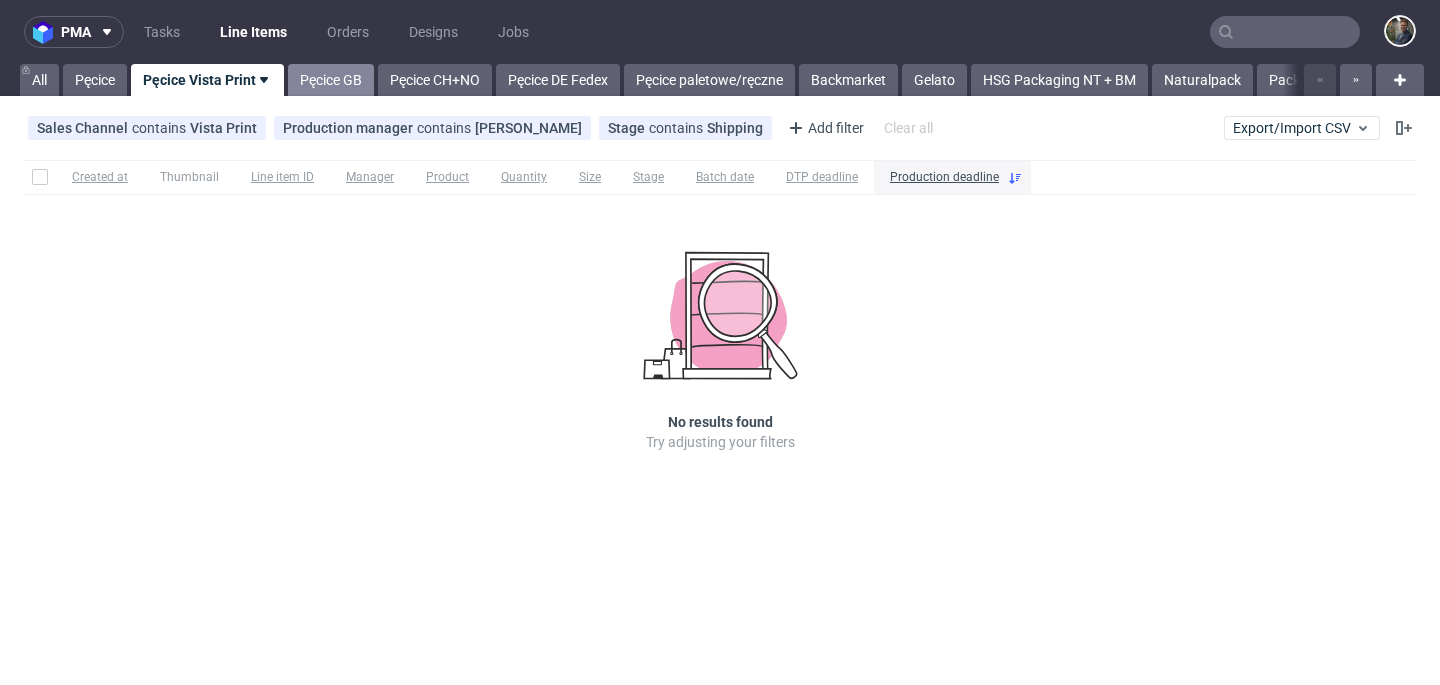 click on "Pęcice GB" at bounding box center (331, 80) 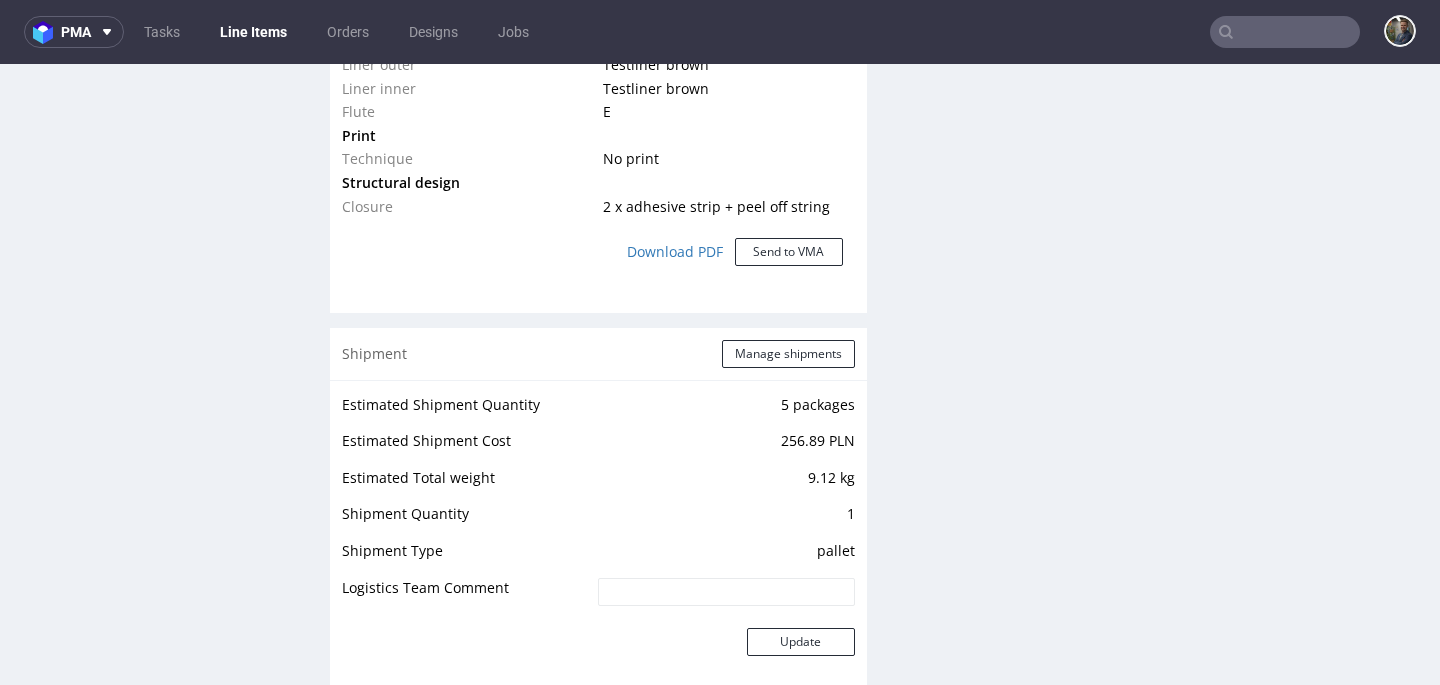 scroll, scrollTop: 2230, scrollLeft: 0, axis: vertical 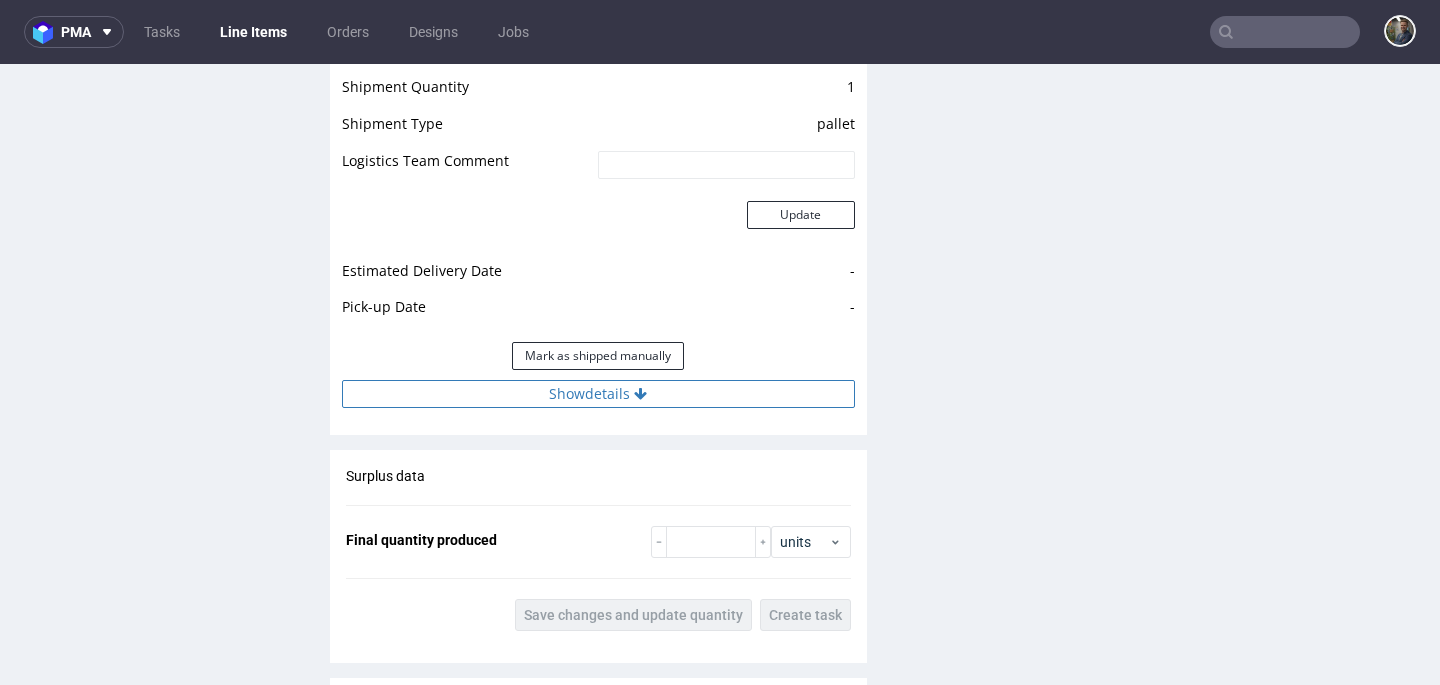 click on "Show  details" at bounding box center [598, 394] 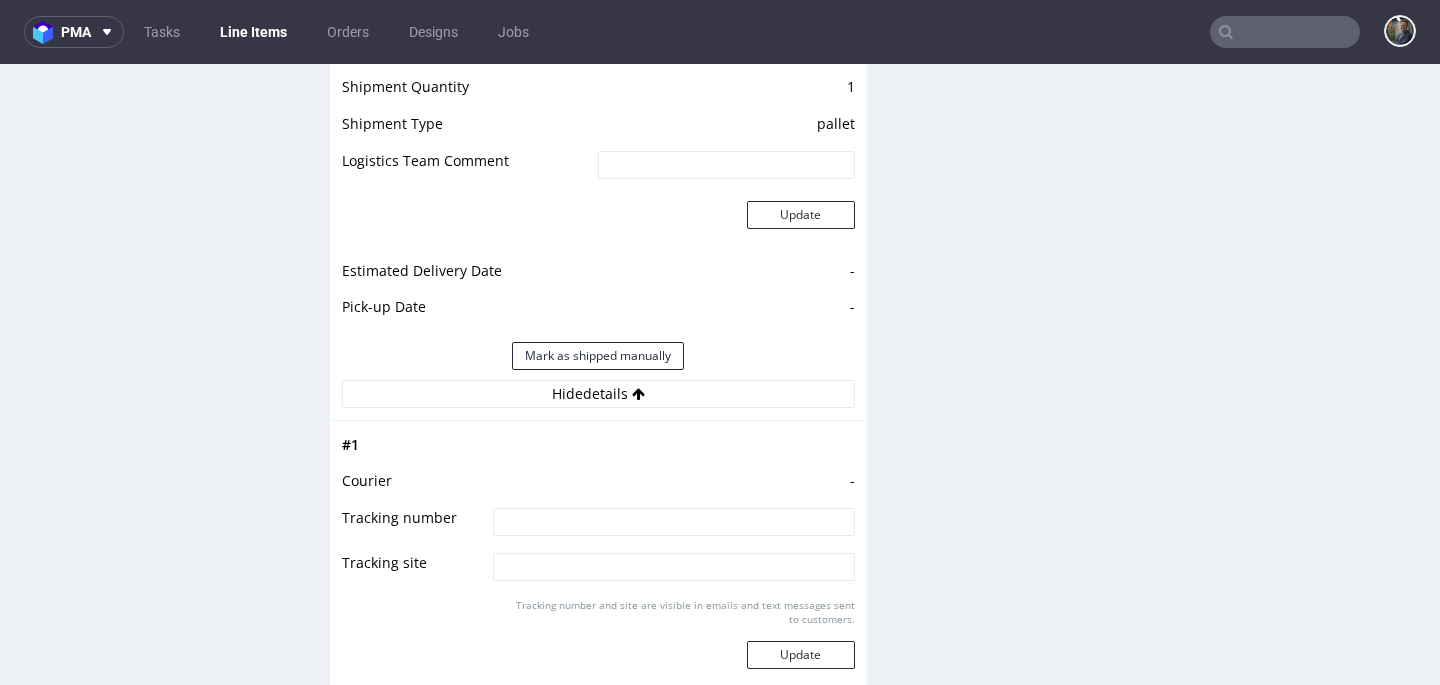 click on "Update" at bounding box center (598, 226) 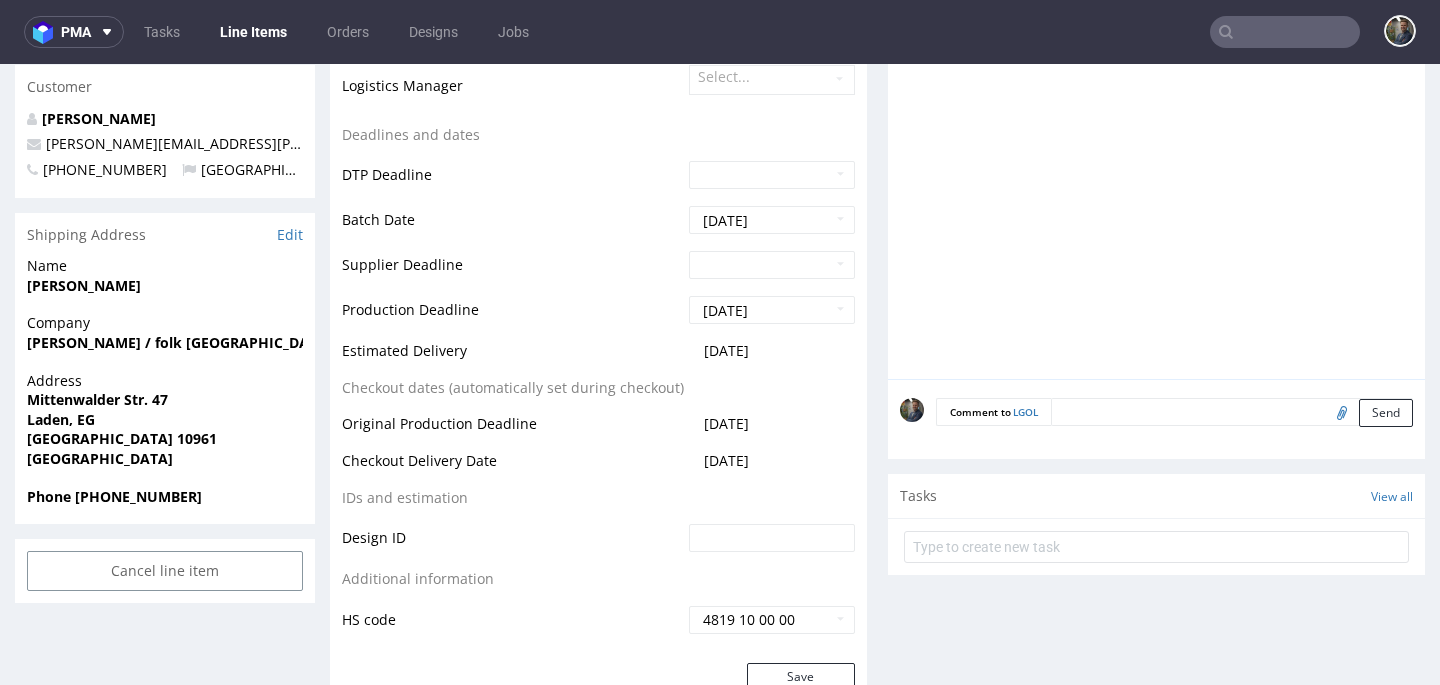 scroll, scrollTop: 0, scrollLeft: 0, axis: both 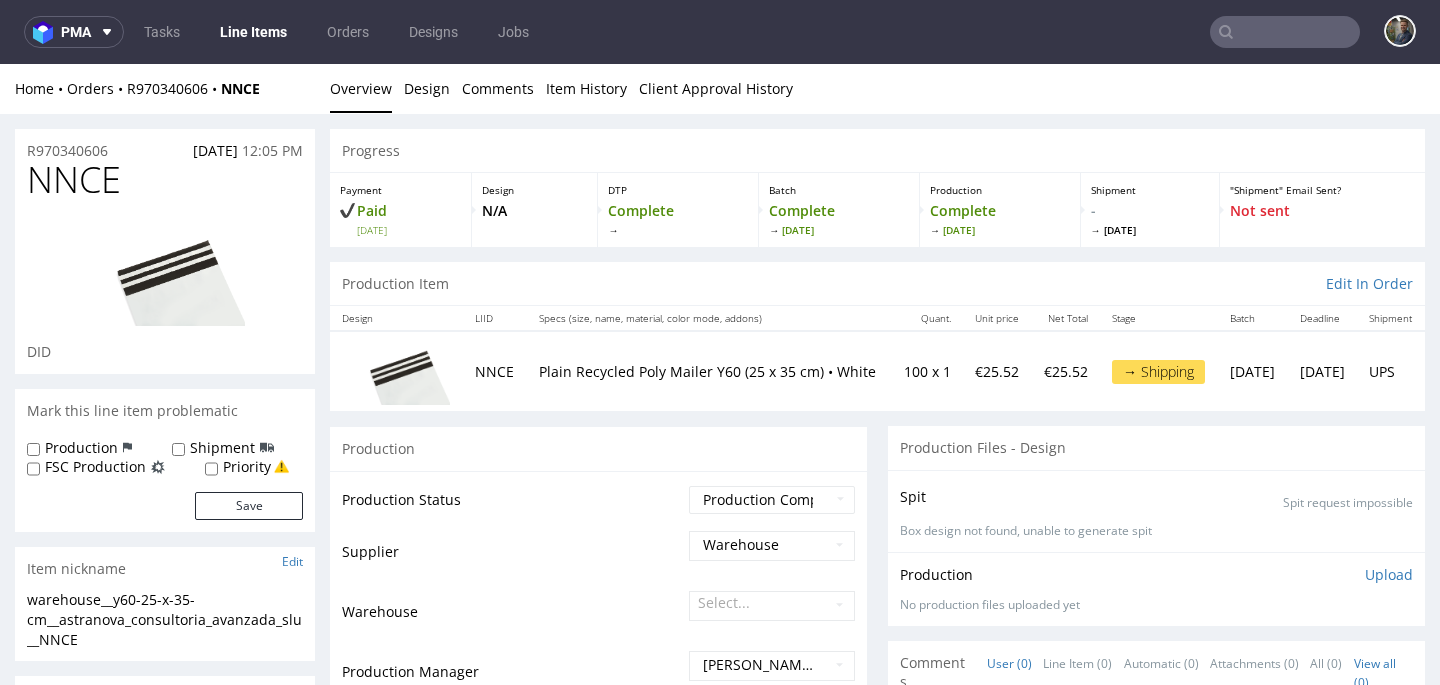 click on "NNCE" at bounding box center [74, 180] 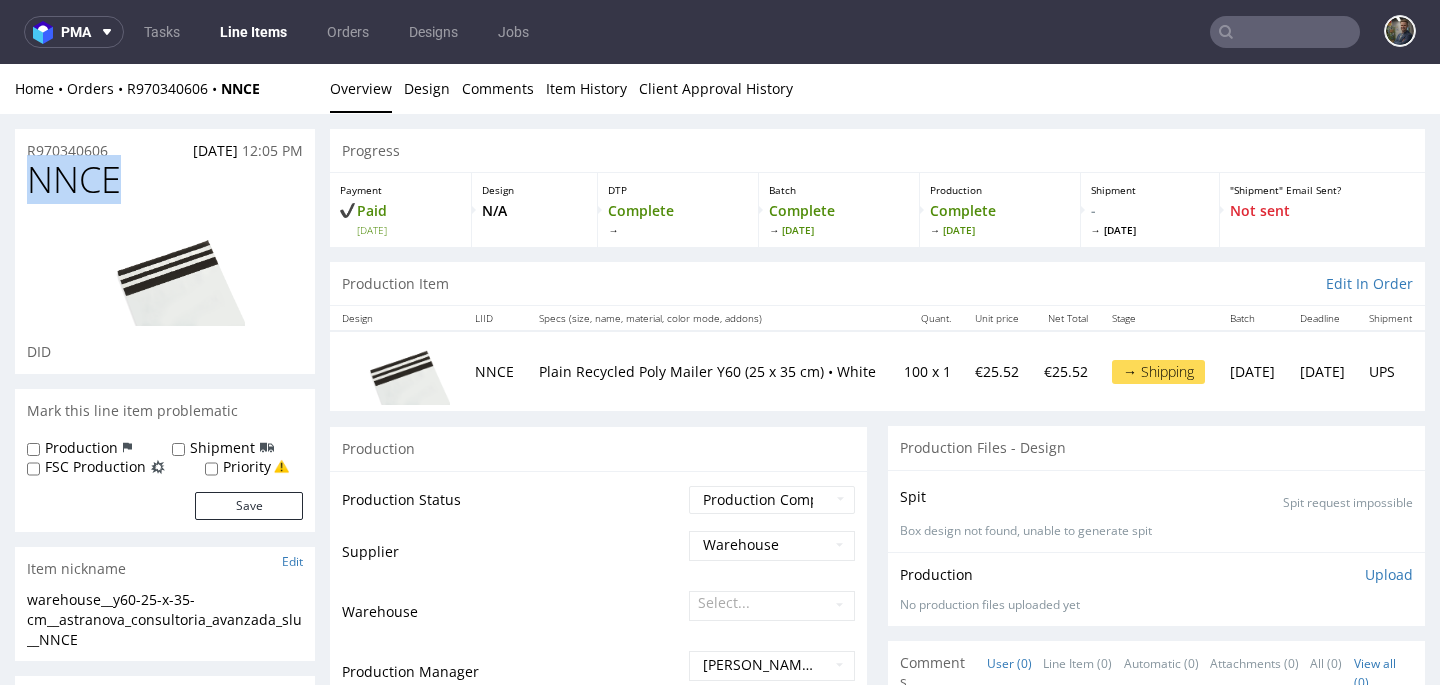 click on "NNCE" at bounding box center [74, 180] 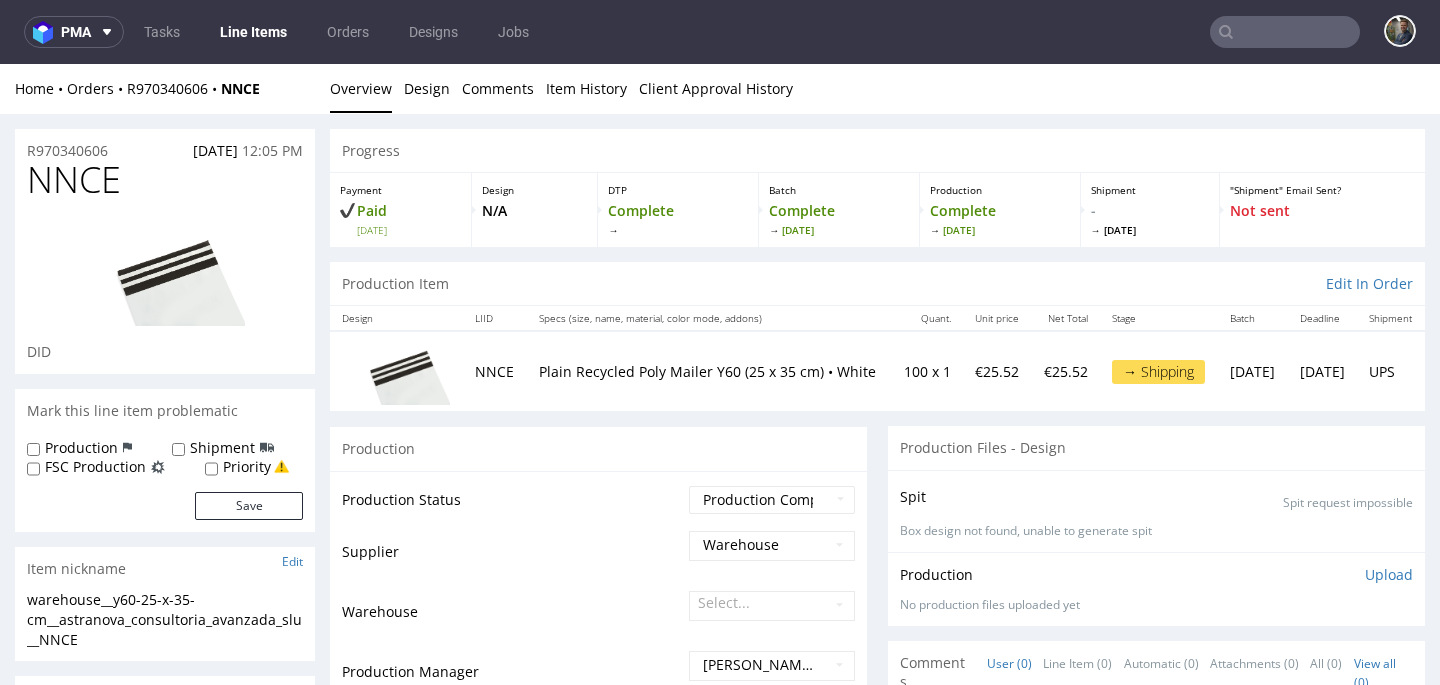 click on "Home Orders R970340606 NNCE" at bounding box center [165, 89] 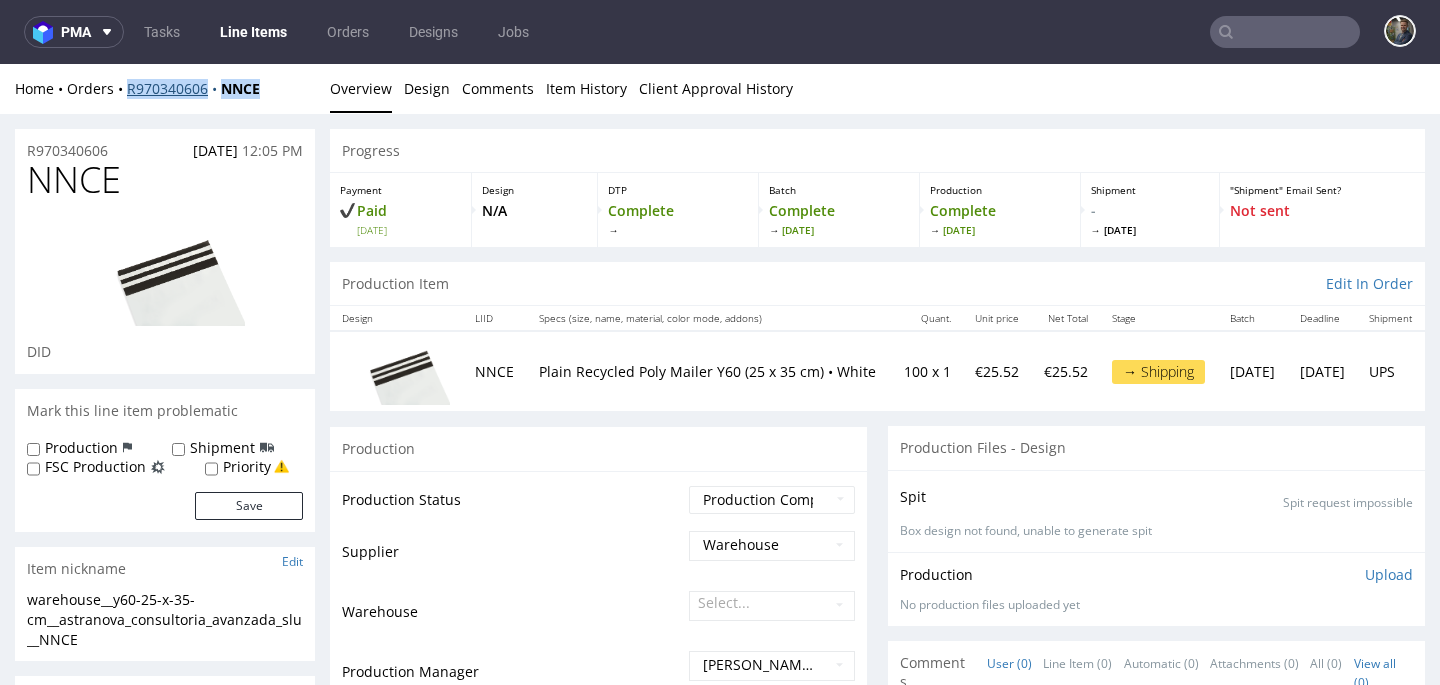 drag, startPoint x: 269, startPoint y: 93, endPoint x: 129, endPoint y: 96, distance: 140.03214 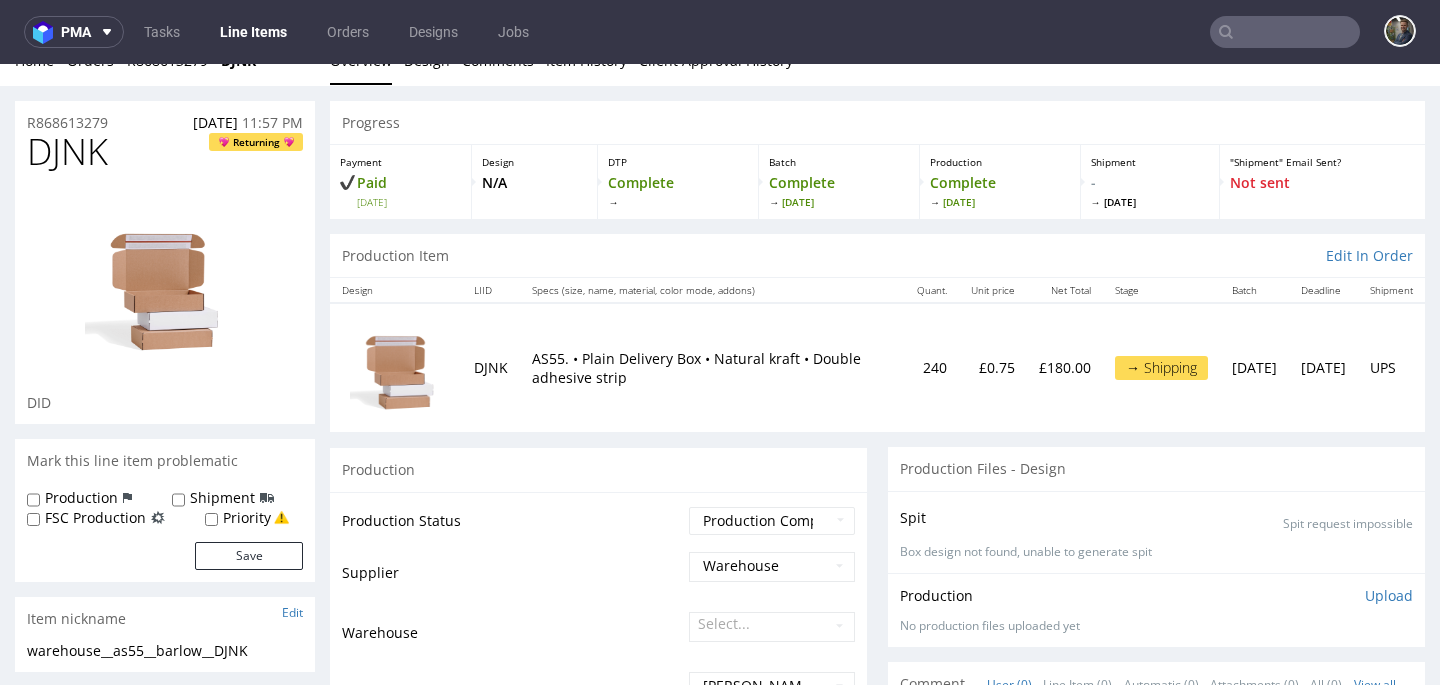 scroll, scrollTop: 0, scrollLeft: 0, axis: both 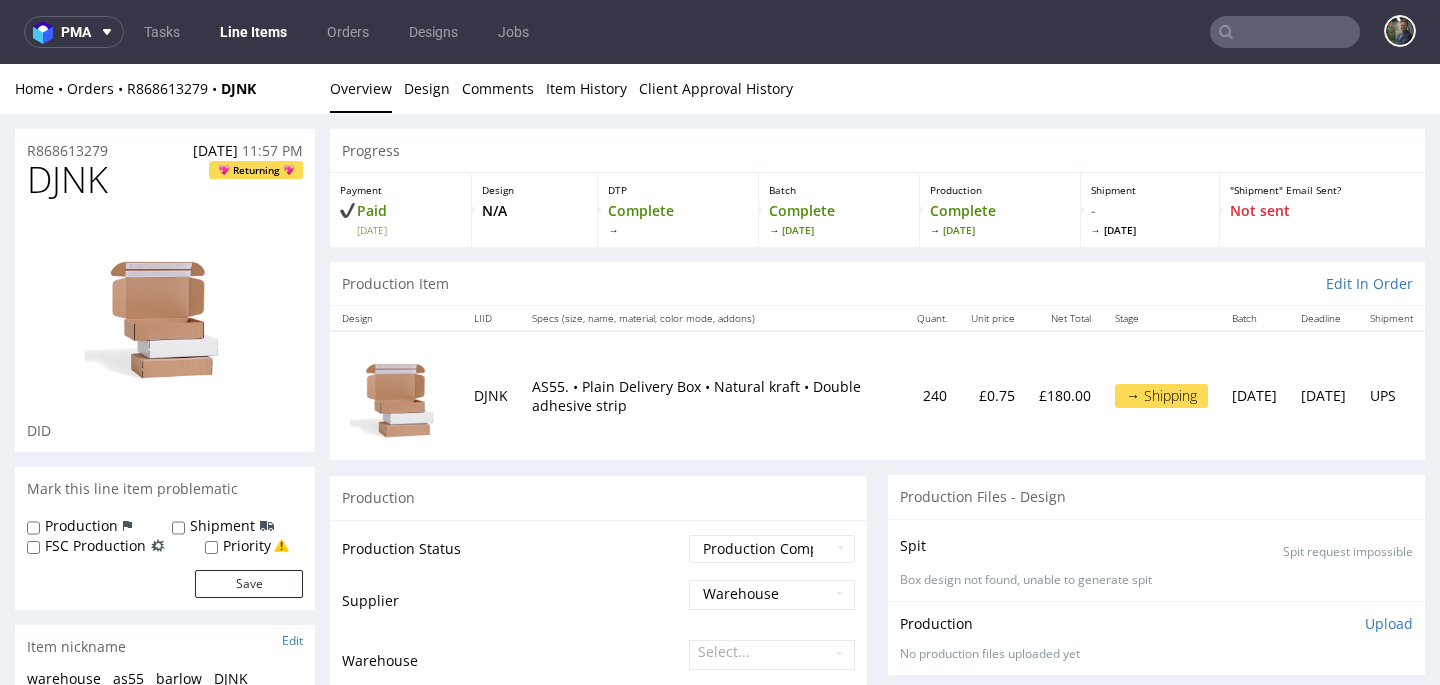 click on "DJNK" at bounding box center [67, 180] 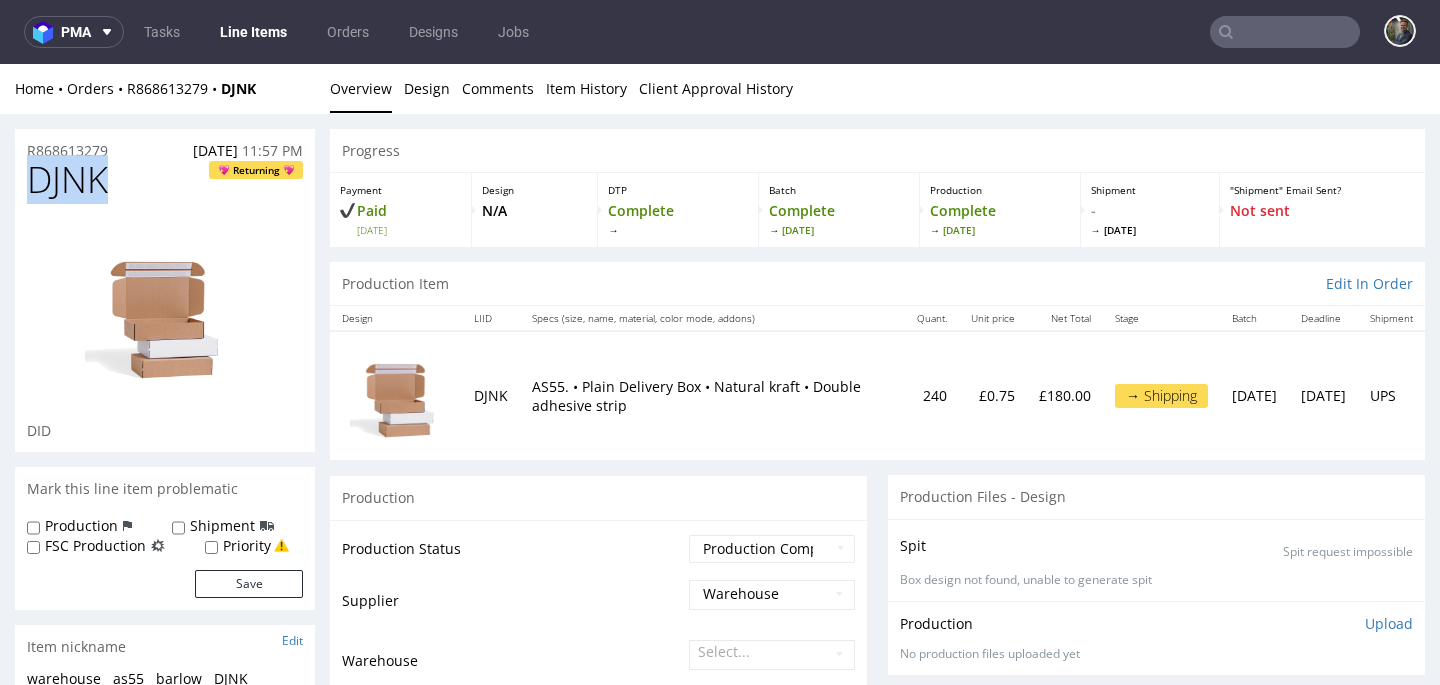 click on "DJNK" at bounding box center (67, 180) 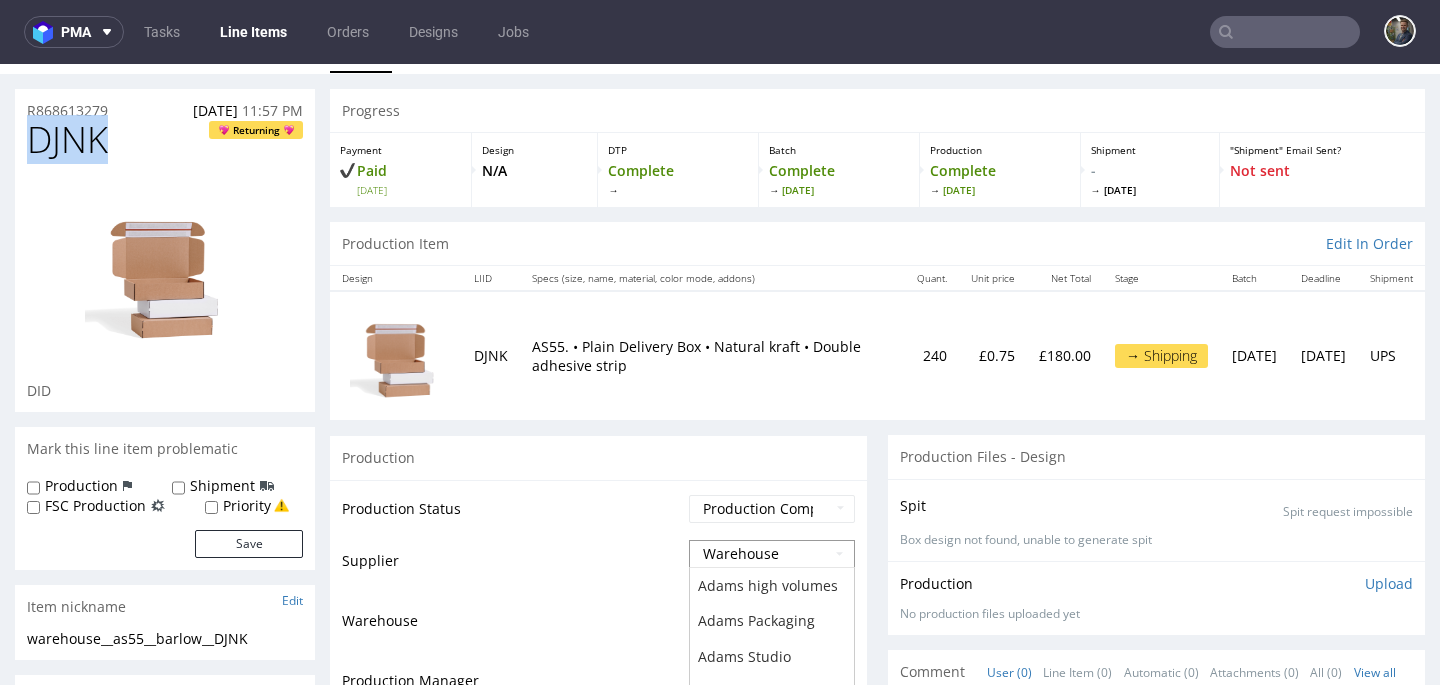 scroll, scrollTop: 221, scrollLeft: 0, axis: vertical 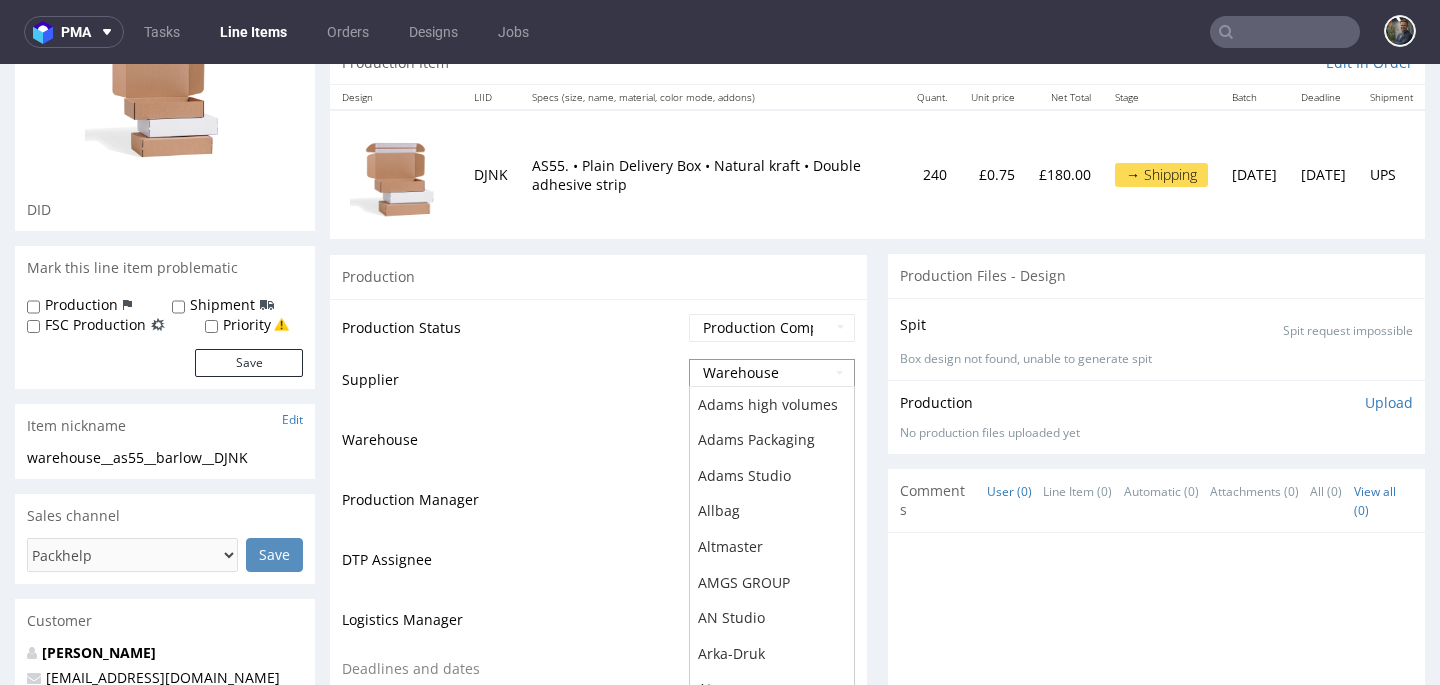 click on "Warehouse Adams high volumes Adams Packaging Adams Studio Allbag Altmaster AMGS GROUP AN Studio Arka-Druk Atram Bagstar BagstarWL Bart Packaging BDS bluePOS Bong Boxmaker Box Market Box-Print Cajeando Catipack Combinath Comgraph Custom Custom Cut CustomPack Dalpo DS Smith Duna-Eurobox Dunapack Eurobox Lubliniec Dunapack Eurobox Ujazd DusoBox EcoBag Ecosac EcoWay EcowayWL EcowayWL Edelmann Poland EGDK EkoWay Emcor Emerson Emerson Studio Enaf ENAF Studio Envases Soler Epacking ETICOD Eticod Studio EuPack Eurographic EVELINE Feniks Ekopodpałka Feniks Ekopodpałka Studio FENIKS Sp. z o.o. Flexi-Hex Foldruk Gekoplast Gin Young Group Granpak GREENCUP GREEN CUP LLC Grupa Folflex Guillin Hern HMP HSG Inpost Warehouse Inter-Box Inter Druk Inter Druk Studio Interpak - Myślenice Intropak IrBox JANBOX Janmar  JFK Jielong Jielong Karolla KarollaWL Karton-Pak Karton-Pak Karton-Pak Cieszyn KRA-BOX Printing House and Bindery KRAY-GREY Label Profi LabelProfi Studio LaboPrint LaboPrint Studio Lester Polymers Sp. z o.o.  TCM" at bounding box center [772, 373] 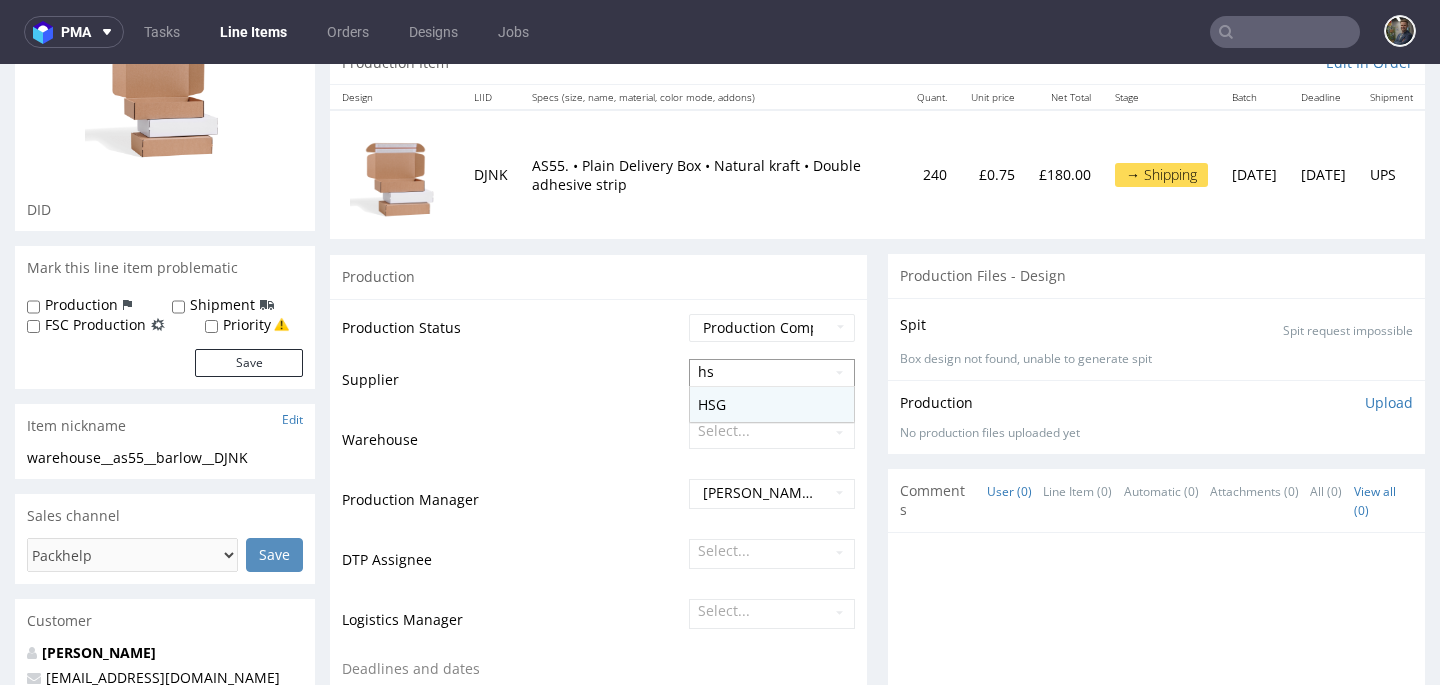 scroll, scrollTop: 0, scrollLeft: 0, axis: both 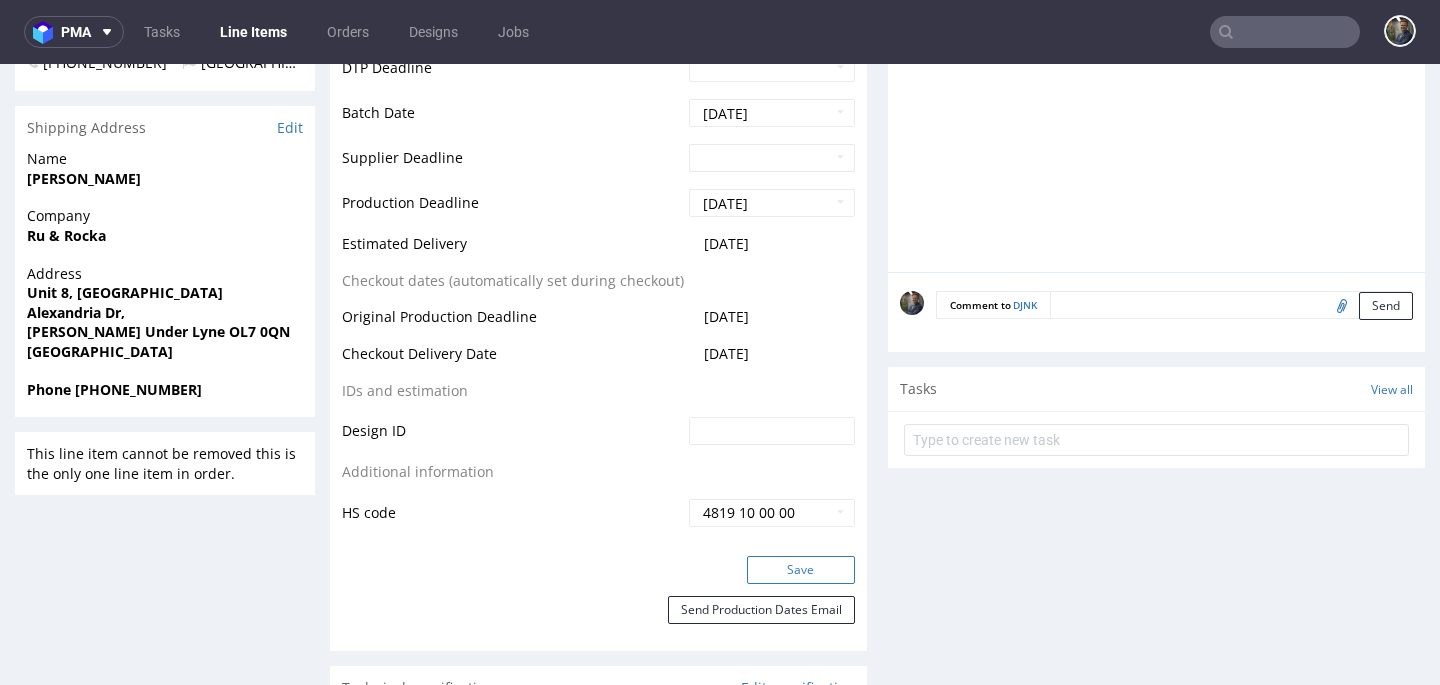 click on "Save" at bounding box center (801, 570) 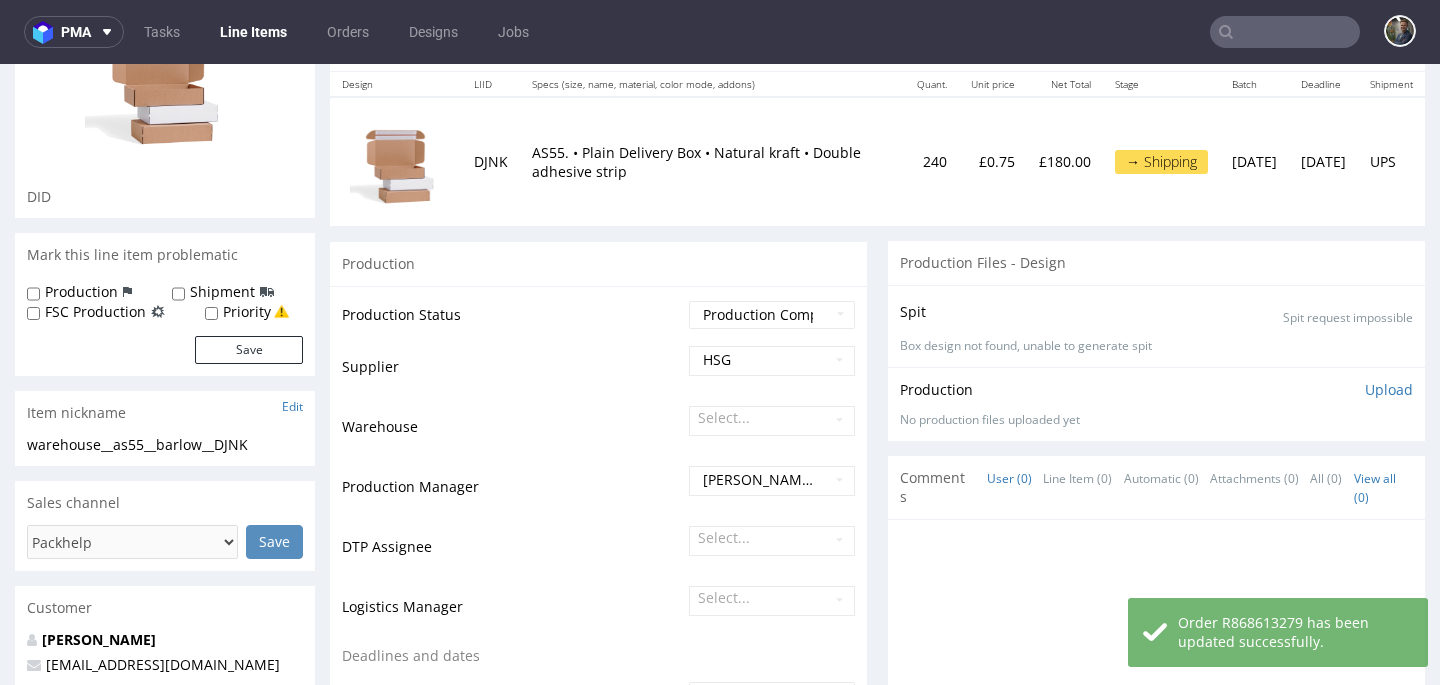 scroll, scrollTop: 0, scrollLeft: 0, axis: both 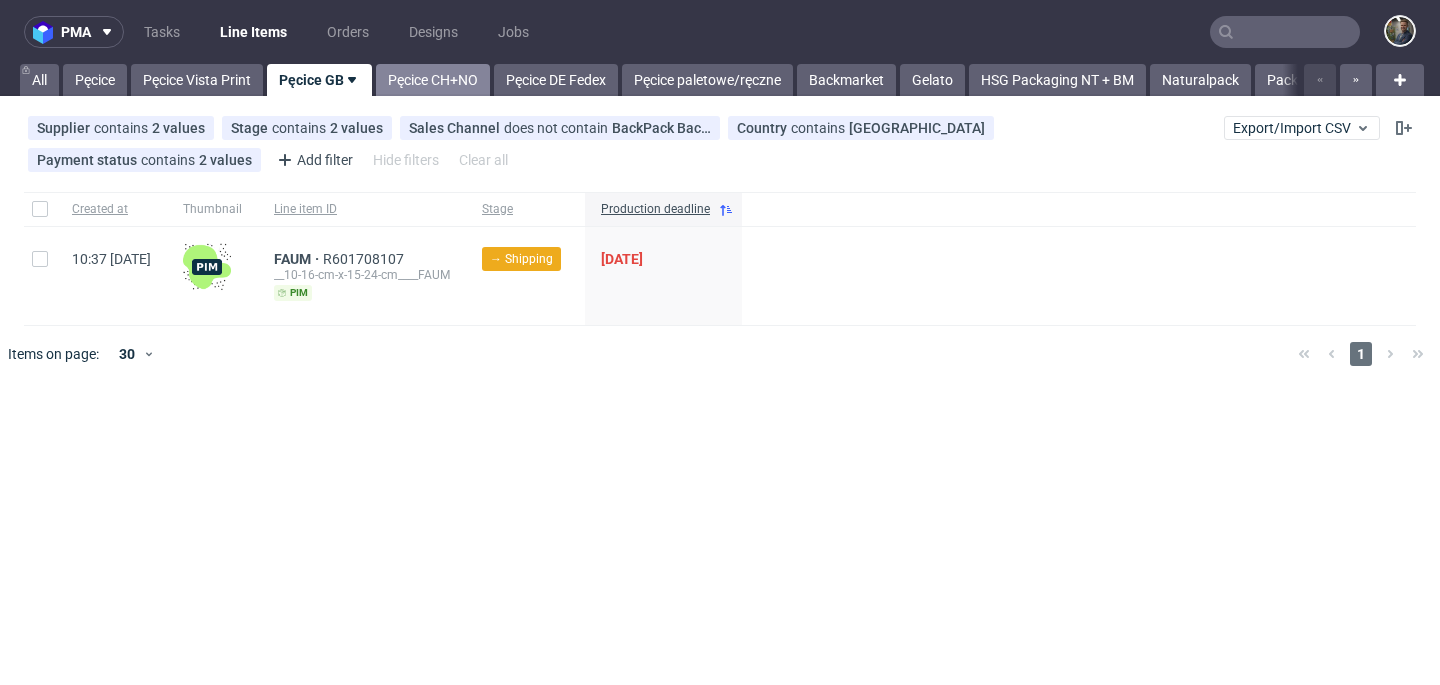 click on "Pęcice CH+NO" at bounding box center [433, 80] 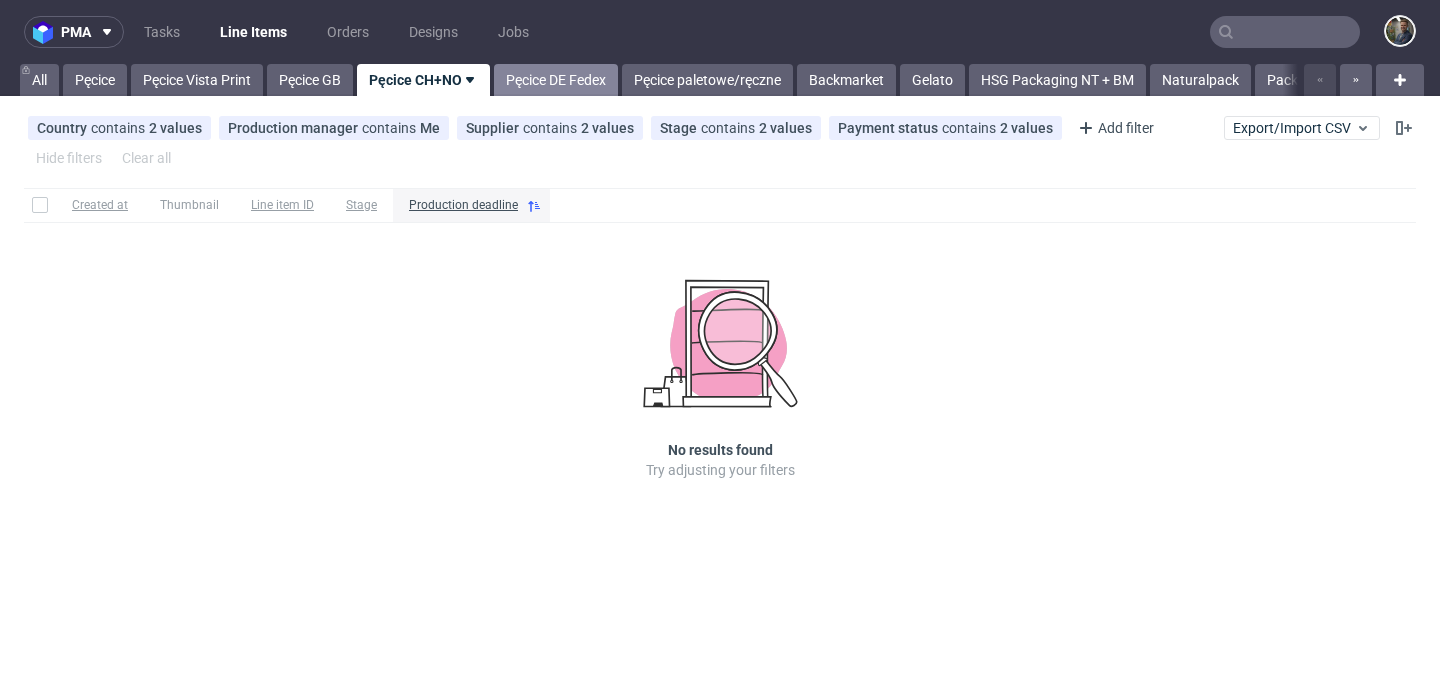 click on "Pęcice DE Fedex" at bounding box center [556, 80] 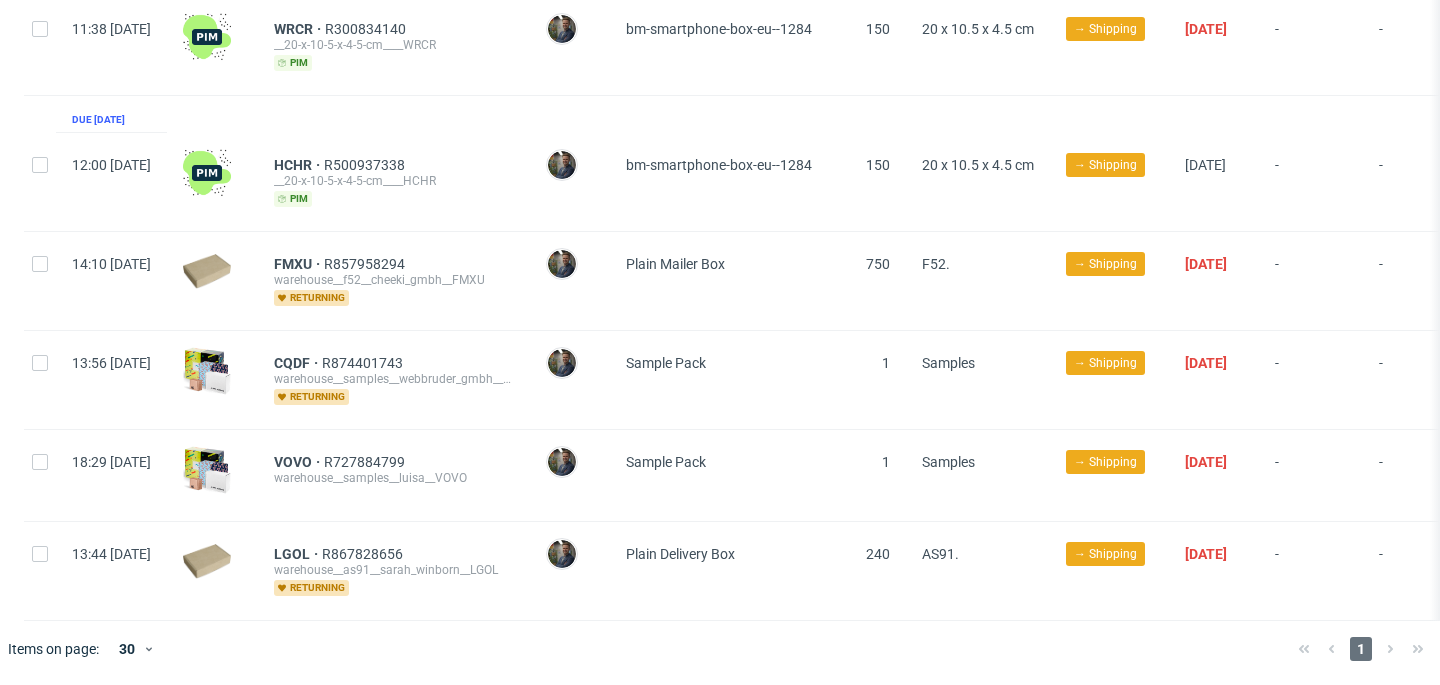 scroll, scrollTop: 211, scrollLeft: 0, axis: vertical 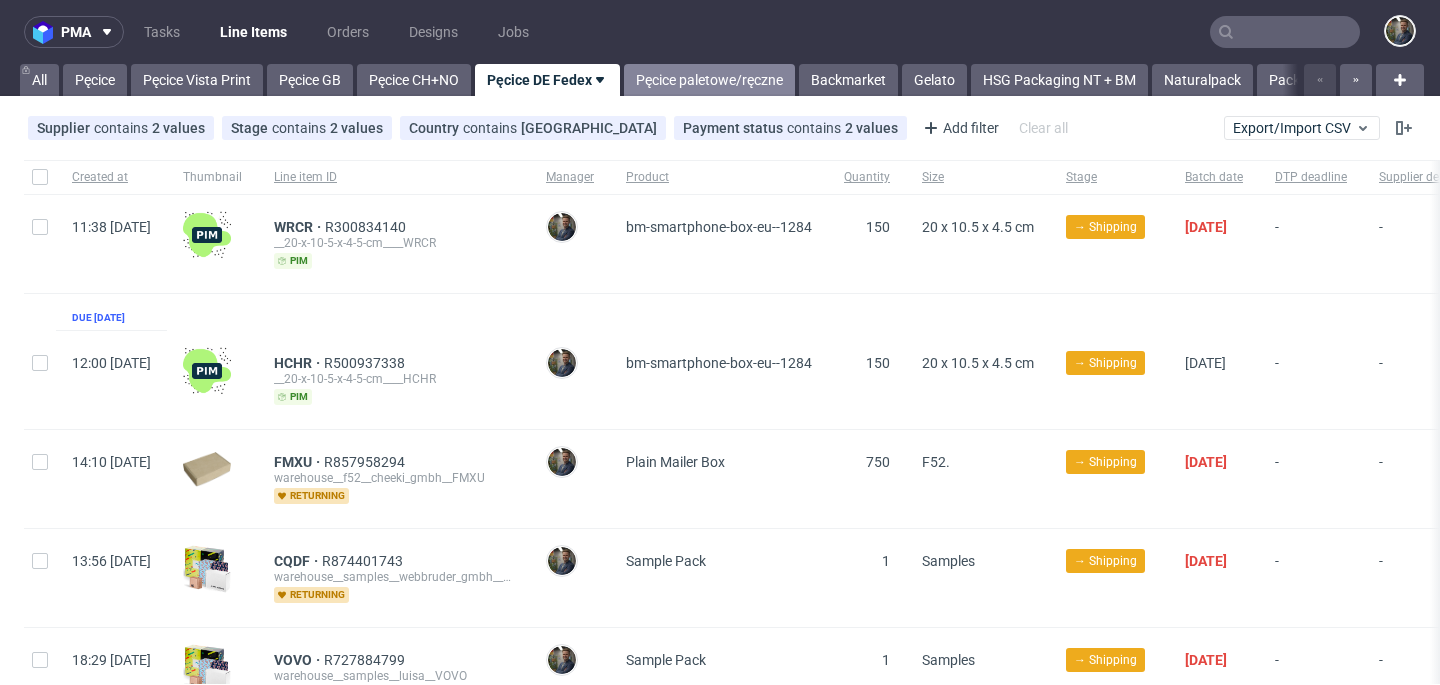 click on "Pęcice paletowe/ręczne" at bounding box center (709, 80) 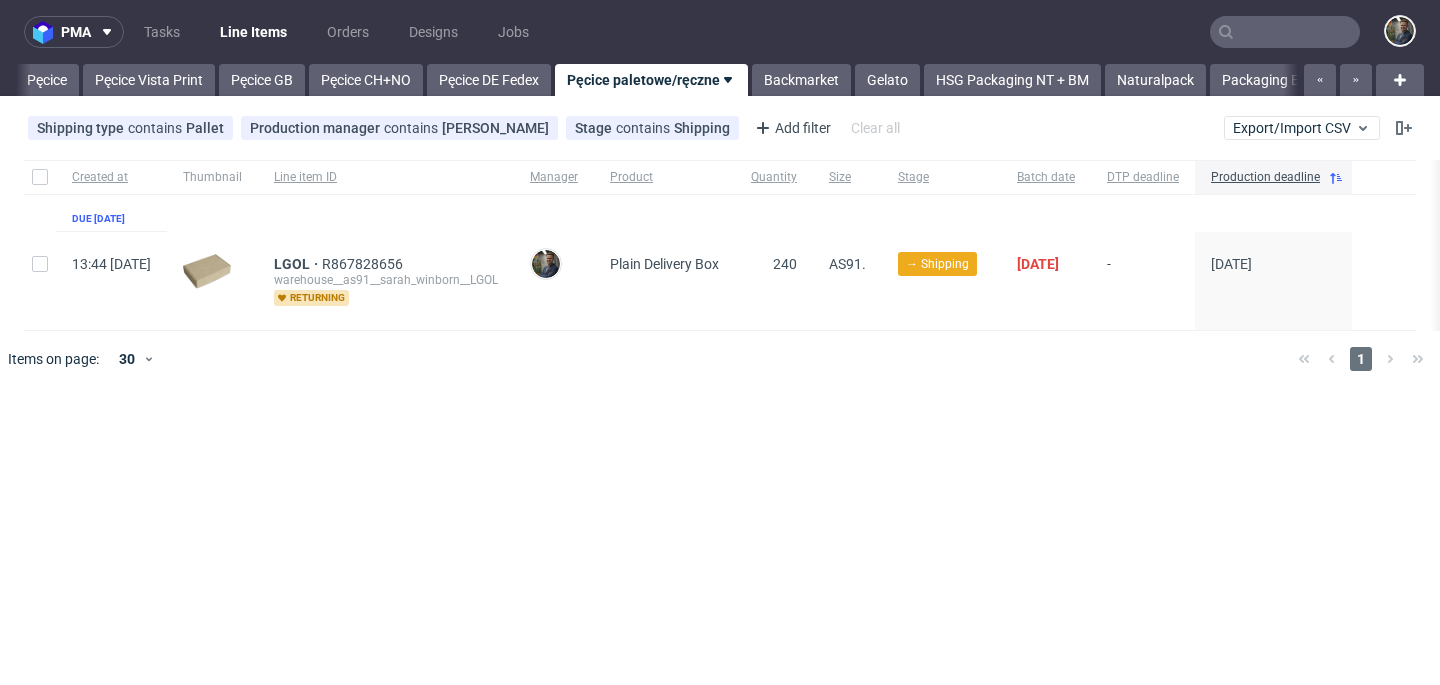 scroll, scrollTop: 0, scrollLeft: 52, axis: horizontal 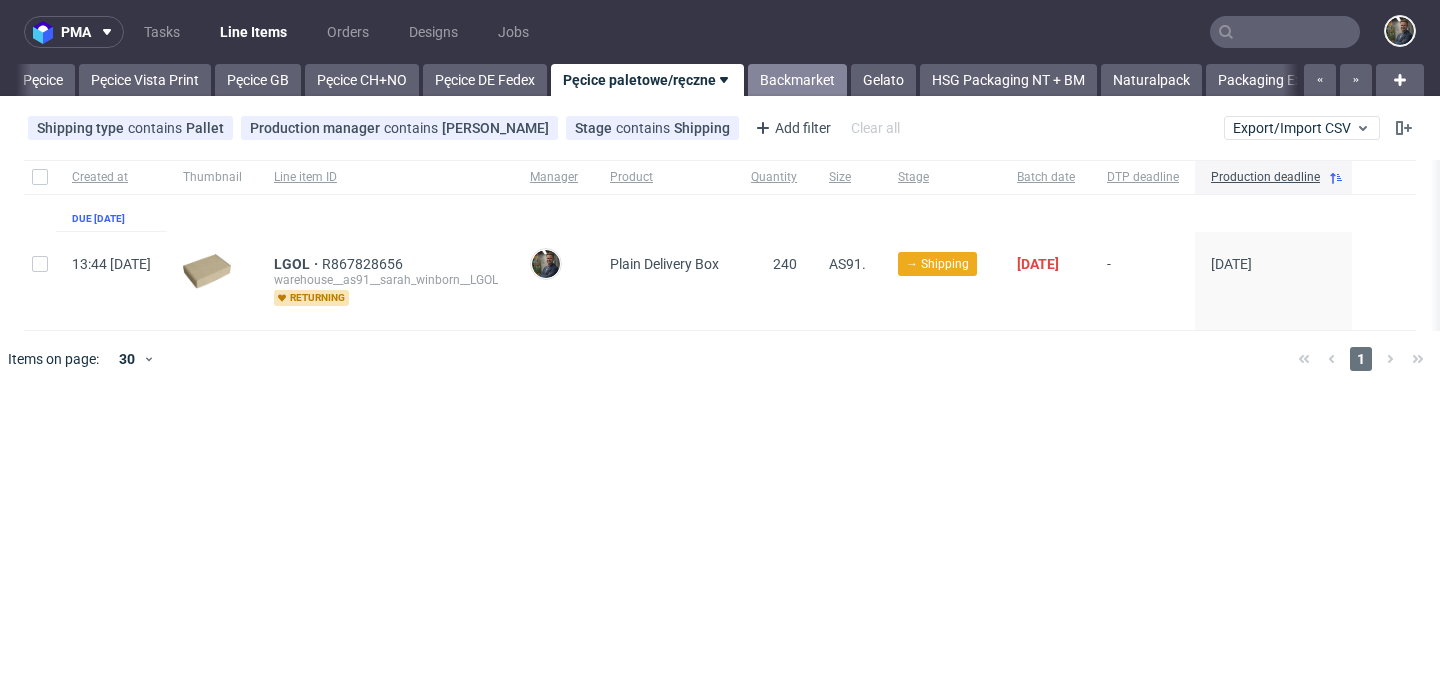 click on "Backmarket" at bounding box center [797, 80] 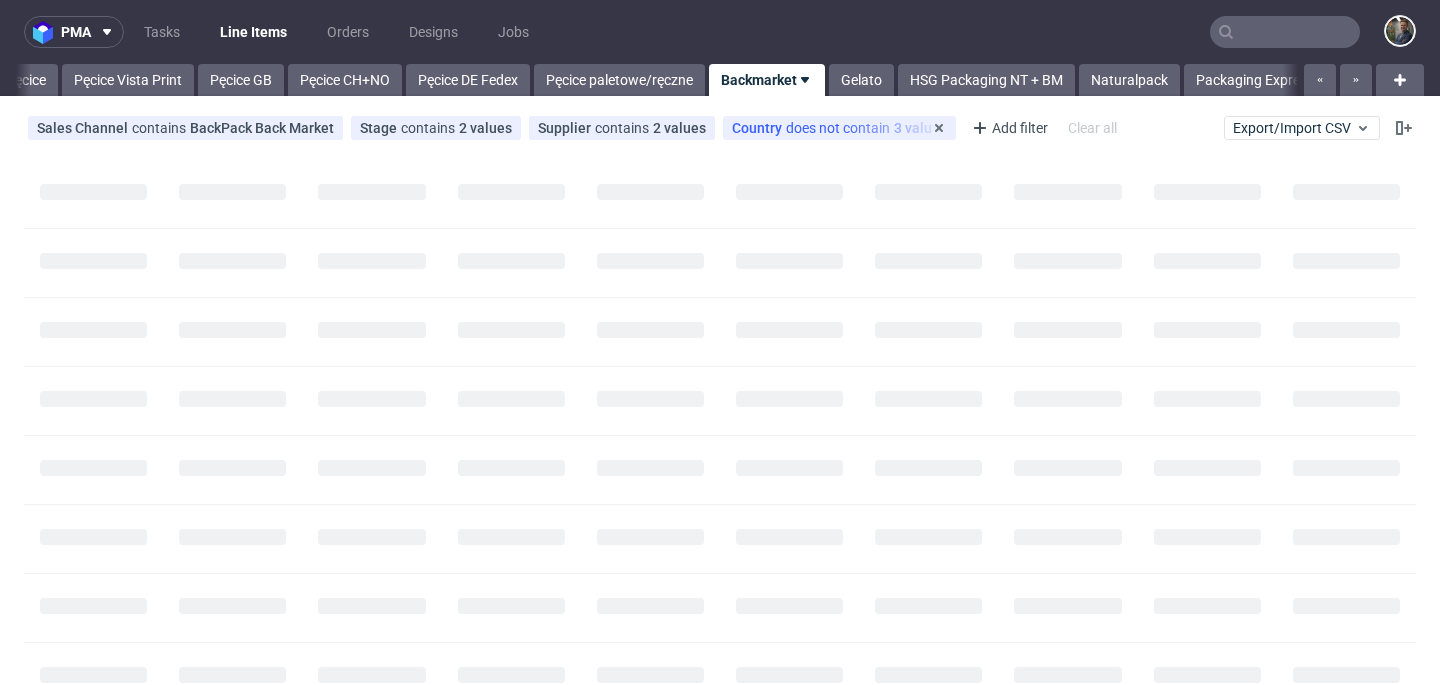 scroll, scrollTop: 0, scrollLeft: 199, axis: horizontal 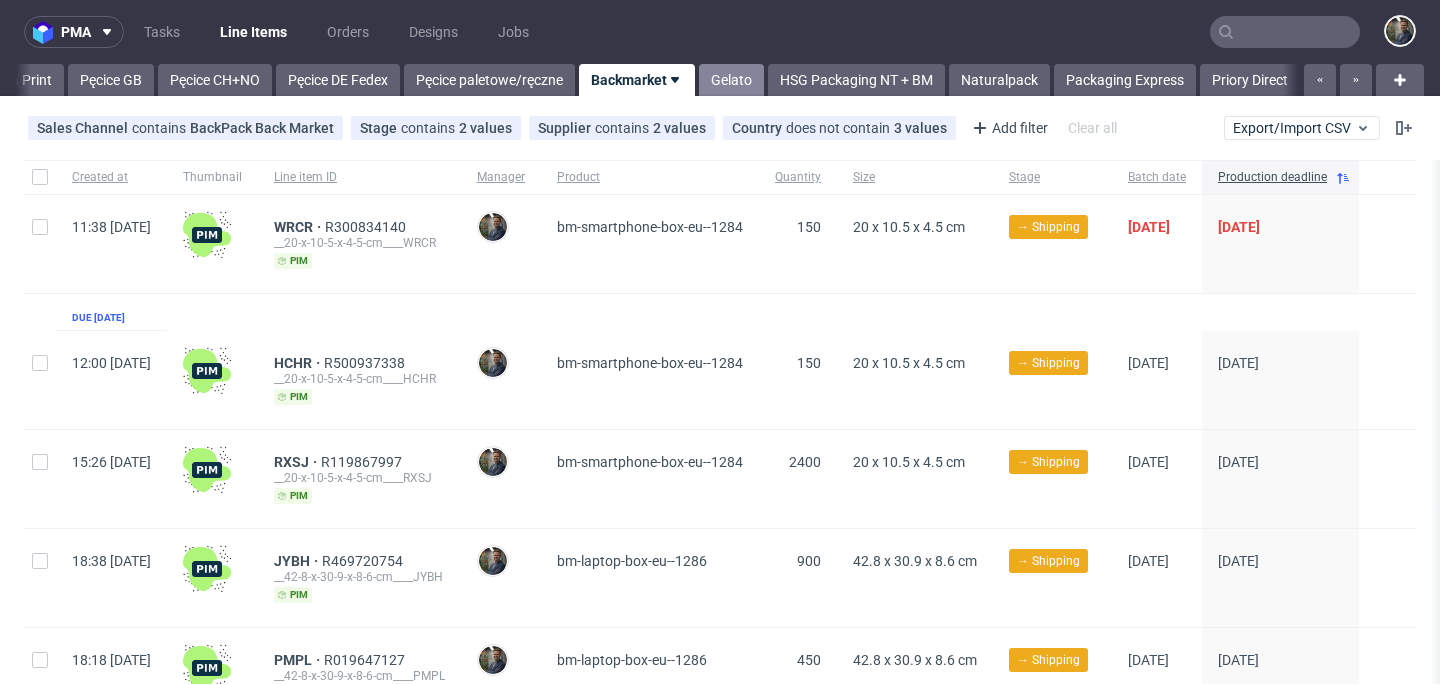 click on "Gelato" at bounding box center [731, 80] 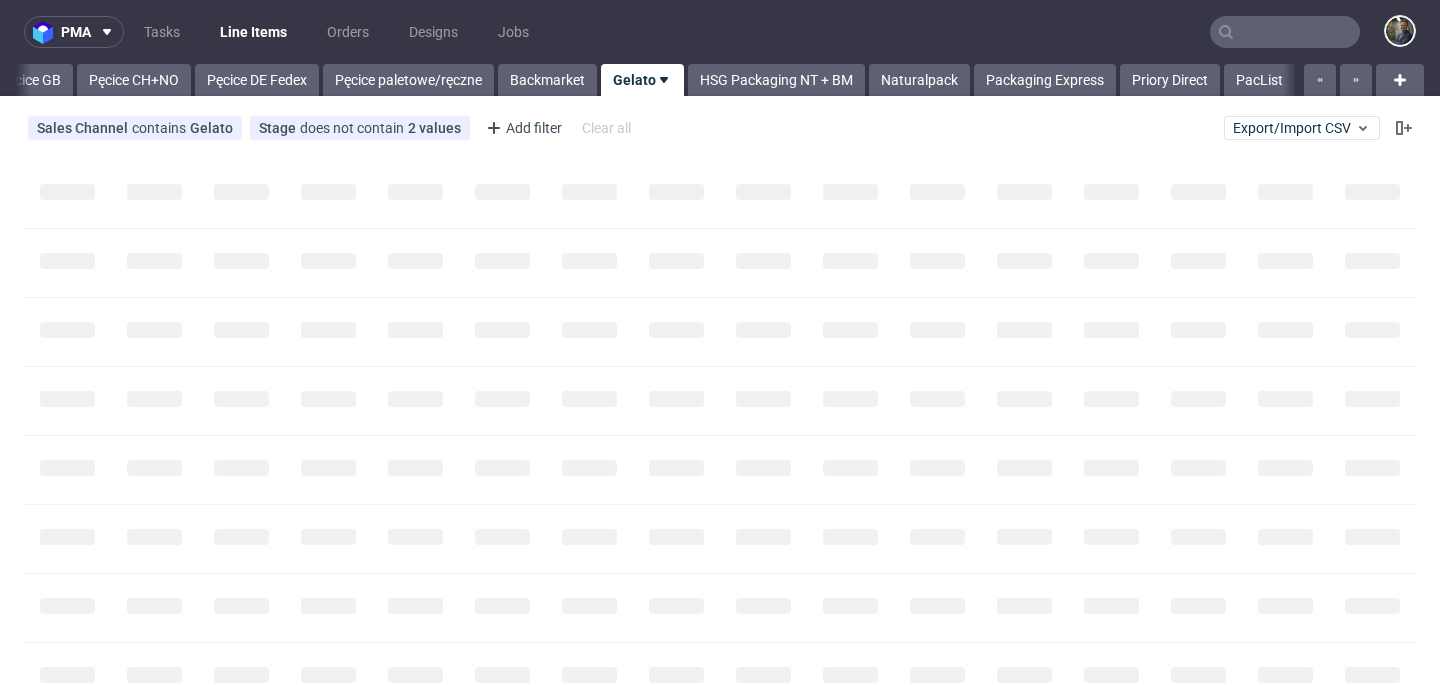 scroll, scrollTop: 0, scrollLeft: 284, axis: horizontal 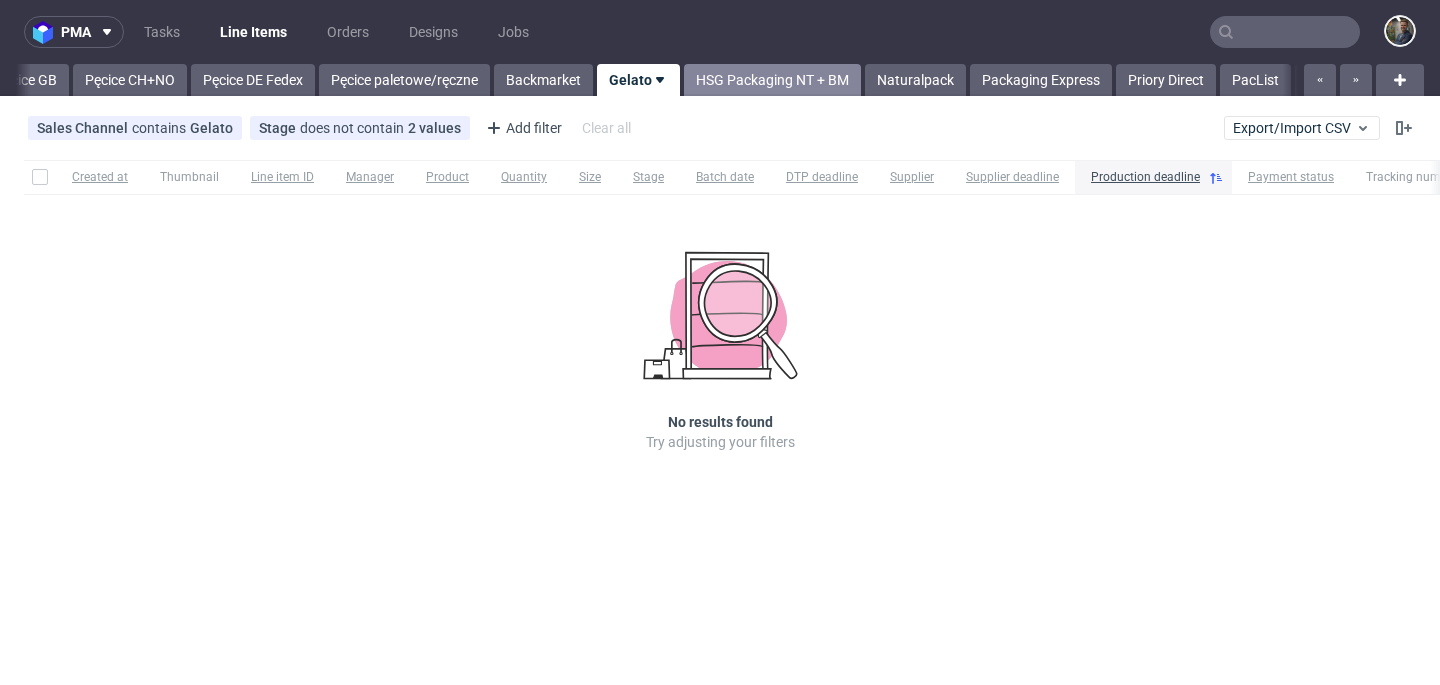 click on "HSG Packaging NT + BM" at bounding box center [772, 80] 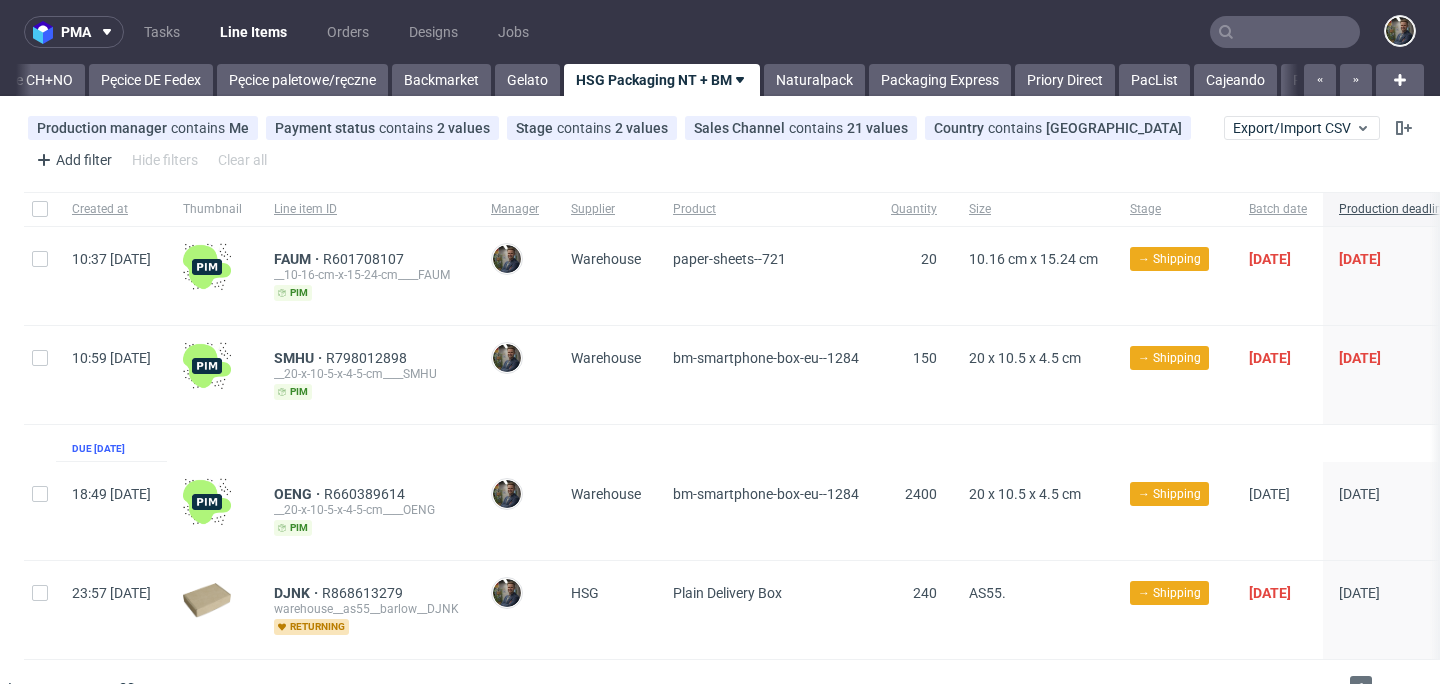 scroll, scrollTop: 0, scrollLeft: 410, axis: horizontal 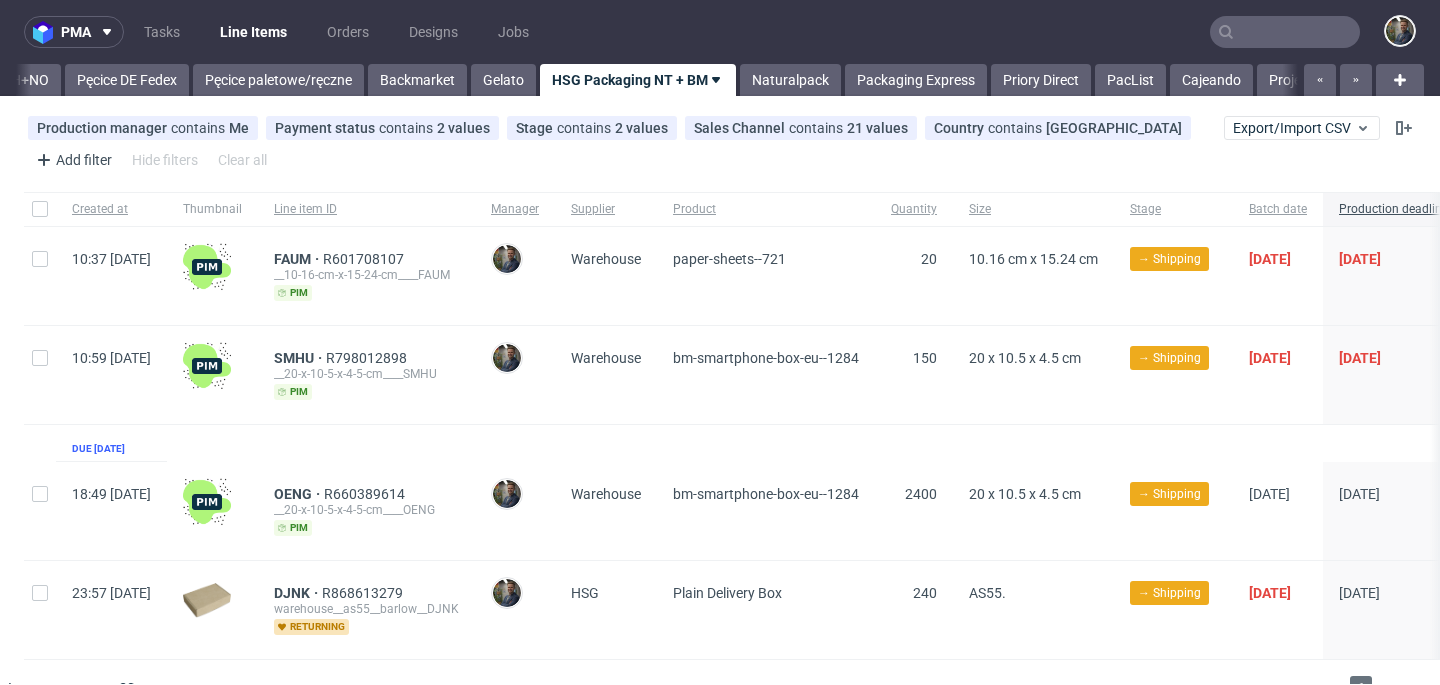 click on "pma Tasks Line Items Orders Designs Jobs" at bounding box center [720, 32] 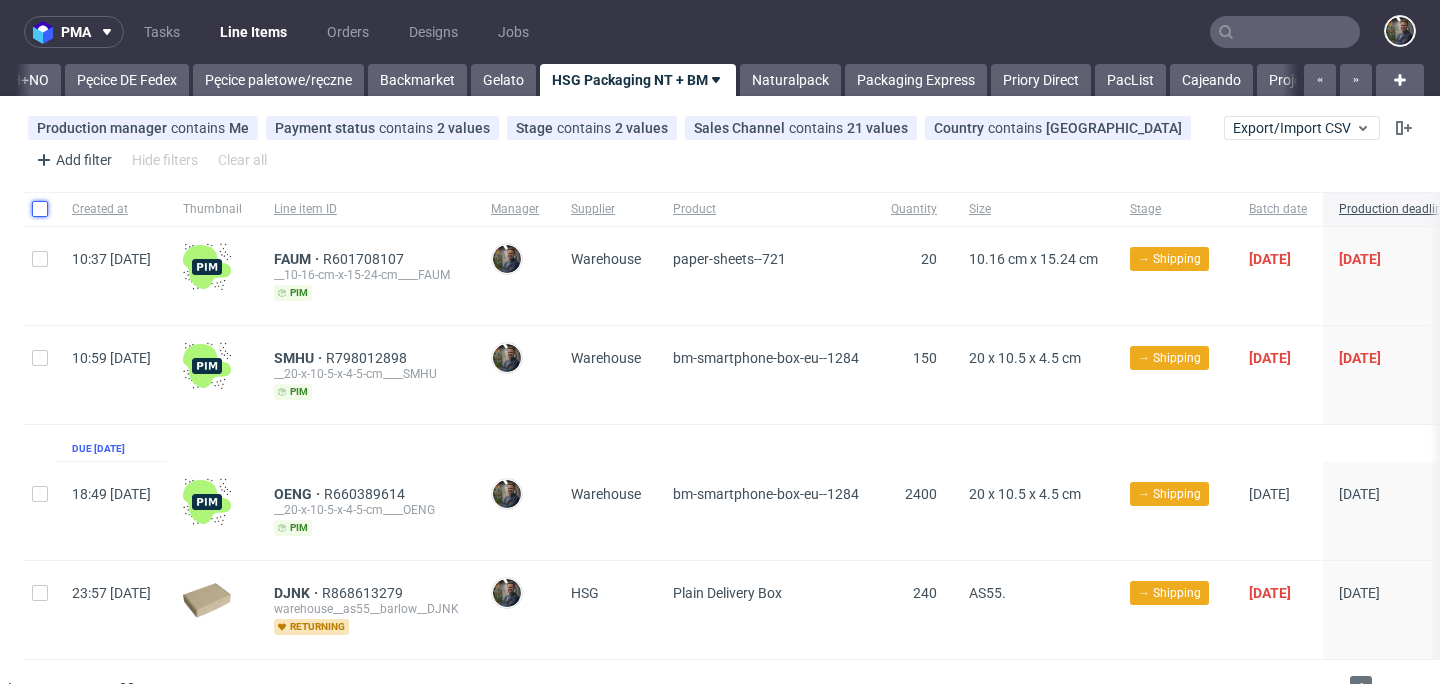 click at bounding box center [40, 209] 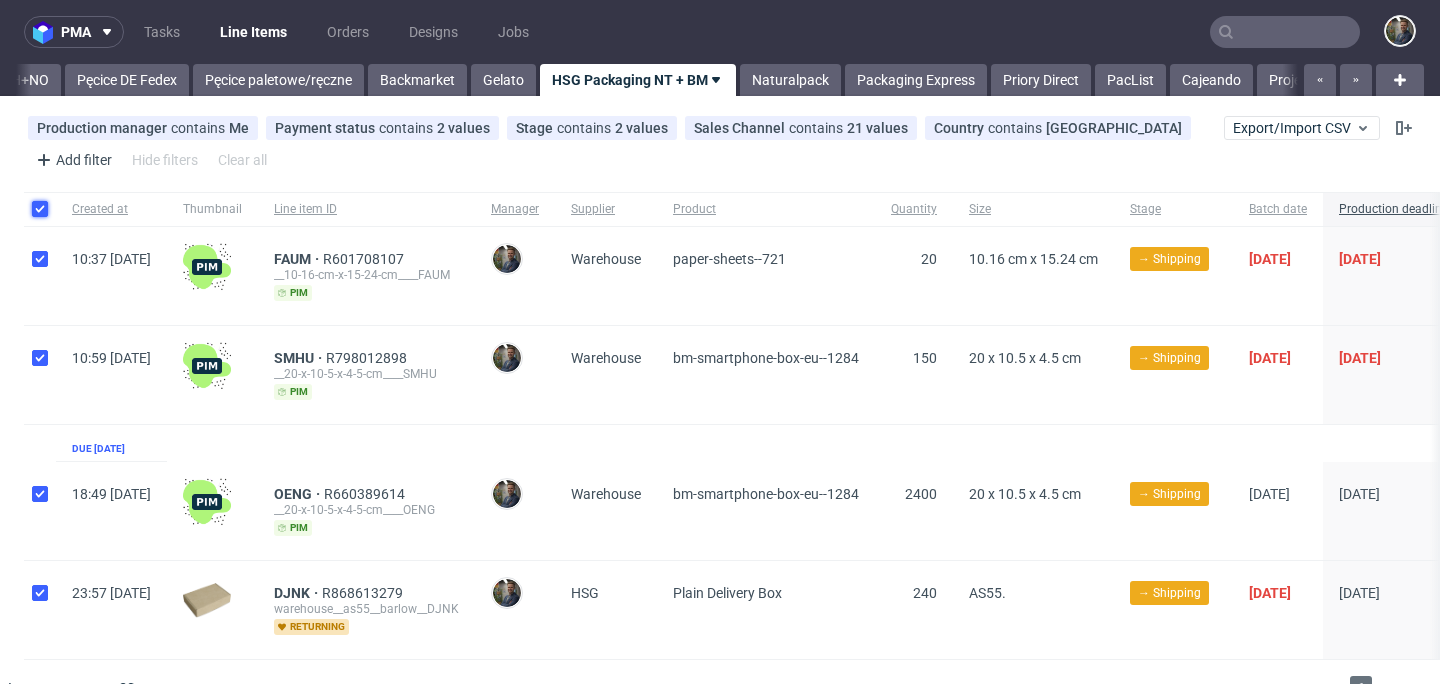 checkbox on "true" 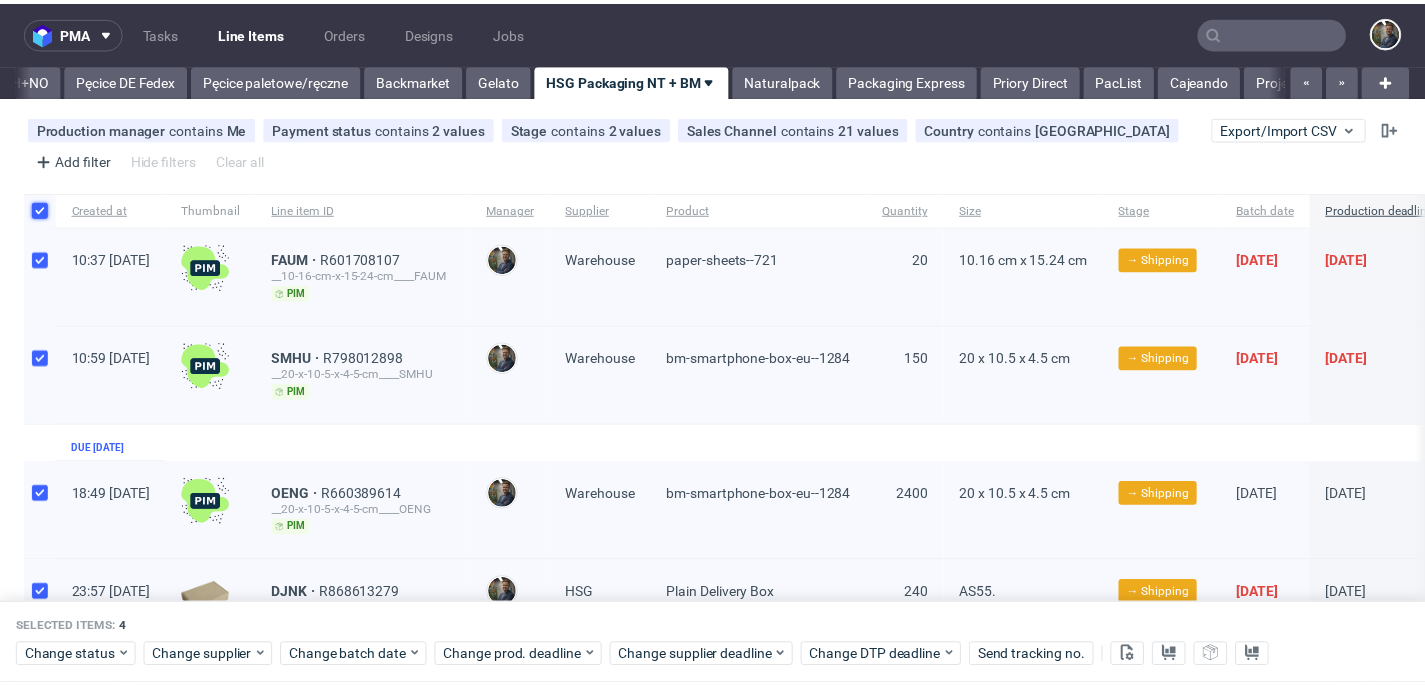 scroll, scrollTop: 134, scrollLeft: 0, axis: vertical 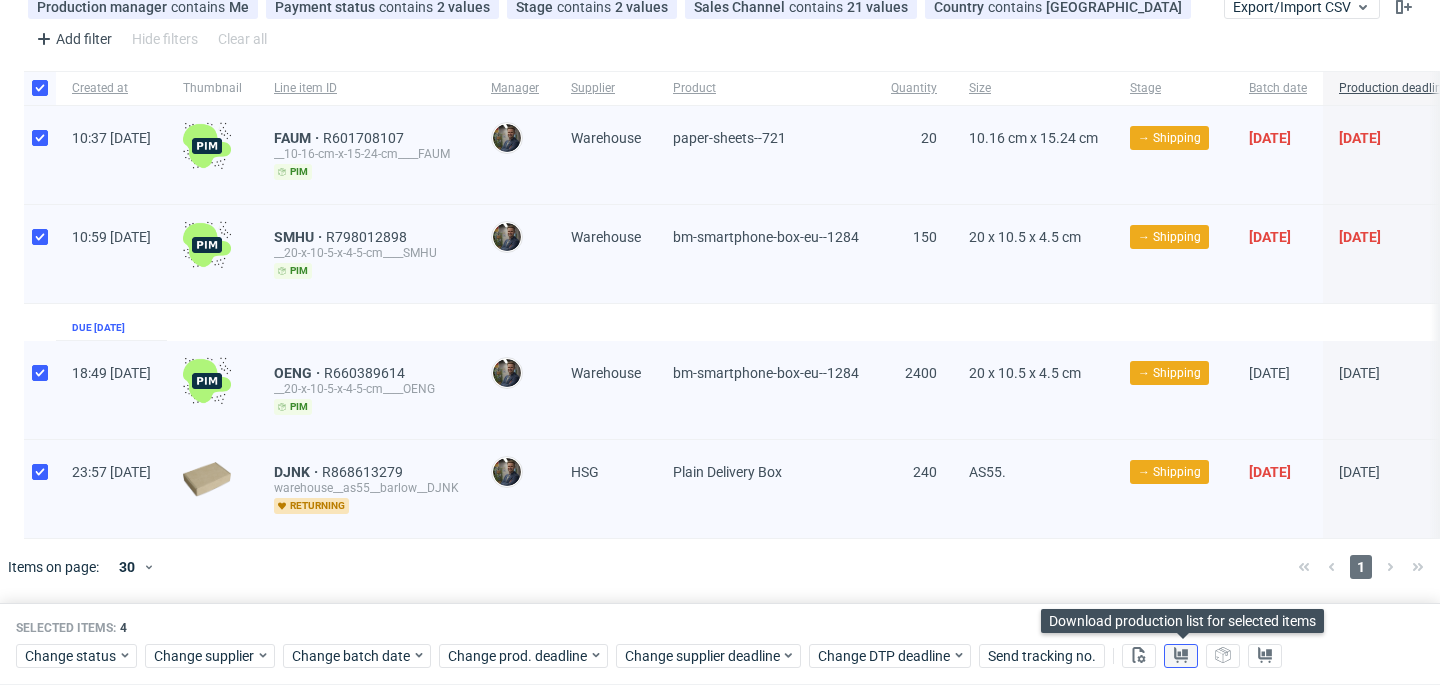 click 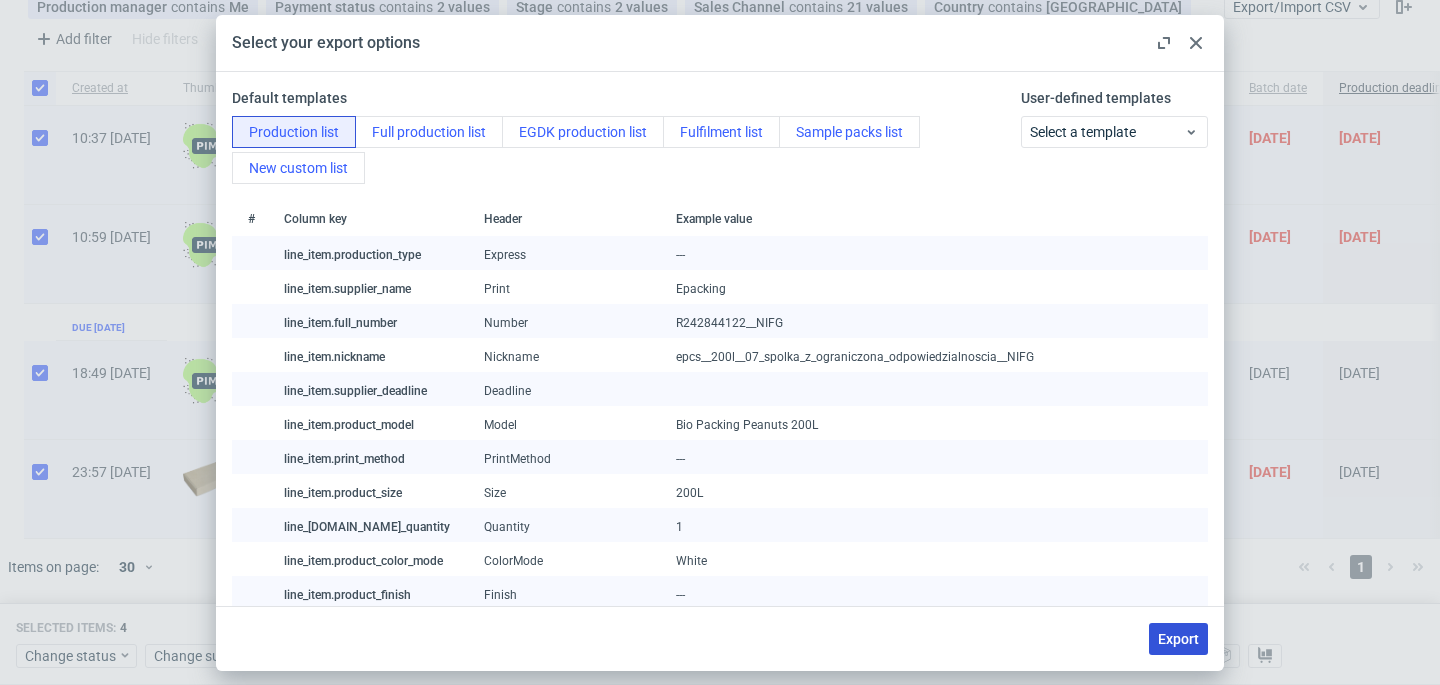 click on "Export" at bounding box center (1178, 639) 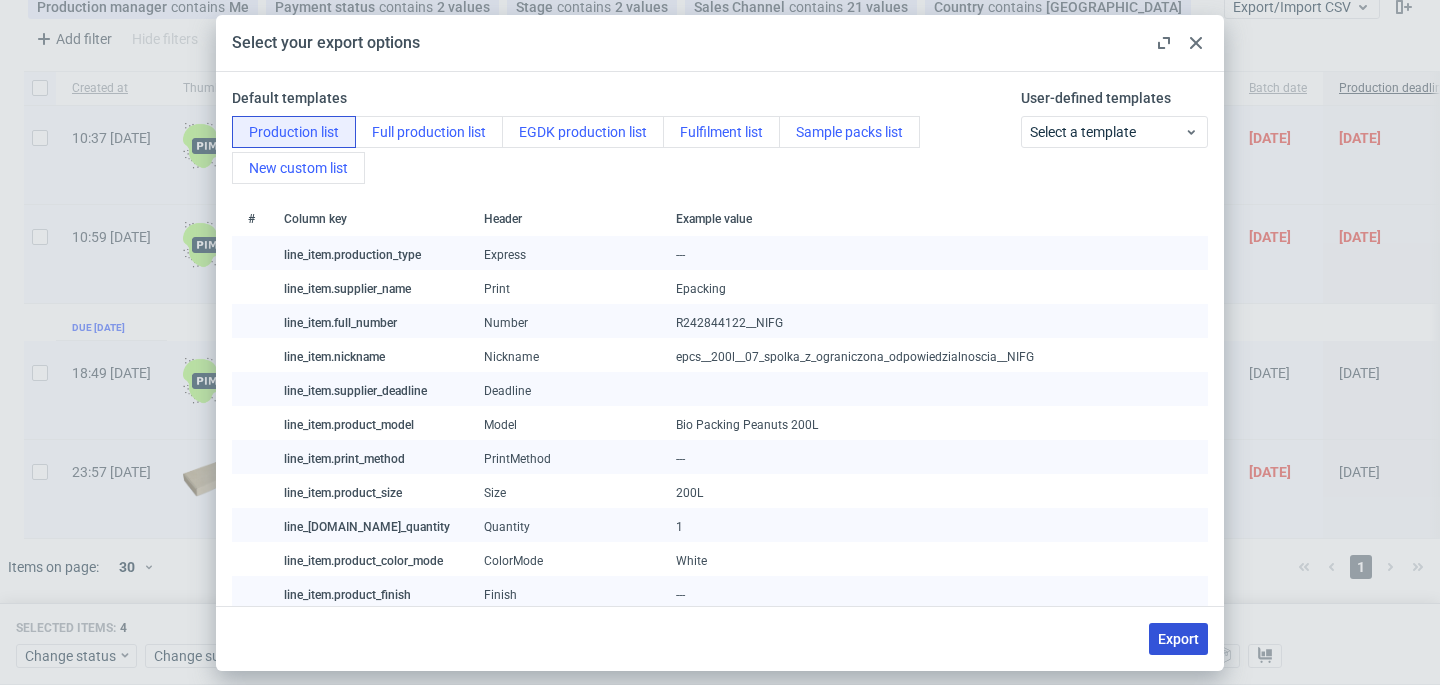 checkbox on "false" 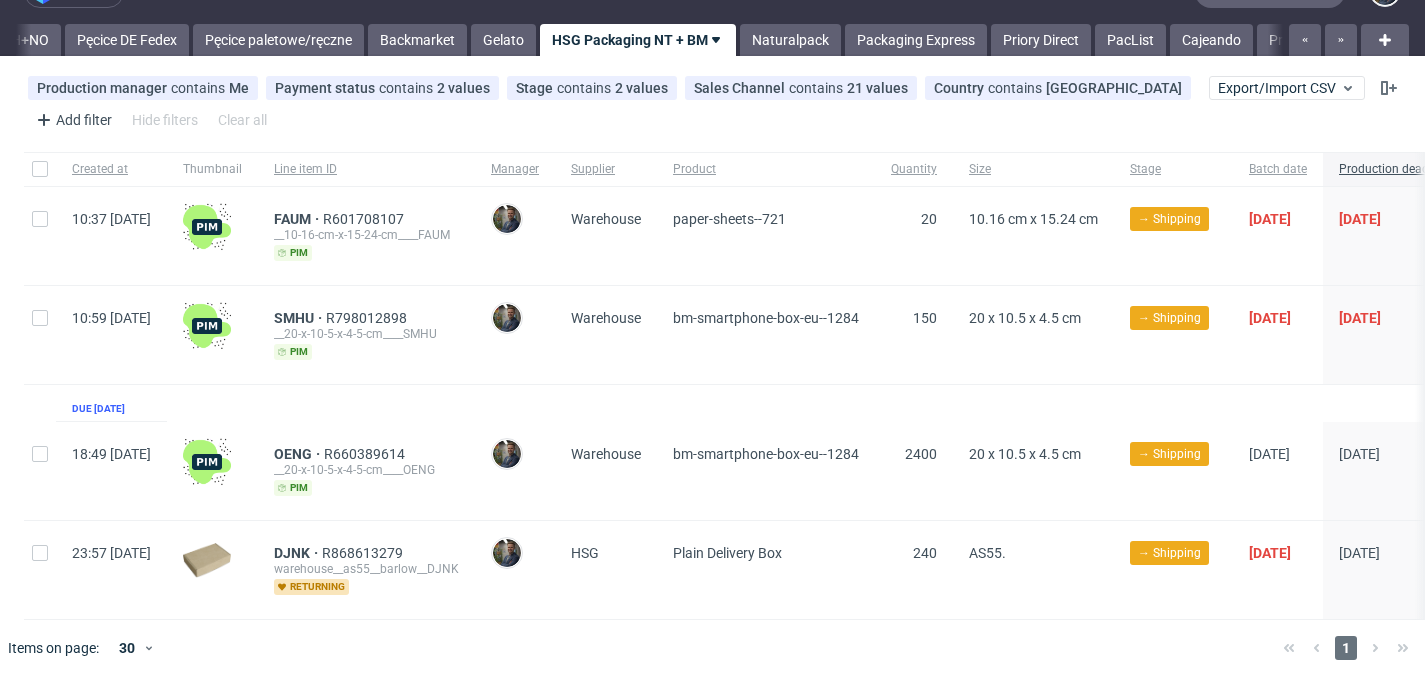 scroll, scrollTop: 52, scrollLeft: 0, axis: vertical 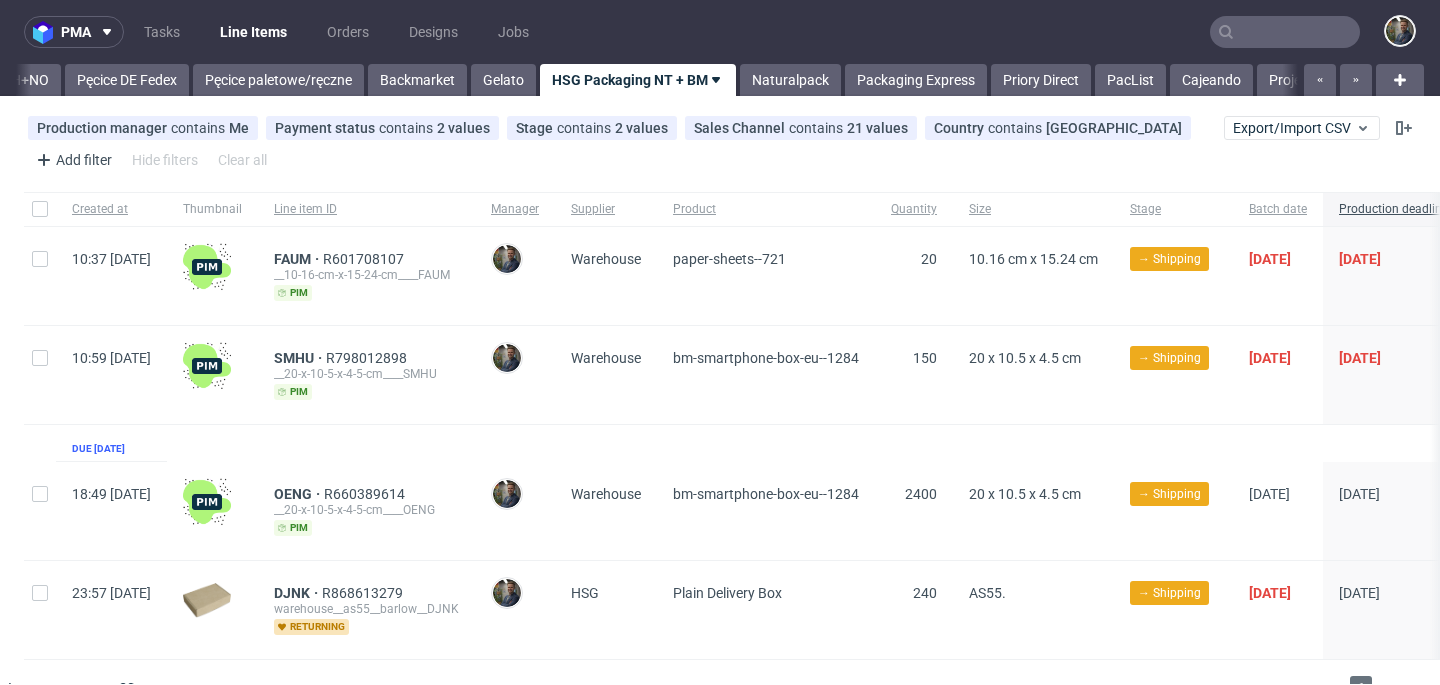 click on "pma Tasks Line Items Orders Designs Jobs" at bounding box center [720, 32] 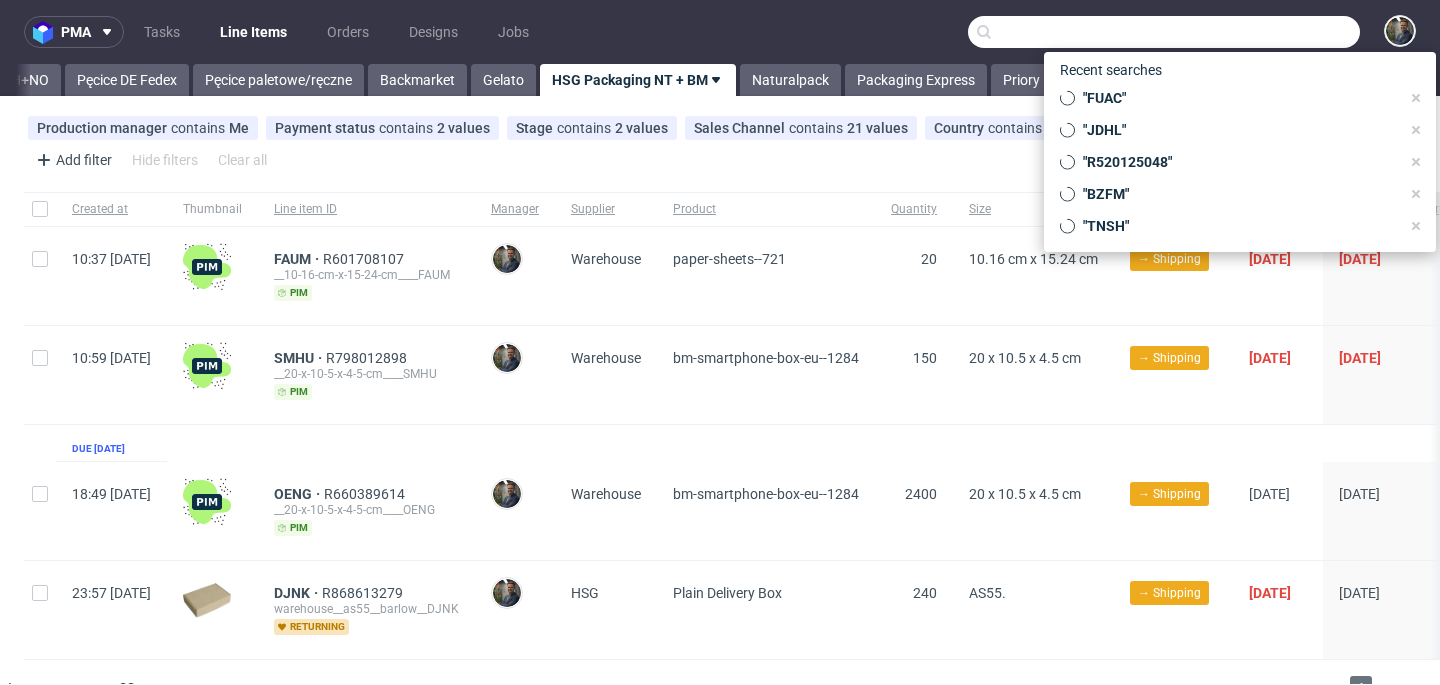 click at bounding box center (1164, 32) 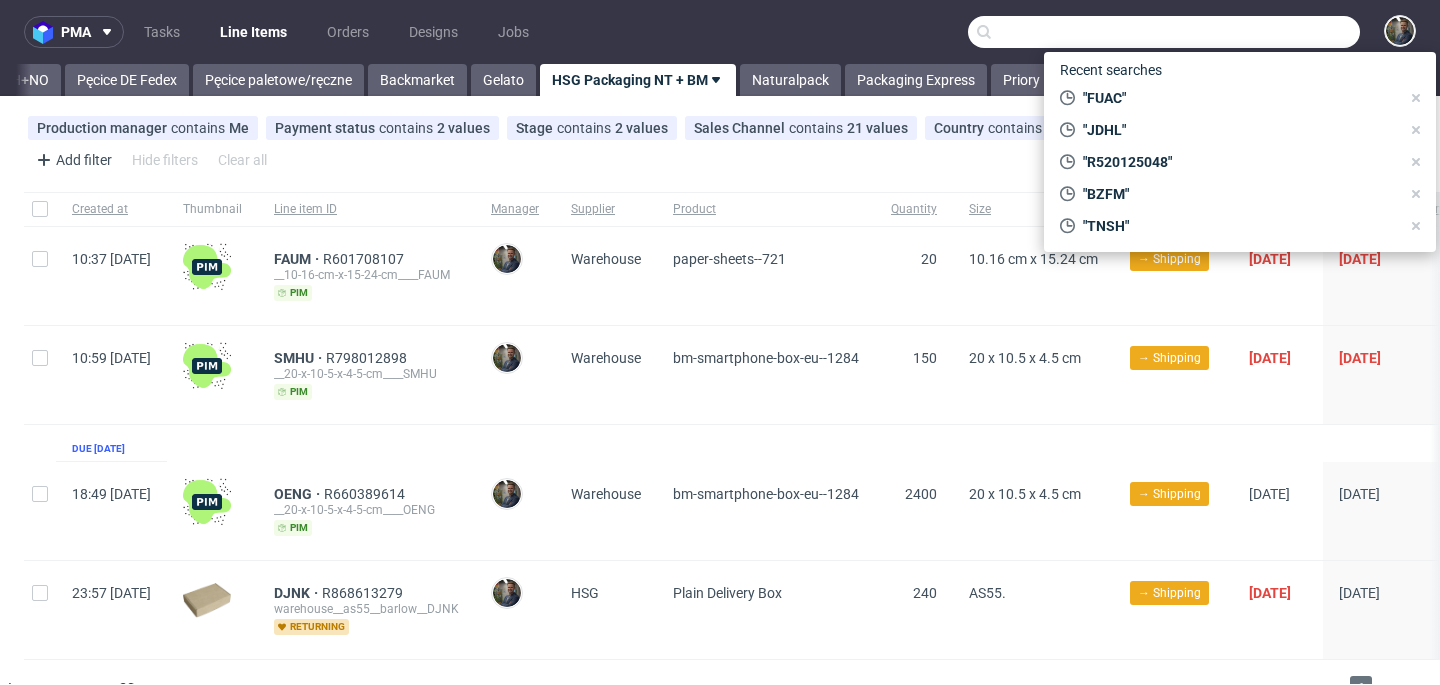 paste on "SDKI" 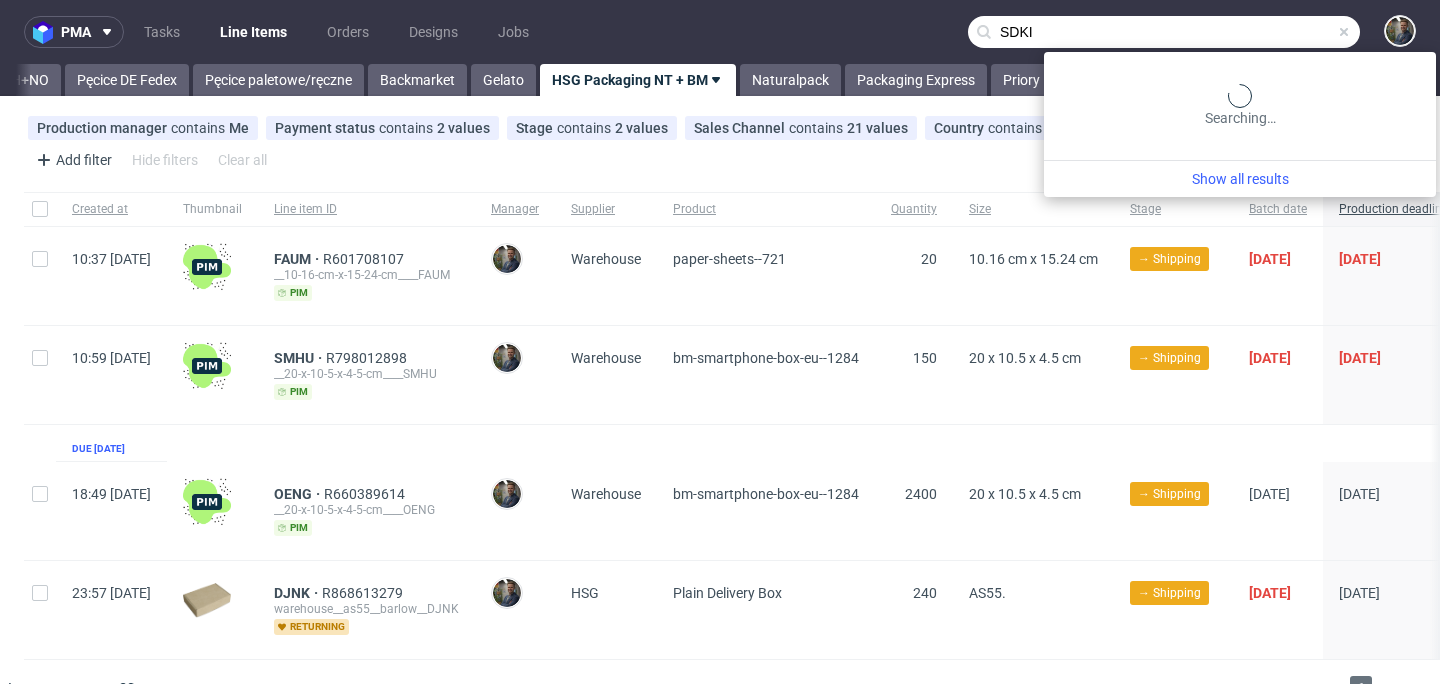 type on "SDKI" 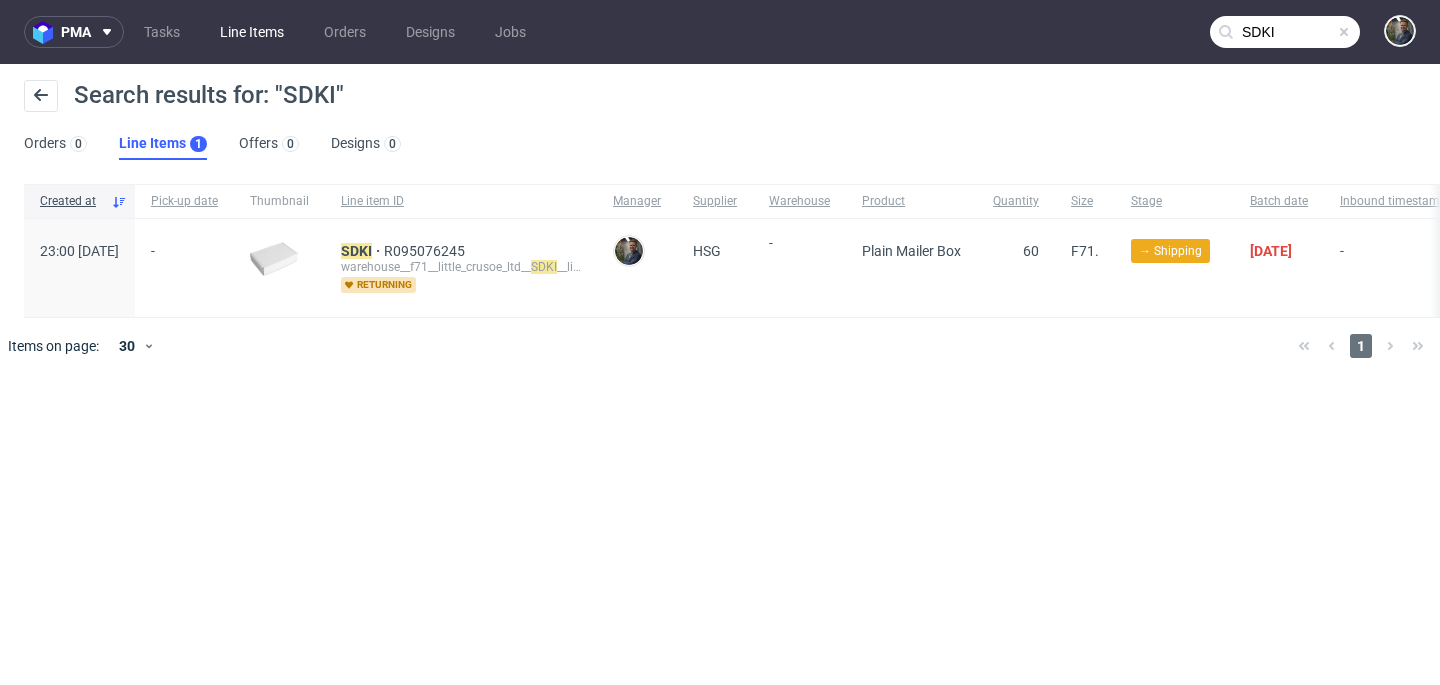 click on "Line Items" at bounding box center [252, 32] 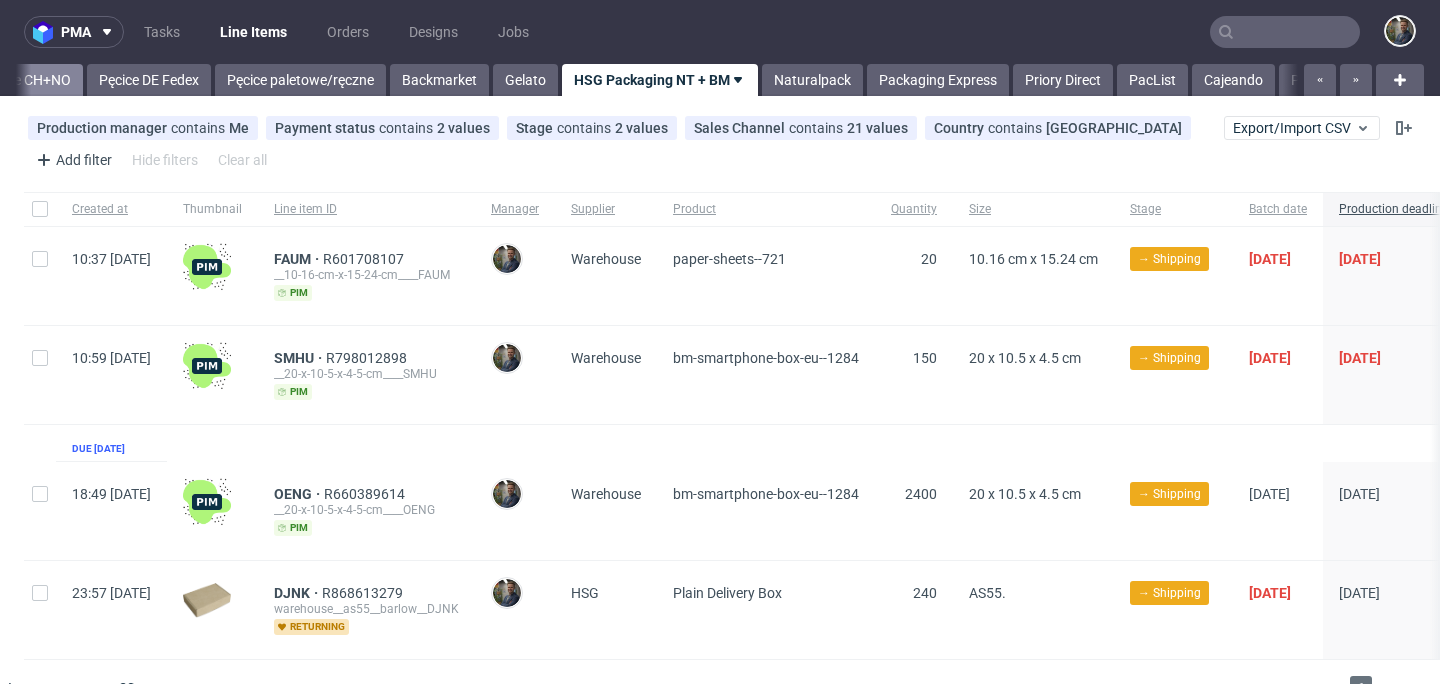 scroll, scrollTop: 0, scrollLeft: 410, axis: horizontal 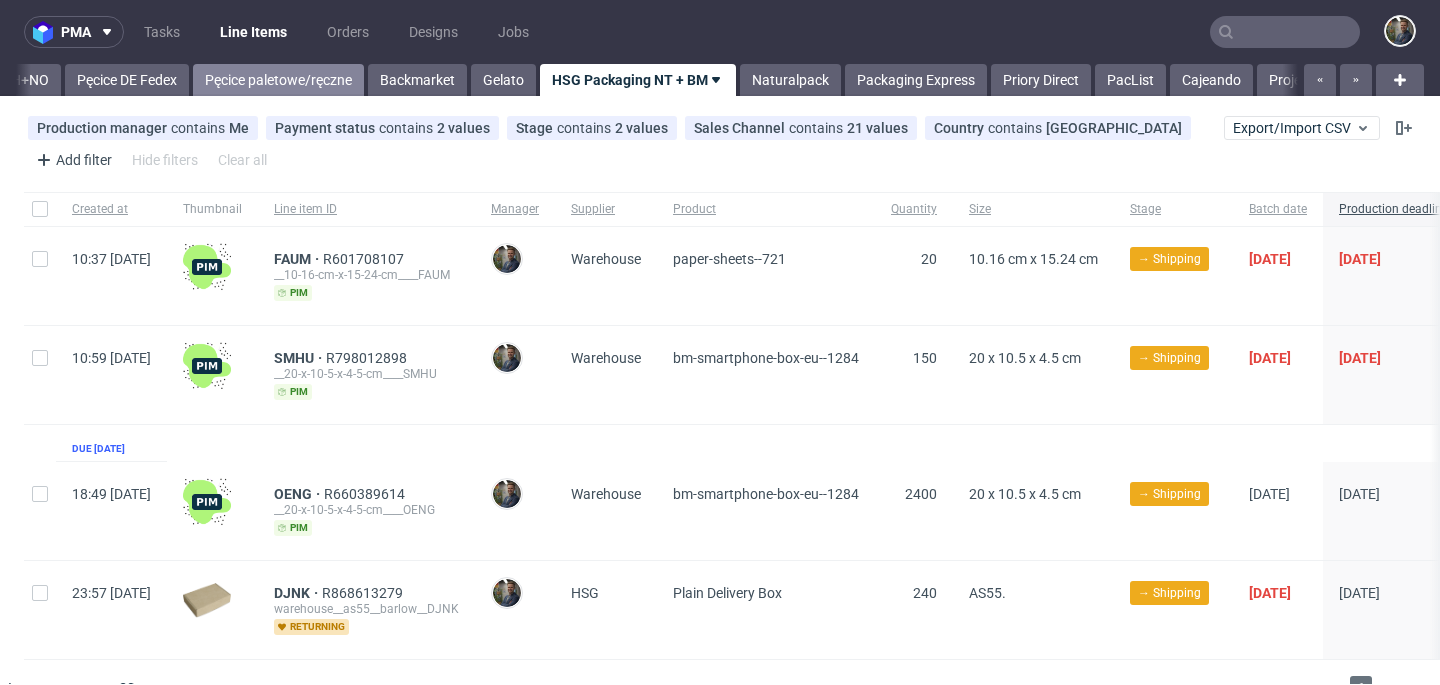 click on "Pęcice paletowe/ręczne" at bounding box center [278, 80] 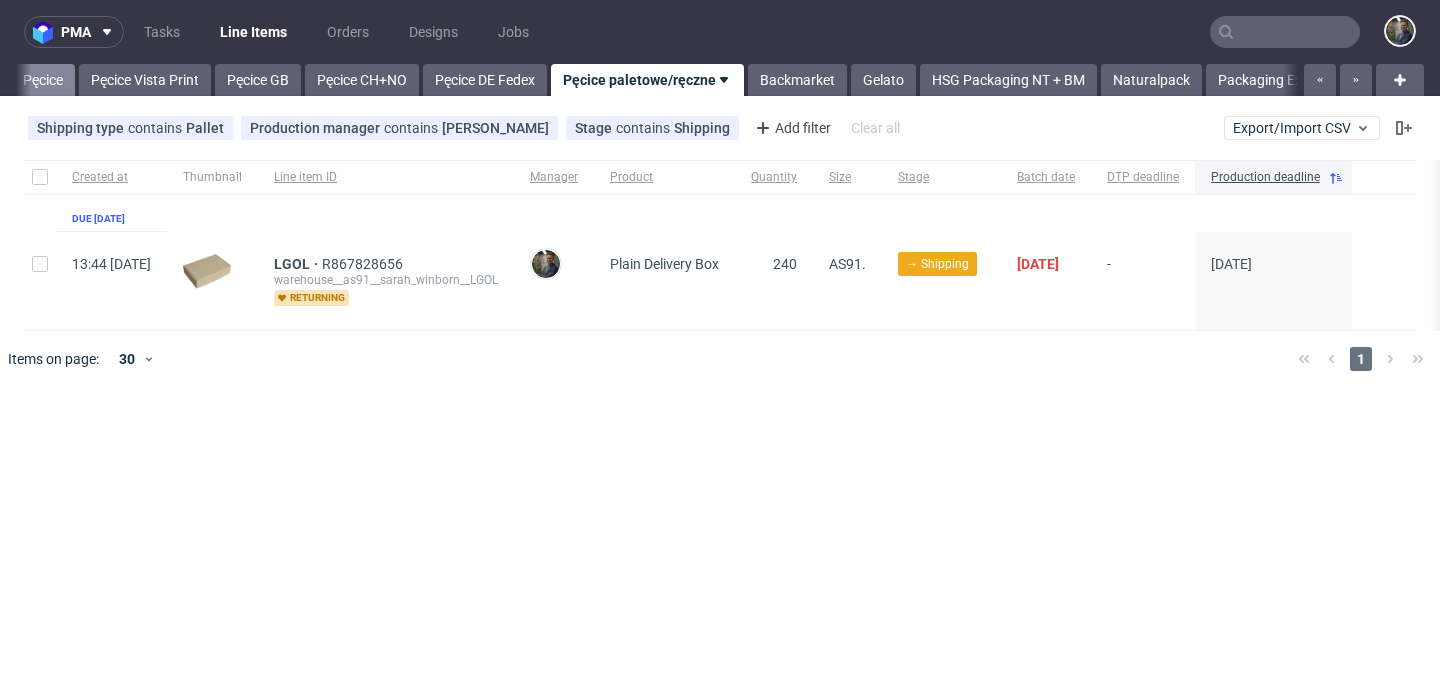 click on "Pęcice" at bounding box center [43, 80] 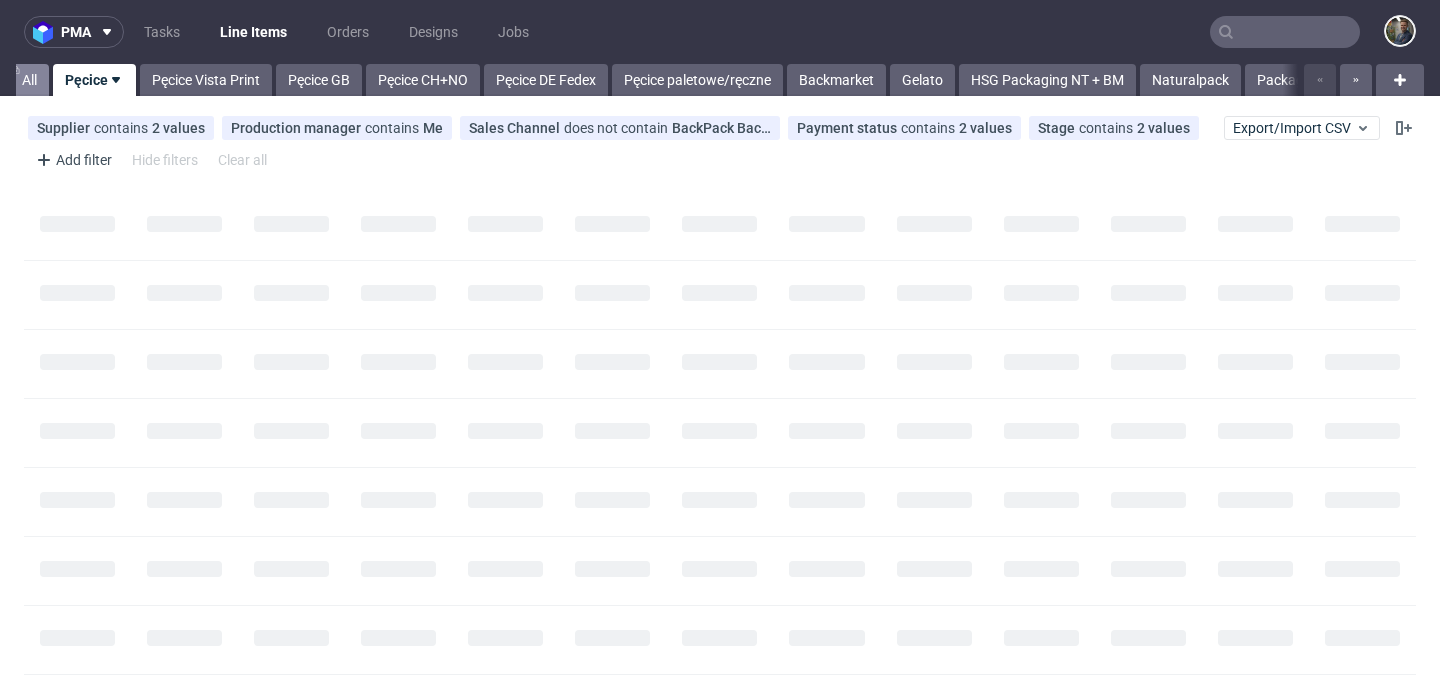 scroll 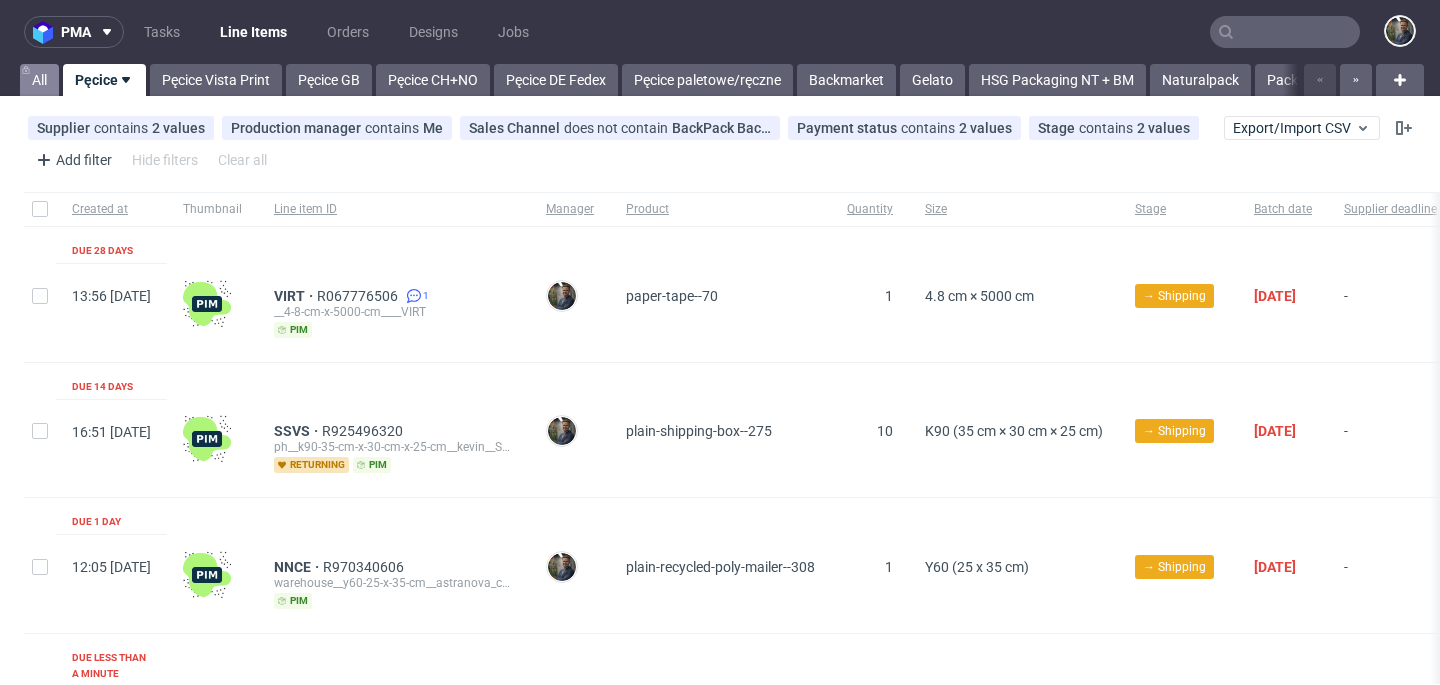 click on "All" at bounding box center [39, 80] 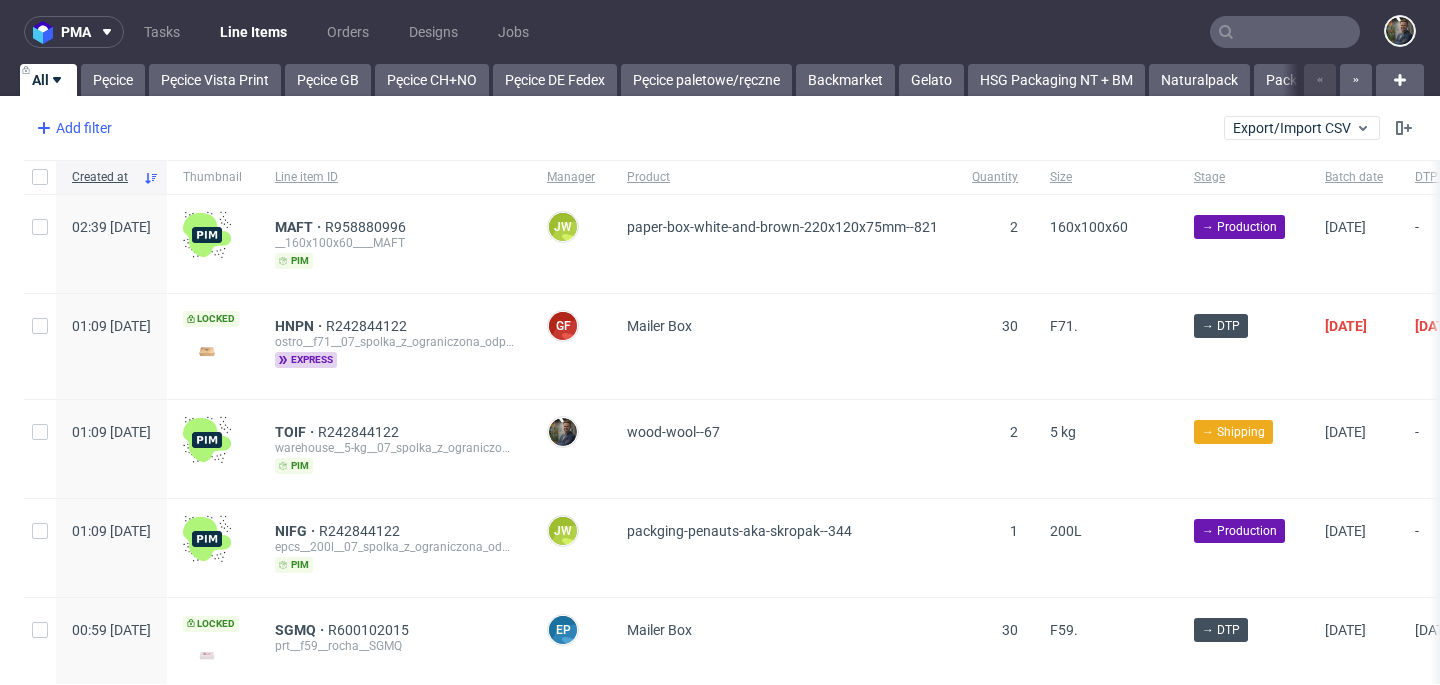 click on "Add filter" at bounding box center (72, 128) 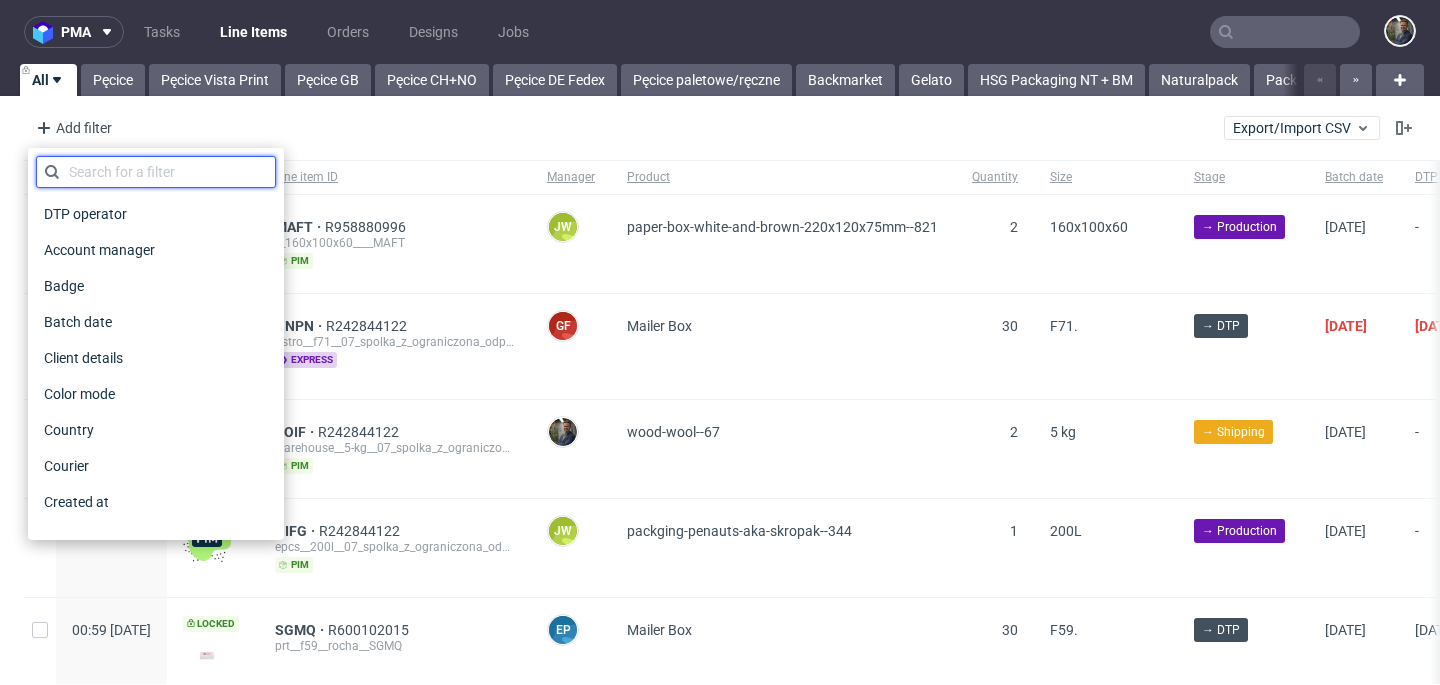 click at bounding box center (156, 172) 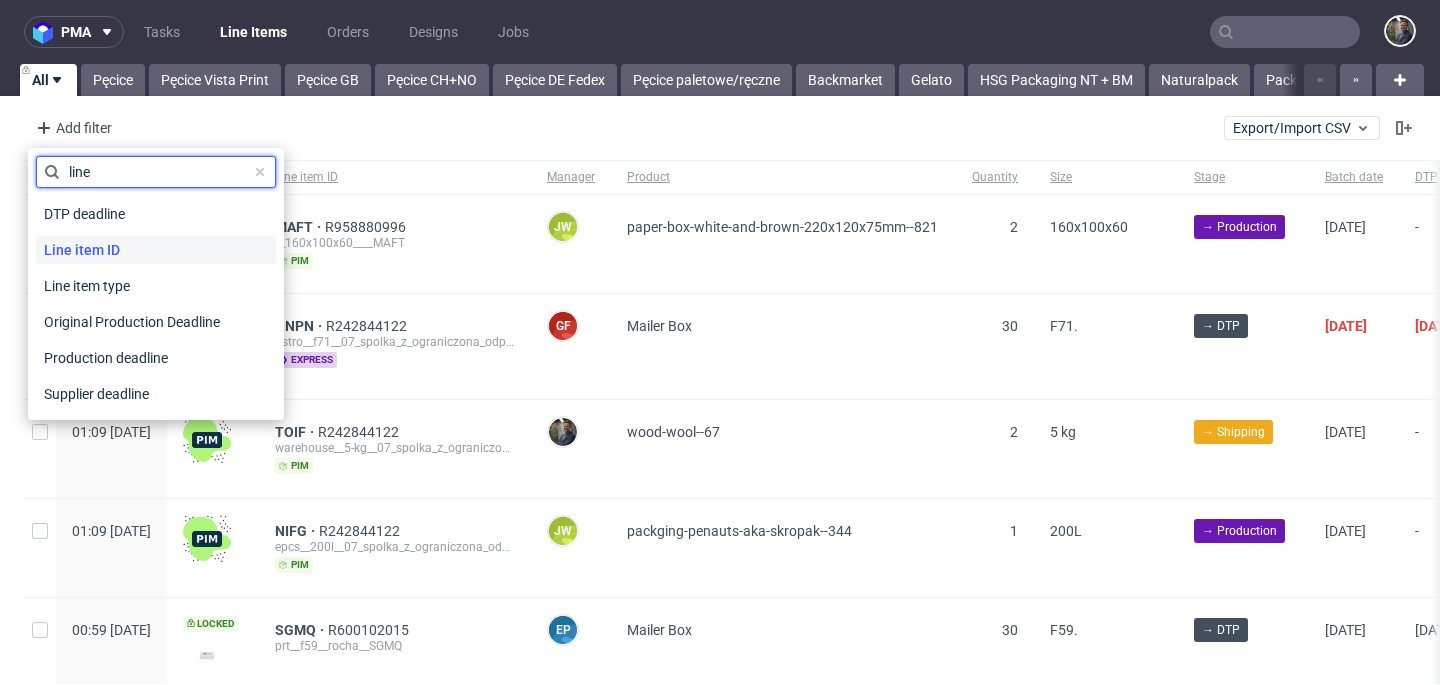 type on "line" 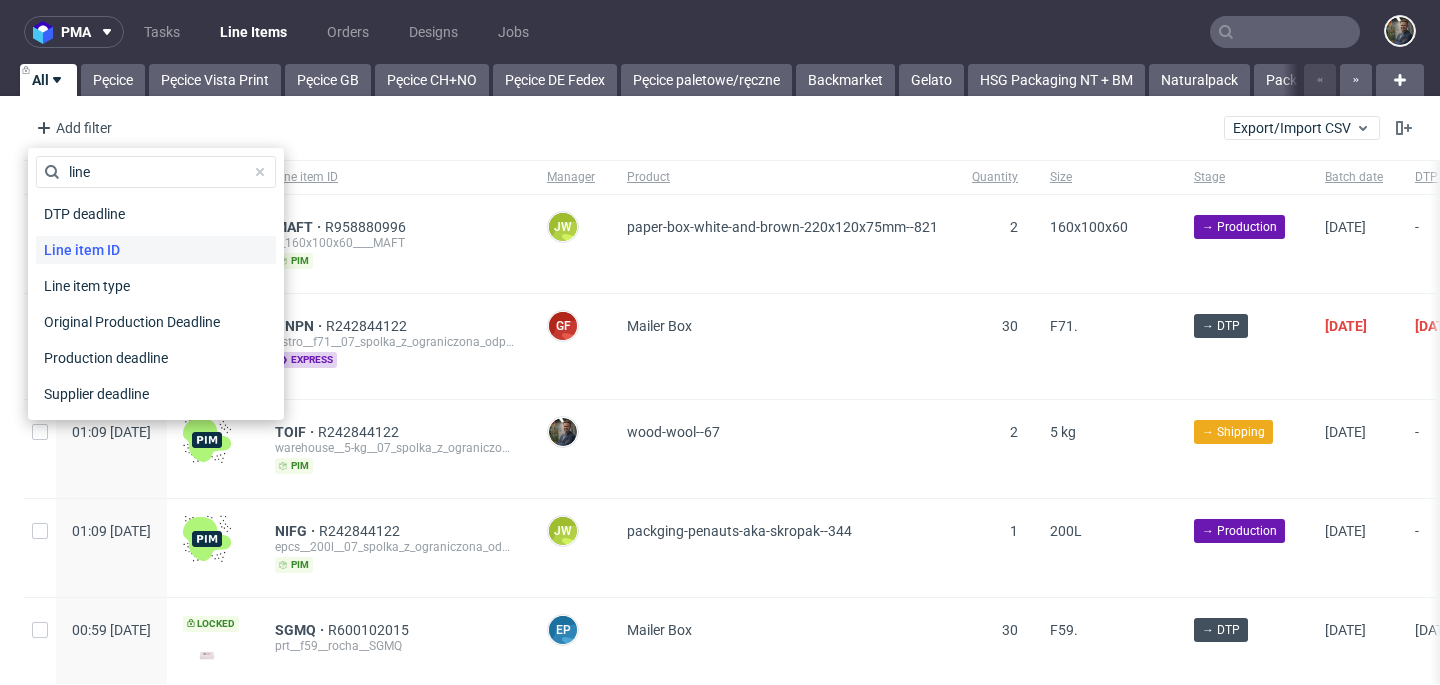 click on "Line item ID" at bounding box center (82, 250) 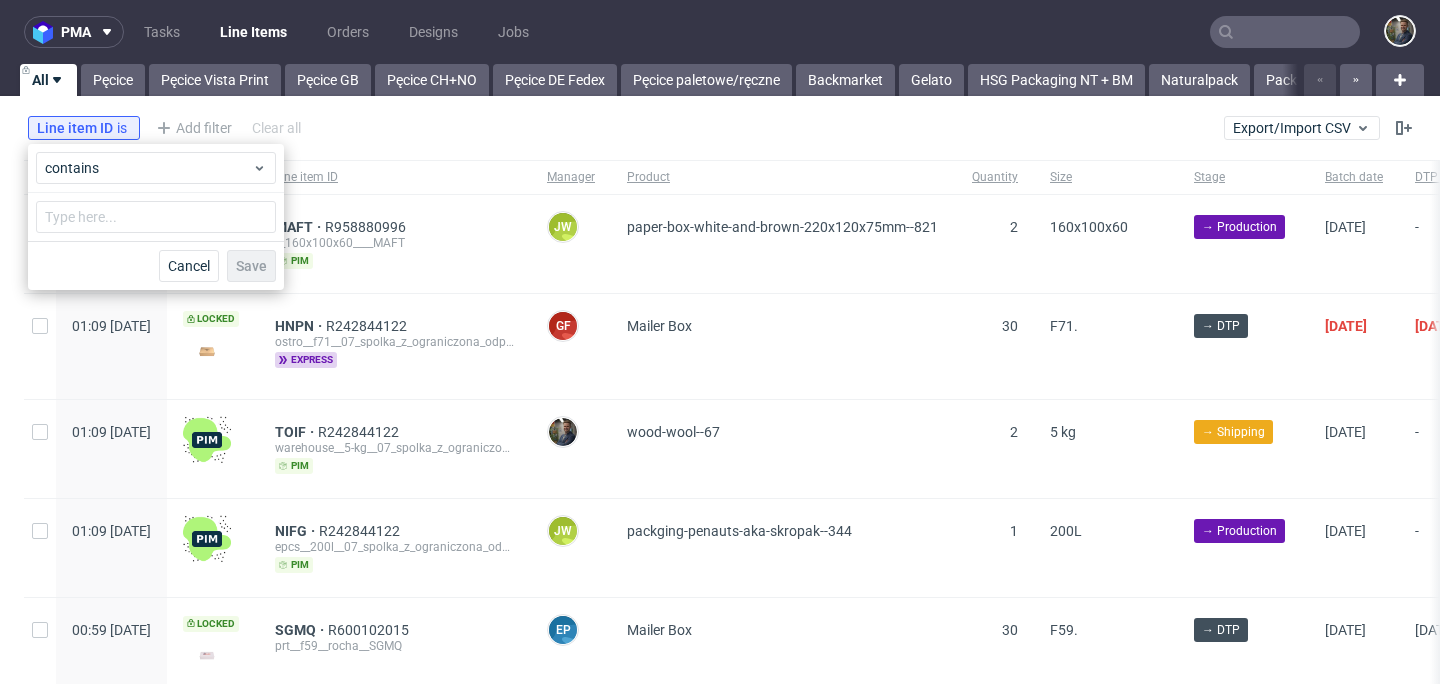click at bounding box center [156, 217] 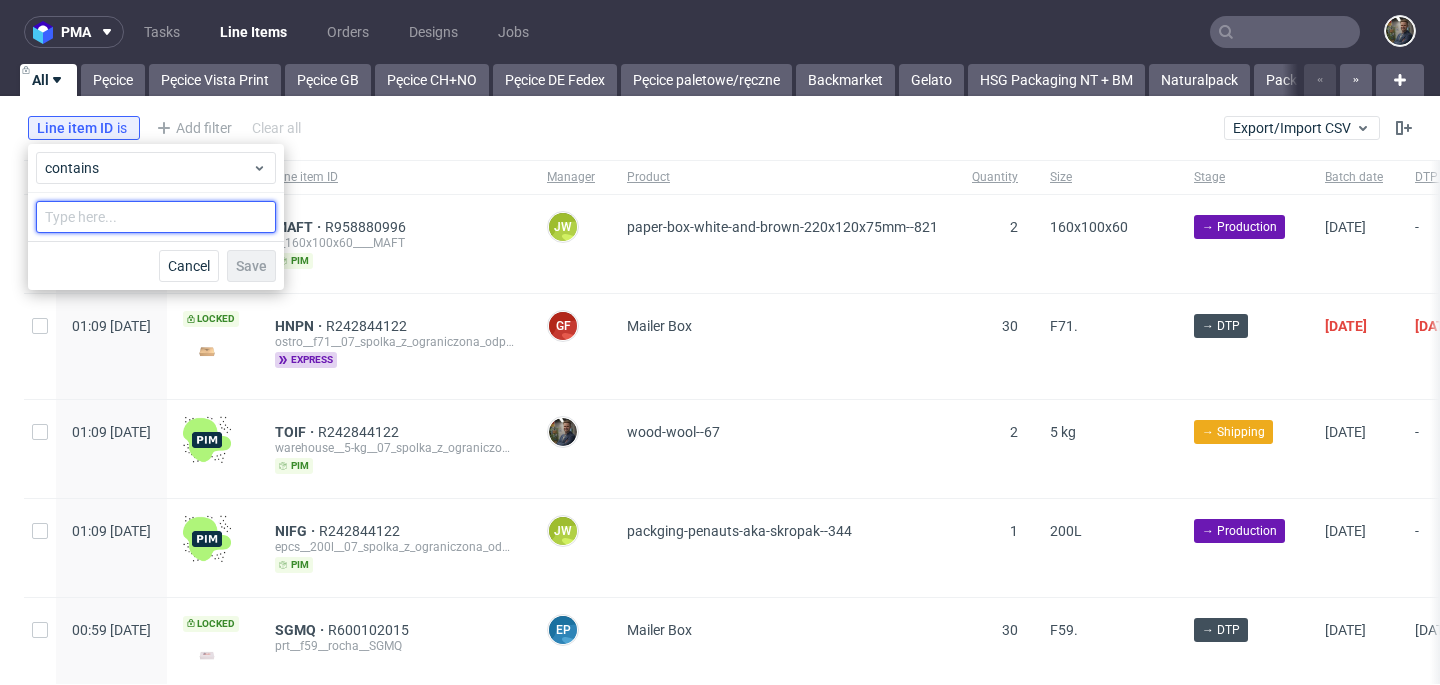 click at bounding box center (156, 217) 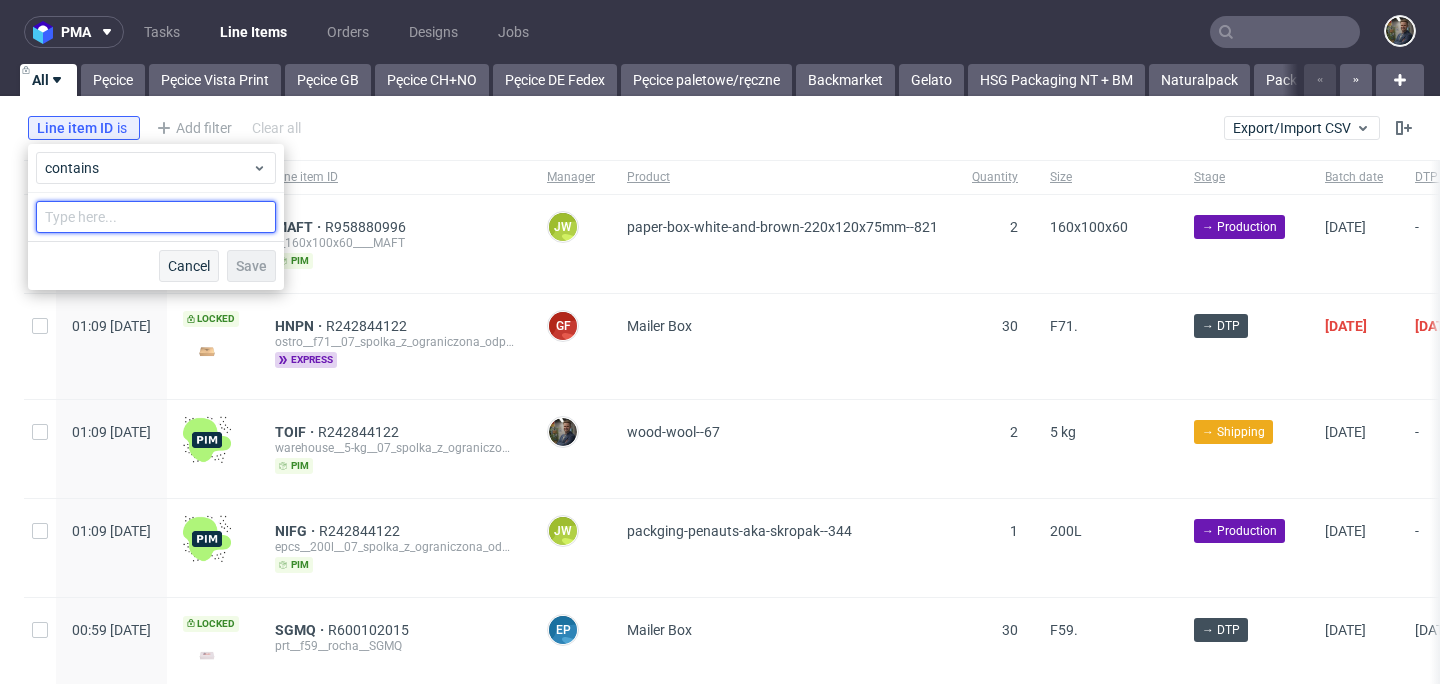 paste on "SDKI" 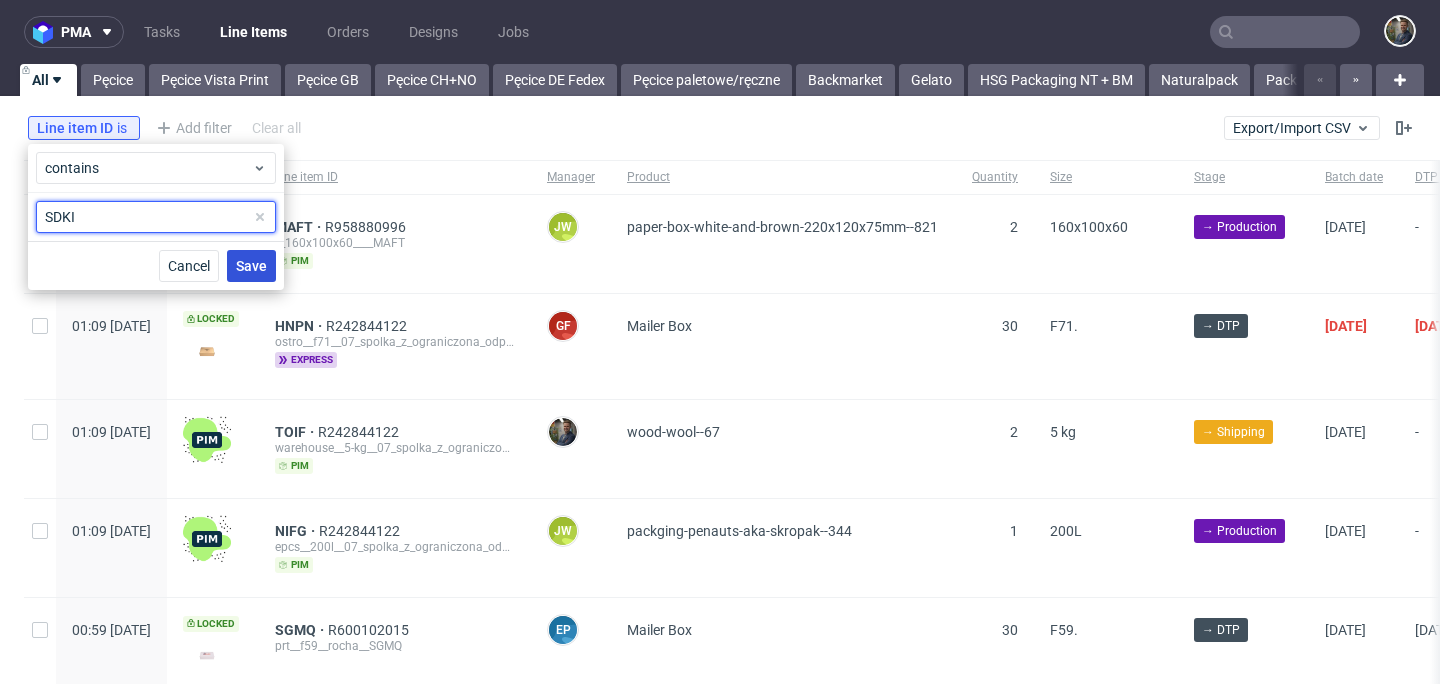 type on "SDKI" 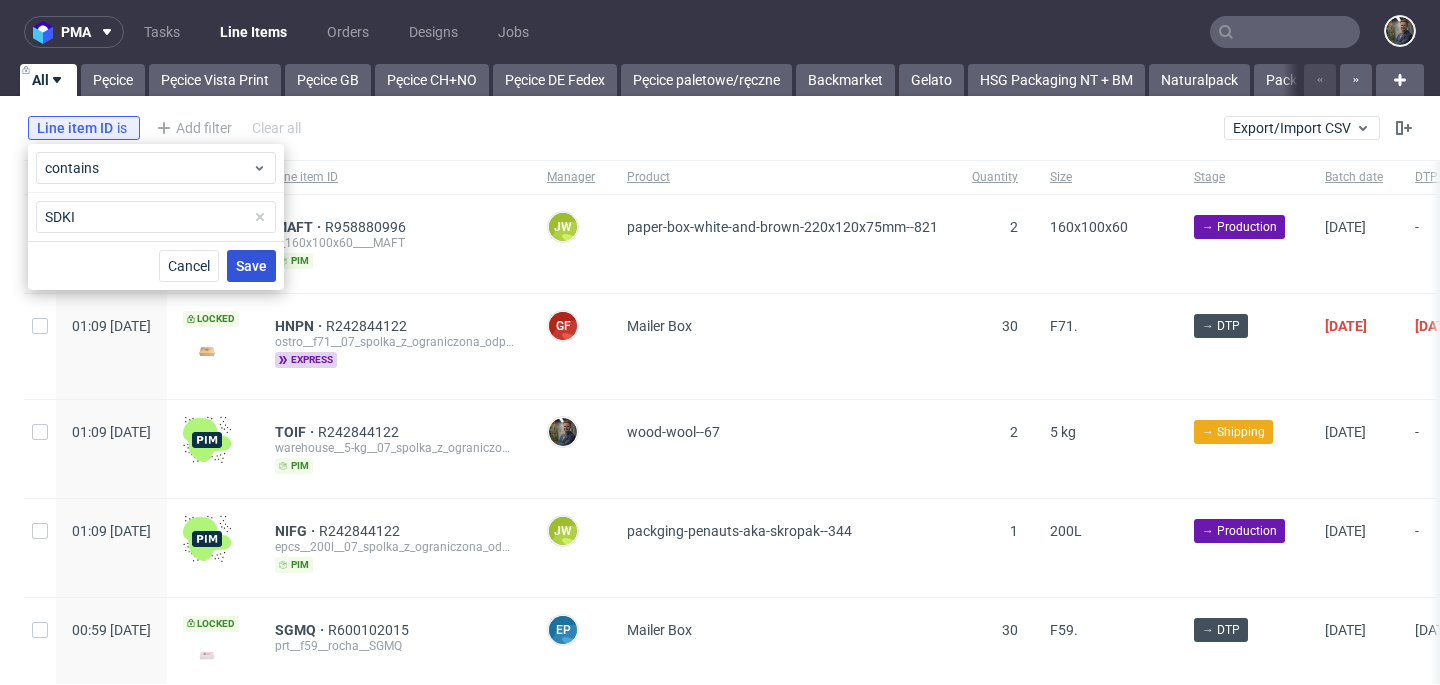 click on "Save" at bounding box center (251, 266) 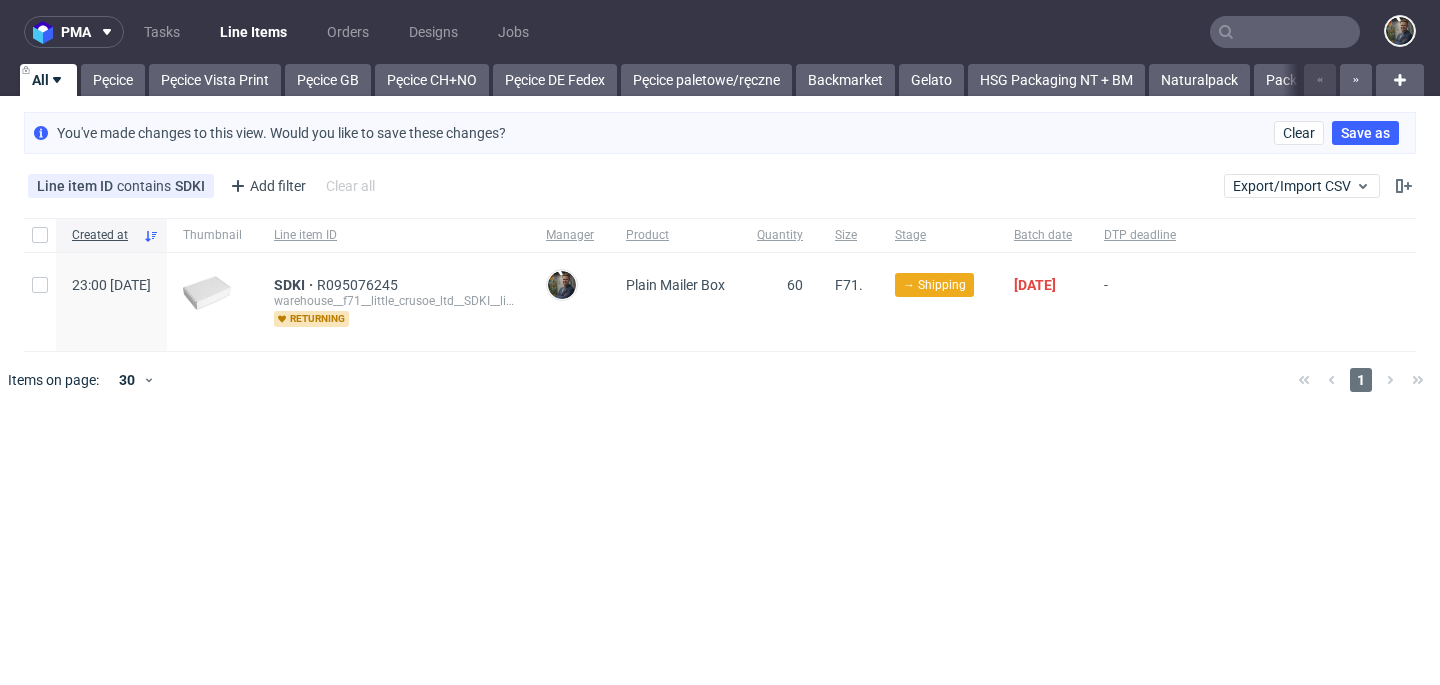 drag, startPoint x: 158, startPoint y: 406, endPoint x: 250, endPoint y: 434, distance: 96.16652 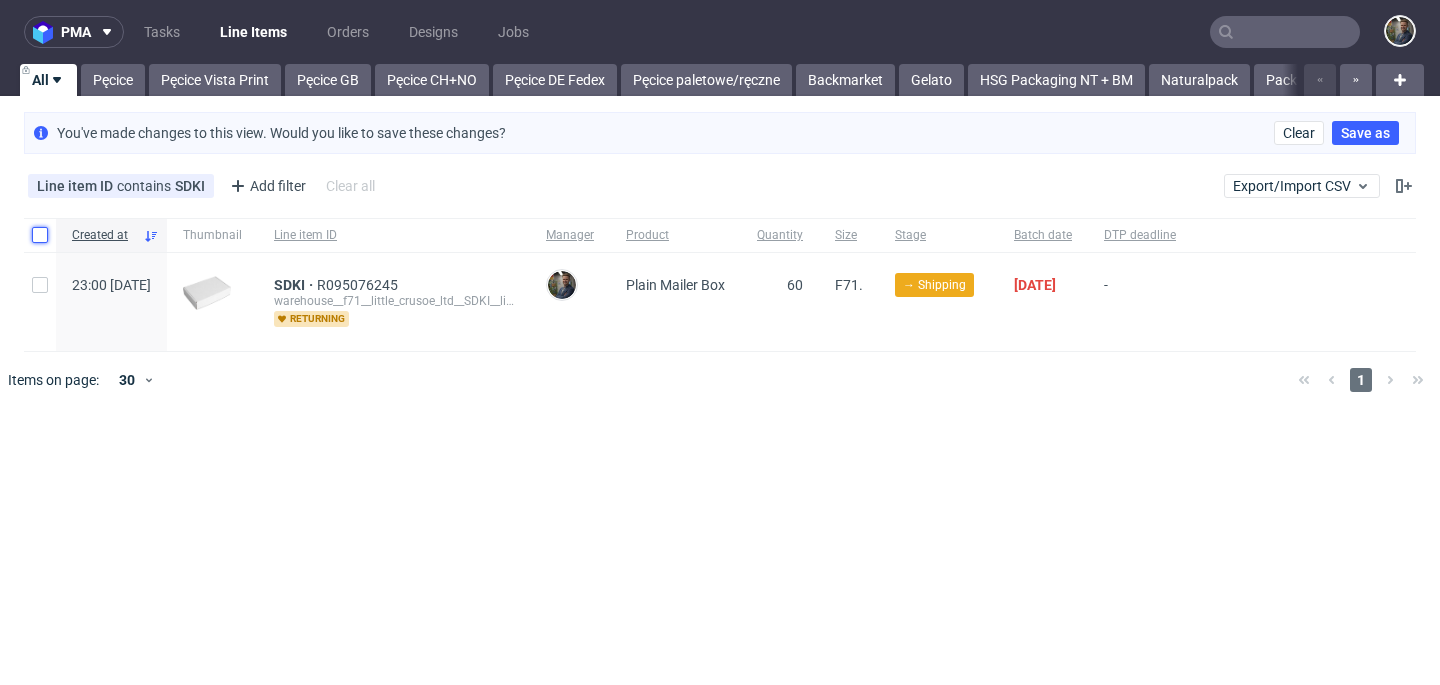 click at bounding box center [40, 235] 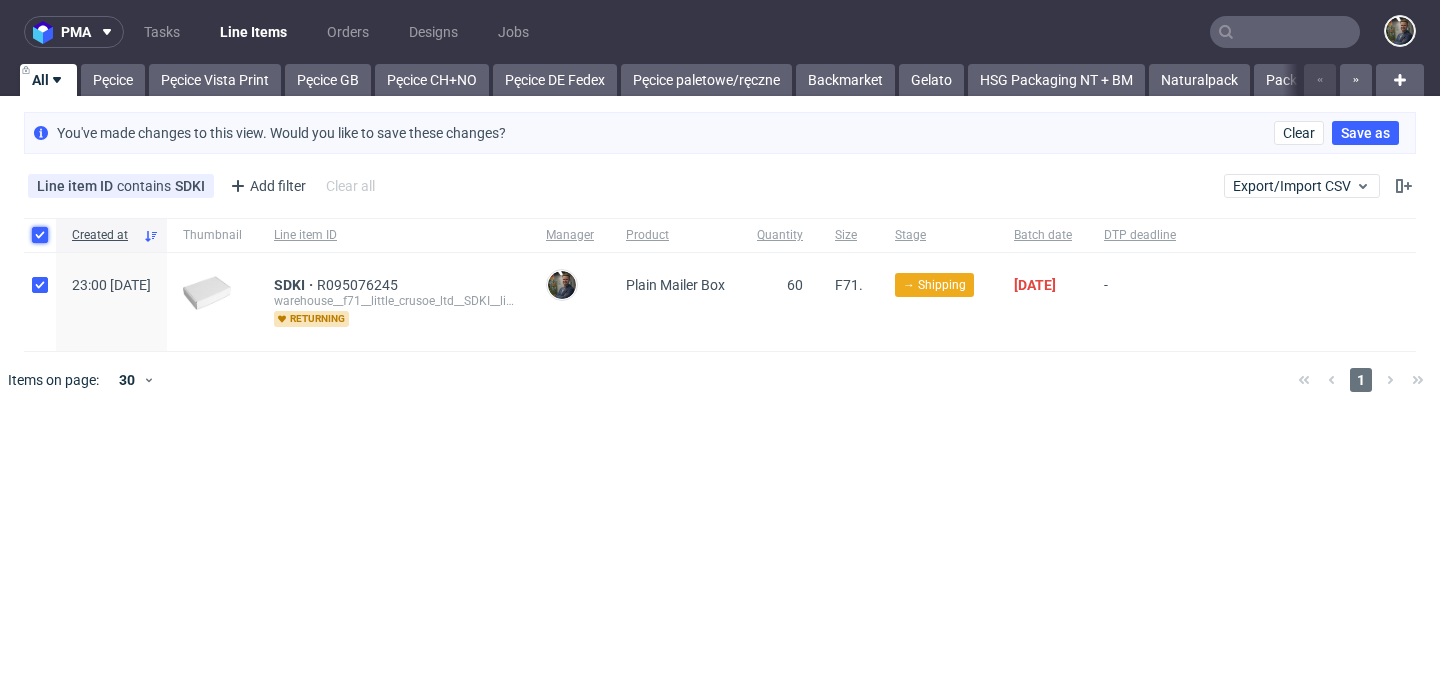 checkbox on "true" 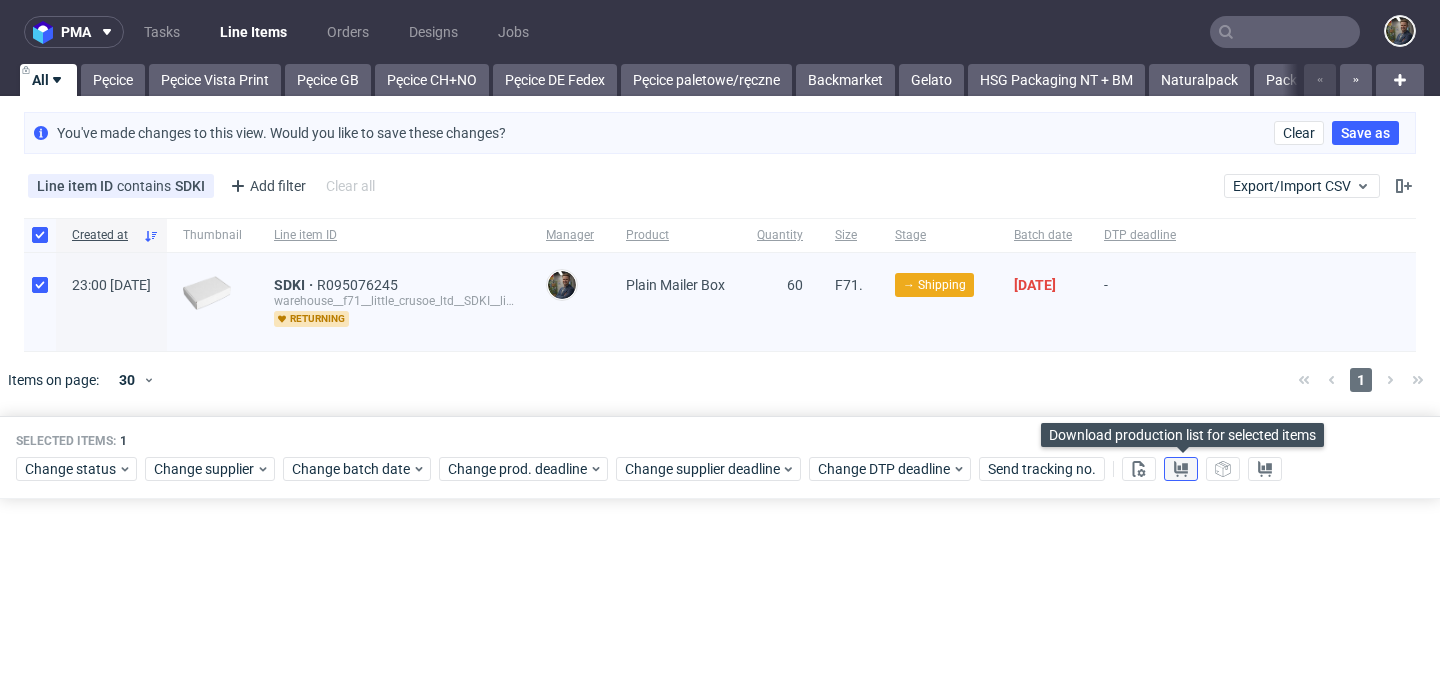 click 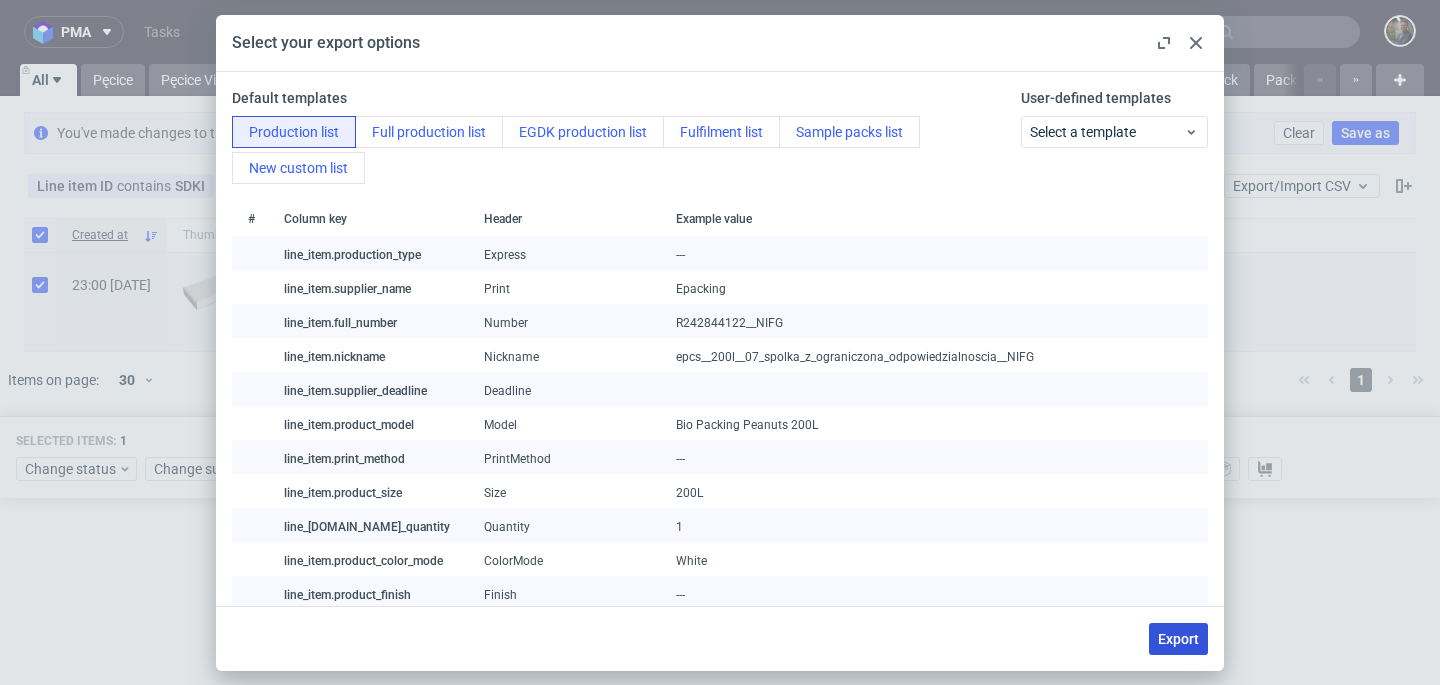 click on "Export" at bounding box center [1178, 639] 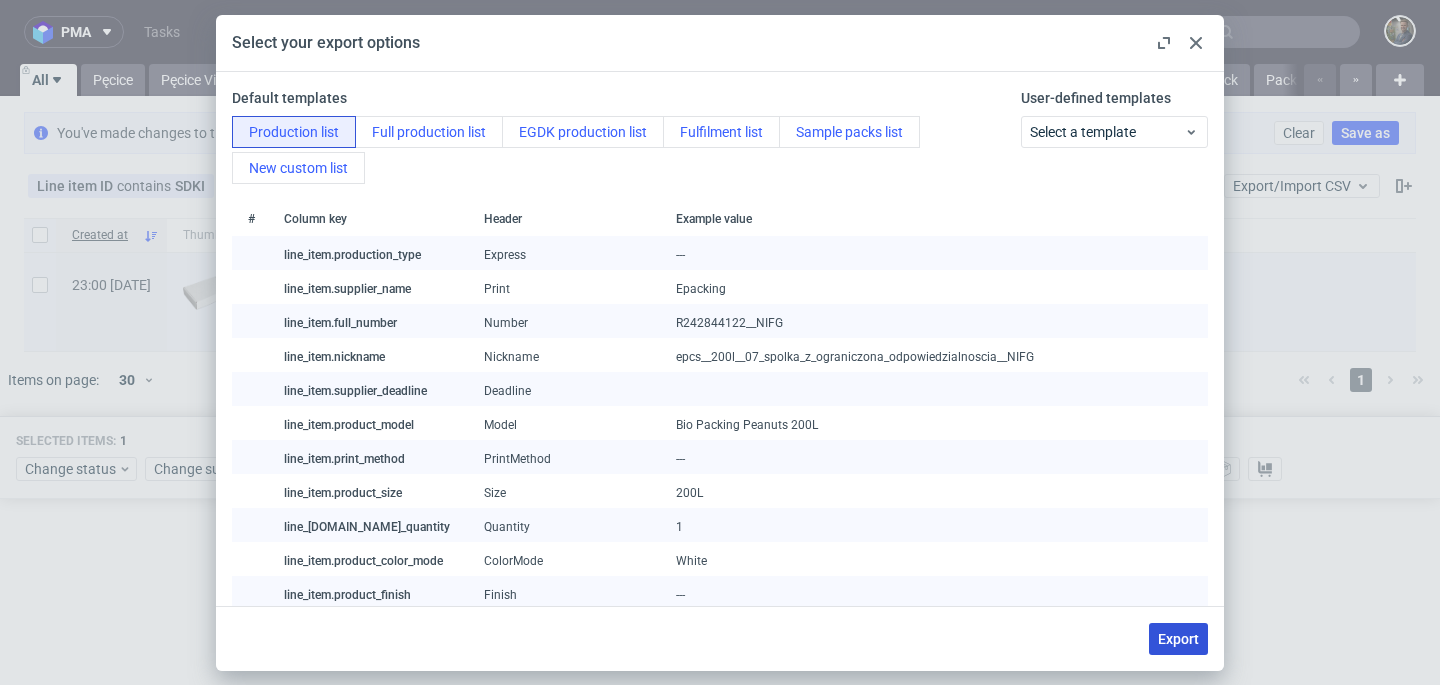 checkbox on "false" 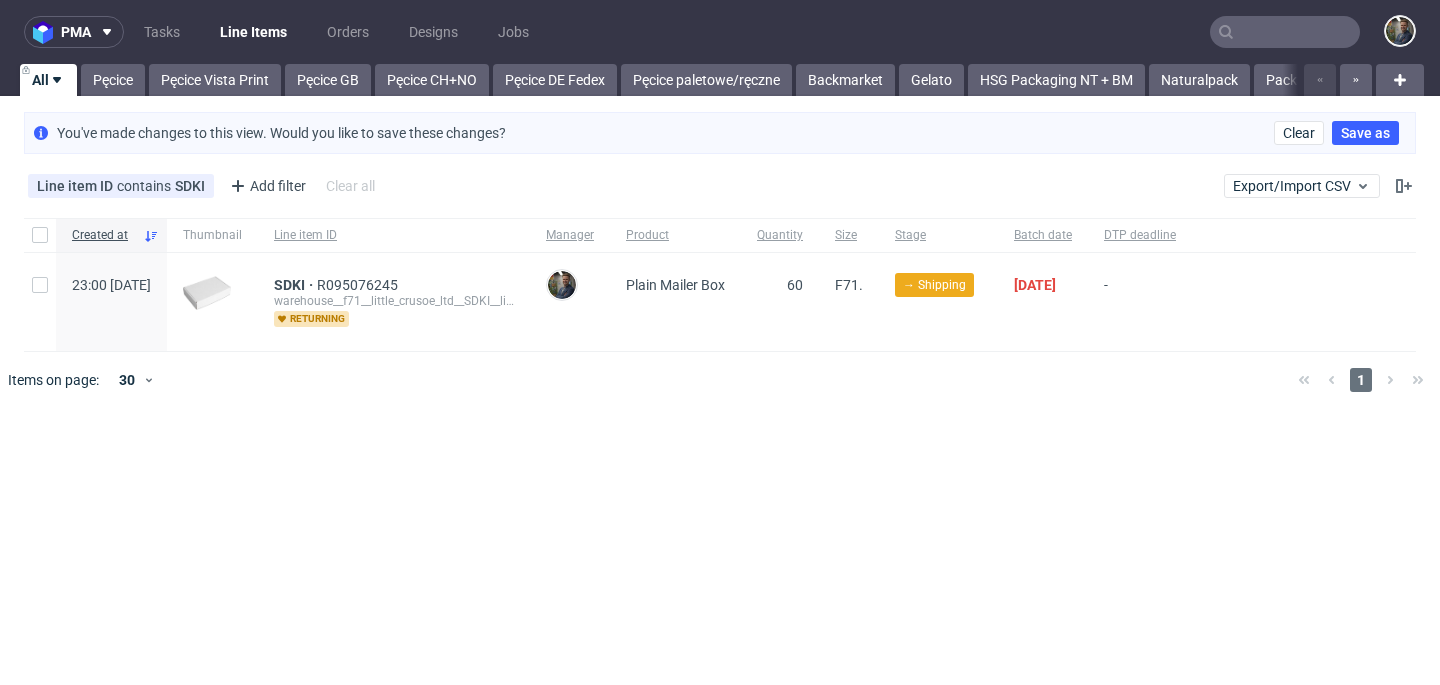 click at bounding box center (1285, 32) 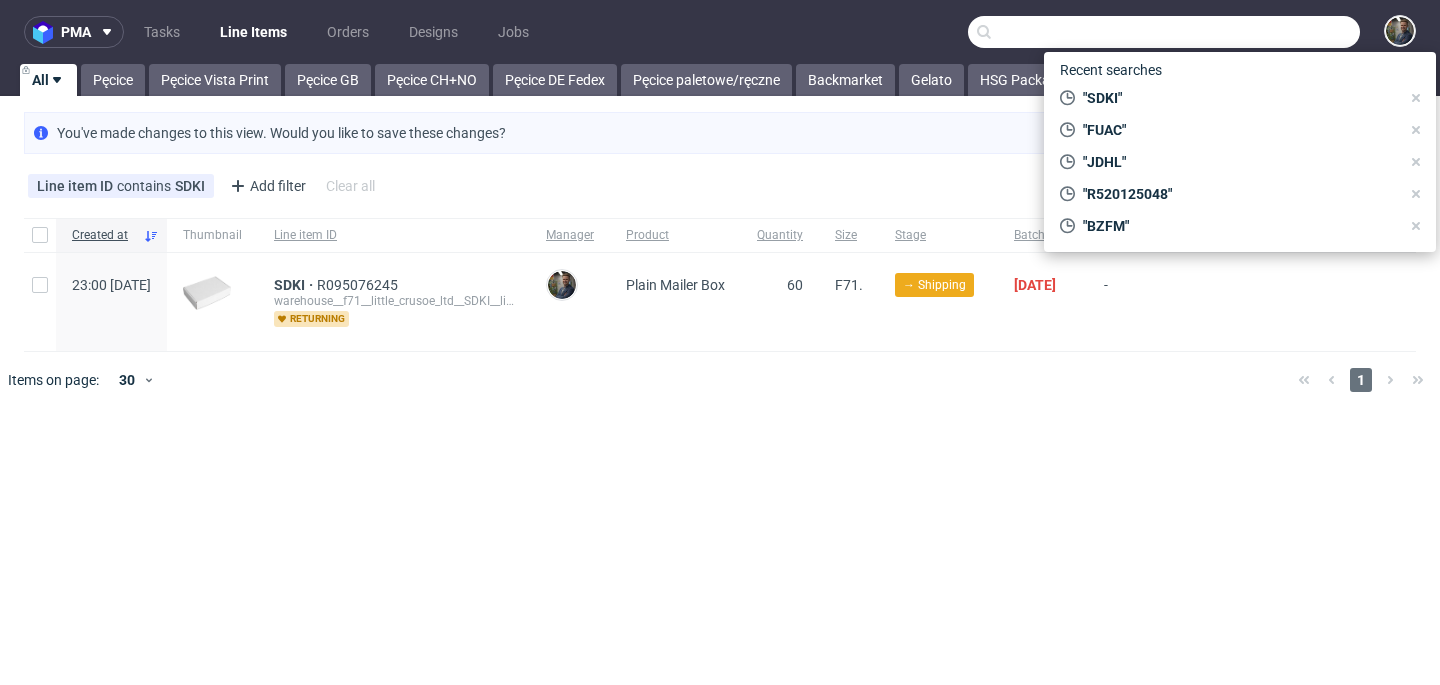 paste on "SMHU" 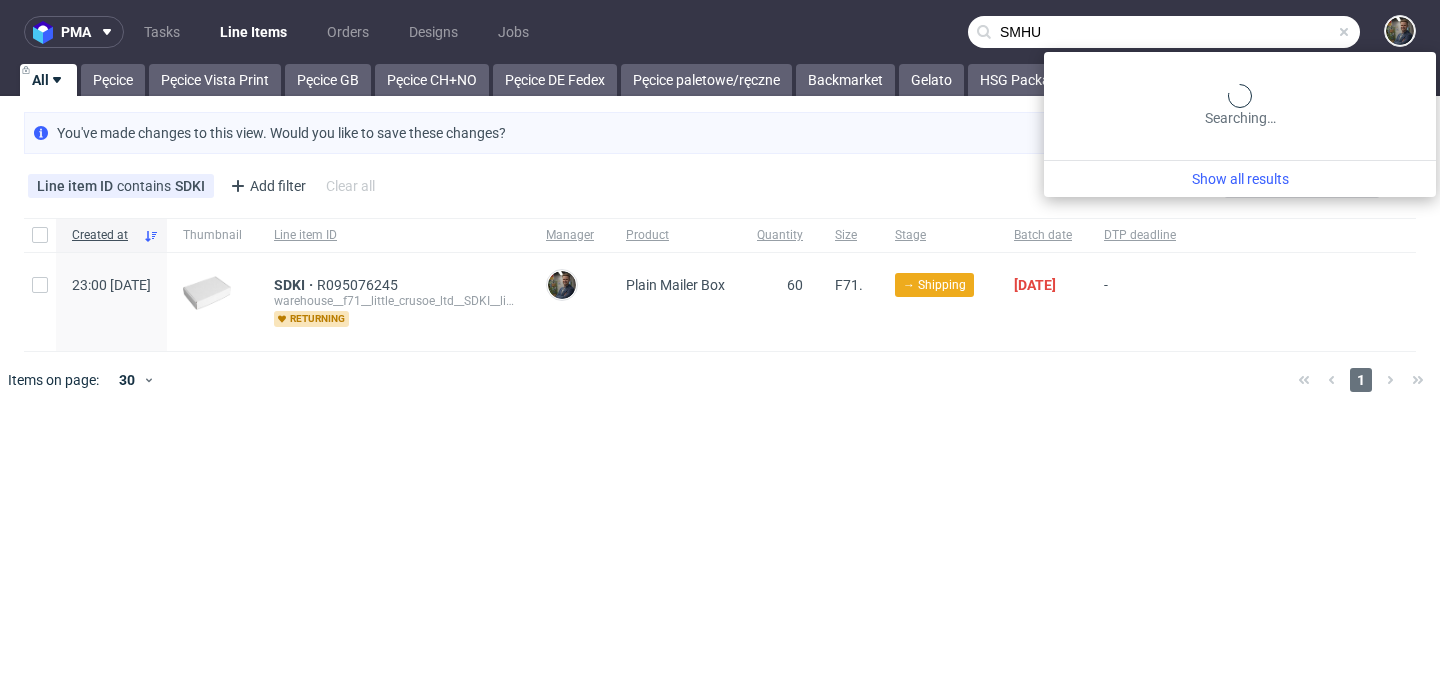 type on "SMHU" 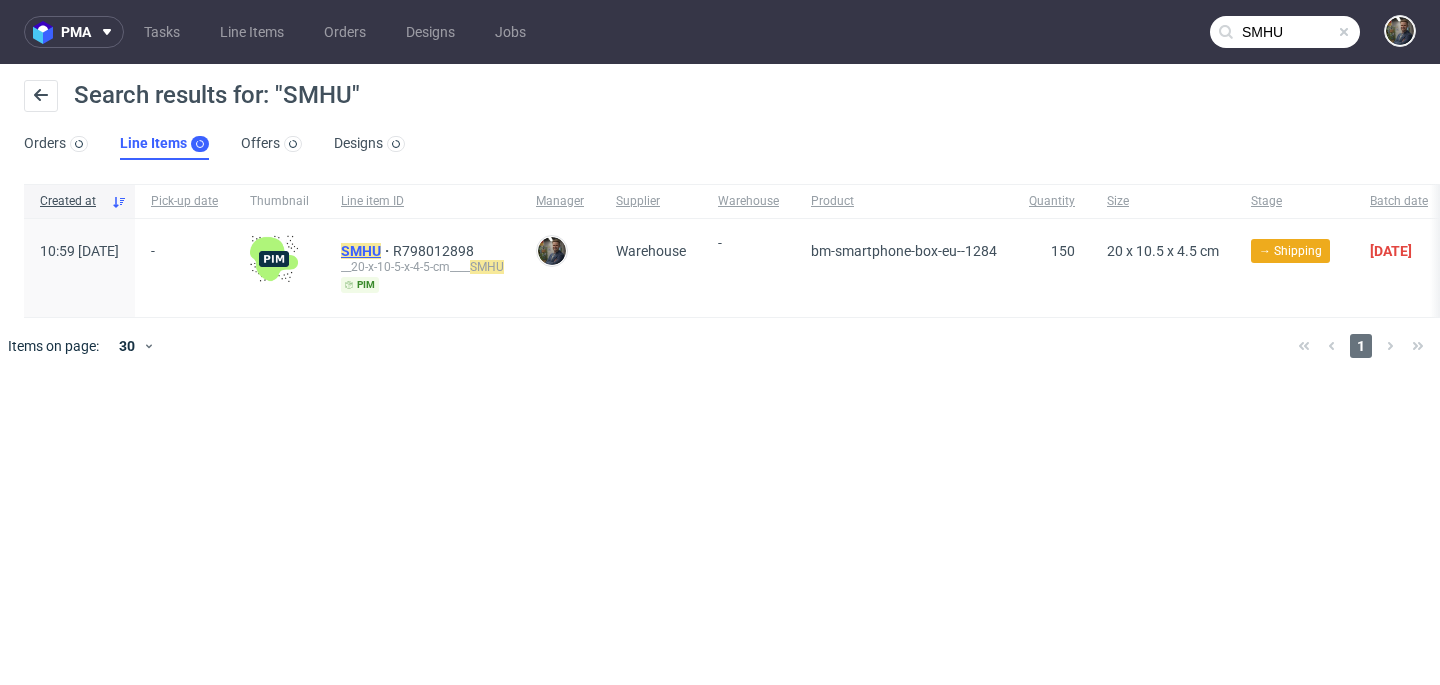 click on "SMHU" 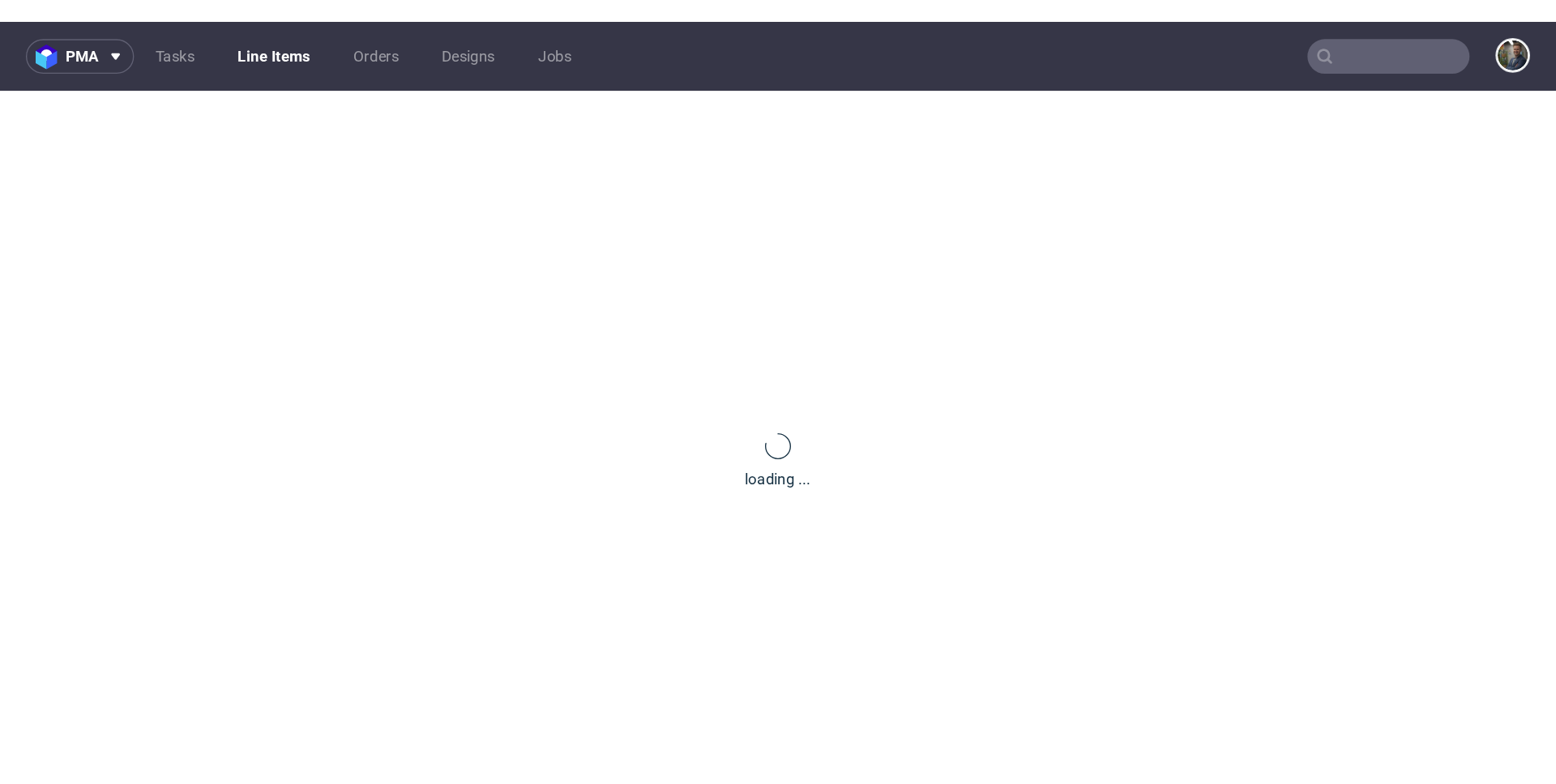 scroll, scrollTop: 0, scrollLeft: 0, axis: both 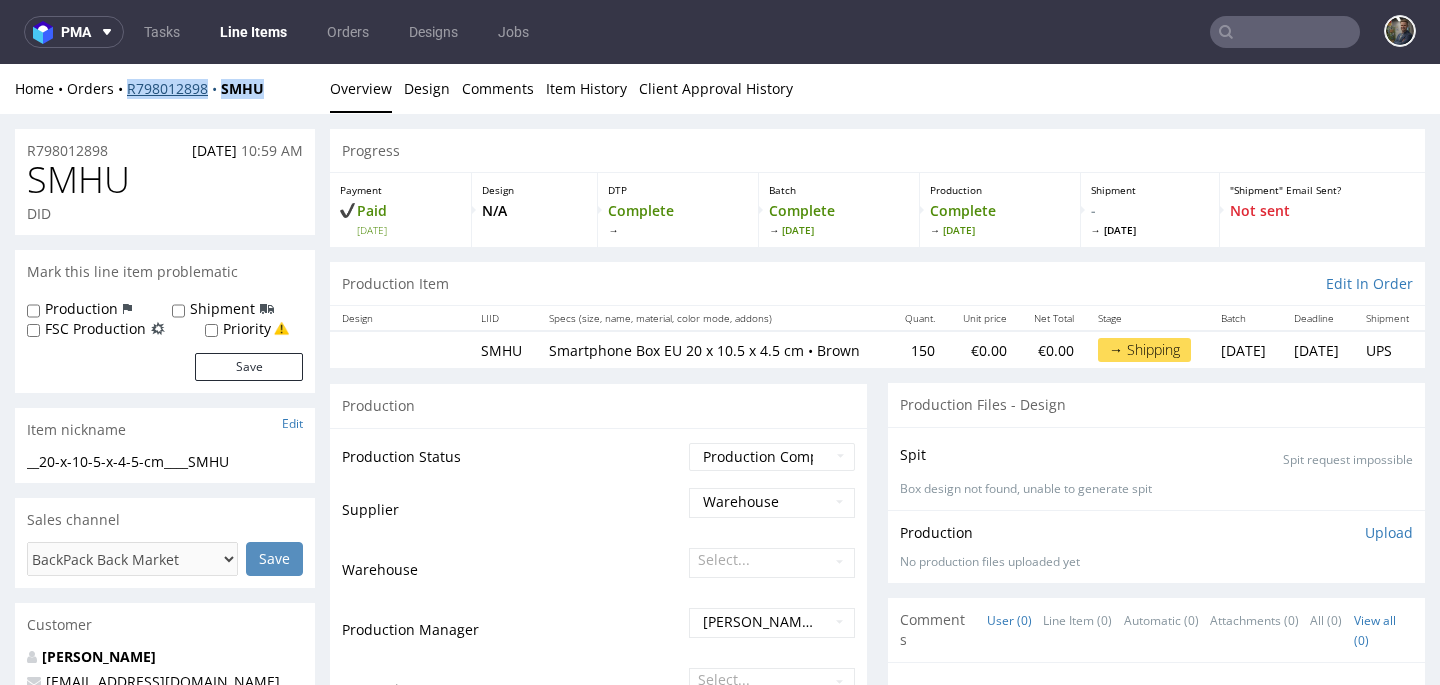 drag, startPoint x: 281, startPoint y: 91, endPoint x: 128, endPoint y: 91, distance: 153 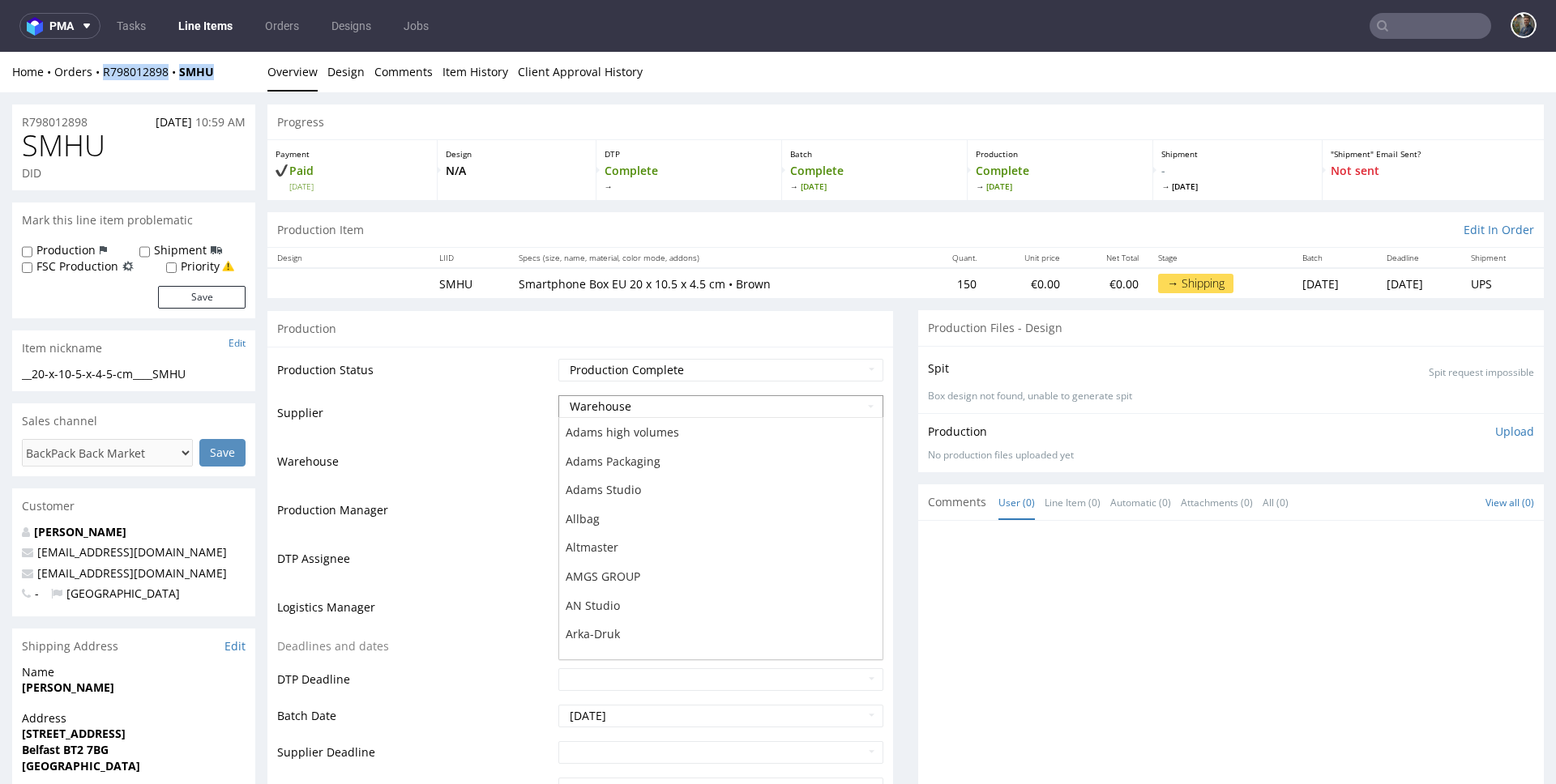 click on "Warehouse" at bounding box center [721, 407] 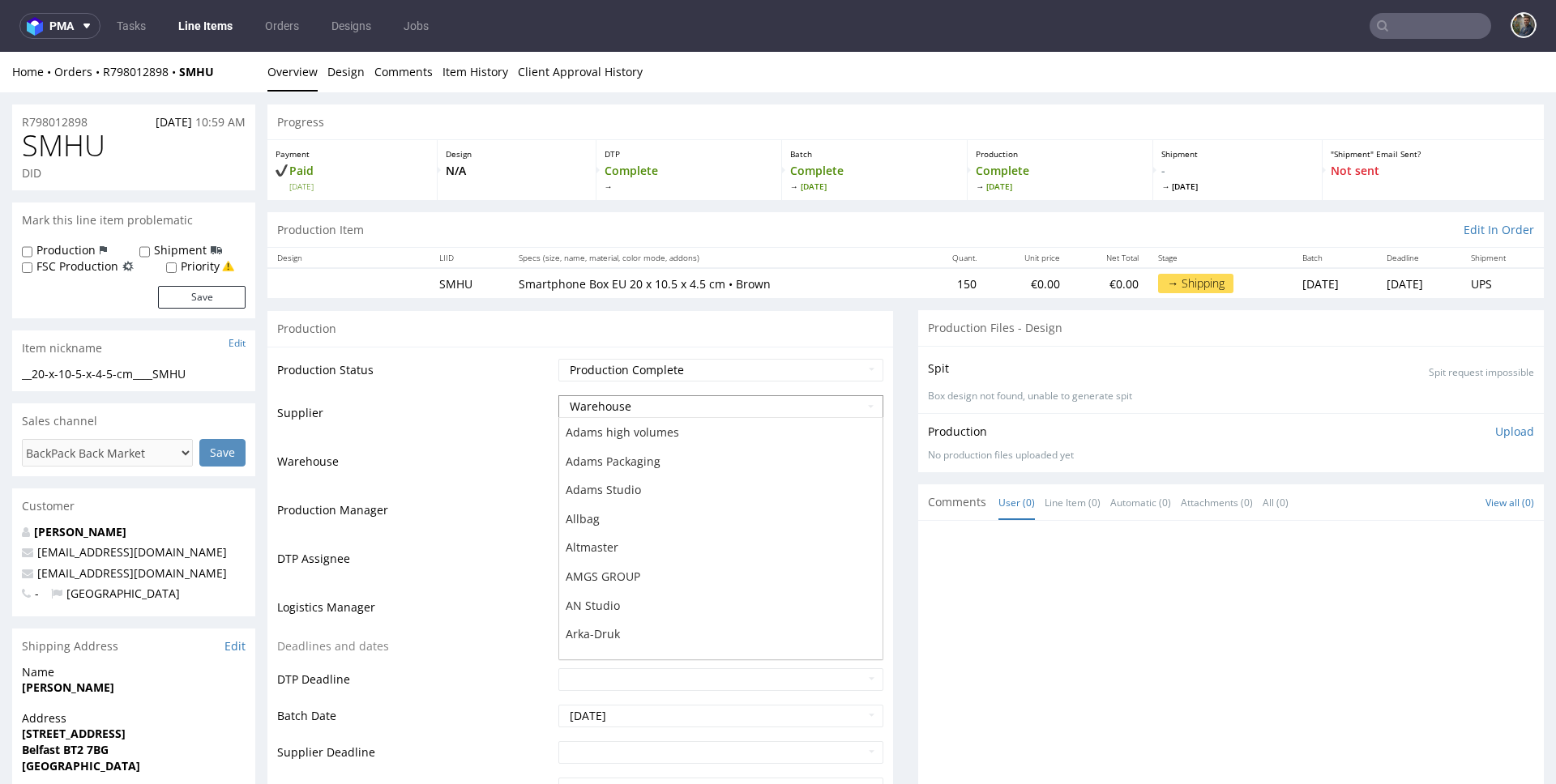 scroll, scrollTop: 4689, scrollLeft: 0, axis: vertical 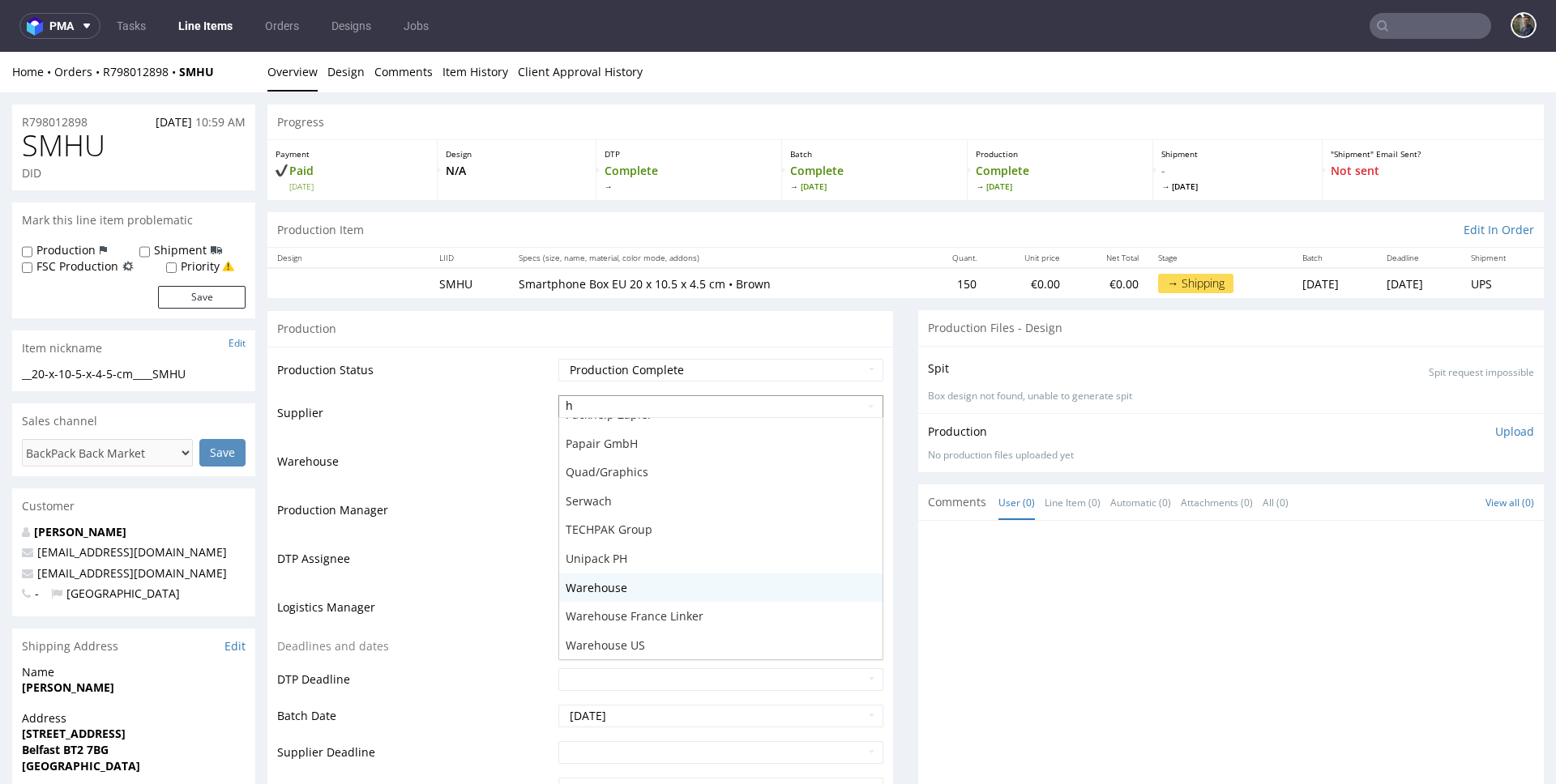 type on "hs" 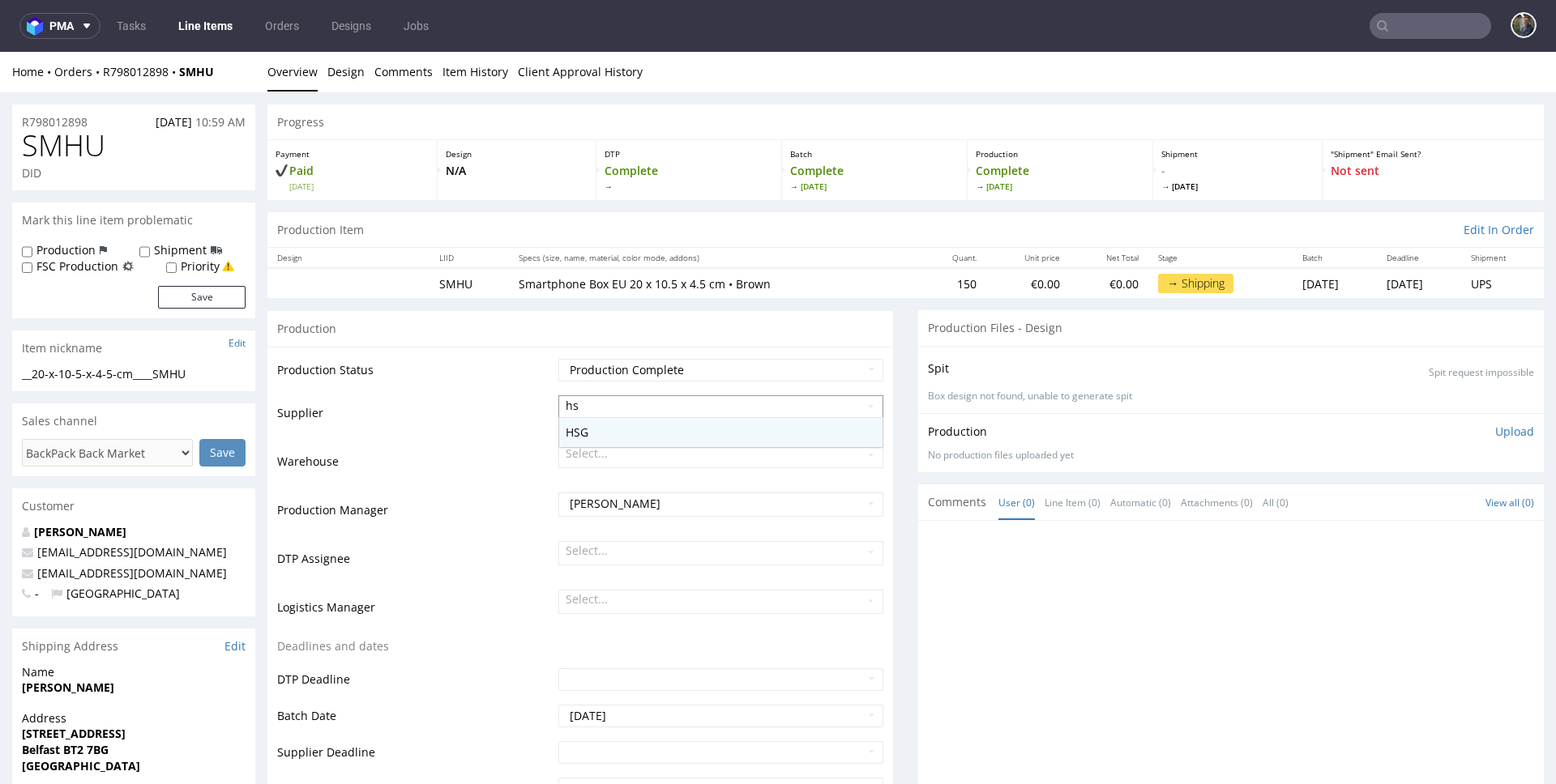 type 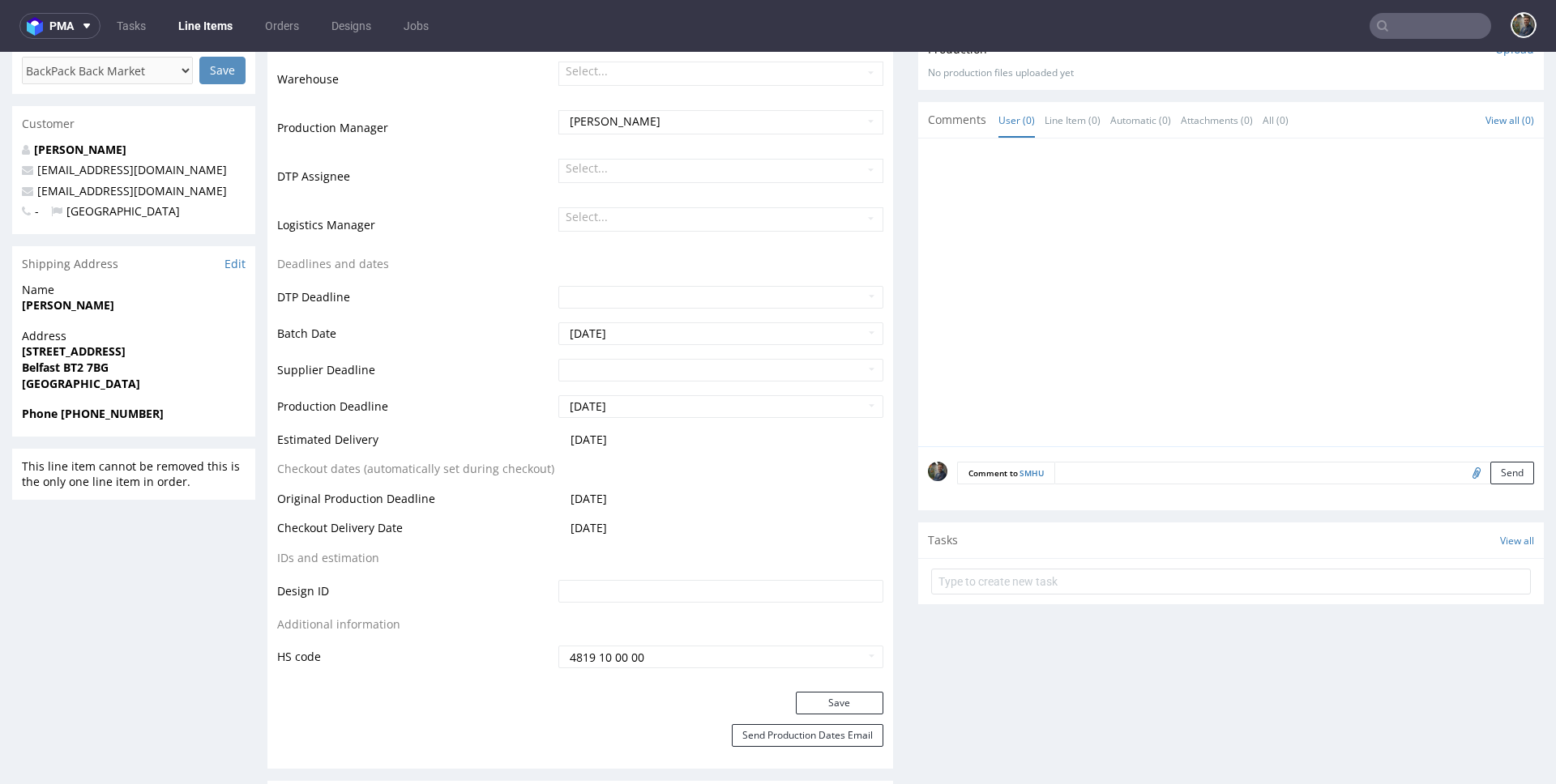 scroll, scrollTop: 494, scrollLeft: 0, axis: vertical 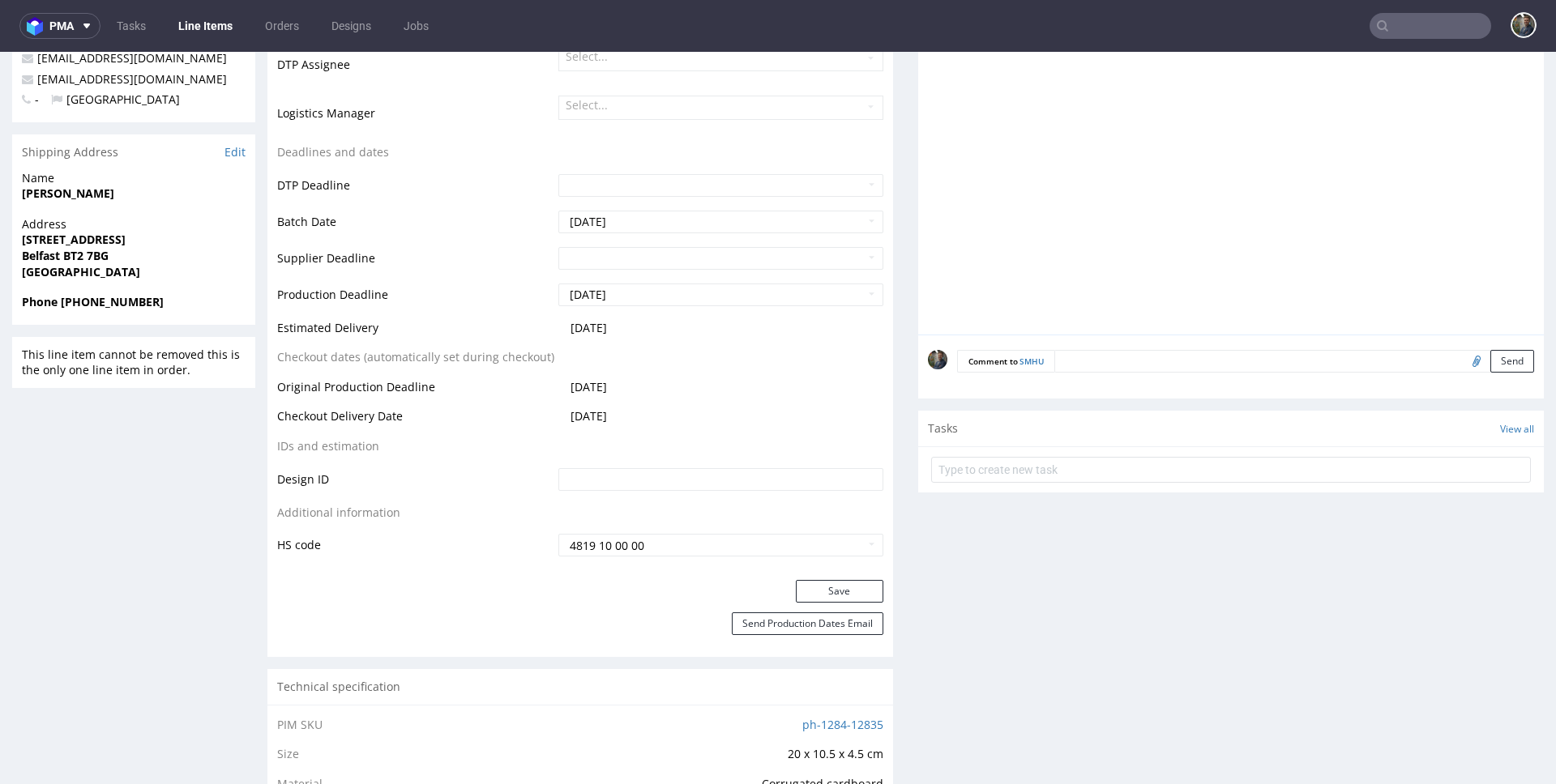 click on "Production Status Waiting for Artwork
Waiting for Diecut
Waiting for Mockup Waiting for DTP
Waiting for DTP Double Check
DTP DC Done
In DTP
Issue in DTP
DTP Client Approval Needed
DTP Client Approval Pending
DTP Client Approval Rejected
Back for DTP
DTP Verification Needed
DTP Production Ready In Production
Sent to Fulfillment
Issue in Production
Sent to Warehouse Fulfillment
Production Complete Supplier HSG Warehouse Select... Production Manager Maciej Sobola DTP Assignee Select... Logistics Manager Select... Deadlines and dates DTP Deadline Batch Date 2025-07-18 Supplier Deadline Production Deadline 2025-07-18 Estimated Delivery 2025-07-31 Checkout dates (automatically set during checkout) Original Production Deadline 2025-07-18 Checkout Delivery Date 2025-07-31 IDs and estimation Design ID Additional information HS code 4819 10 00 00" at bounding box center [580, 216] 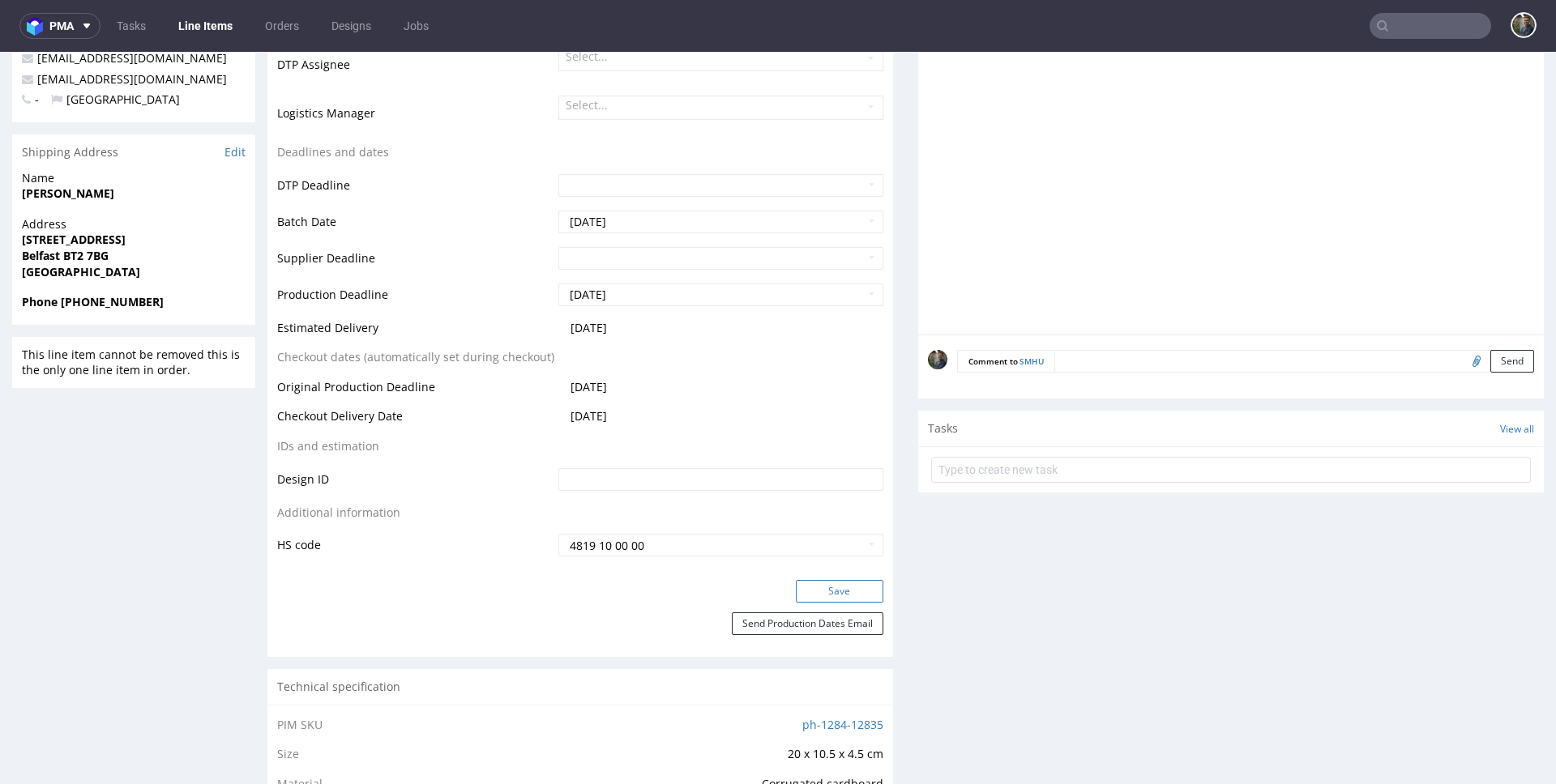 click on "Save" at bounding box center [840, 591] 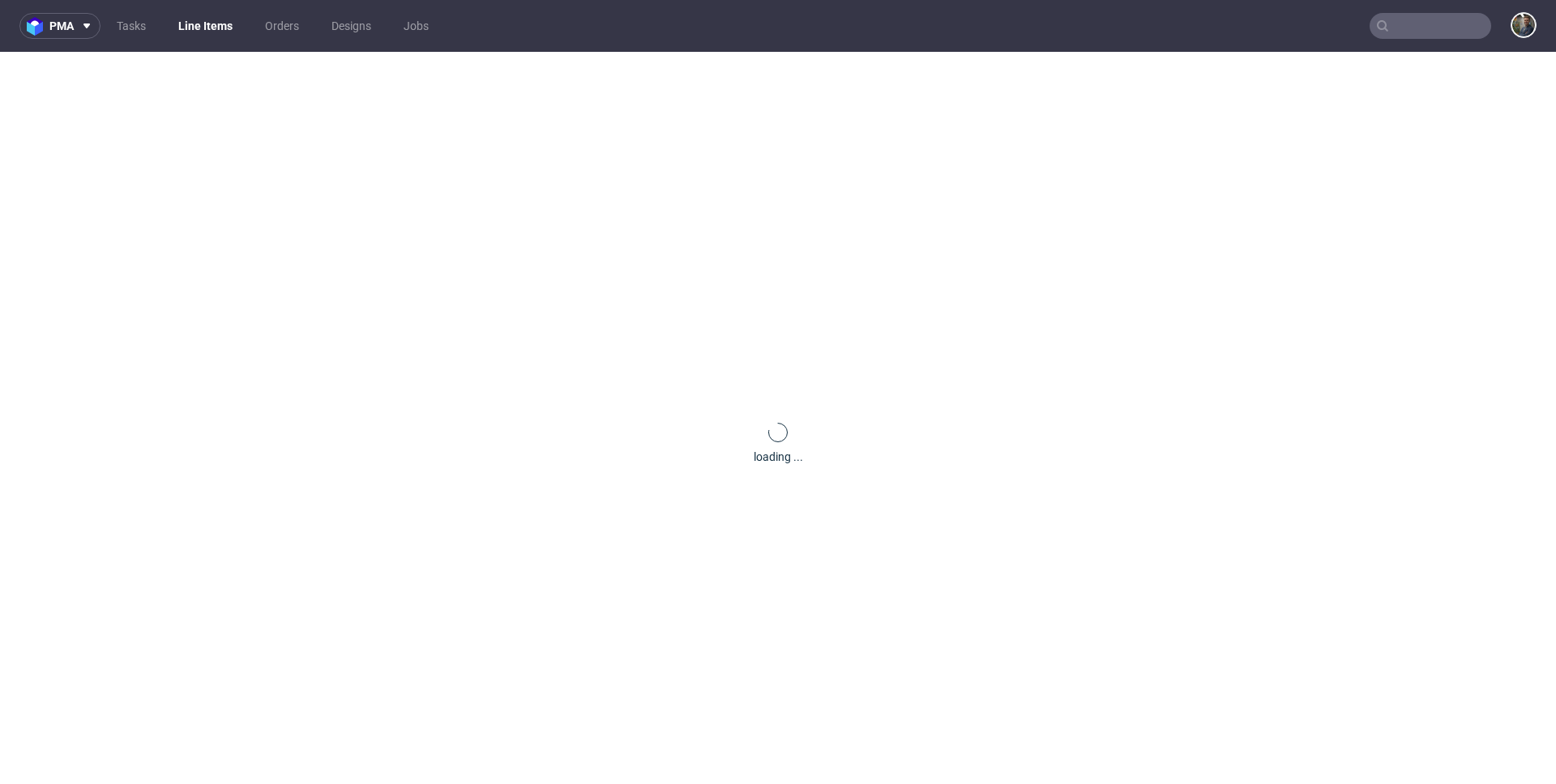 scroll, scrollTop: 0, scrollLeft: 0, axis: both 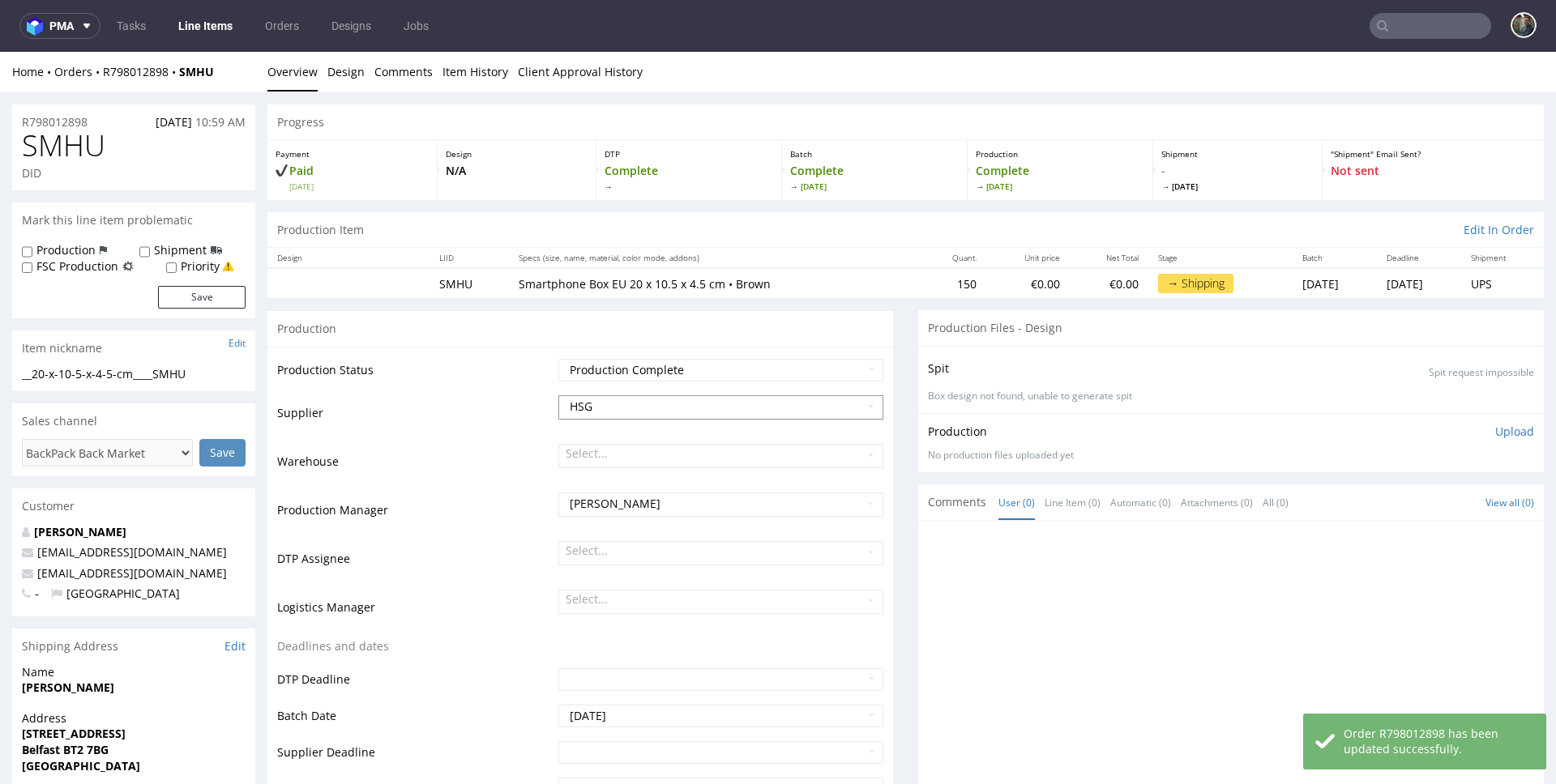 click on "HSG" at bounding box center [721, 407] 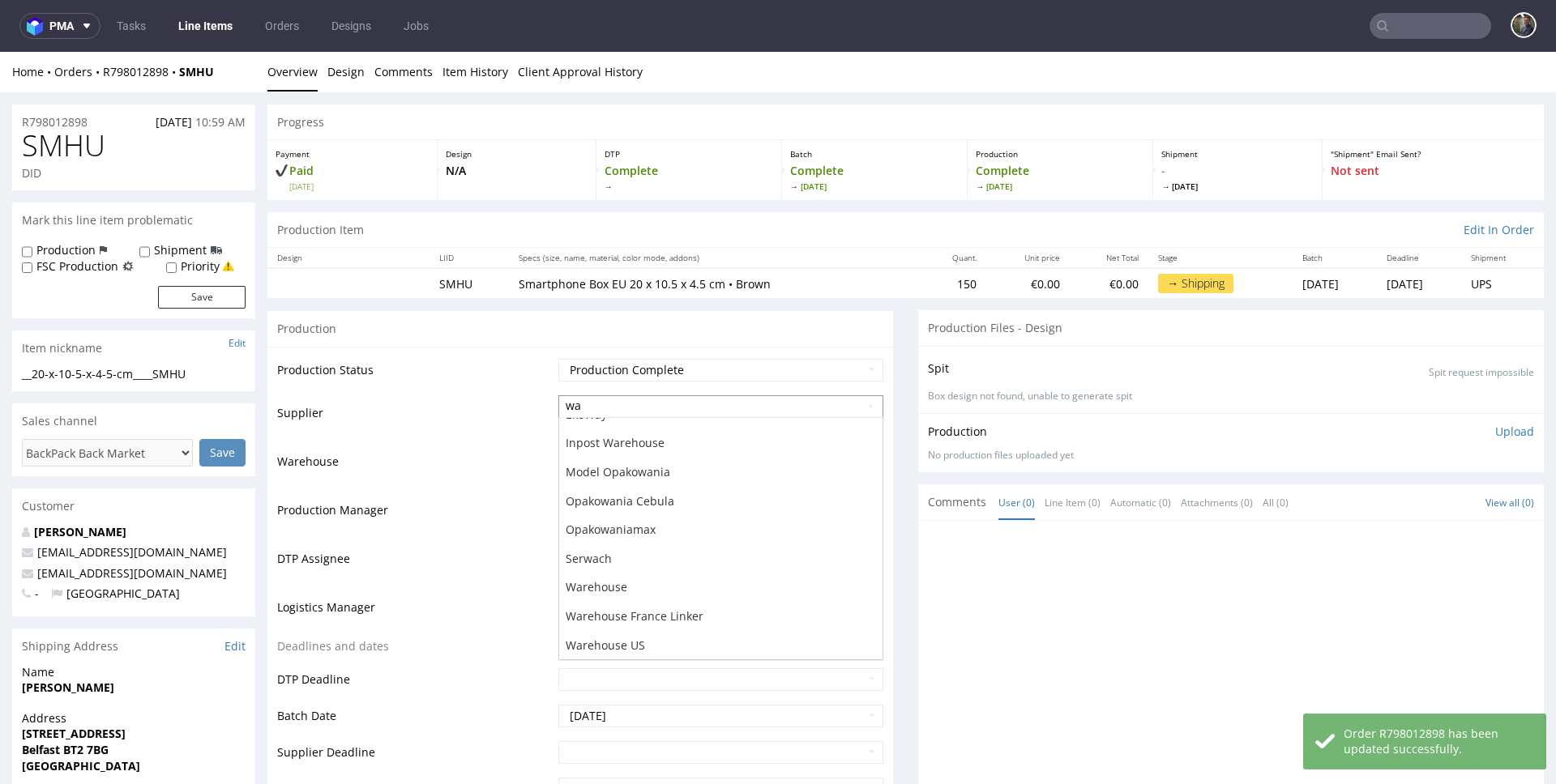 scroll, scrollTop: 104, scrollLeft: 0, axis: vertical 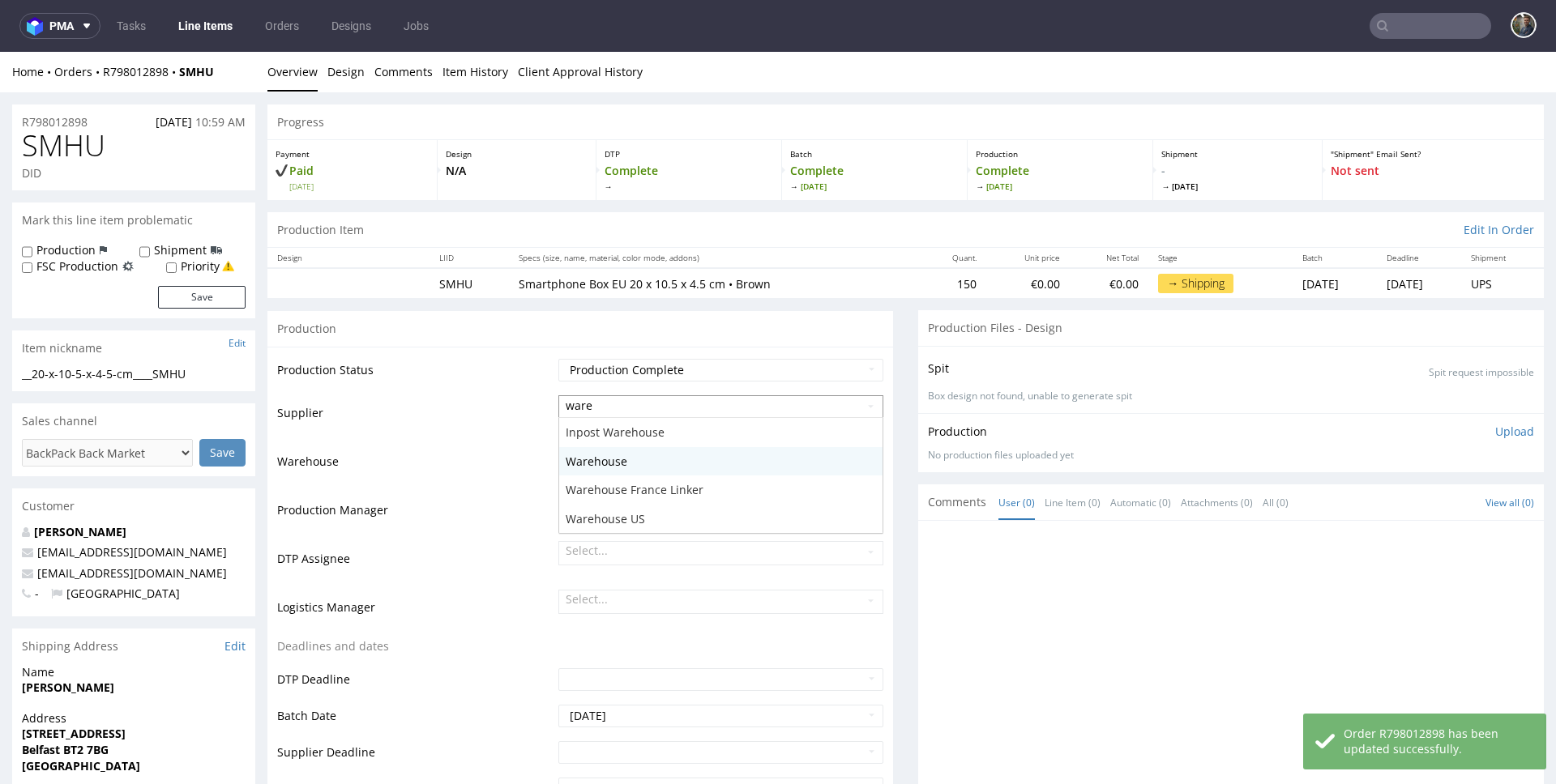 type 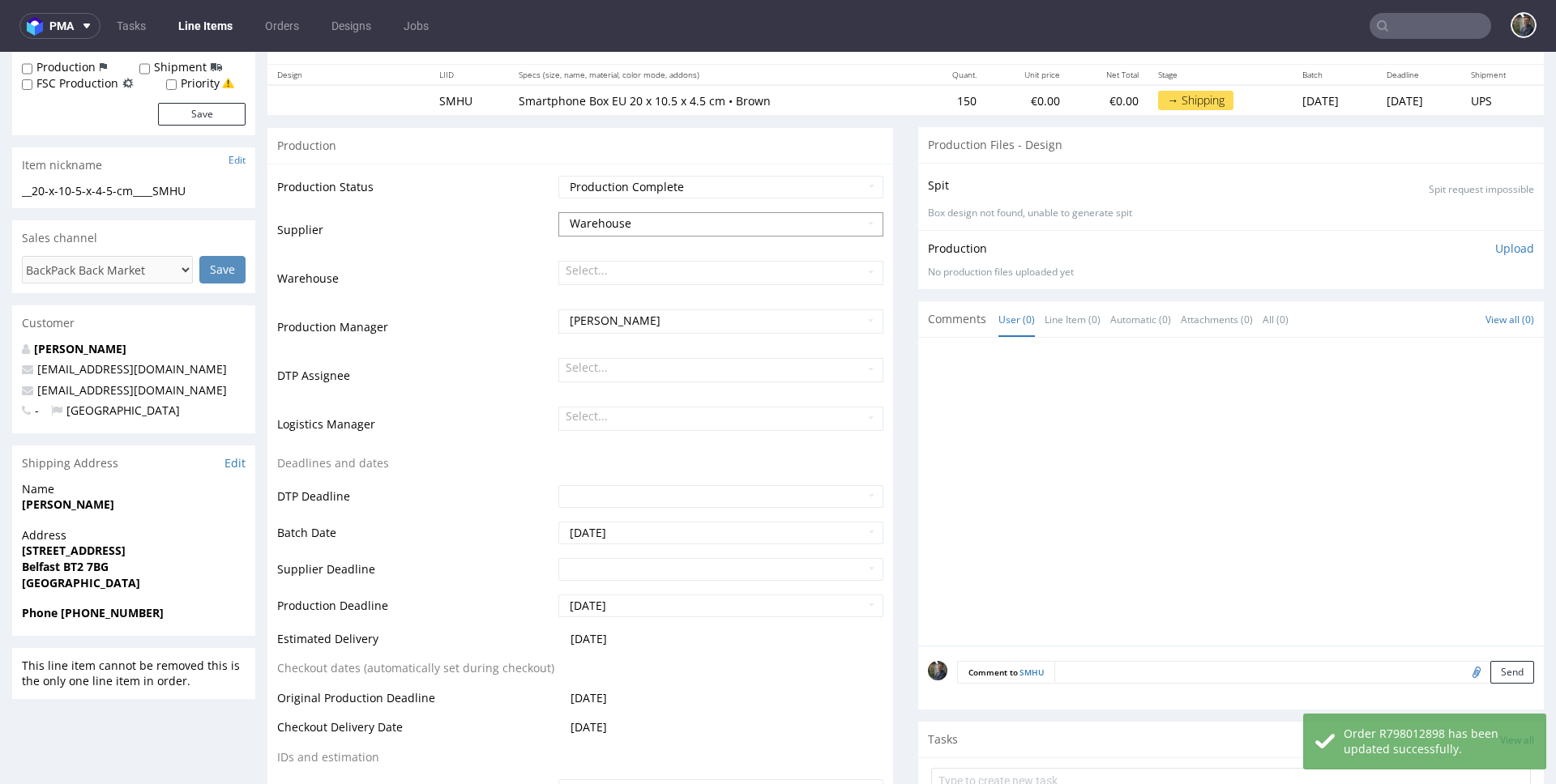 scroll, scrollTop: 362, scrollLeft: 0, axis: vertical 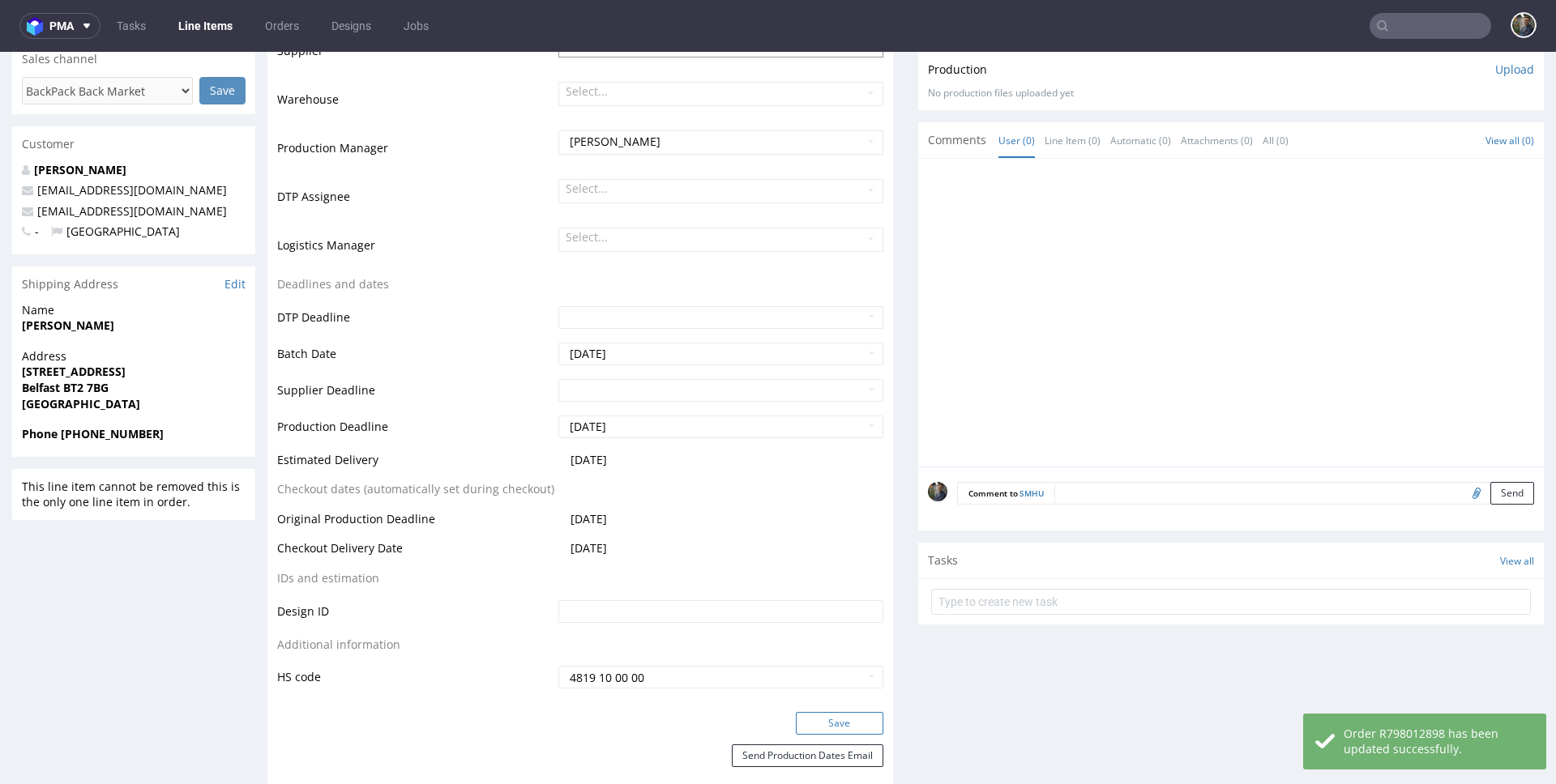 click on "Save" at bounding box center (840, 723) 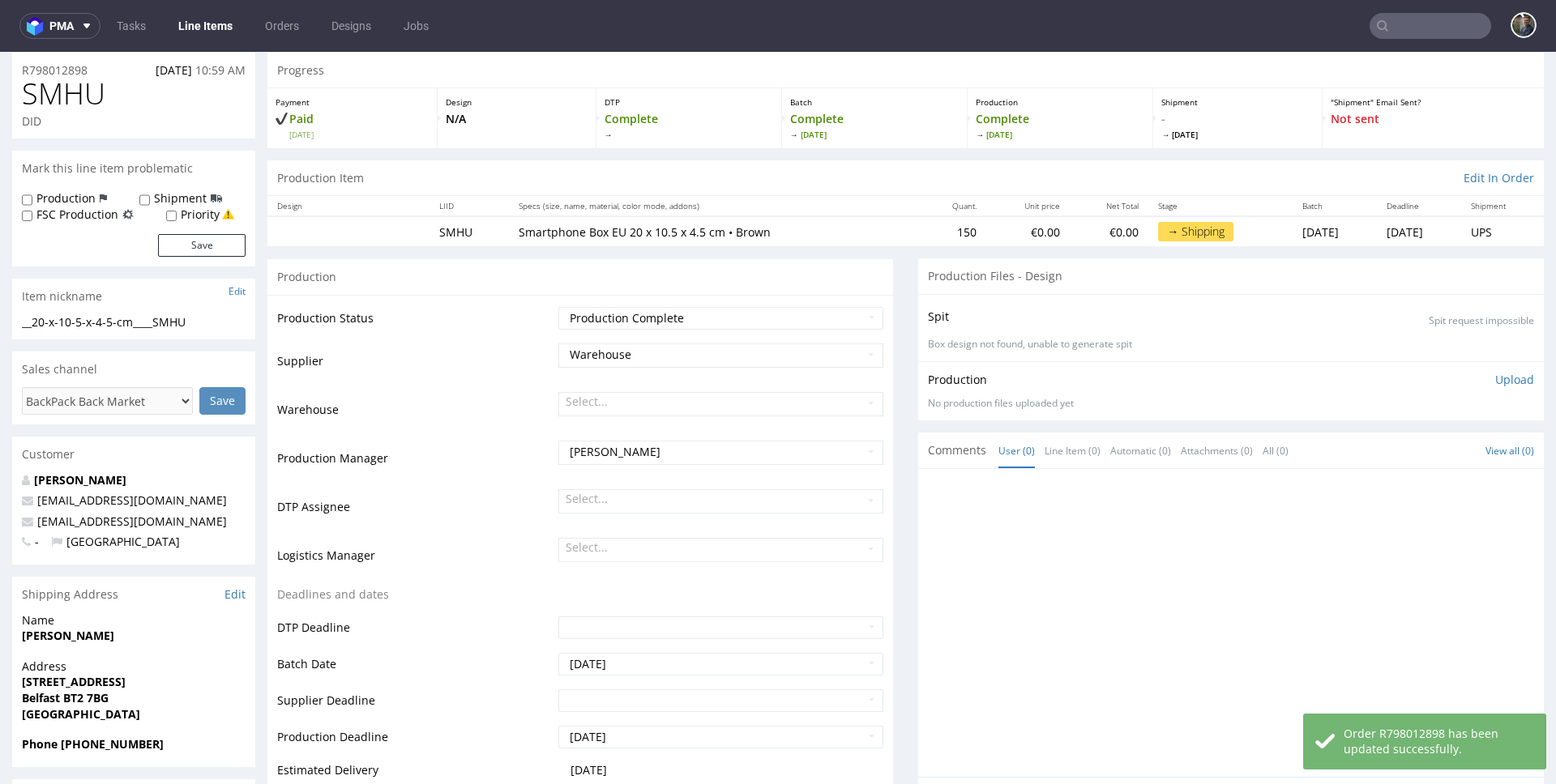 scroll, scrollTop: 0, scrollLeft: 0, axis: both 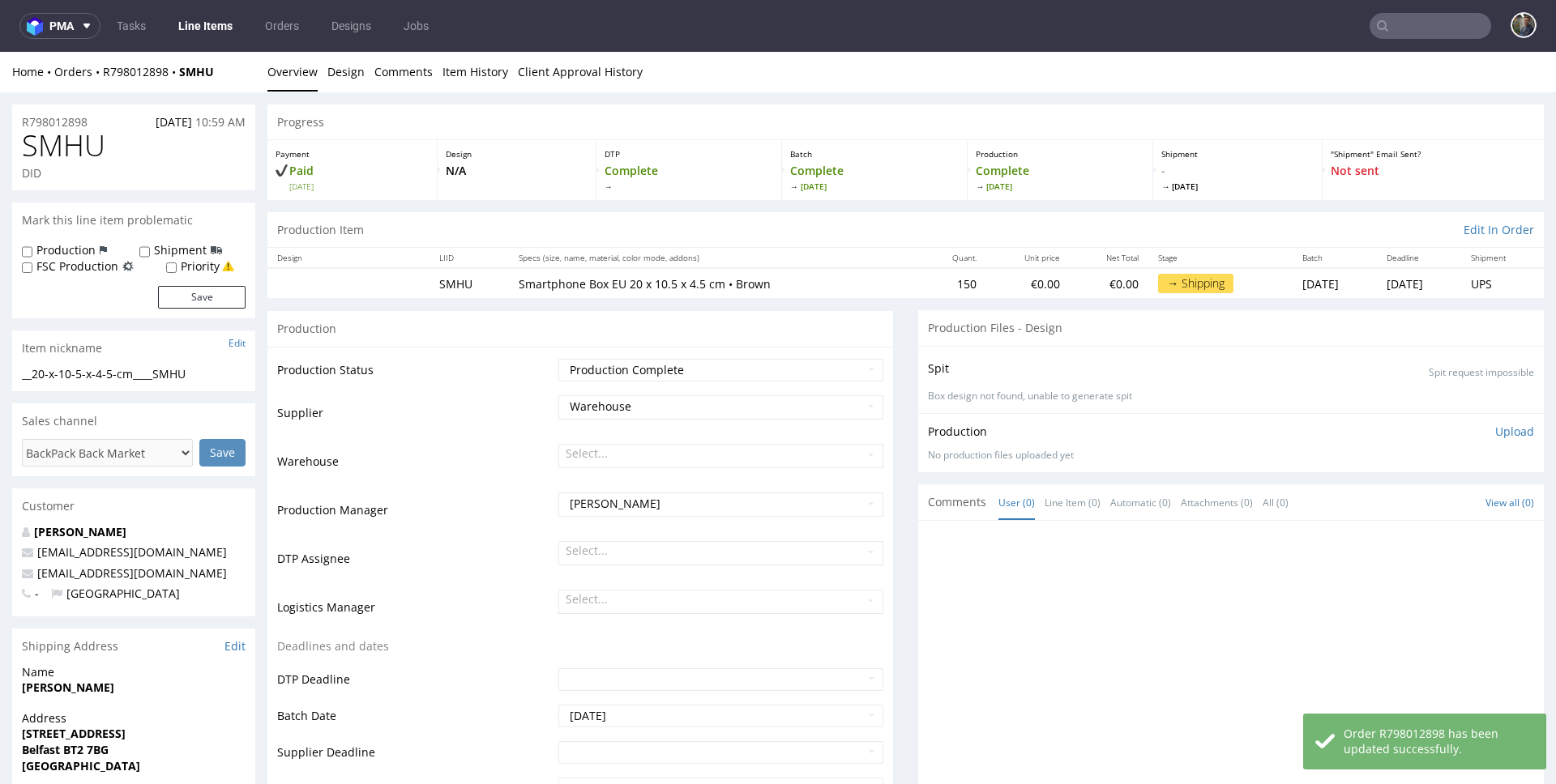 click on "Supplier" at bounding box center [416, 418] 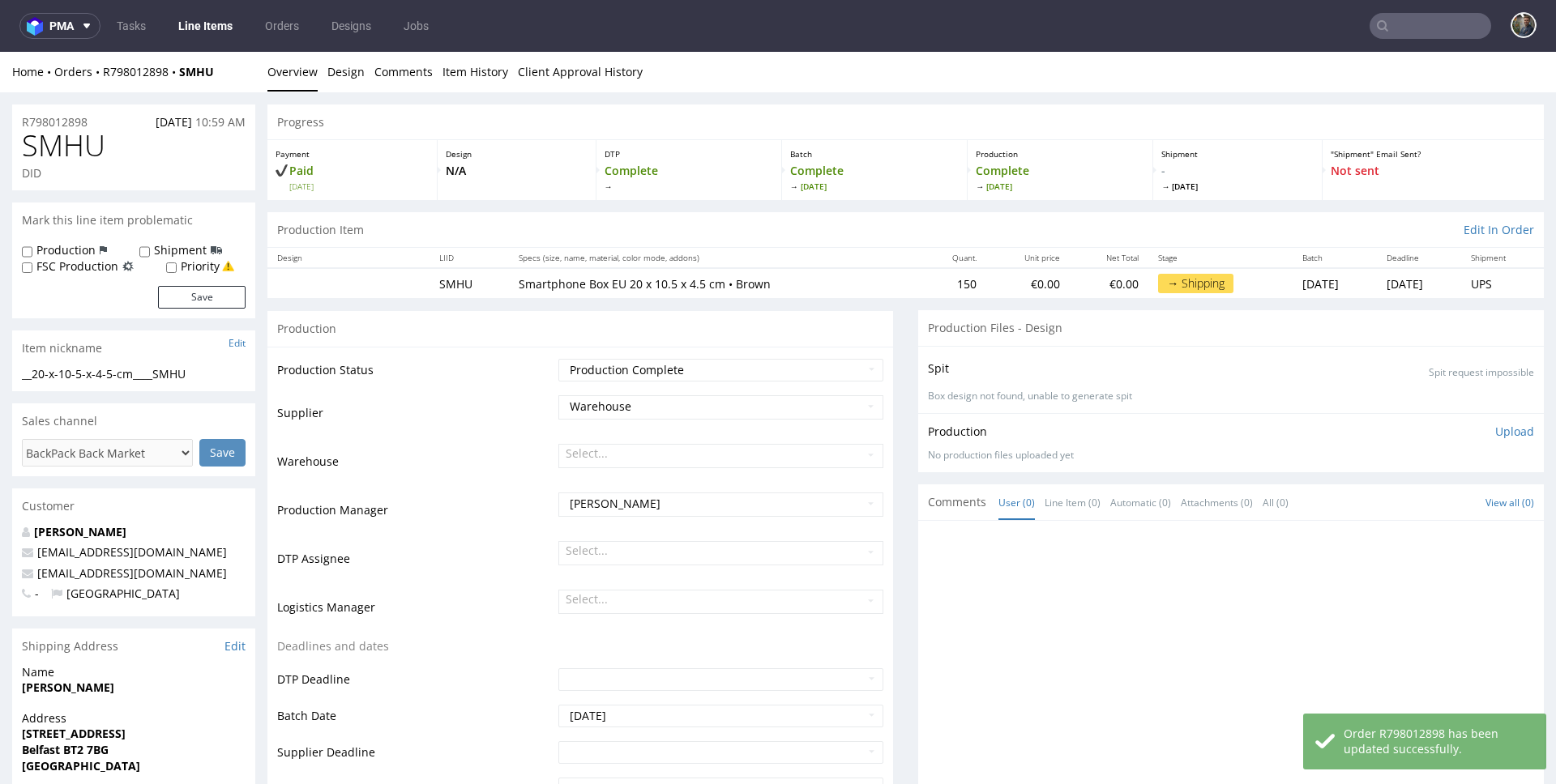 click at bounding box center (1430, 26) 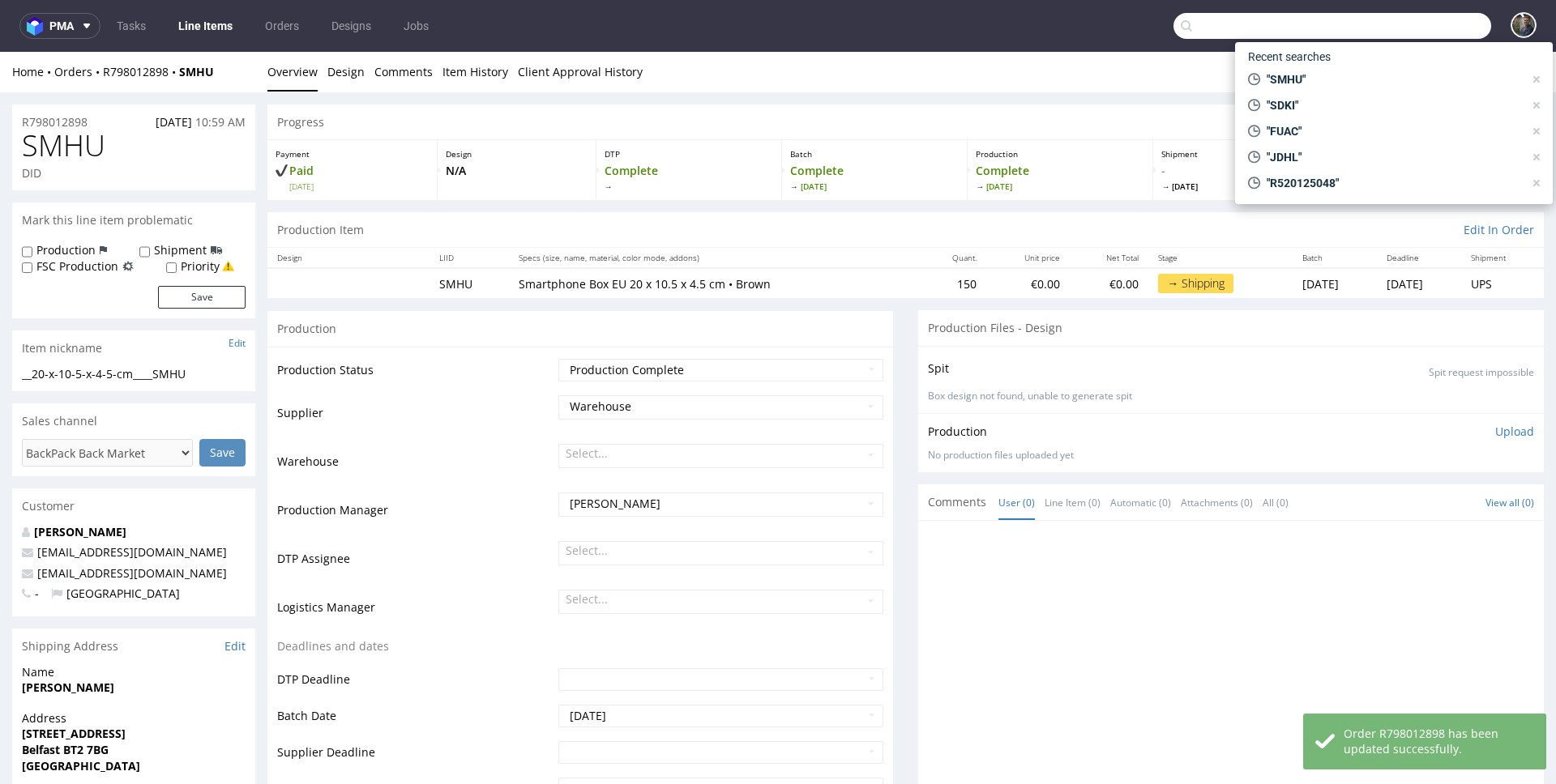 paste on "OENG" 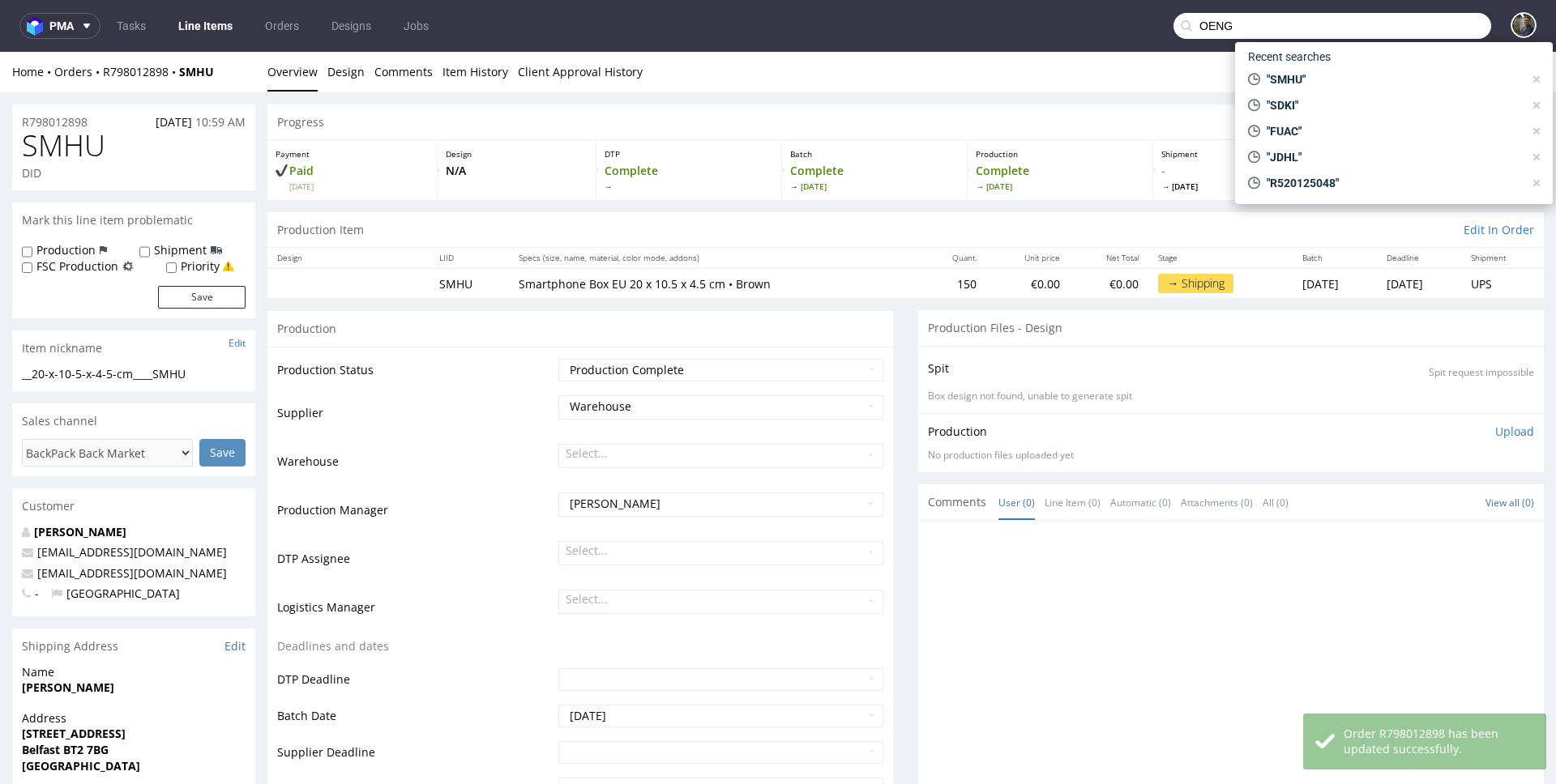 type on "OENG" 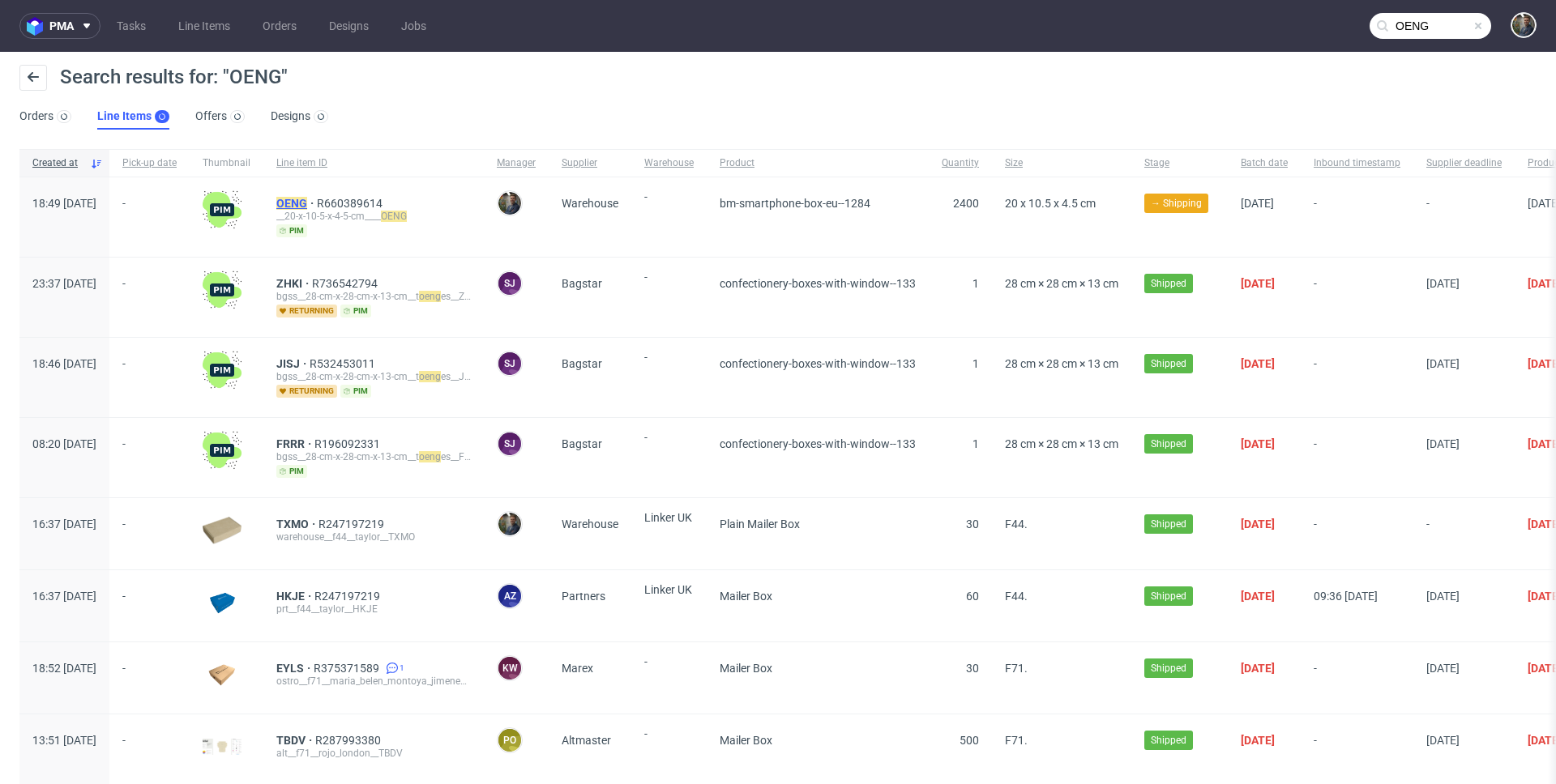 click on "OENG" 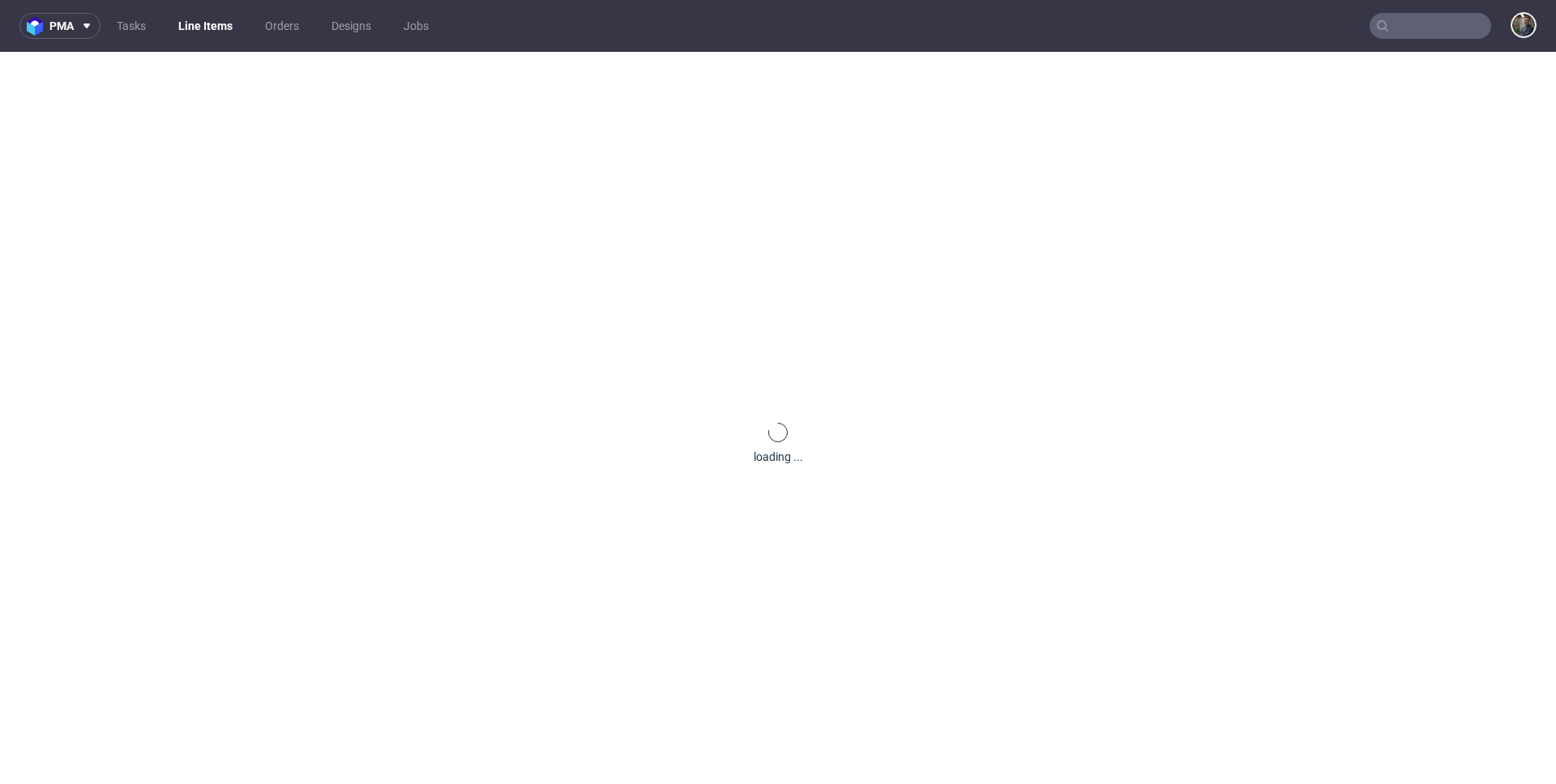 scroll, scrollTop: 0, scrollLeft: 0, axis: both 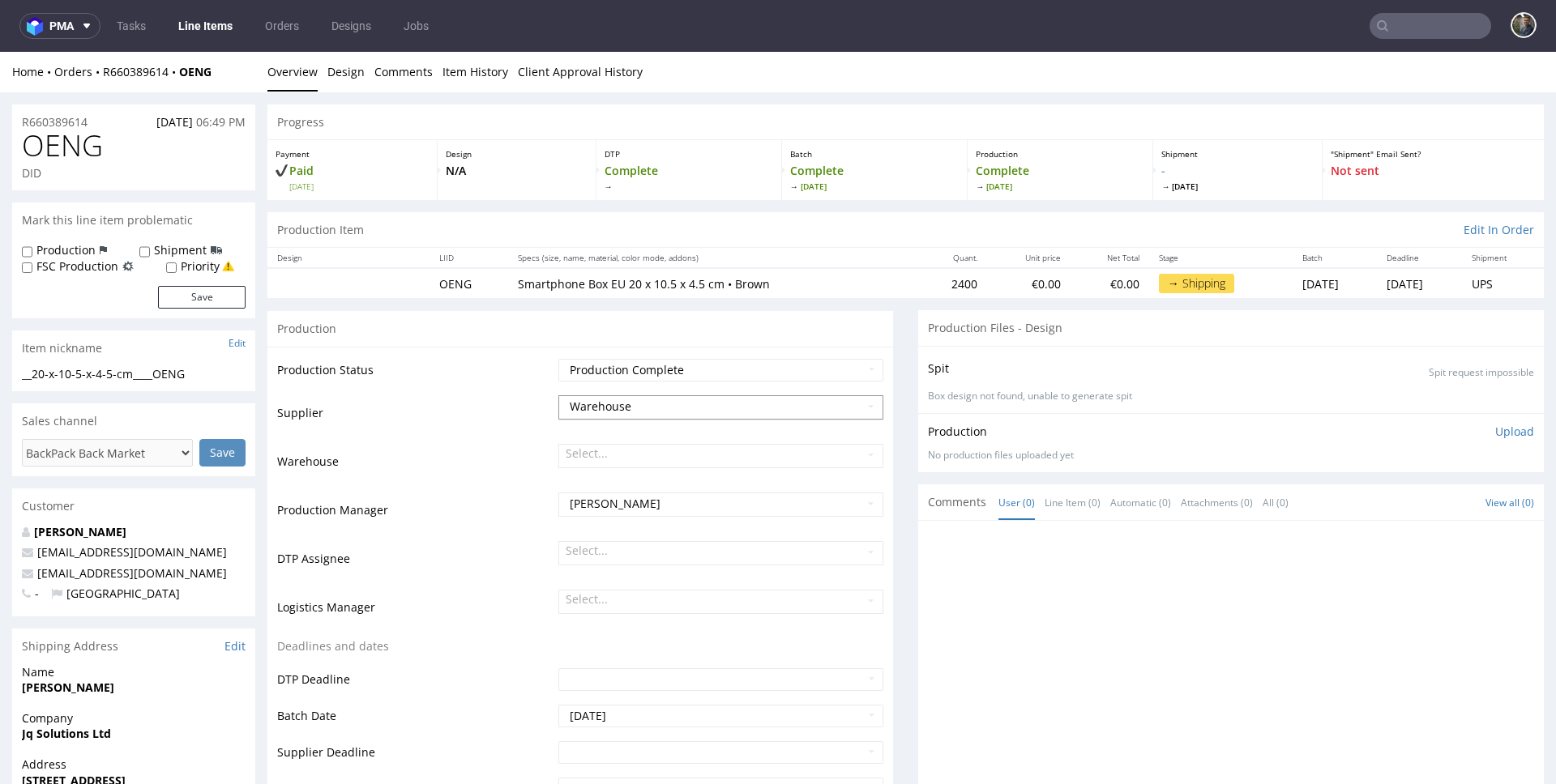 click on "Warehouse" at bounding box center (721, 407) 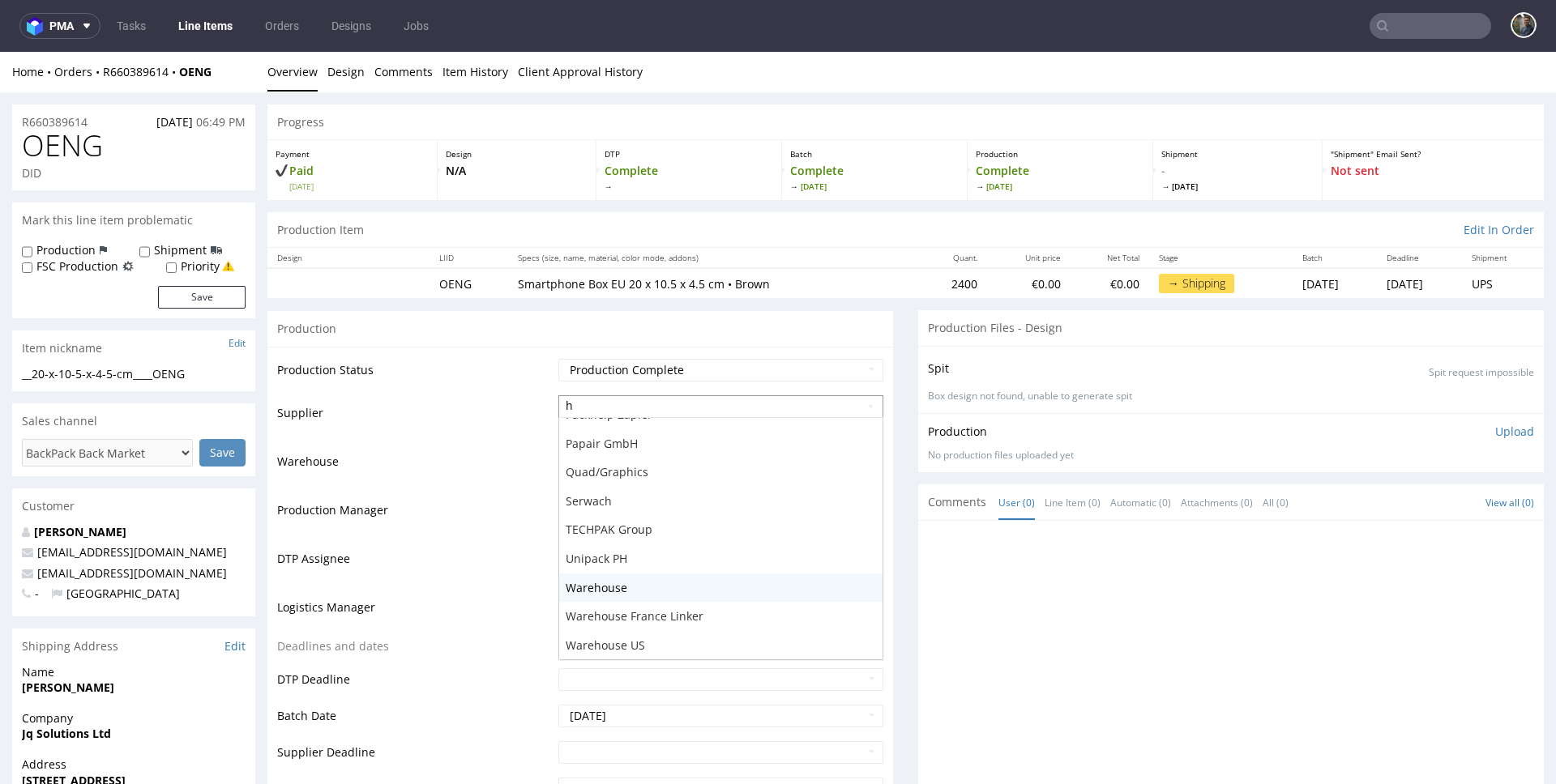 scroll, scrollTop: 0, scrollLeft: 0, axis: both 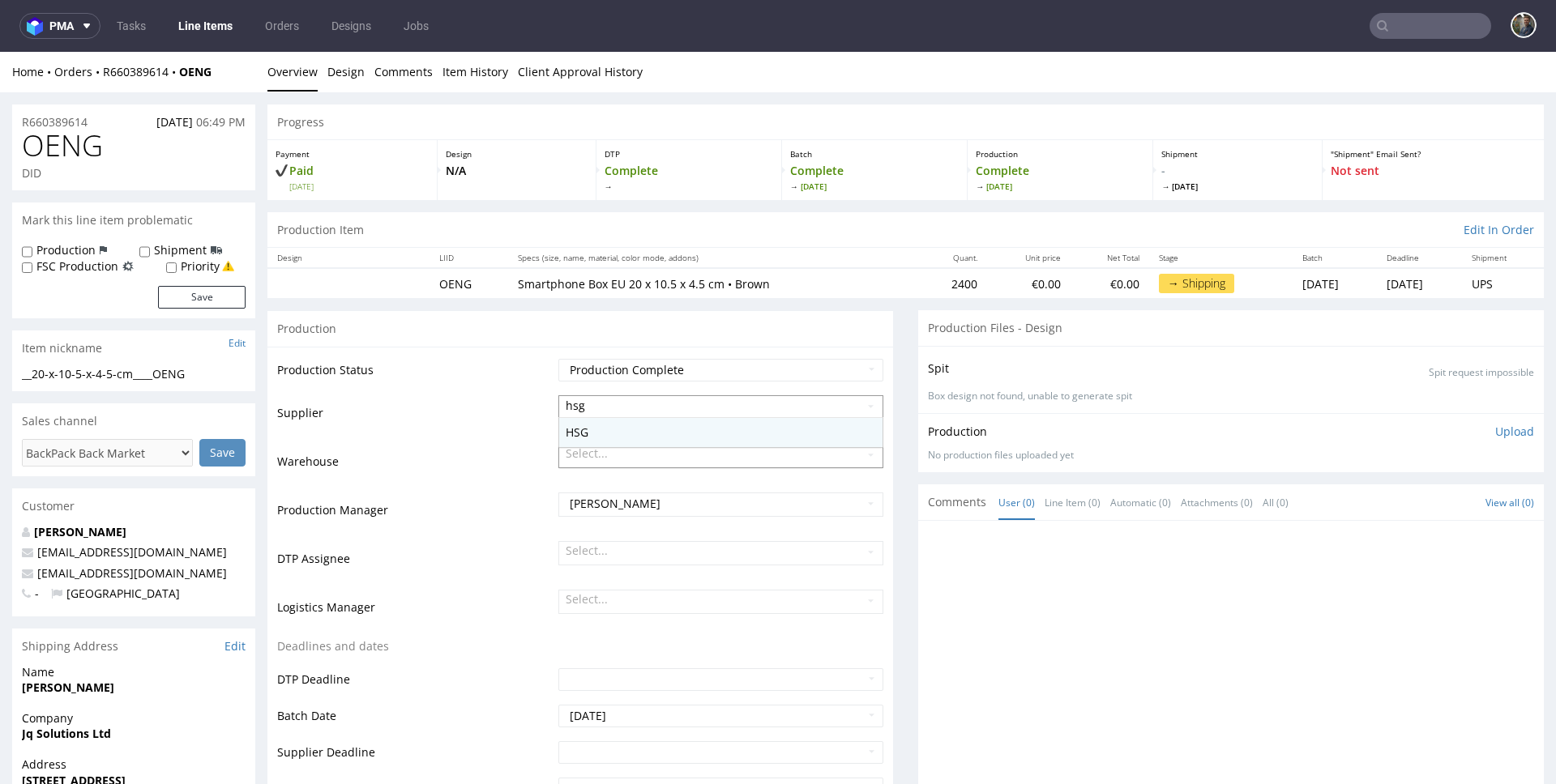 type on "hsg" 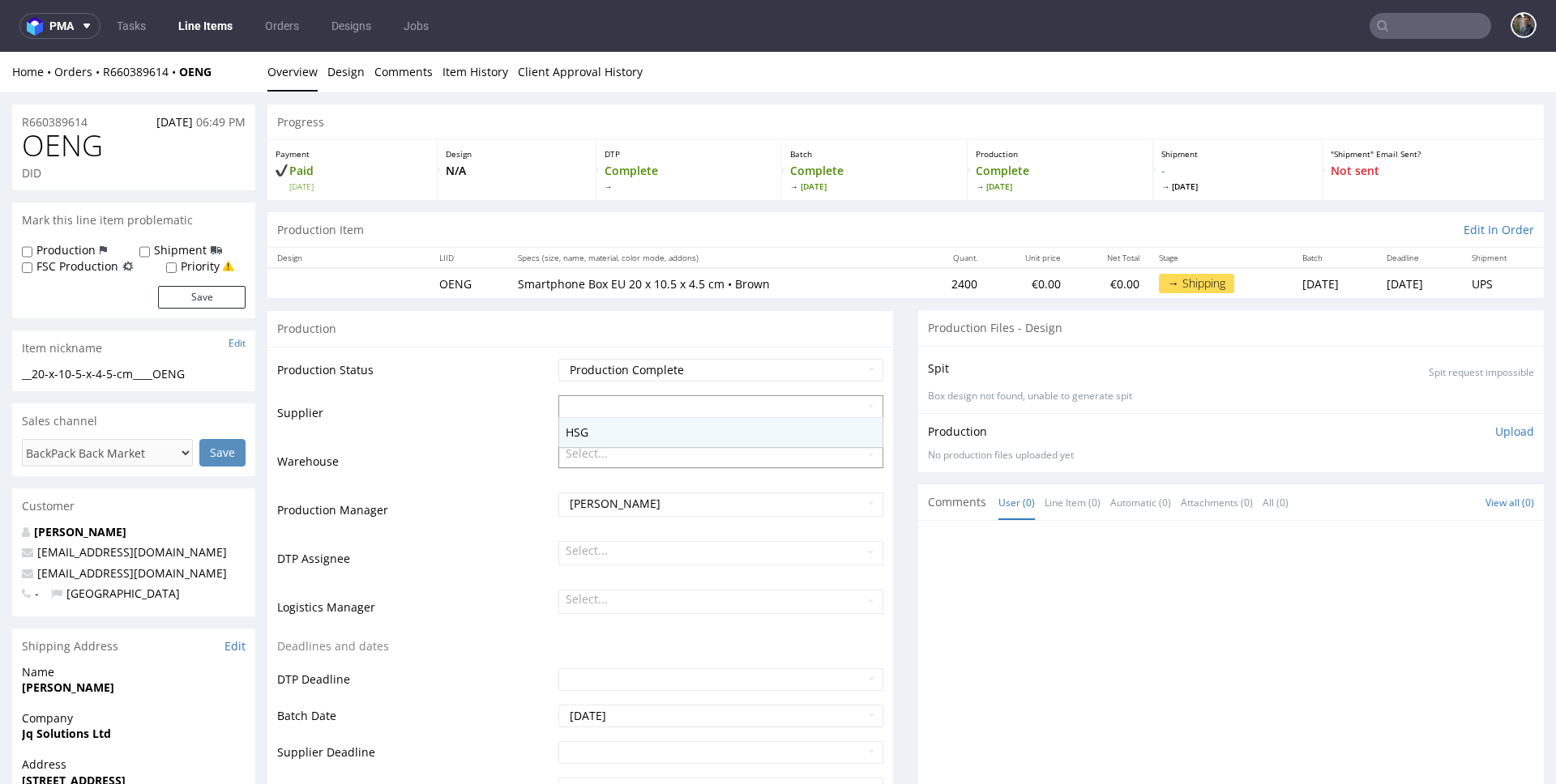 click on "Select..." at bounding box center (721, 455) 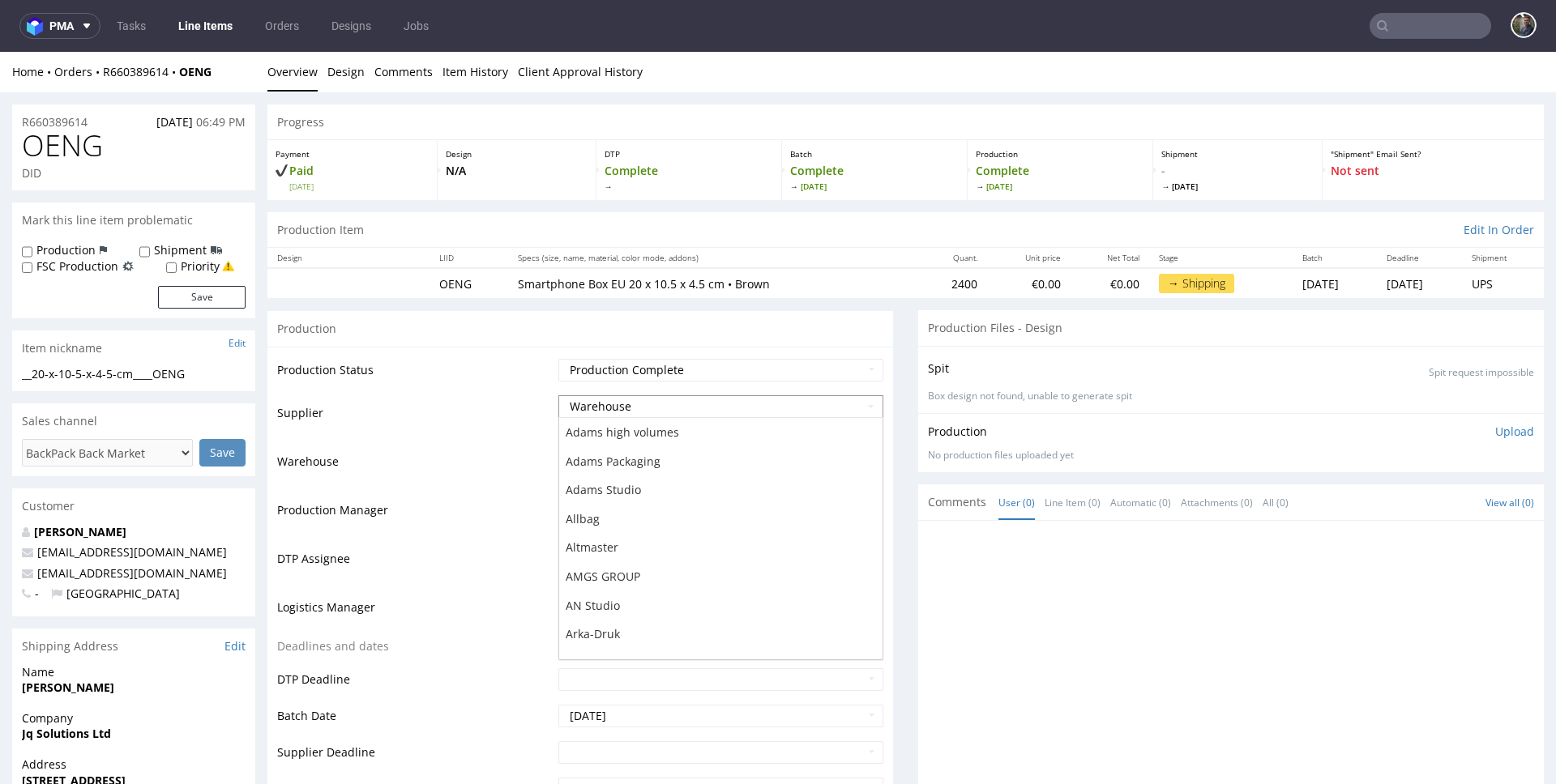 click on "Warehouse" at bounding box center (721, 407) 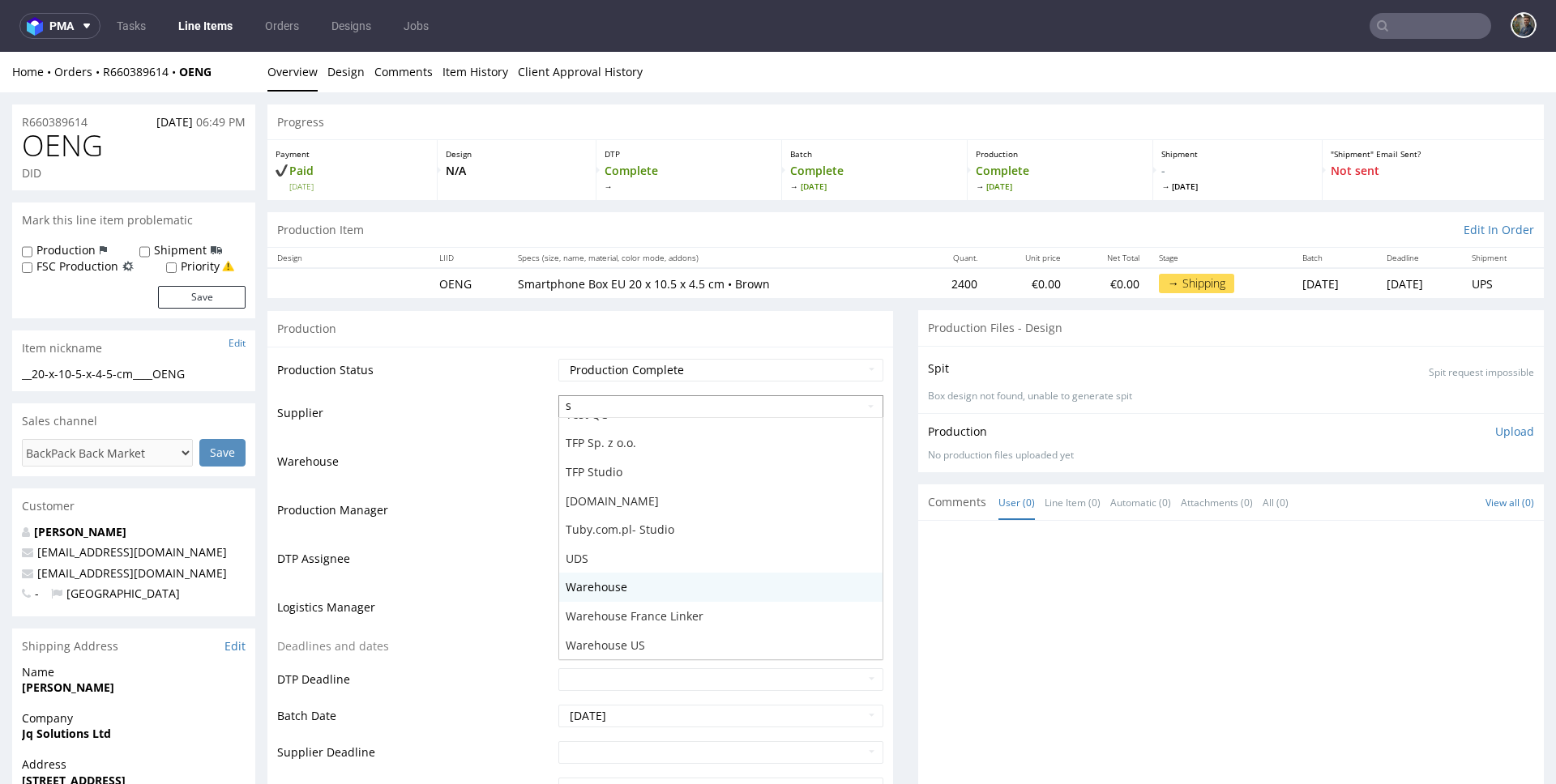 scroll, scrollTop: 0, scrollLeft: 0, axis: both 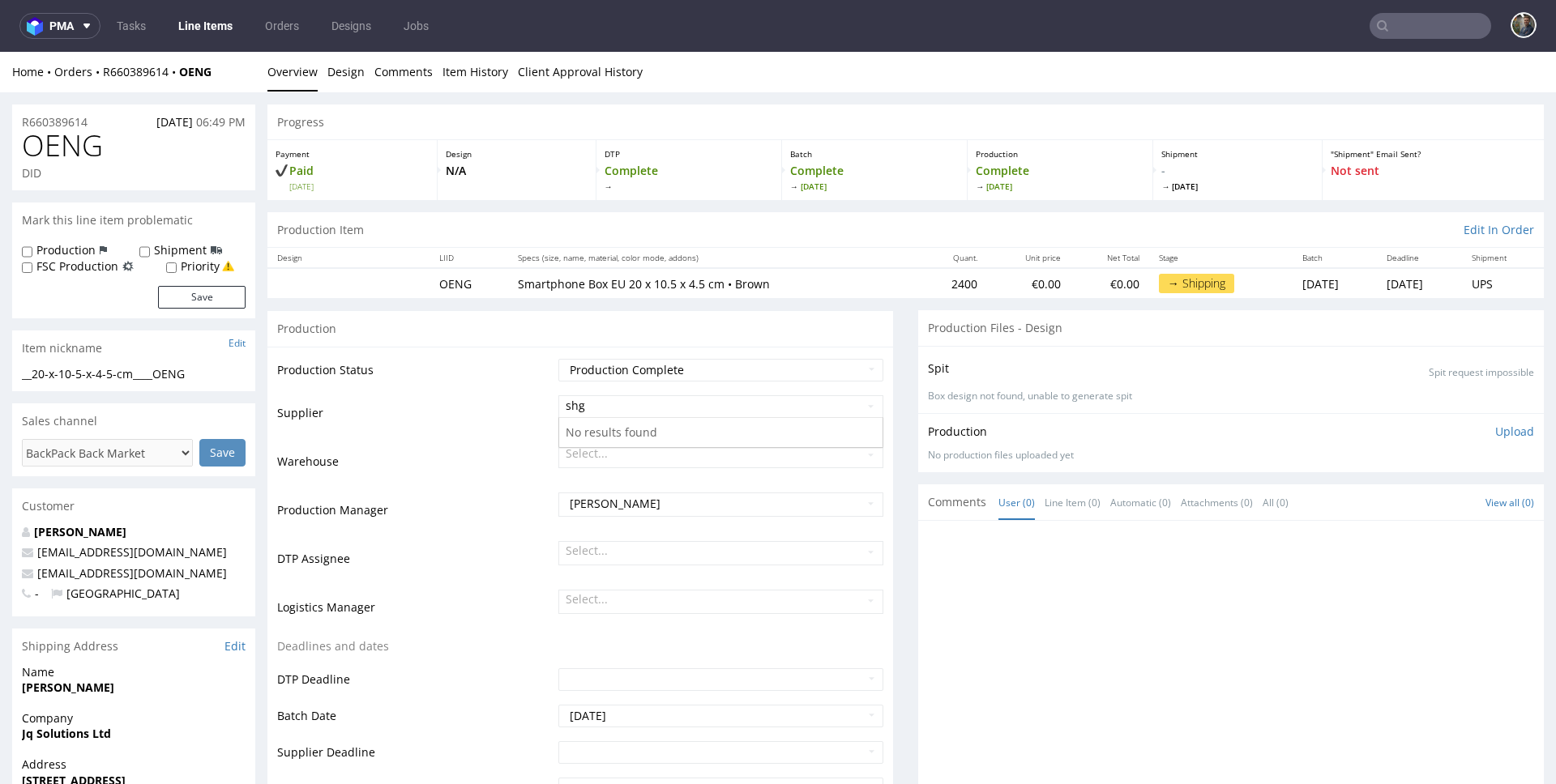 drag, startPoint x: 592, startPoint y: 407, endPoint x: 524, endPoint y: 409, distance: 68.02941 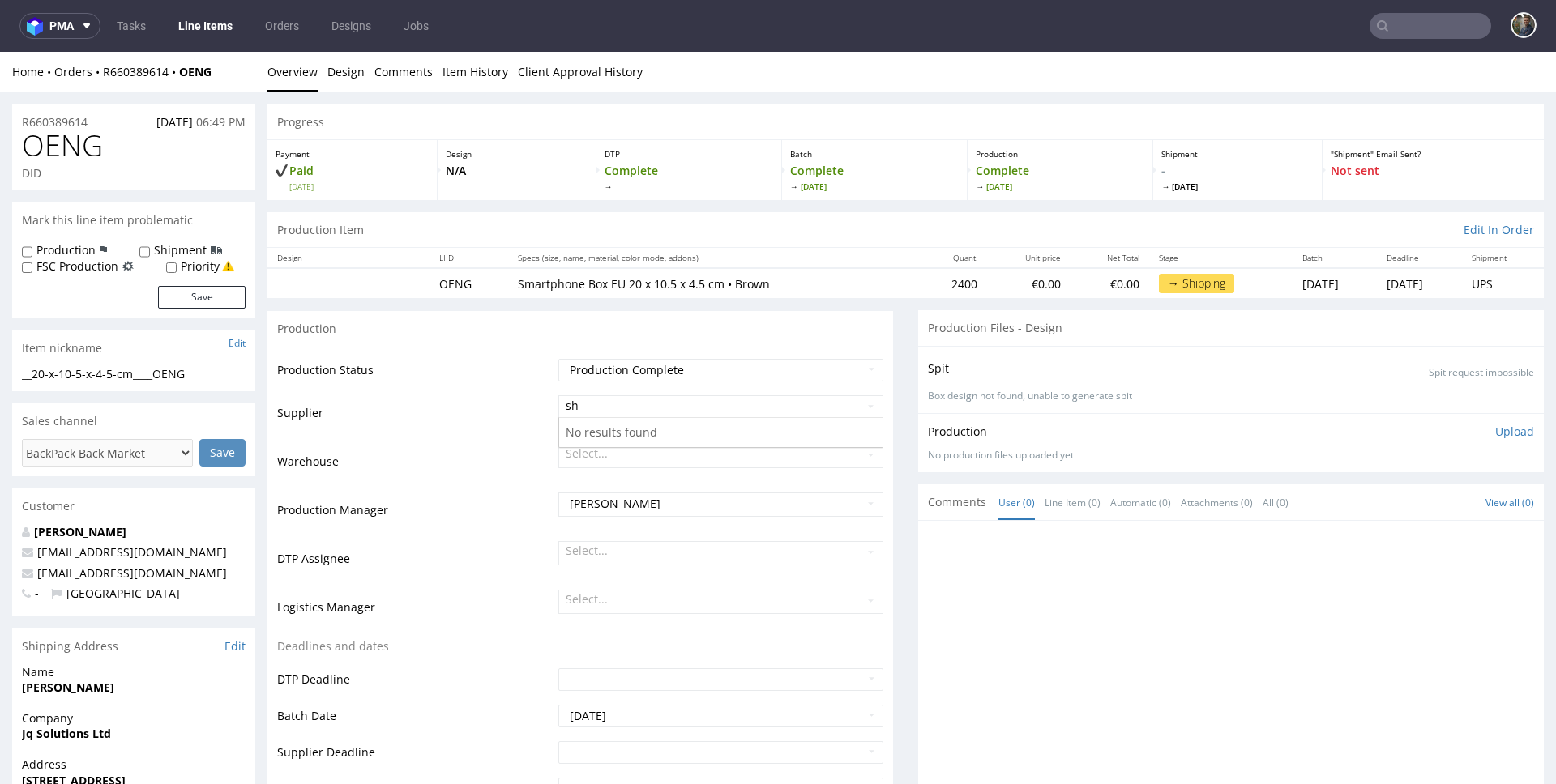 type on "s" 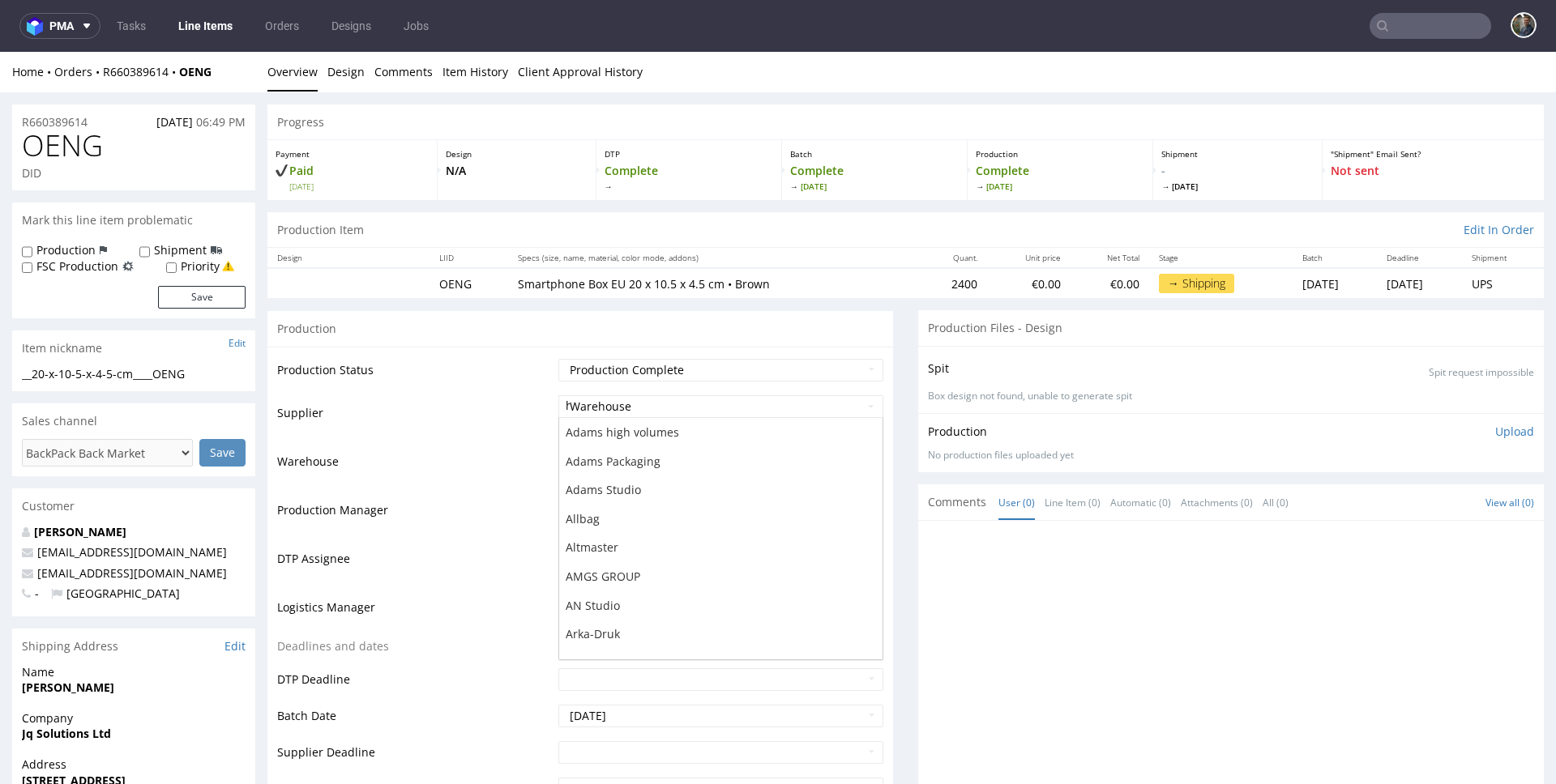 type on "hsg" 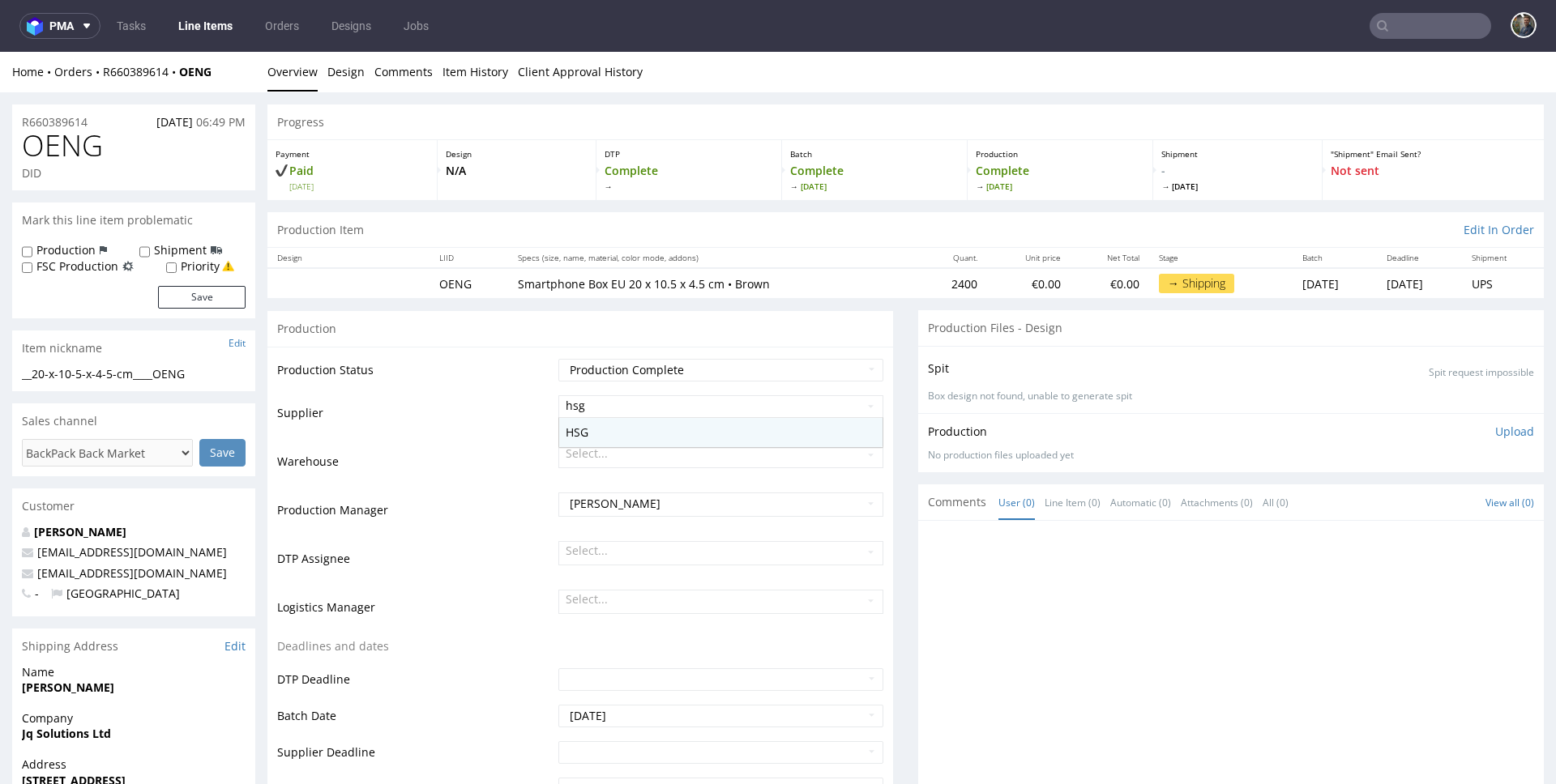 type 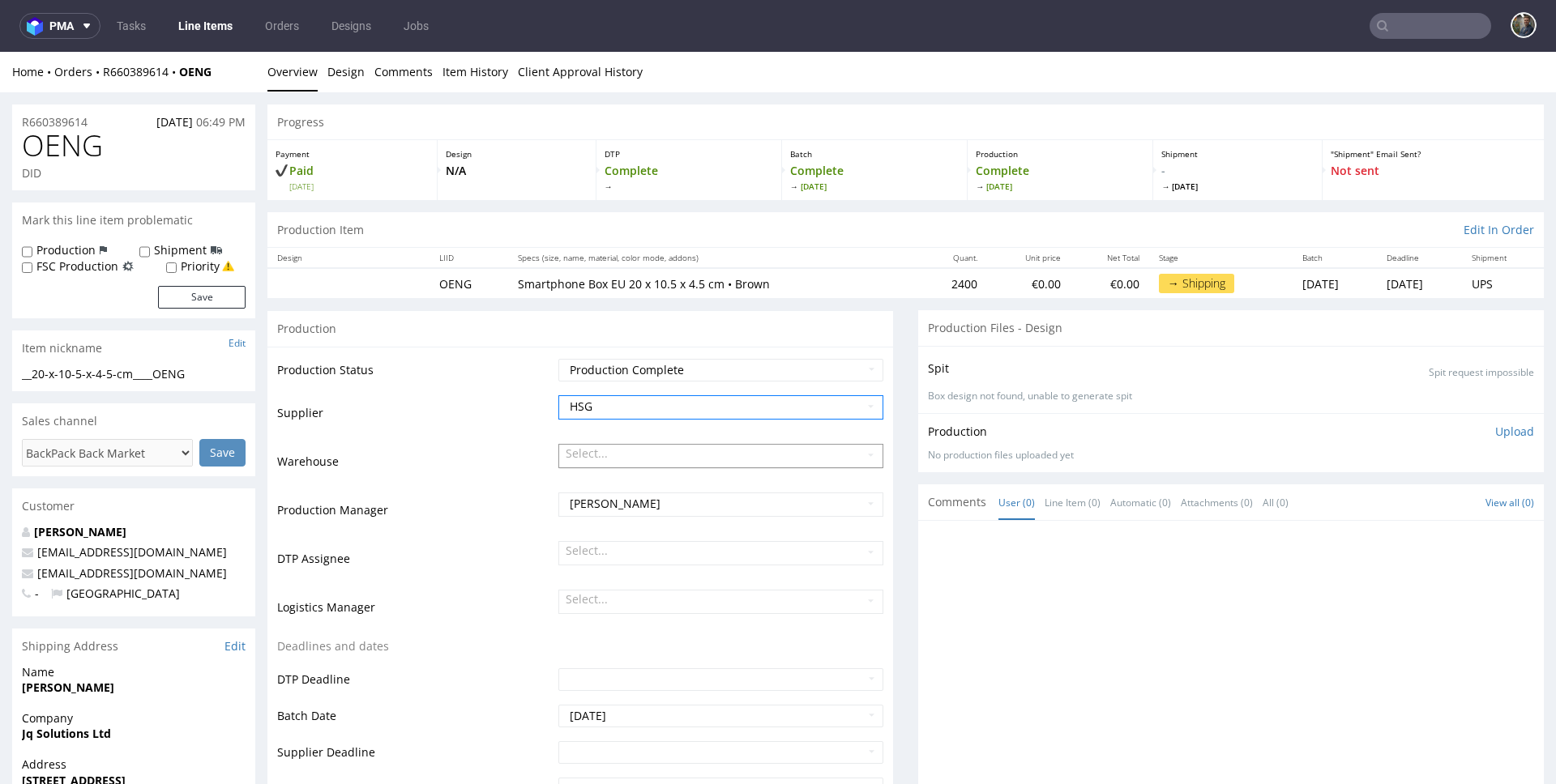 scroll, scrollTop: 530, scrollLeft: 0, axis: vertical 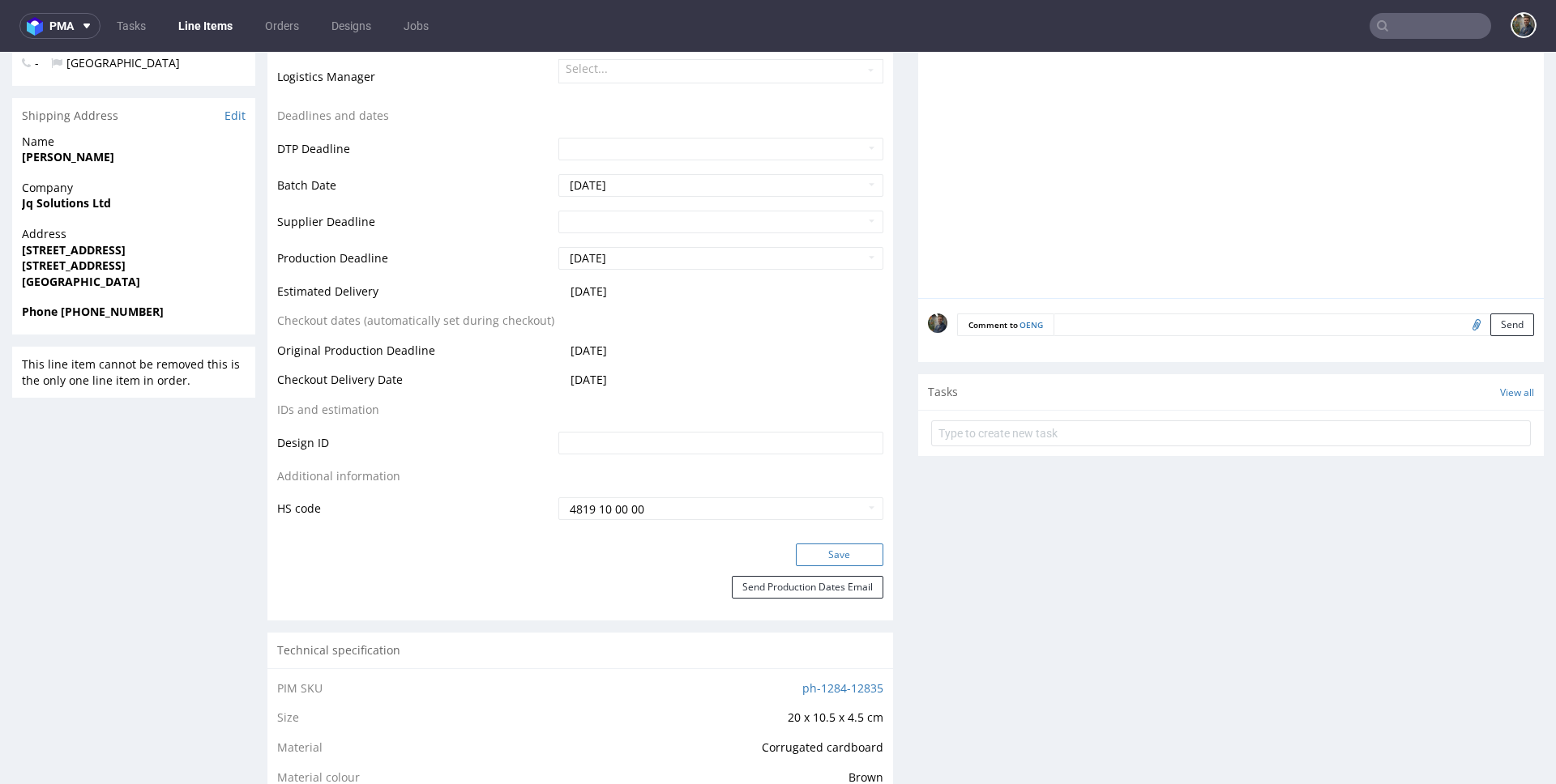 click on "Save" at bounding box center [840, 555] 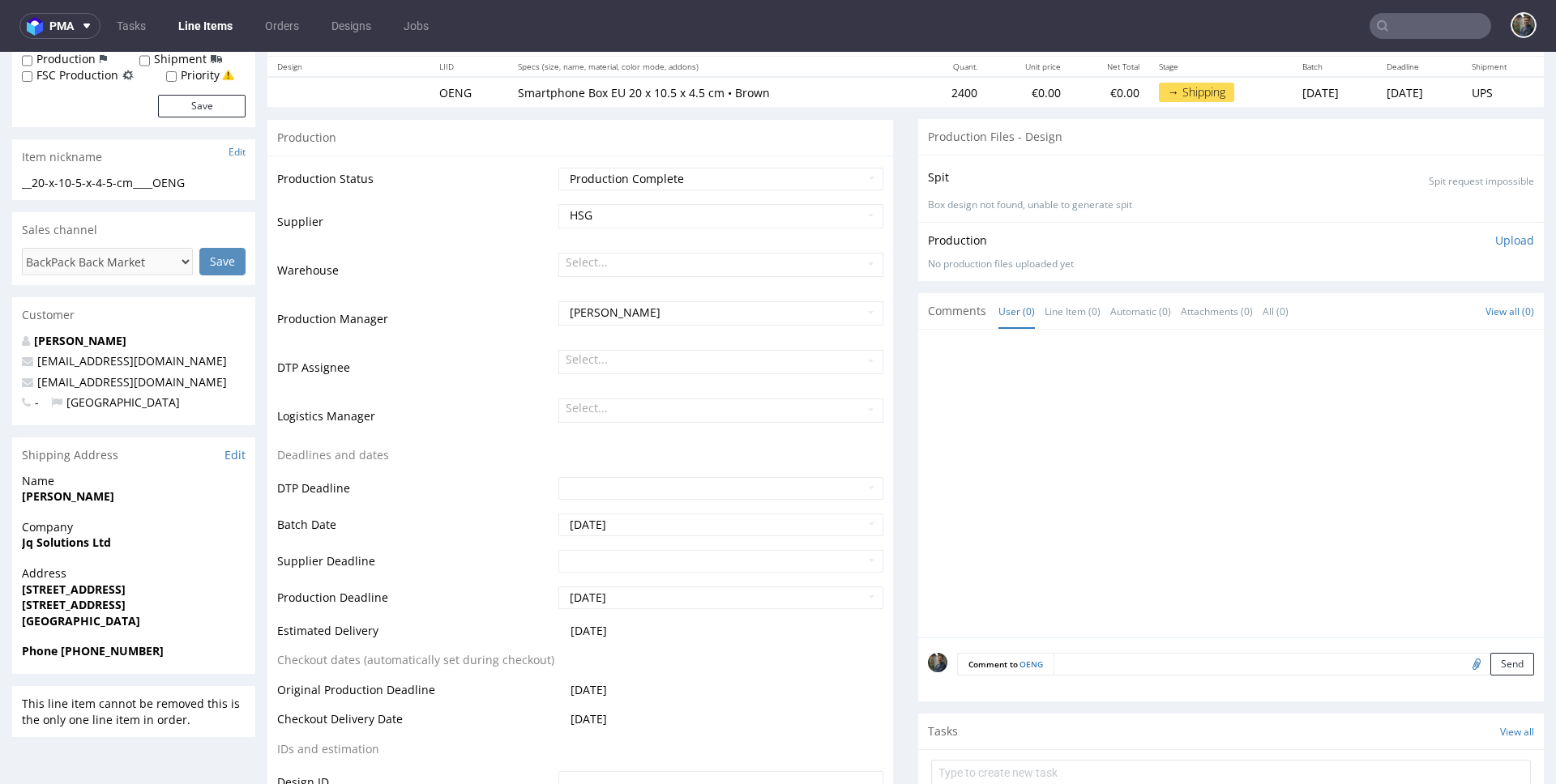 scroll, scrollTop: 207, scrollLeft: 0, axis: vertical 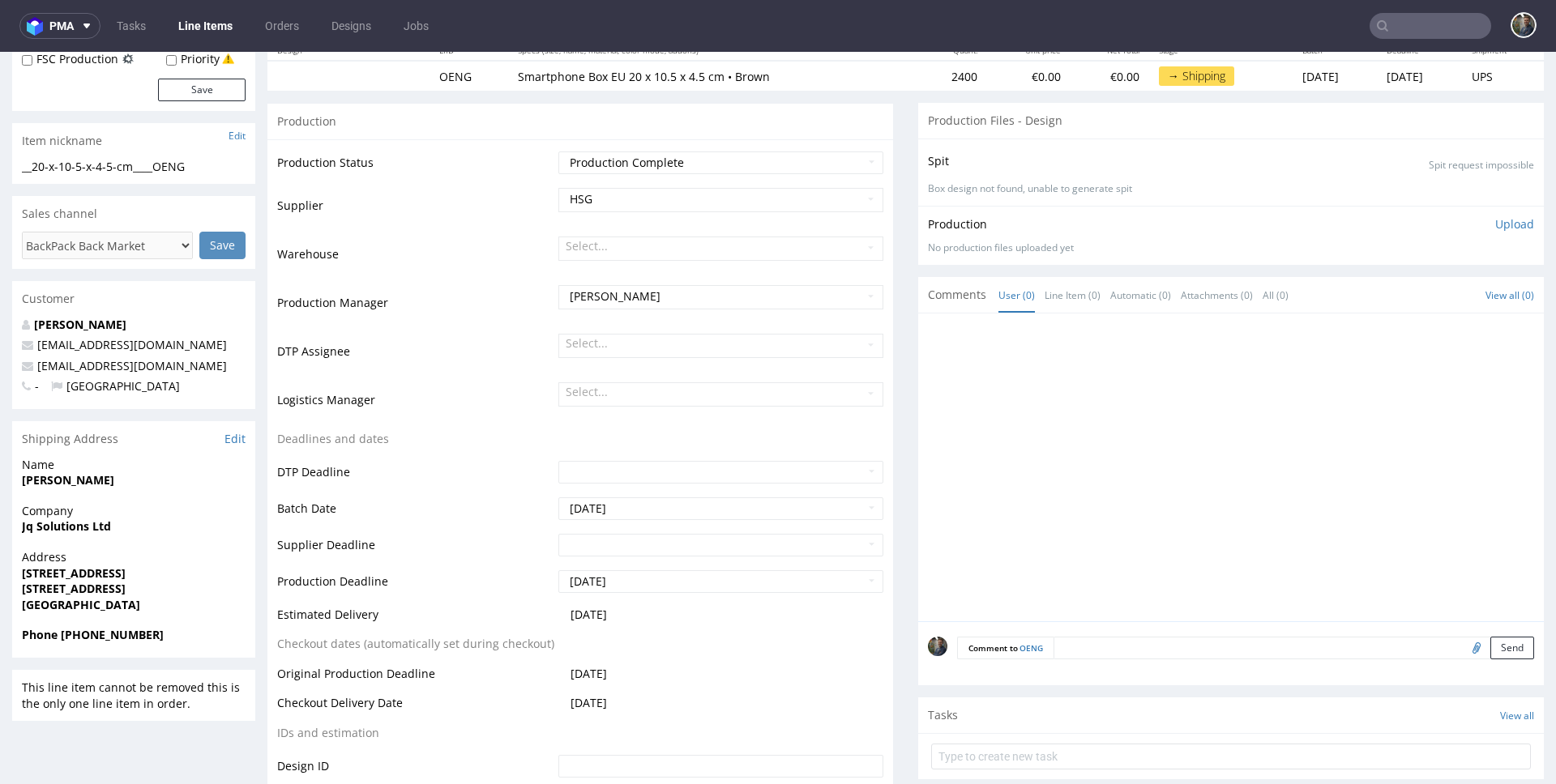 click on "Mandeep Kaur" at bounding box center (68, 479) 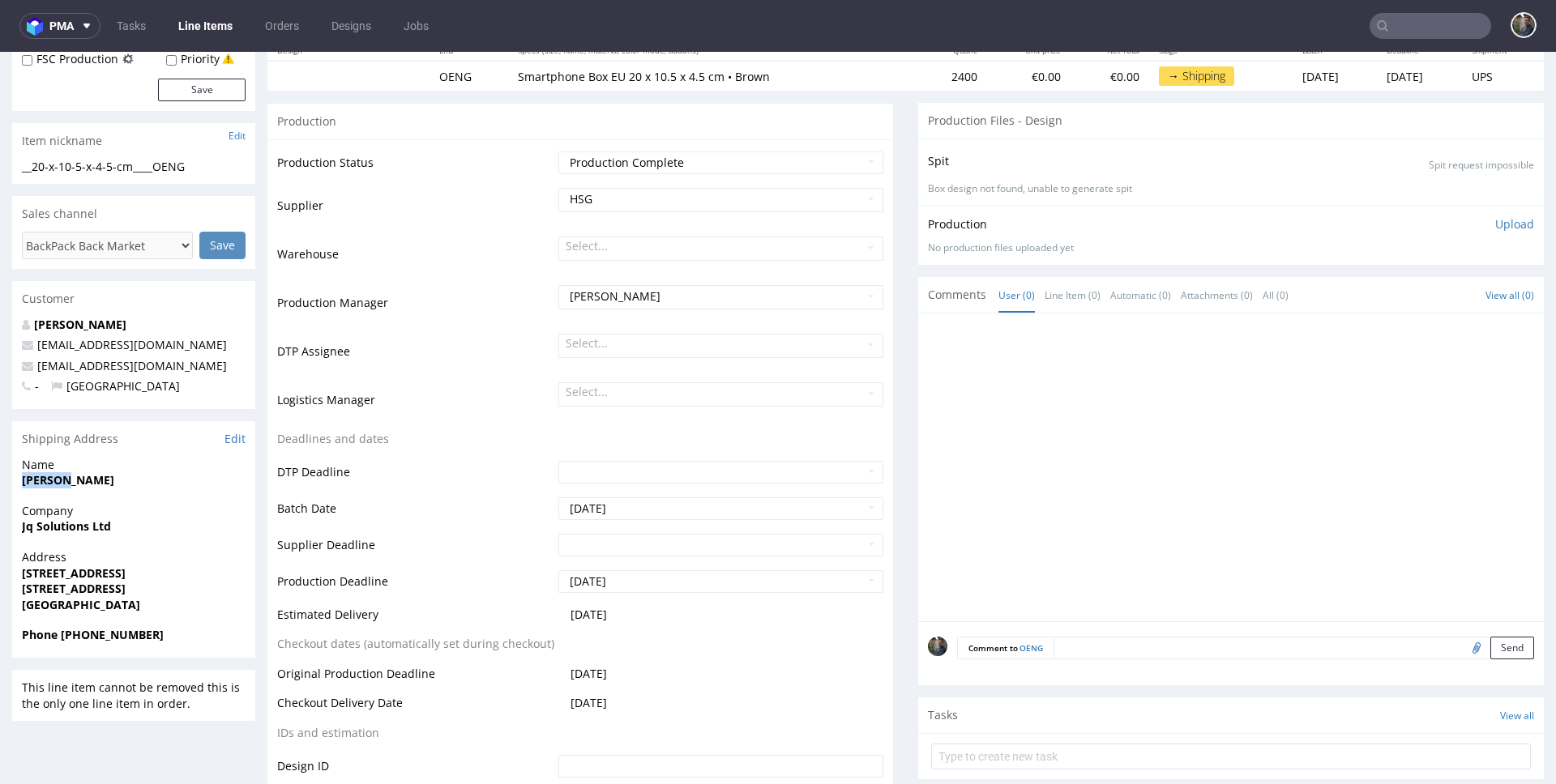 click on "Mandeep Kaur" at bounding box center [68, 479] 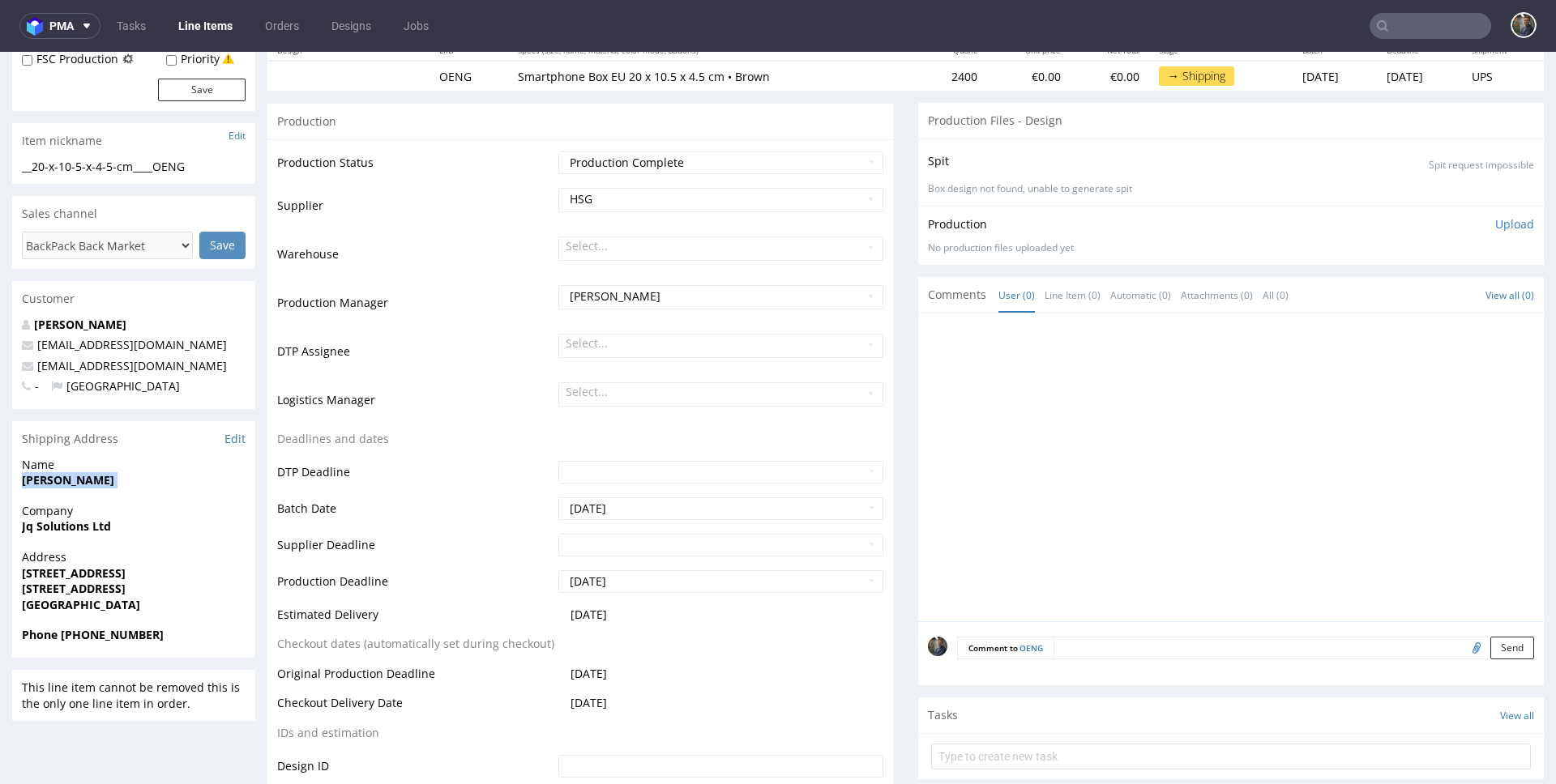 click on "Mandeep Kaur" at bounding box center [68, 479] 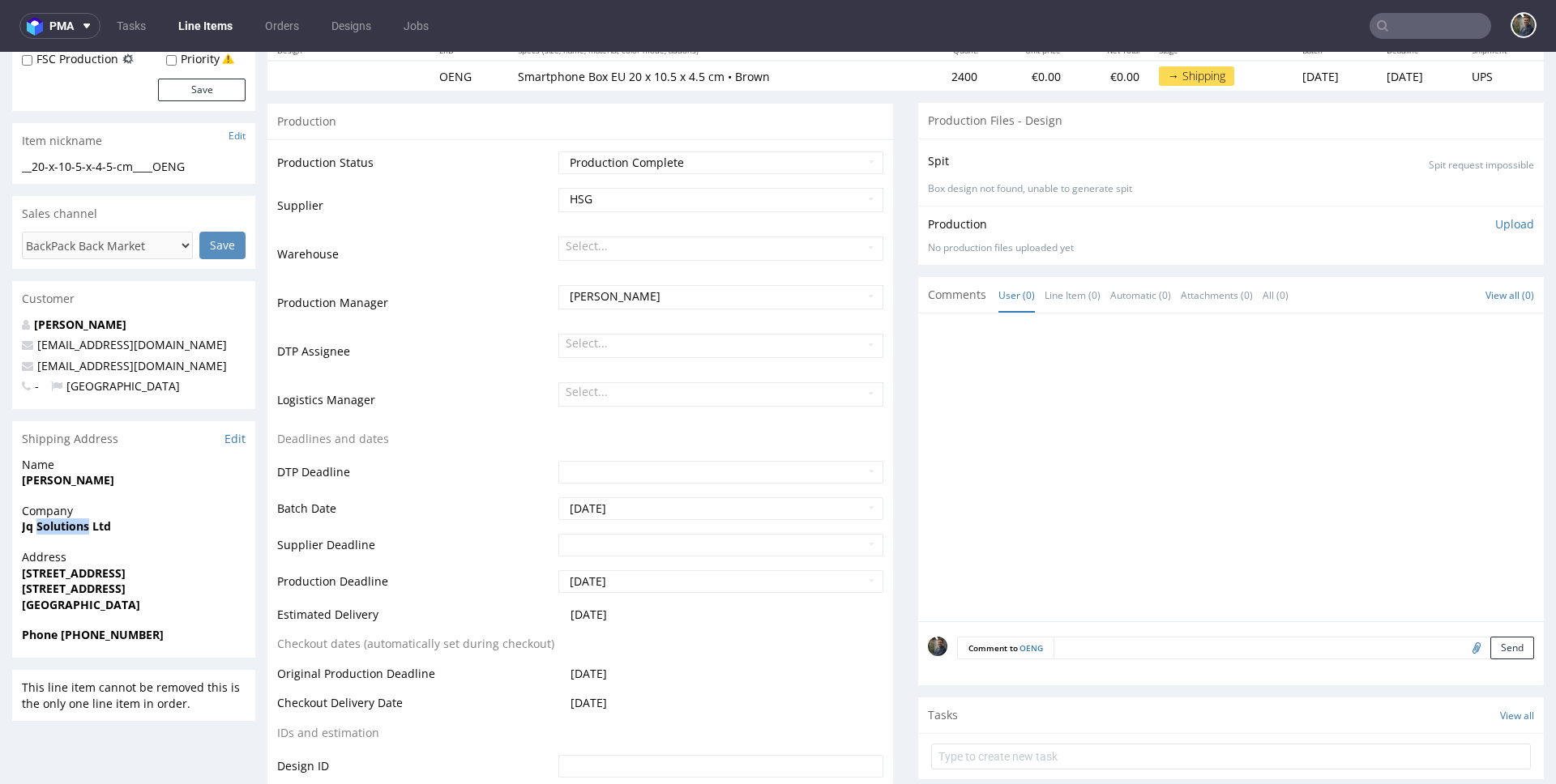 click on "Jq Solutions Ltd" at bounding box center (66, 526) 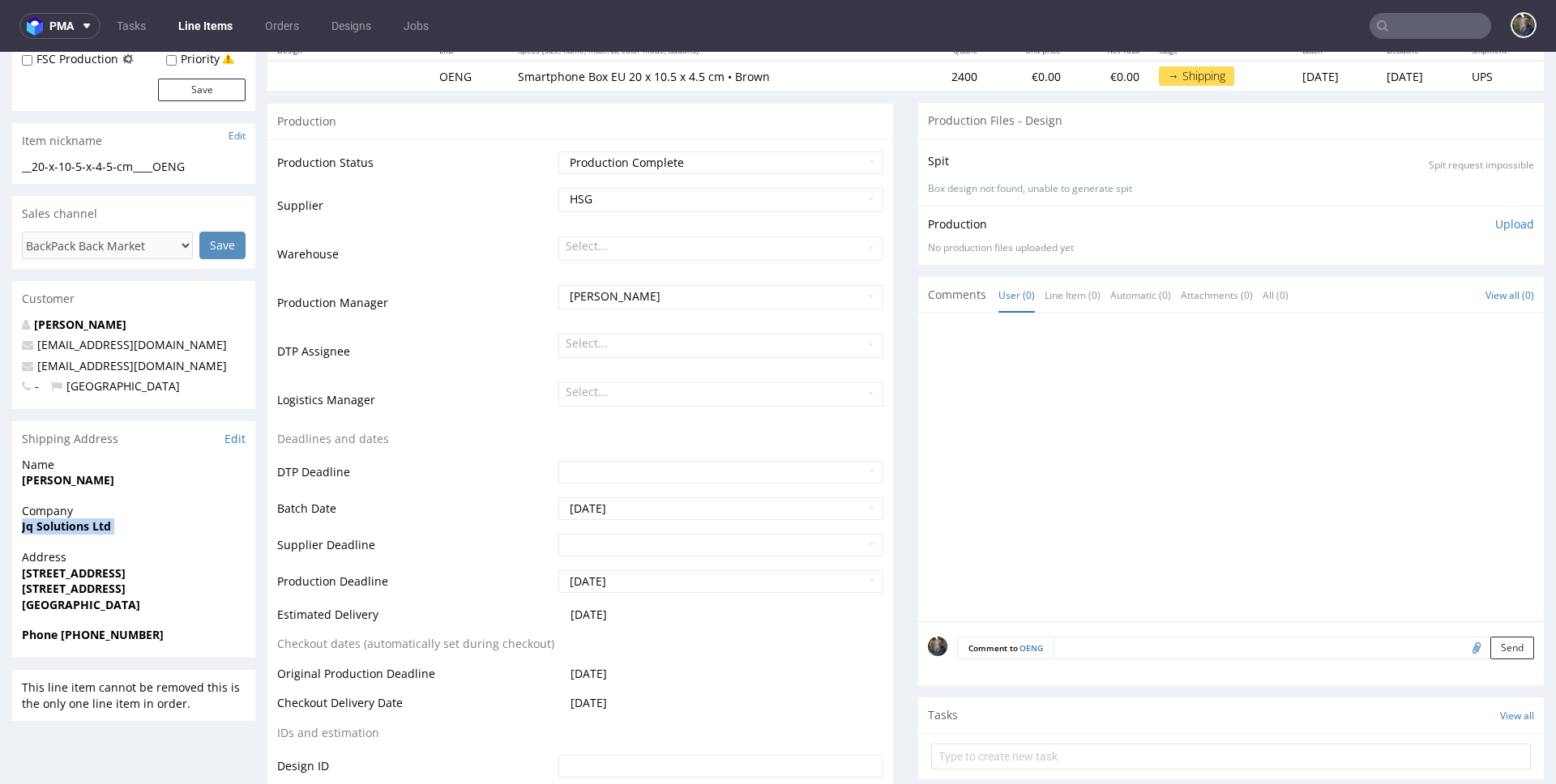 click on "Jq Solutions Ltd" at bounding box center (66, 526) 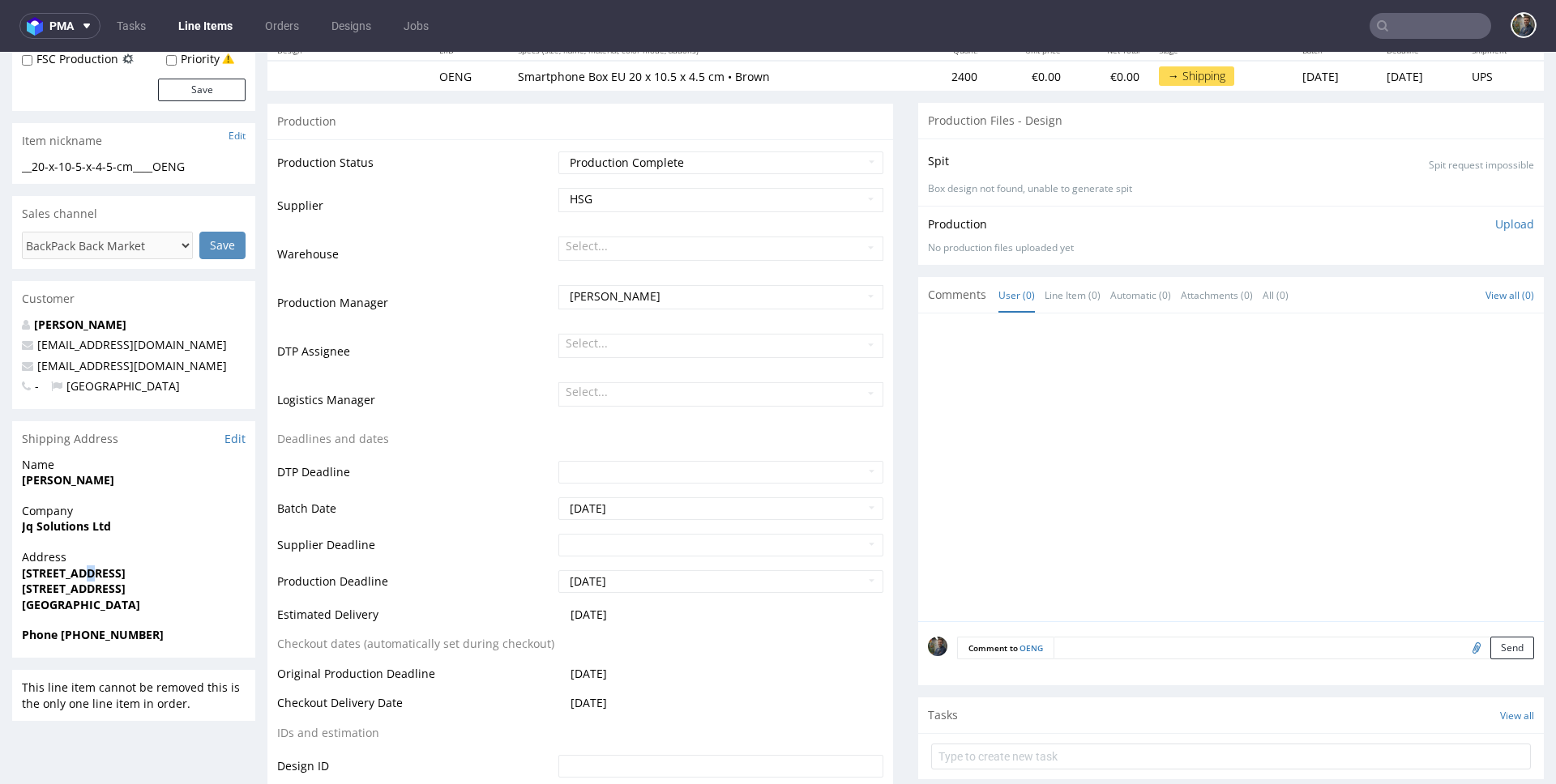 click on "219 BRIDGE STREET WEST" at bounding box center [74, 573] 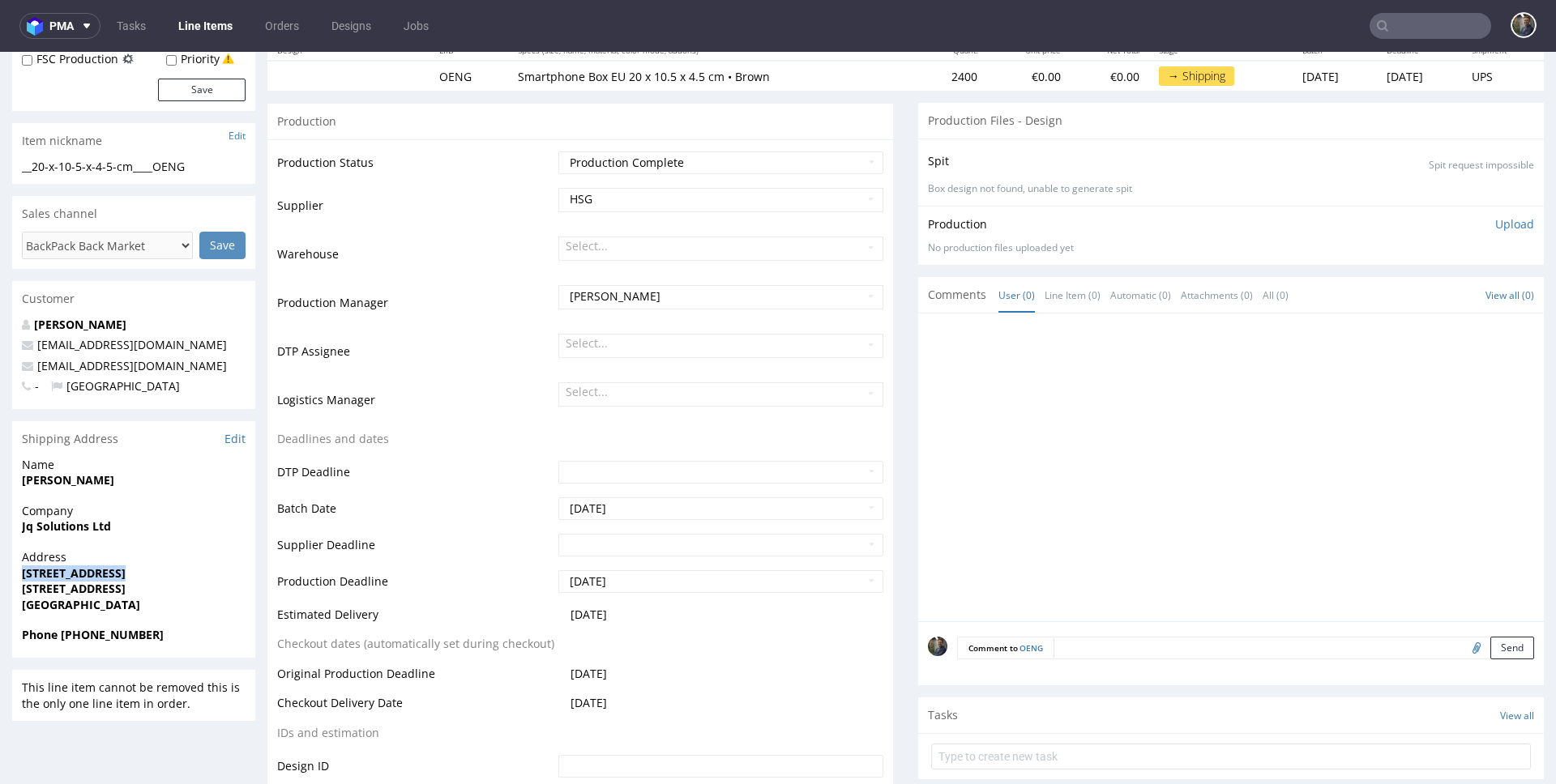 click on "219 BRIDGE STREET WEST" at bounding box center (74, 573) 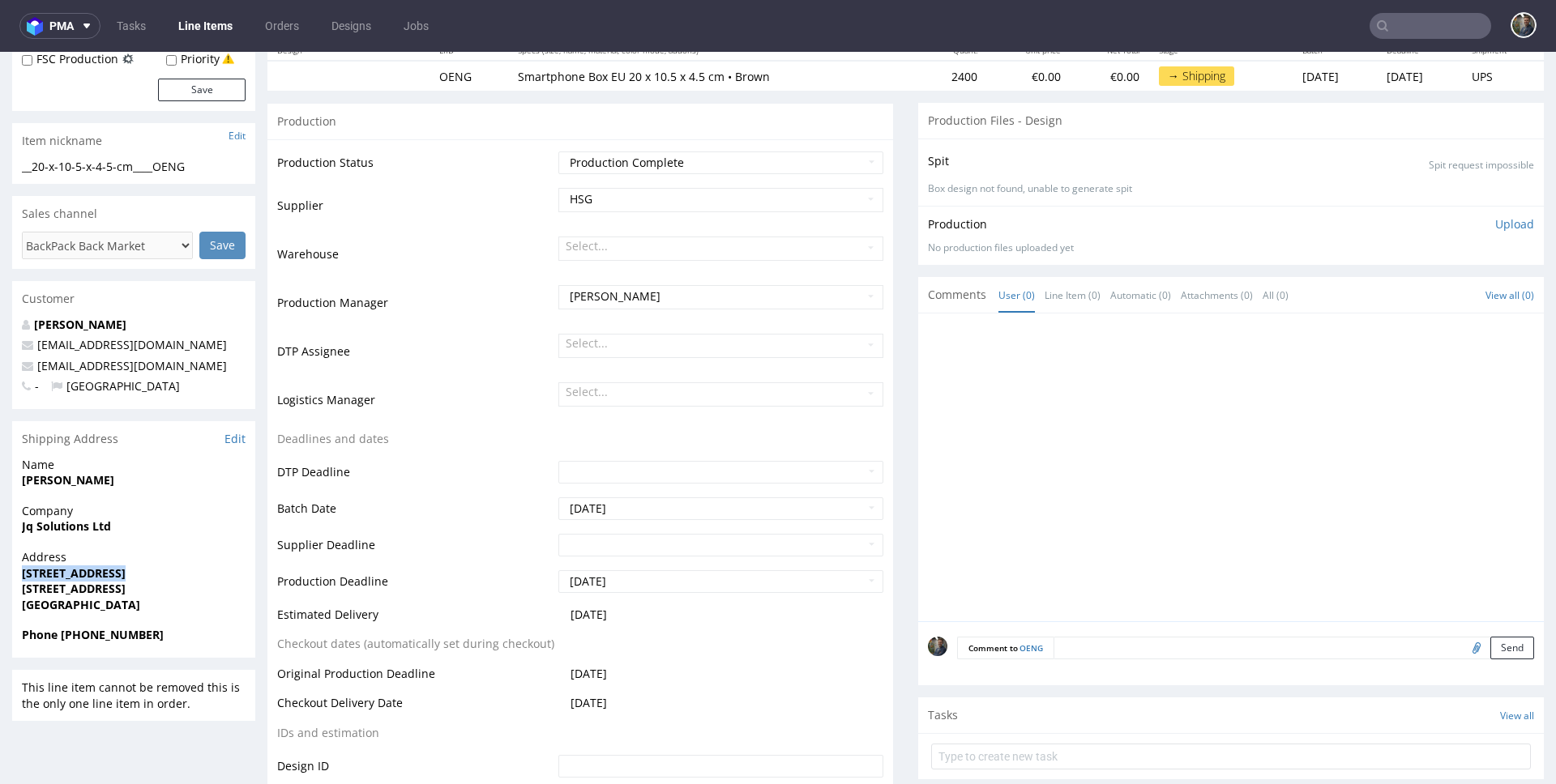 click on "BIRMINGHAM B19 2YU" at bounding box center (74, 588) 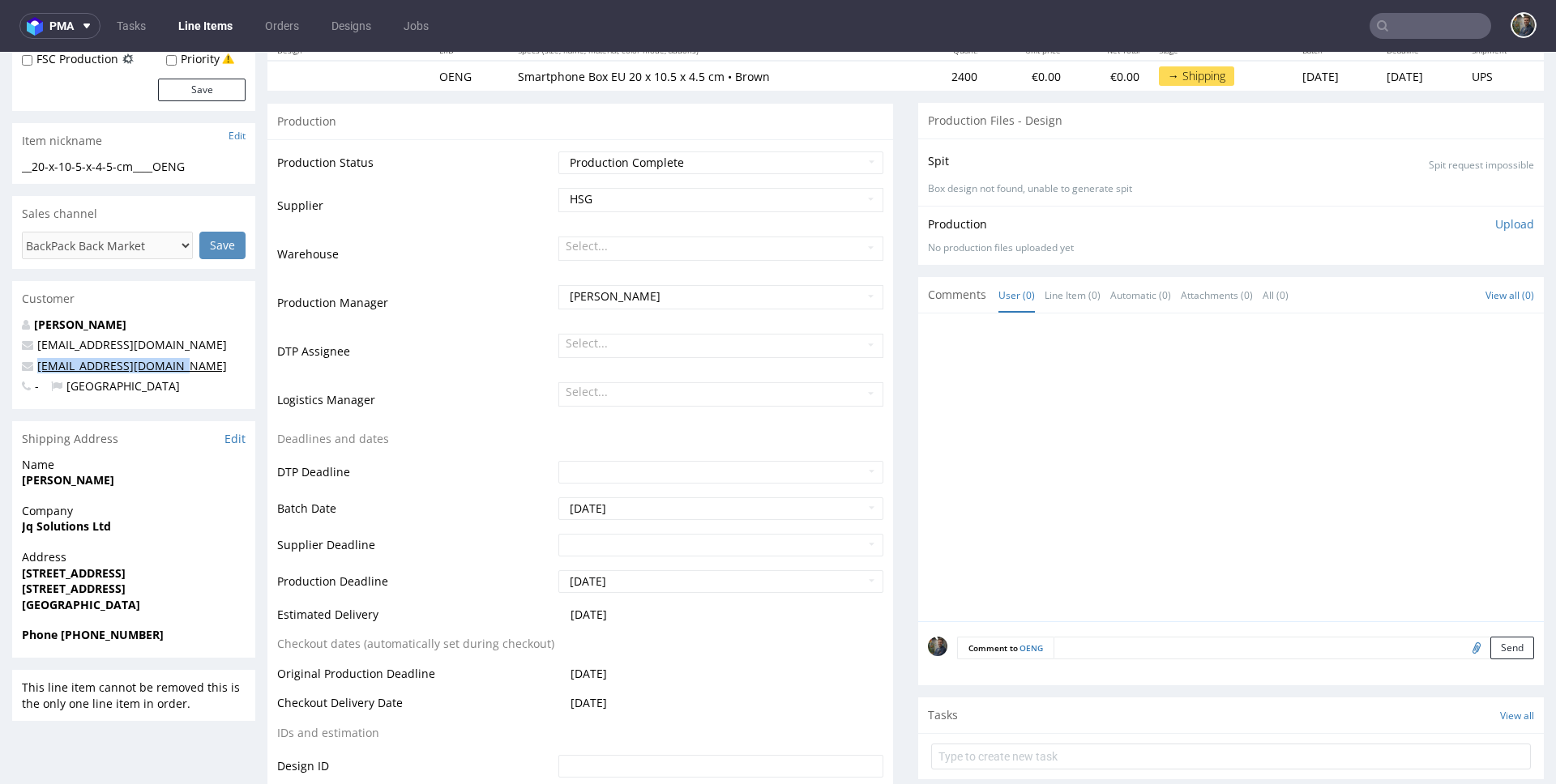 copy on "abcgadgets1@yahoo.co.uk" 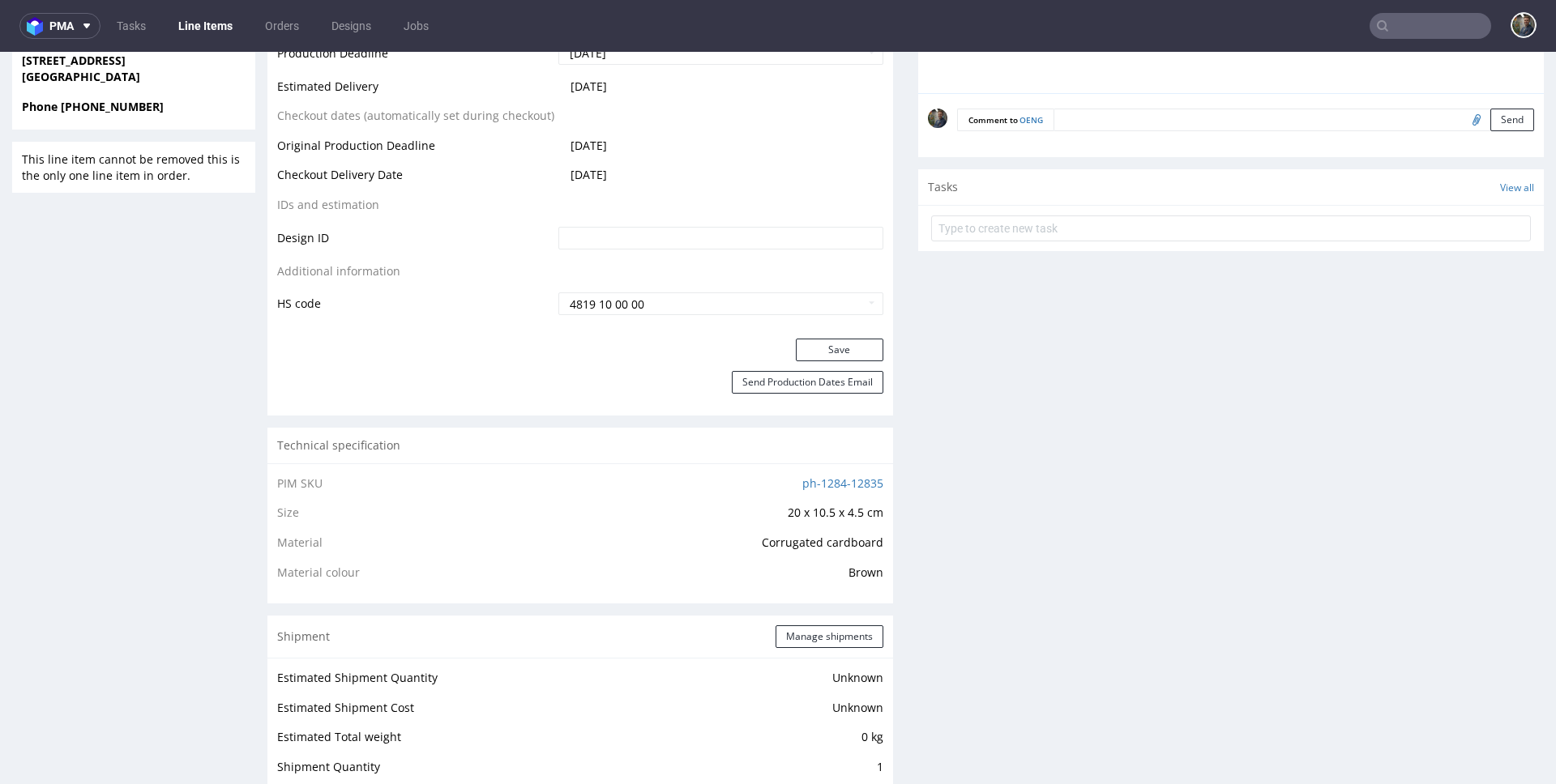scroll, scrollTop: 1012, scrollLeft: 0, axis: vertical 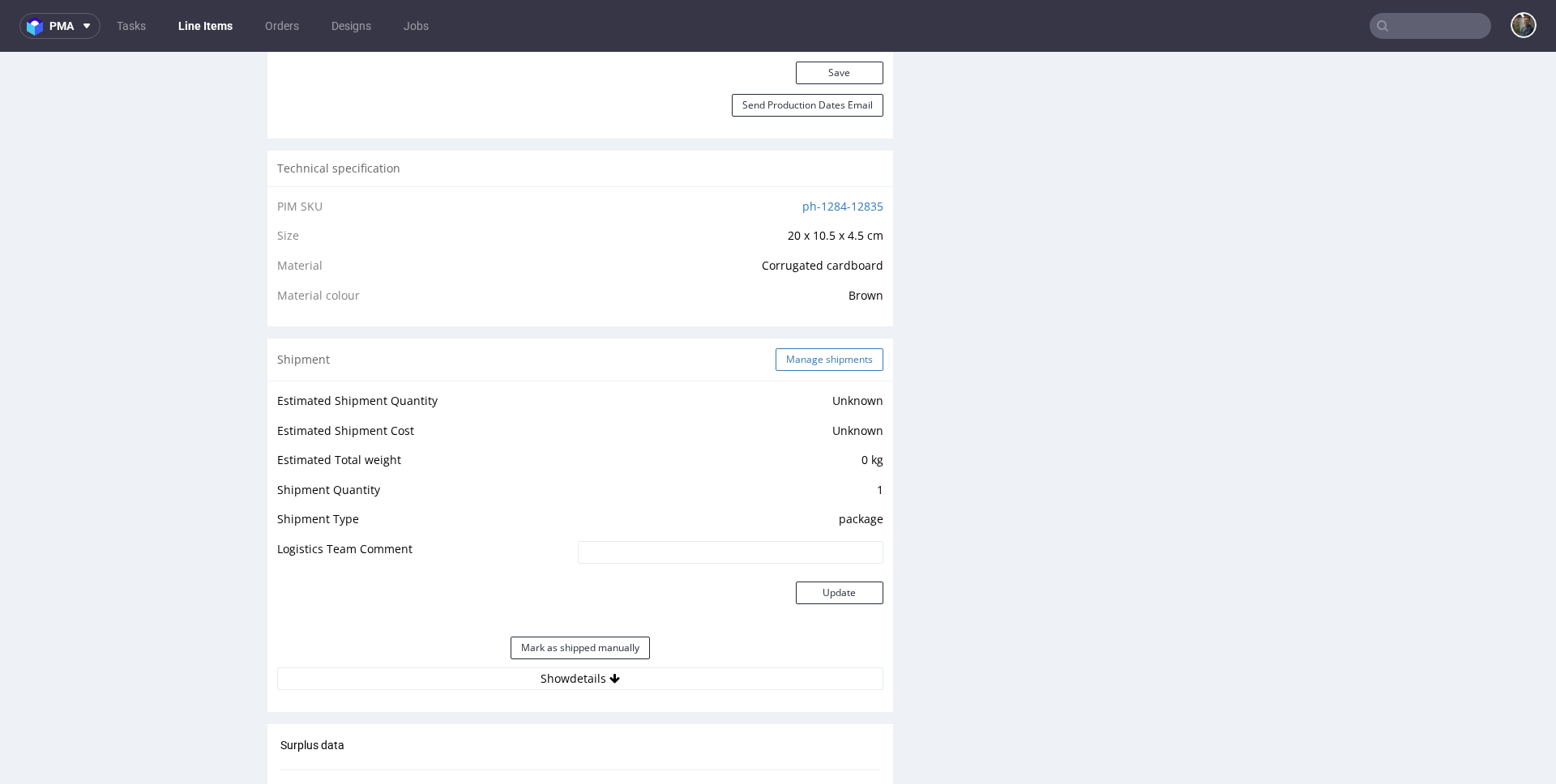 click on "Manage shipments" at bounding box center [829, 360] 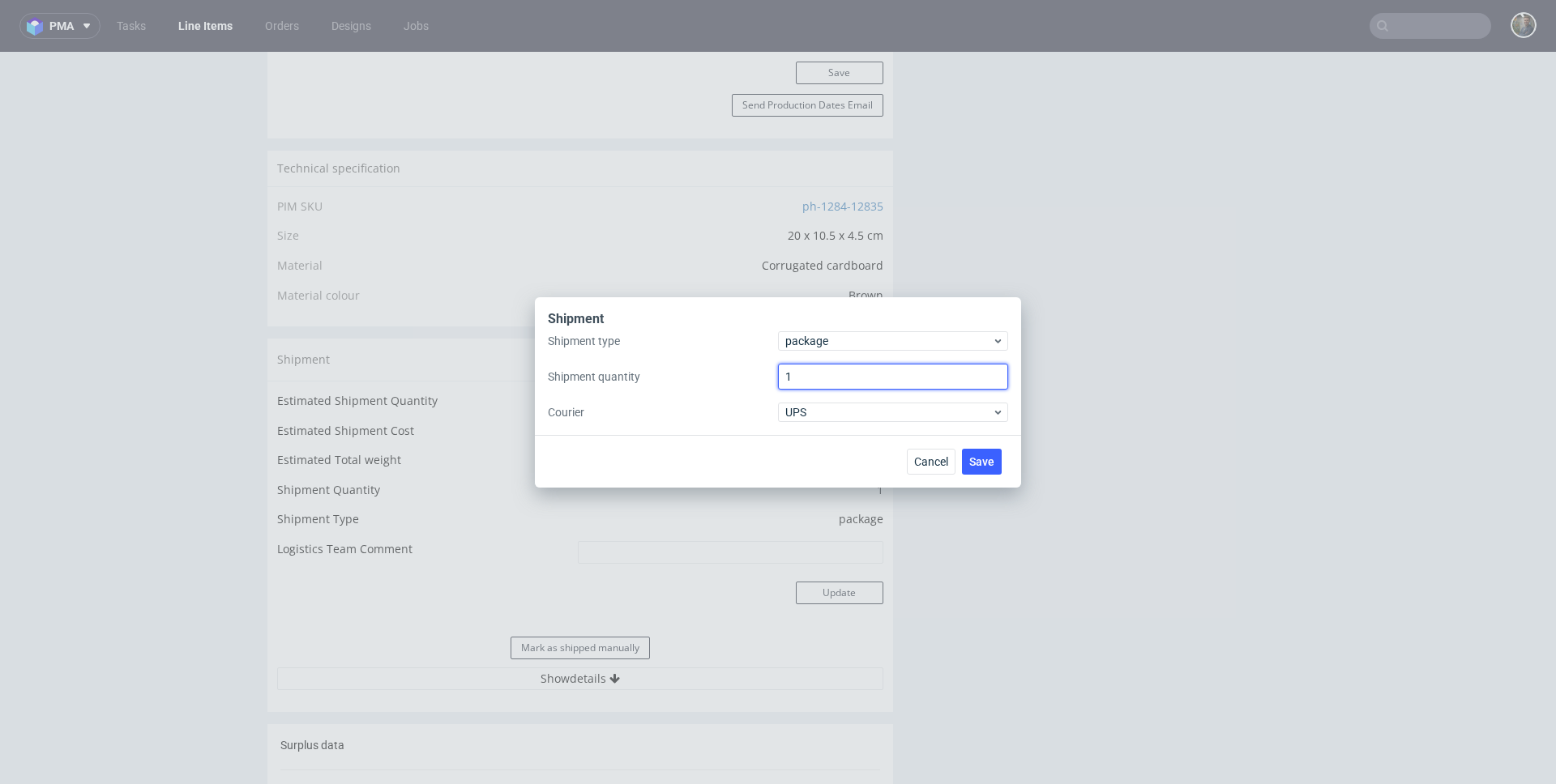 drag, startPoint x: 816, startPoint y: 373, endPoint x: 777, endPoint y: 362, distance: 41 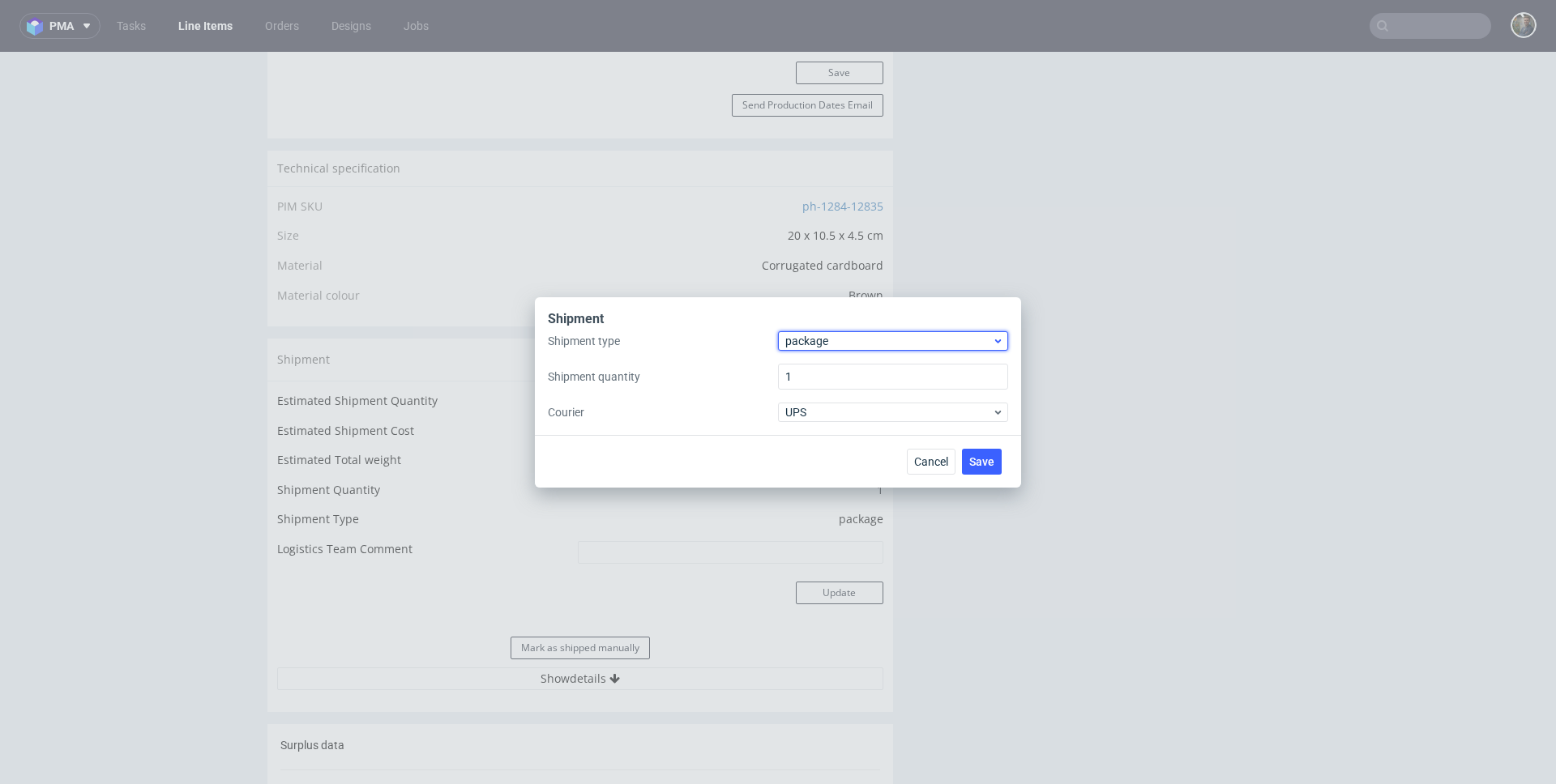 click on "package" at bounding box center [888, 341] 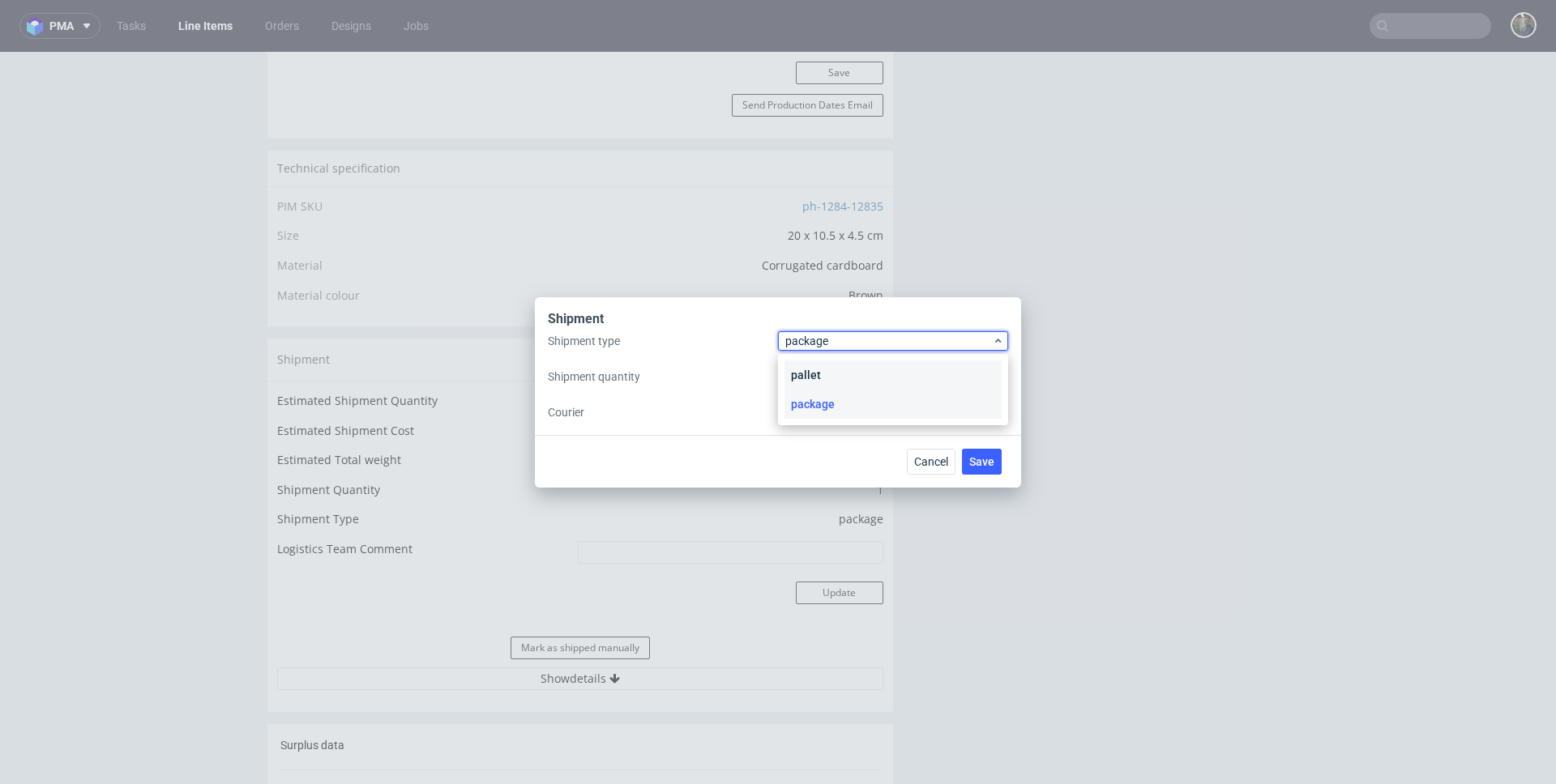click on "pallet" at bounding box center (893, 375) 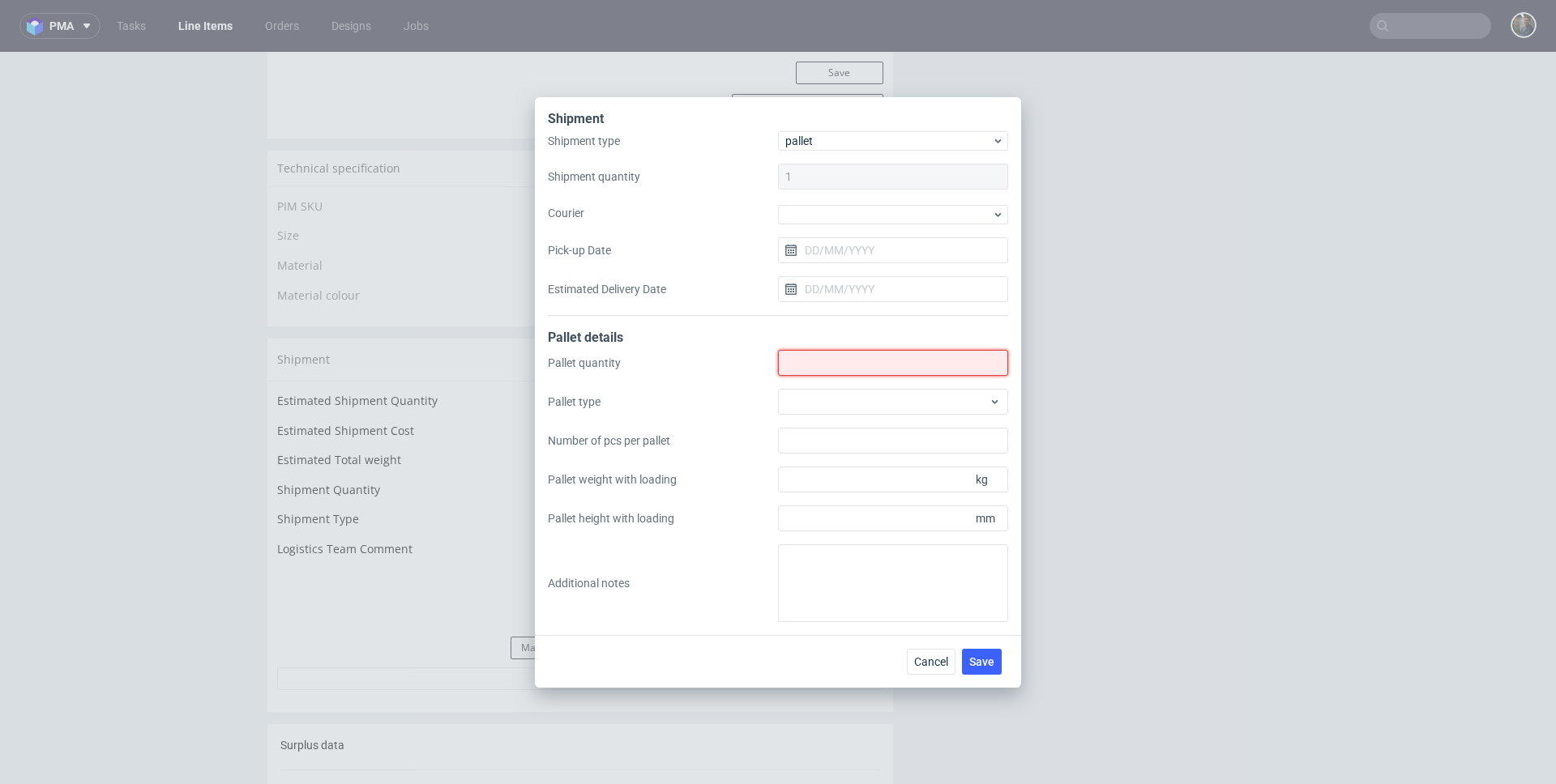 click on "Shipment type" at bounding box center (893, 363) 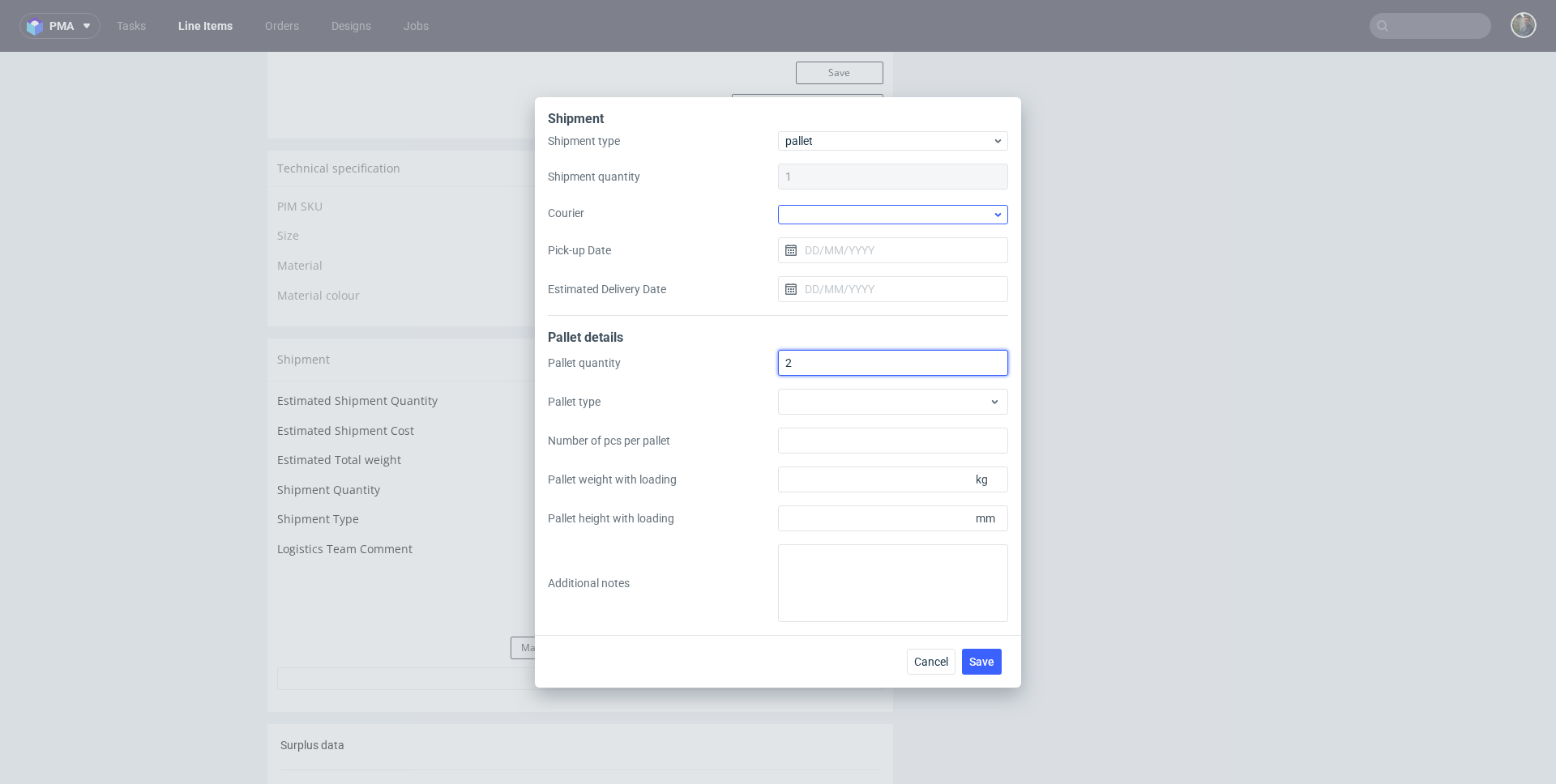 type on "2" 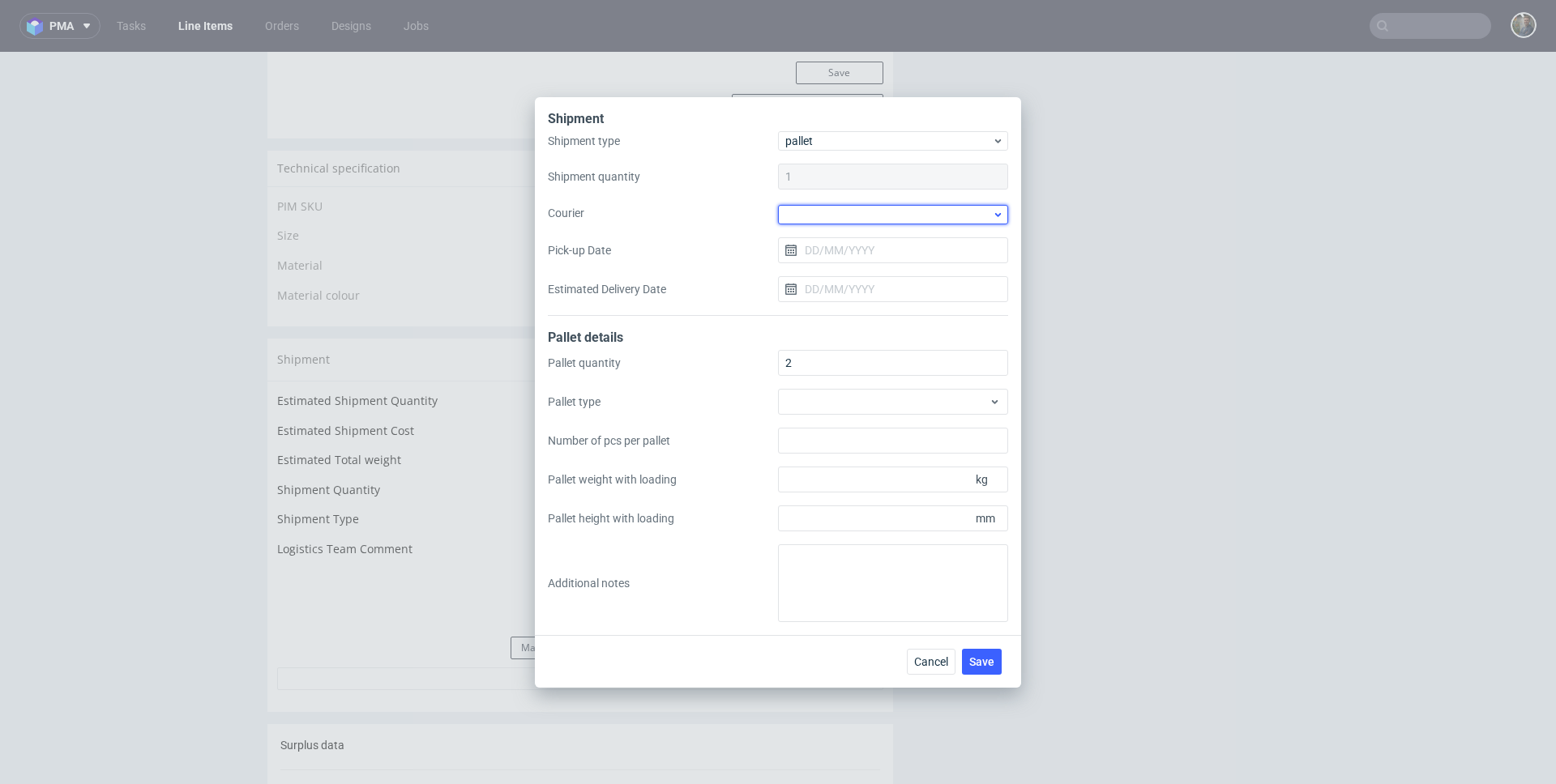 click at bounding box center (893, 215) 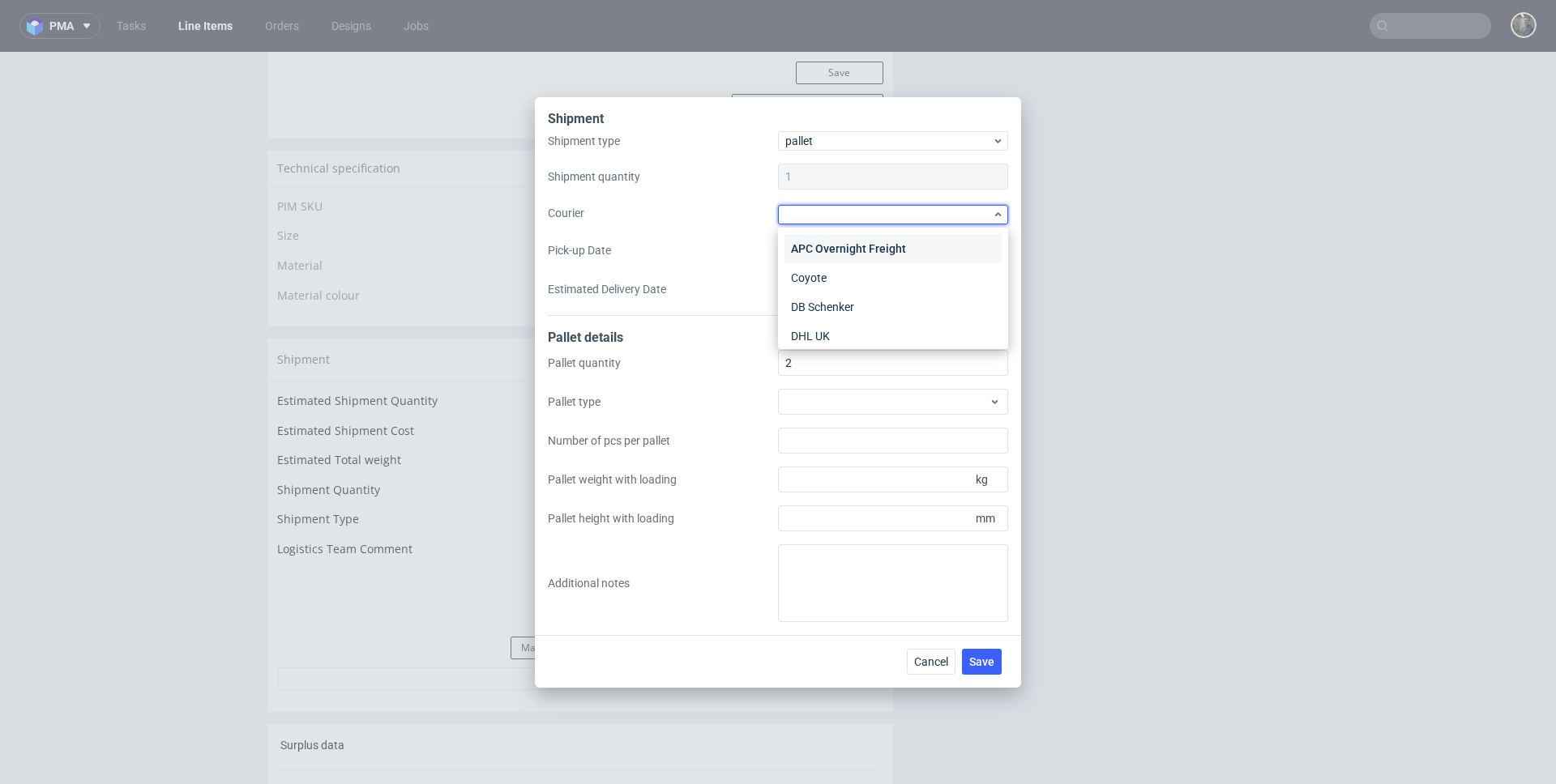 click on "APC Overnight Freight" at bounding box center (893, 249) 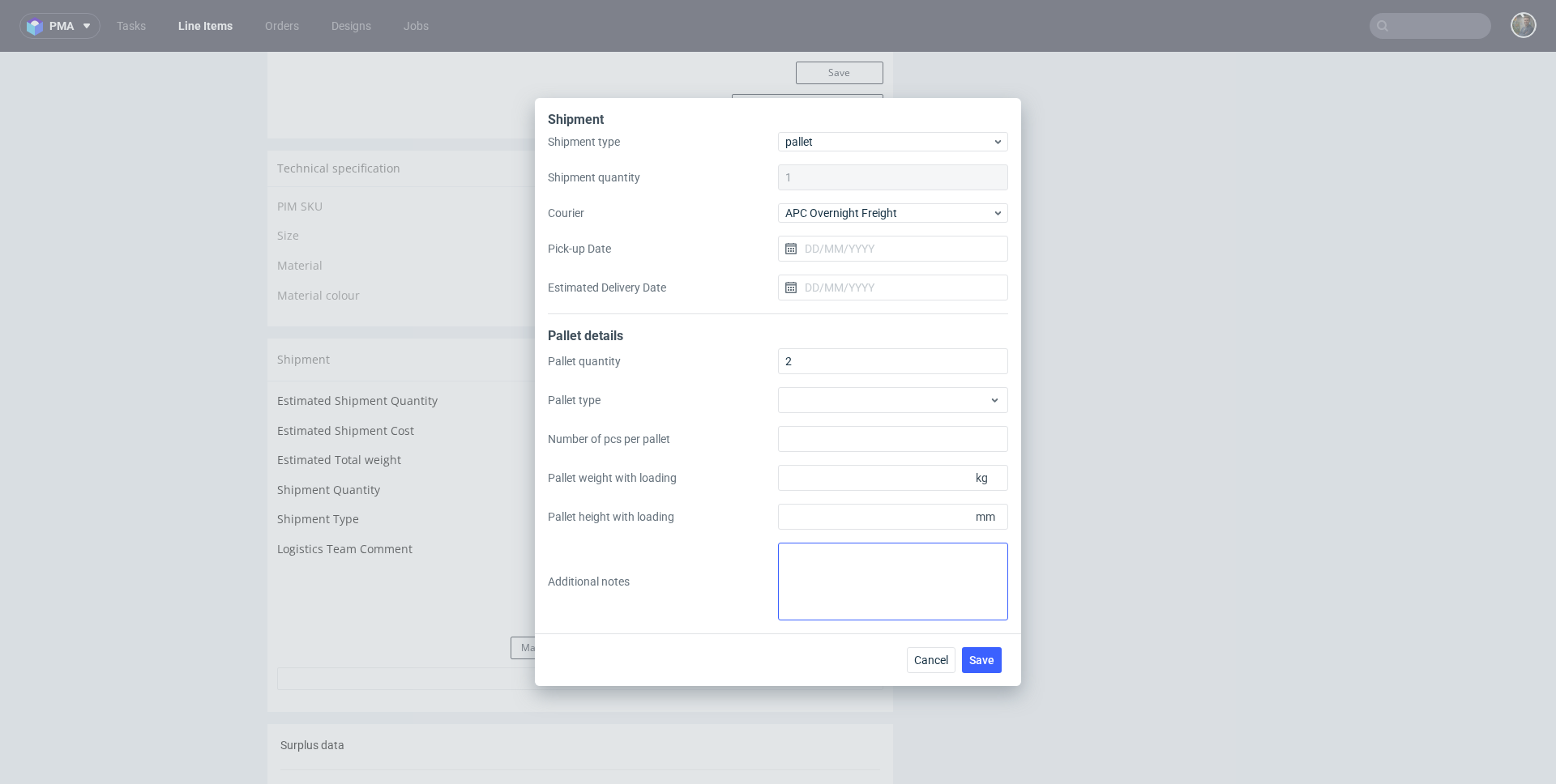click on "Pallet quantity 2 Pallet type Number of pcs per pallet Pallet weight with loading kg Pallet height with loading mm Additional notes" at bounding box center [778, 484] 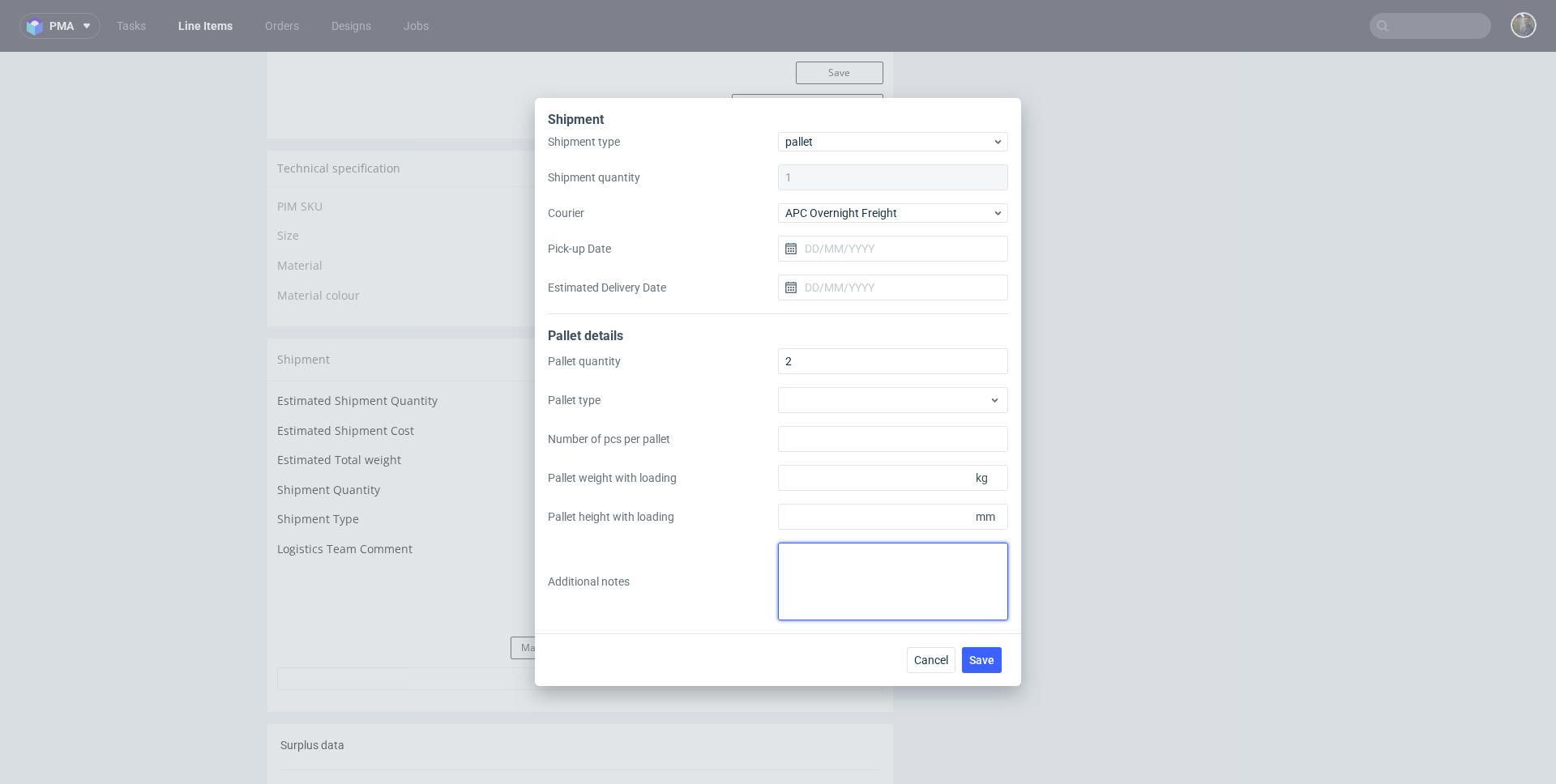 click at bounding box center [893, 582] 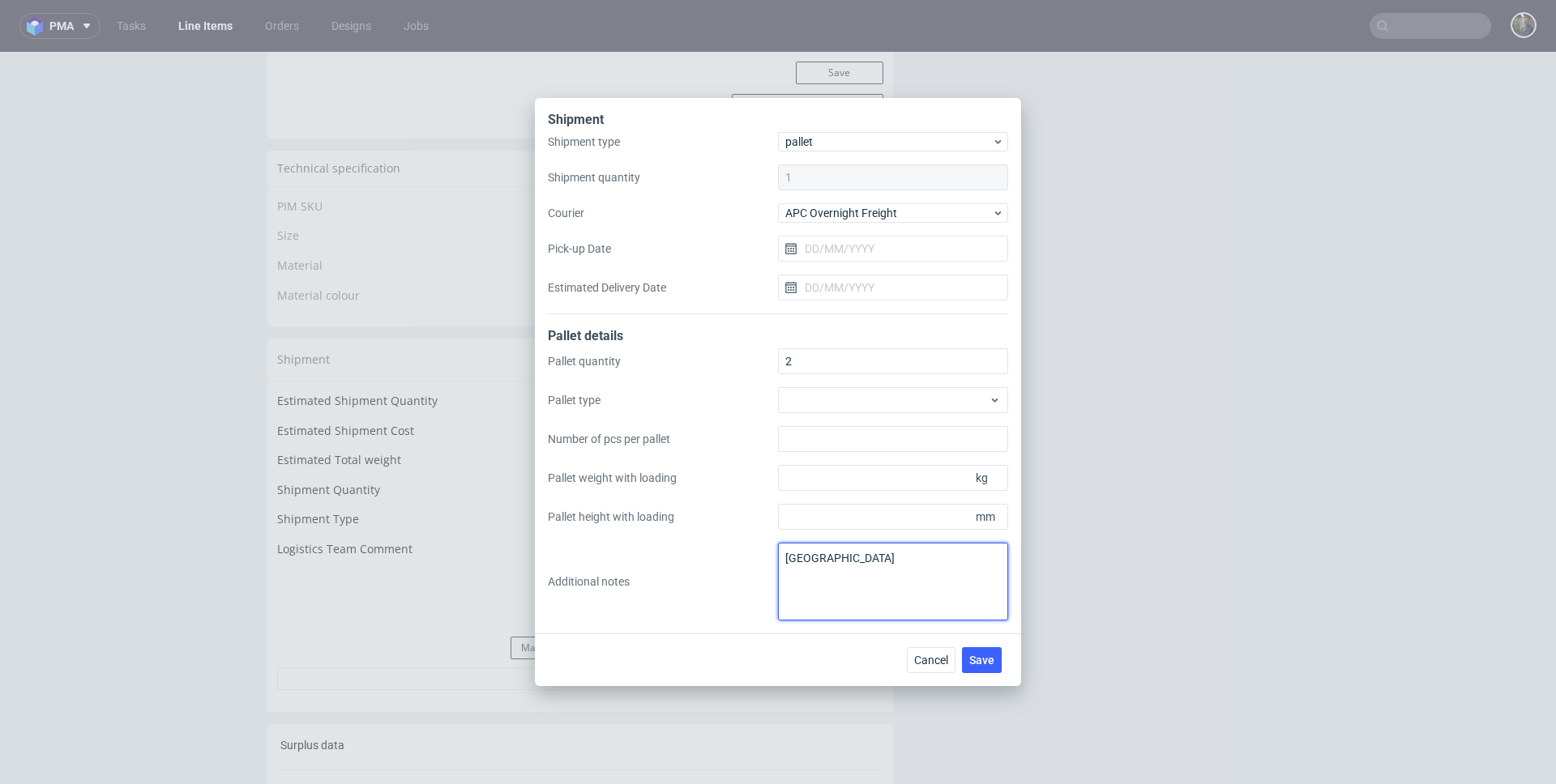 paste on "0085550650820" 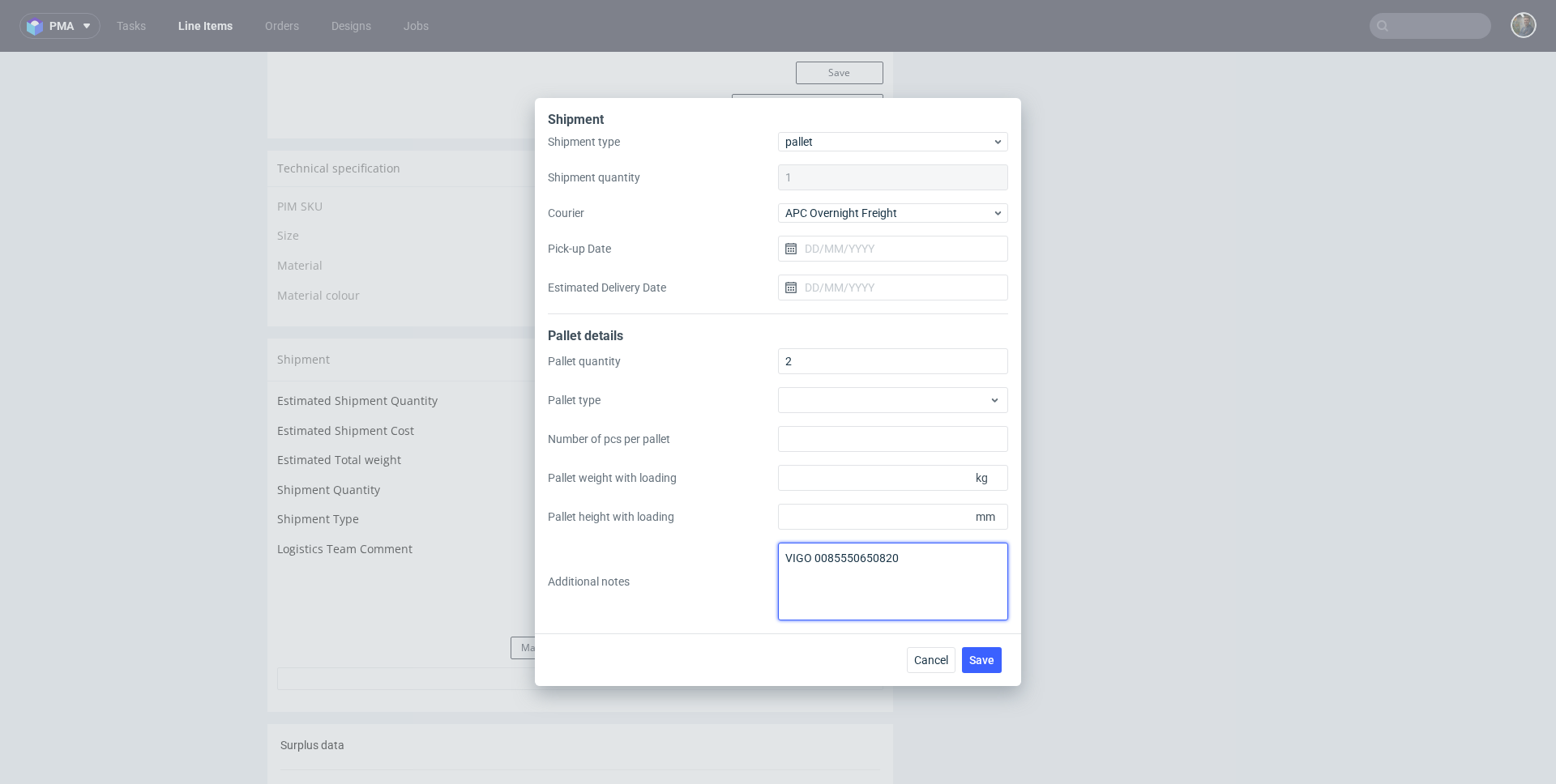click on "VIGO 0085550650820" at bounding box center (893, 582) 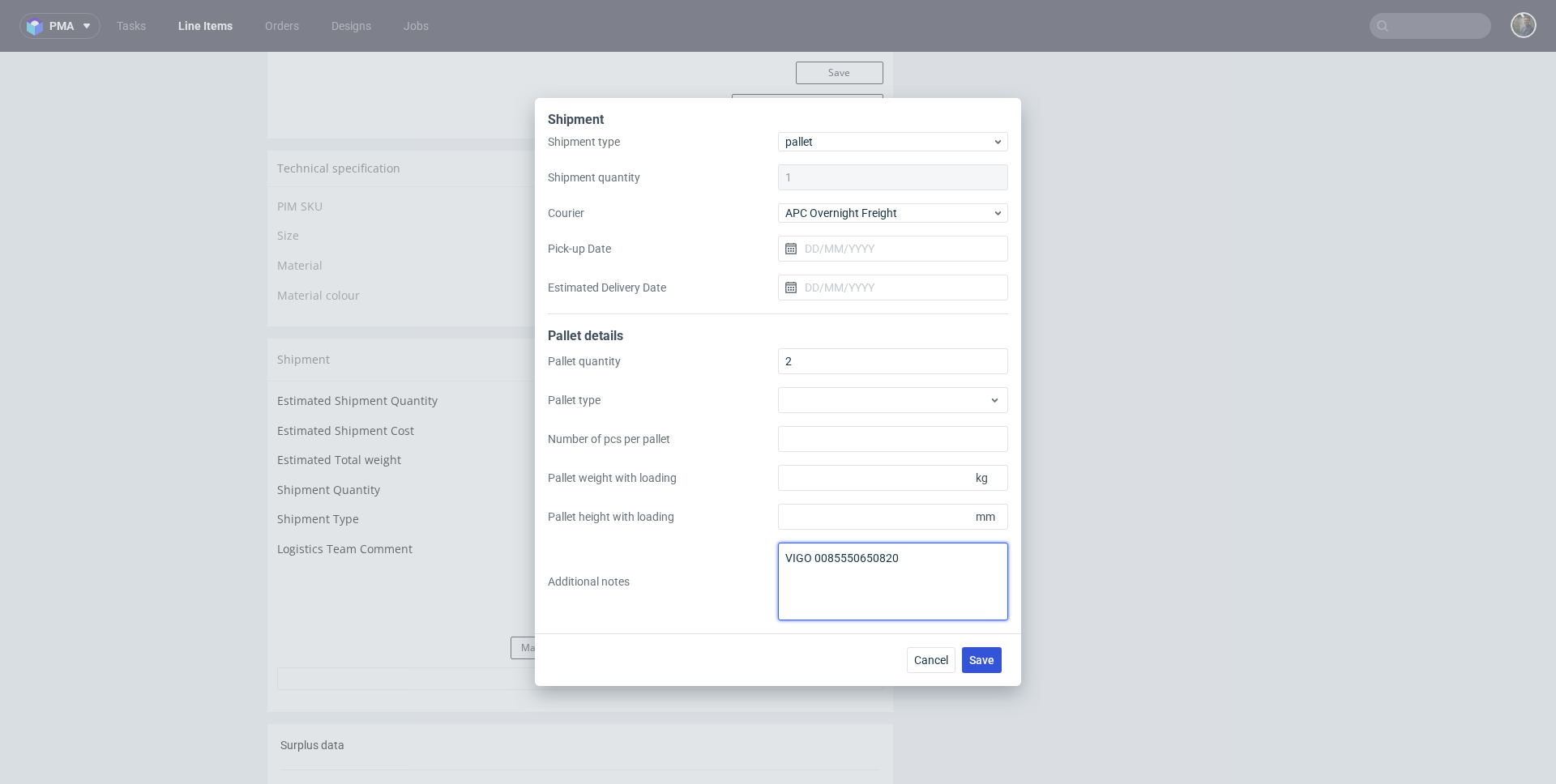 type on "VIGO 0085550650820" 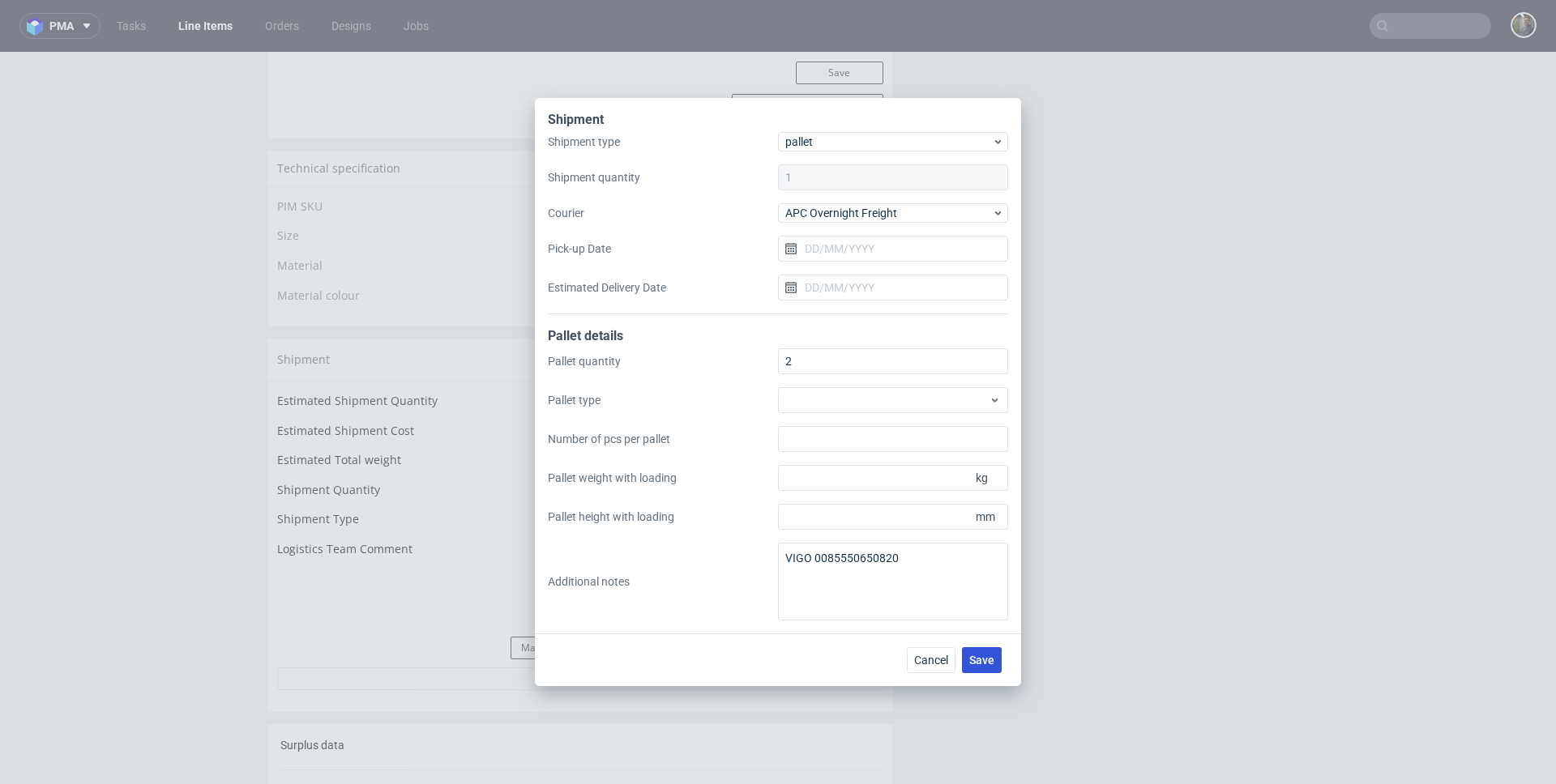 click on "Save" at bounding box center (981, 660) 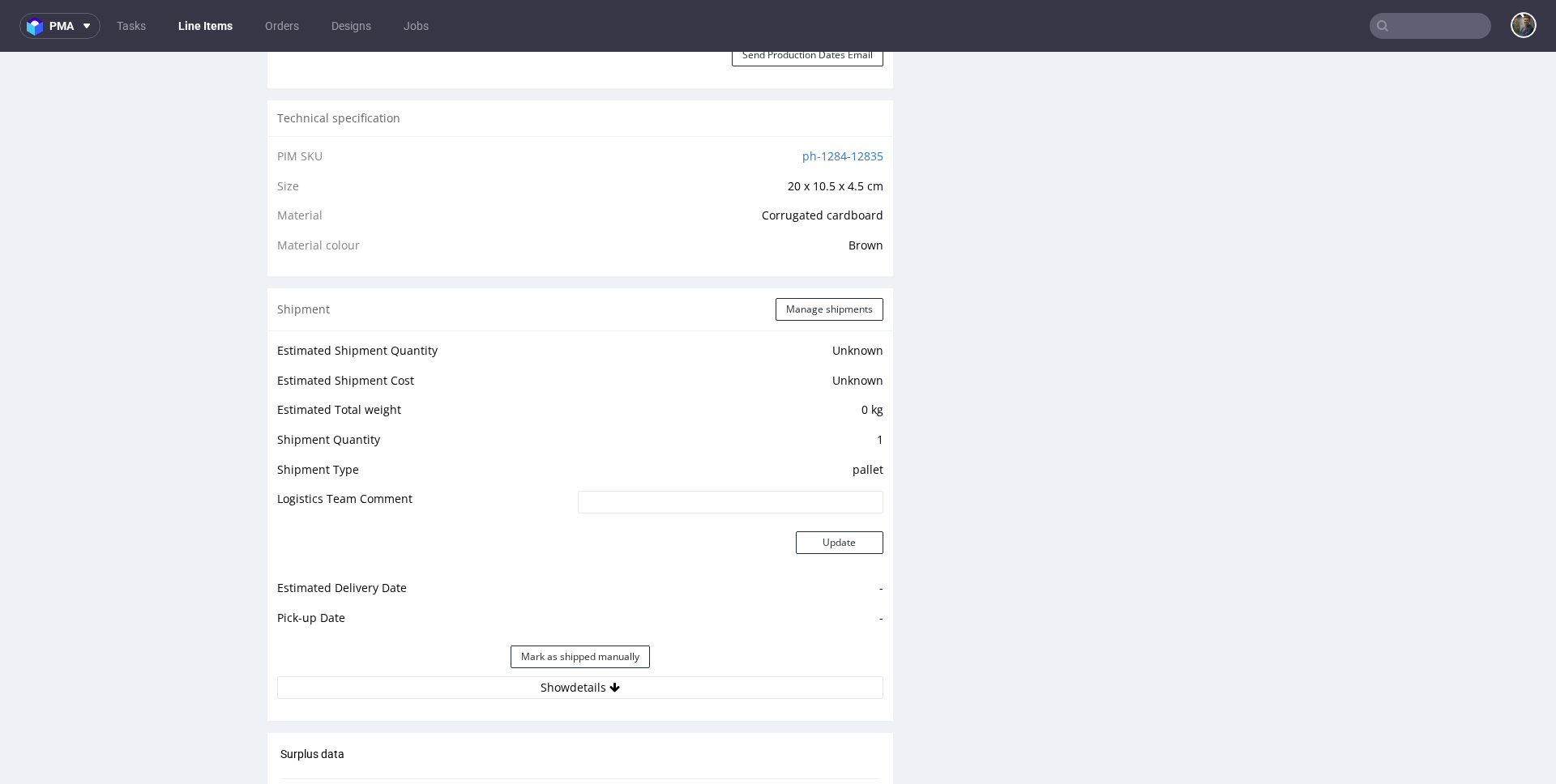 scroll, scrollTop: 1424, scrollLeft: 0, axis: vertical 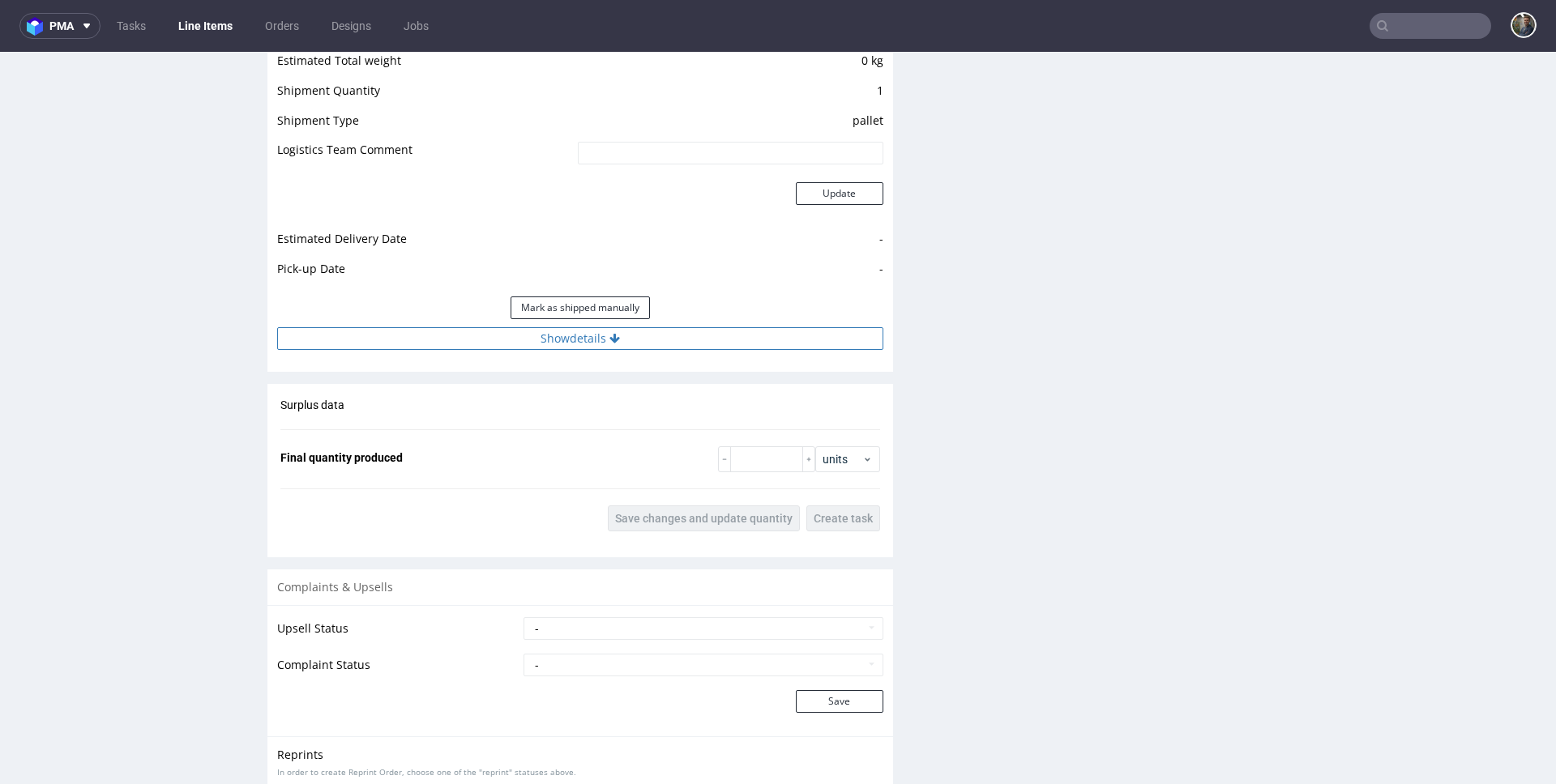 drag, startPoint x: 602, startPoint y: 367, endPoint x: 589, endPoint y: 342, distance: 28.17801 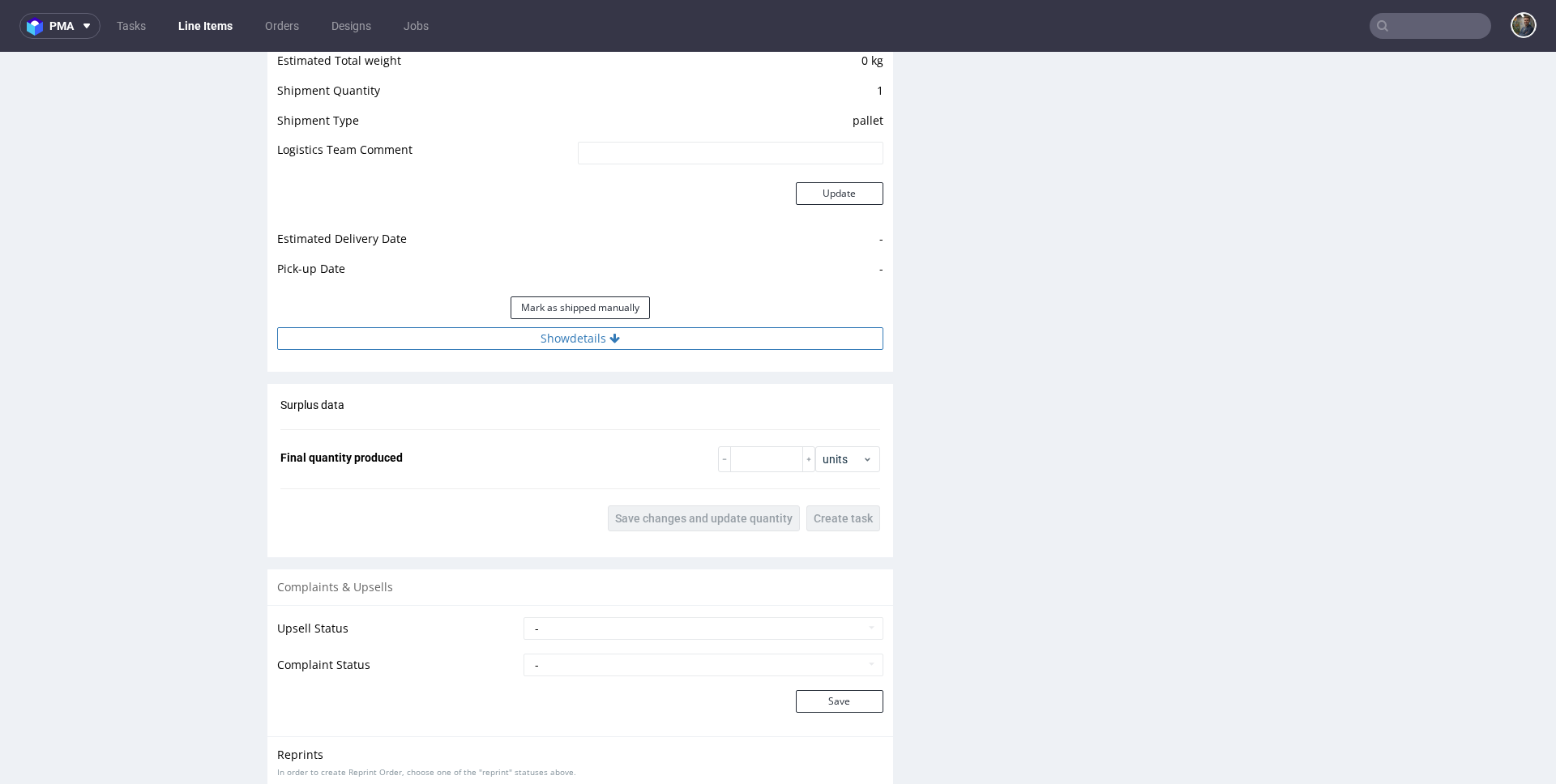 click on "Shipment Manage shipments Estimated Shipment Quantity Unknown   Estimated Shipment Cost Unknown   Estimated Total weight 0 kg   Shipment Quantity 1   Shipment Type pallet   Logistics Team Comment   Update   Estimated Delivery Date -   Pick-up Date -   Mark as shipped manually Show  details" at bounding box center (580, 156) 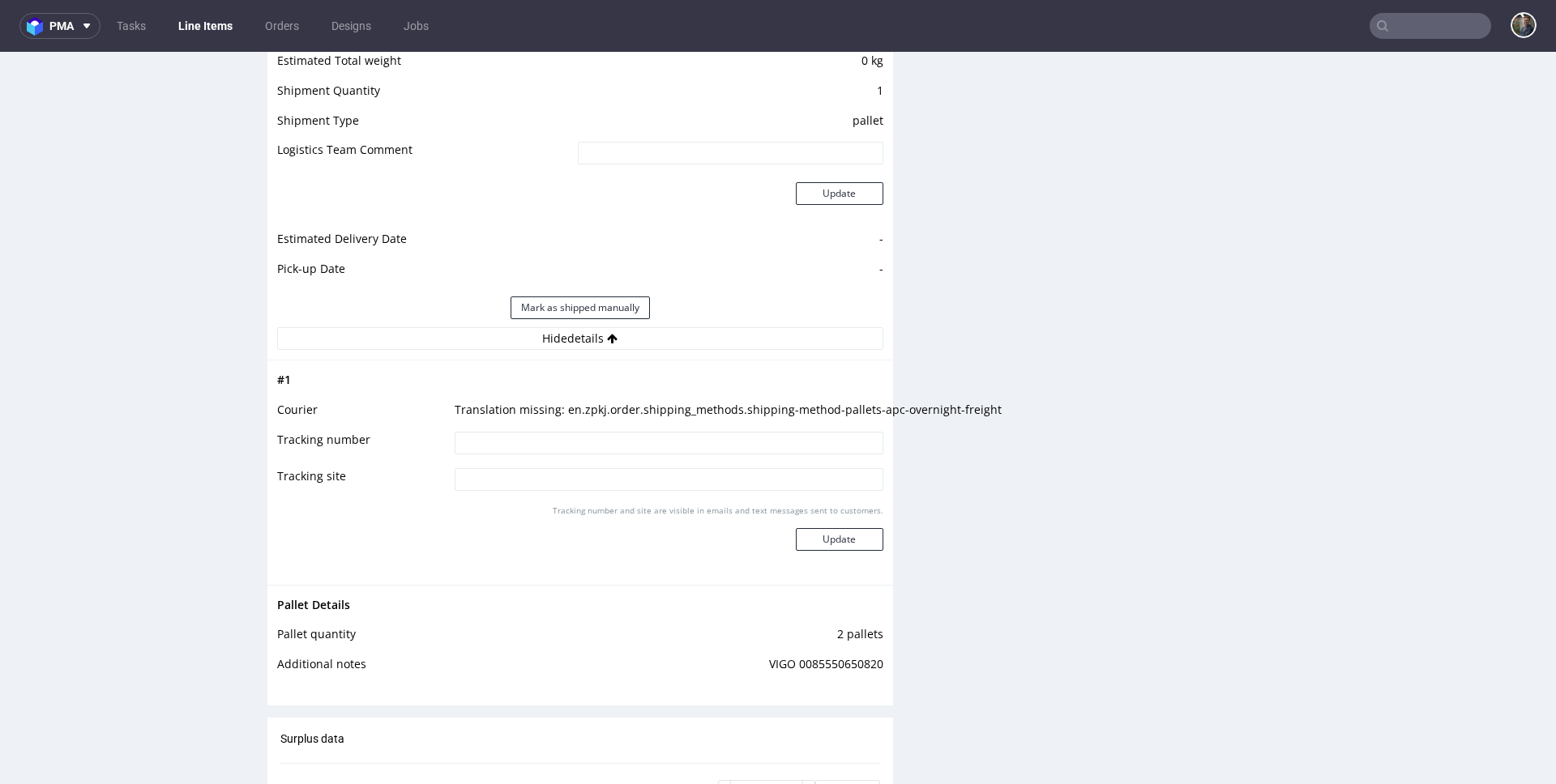 click at bounding box center [669, 443] 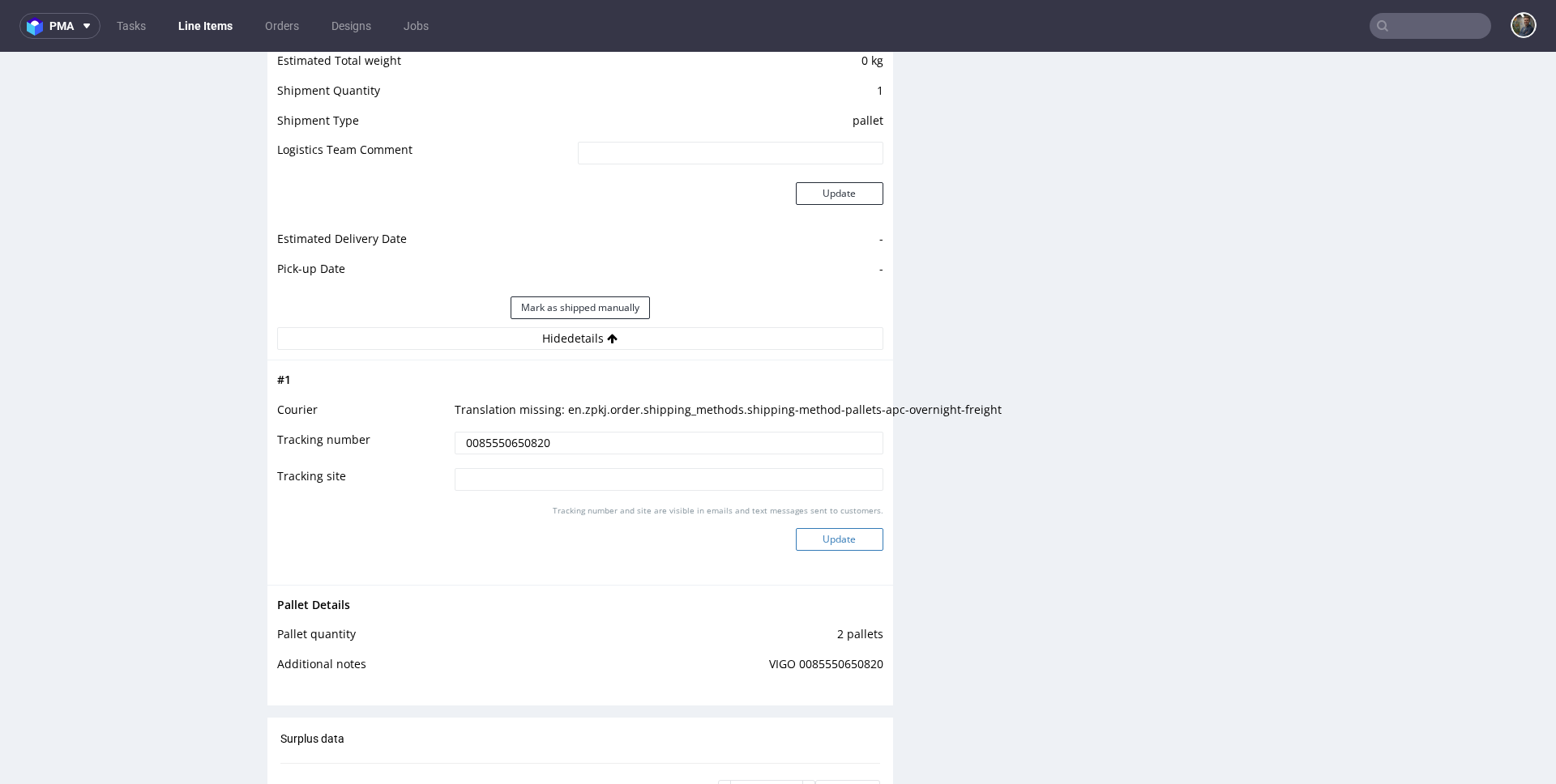 type on "0085550650820" 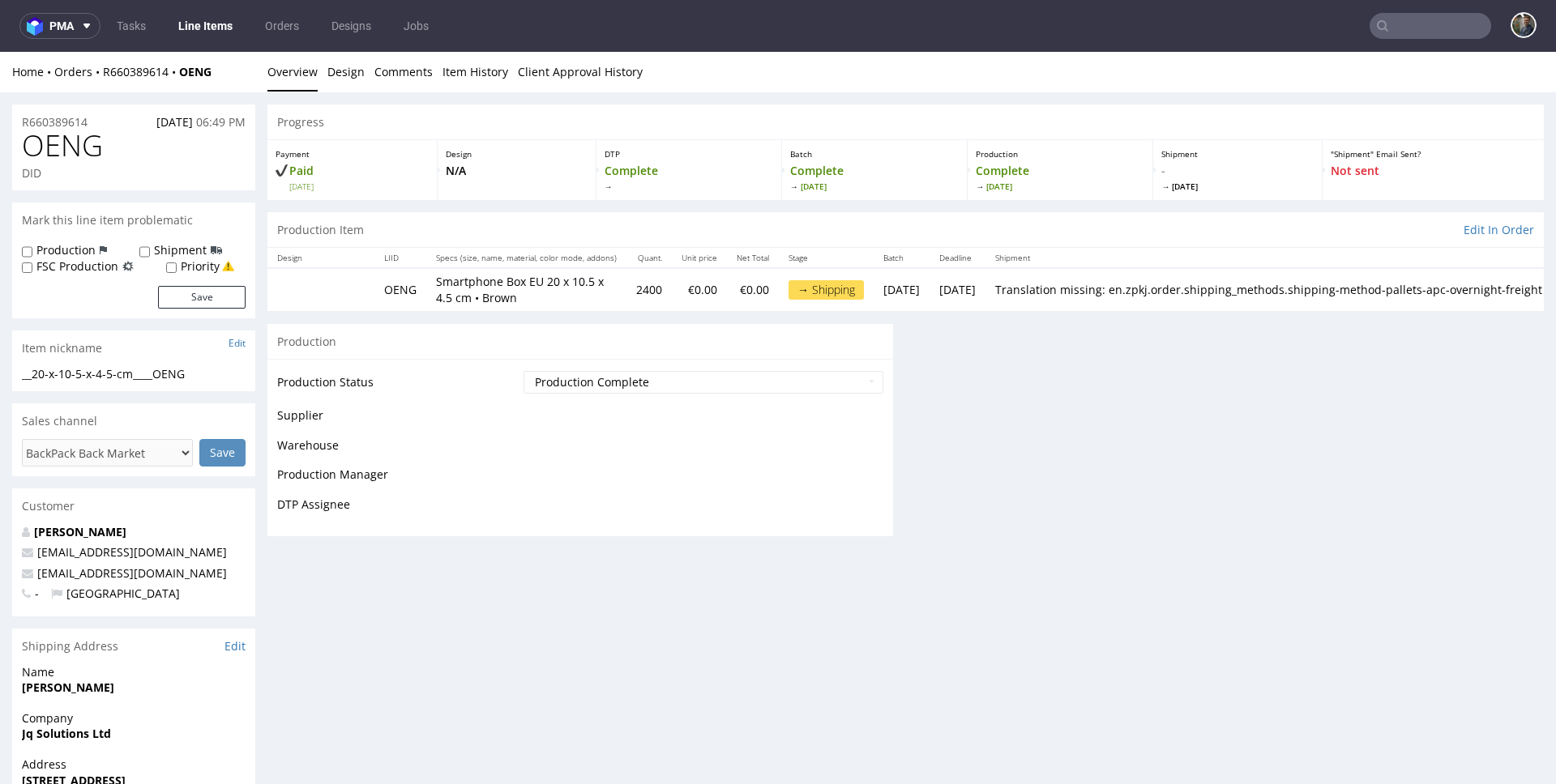 scroll, scrollTop: 1424, scrollLeft: 0, axis: vertical 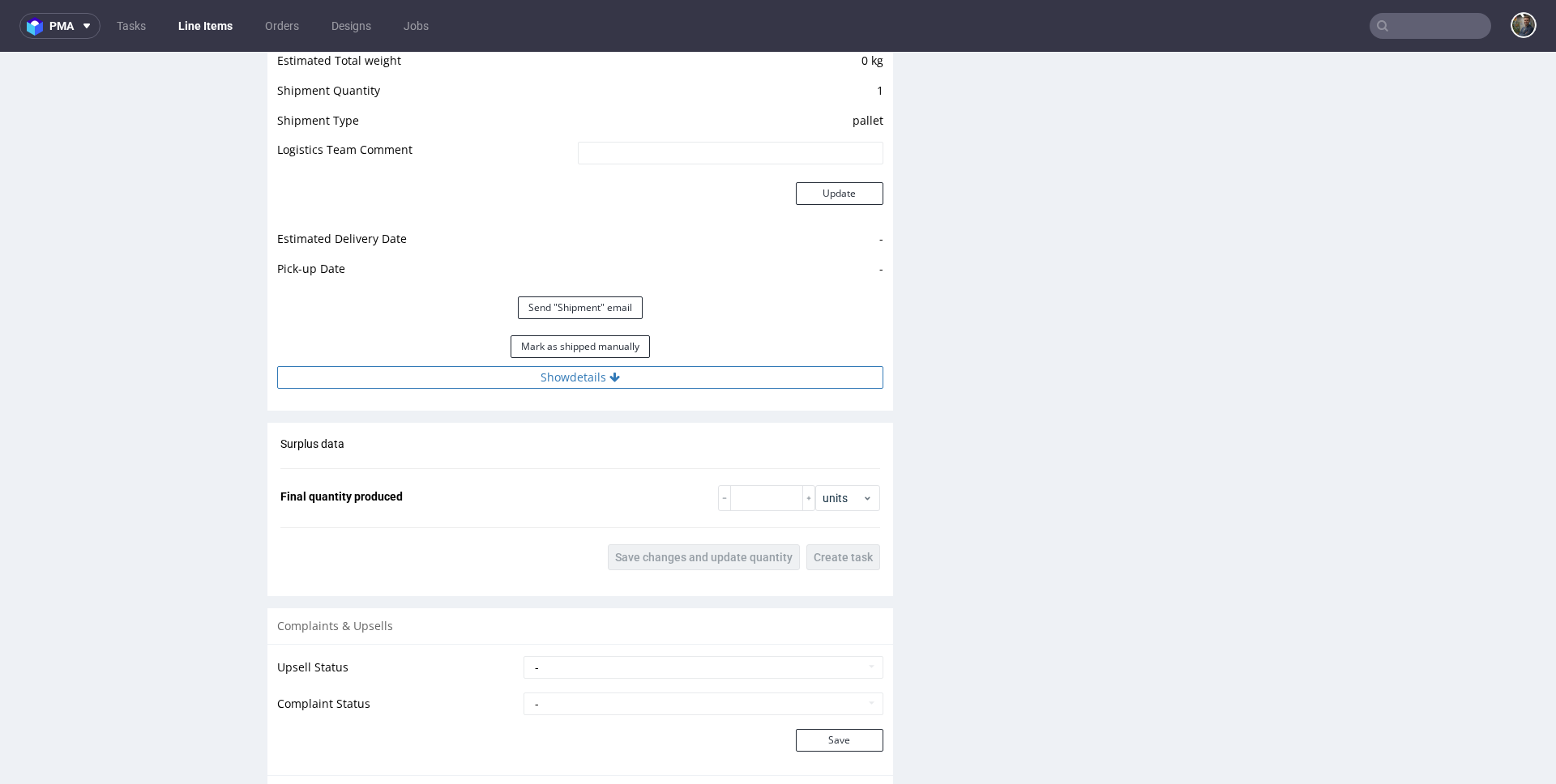 click on "Show  details" at bounding box center [580, 377] 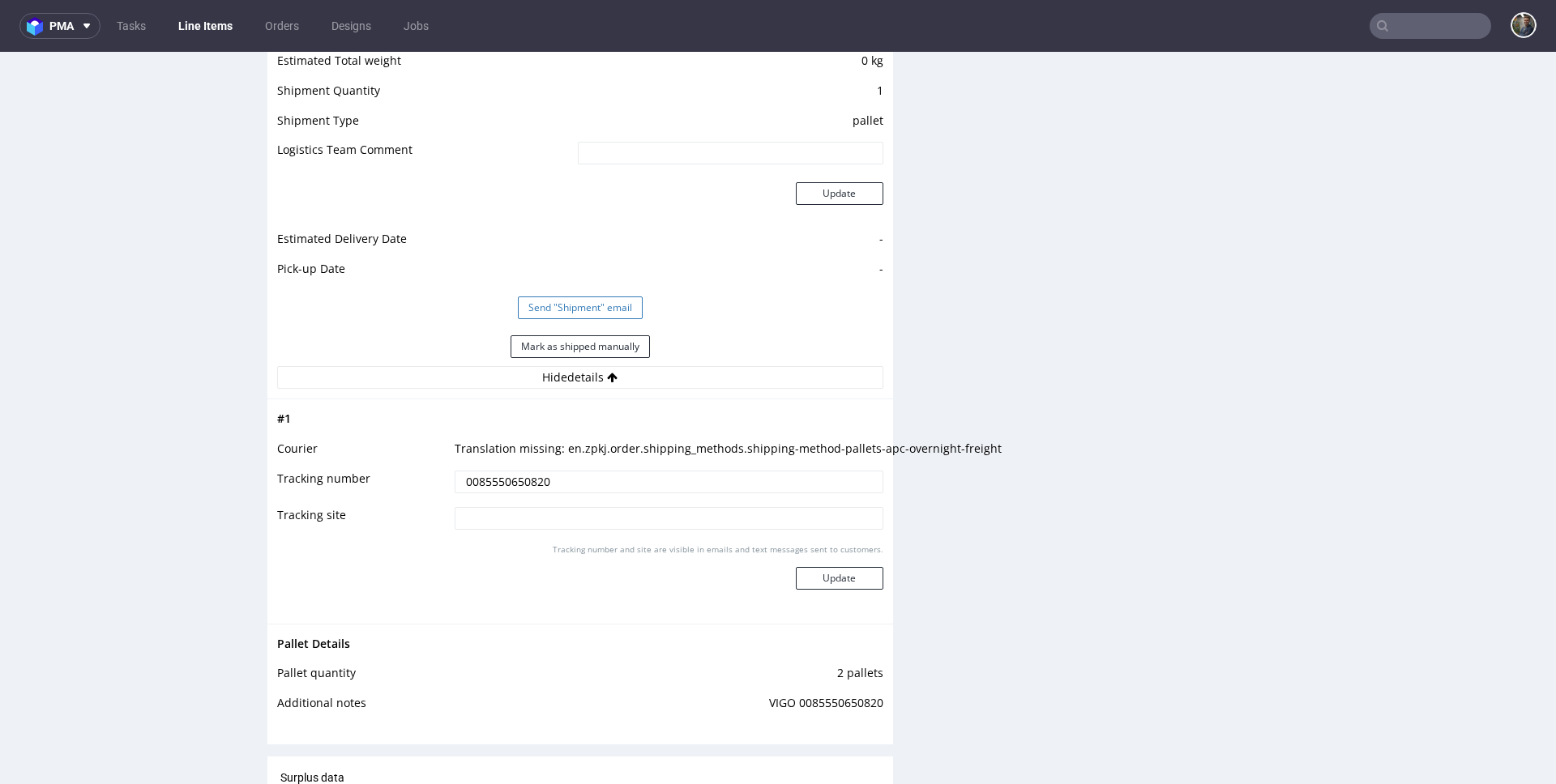 click on "Send "Shipment" email" at bounding box center (580, 308) 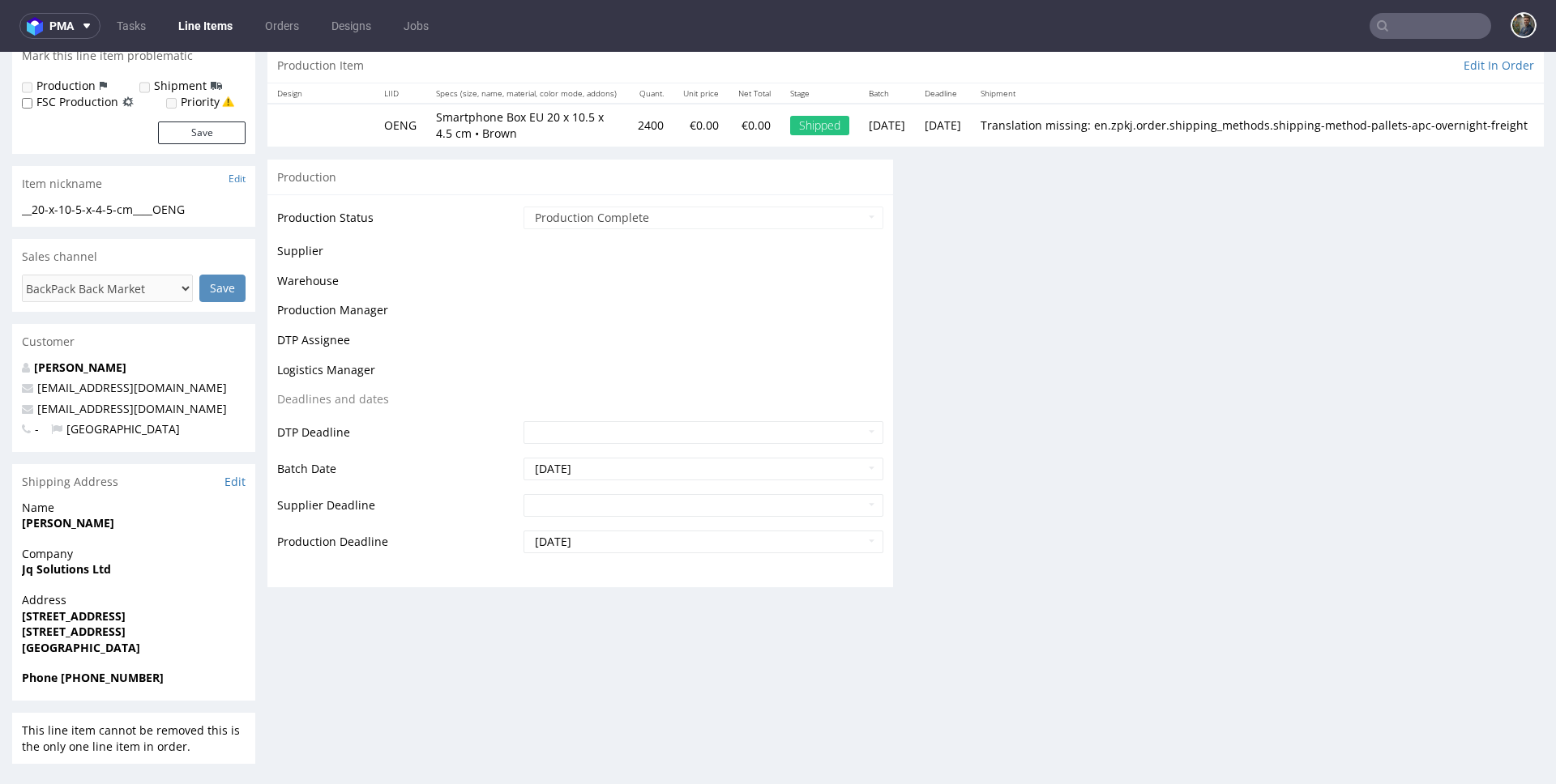 scroll, scrollTop: 1424, scrollLeft: 0, axis: vertical 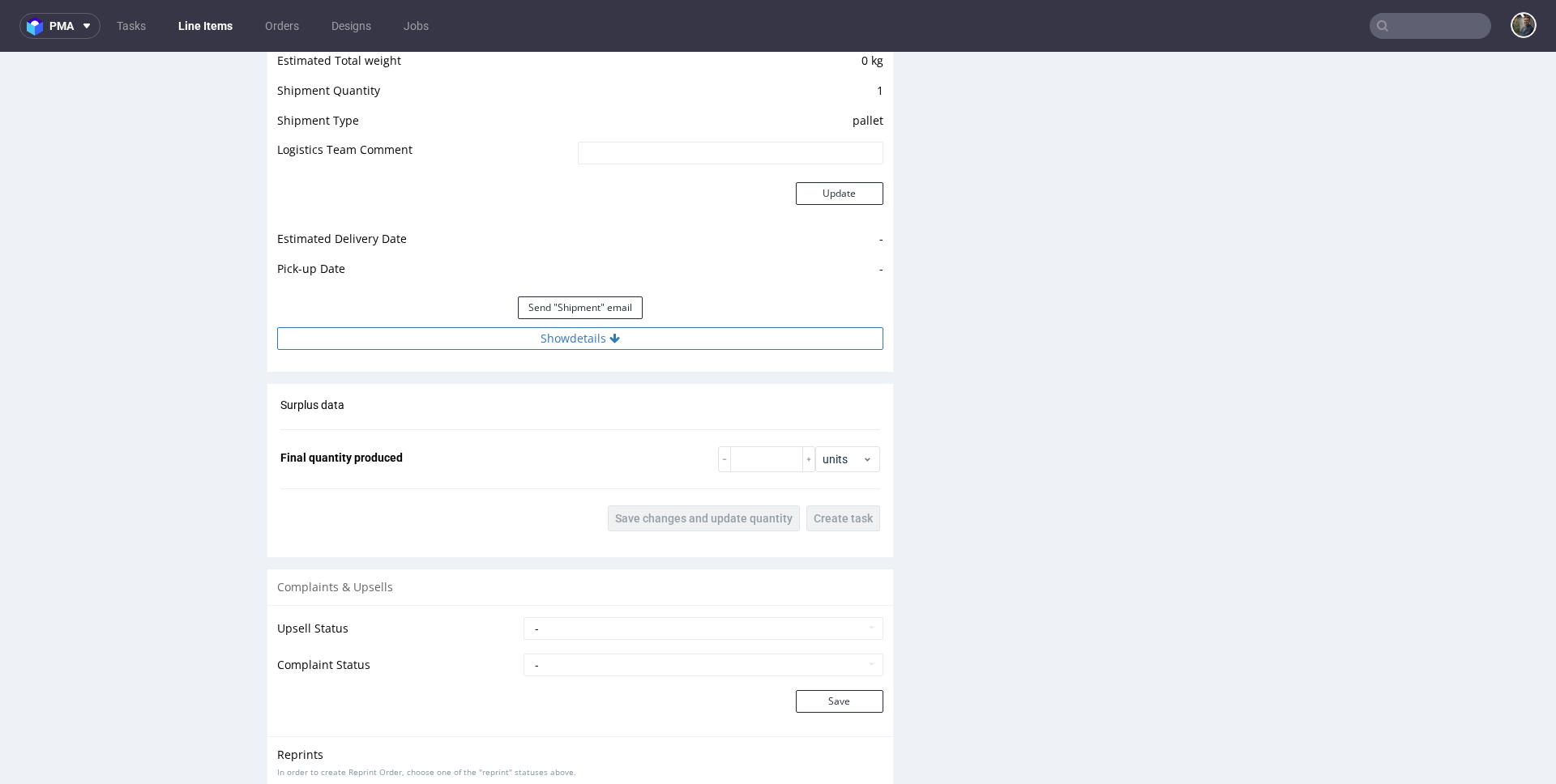 click on "Show  details" at bounding box center [580, 339] 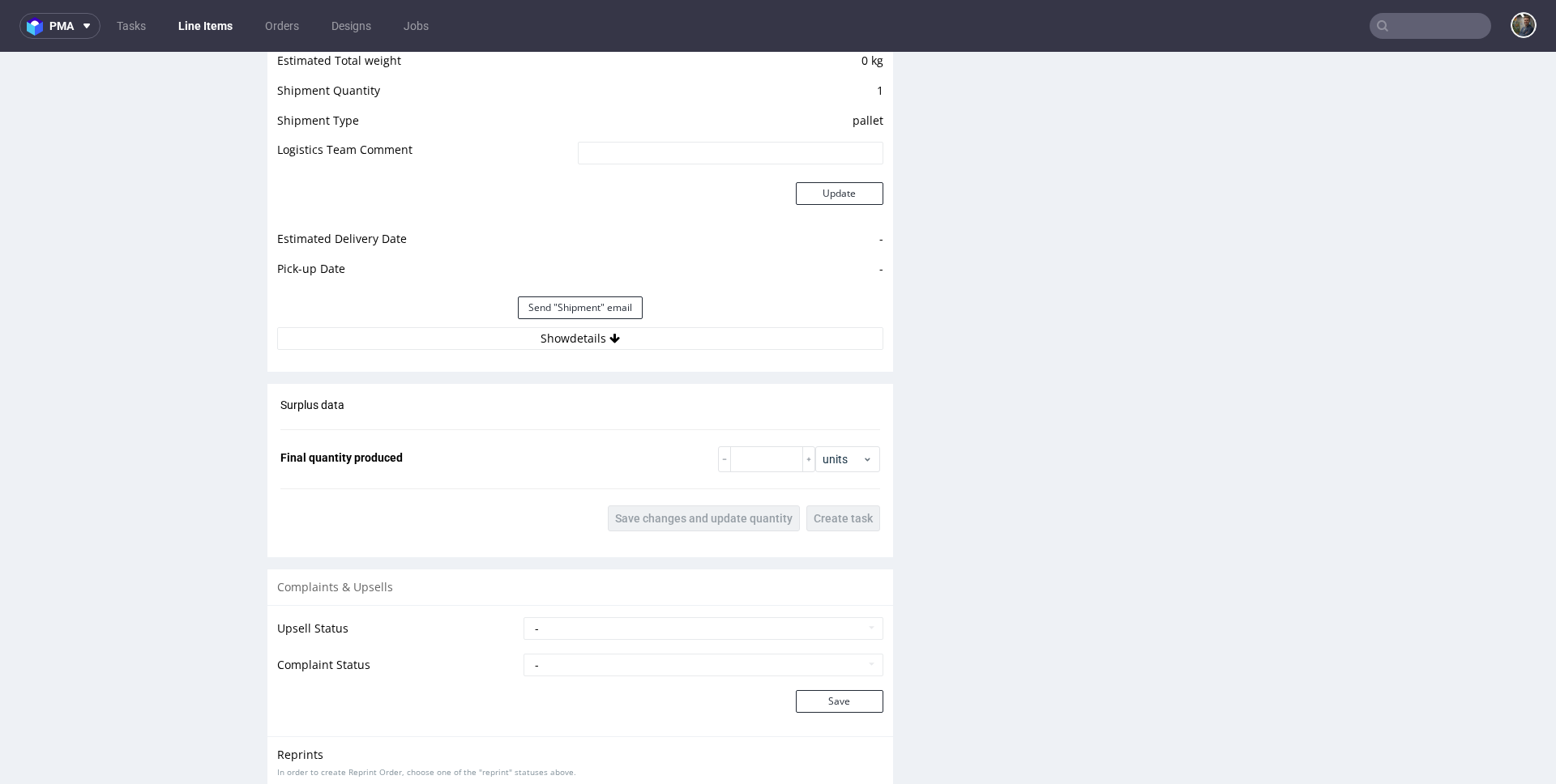 click on "Pick-up Date" at bounding box center [425, 274] 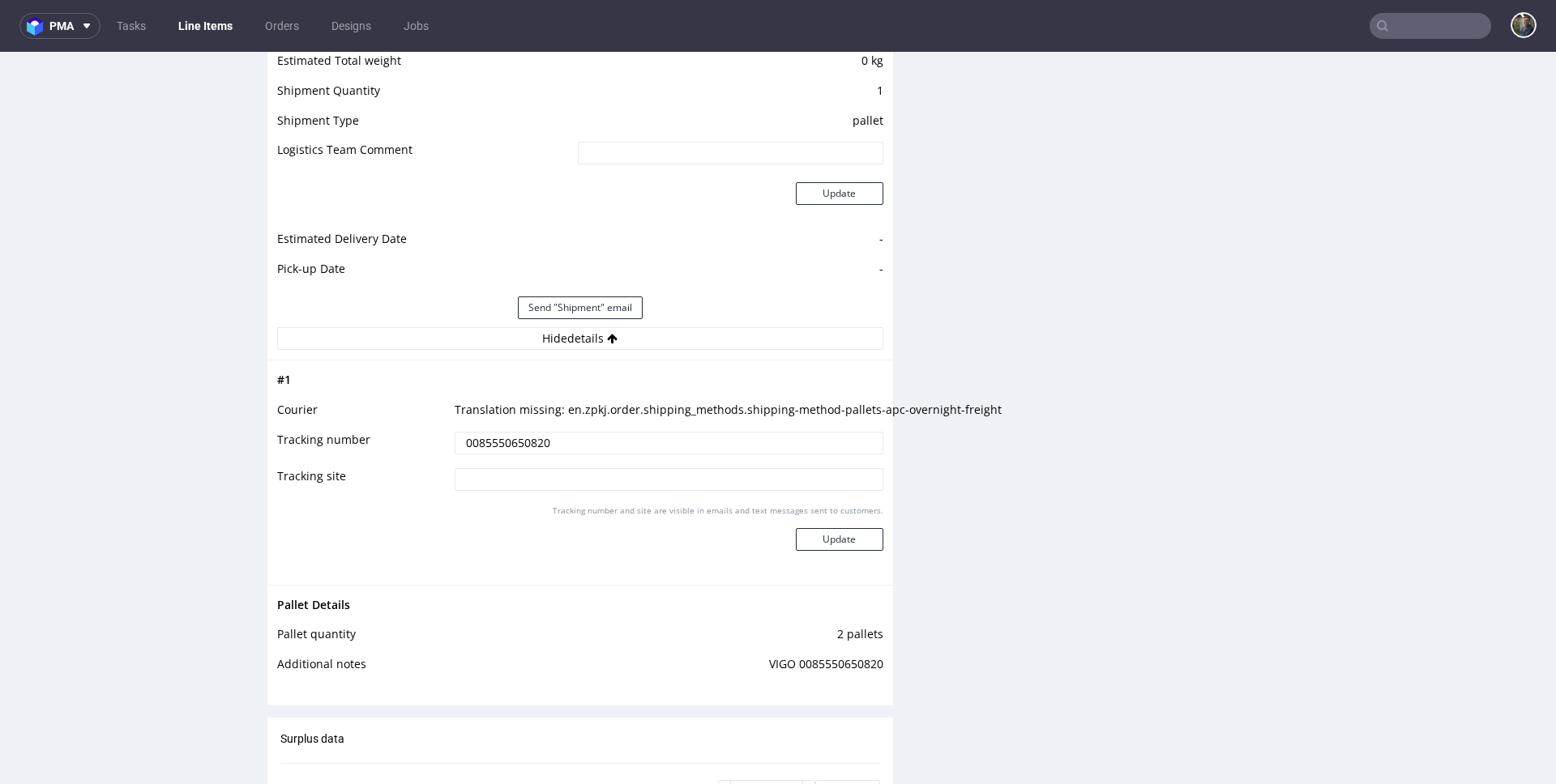 click on "-" at bounding box center [729, 244] 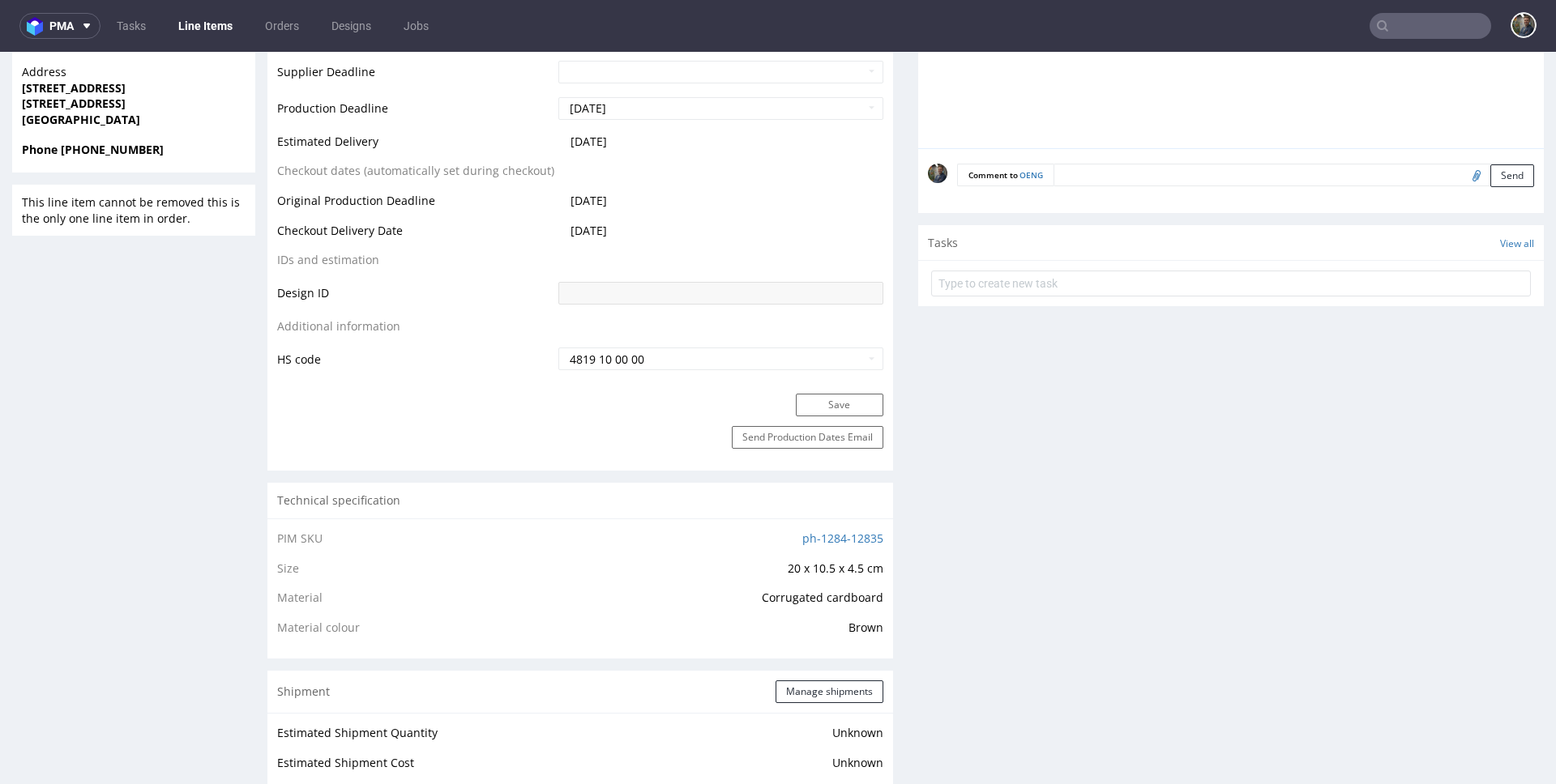 scroll, scrollTop: 0, scrollLeft: 0, axis: both 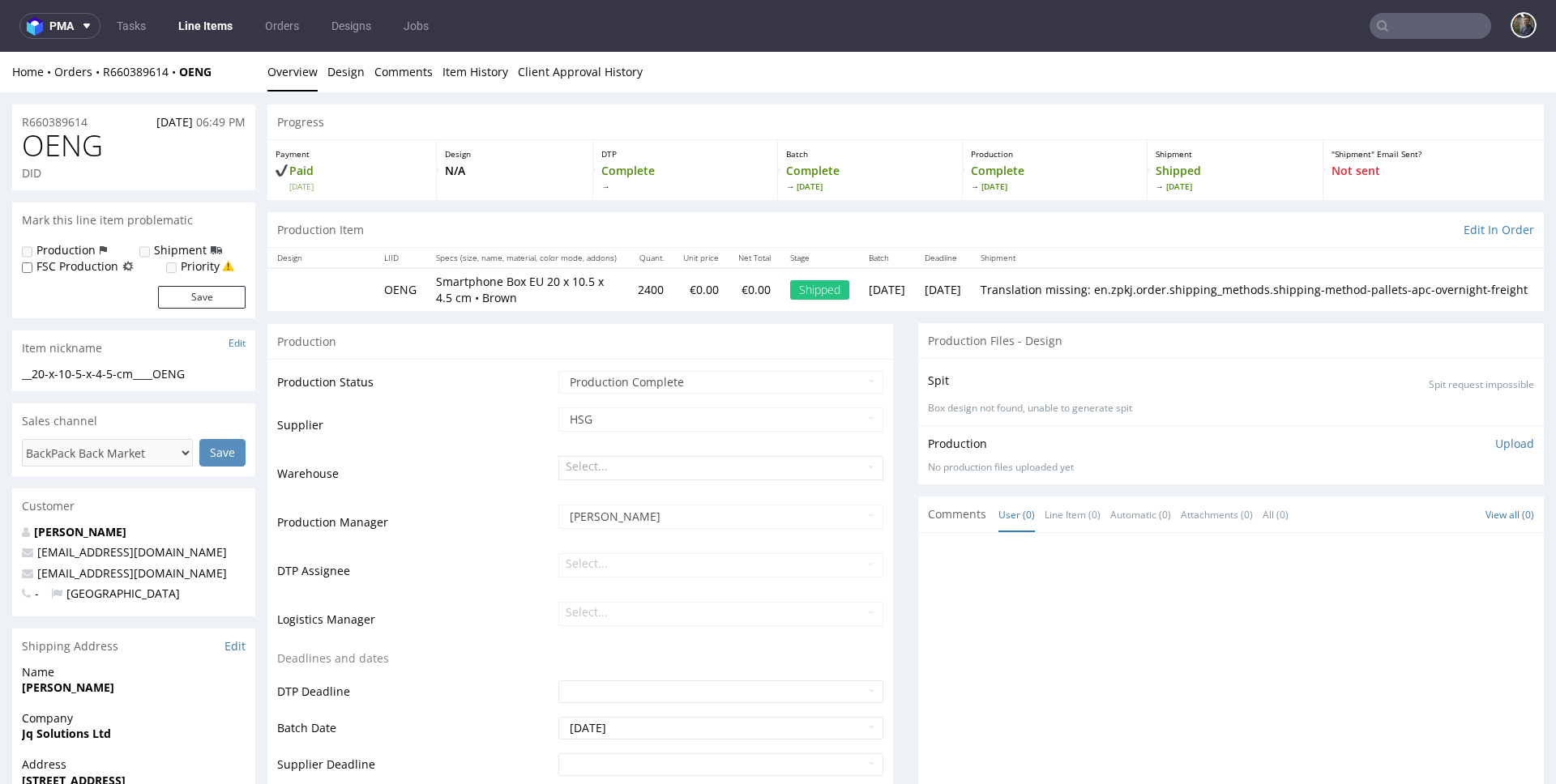 click on "Production" at bounding box center (580, 341) 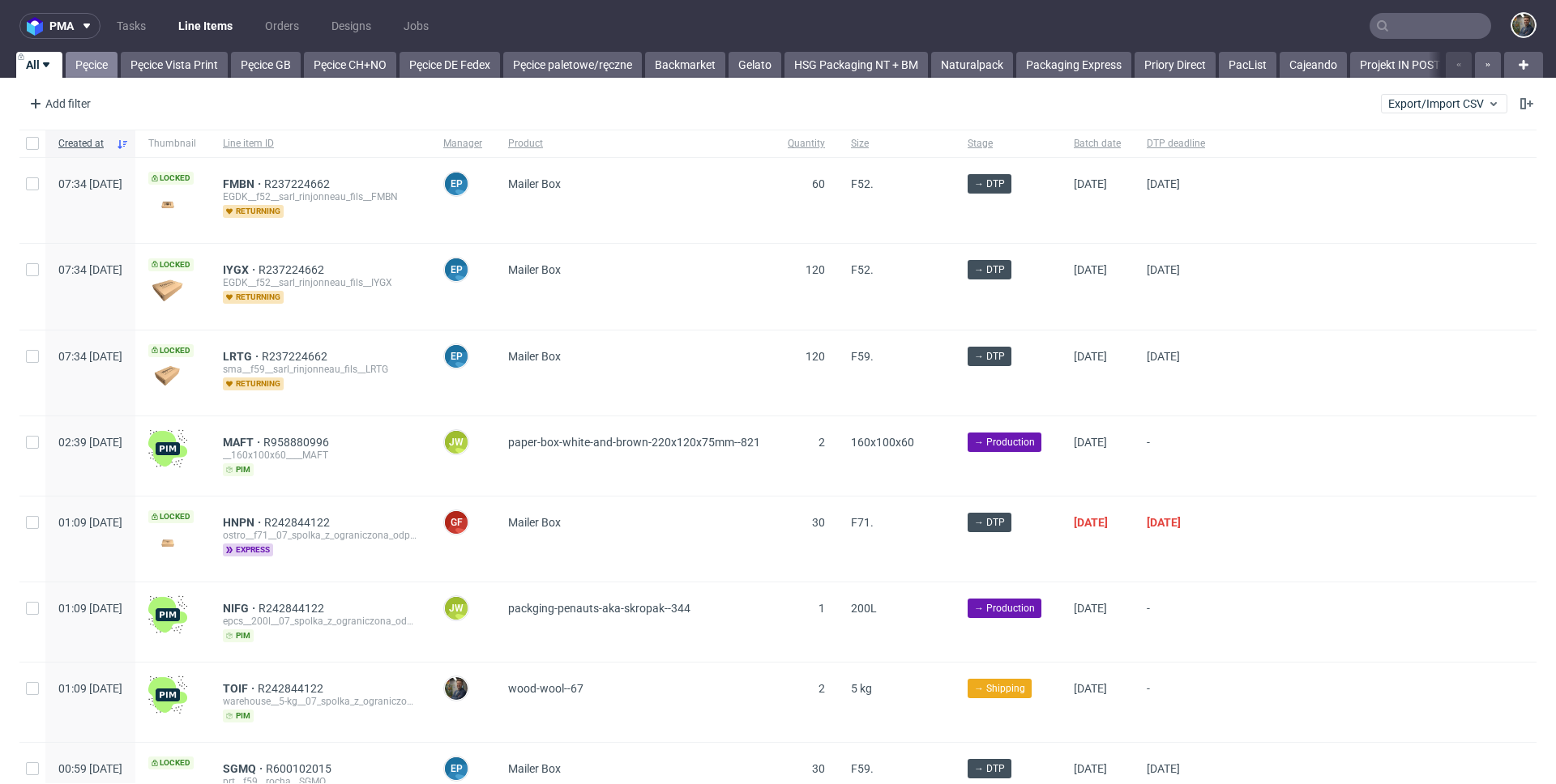 click on "Pęcice" at bounding box center [92, 65] 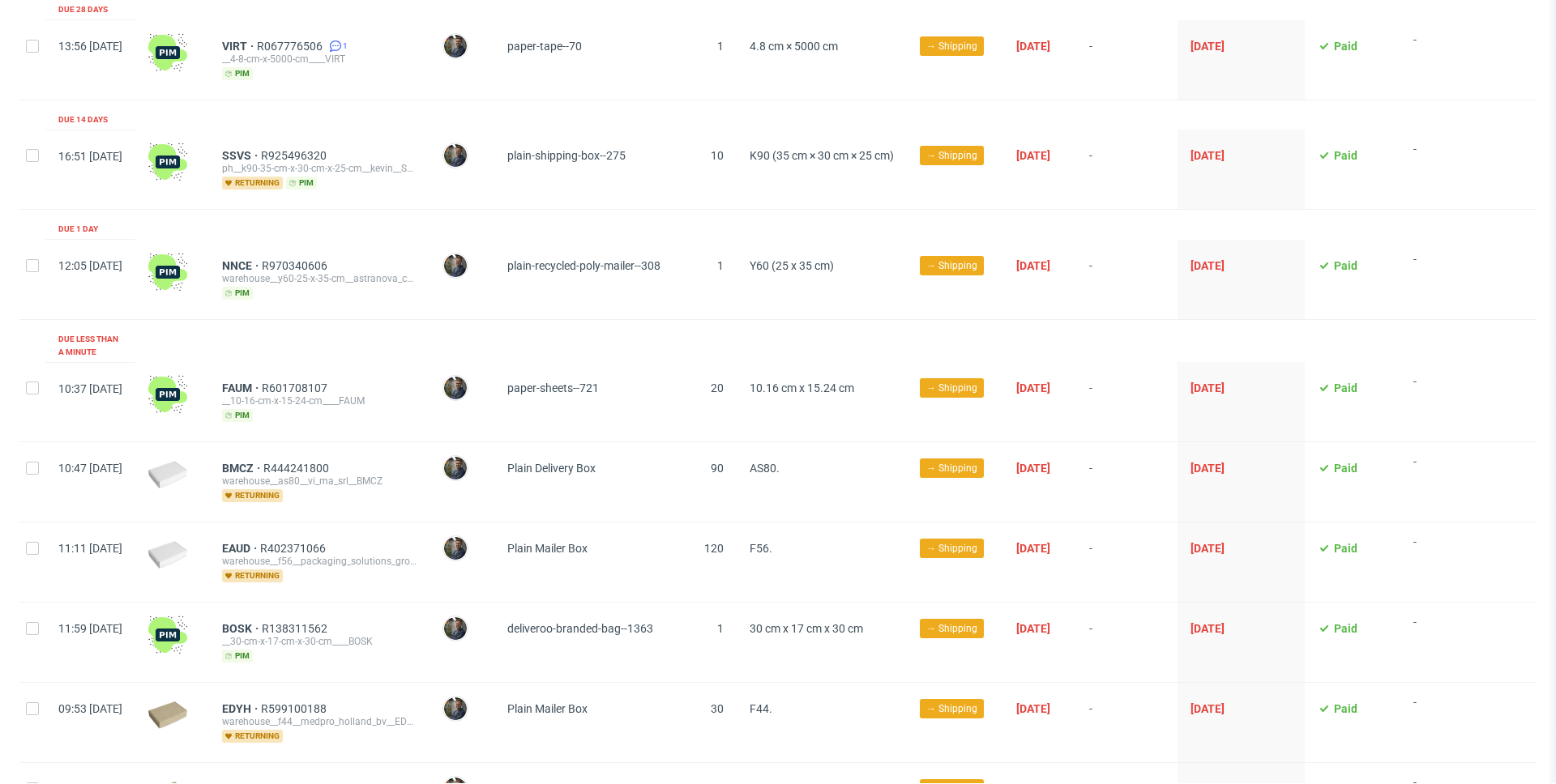 scroll, scrollTop: 0, scrollLeft: 0, axis: both 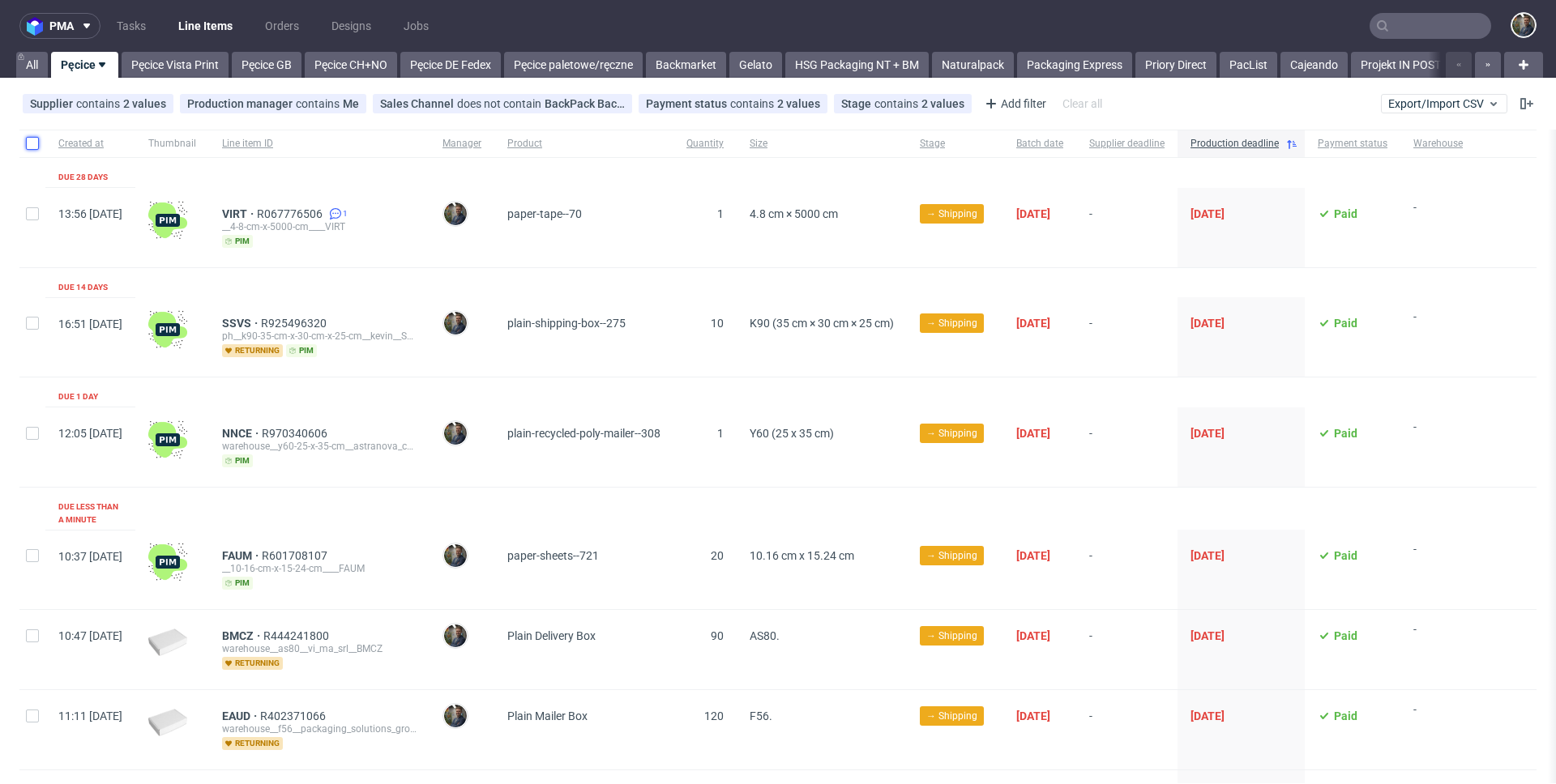 click at bounding box center (32, 143) 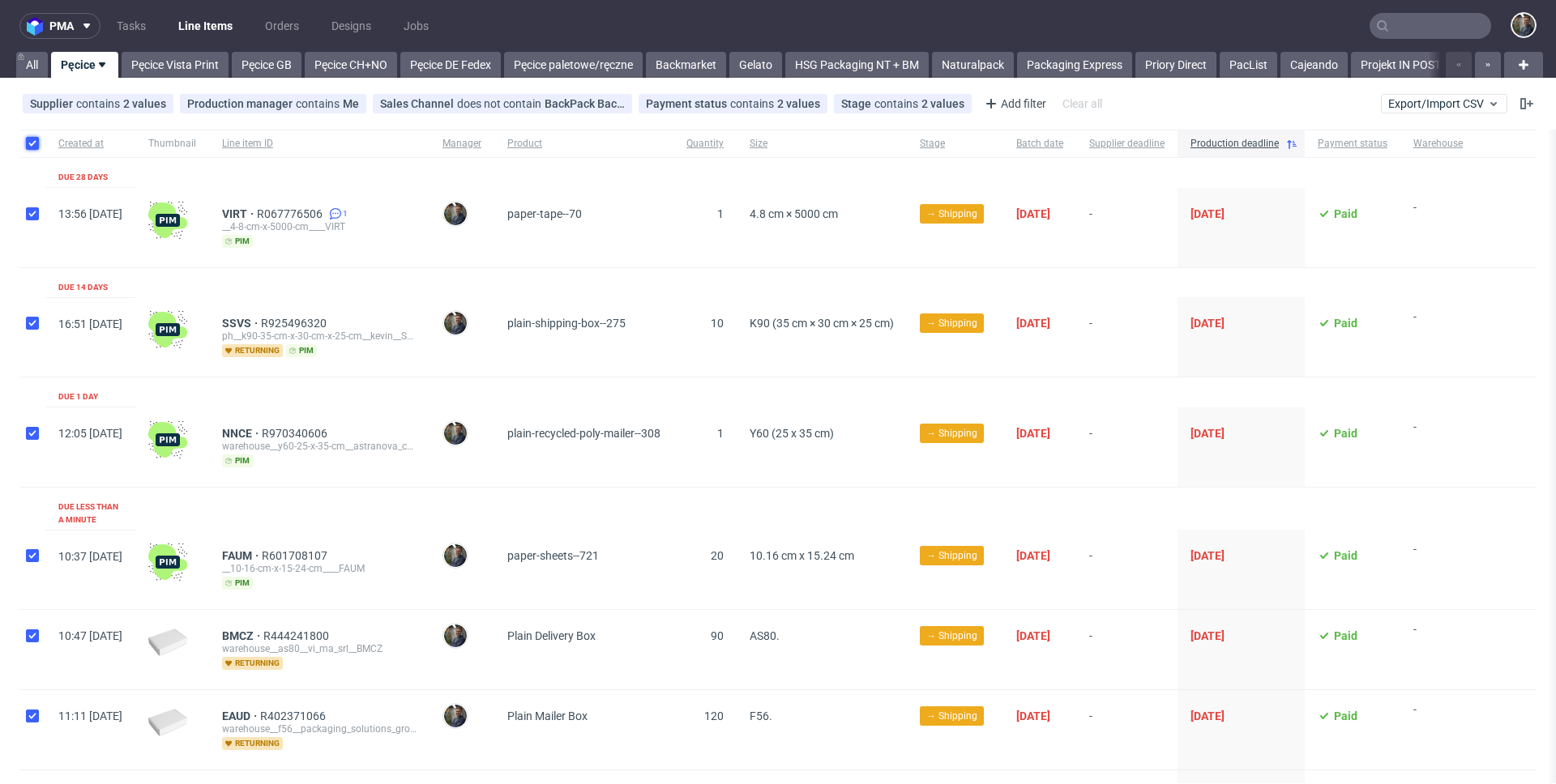 checkbox on "true" 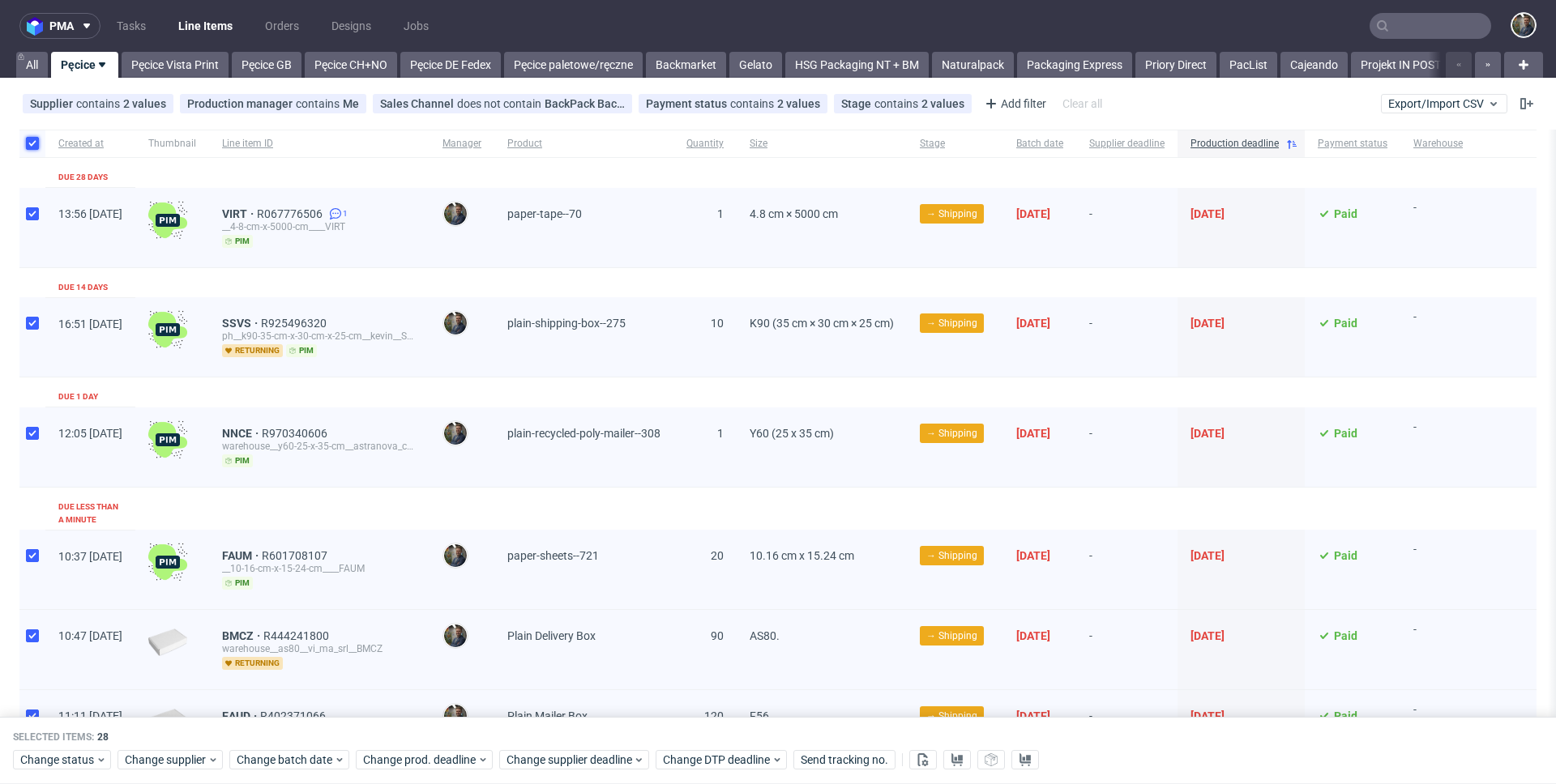 click at bounding box center [32, 143] 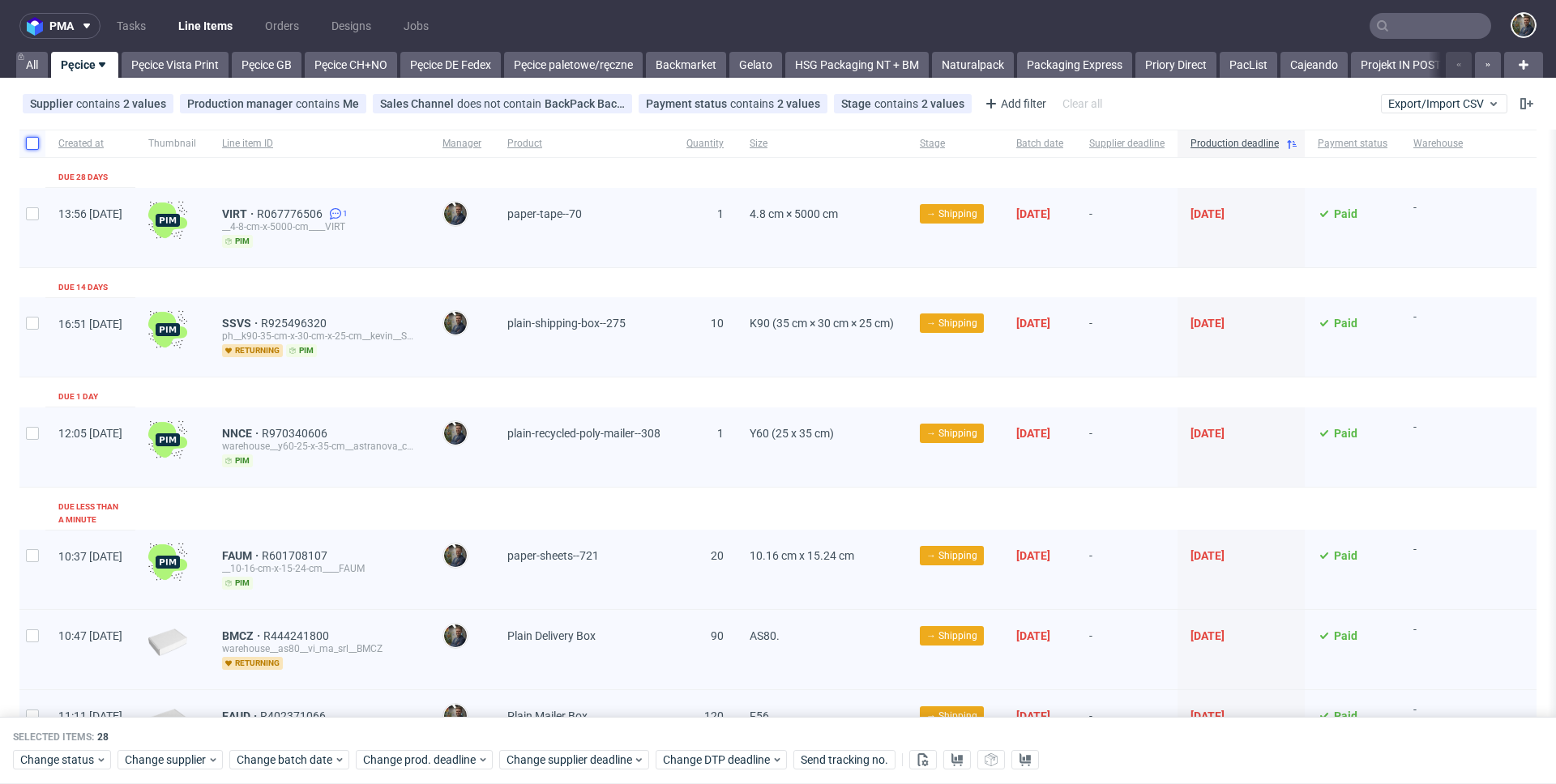 checkbox on "false" 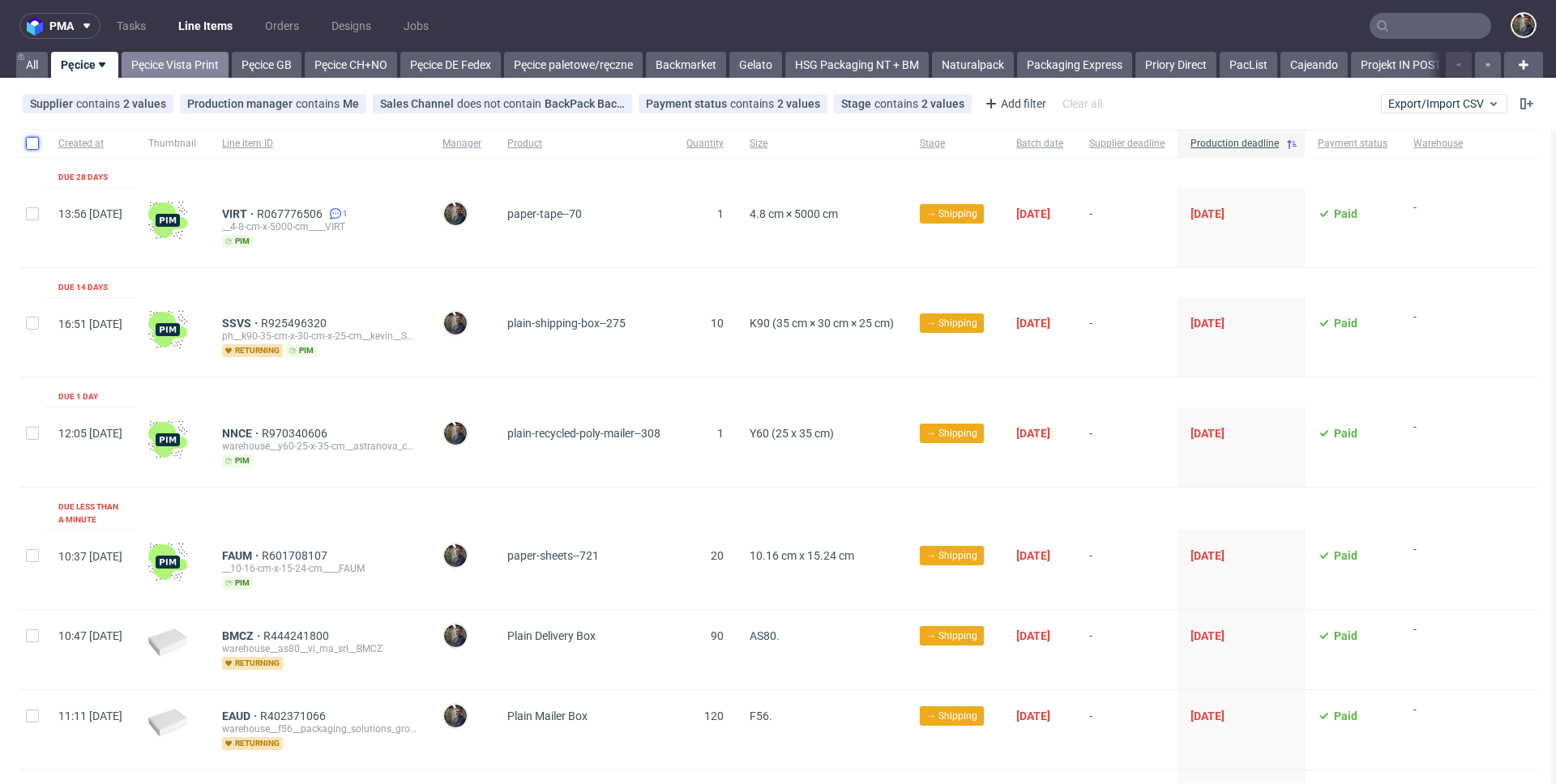 click on "Pęcice Vista Print" at bounding box center [175, 65] 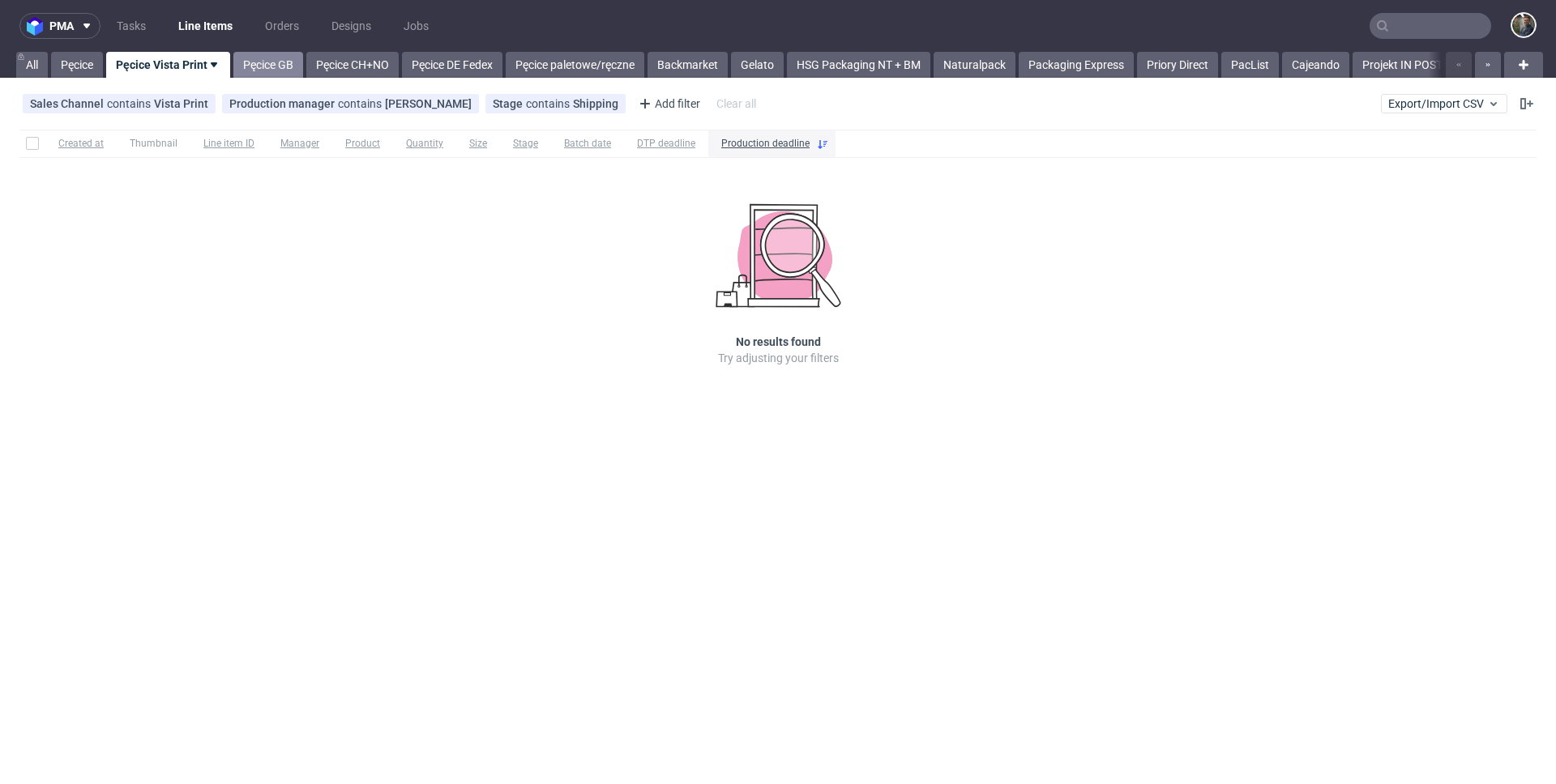 click on "Pęcice GB" at bounding box center (268, 65) 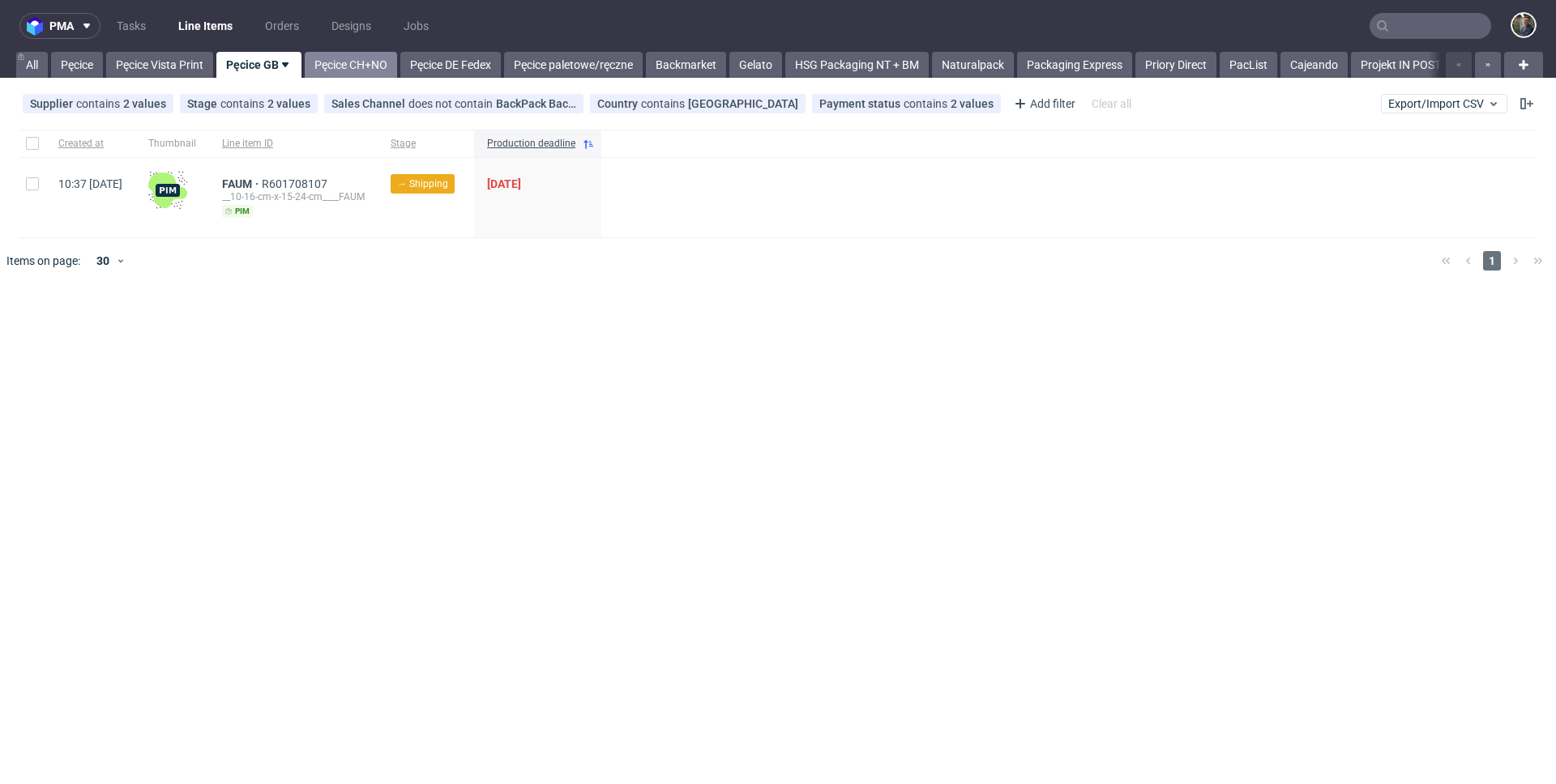 click on "Pęcice CH+NO" at bounding box center (351, 65) 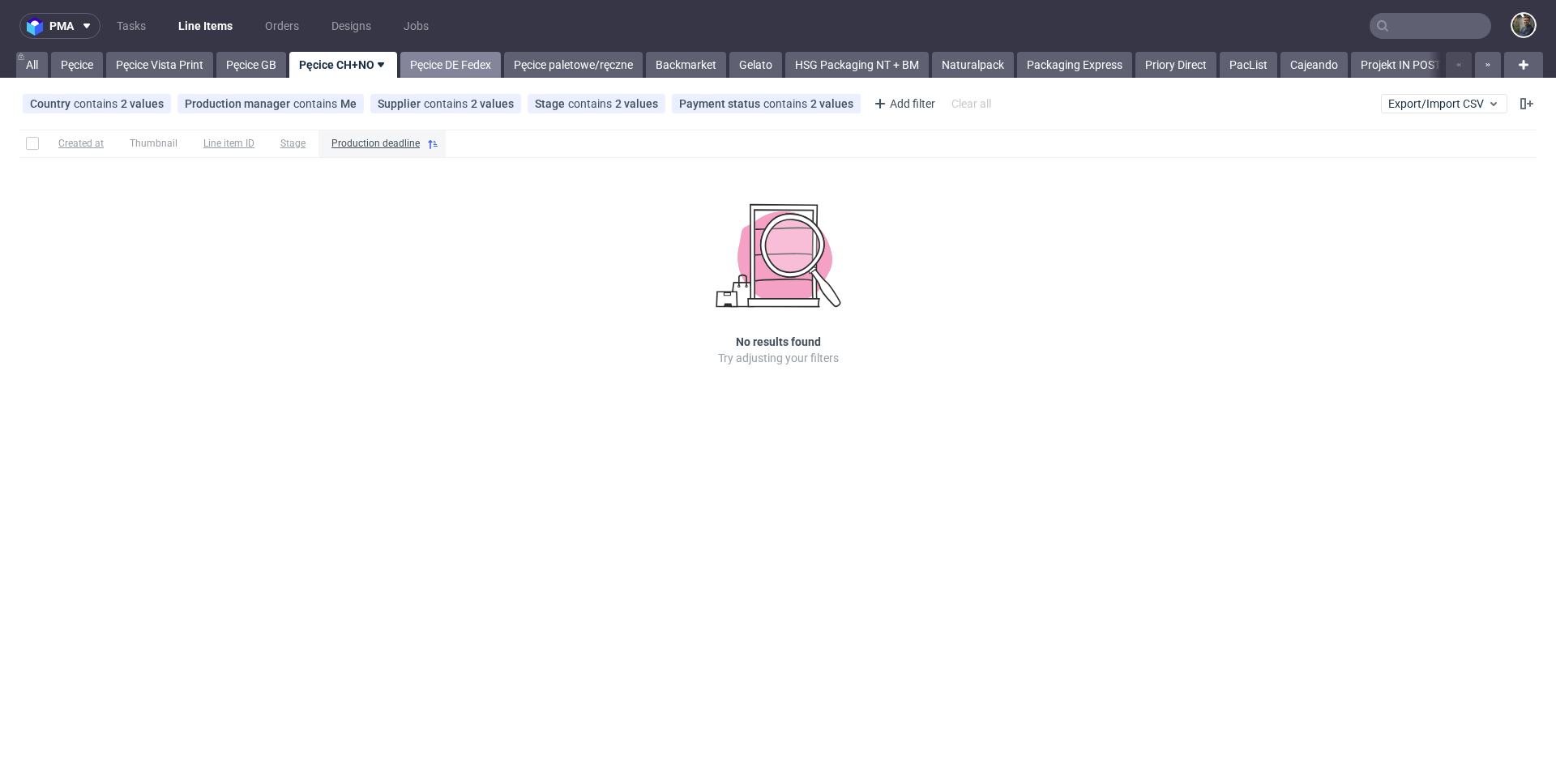 click on "Pęcice DE Fedex" at bounding box center (451, 65) 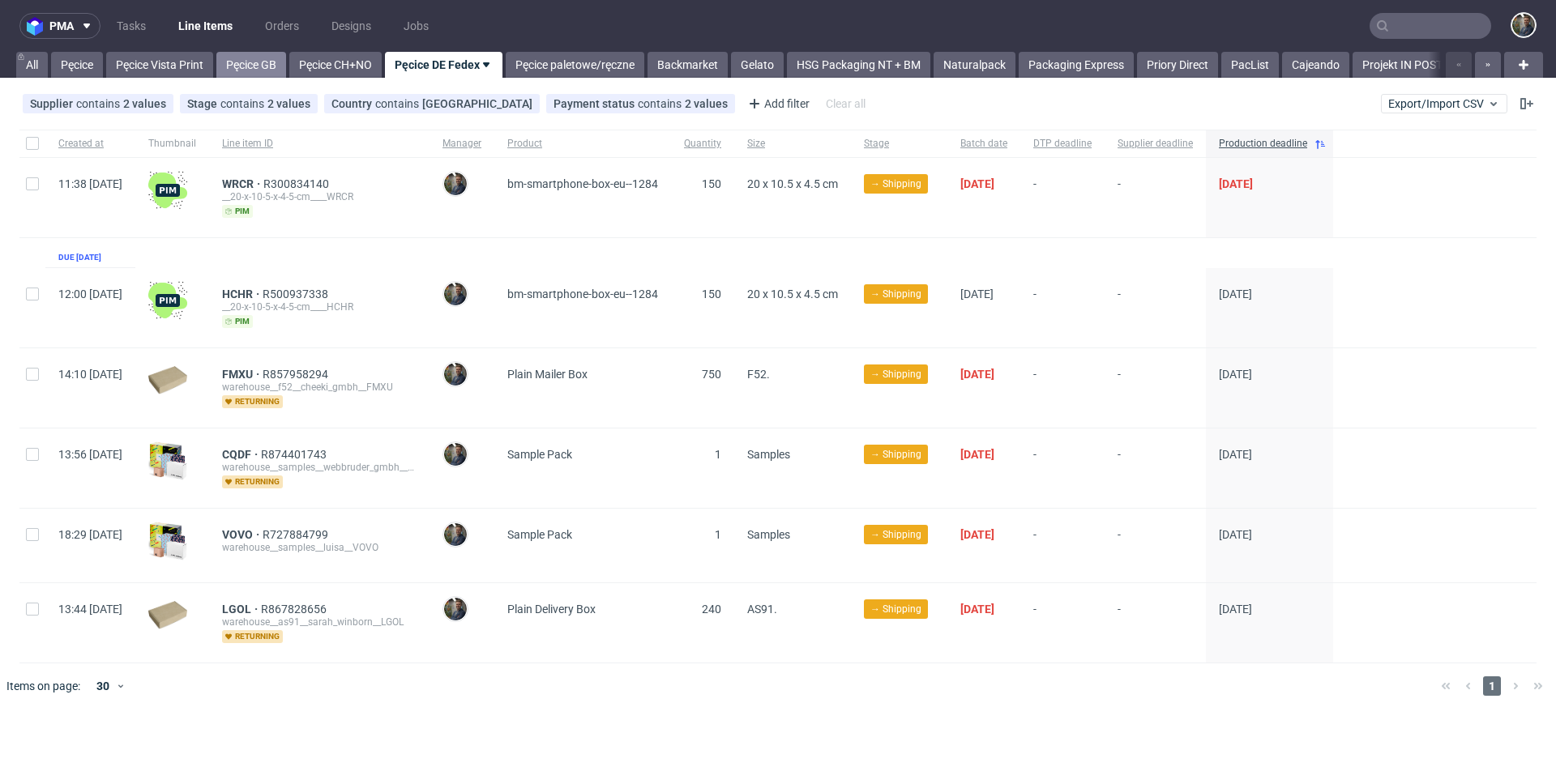 click on "Pęcice GB" at bounding box center [251, 65] 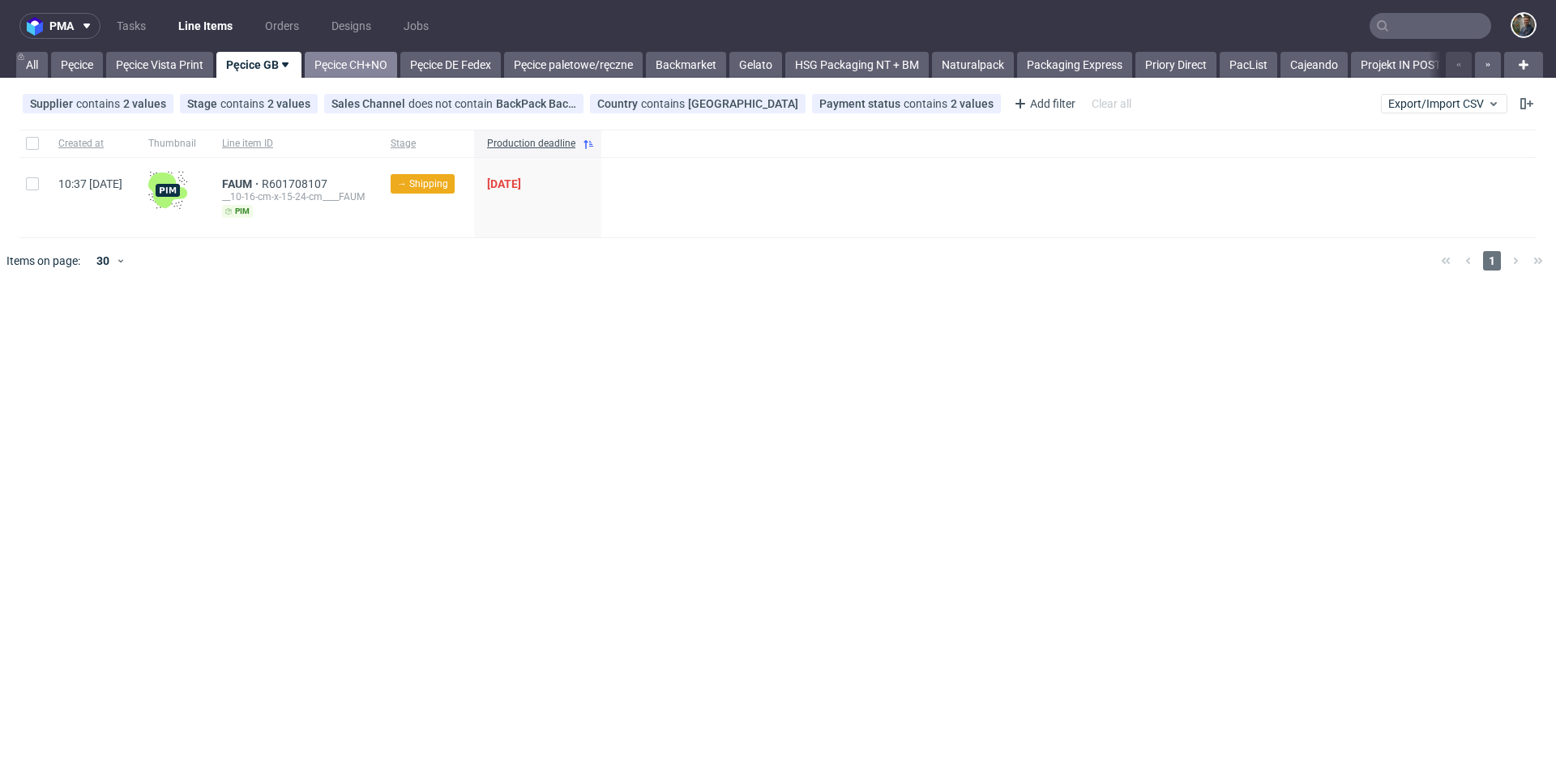 click on "Pęcice CH+NO" at bounding box center (351, 65) 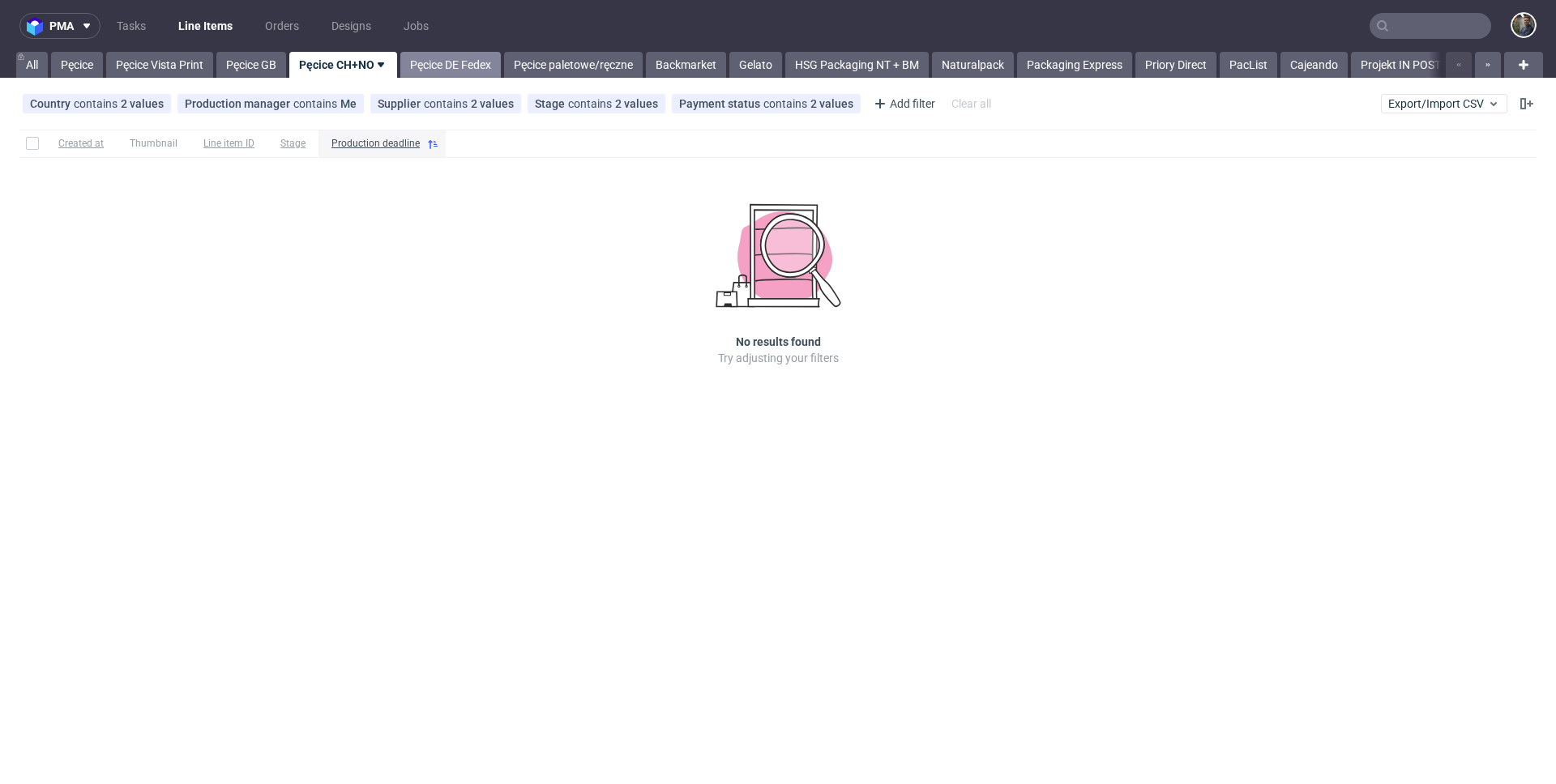 click on "Pęcice DE Fedex" at bounding box center [451, 65] 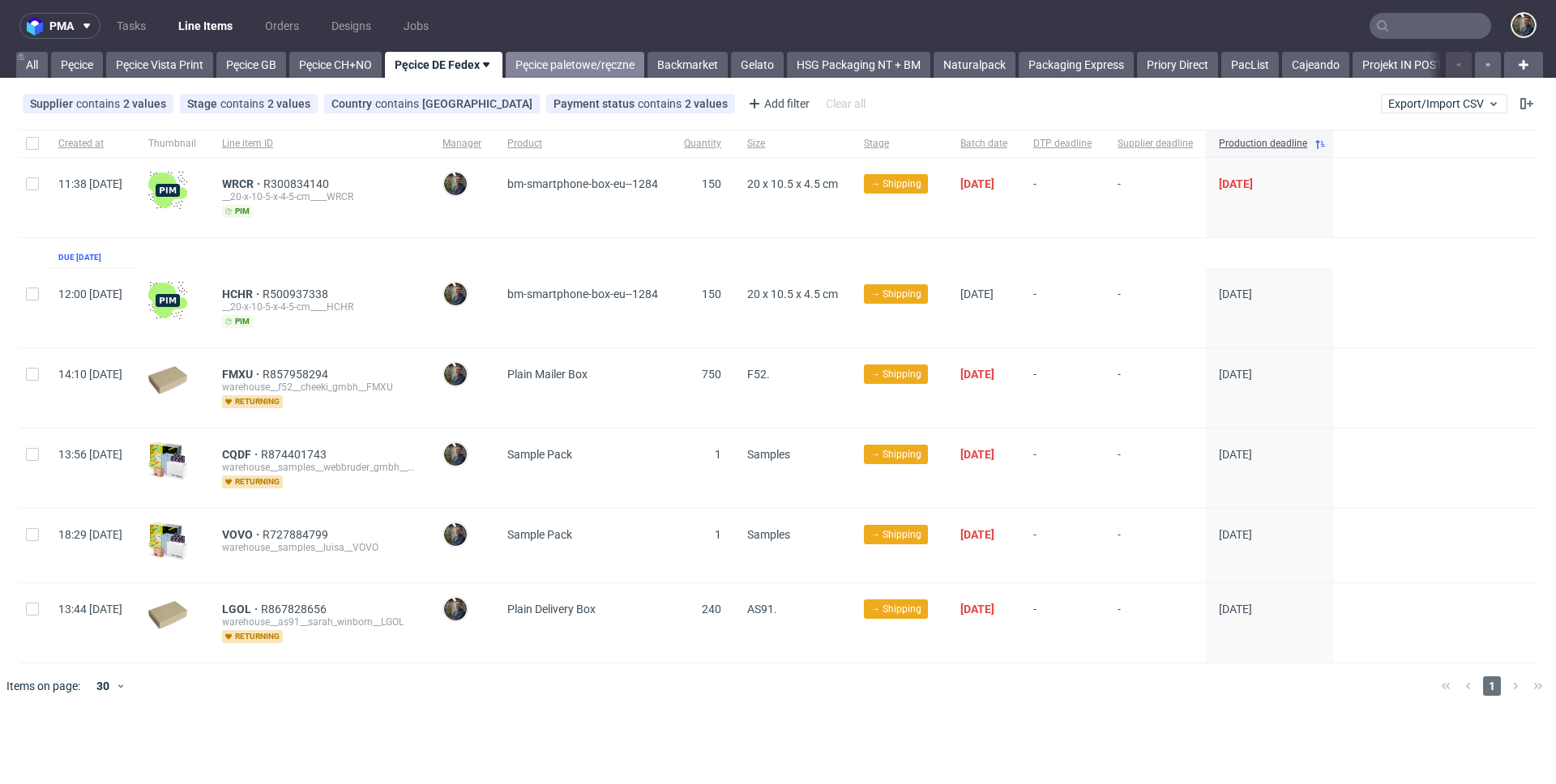 click on "Pęcice paletowe/ręczne" at bounding box center (575, 65) 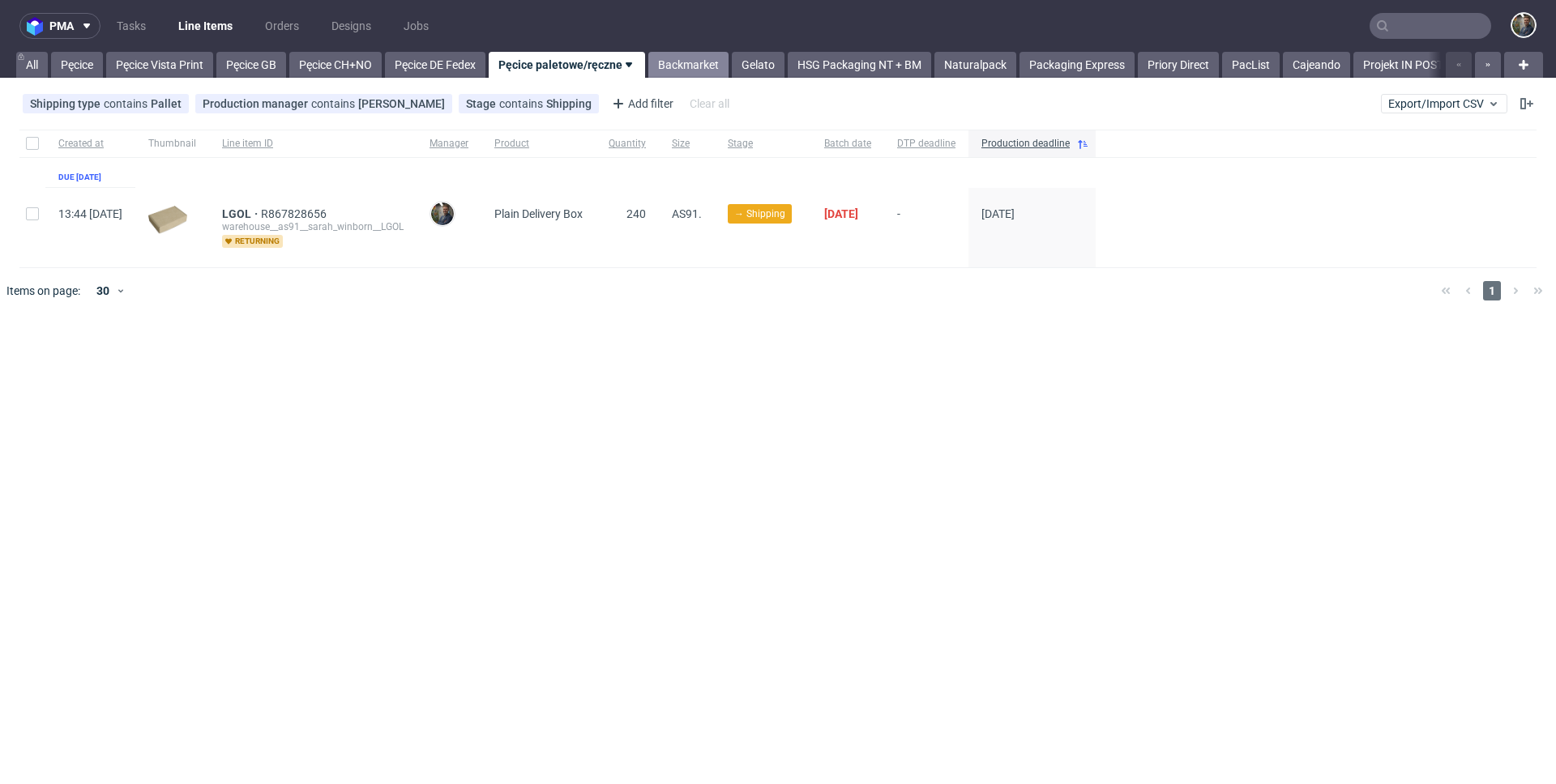 click on "Backmarket" at bounding box center (688, 65) 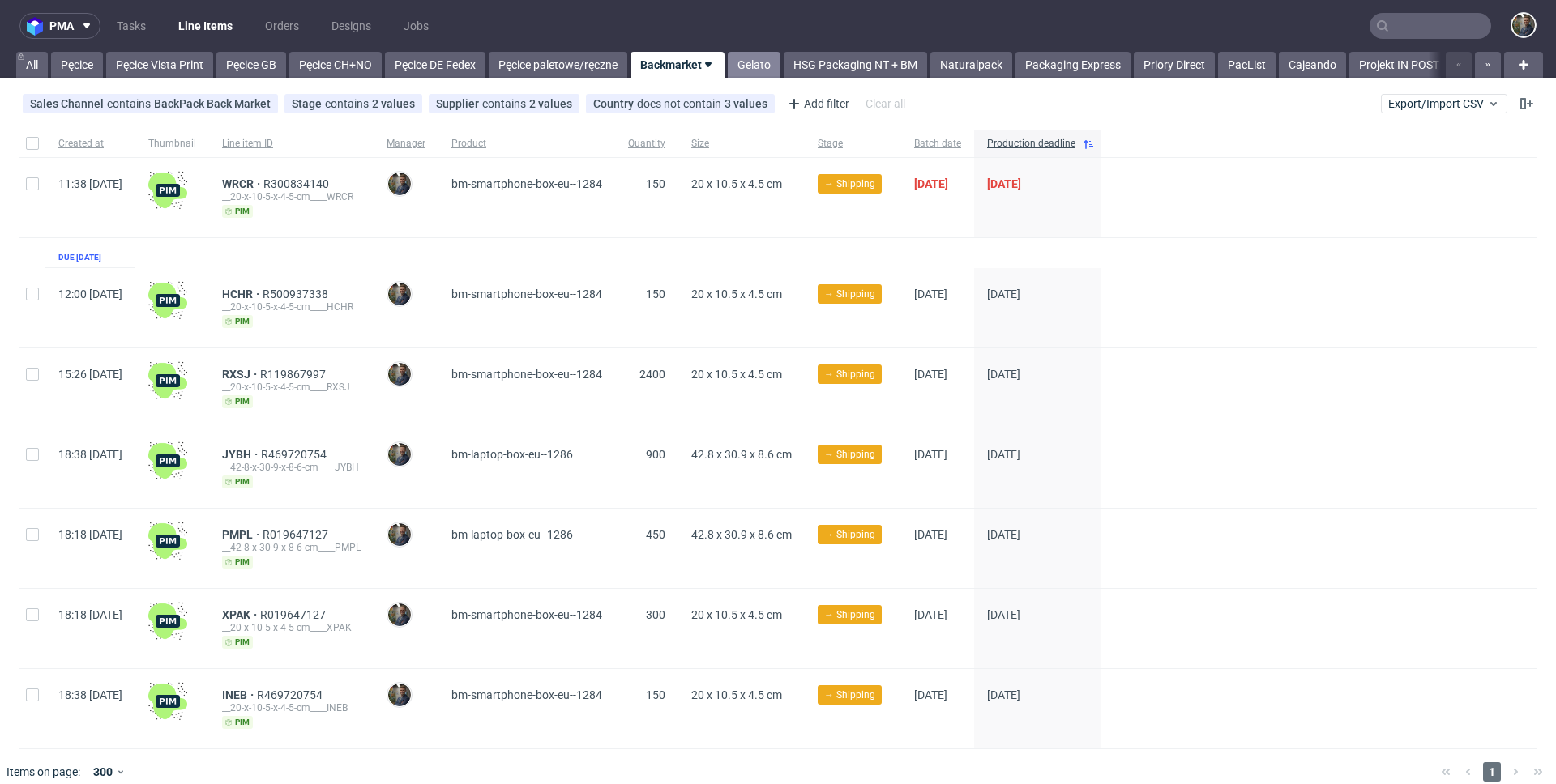 click on "Gelato" at bounding box center (754, 65) 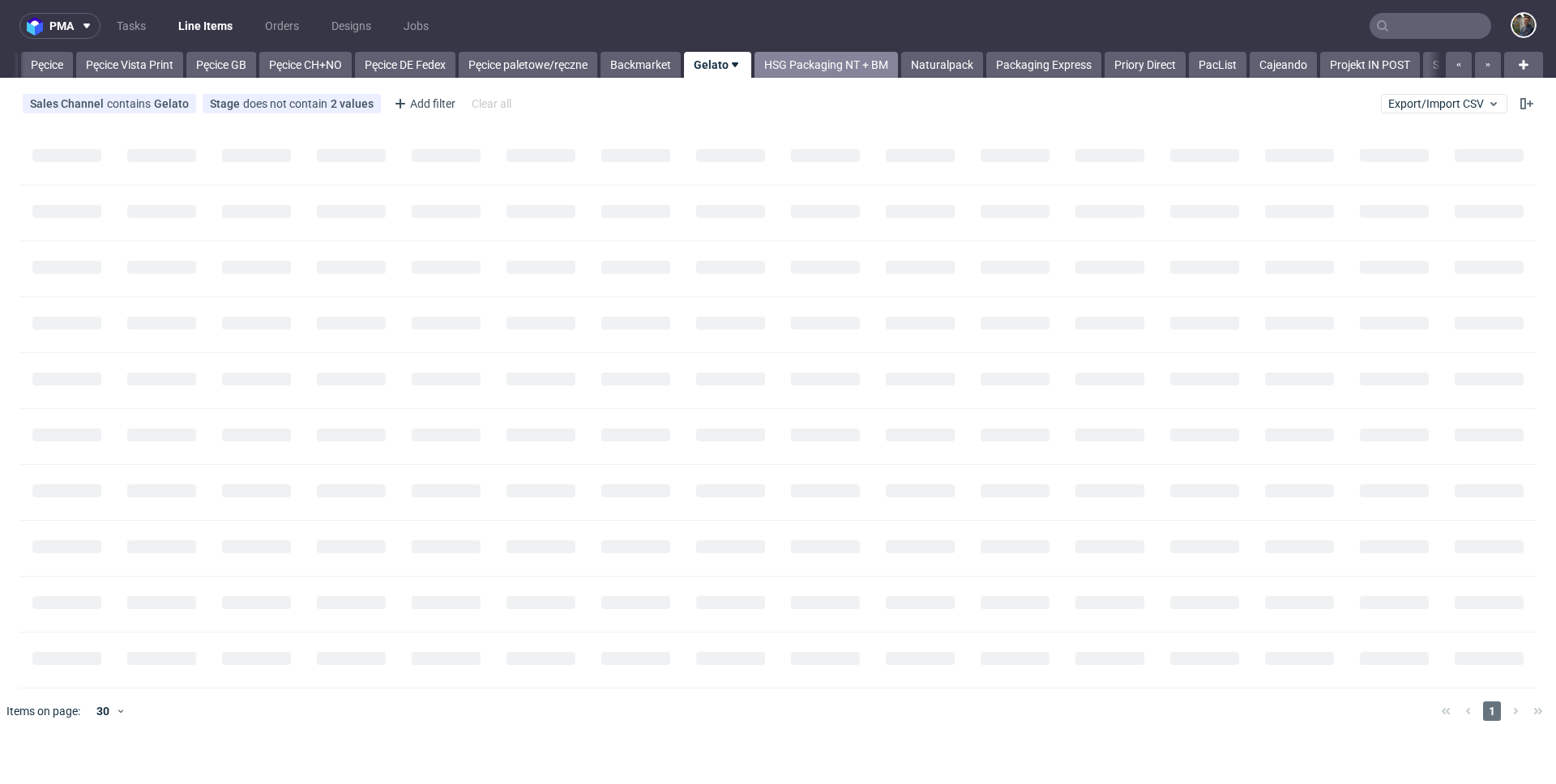 click on "HSG Packaging NT + BM" at bounding box center [826, 65] 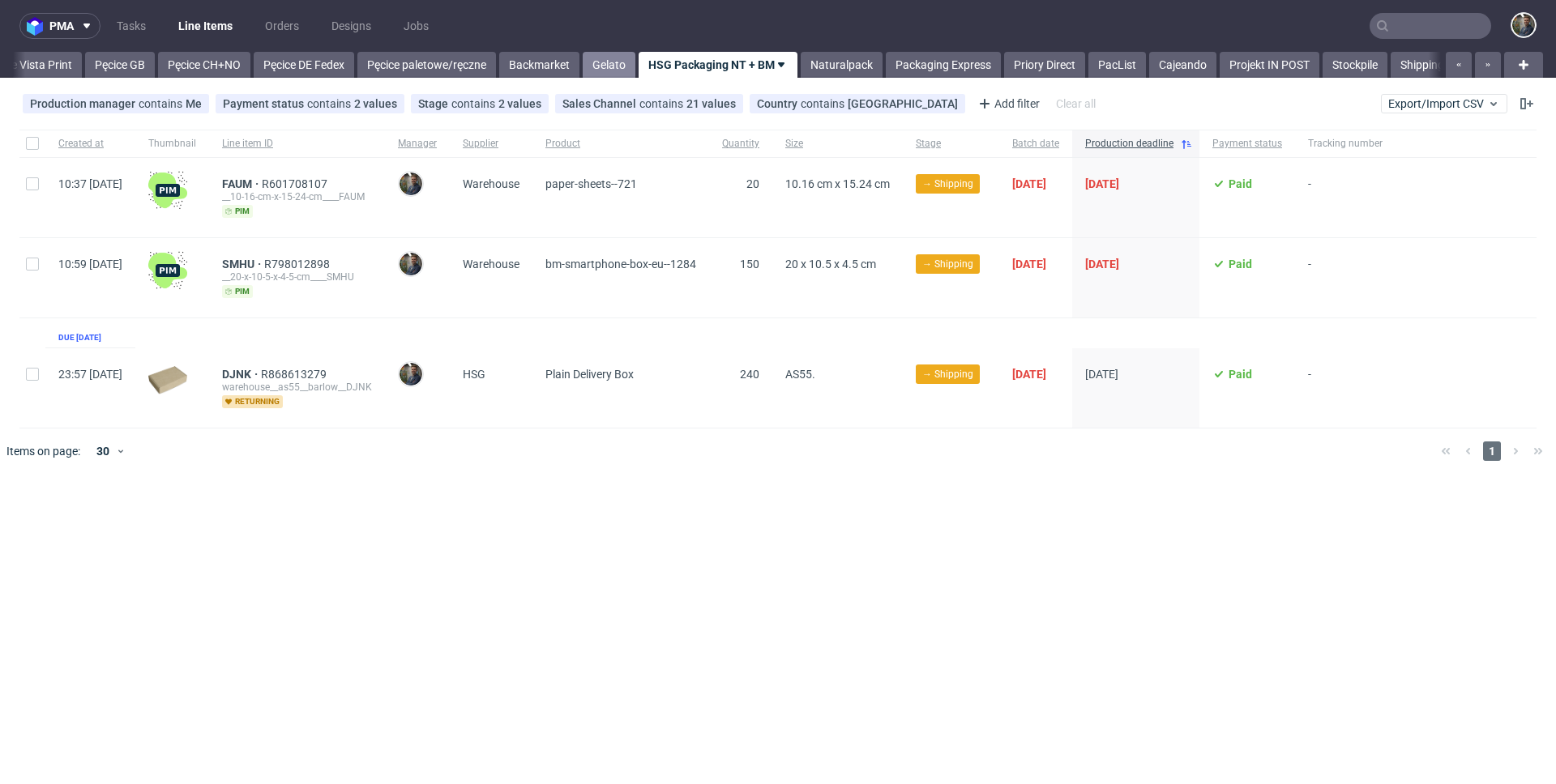 click on "Gelato" at bounding box center (609, 65) 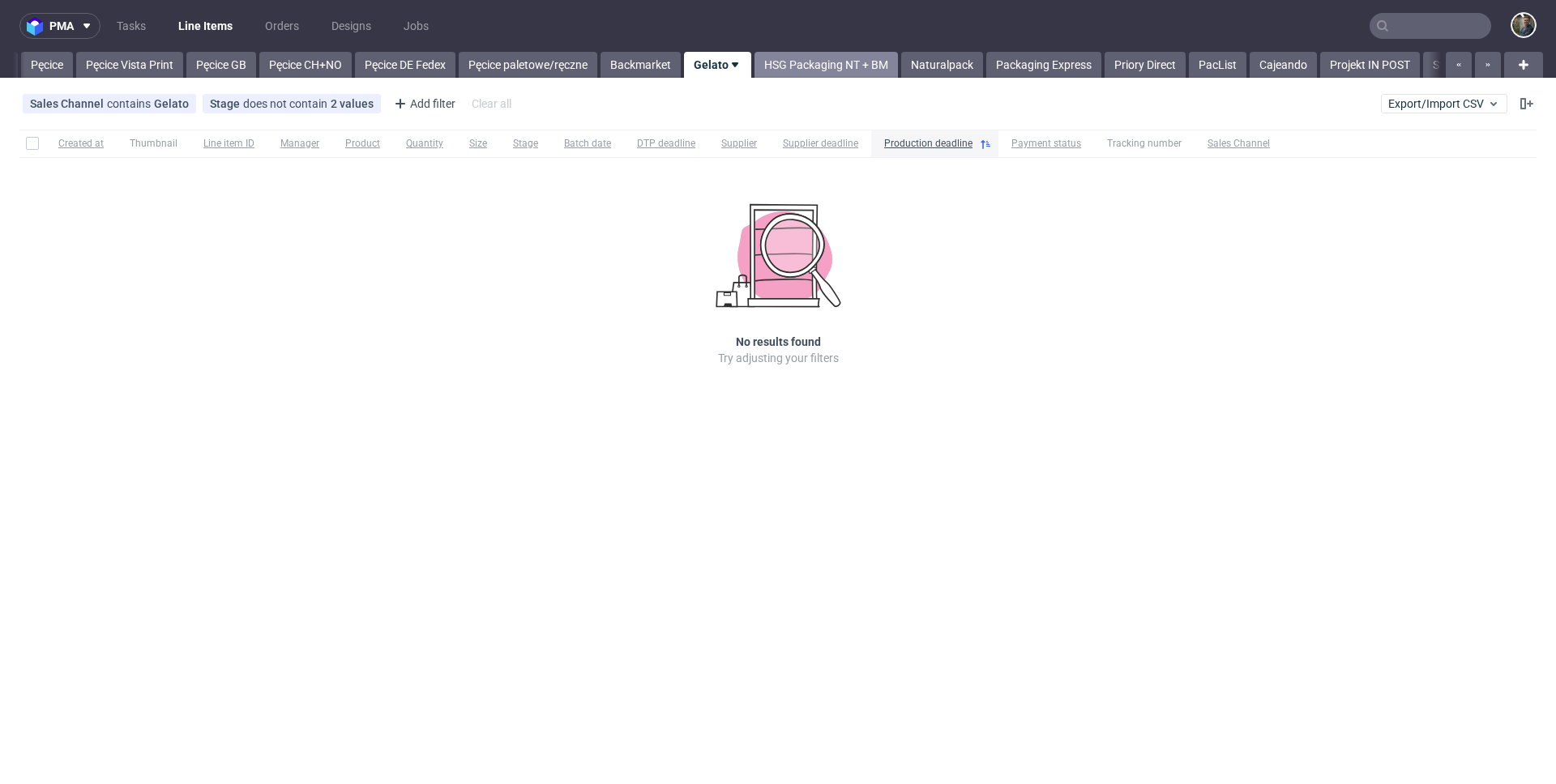 click on "HSG Packaging NT + BM" at bounding box center (826, 65) 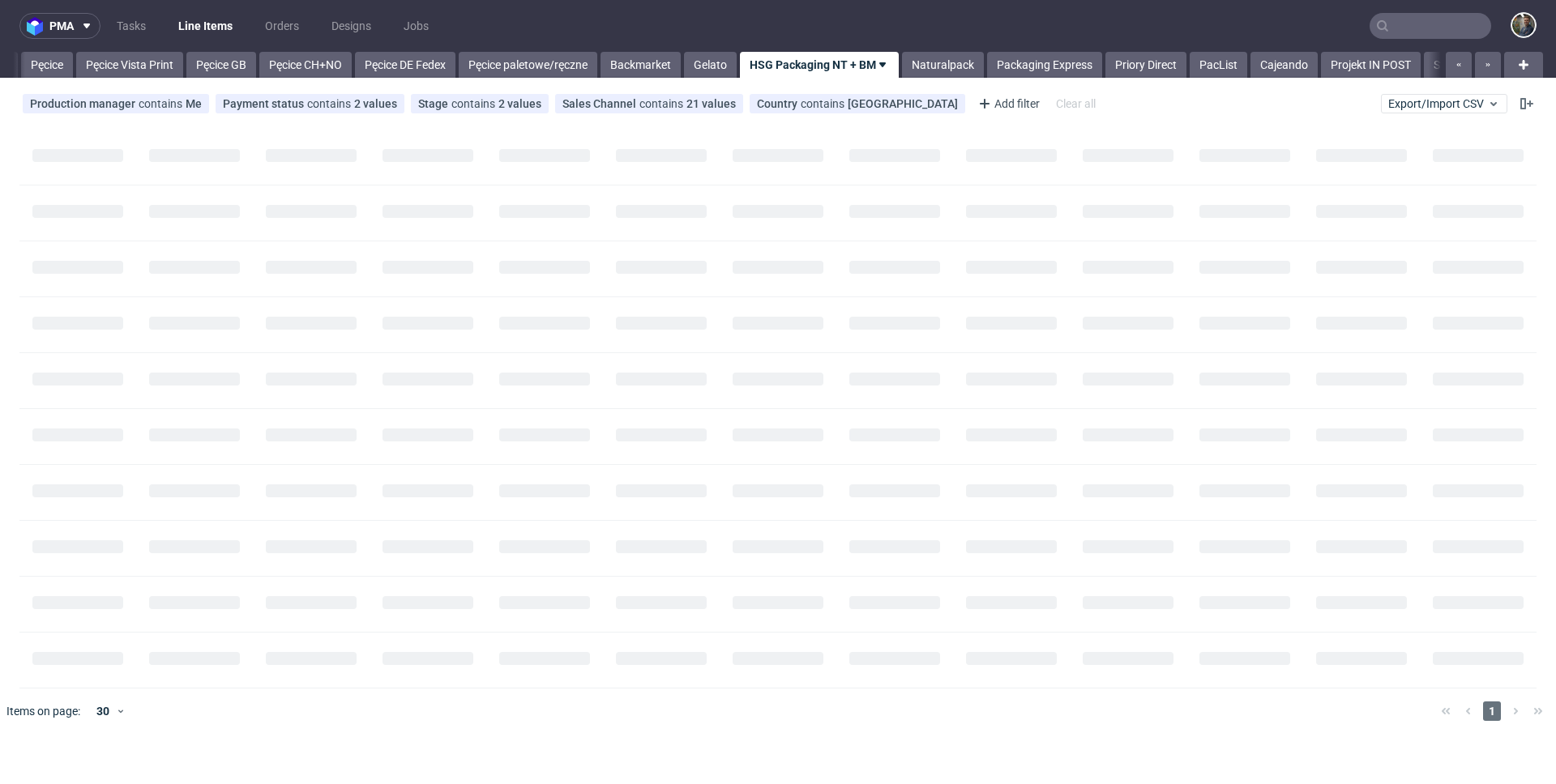 scroll, scrollTop: 0, scrollLeft: 131, axis: horizontal 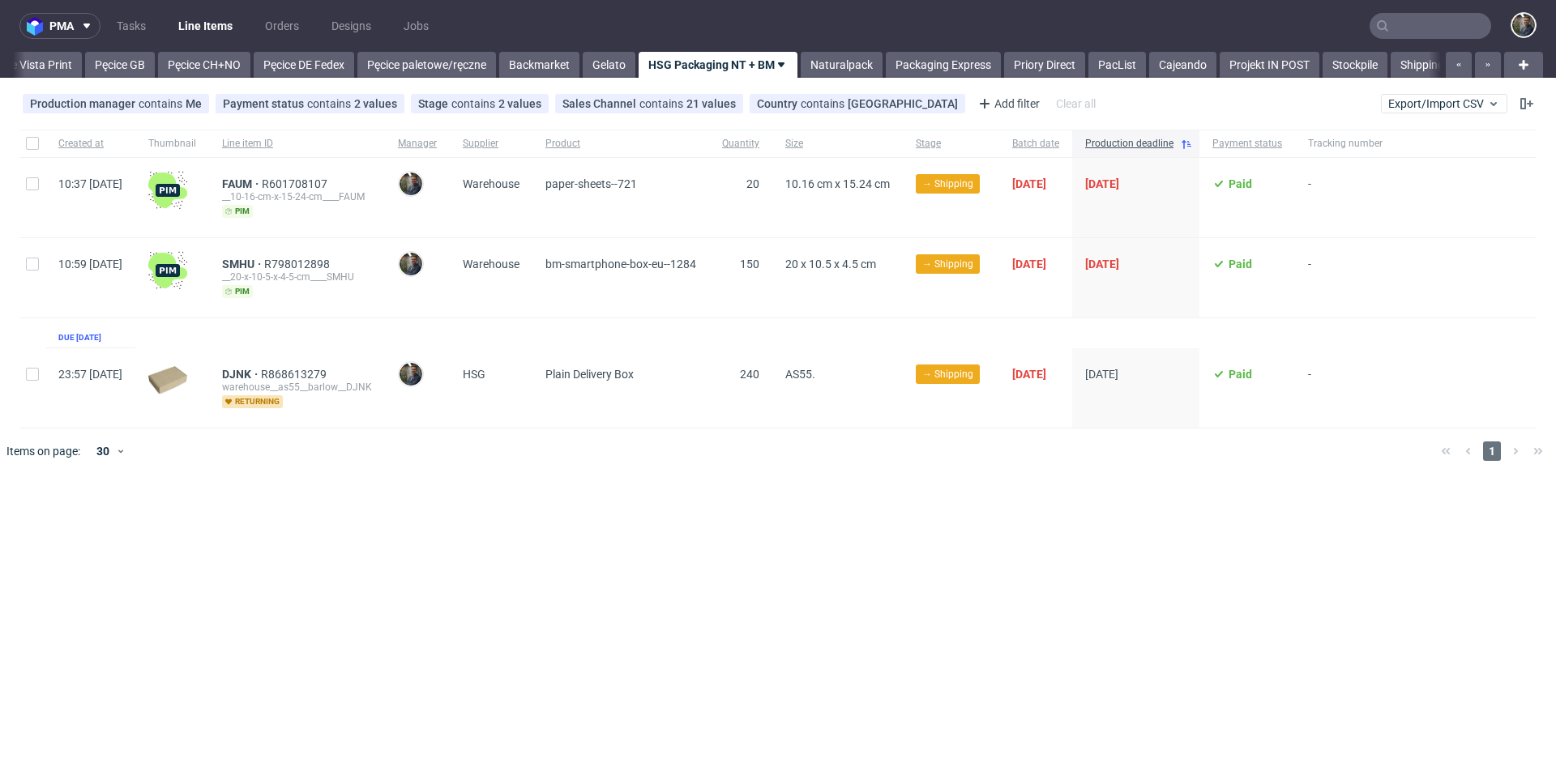 click on "HSG Packaging NT + BM" at bounding box center (718, 65) 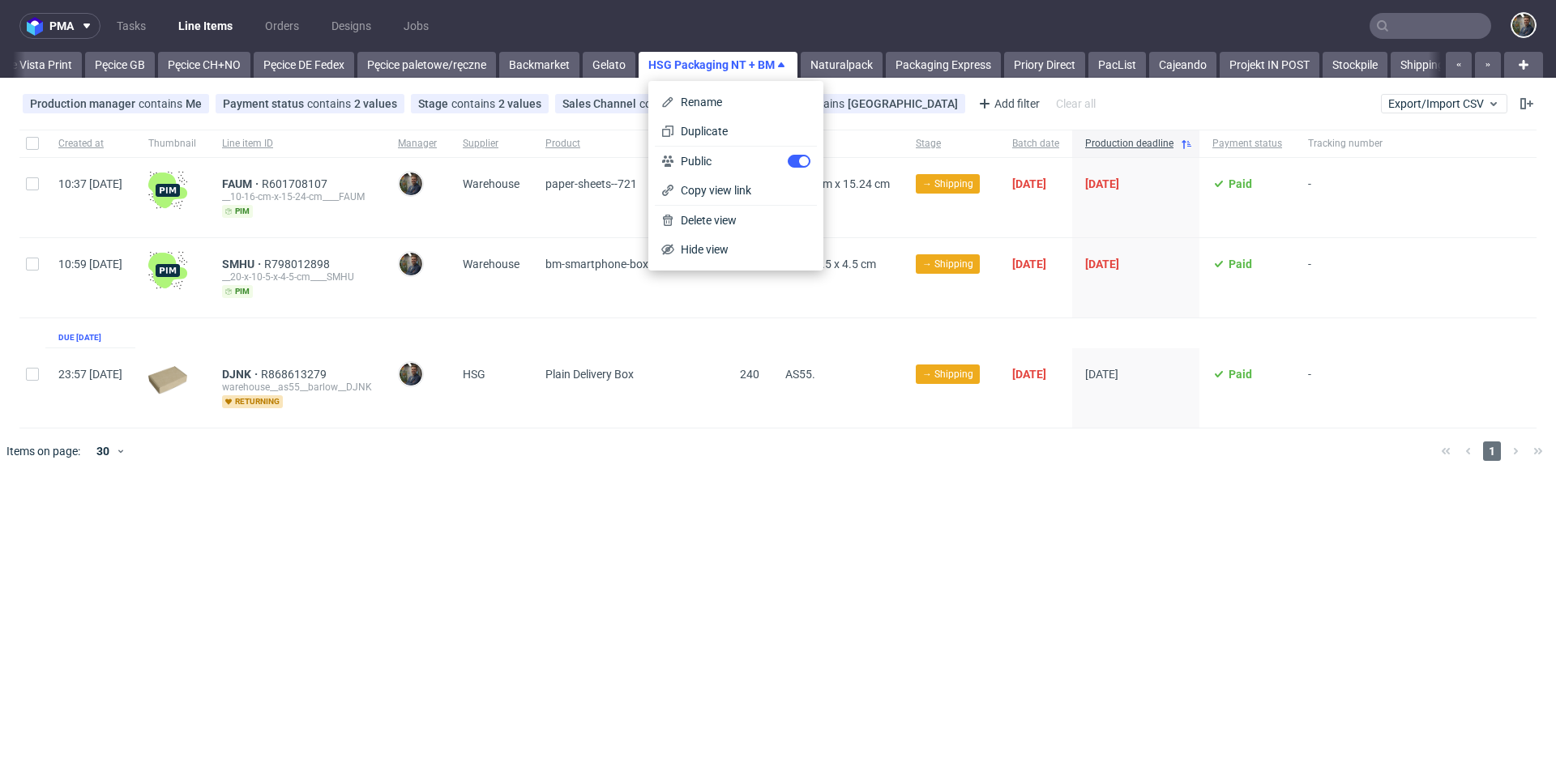 click on "HSG Packaging NT + BM" at bounding box center (718, 65) 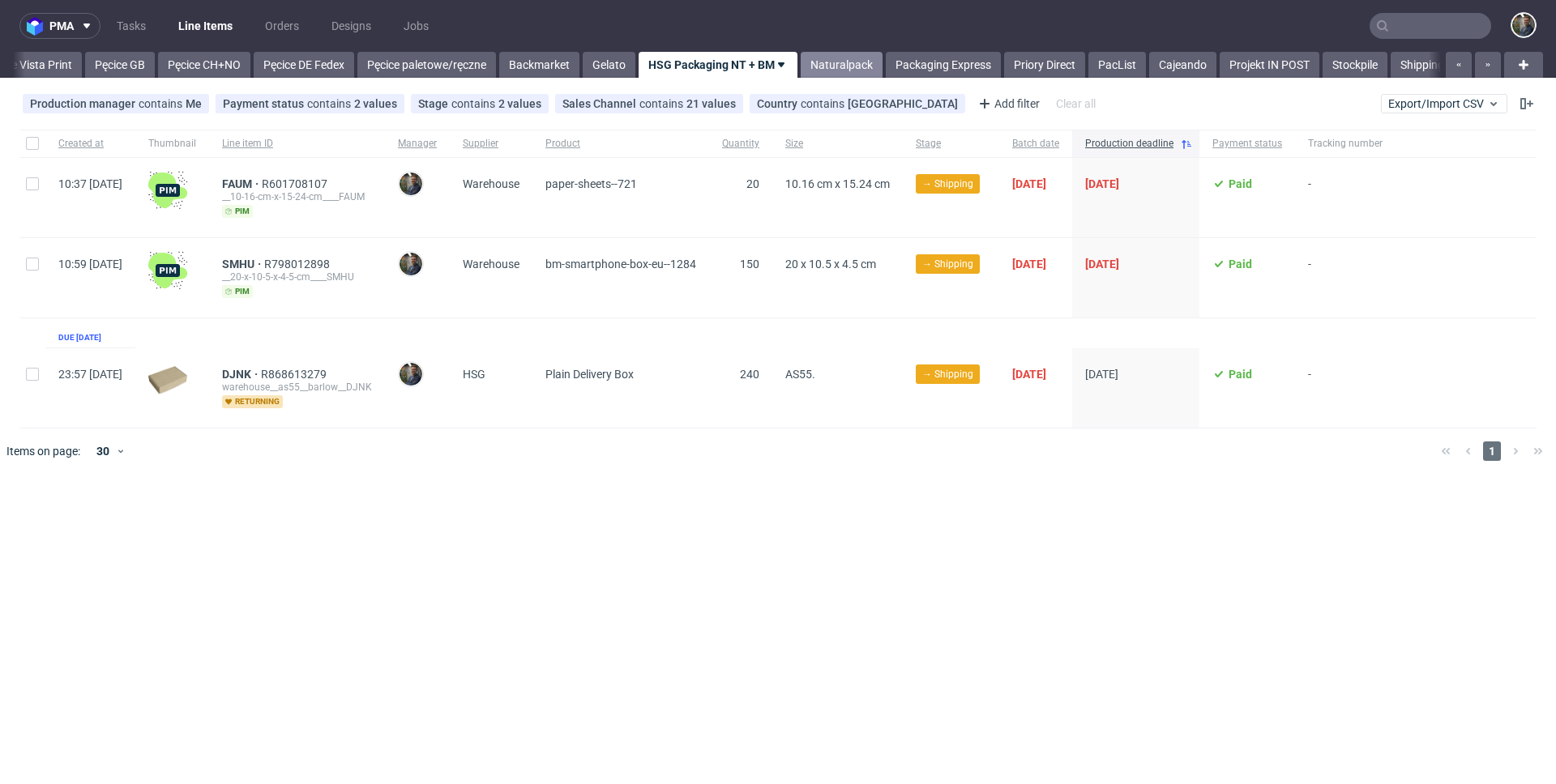 click on "Naturalpack" at bounding box center [841, 65] 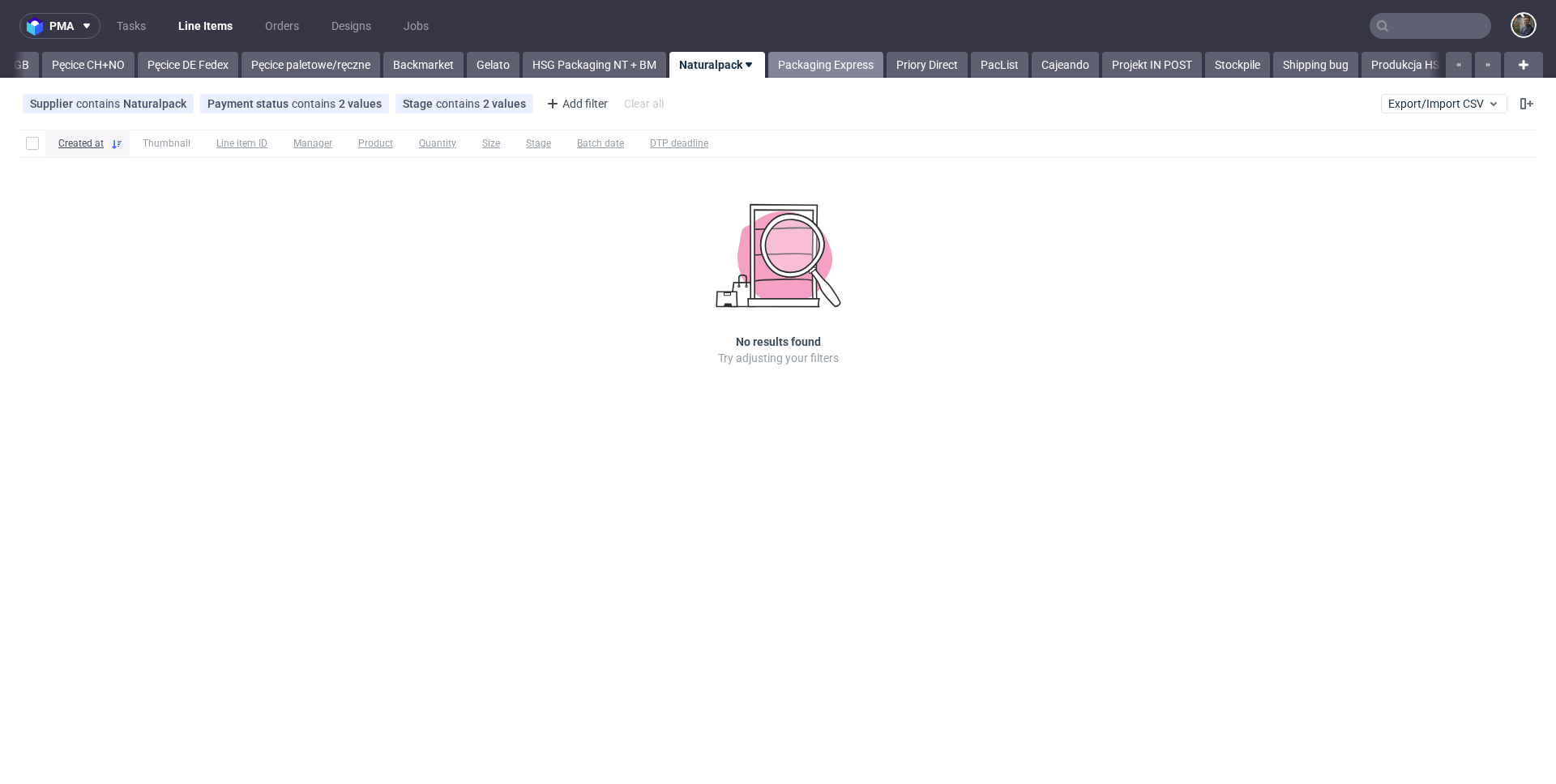 click on "Packaging Express" at bounding box center [826, 65] 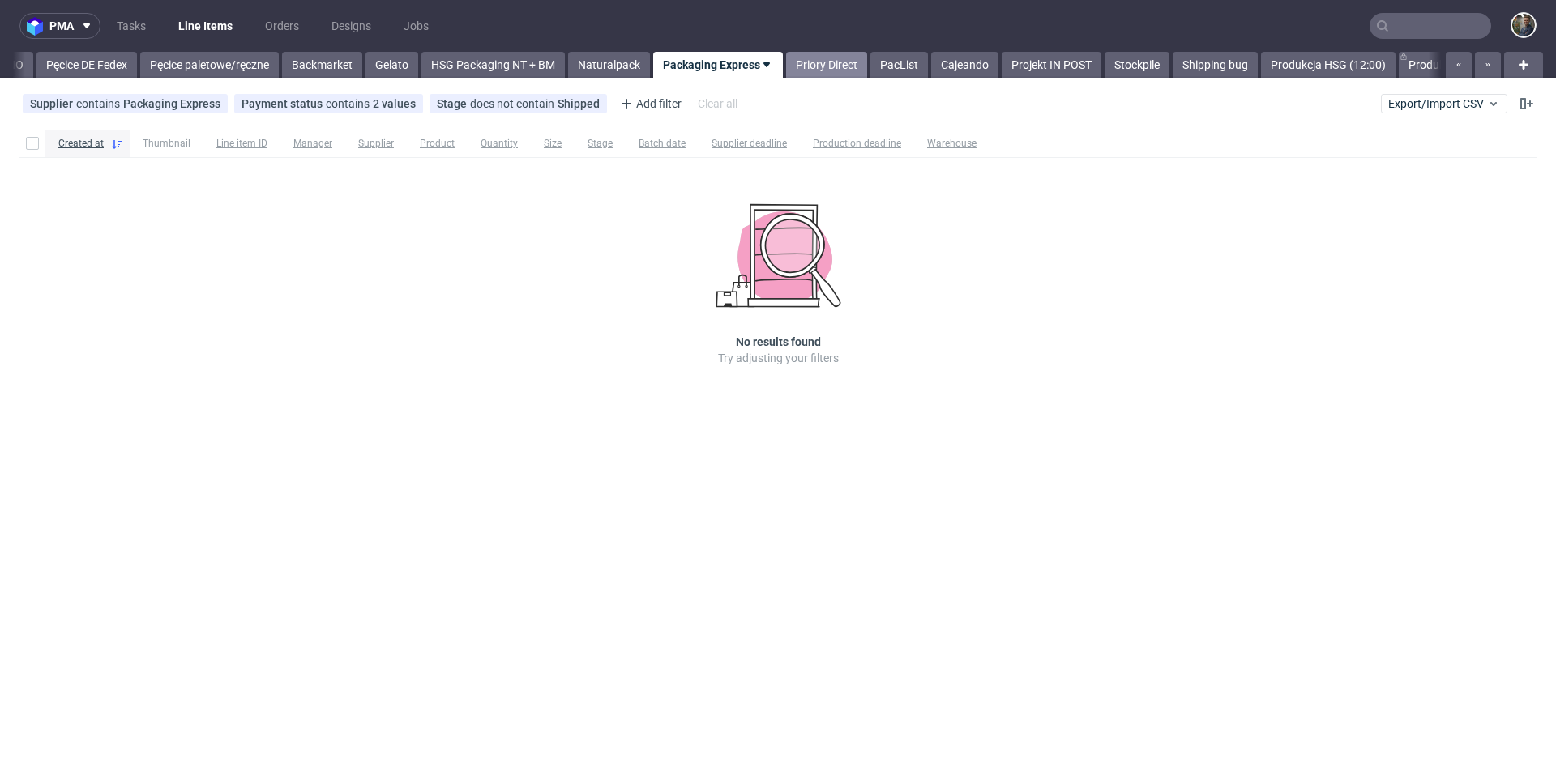 click on "Priory Direct" at bounding box center [827, 65] 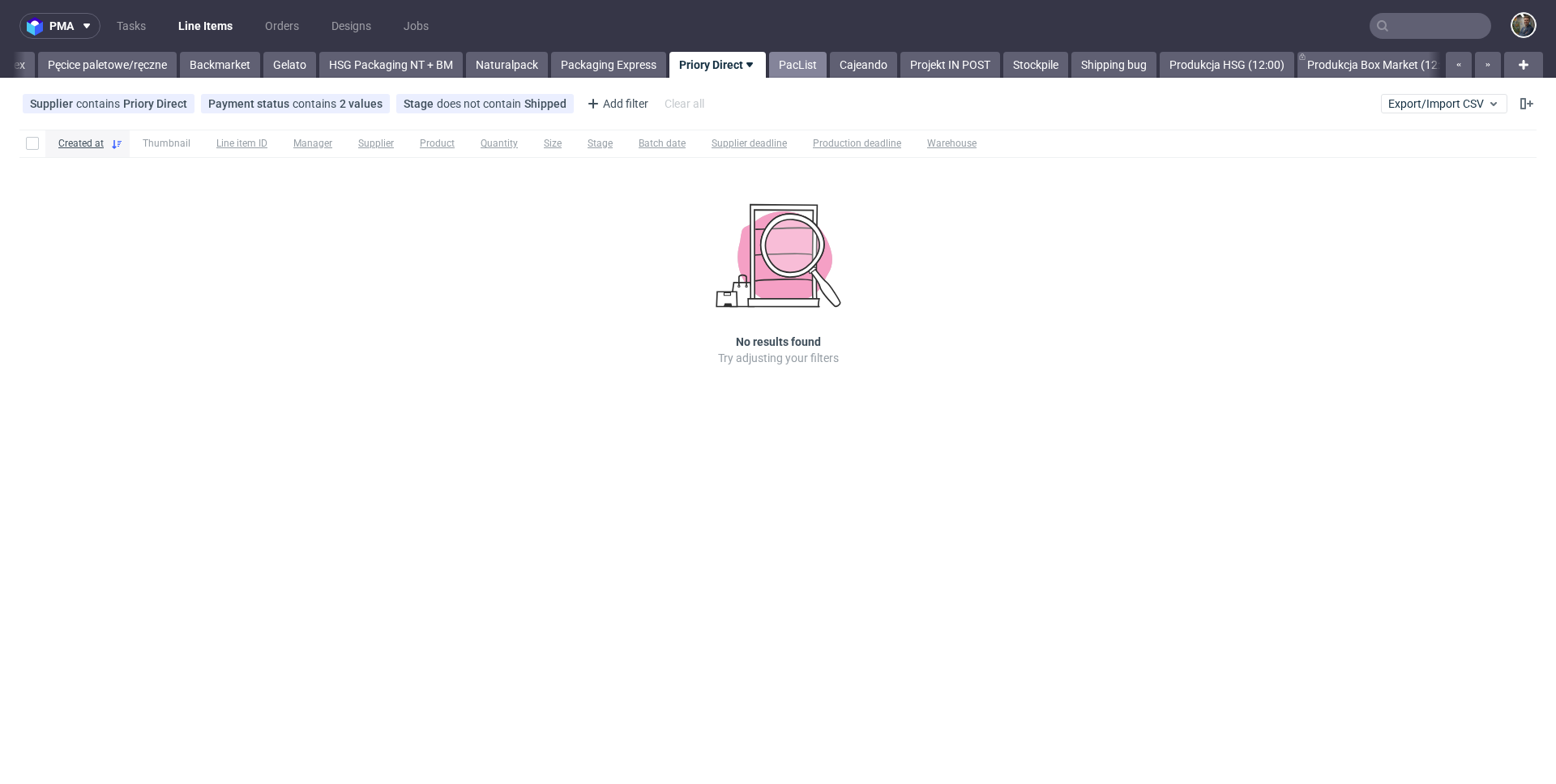 click on "PacList" at bounding box center [797, 65] 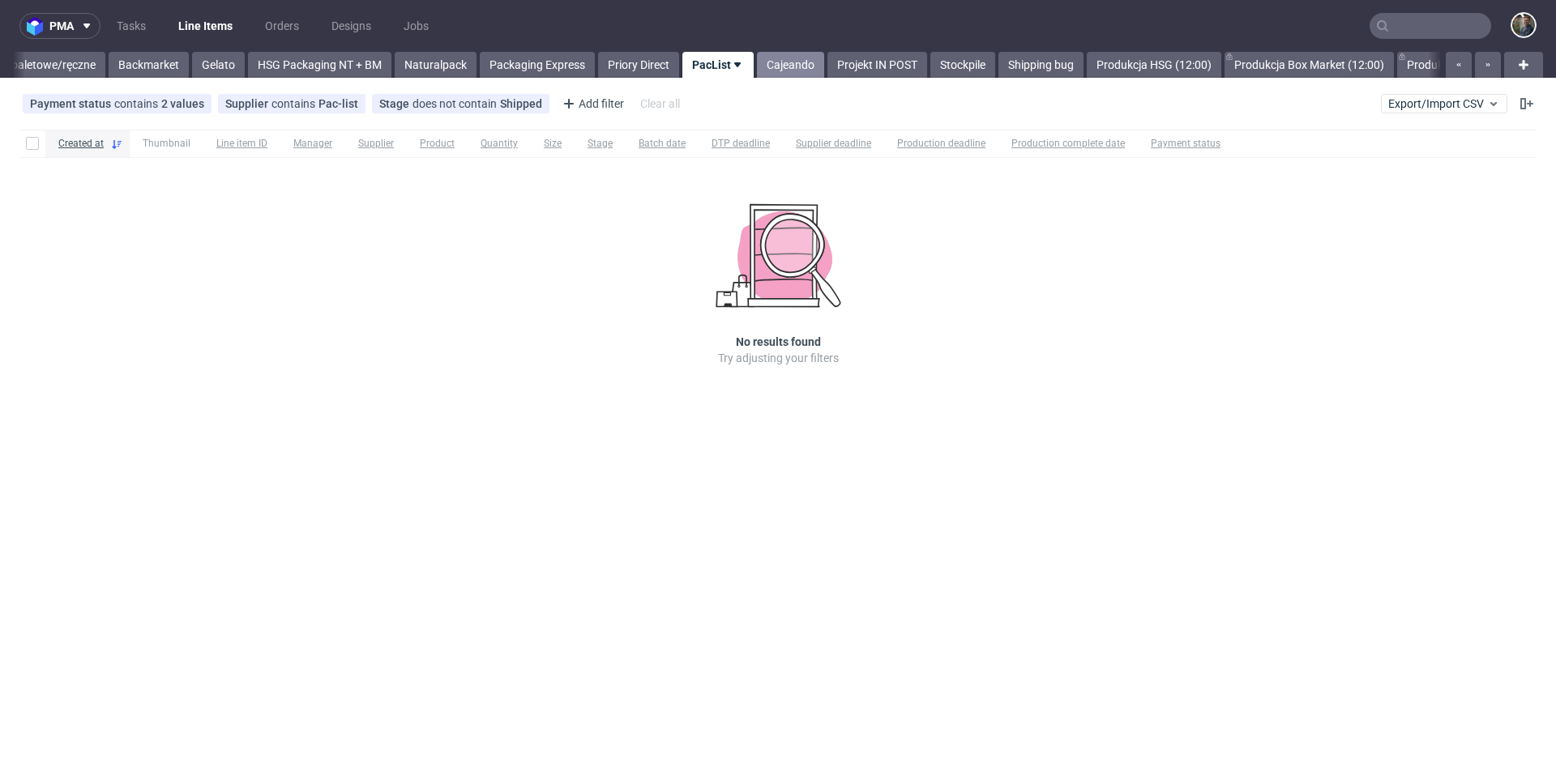 click on "Cajeando" at bounding box center (790, 65) 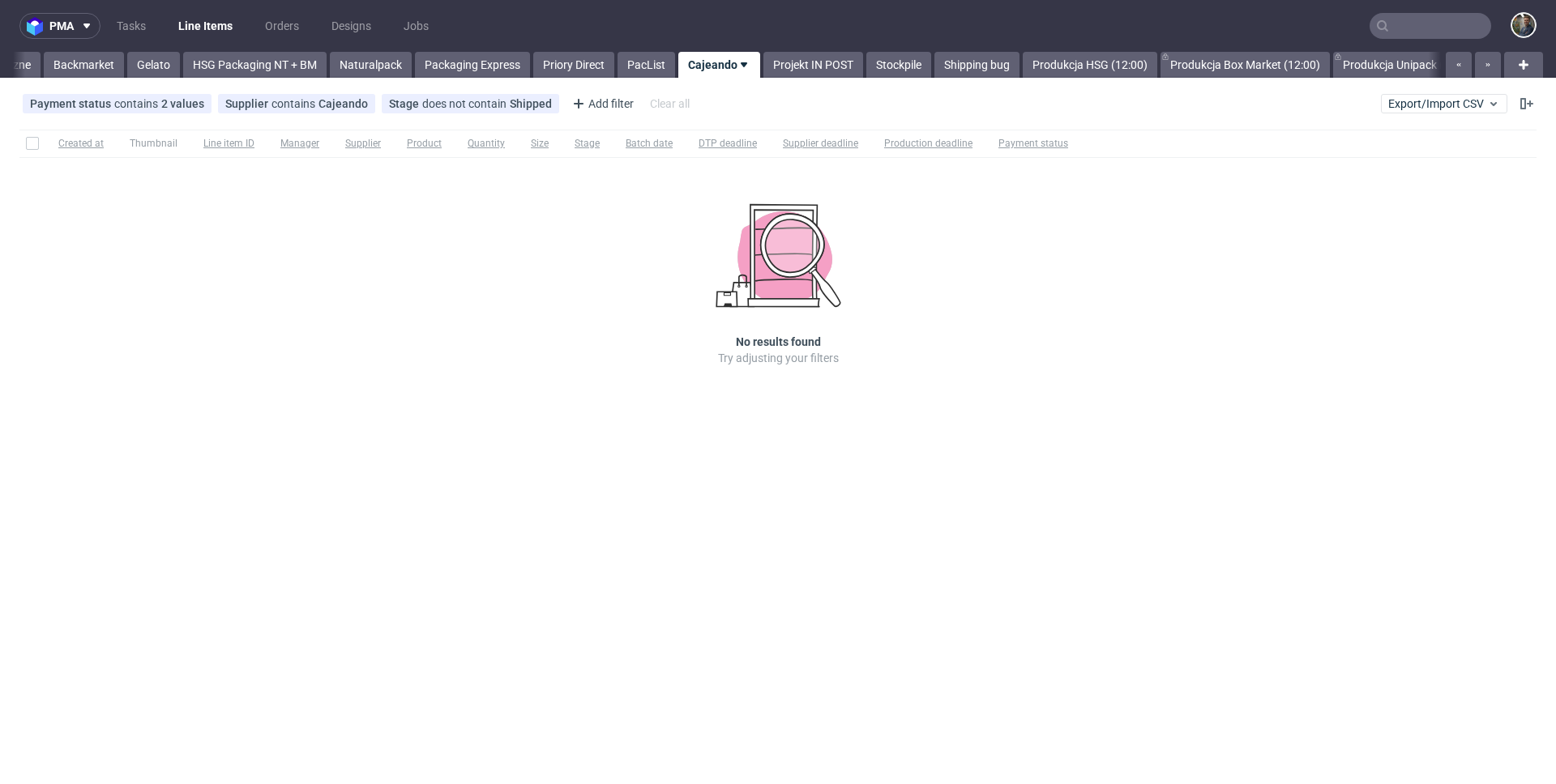 click on "Projekt IN POST" at bounding box center [813, 65] 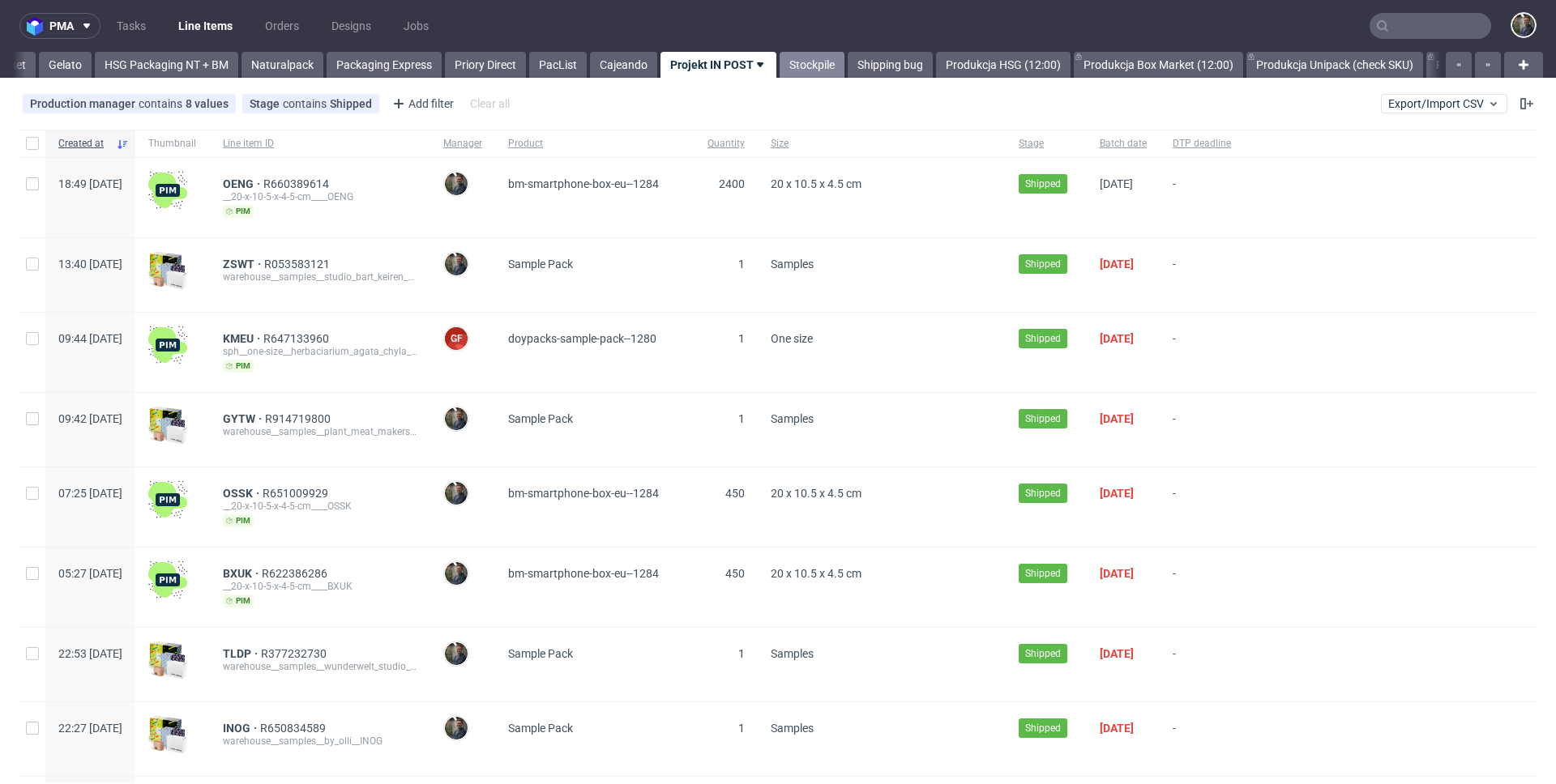 click on "Stockpile" at bounding box center [812, 65] 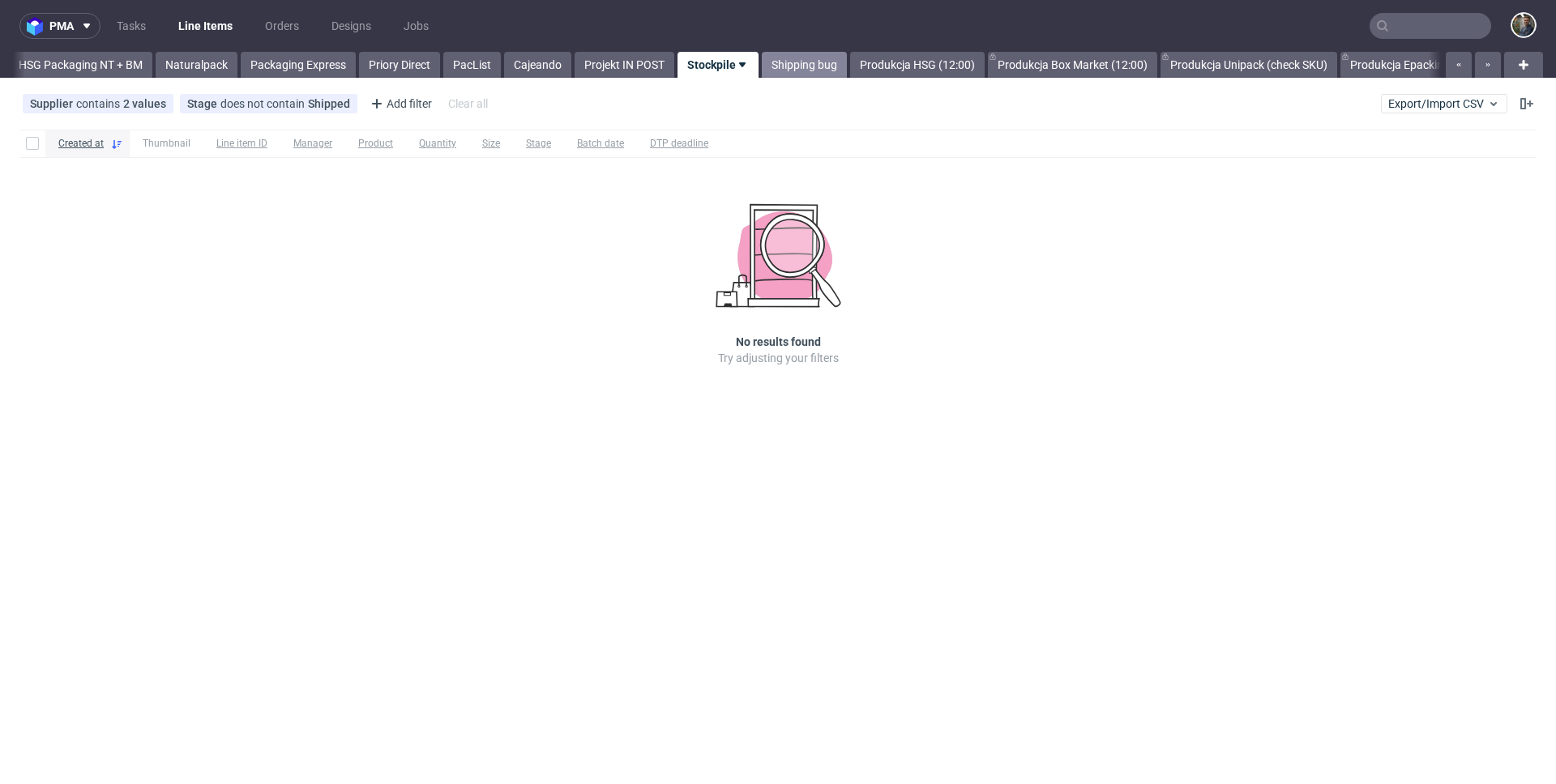 click on "Shipping bug" at bounding box center [804, 65] 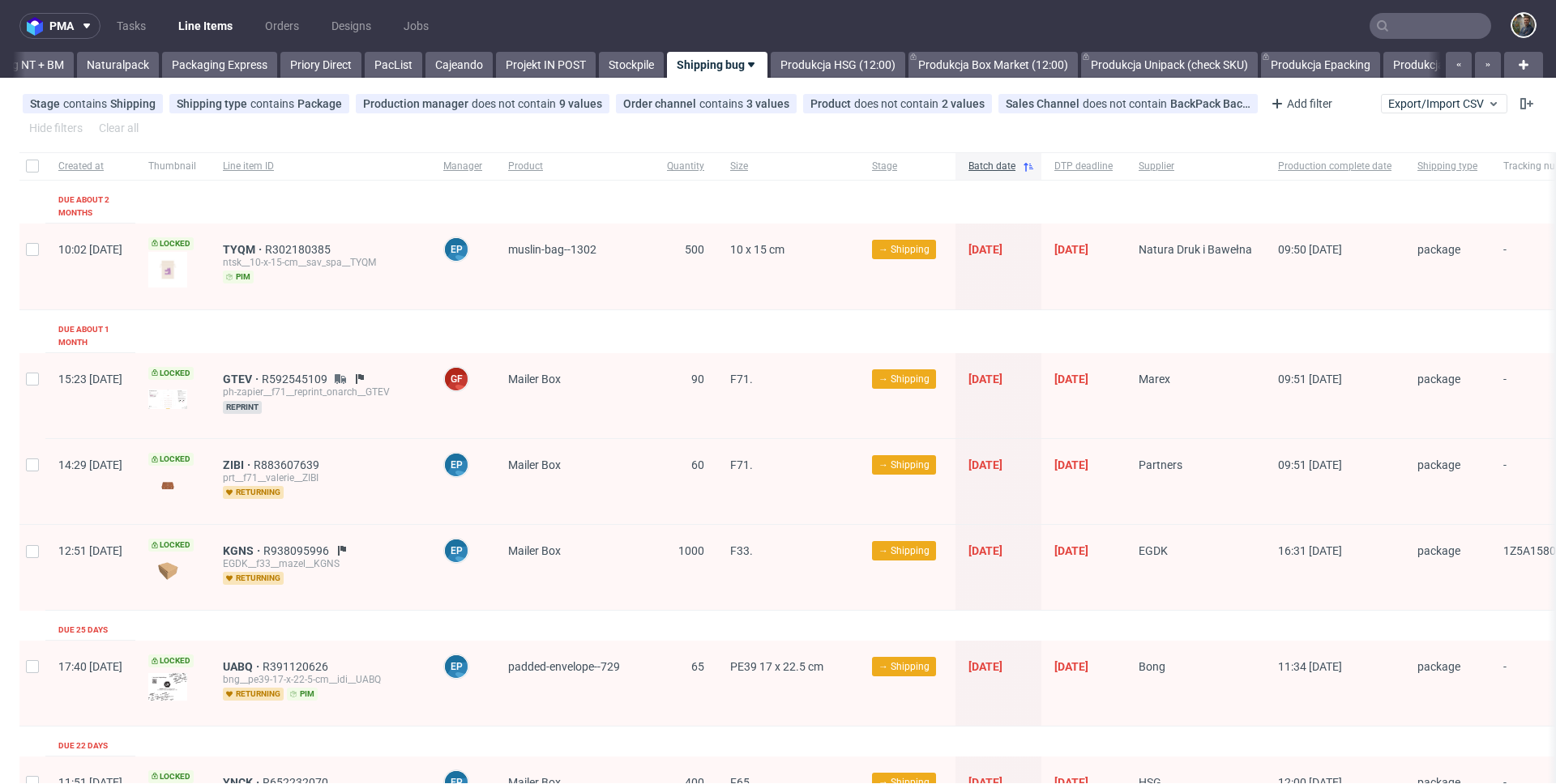 click on "Produkcja HSG (12:00)" at bounding box center (838, 65) 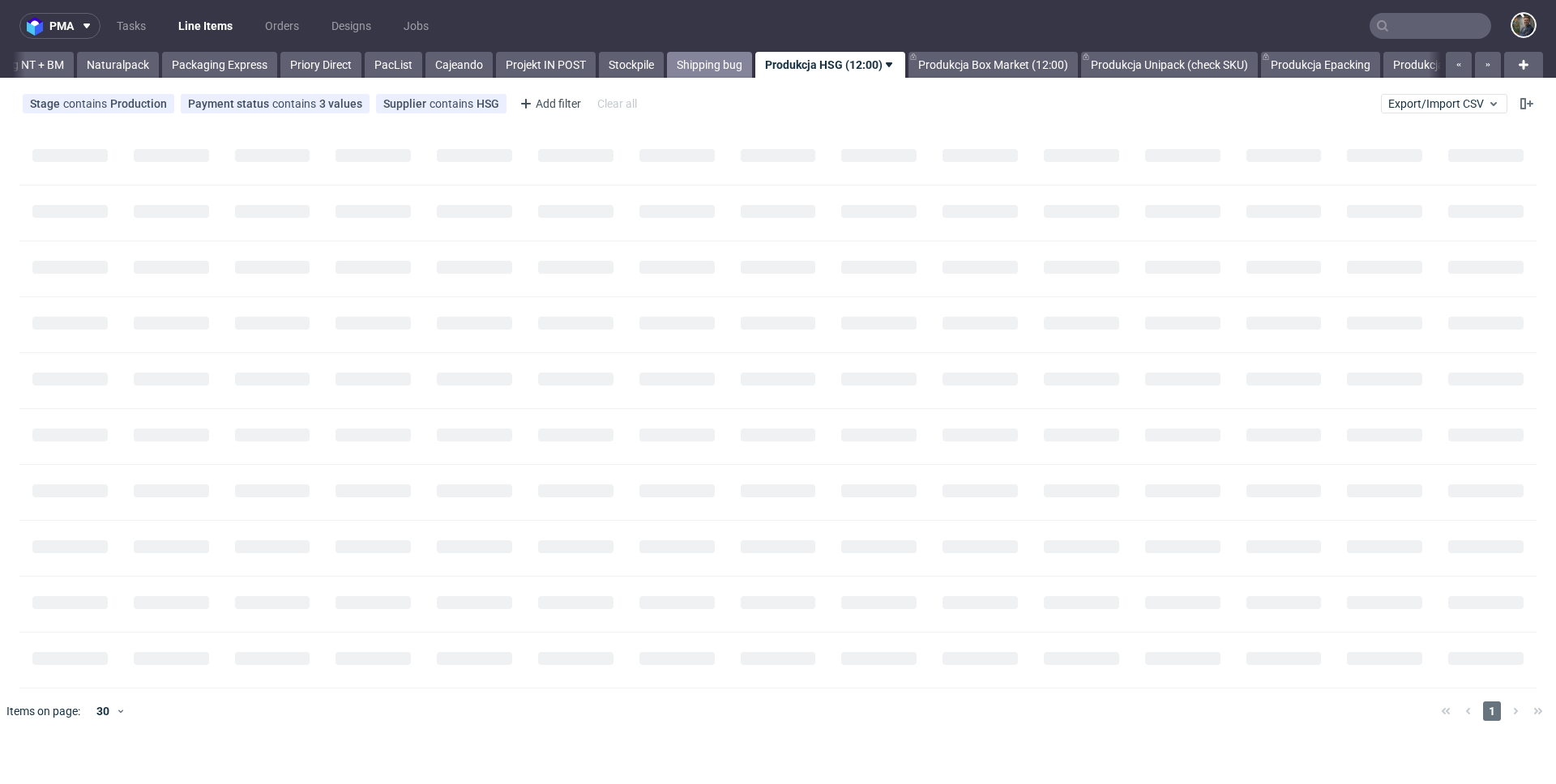 scroll, scrollTop: 0, scrollLeft: 953, axis: horizontal 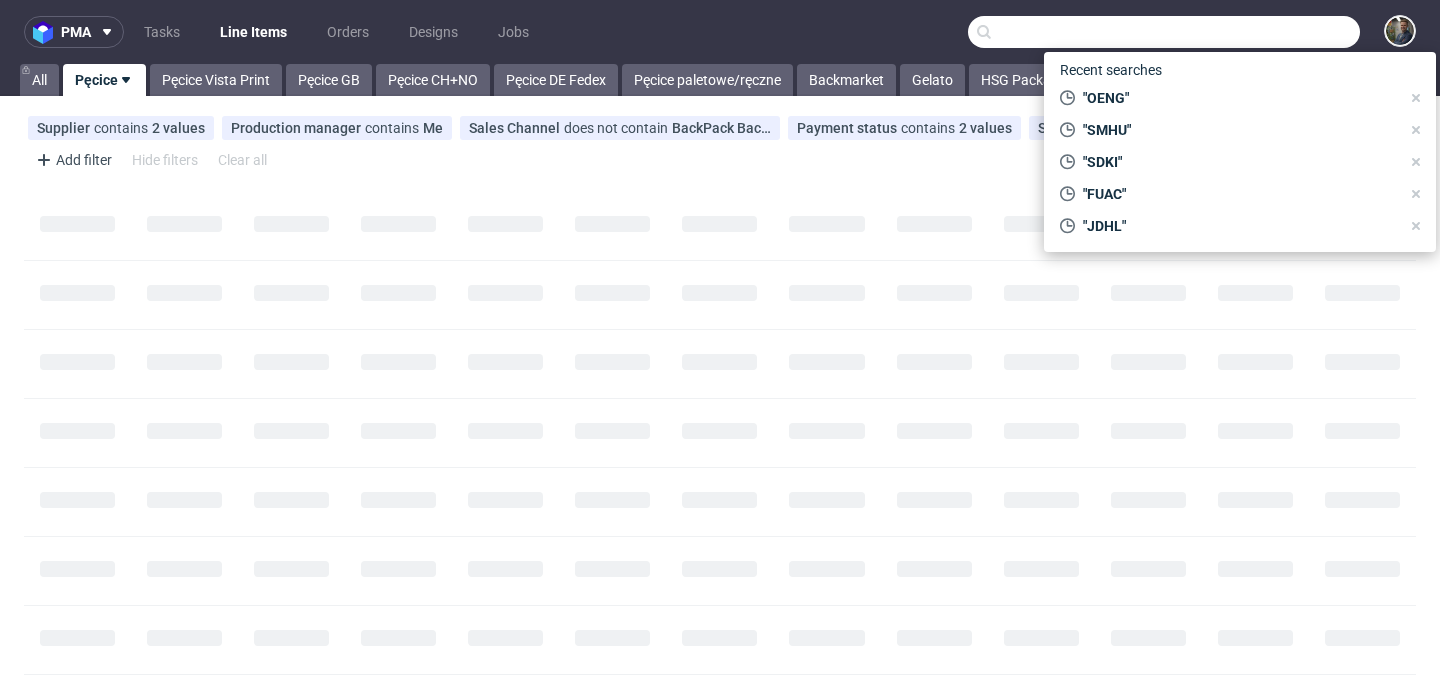 click at bounding box center [1164, 32] 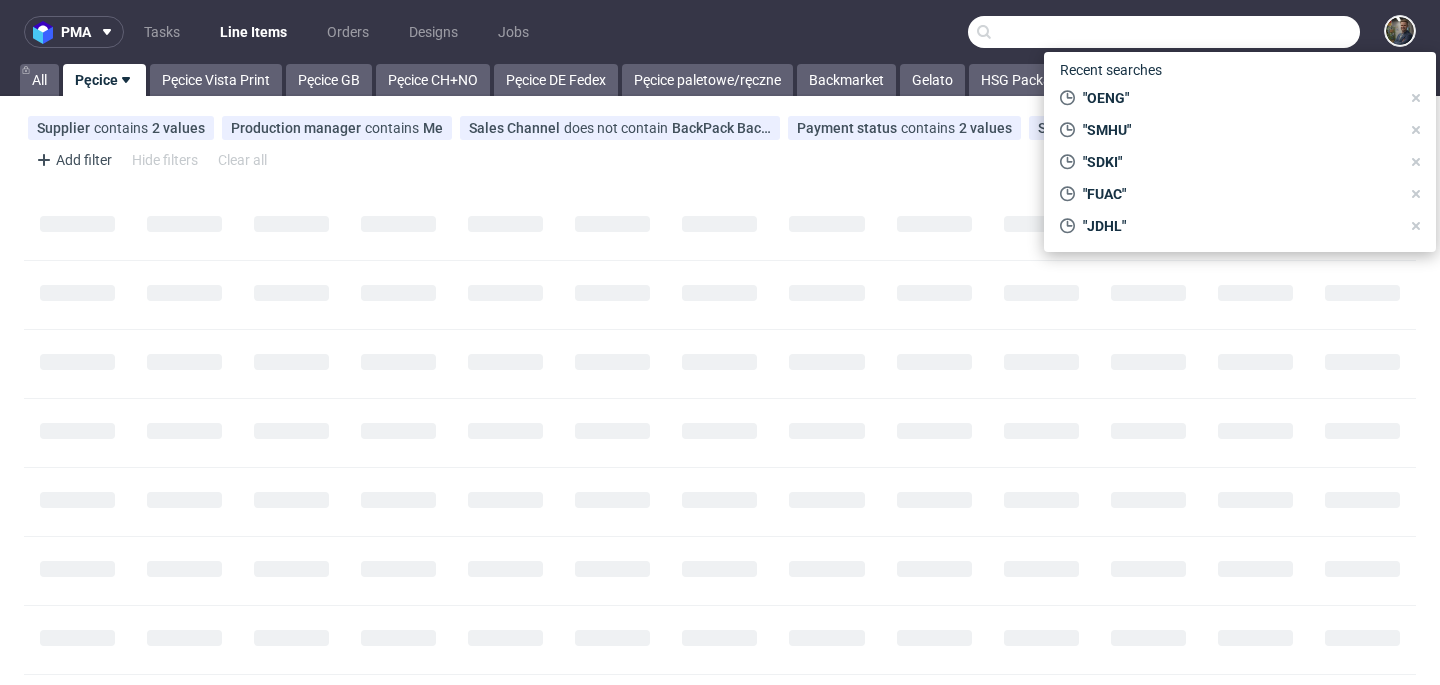 paste on "AIIC" 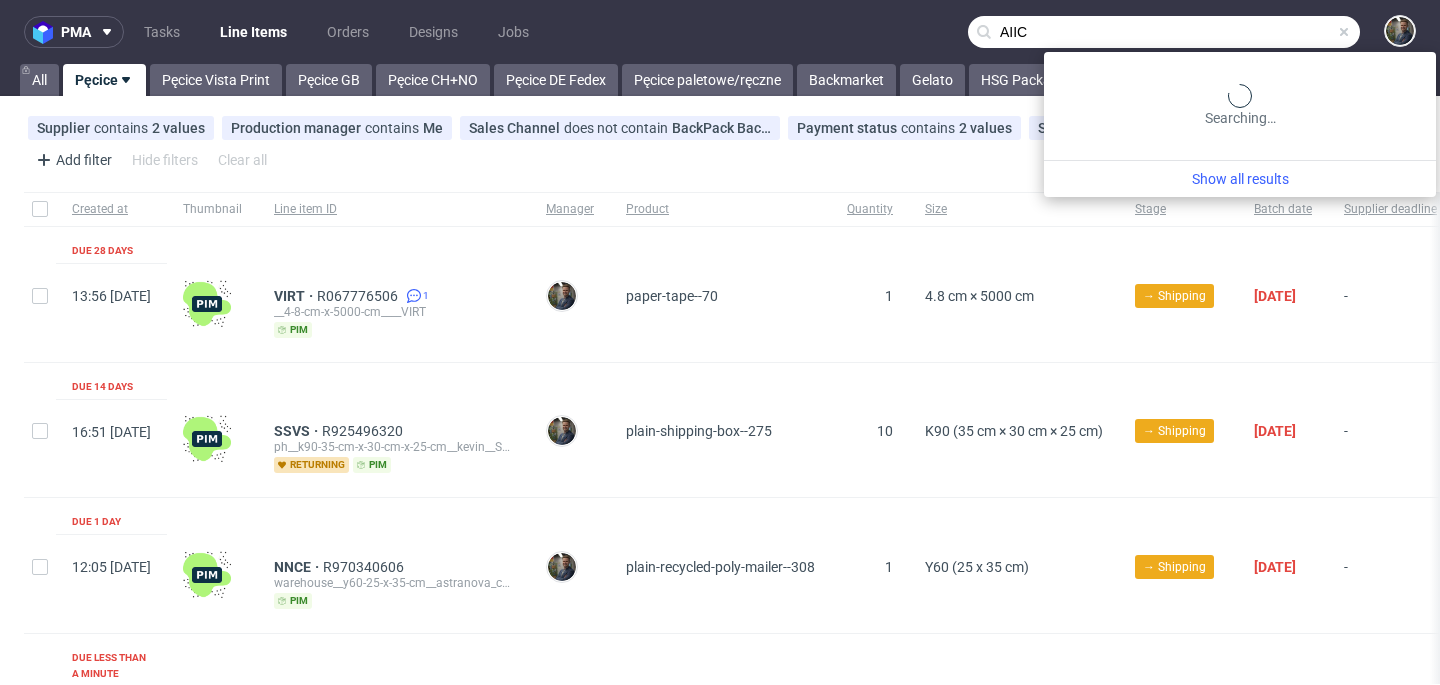 type on "AIIC" 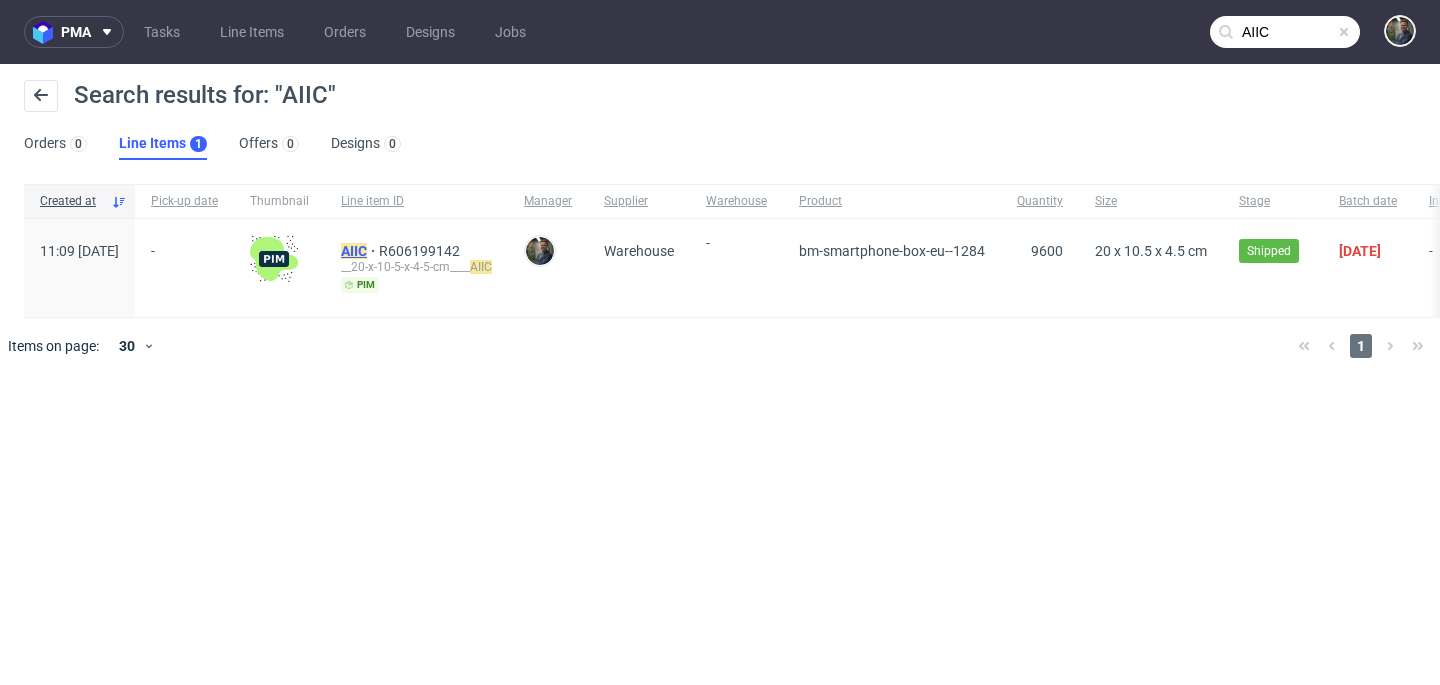 click on "AIIC" 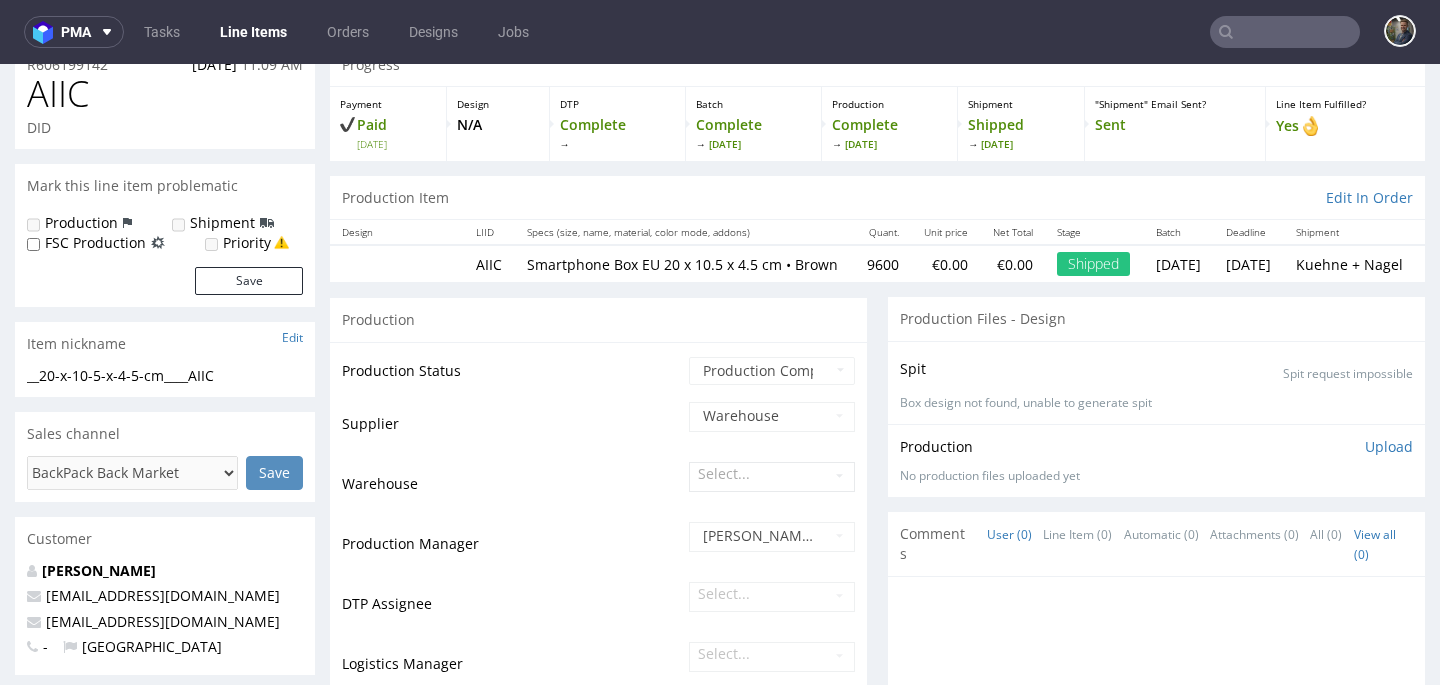scroll, scrollTop: 0, scrollLeft: 0, axis: both 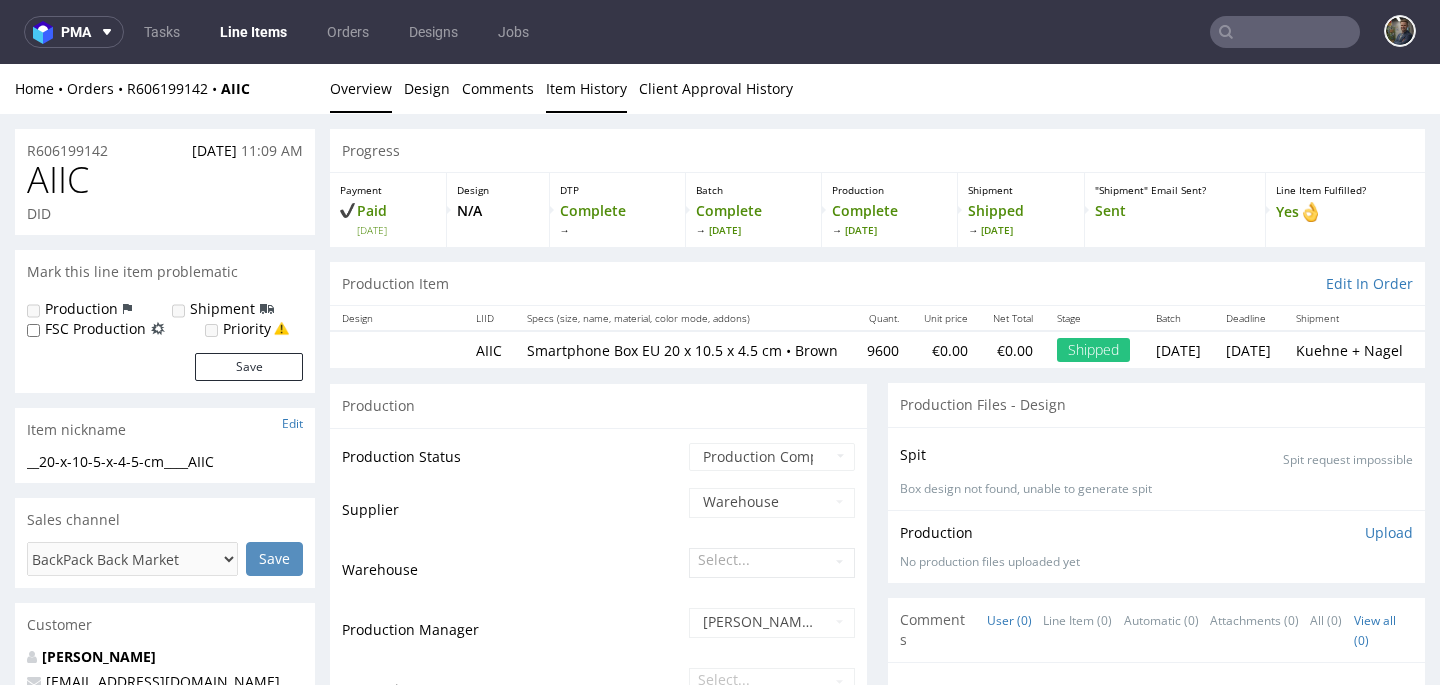 click on "Item History" at bounding box center [586, 88] 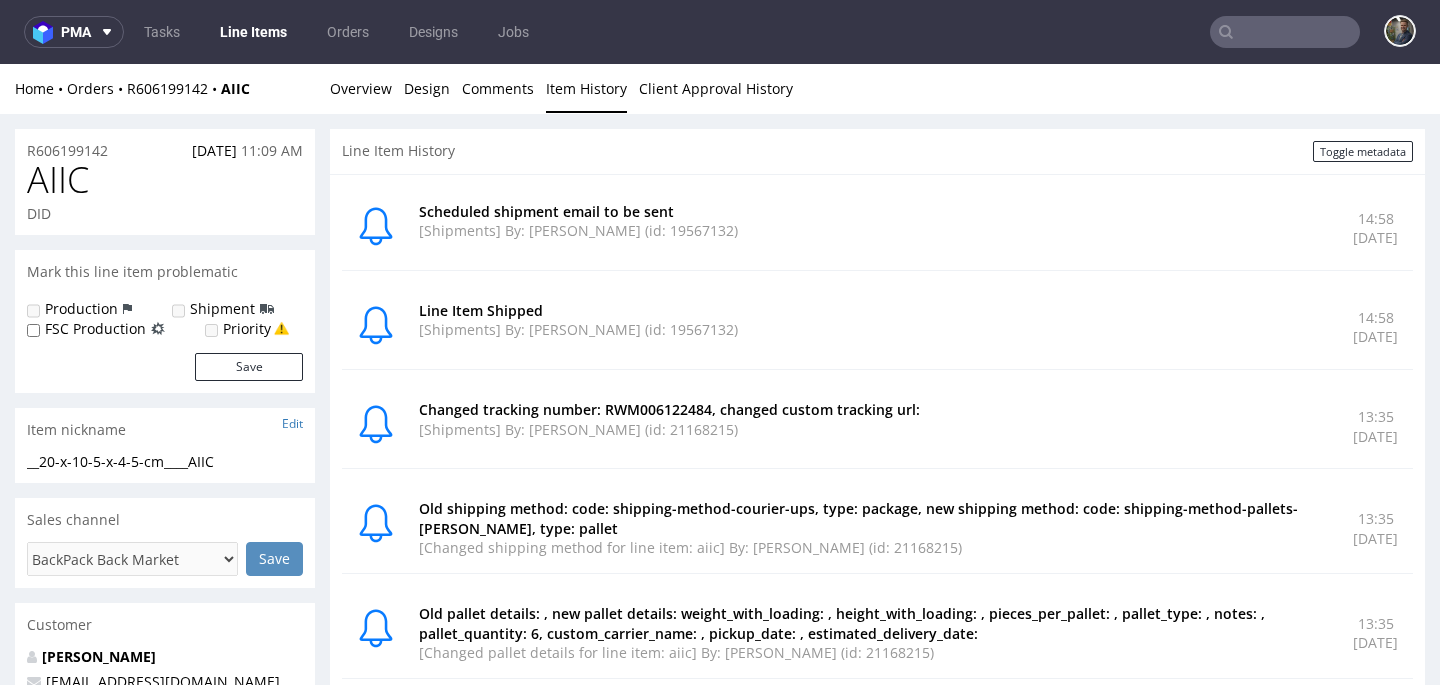 click at bounding box center [1285, 32] 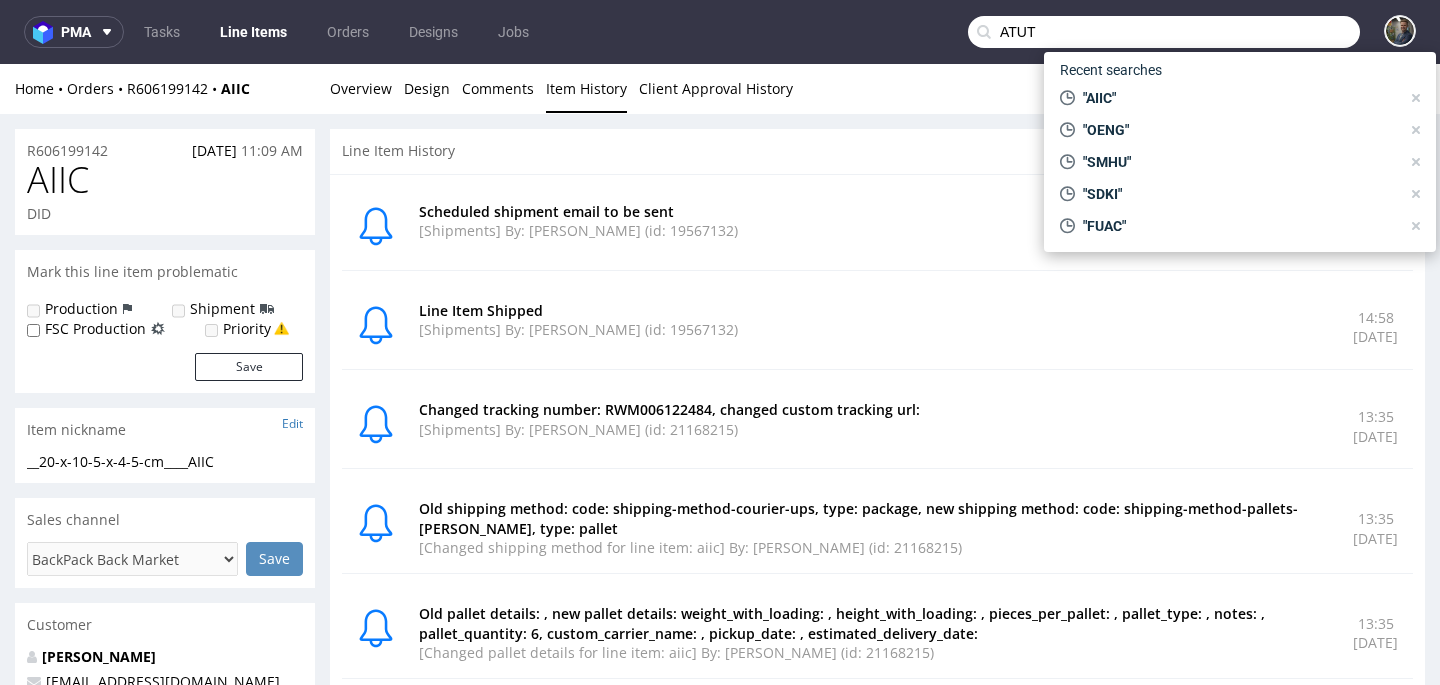 type on "ATUT" 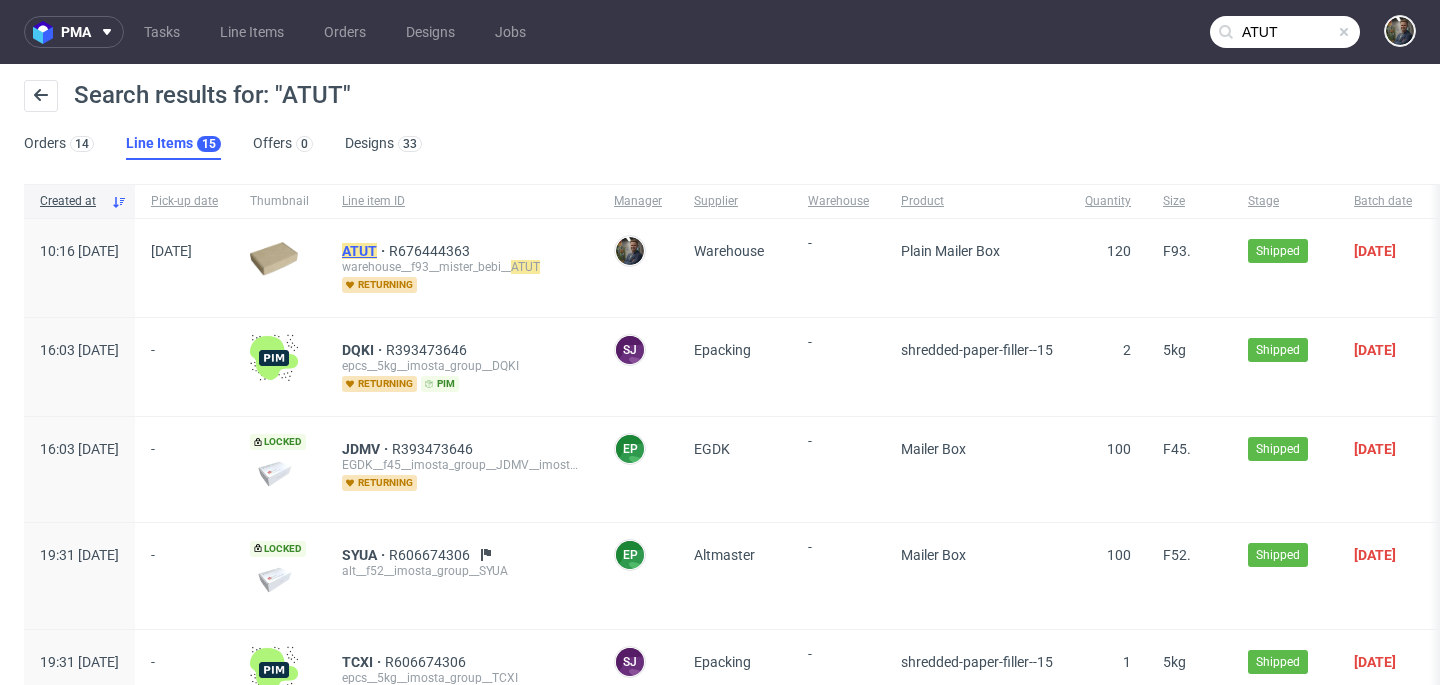 click on "ATUT" 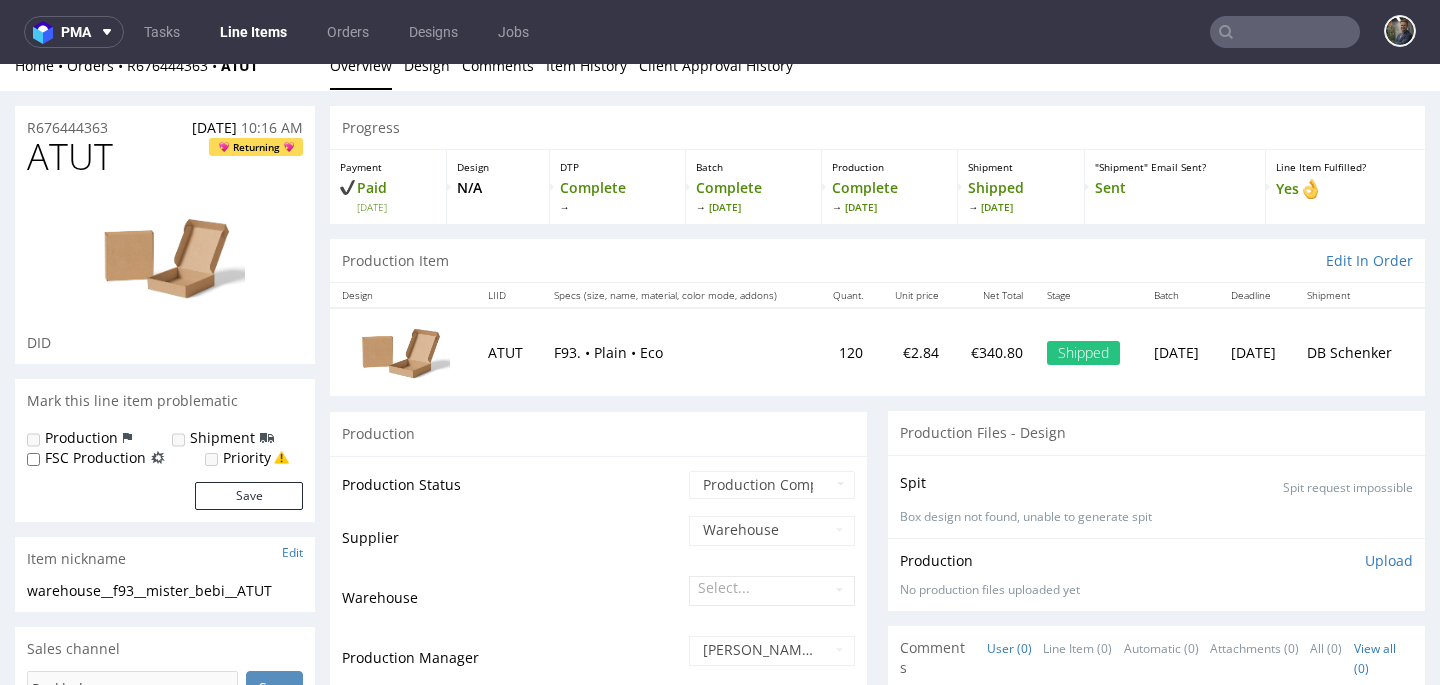 scroll, scrollTop: 0, scrollLeft: 0, axis: both 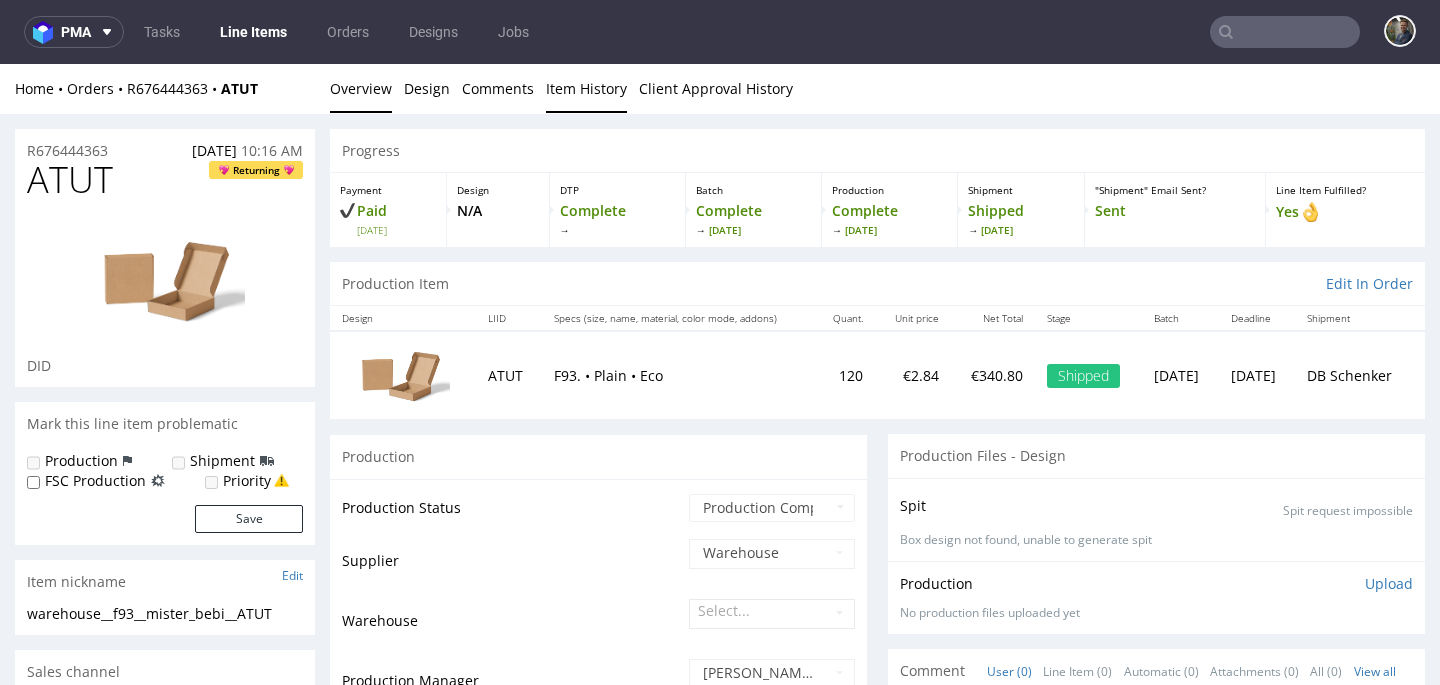 click on "Item History" at bounding box center [586, 88] 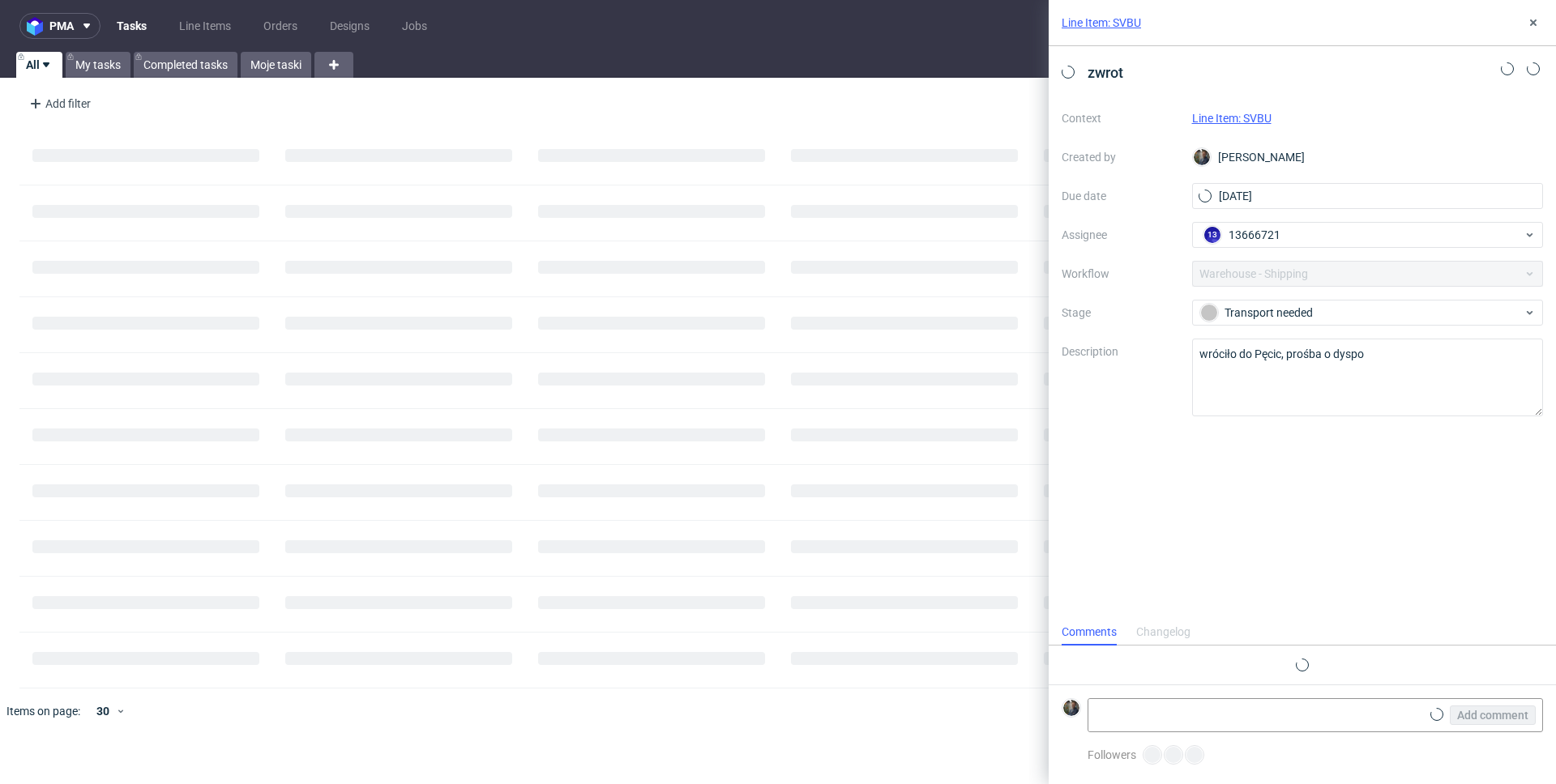scroll, scrollTop: 0, scrollLeft: 0, axis: both 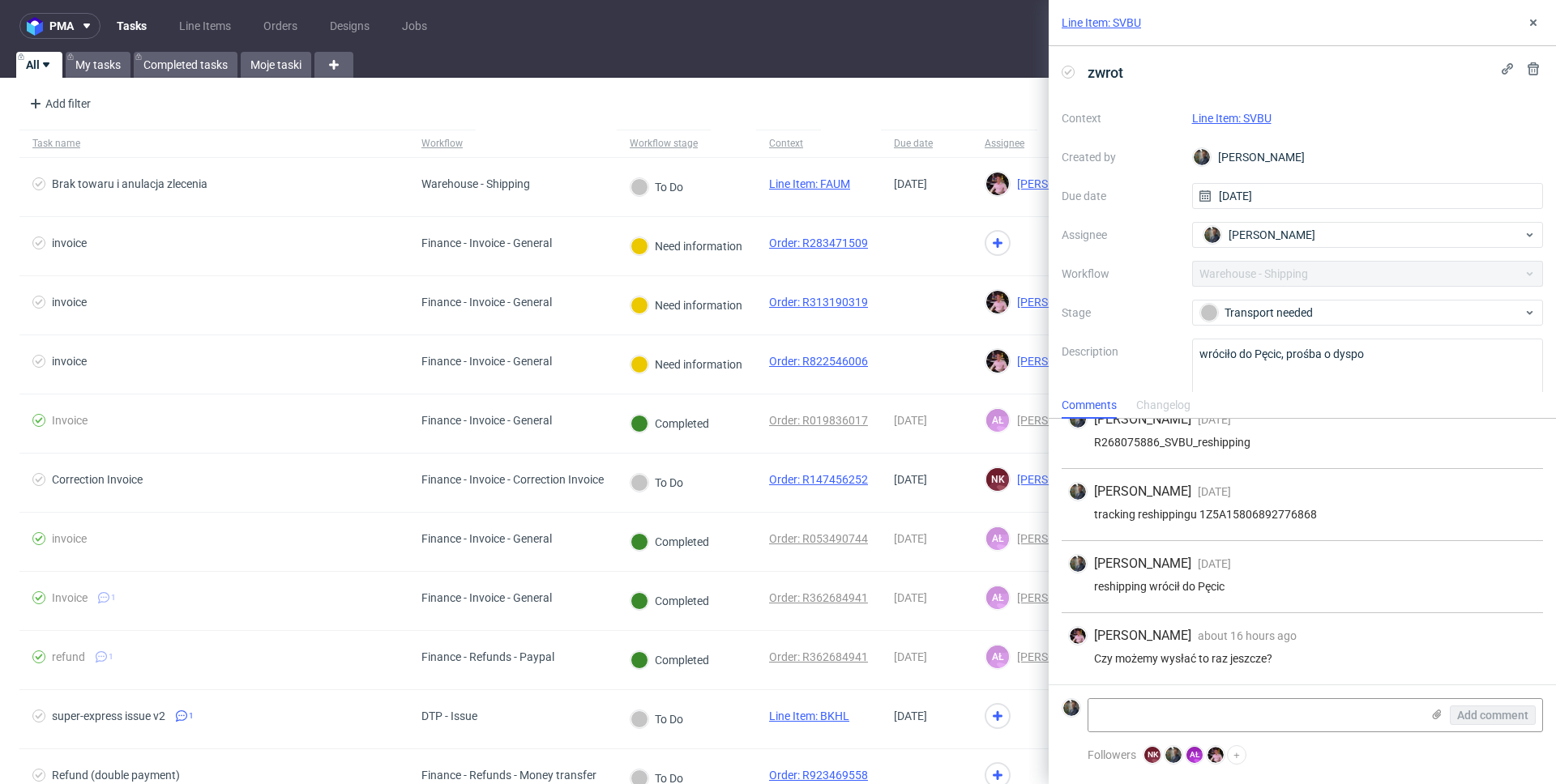 click on "Line Item: SVBU" at bounding box center (1368, 118) 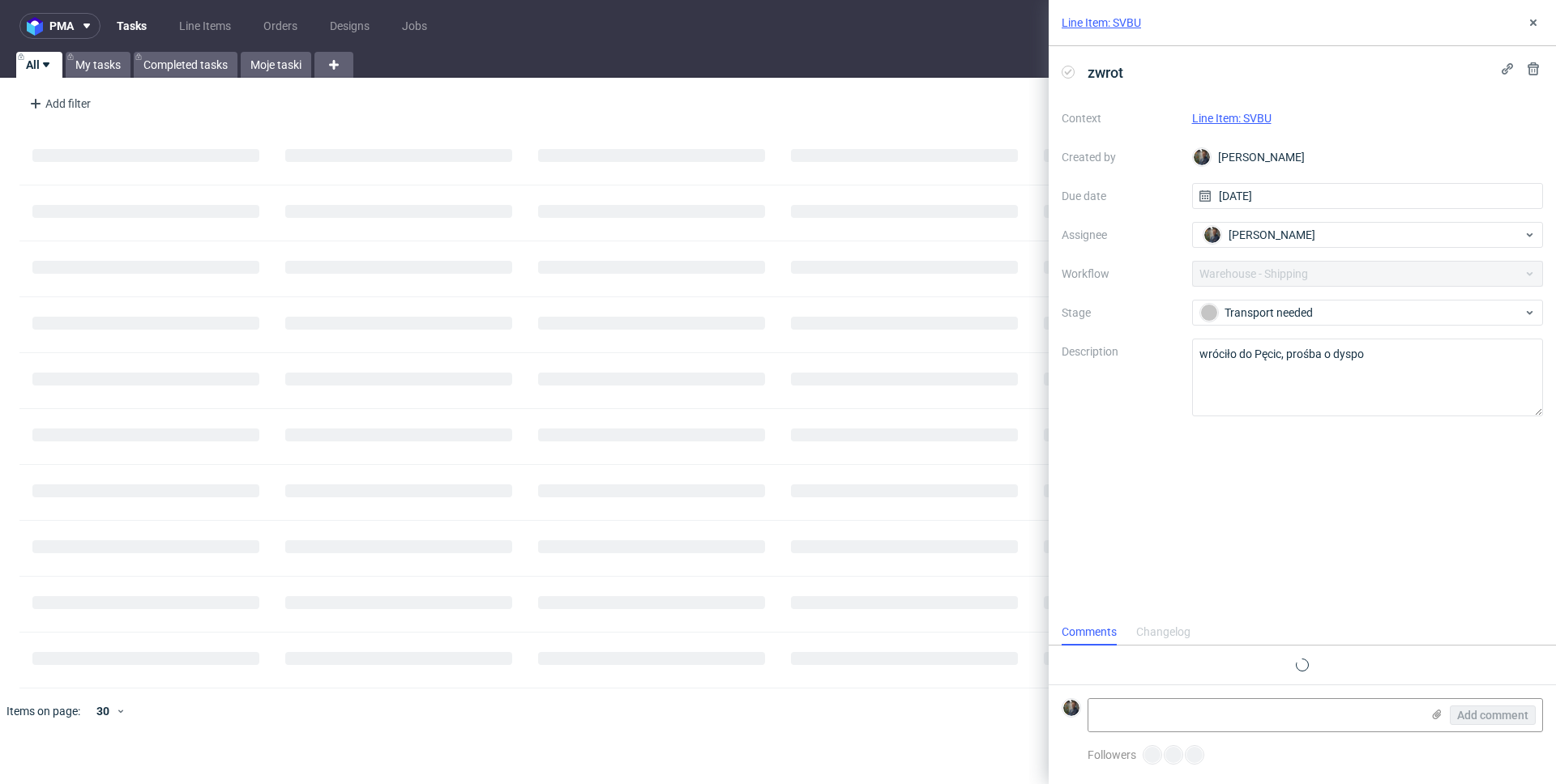 scroll, scrollTop: 0, scrollLeft: 0, axis: both 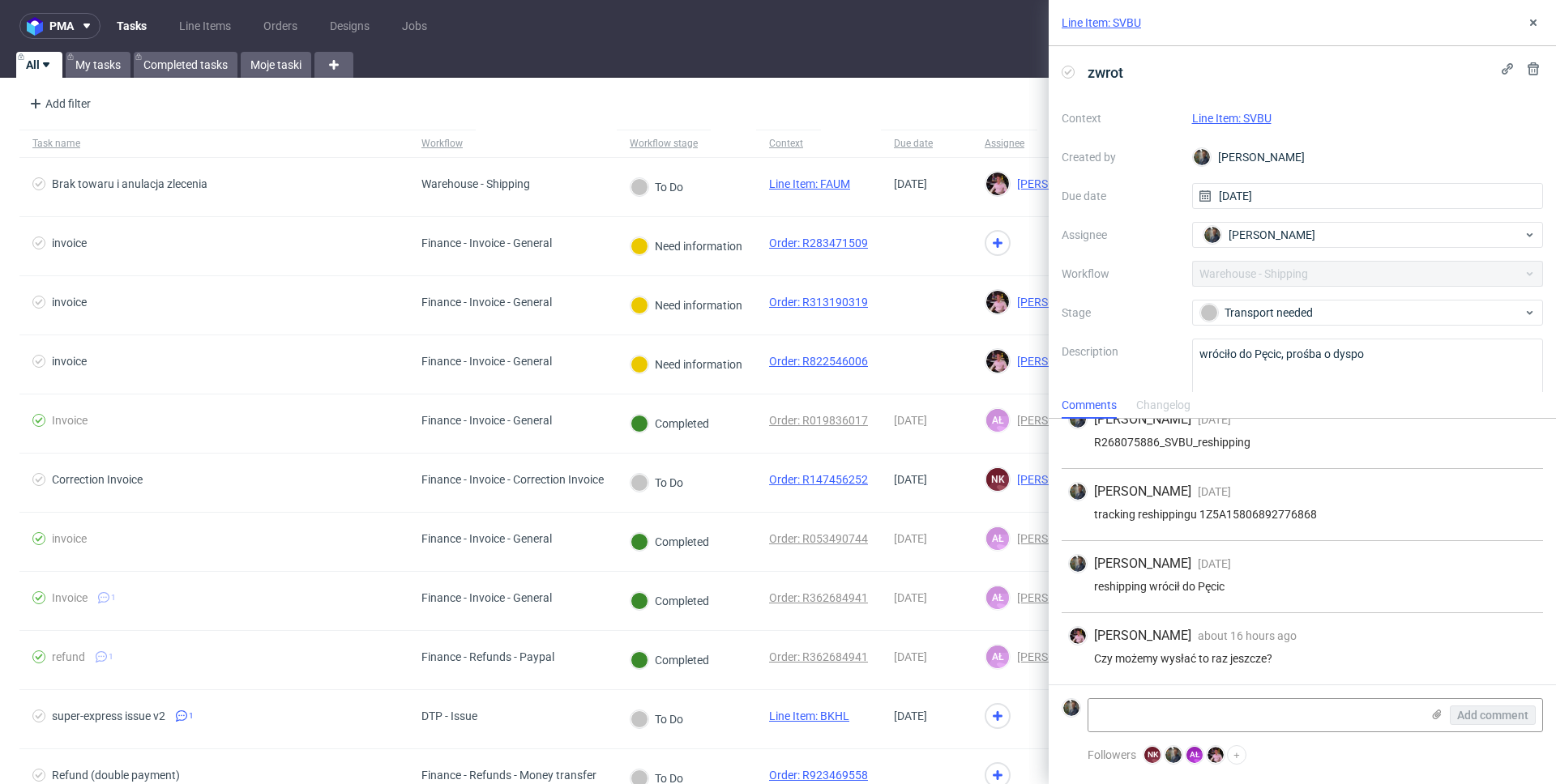click on "Line Item: SVBU" at bounding box center [1232, 118] 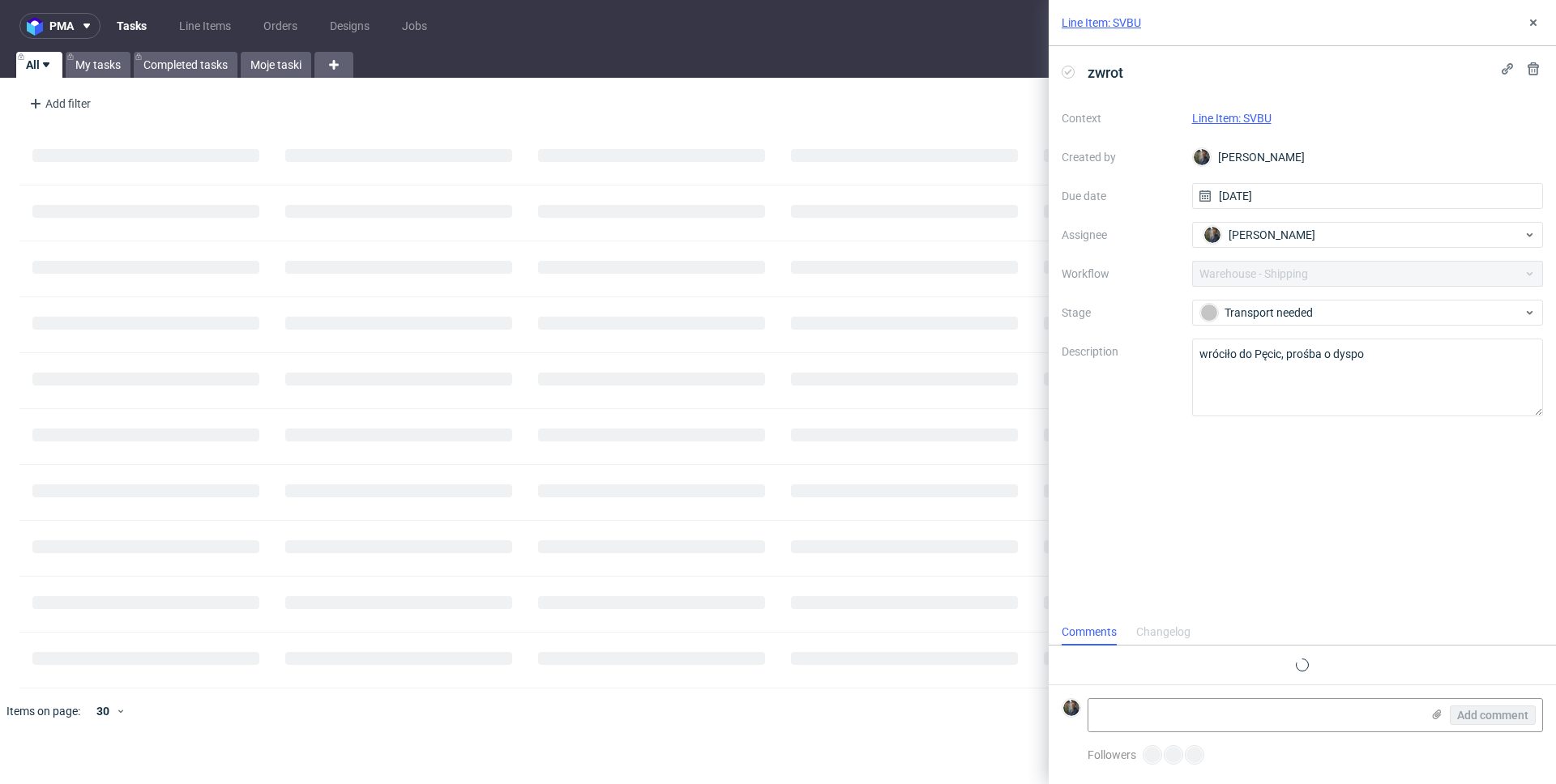 scroll, scrollTop: 0, scrollLeft: 0, axis: both 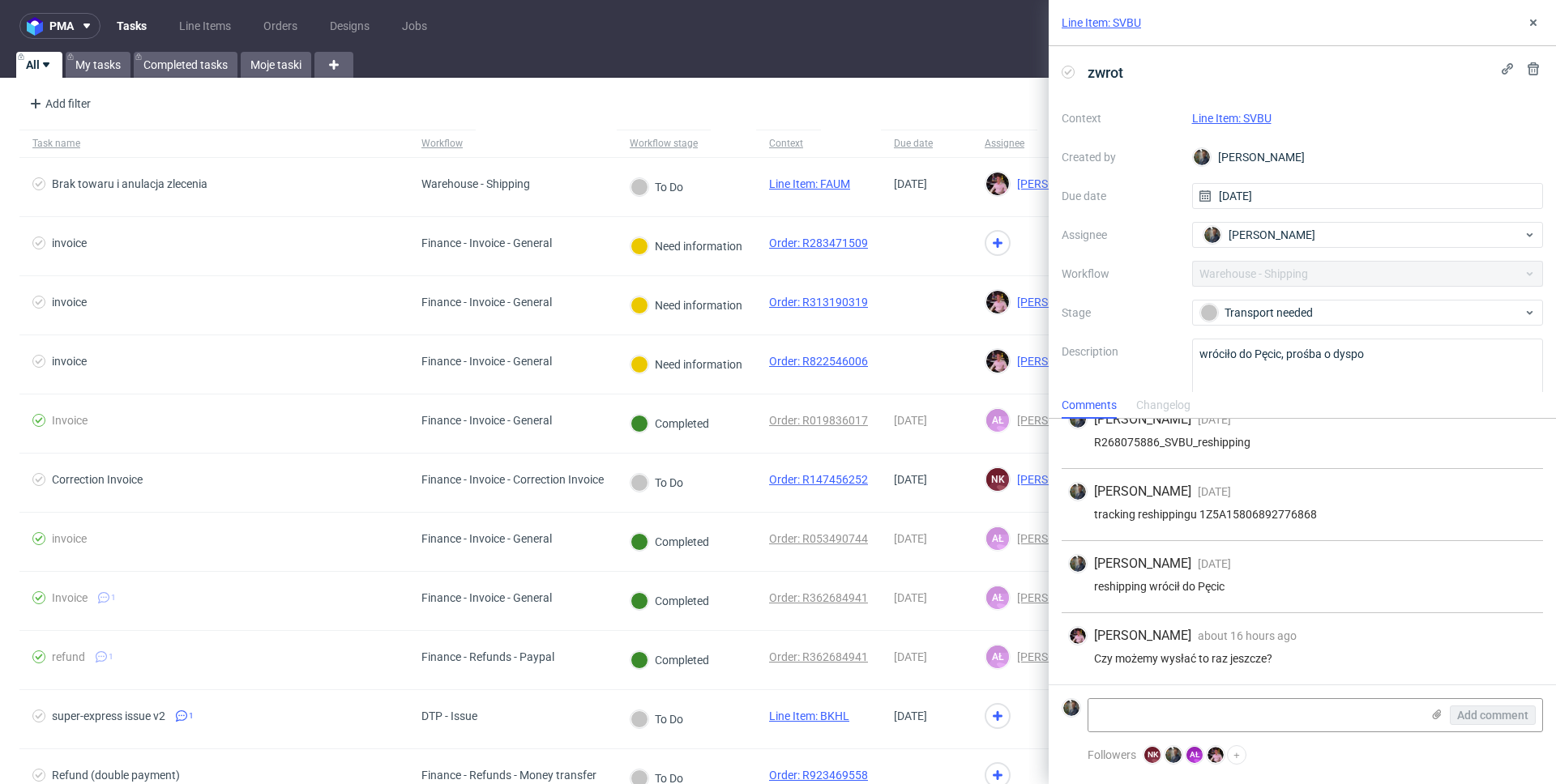click on "Line Item: SVBU" at bounding box center [1232, 118] 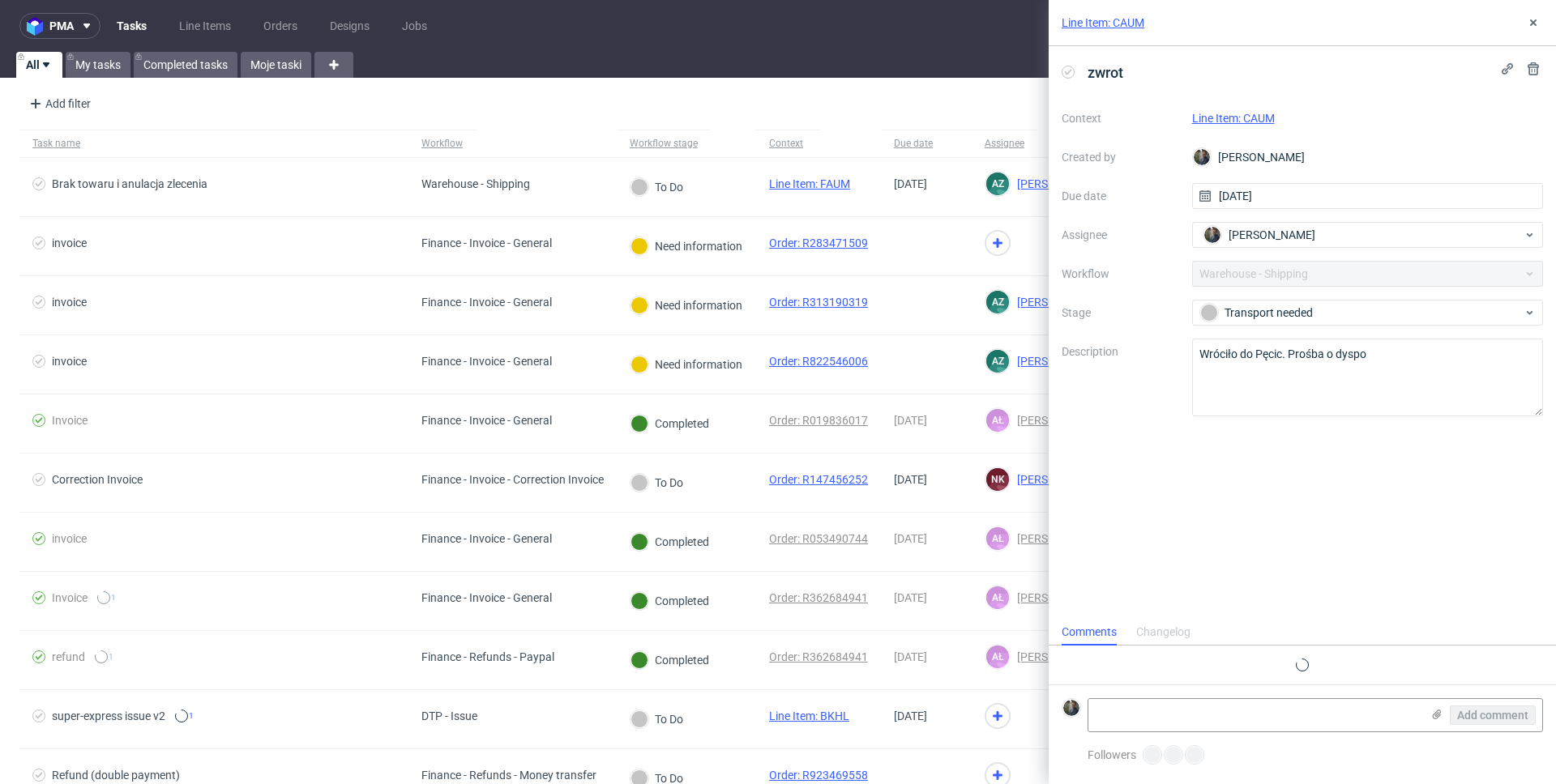 scroll, scrollTop: 0, scrollLeft: 0, axis: both 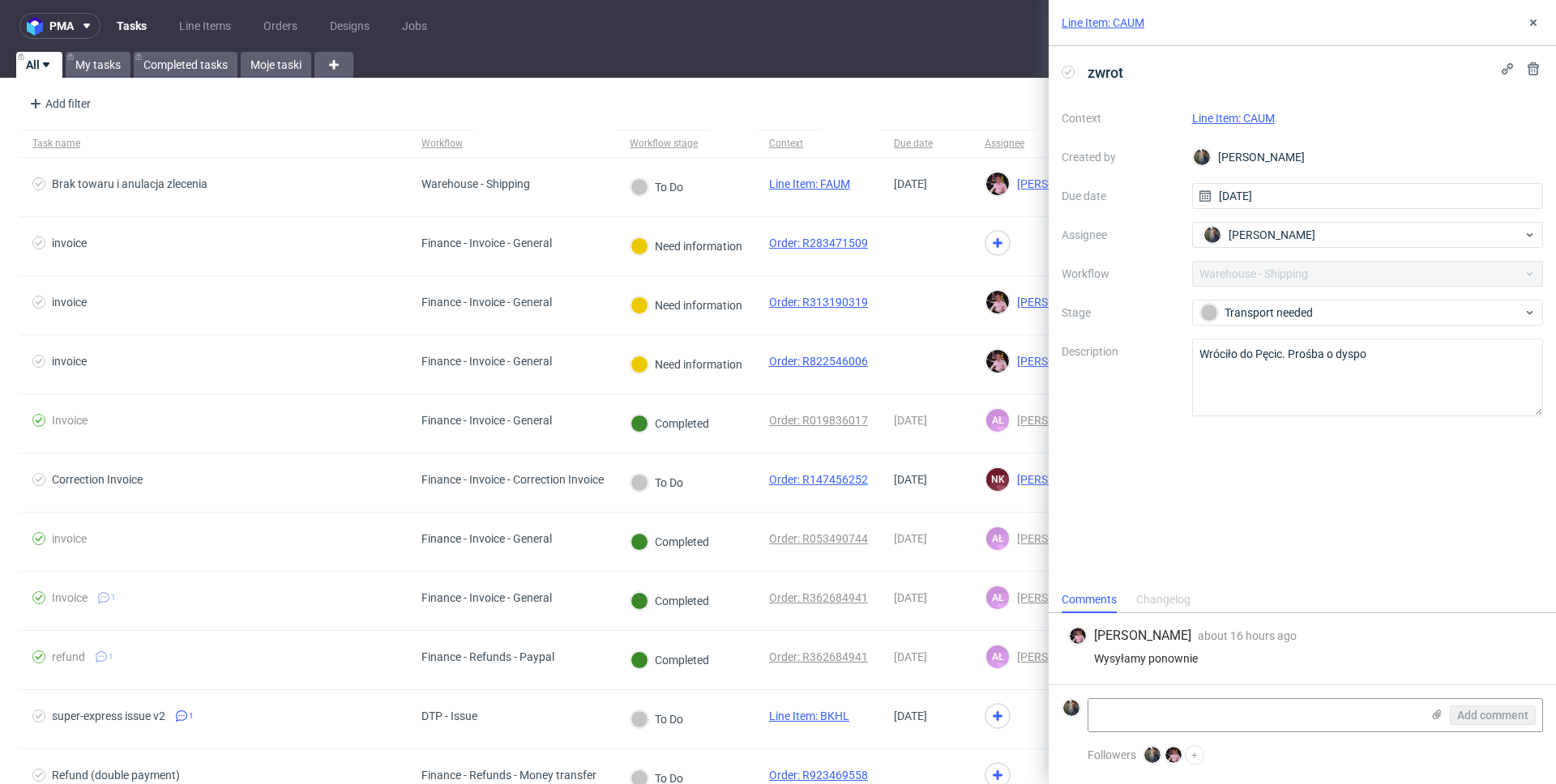 click on "Line Item: CAUM" at bounding box center [1233, 118] 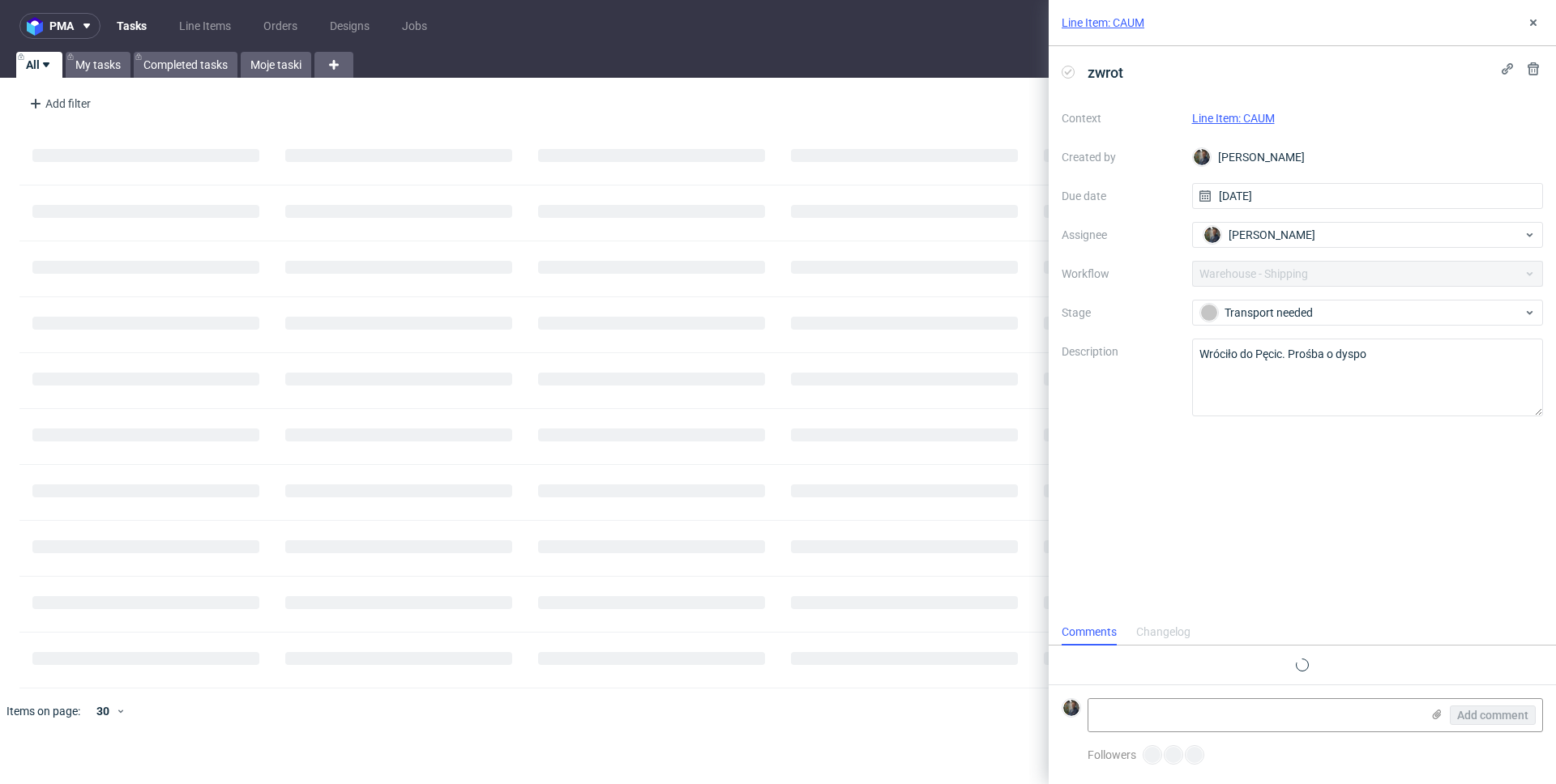 scroll, scrollTop: 0, scrollLeft: 0, axis: both 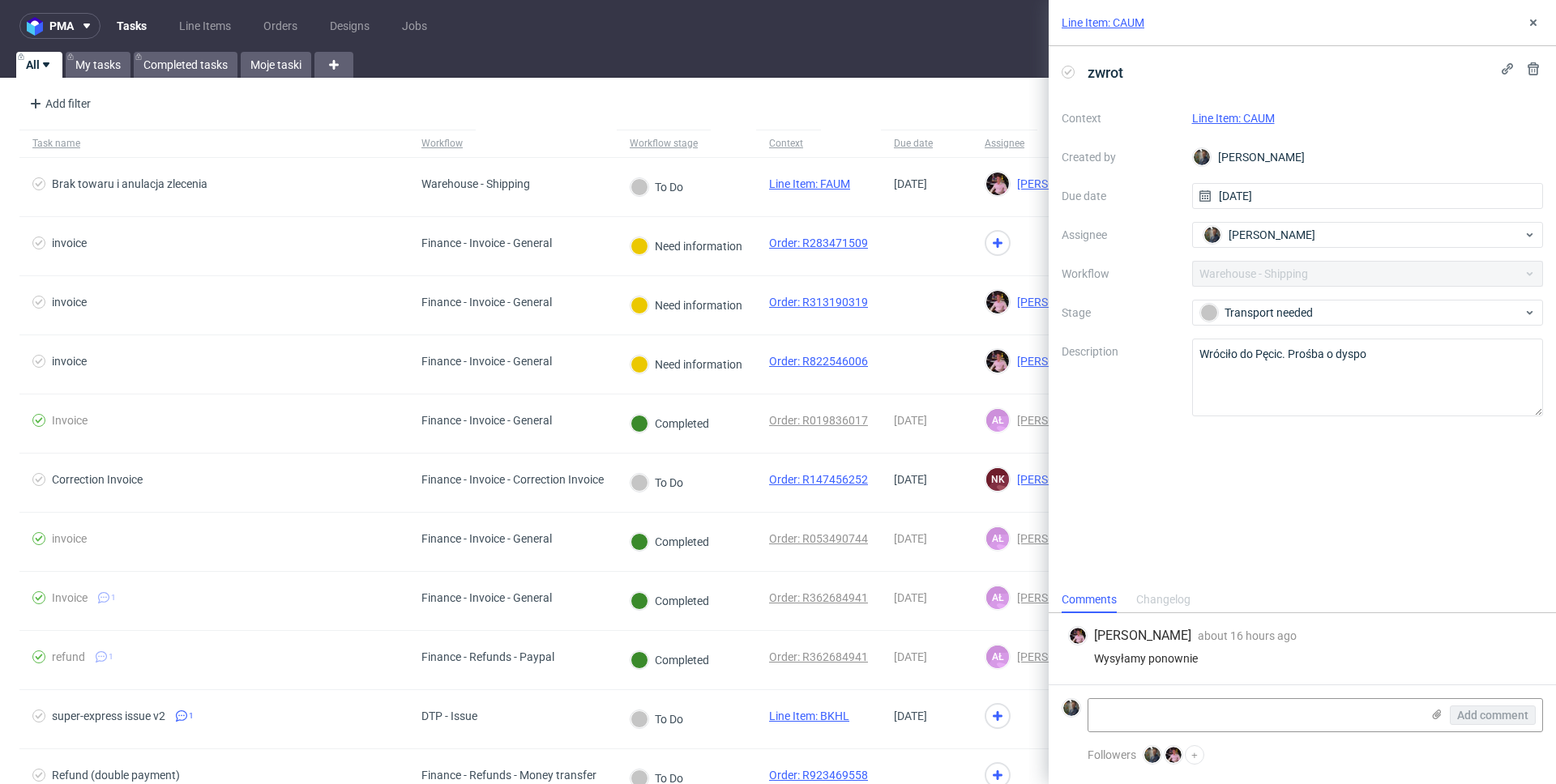 click on "Line Item: CAUM" at bounding box center [1103, 23] 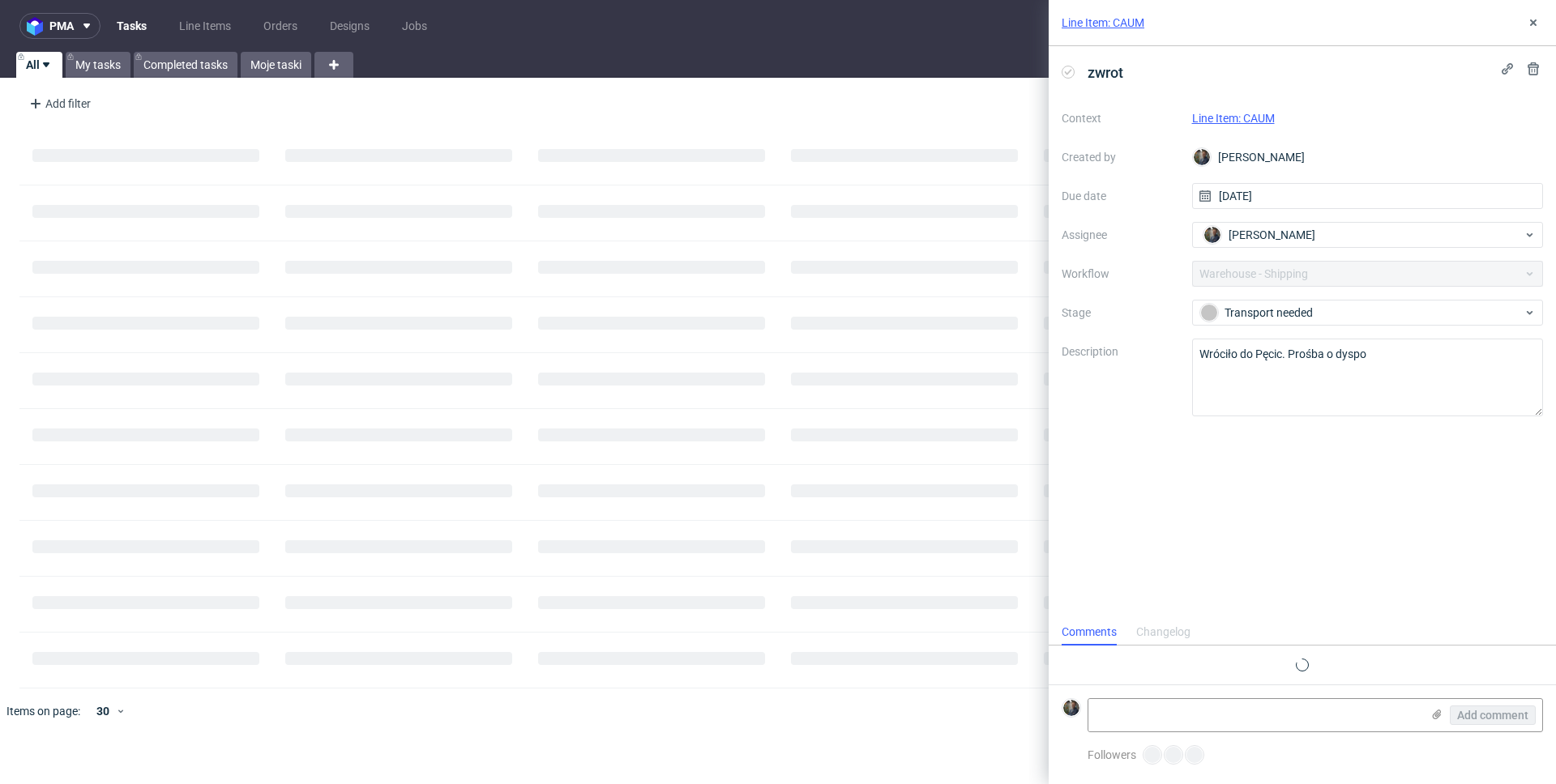 scroll, scrollTop: 0, scrollLeft: 0, axis: both 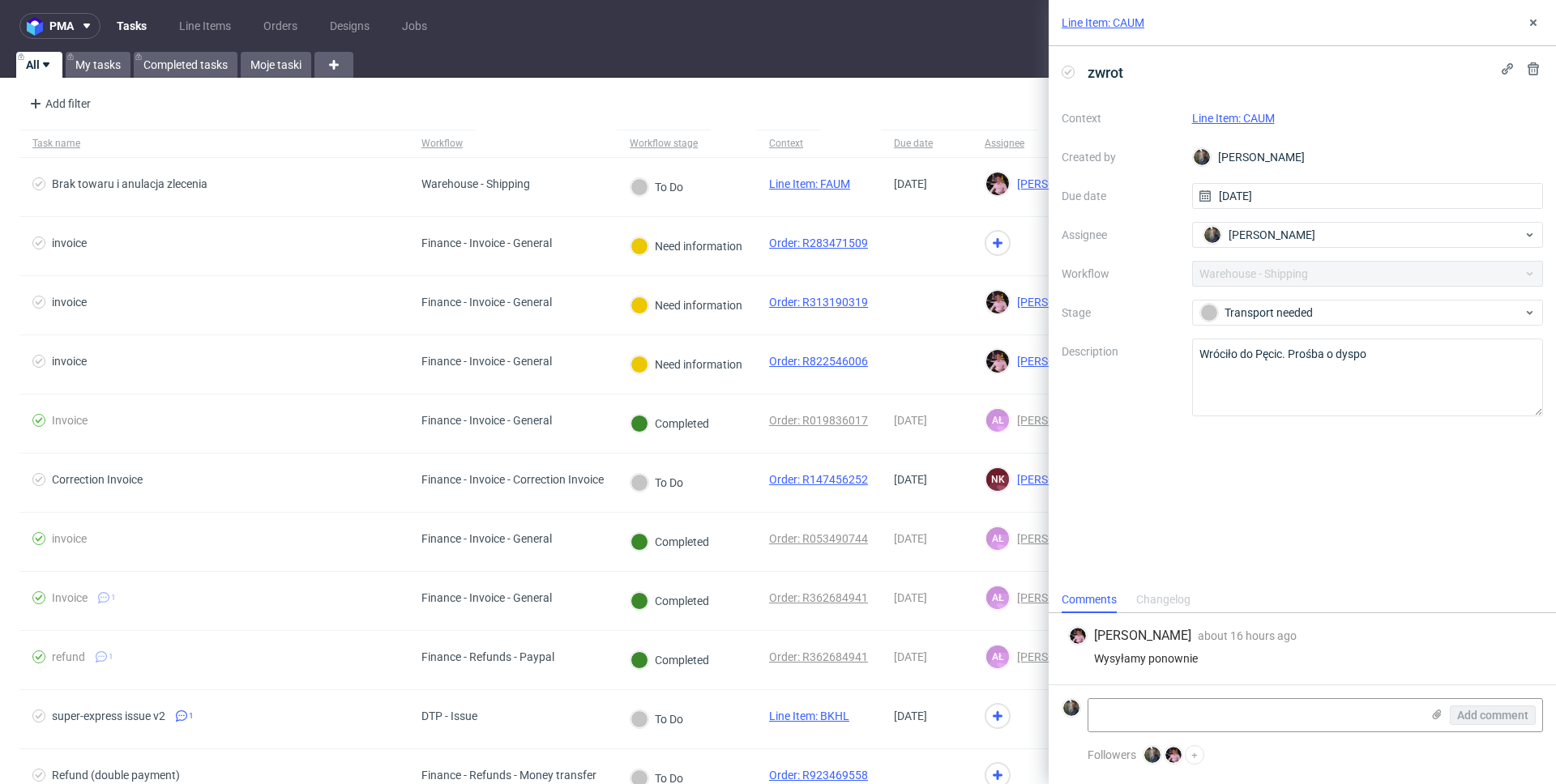 click on "Line Item: CAUM" at bounding box center (1103, 23) 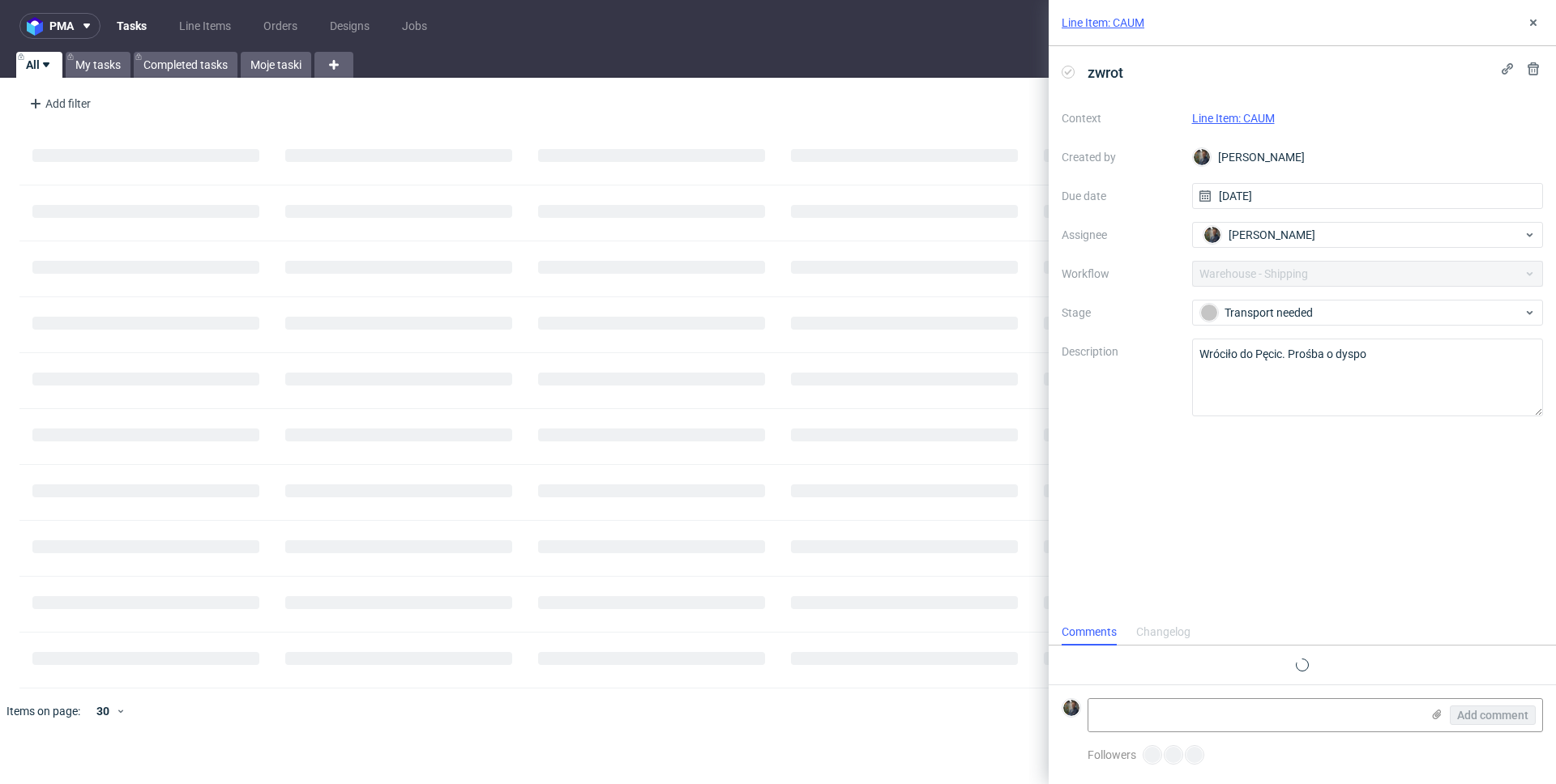 scroll, scrollTop: 0, scrollLeft: 0, axis: both 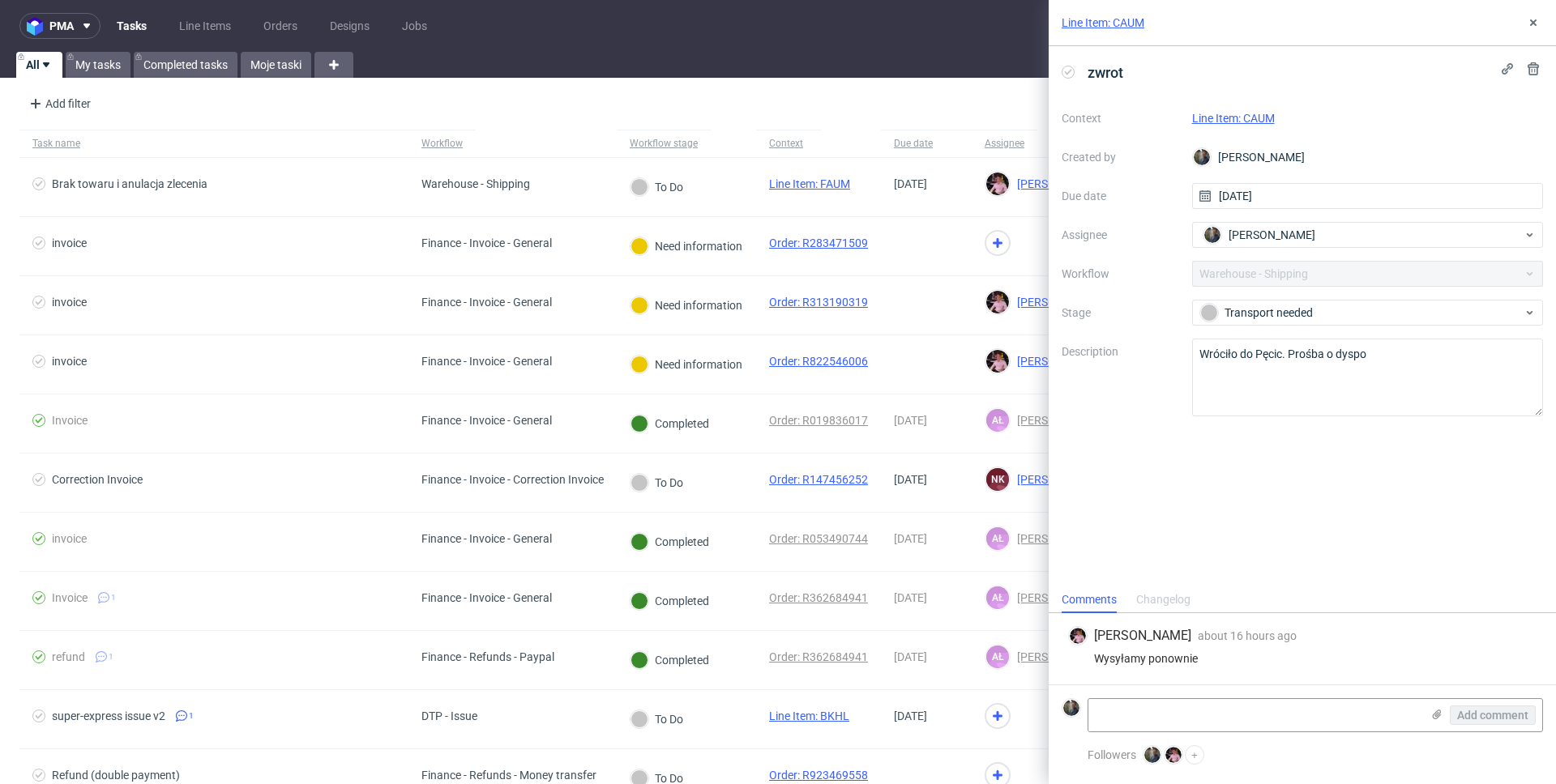 click on "Line Item: CAUM" at bounding box center (1103, 23) 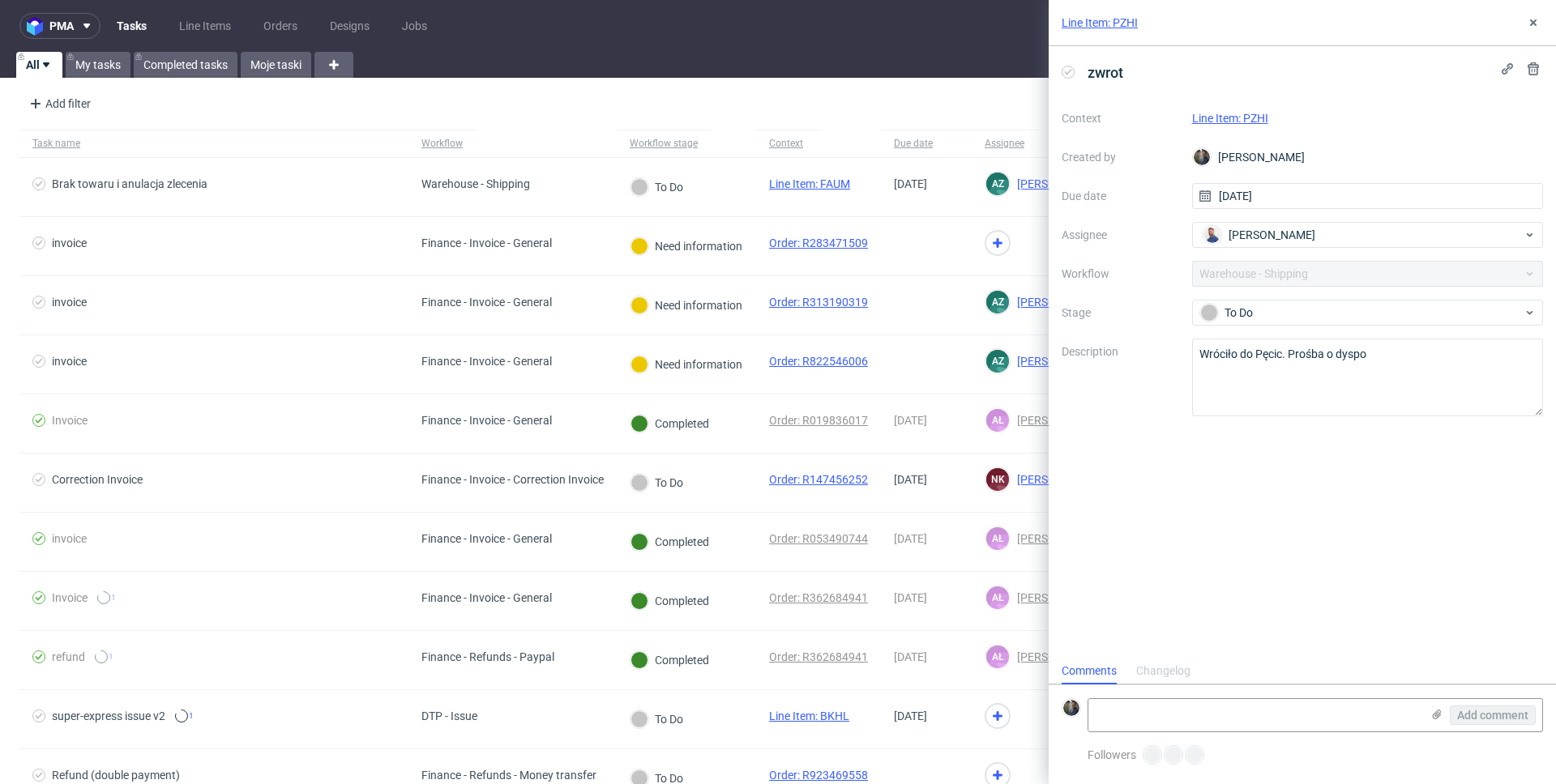 scroll, scrollTop: 0, scrollLeft: 0, axis: both 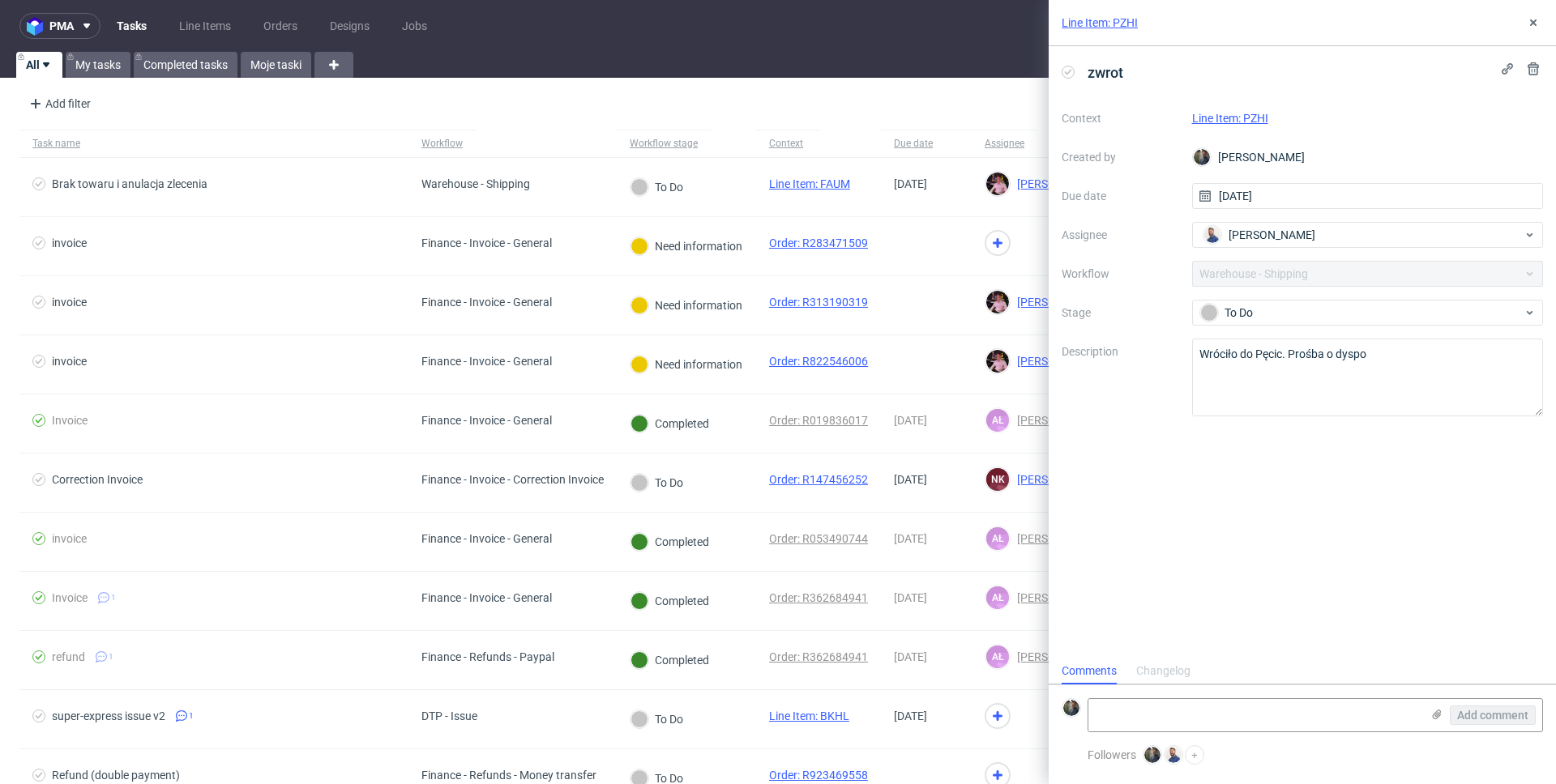 click on "Line Item: PZHI" at bounding box center (1100, 23) 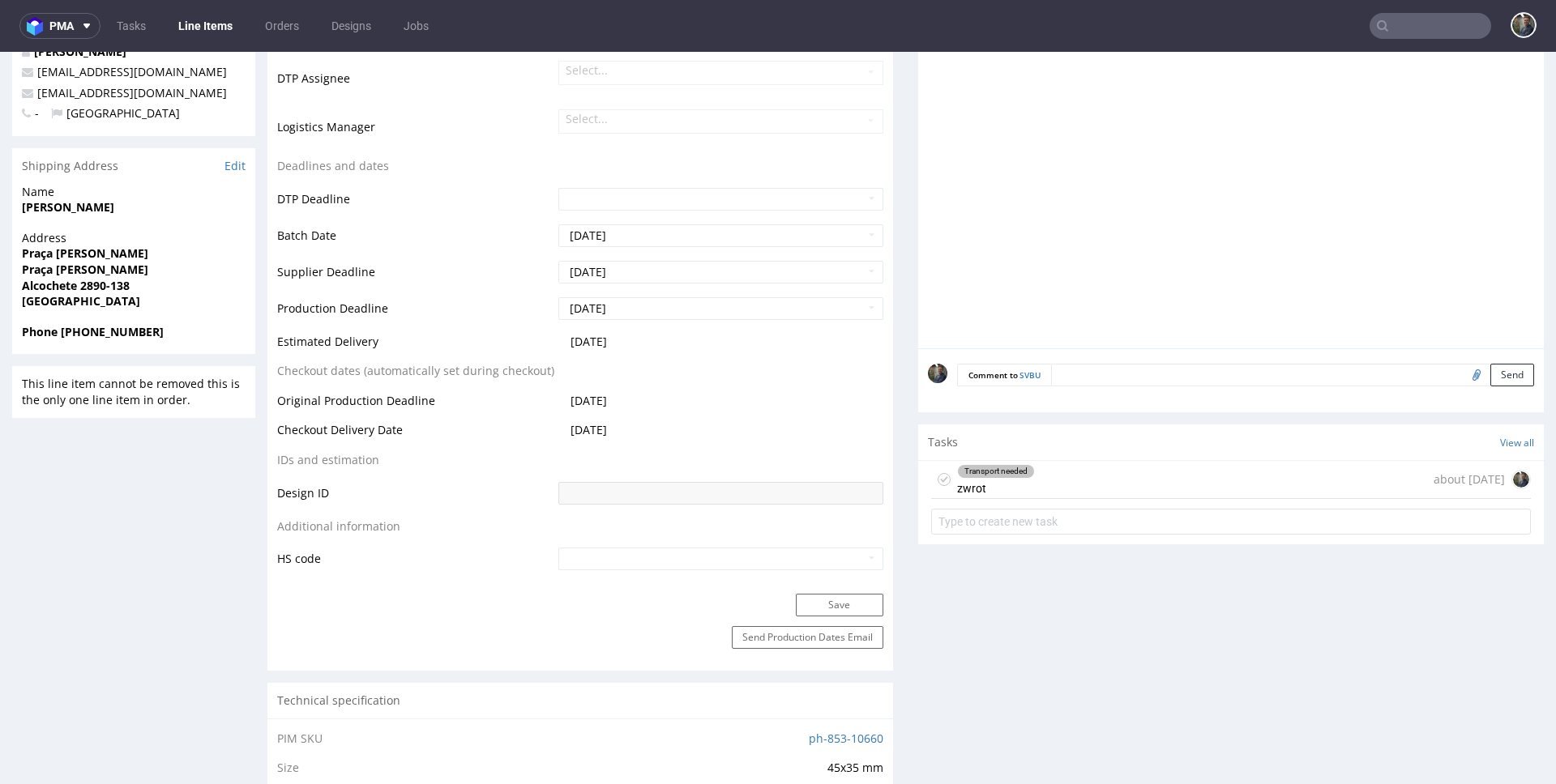 scroll, scrollTop: 485, scrollLeft: 0, axis: vertical 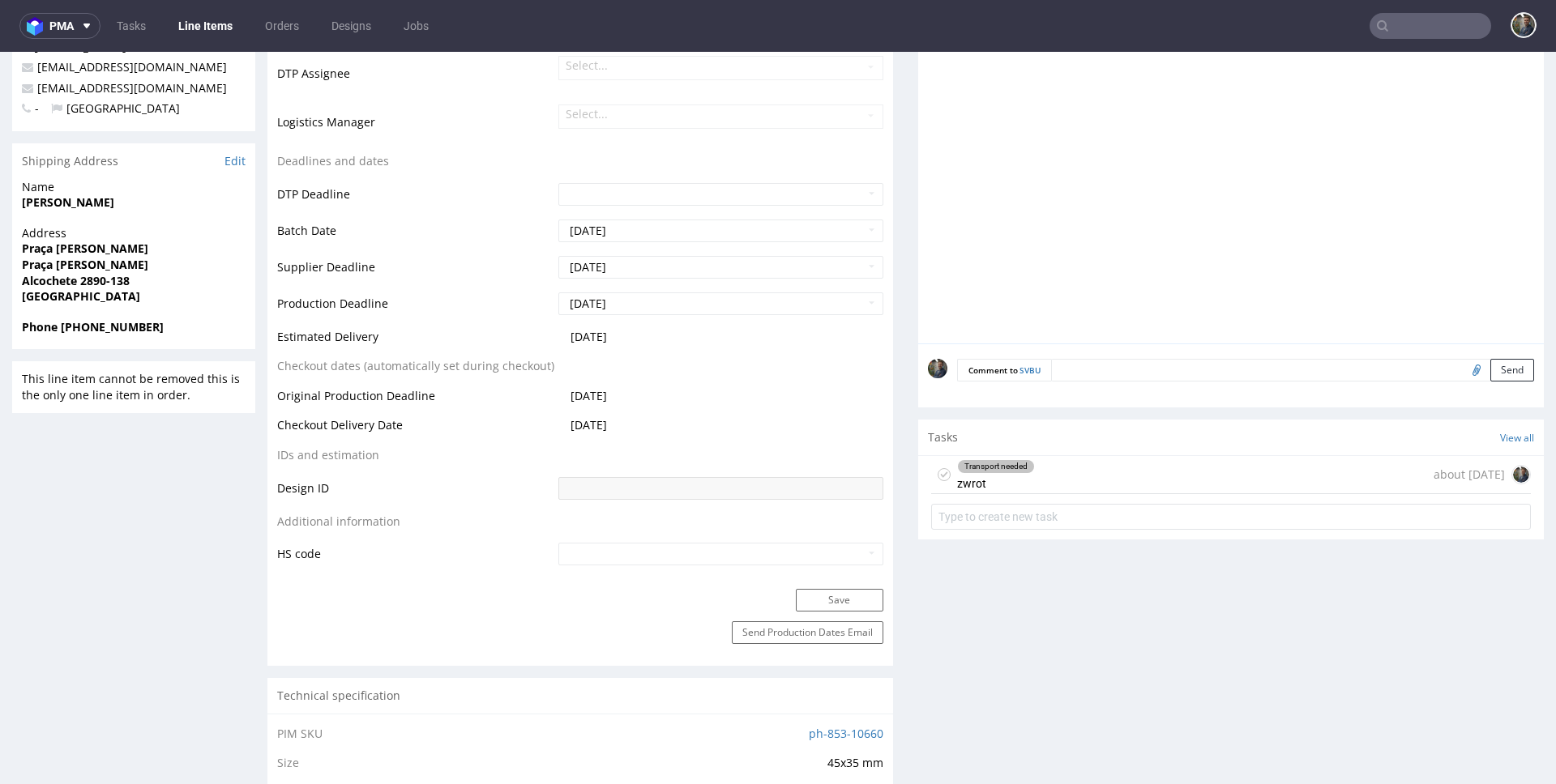 click on "Transport needed zwrot about [DATE]" at bounding box center (1231, 475) 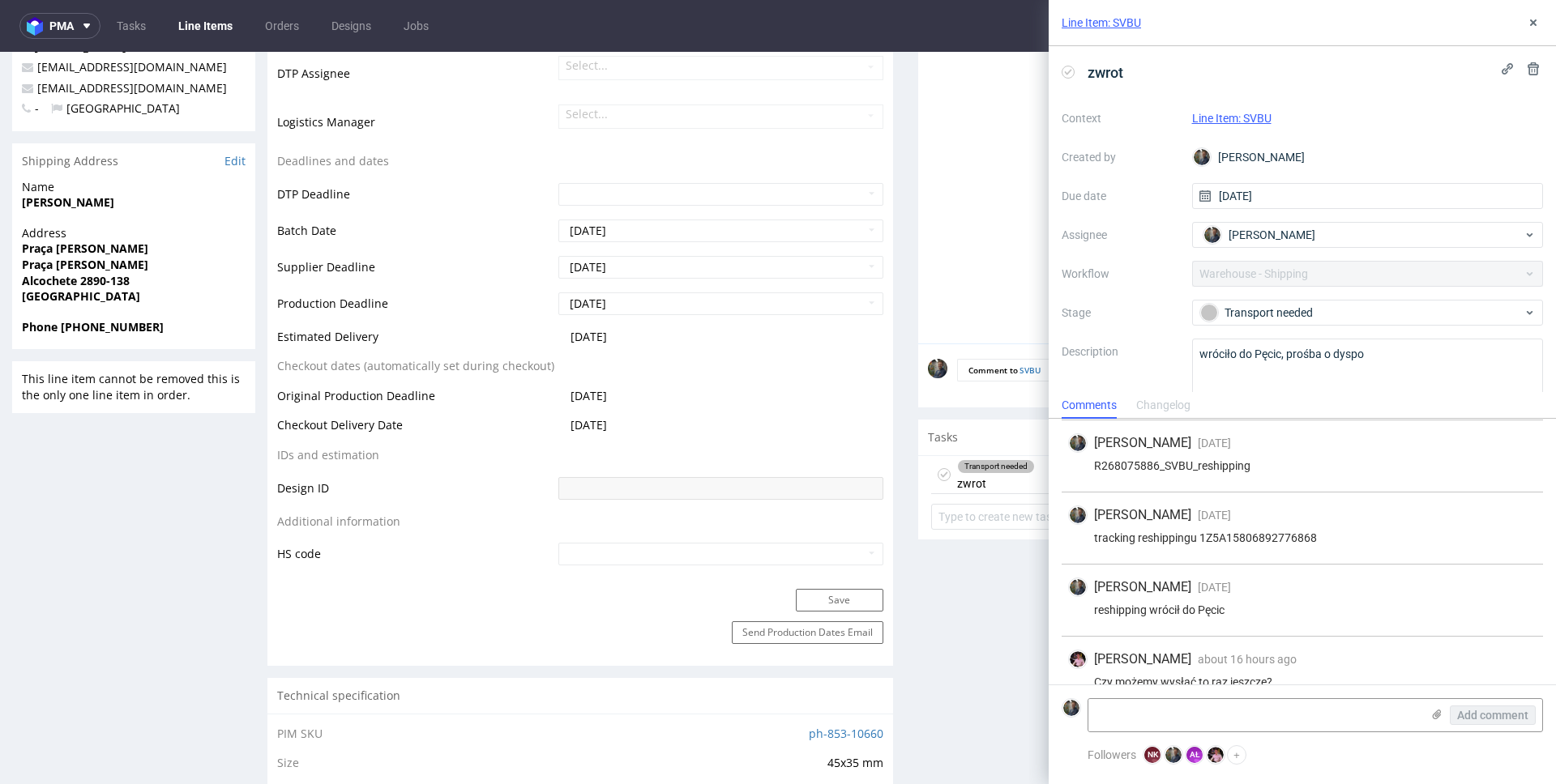scroll, scrollTop: 166, scrollLeft: 0, axis: vertical 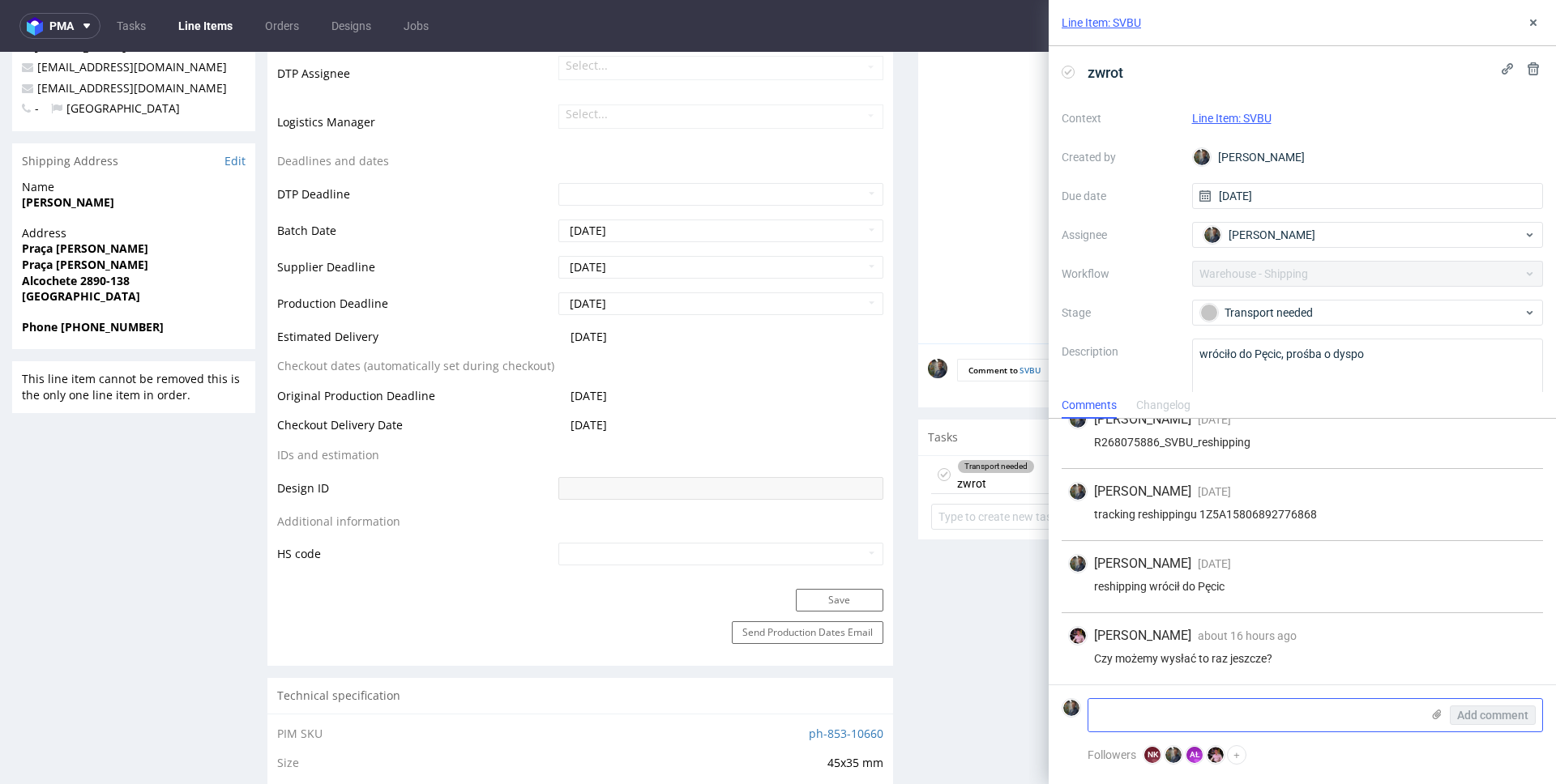 click at bounding box center [1255, 715] 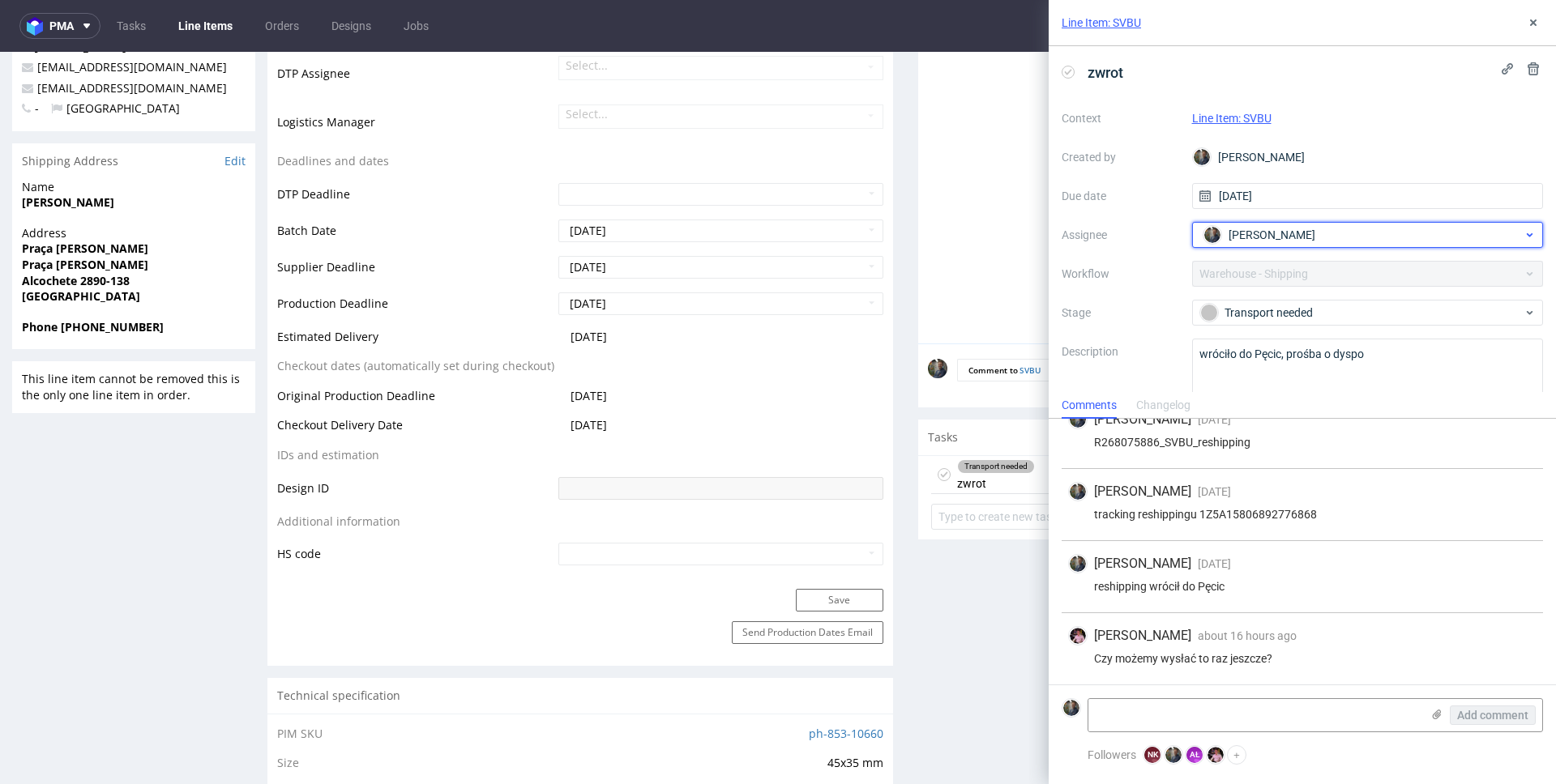 click on "[PERSON_NAME]" at bounding box center [1362, 235] 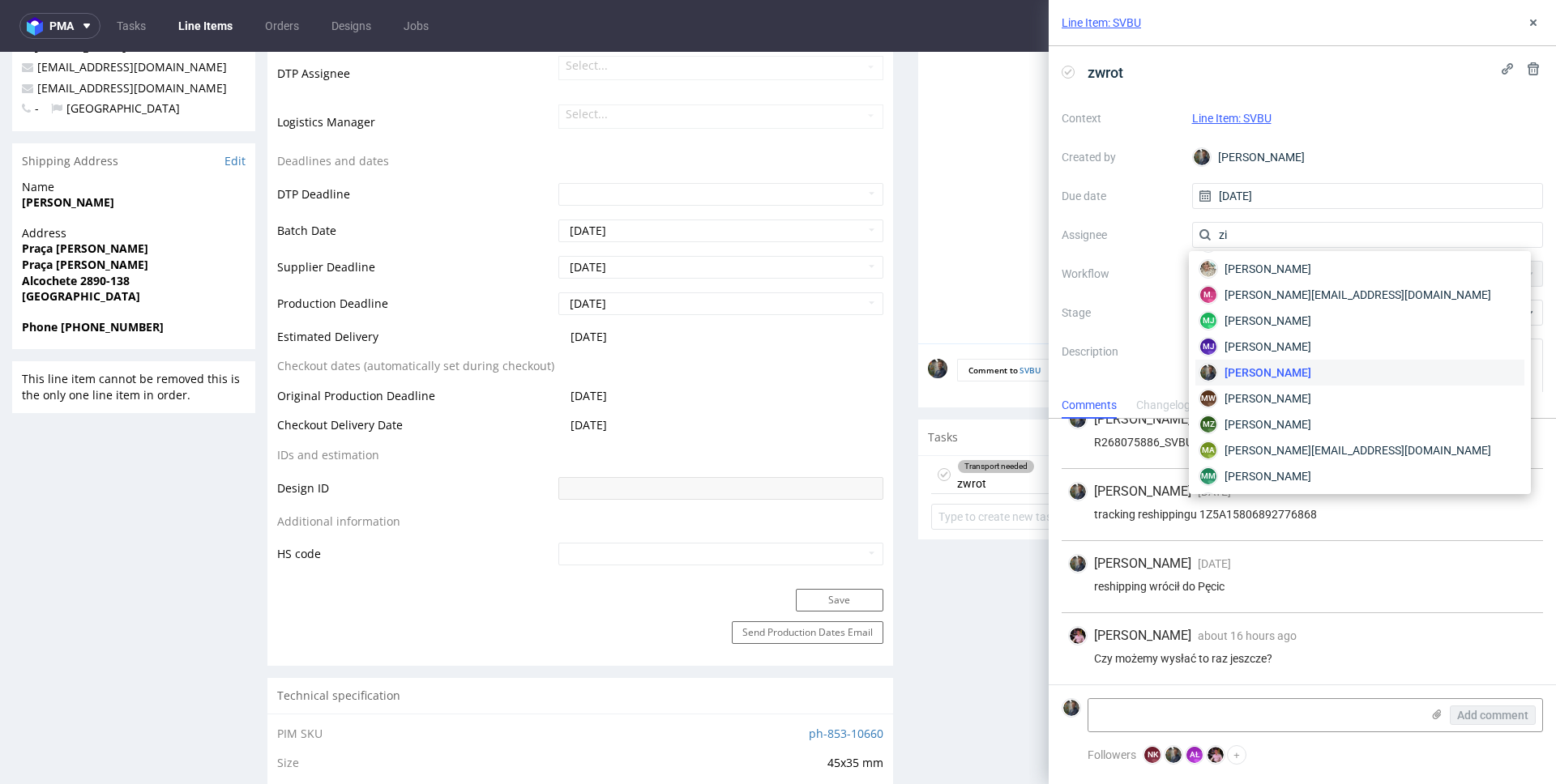 scroll, scrollTop: 0, scrollLeft: 0, axis: both 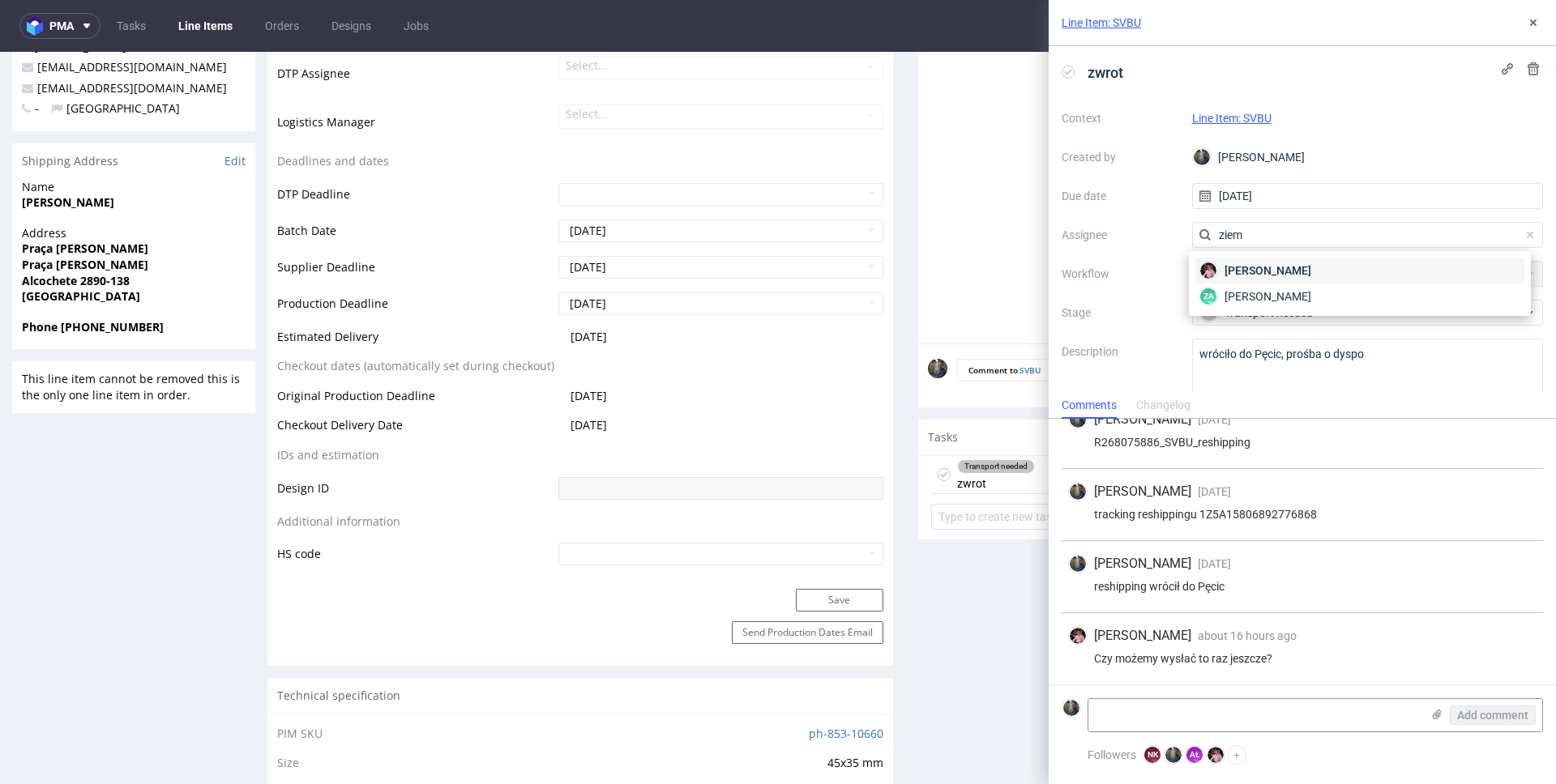 type on "ziem" 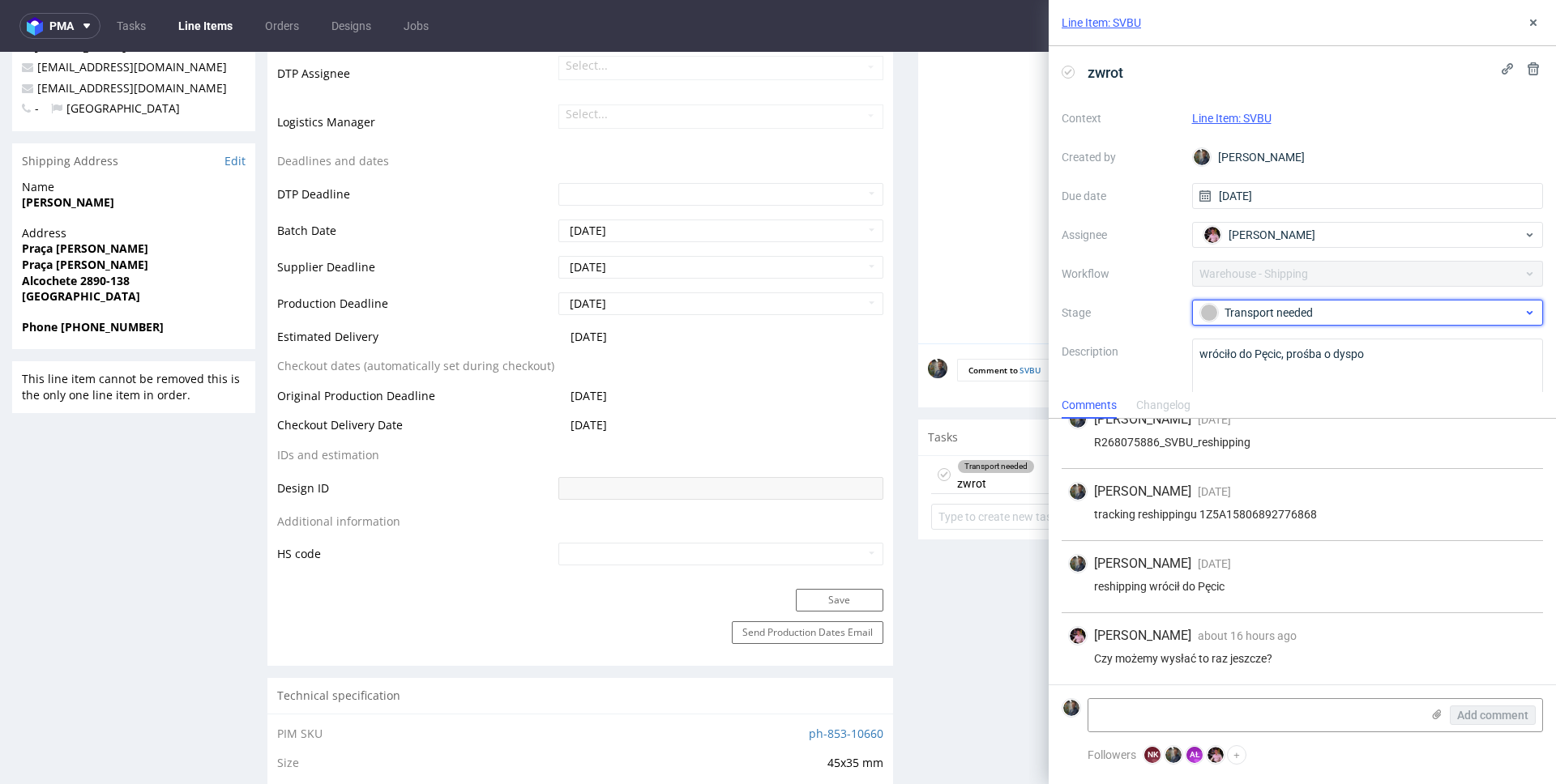 click on "Transport needed" at bounding box center [1362, 313] 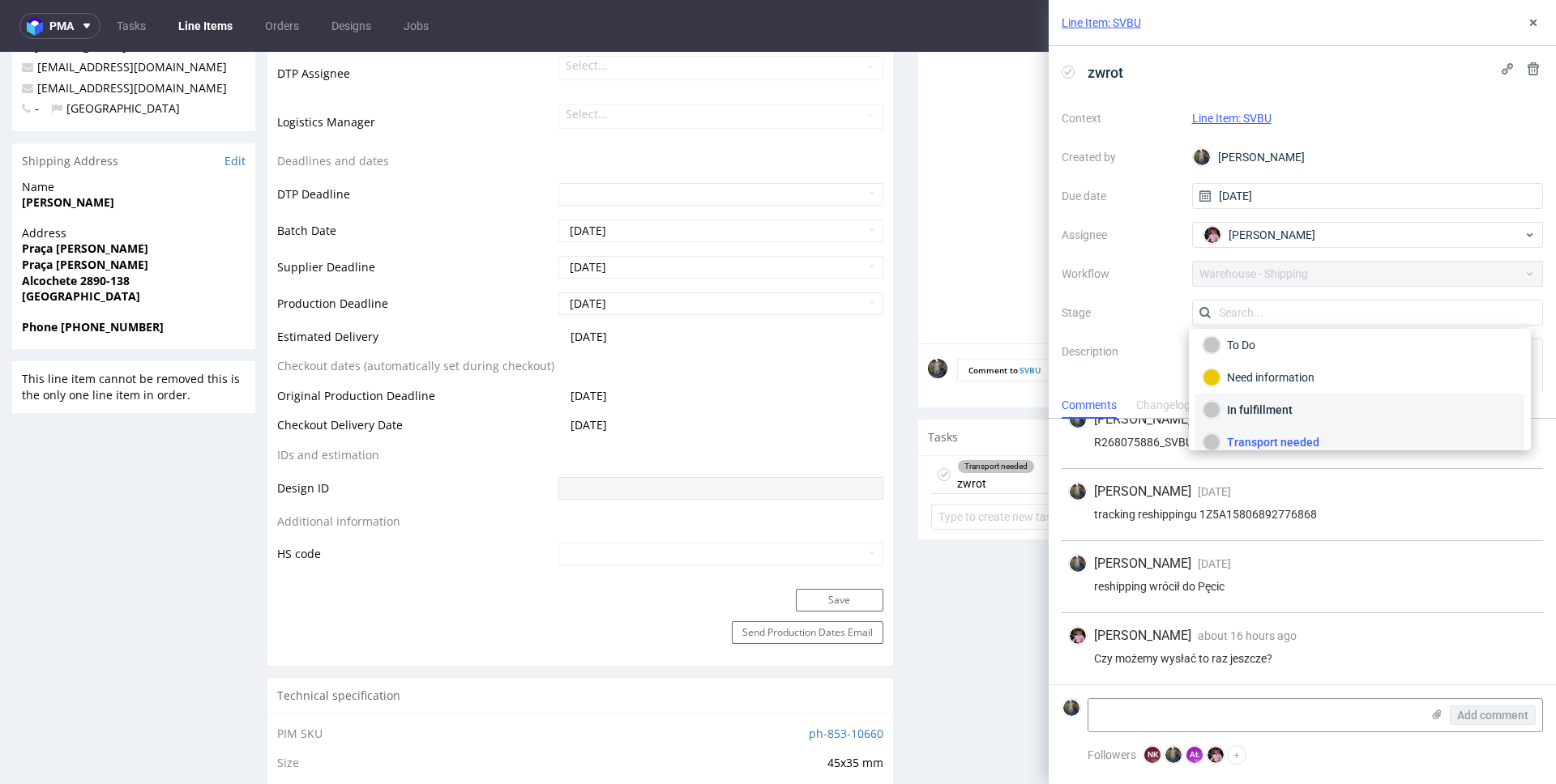 scroll, scrollTop: 0, scrollLeft: 0, axis: both 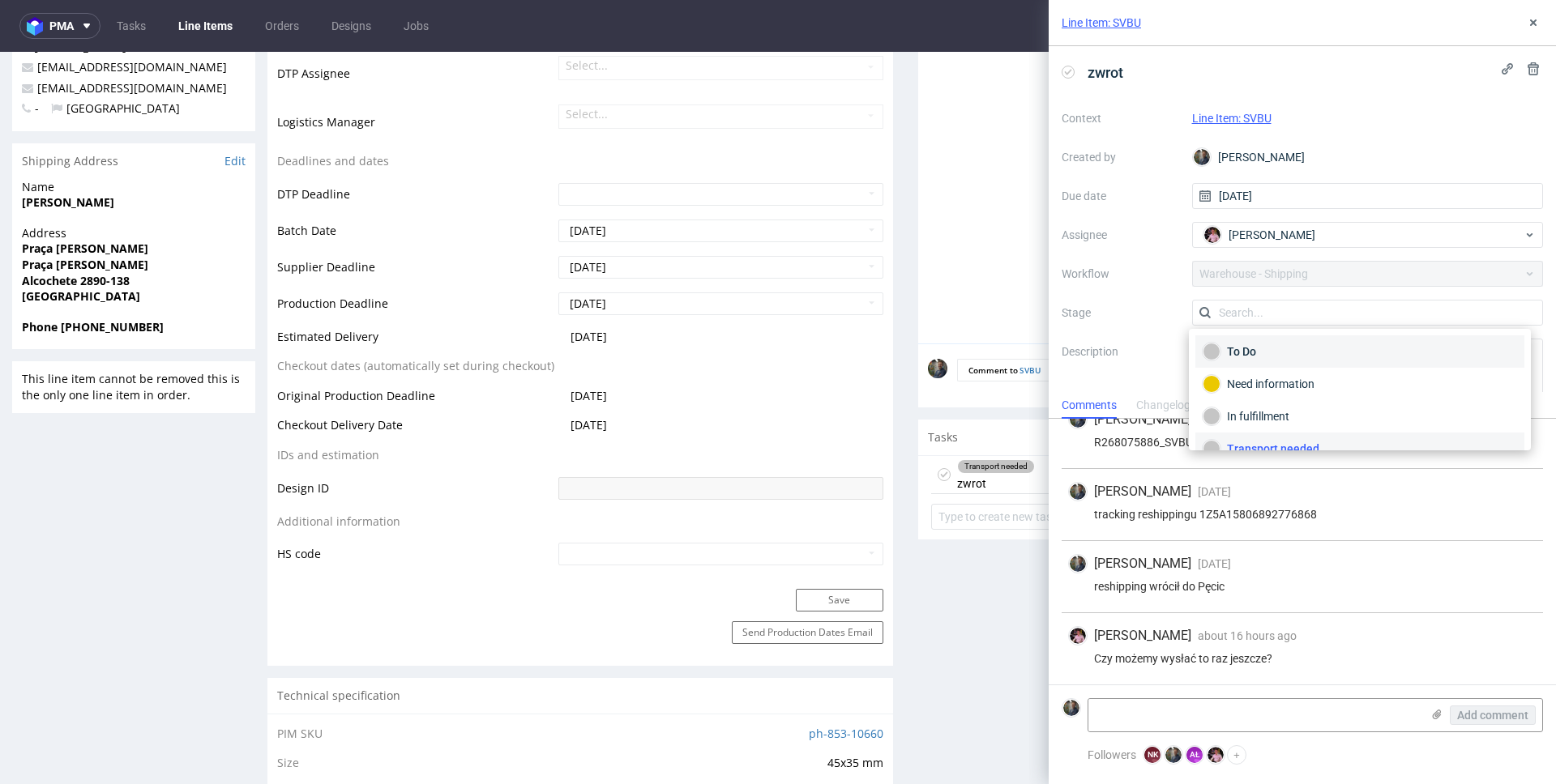click on "To Do" at bounding box center [1360, 352] 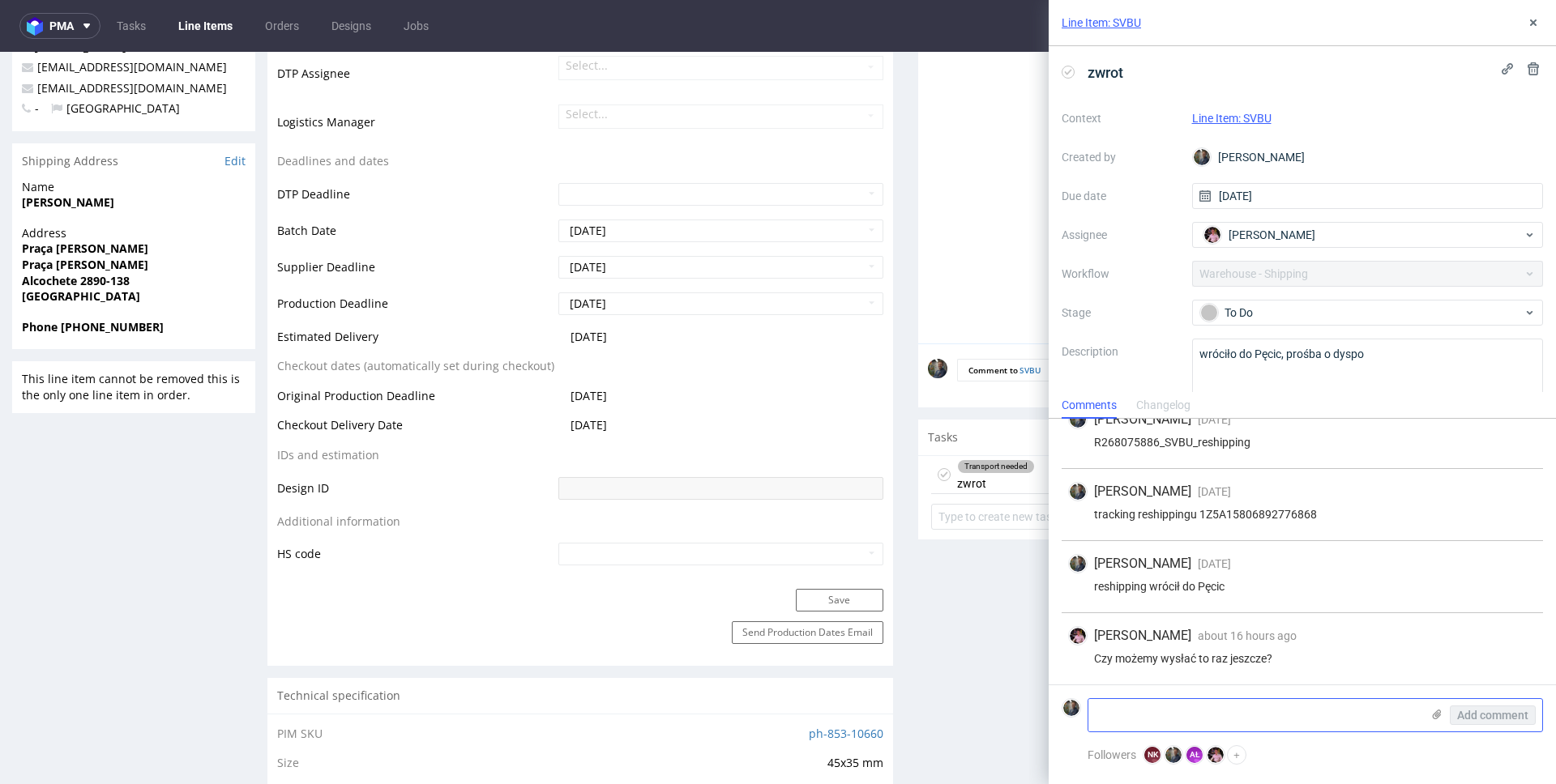 click at bounding box center [1255, 715] 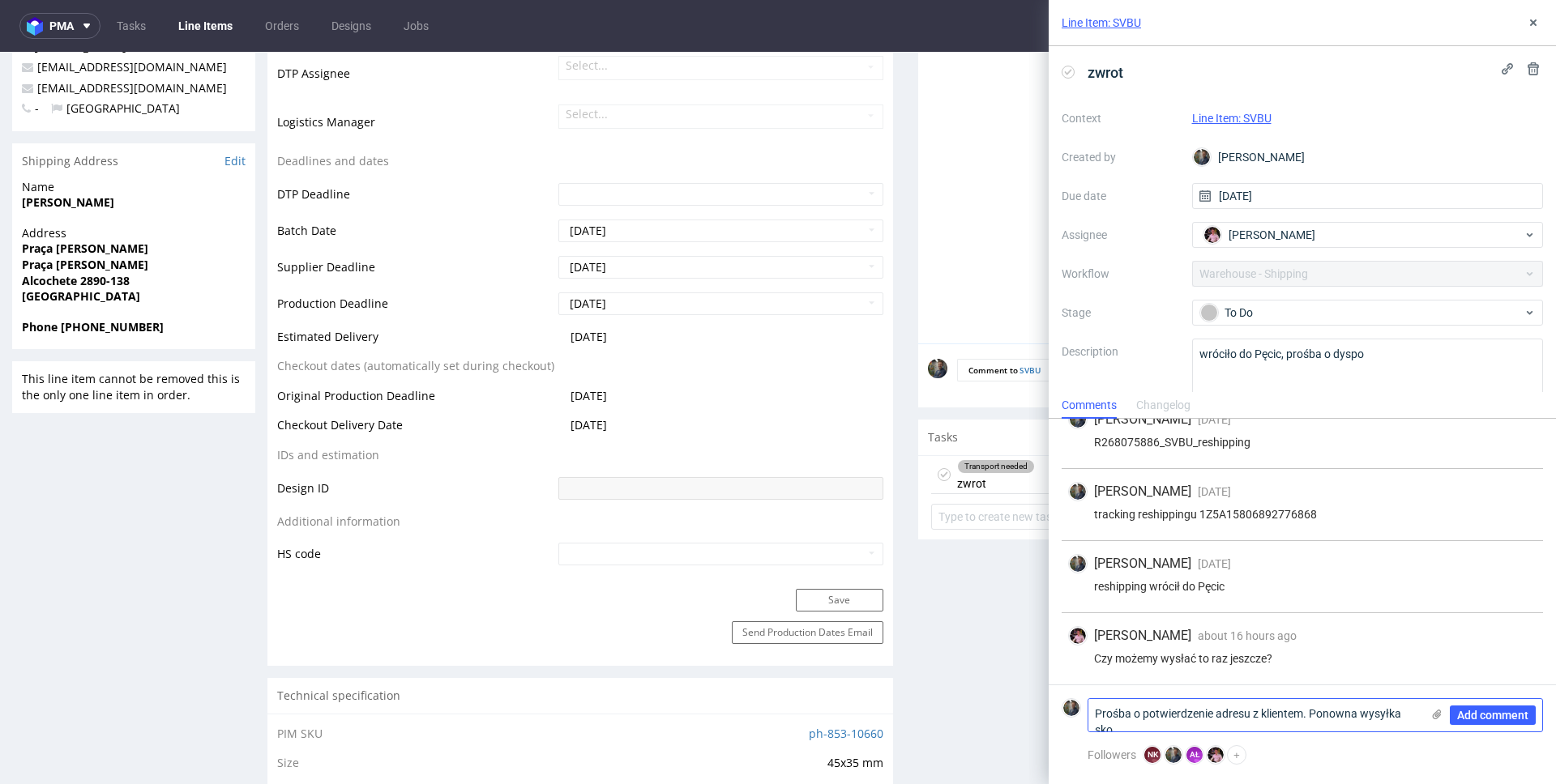 scroll, scrollTop: 0, scrollLeft: 0, axis: both 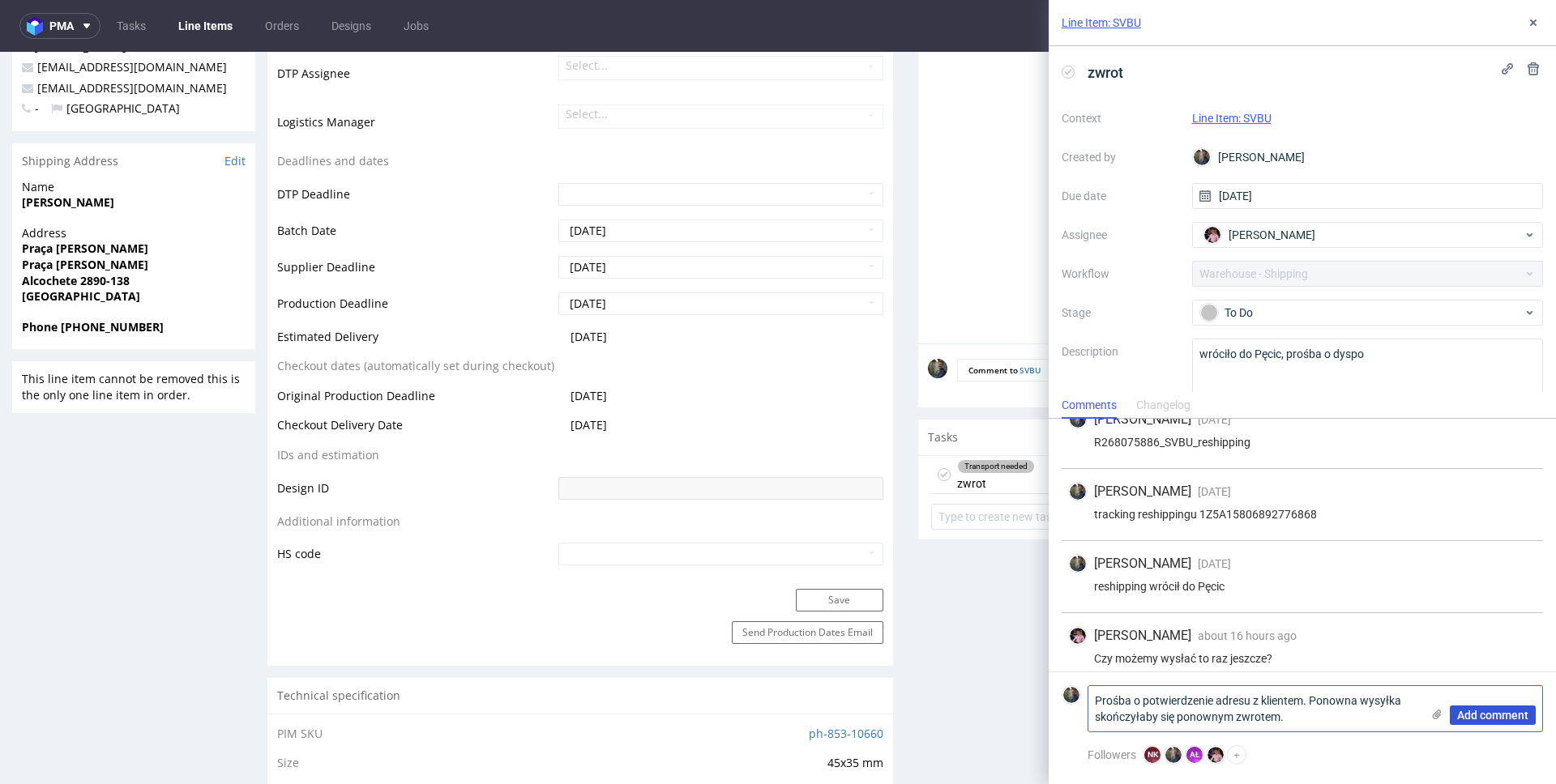 type on "Prośba o potwierdzenie adresu z klientem. Ponowna wysyłka skończyłaby się ponownym zwrotem." 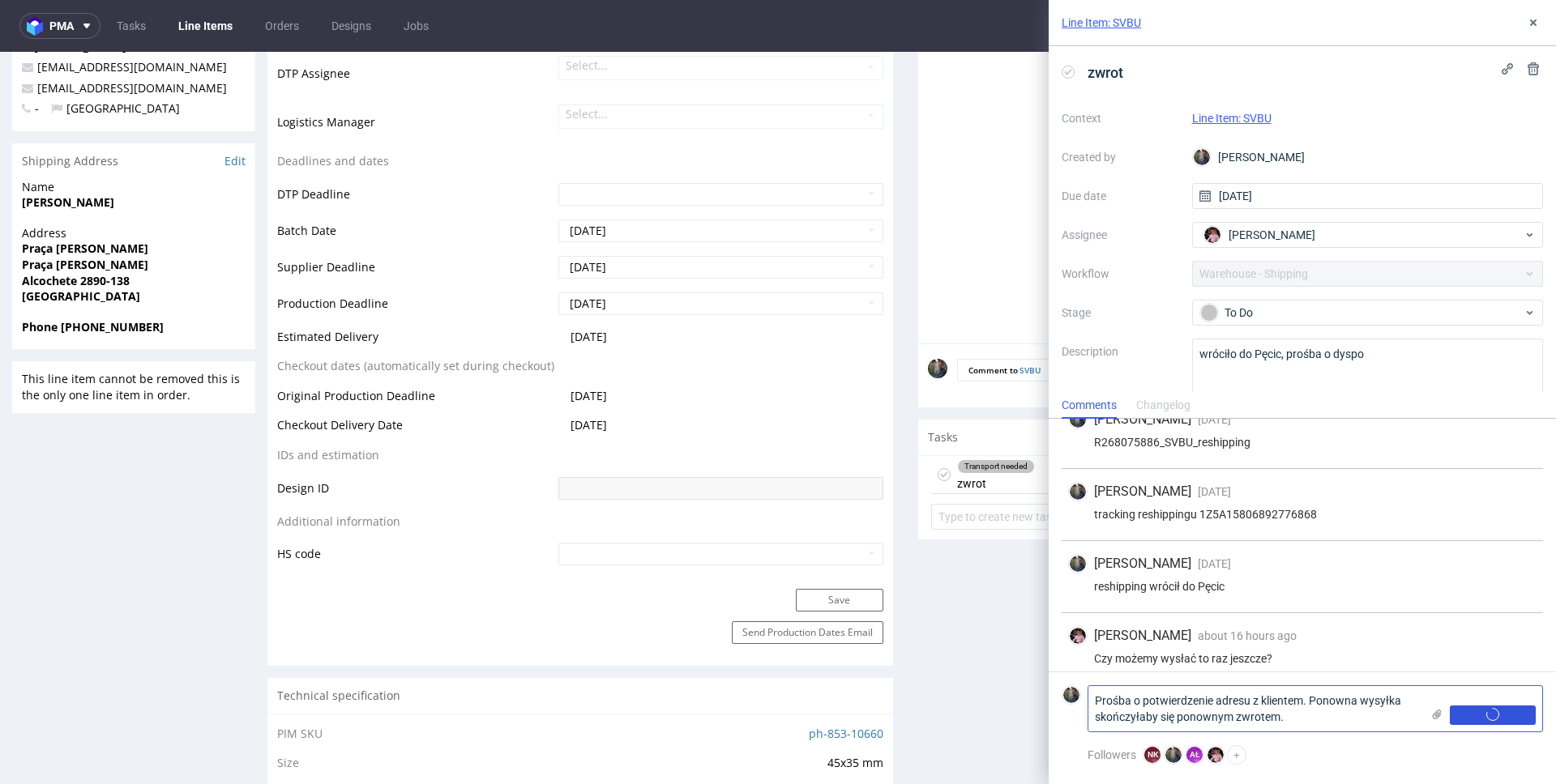 type 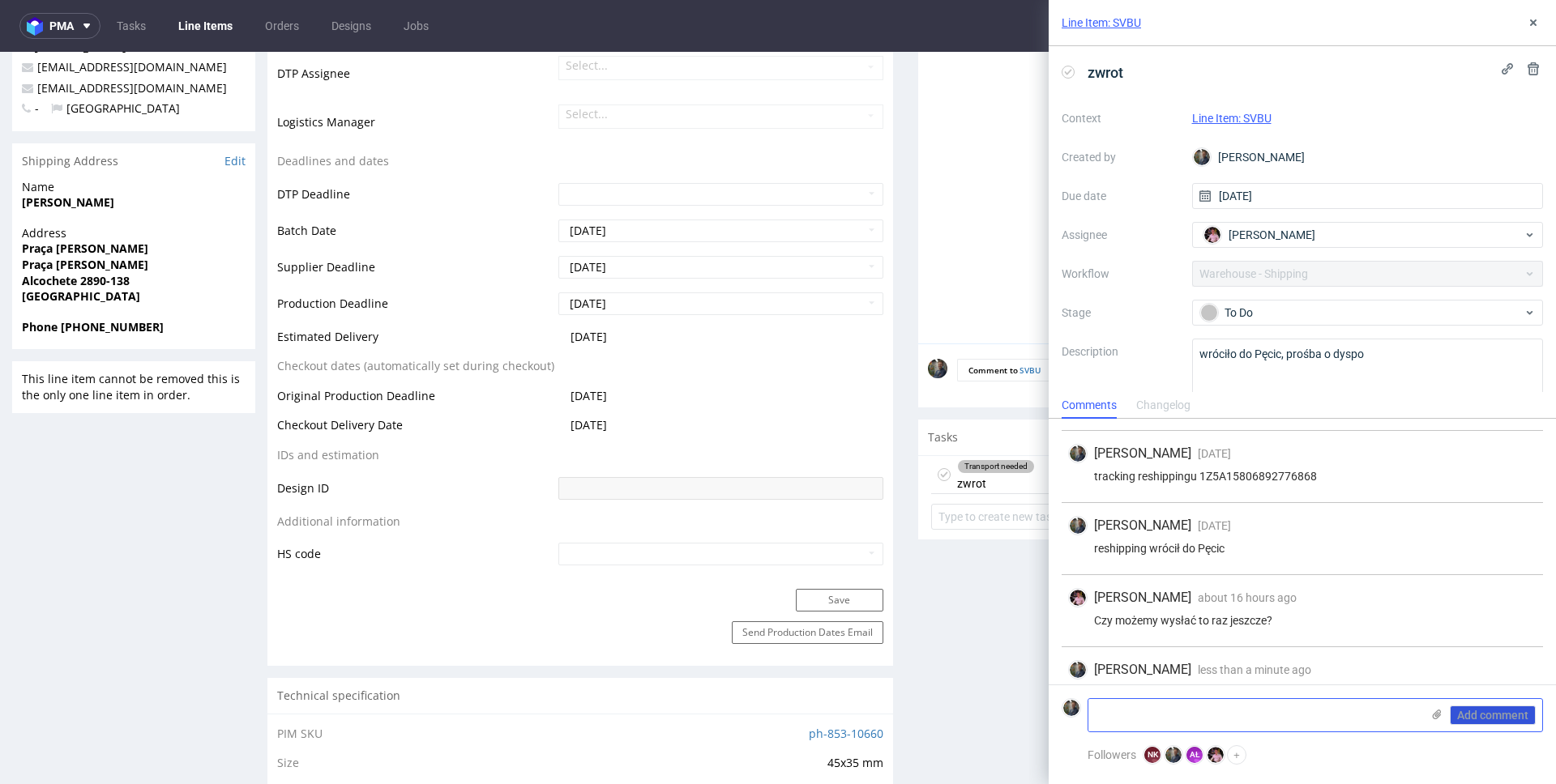 scroll, scrollTop: 251, scrollLeft: 0, axis: vertical 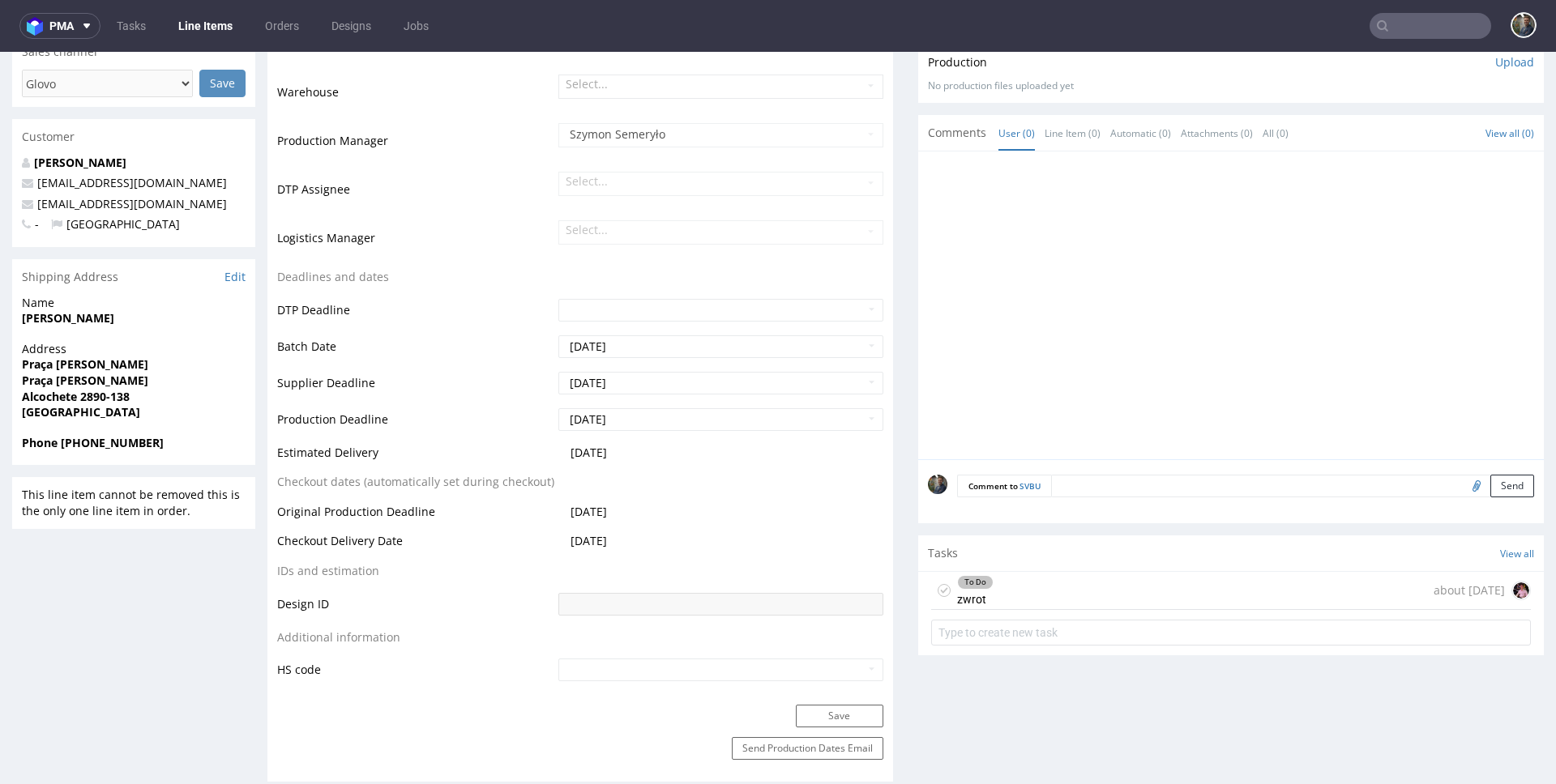 click on "To Do zwrot about 1 month ago" at bounding box center (1231, 590) 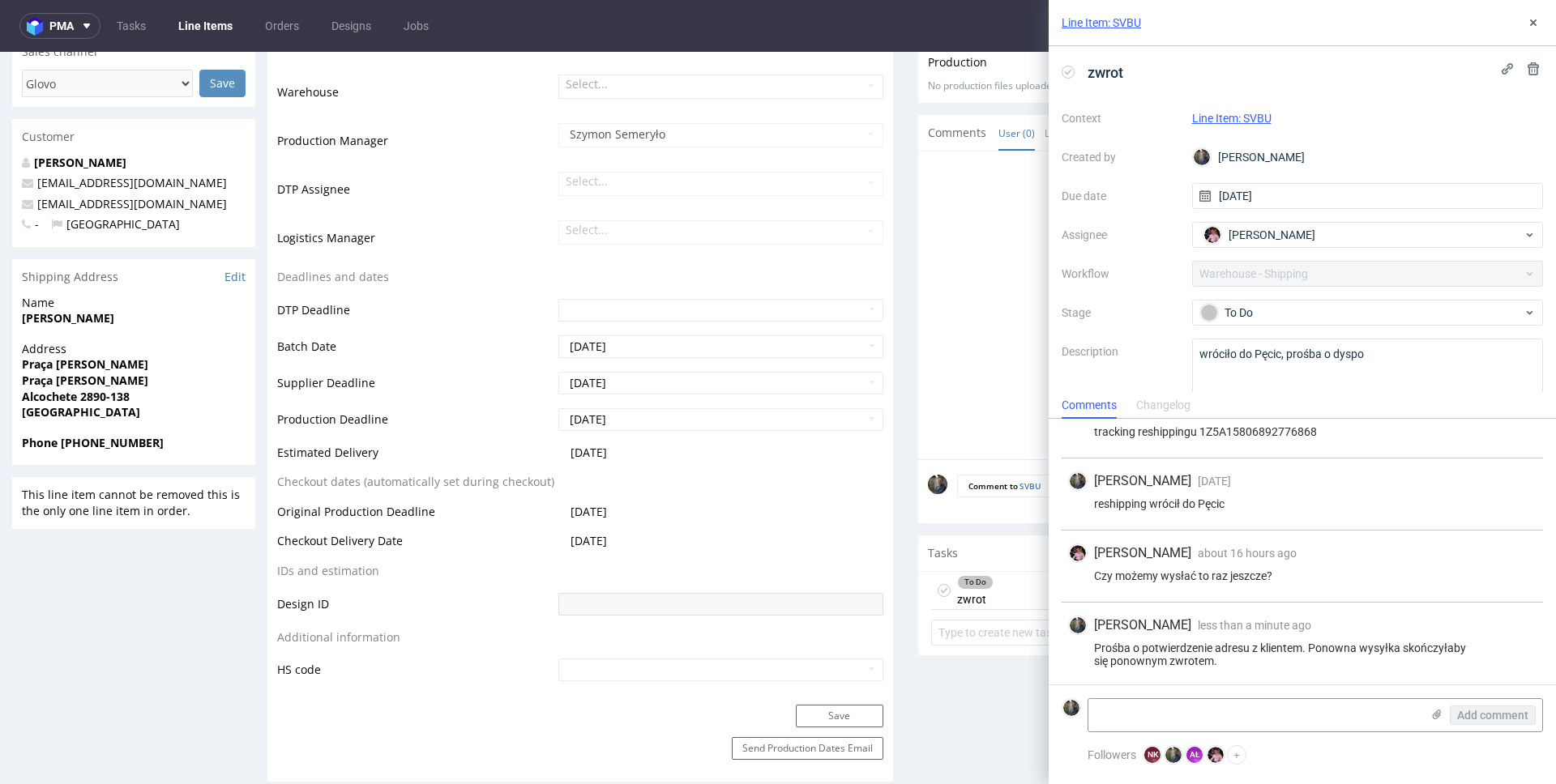 scroll, scrollTop: 251, scrollLeft: 0, axis: vertical 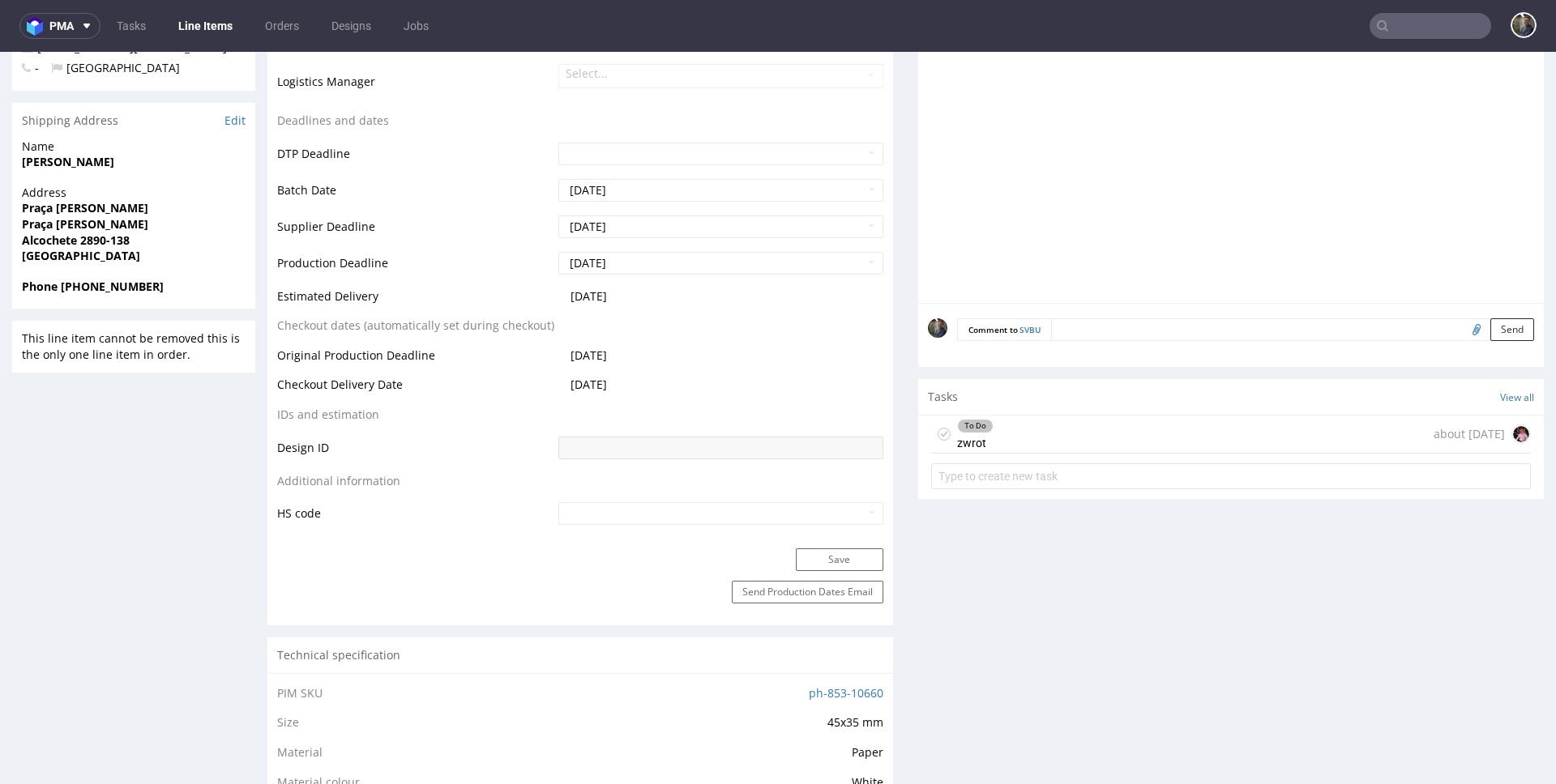 click on "To Do zwrot about [DATE]" at bounding box center (1231, 434) 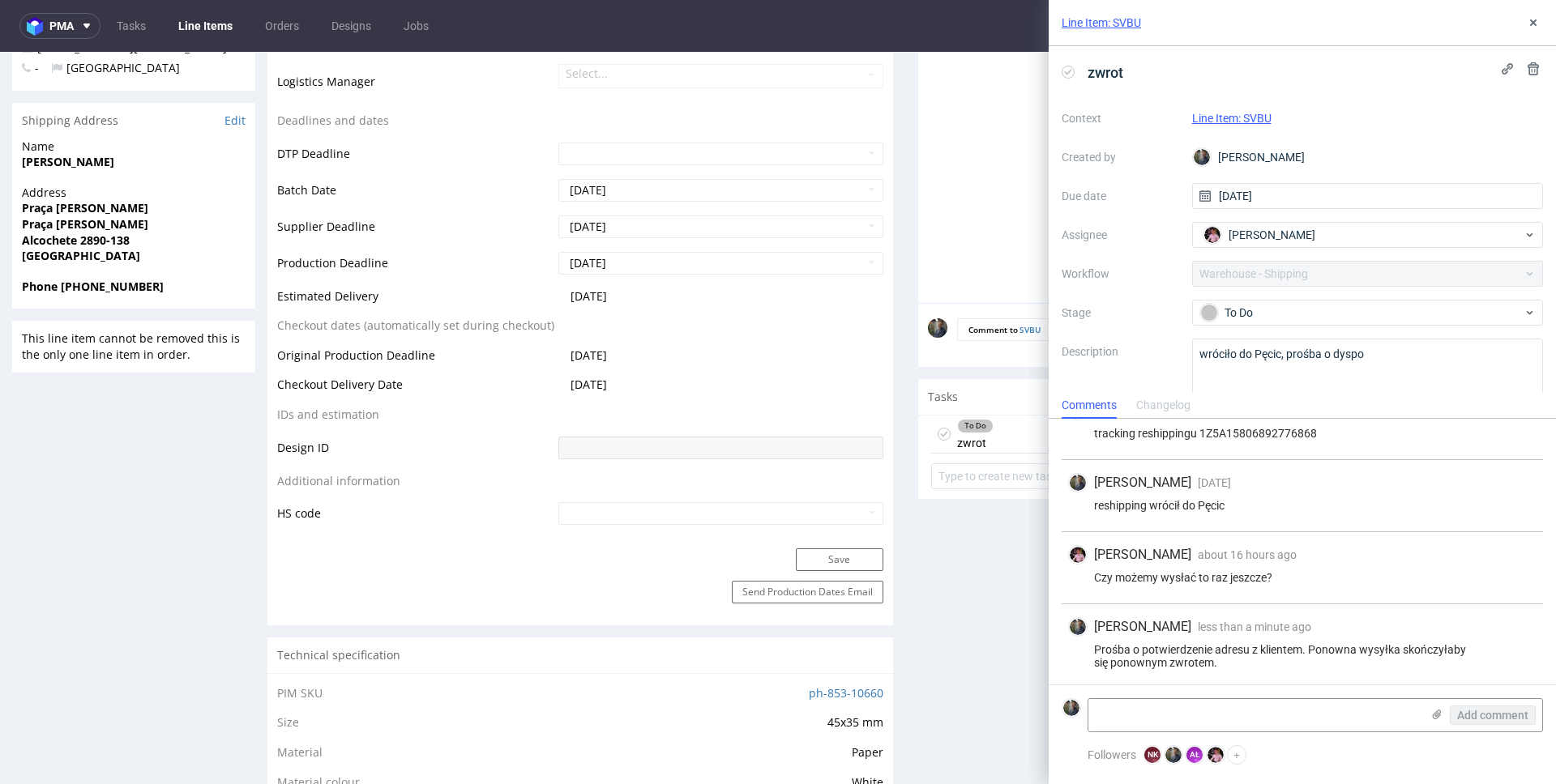 scroll, scrollTop: 251, scrollLeft: 0, axis: vertical 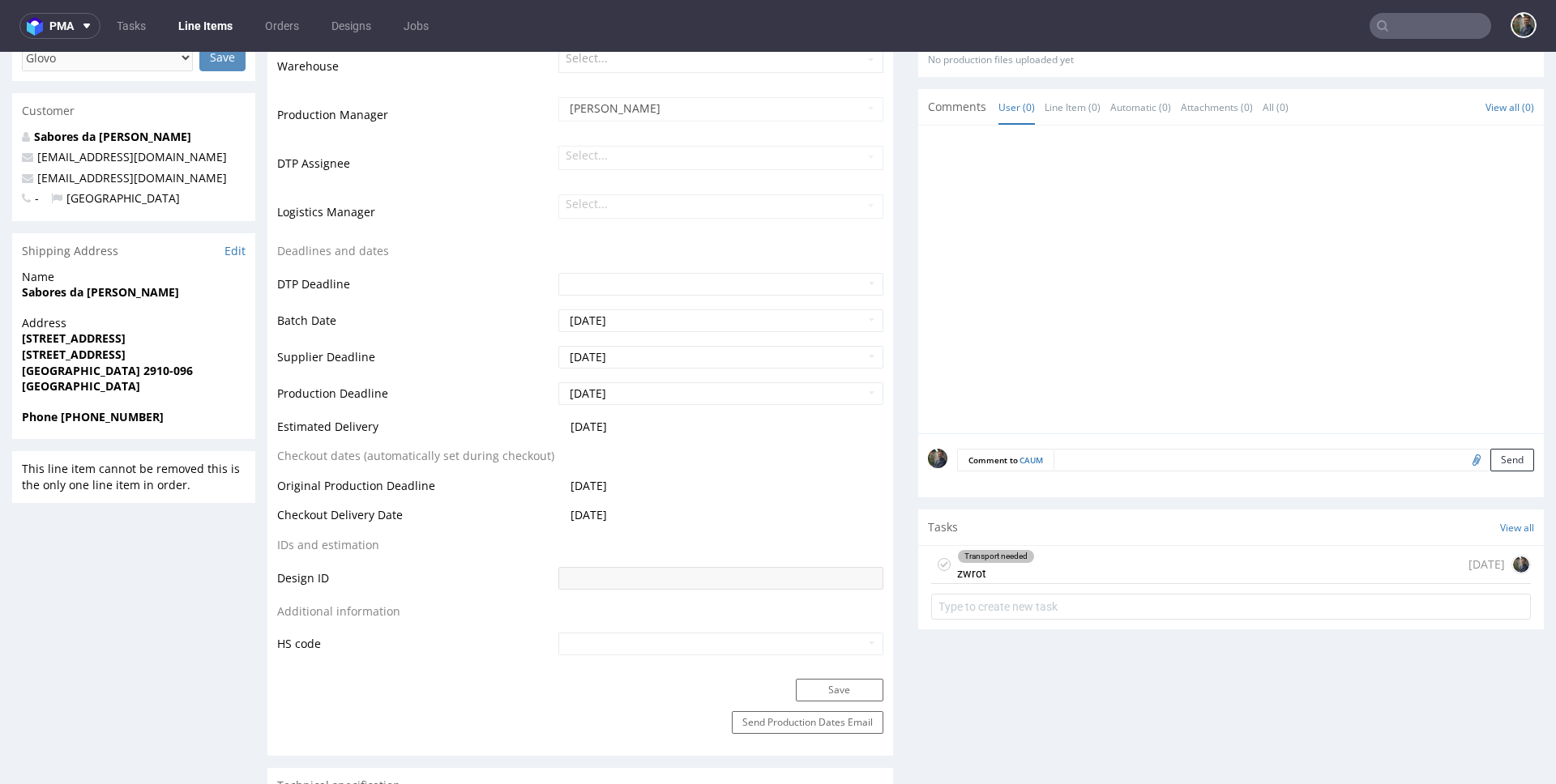 click on "Transport needed zwrot [DATE]" at bounding box center [1231, 565] 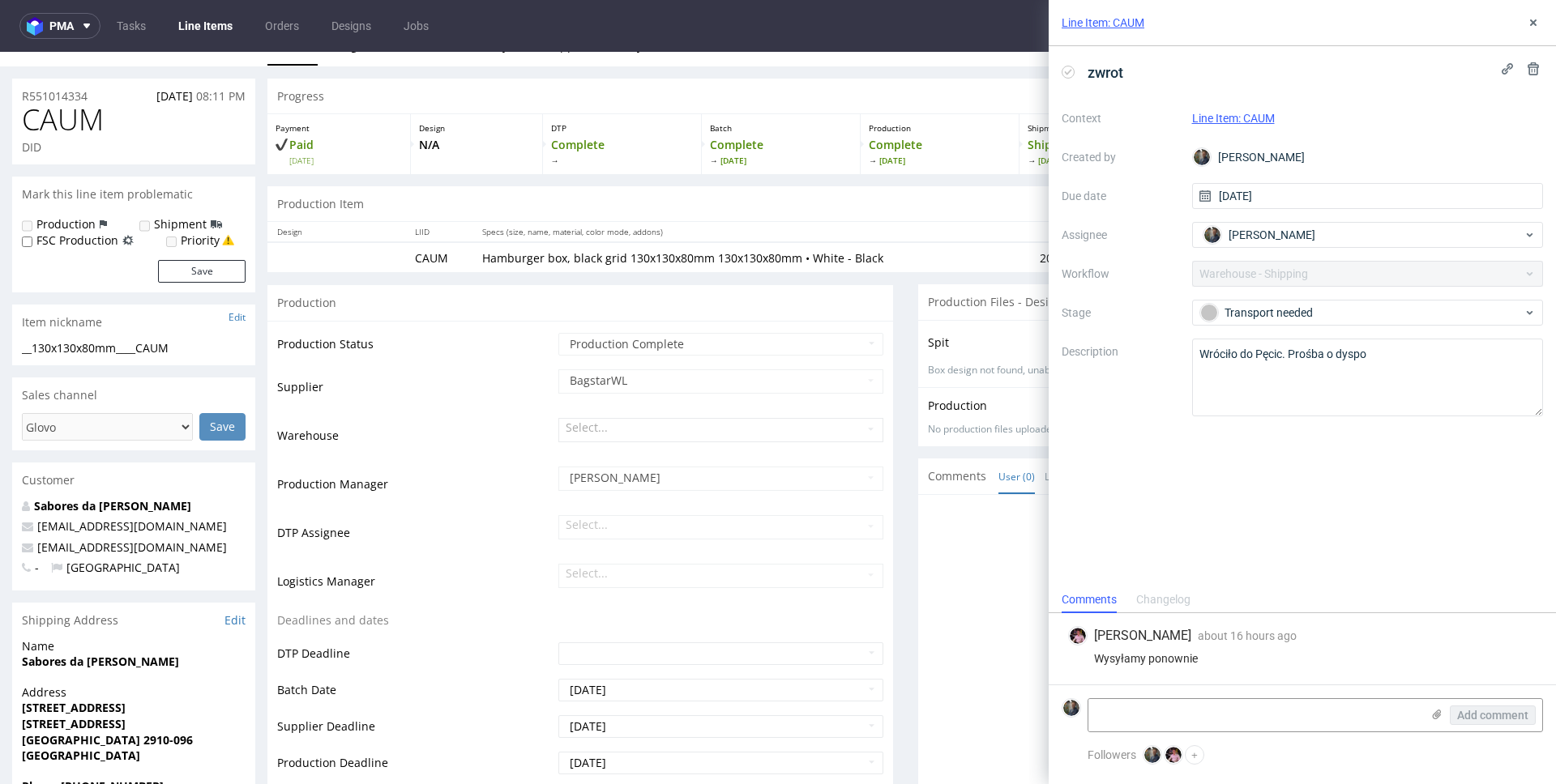 scroll, scrollTop: 0, scrollLeft: 0, axis: both 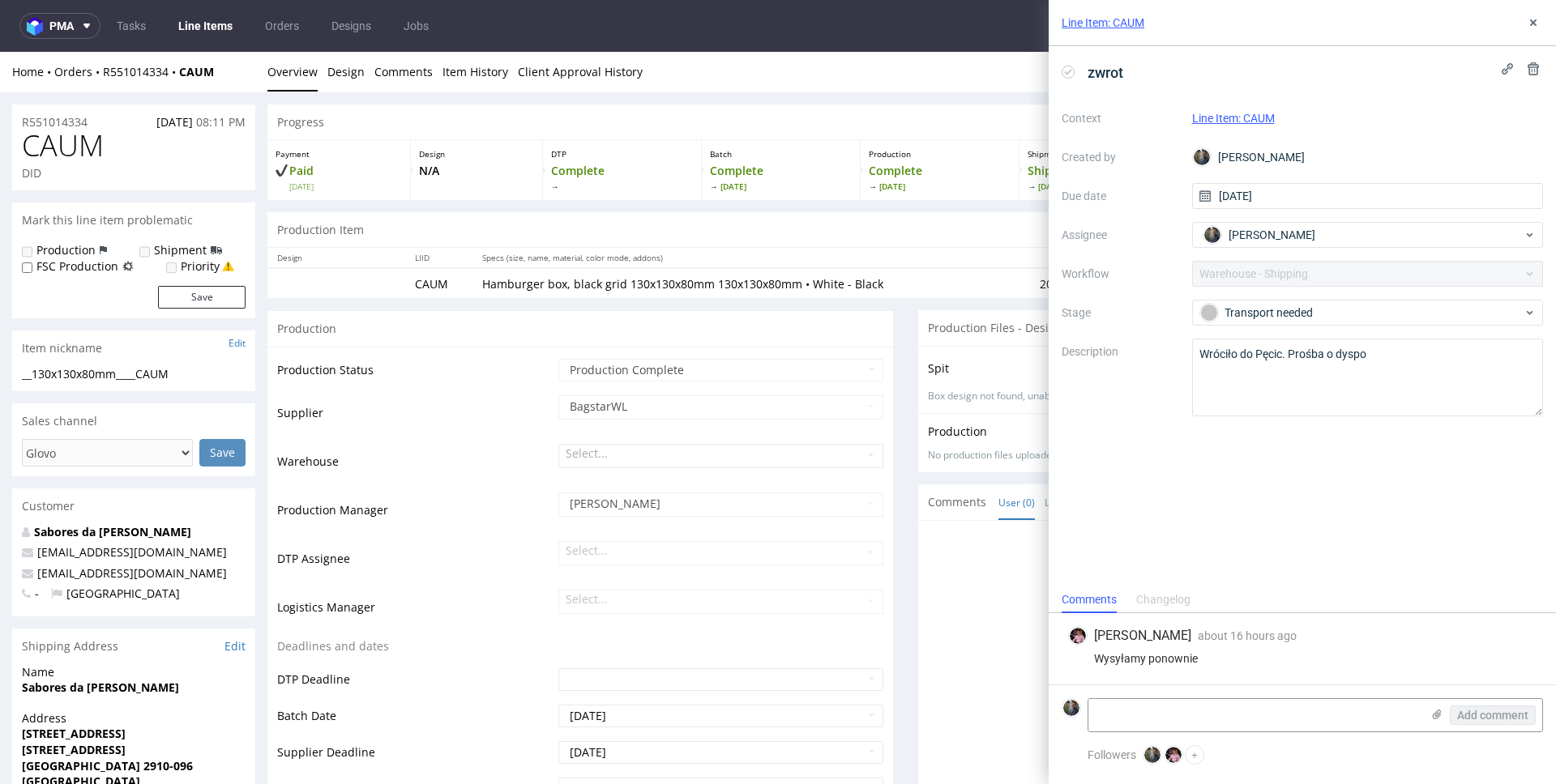 click on "CAUM" at bounding box center (62, 146) 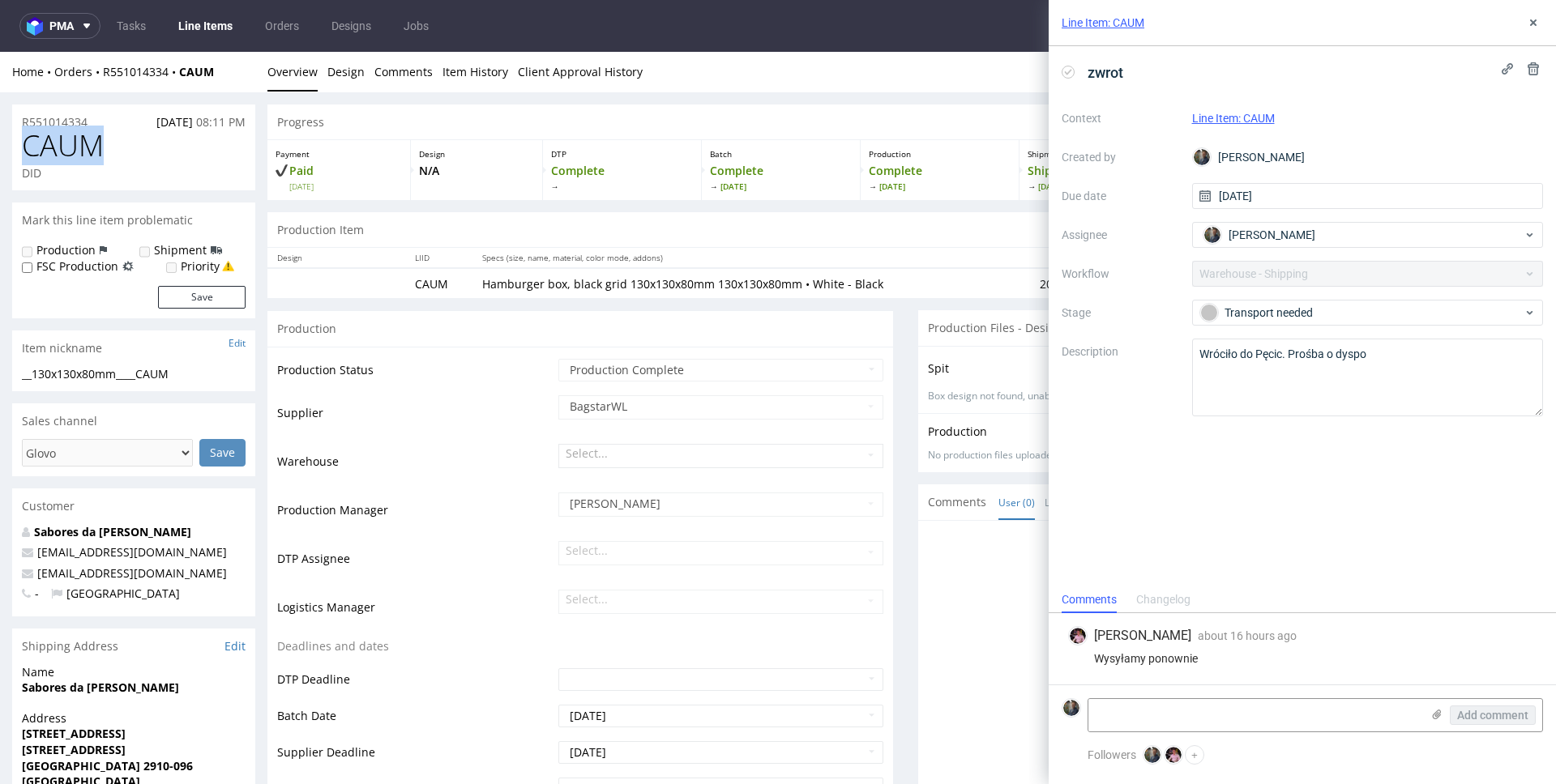 click on "CAUM" at bounding box center (62, 146) 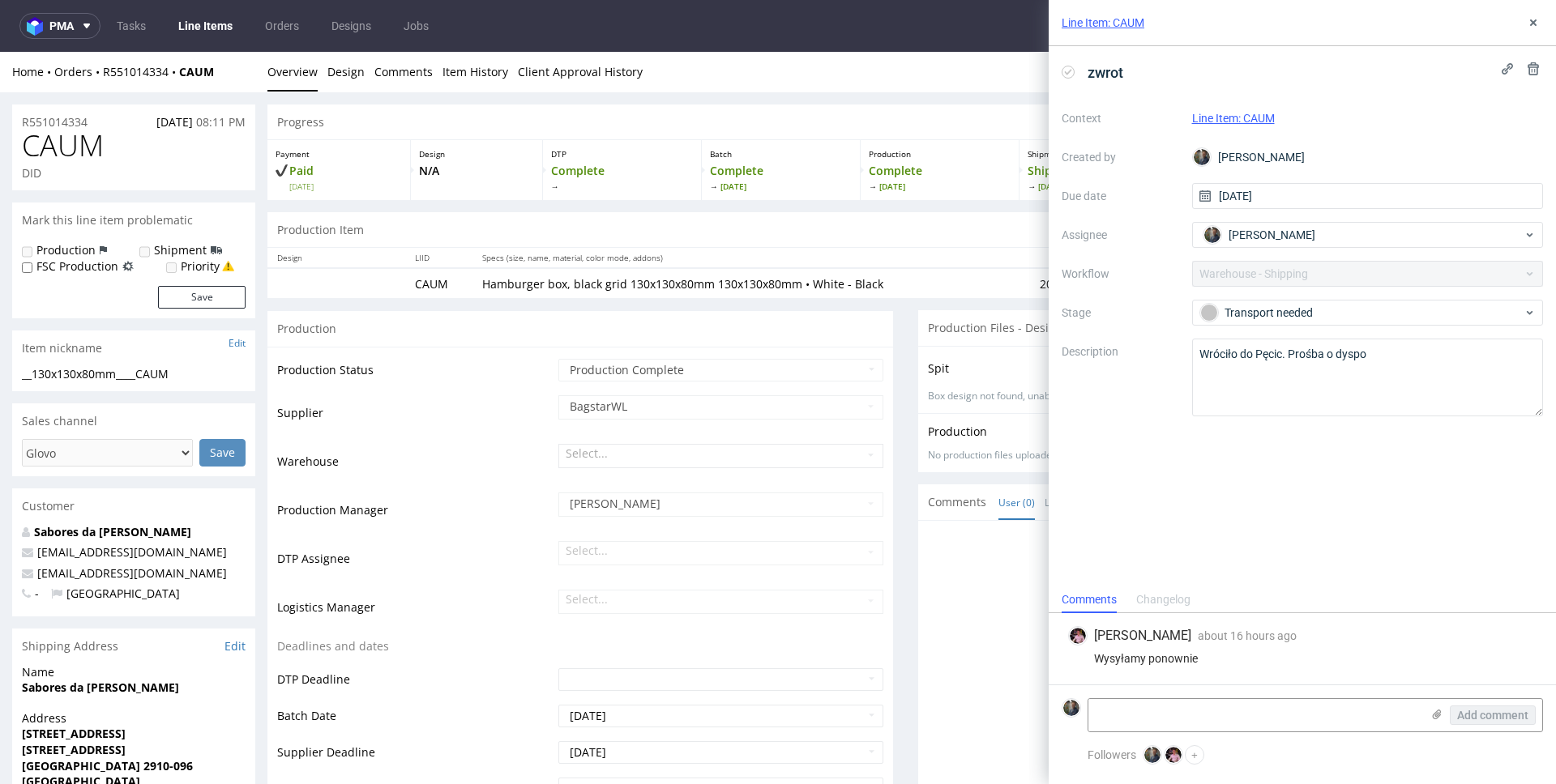 drag, startPoint x: 224, startPoint y: 88, endPoint x: 233, endPoint y: 71, distance: 19.23538 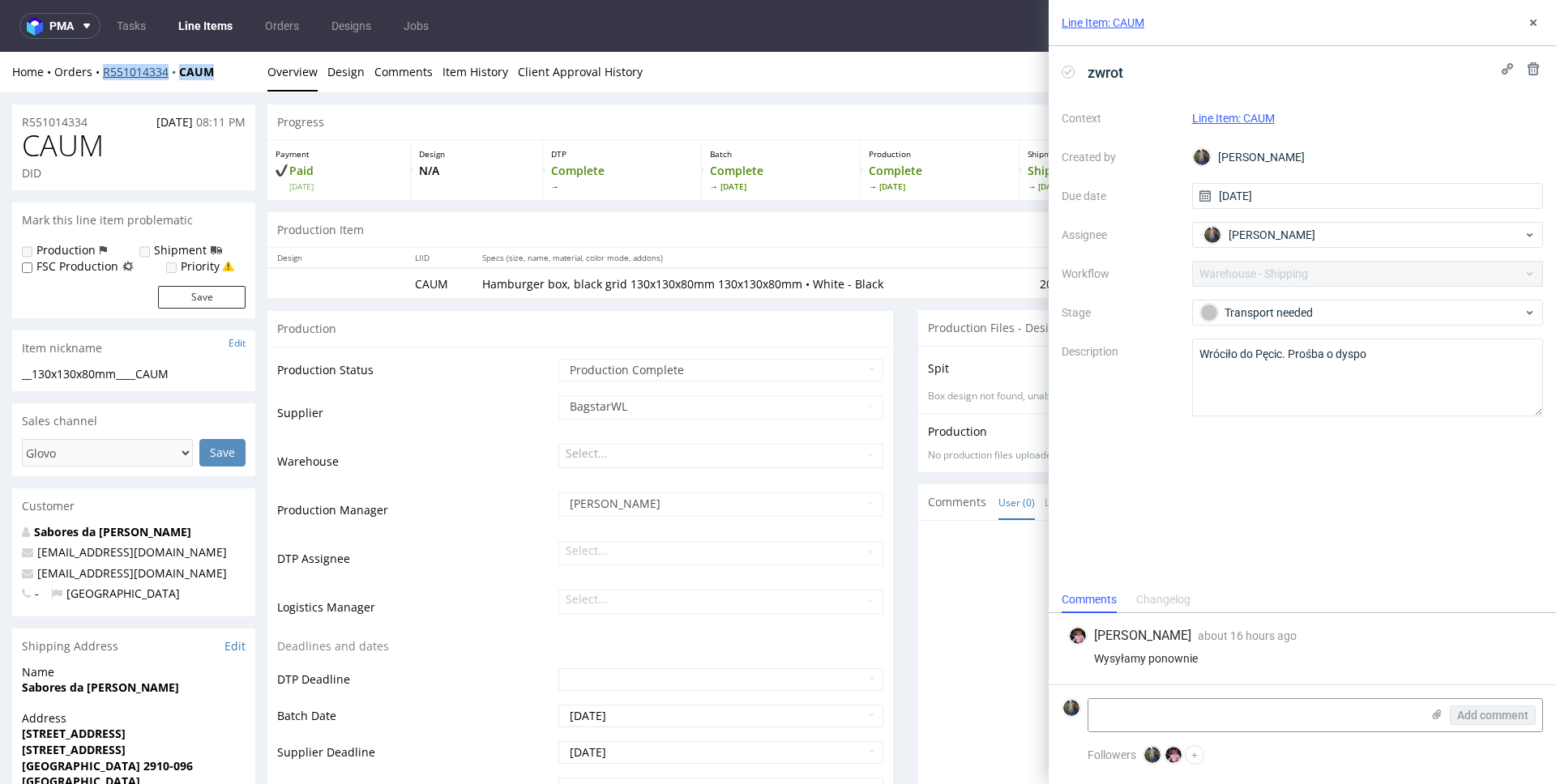 drag, startPoint x: 233, startPoint y: 71, endPoint x: 105, endPoint y: 75, distance: 128.06248 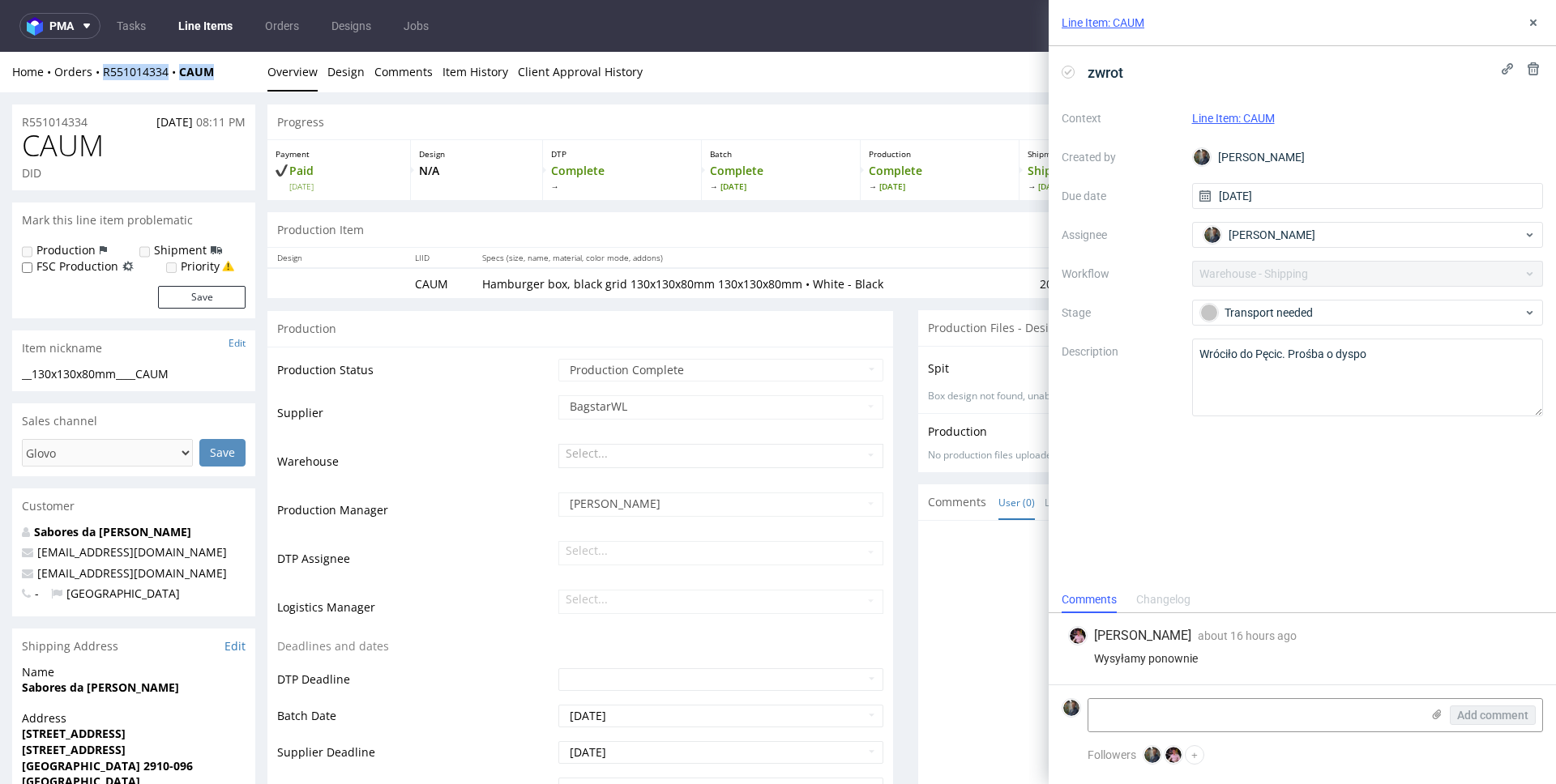 copy on "R551014334 CAUM" 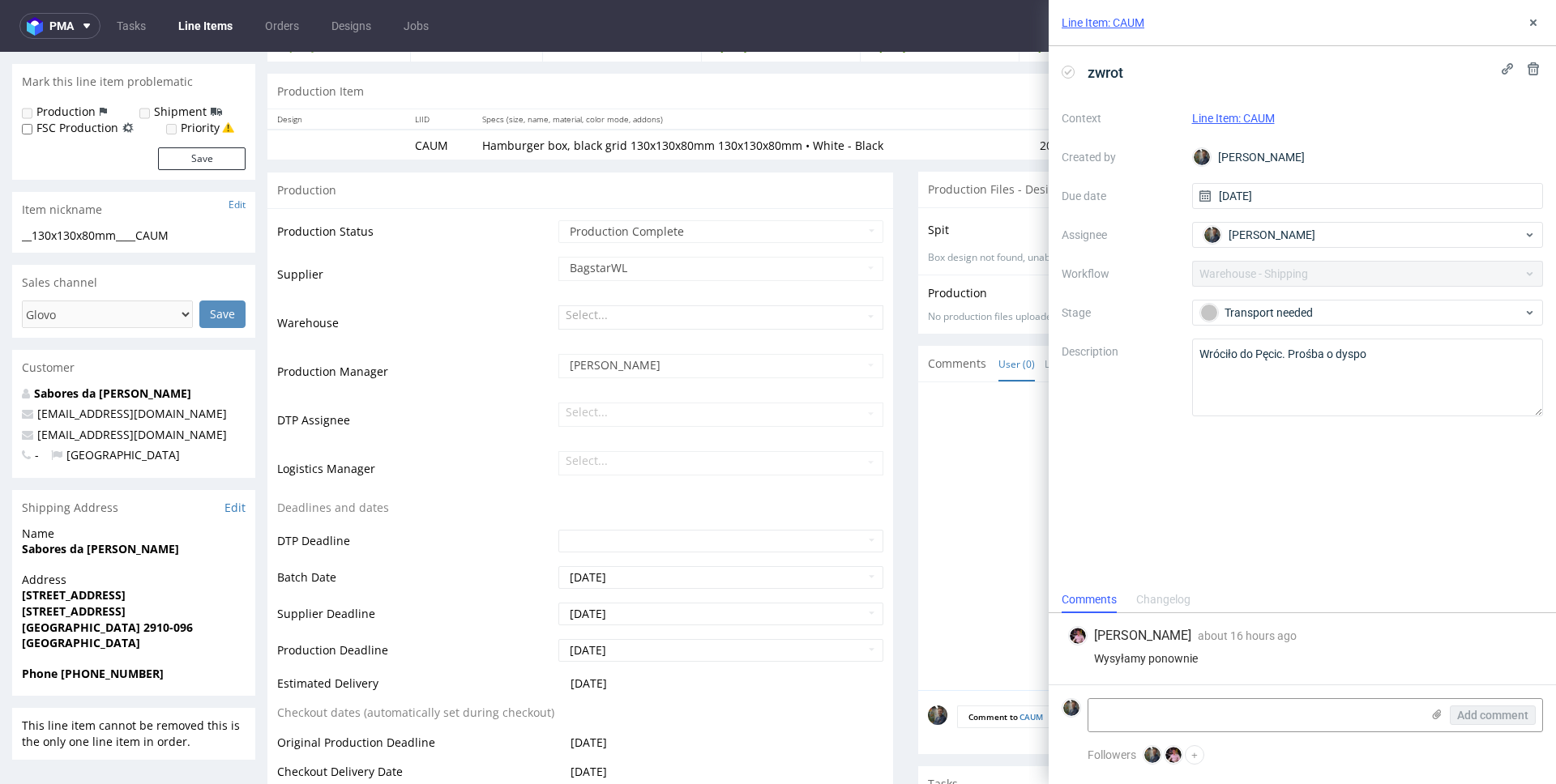 scroll, scrollTop: 329, scrollLeft: 0, axis: vertical 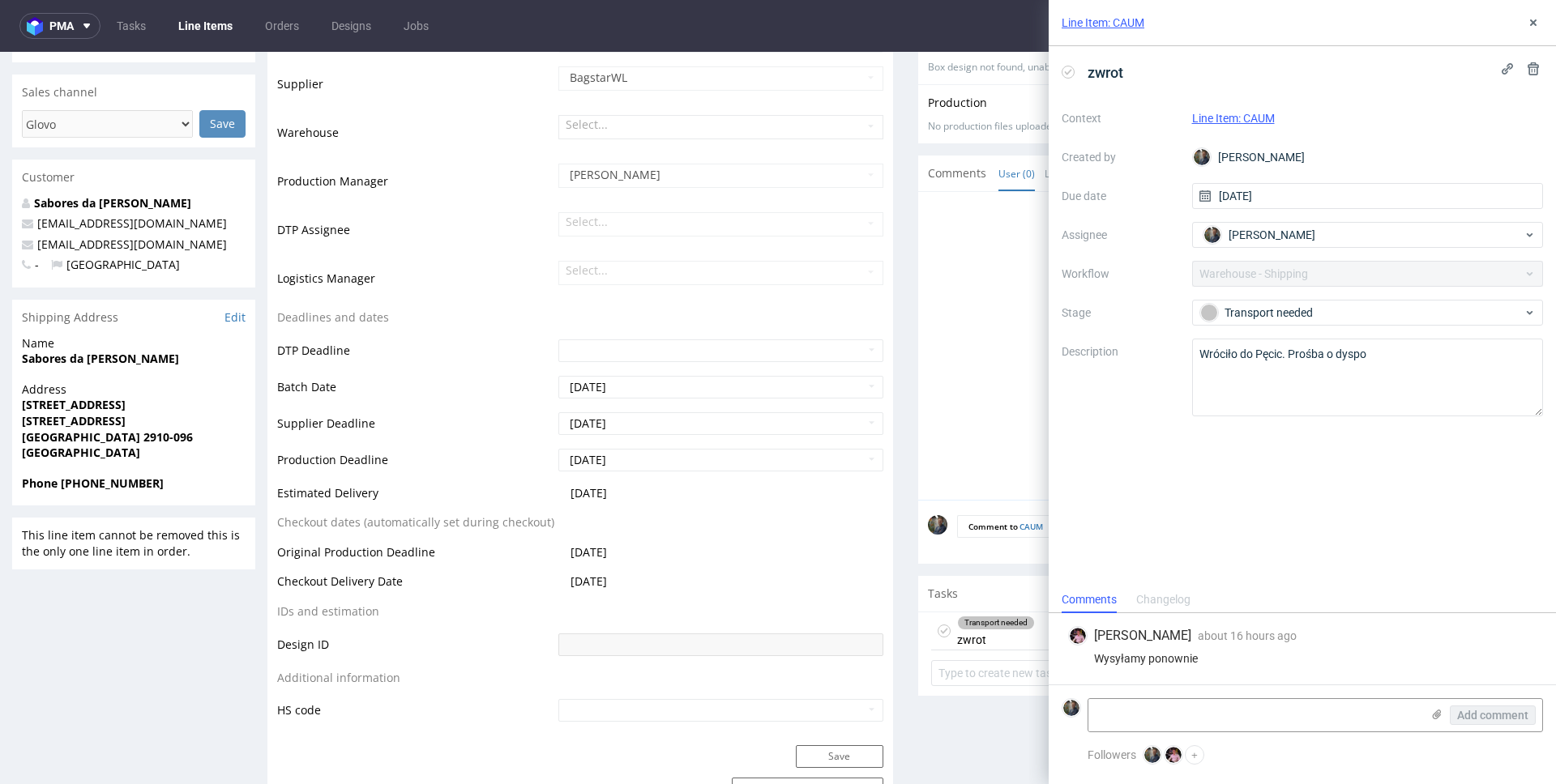 click on "Sabores da [PERSON_NAME]" at bounding box center (100, 358) 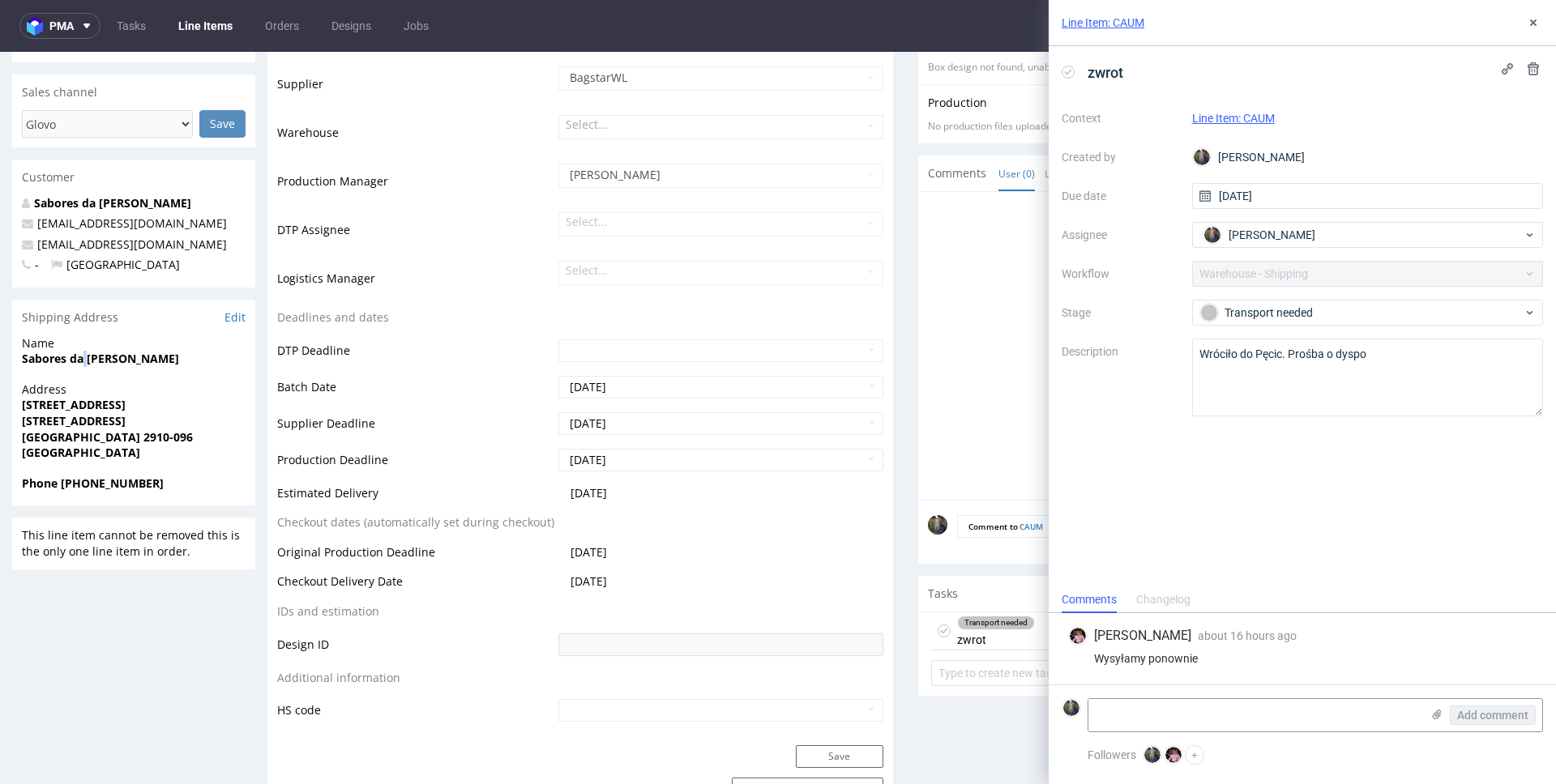 click on "Sabores da [PERSON_NAME]" at bounding box center [100, 358] 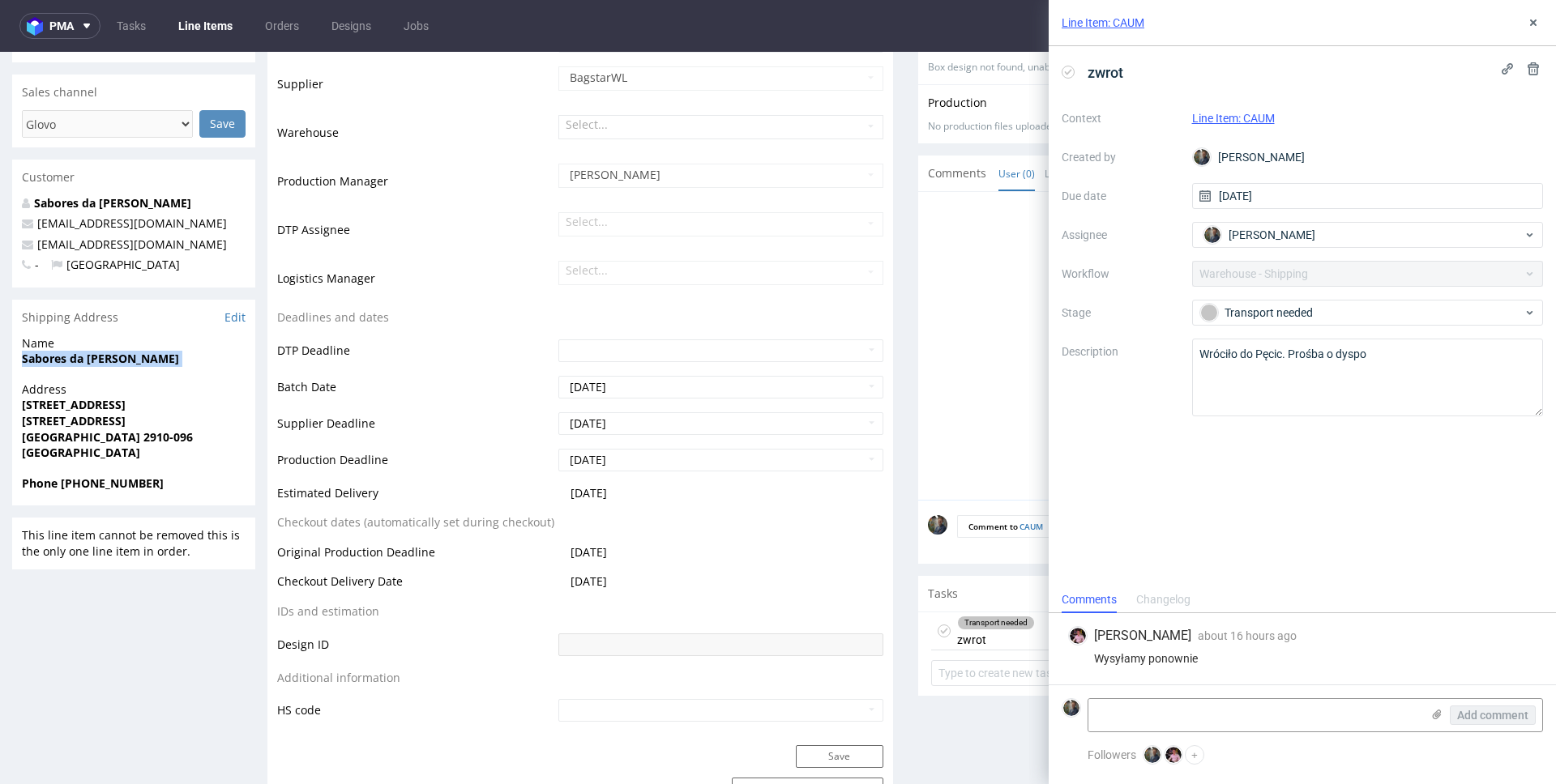 click on "Sabores da [PERSON_NAME]" at bounding box center [100, 358] 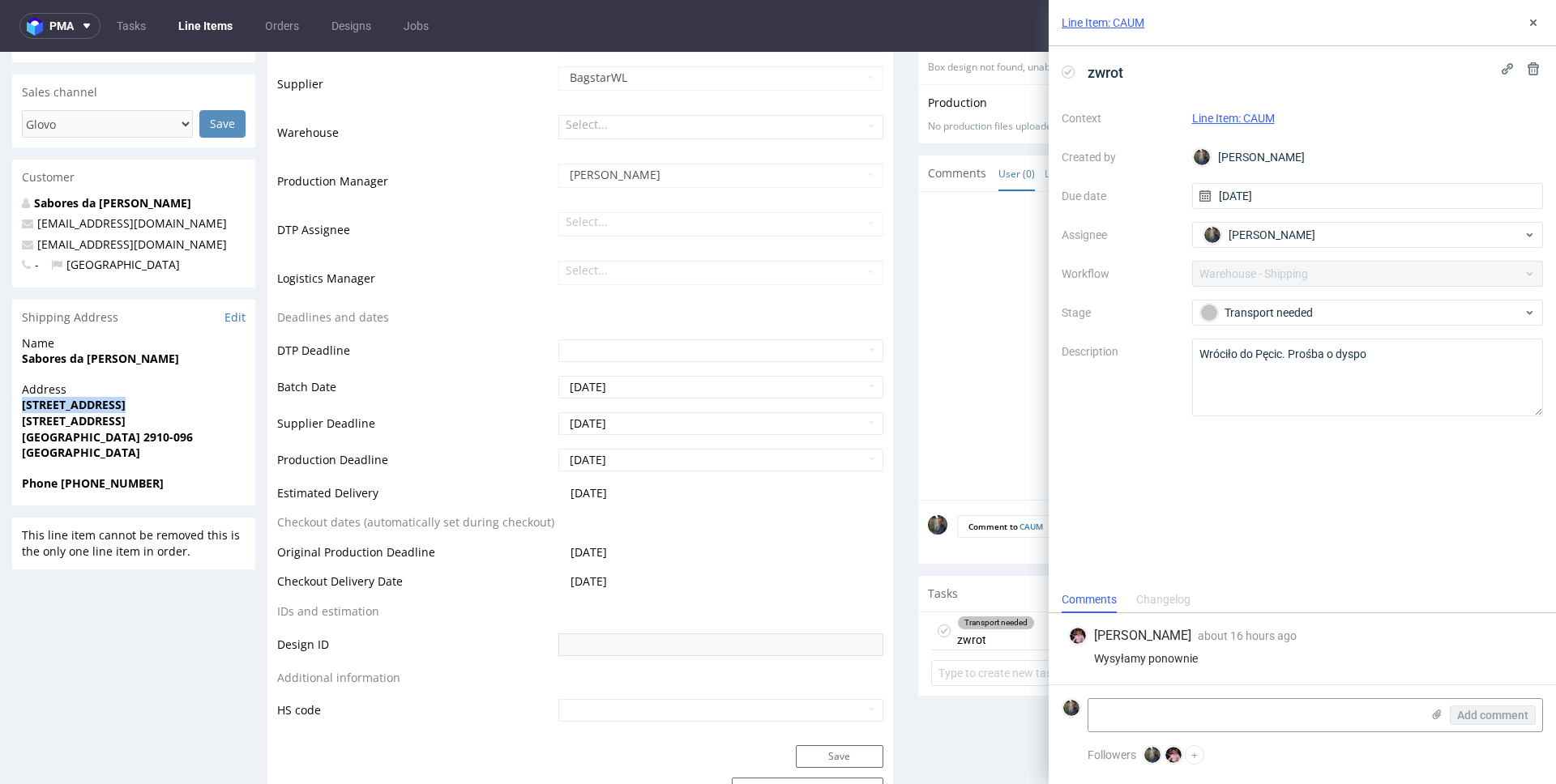 click on "[STREET_ADDRESS]" at bounding box center (74, 404) 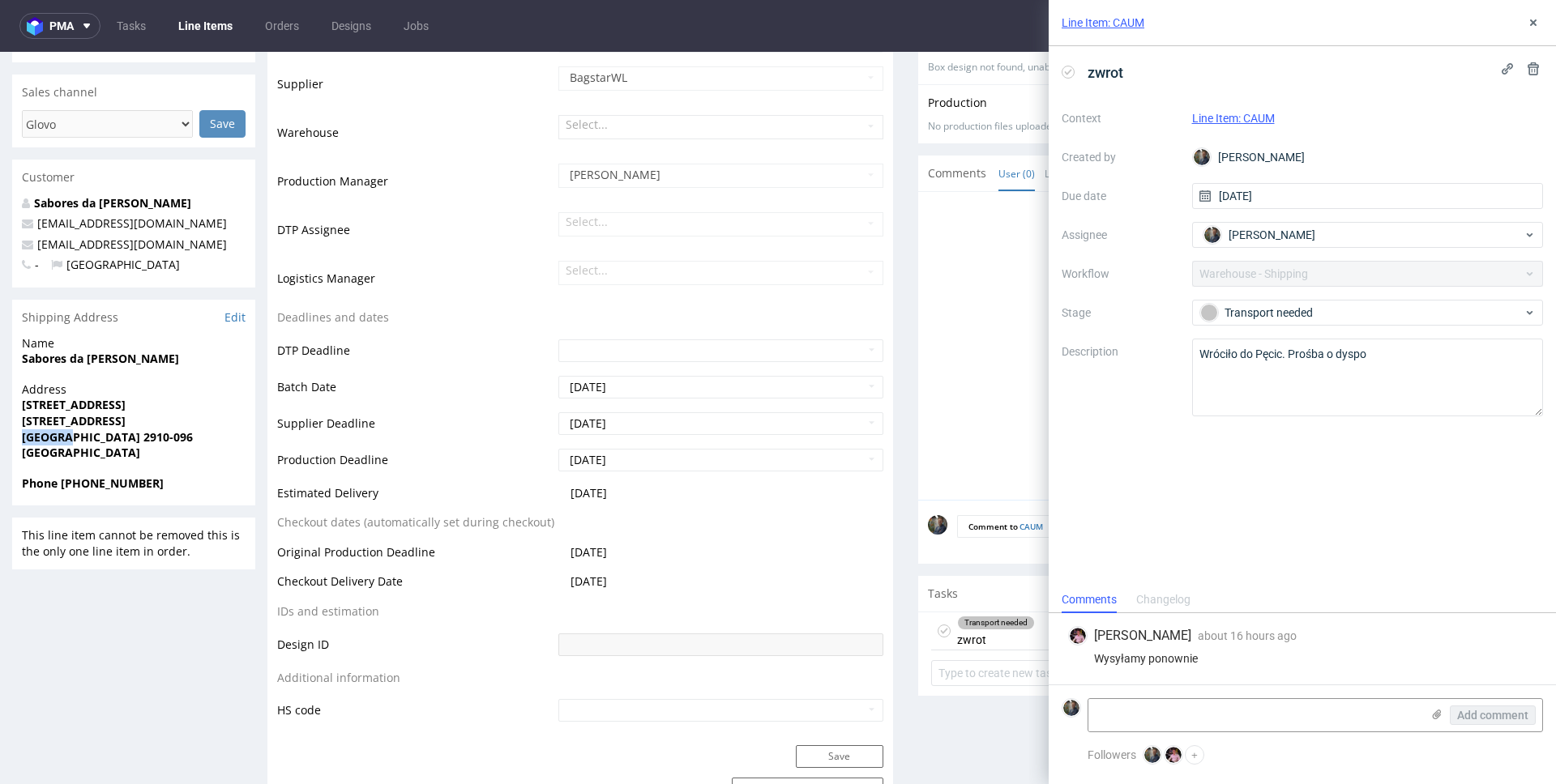 click on "Setúbal 2910-096" at bounding box center (107, 437) 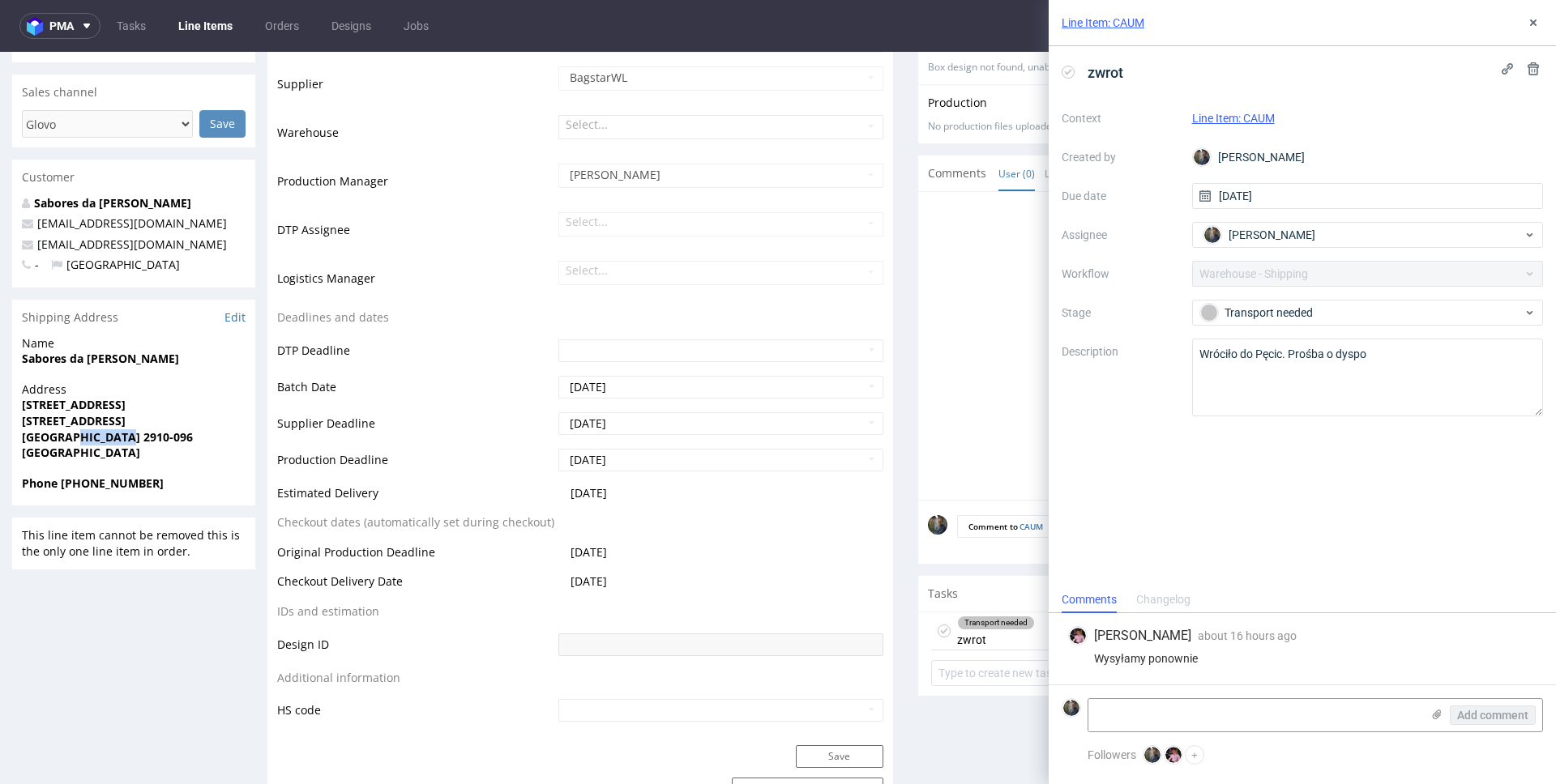 drag, startPoint x: 129, startPoint y: 441, endPoint x: 71, endPoint y: 443, distance: 58.03447 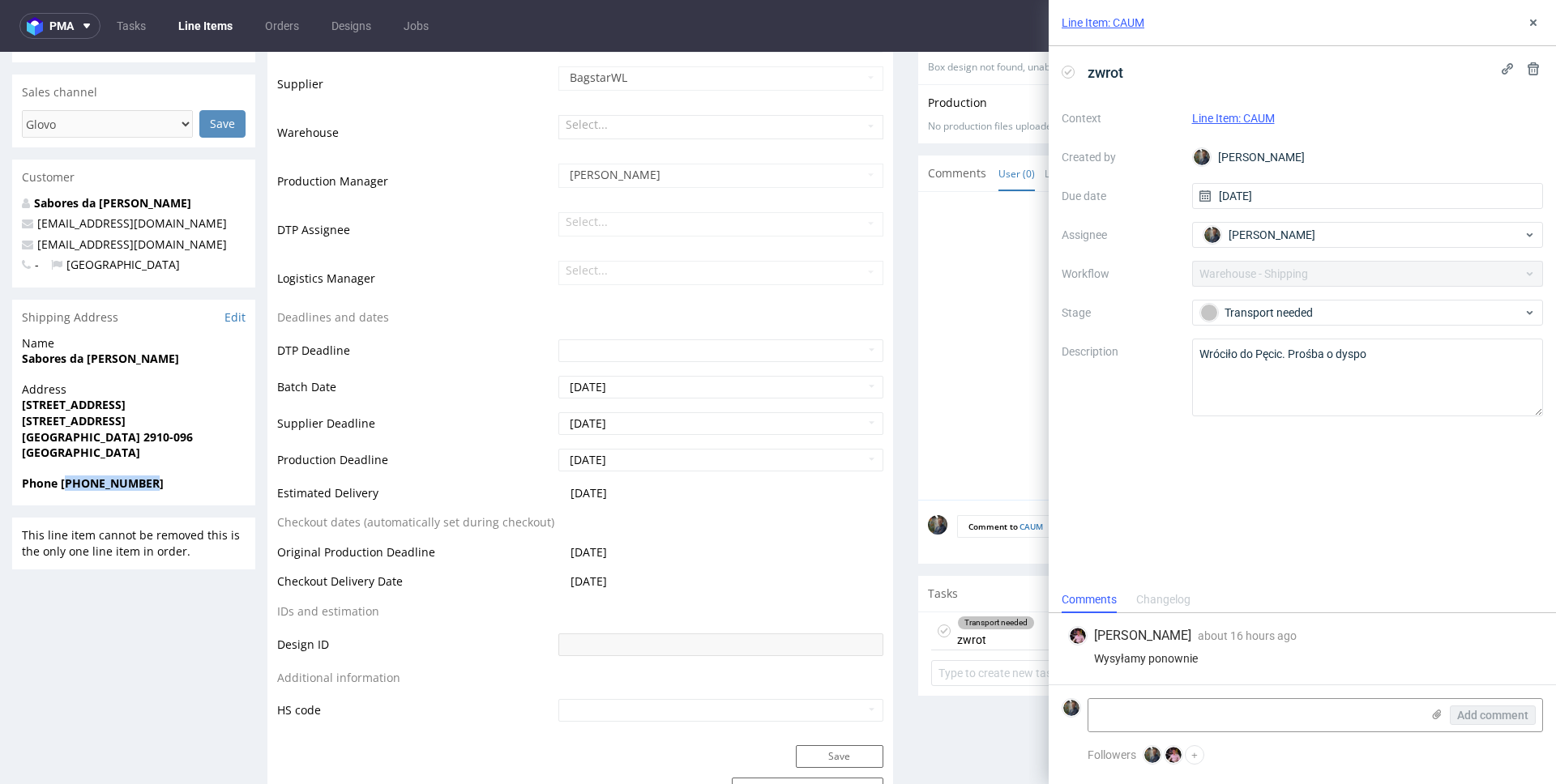 click on "Phone +351929248762" at bounding box center [92, 483] 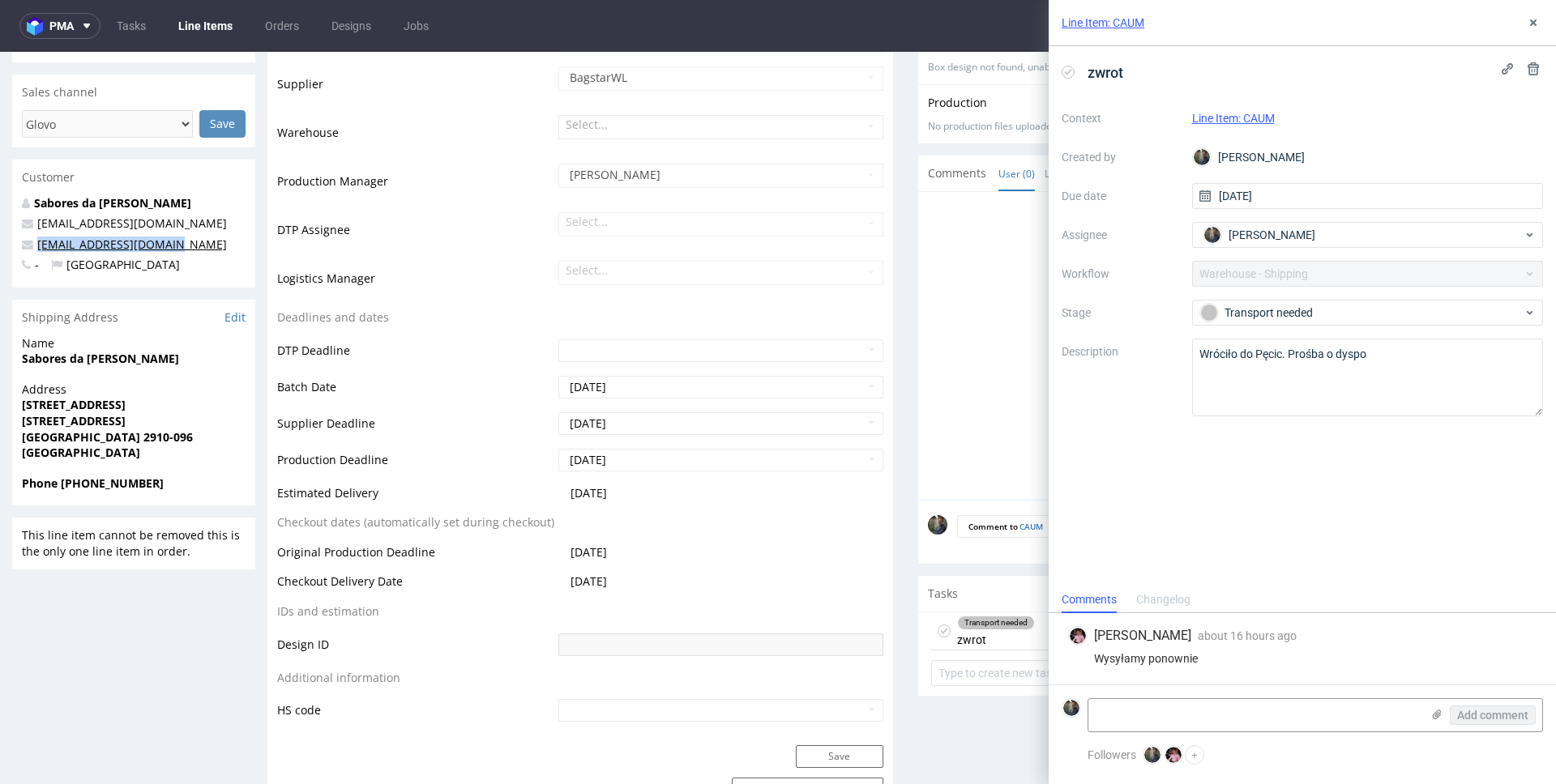 copy on "jakevieira62@gmail.com" 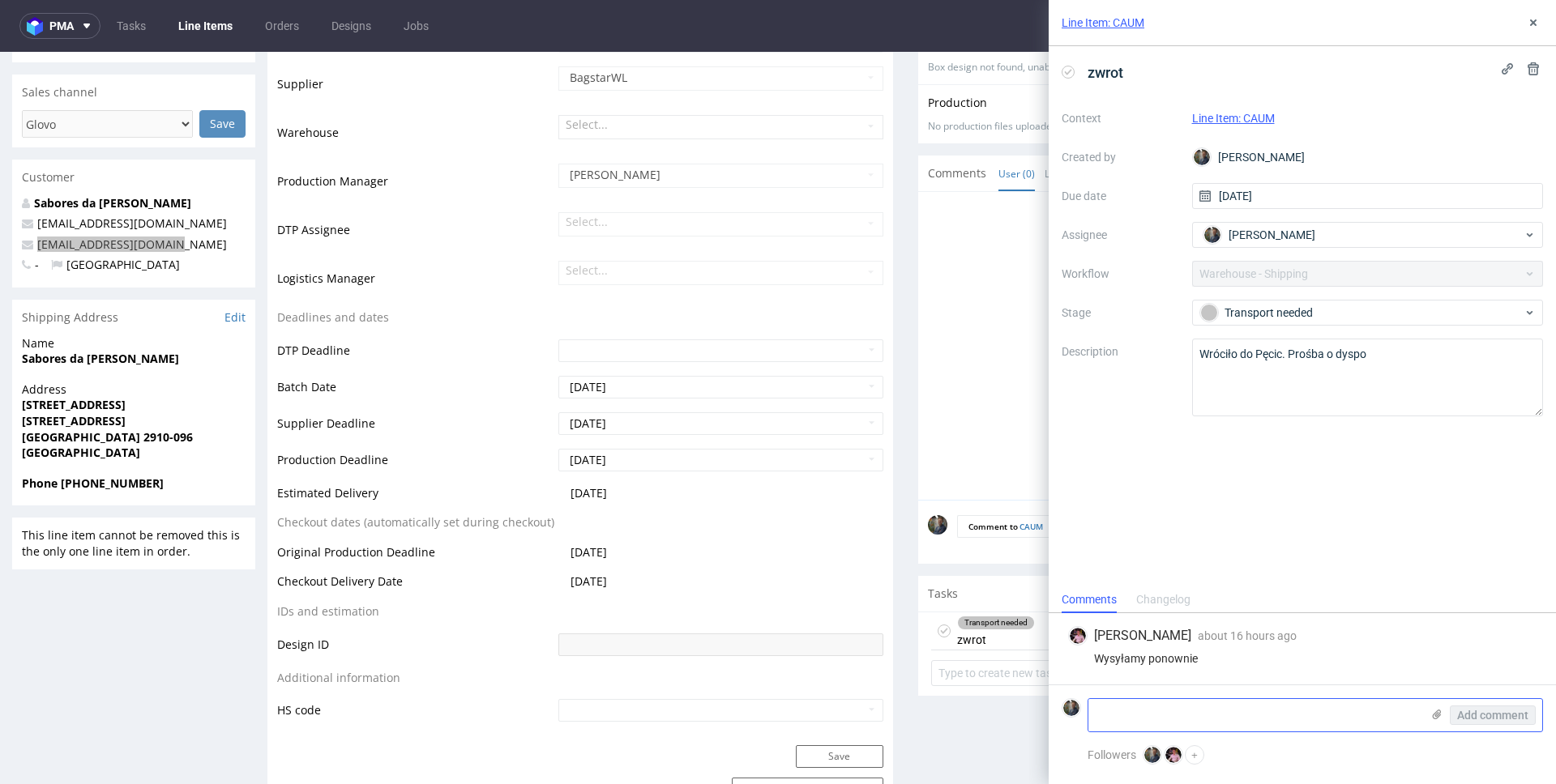 click at bounding box center (1255, 715) 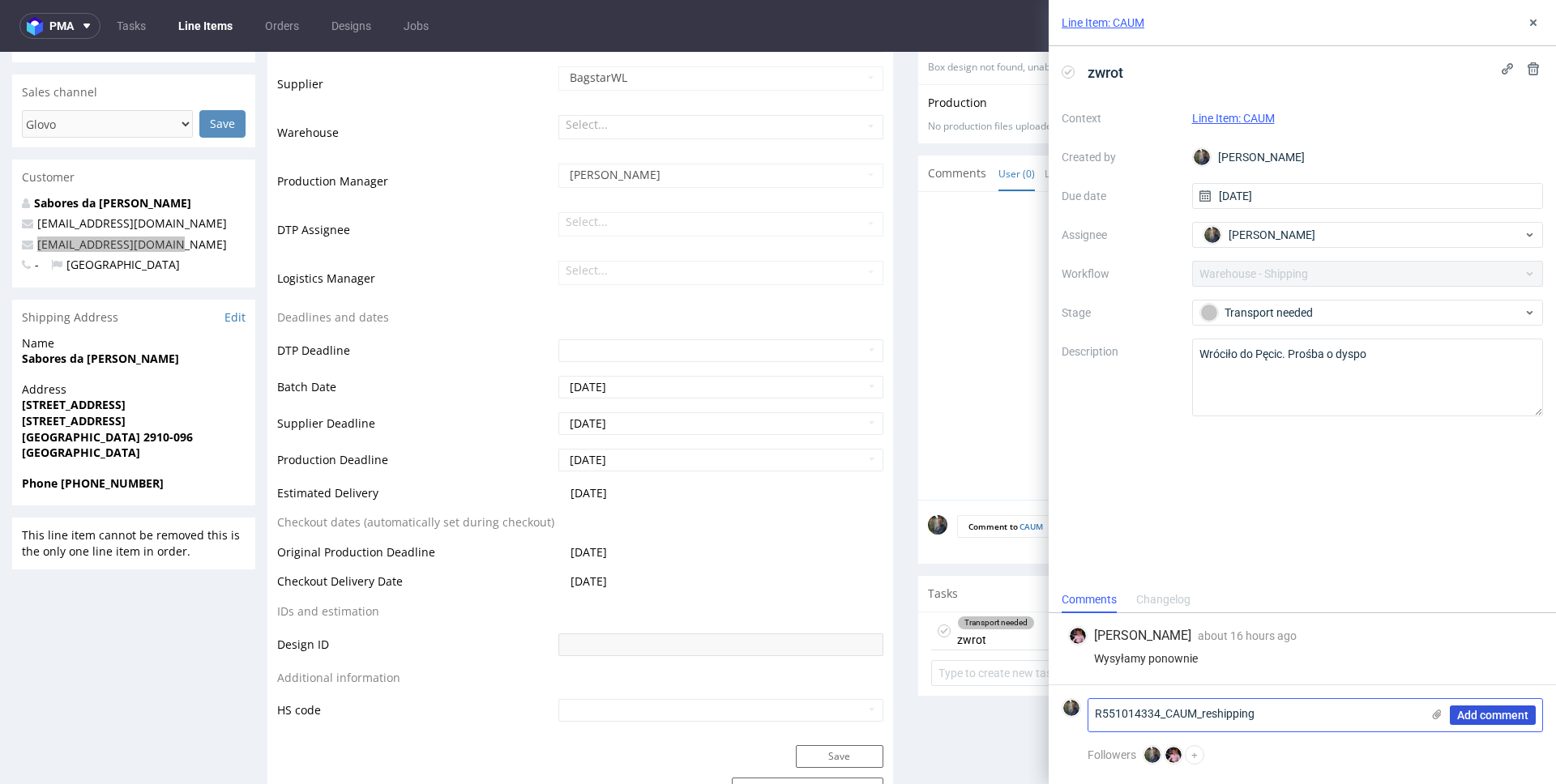 type on "R551014334_CAUM_reshipping" 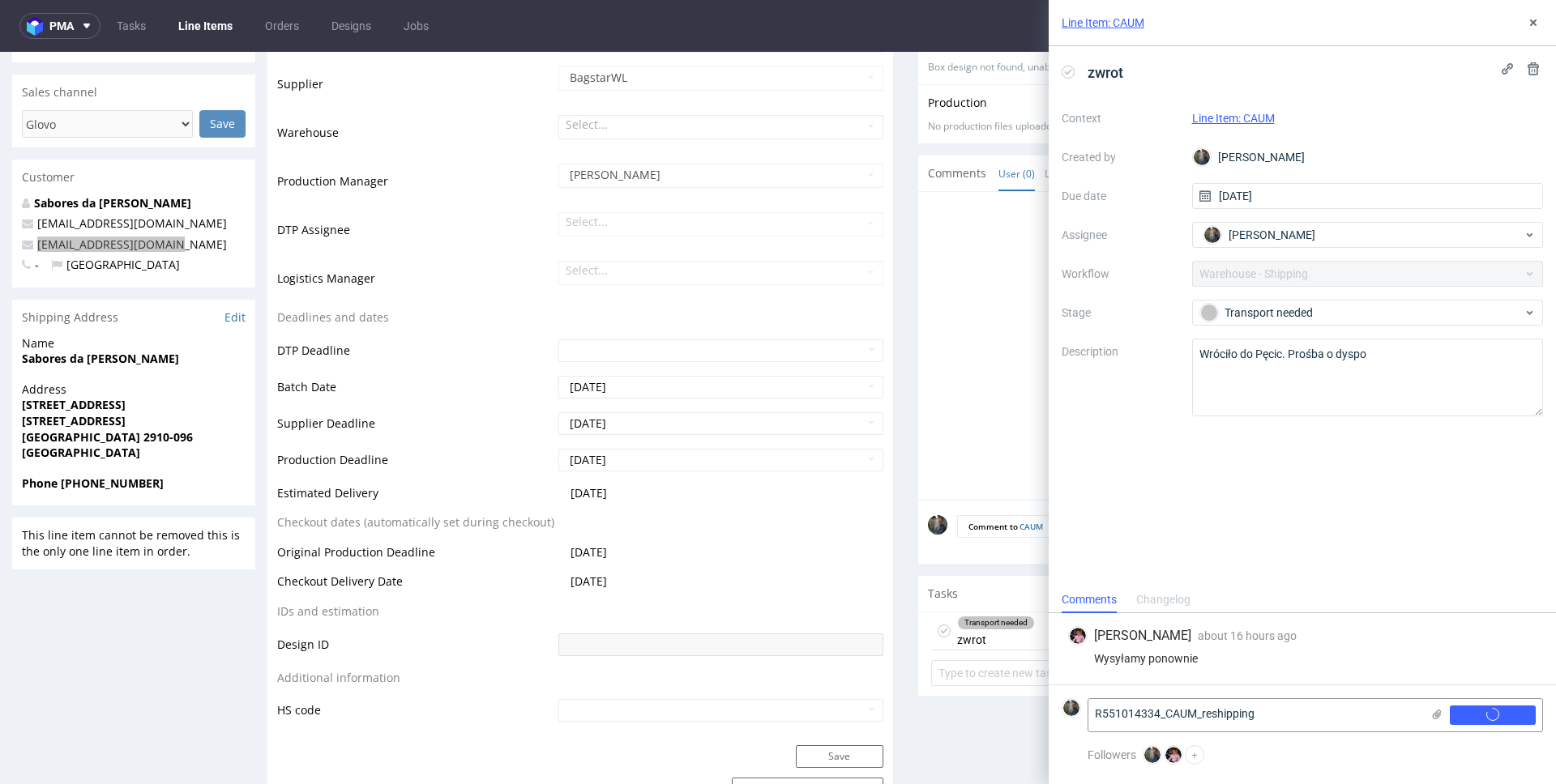 type 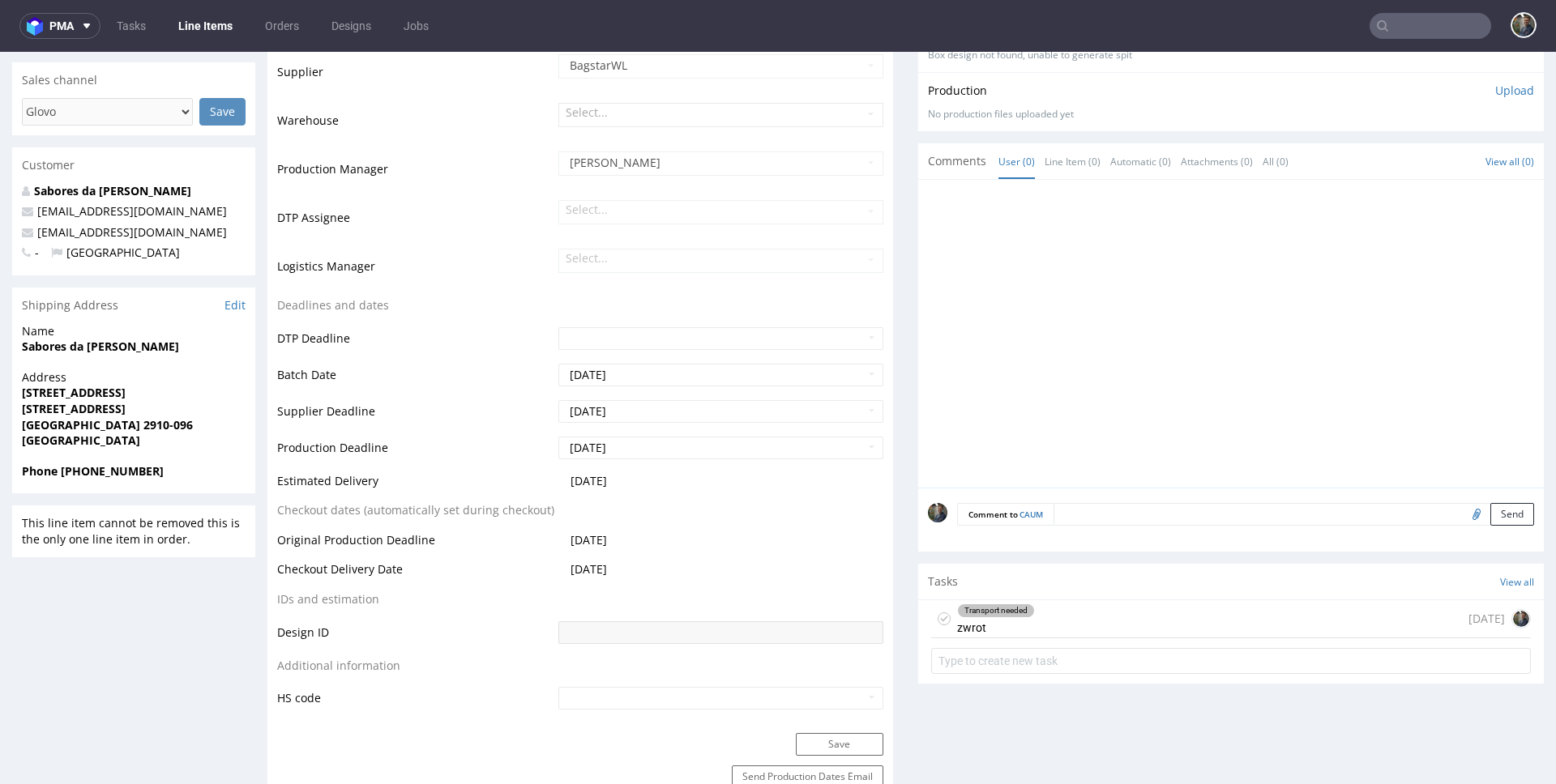 scroll, scrollTop: 370, scrollLeft: 0, axis: vertical 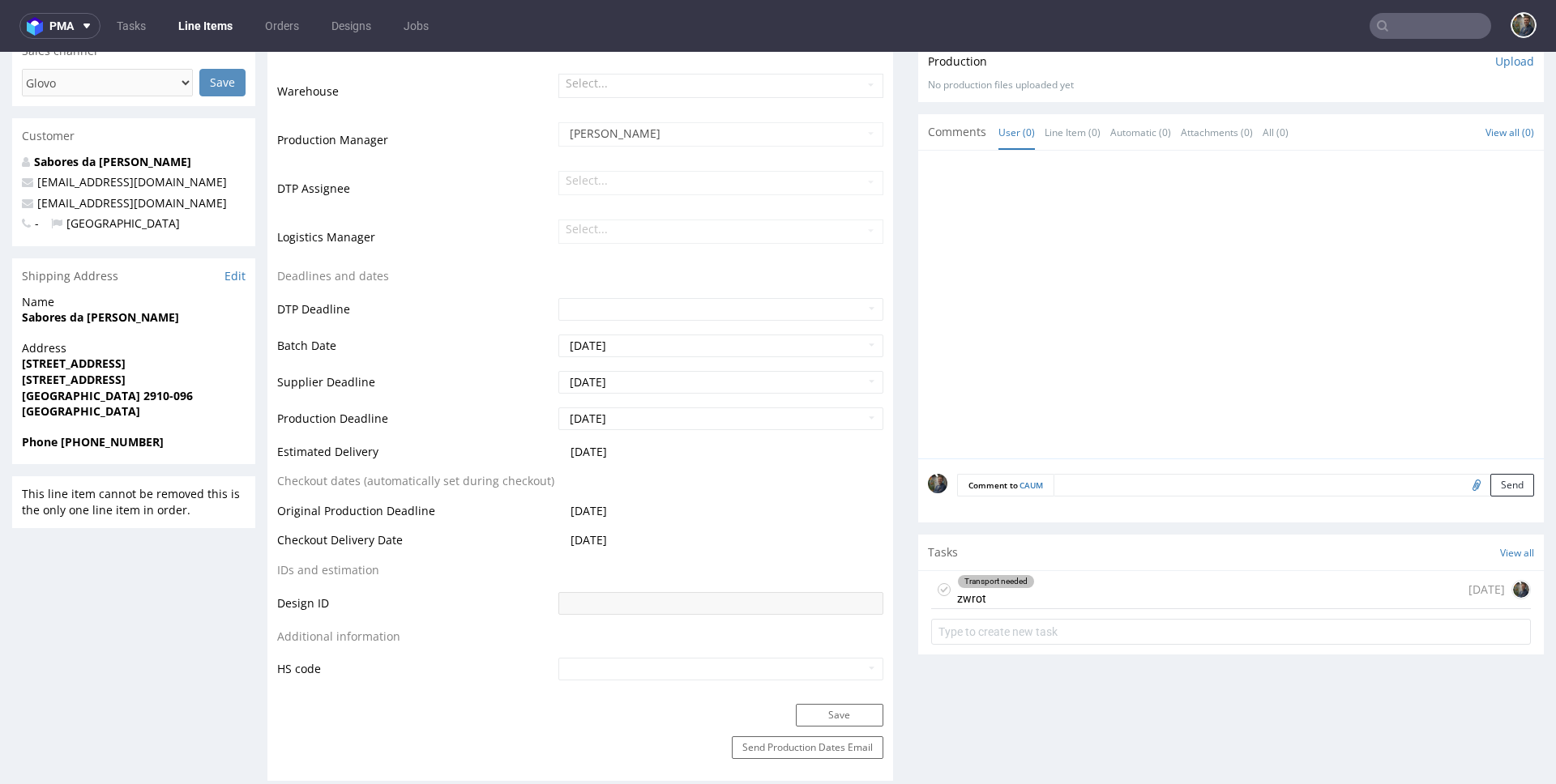 drag, startPoint x: 1043, startPoint y: 582, endPoint x: 1115, endPoint y: 548, distance: 79.62412 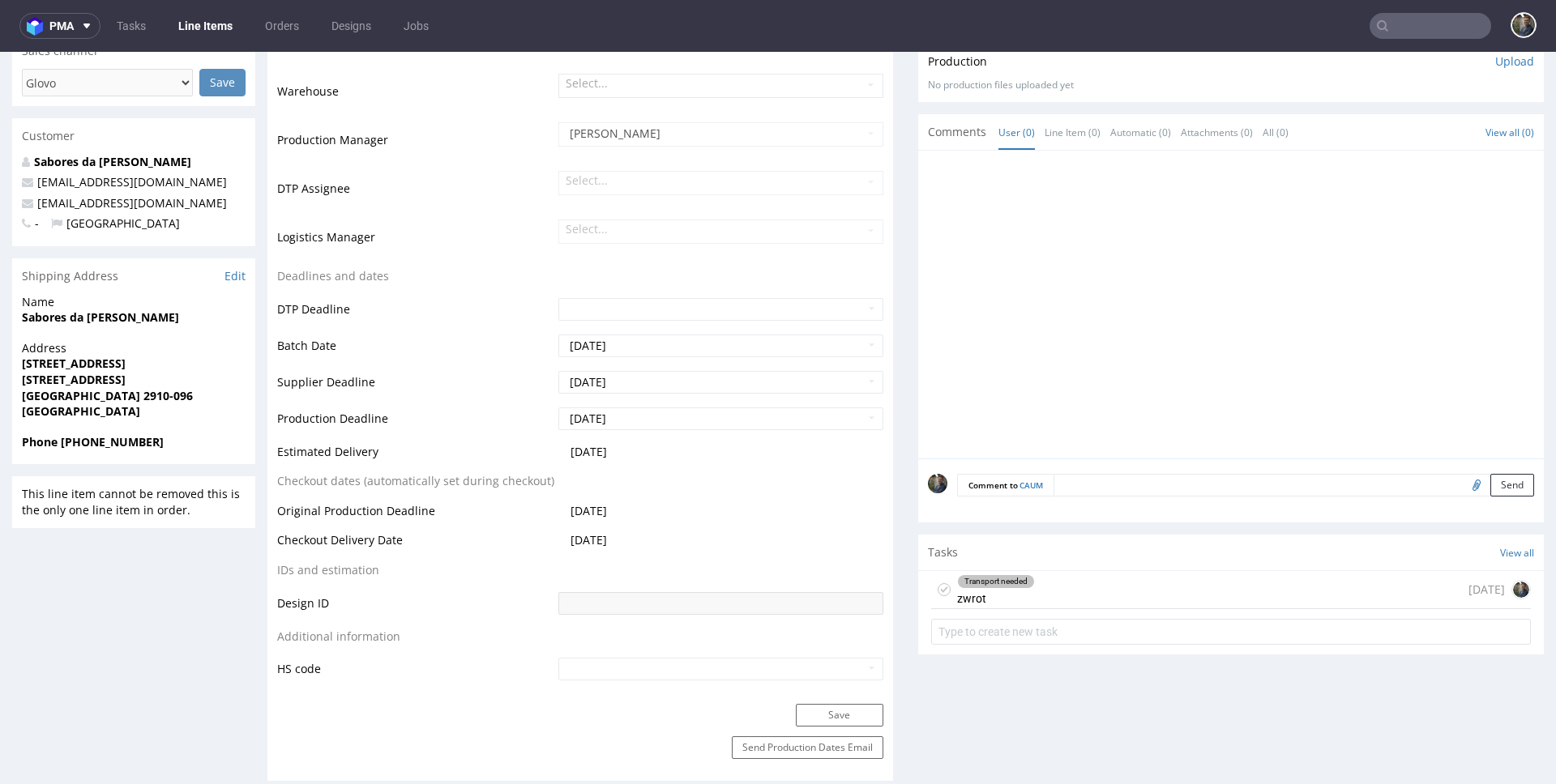 click on "Transport needed zwrot [DATE]" at bounding box center (1231, 590) 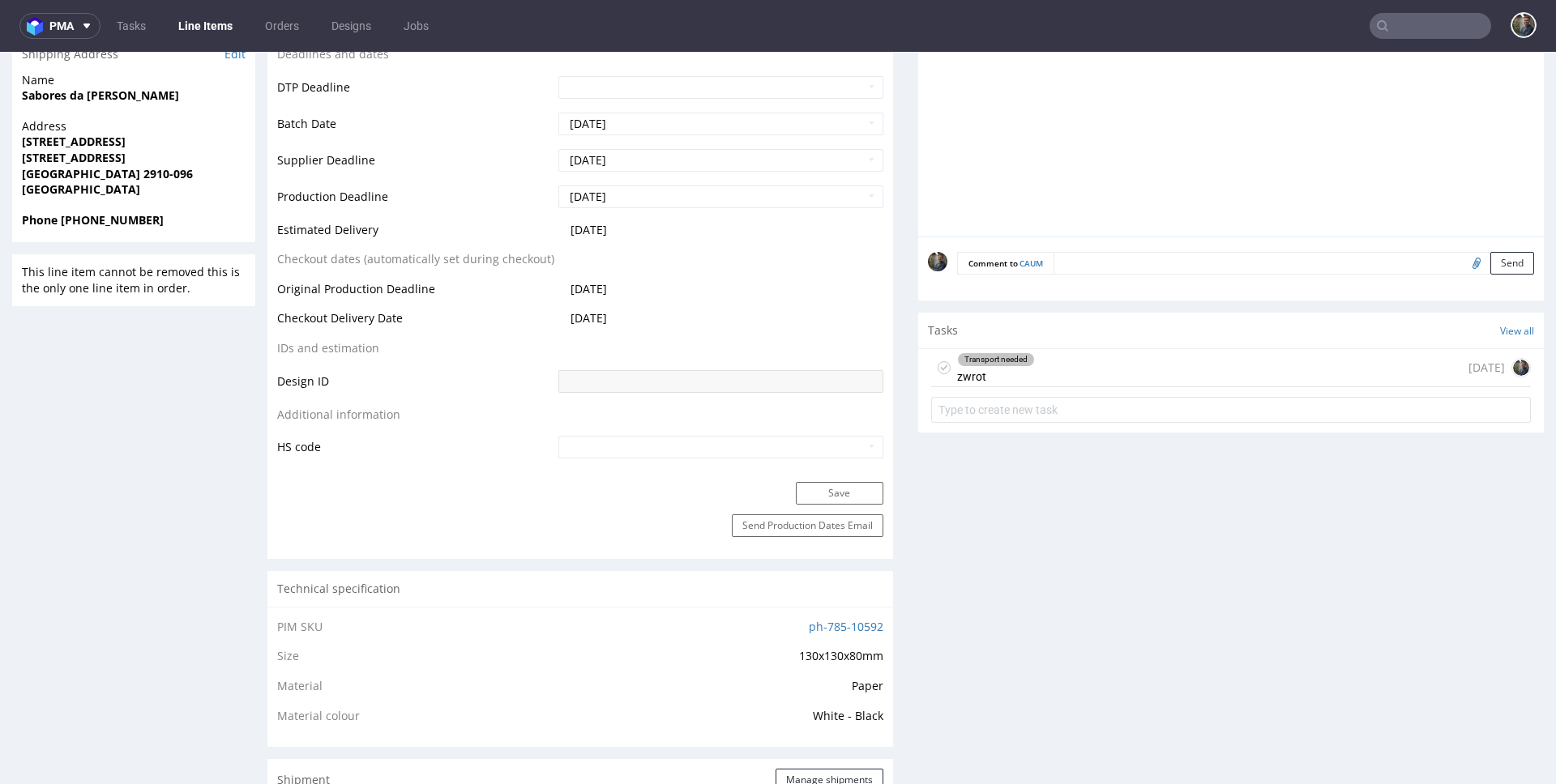scroll, scrollTop: 605, scrollLeft: 0, axis: vertical 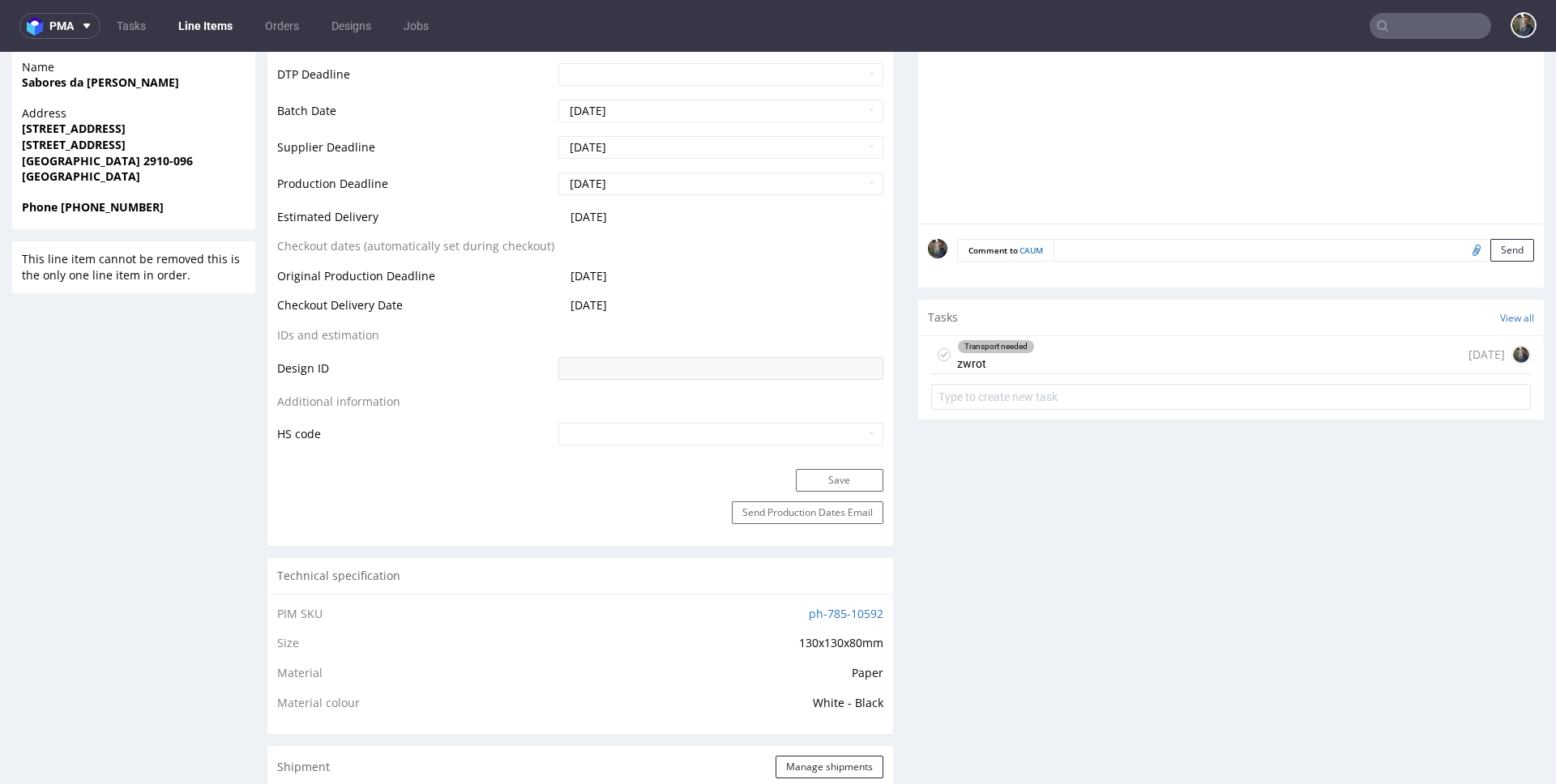 click at bounding box center [1231, 397] 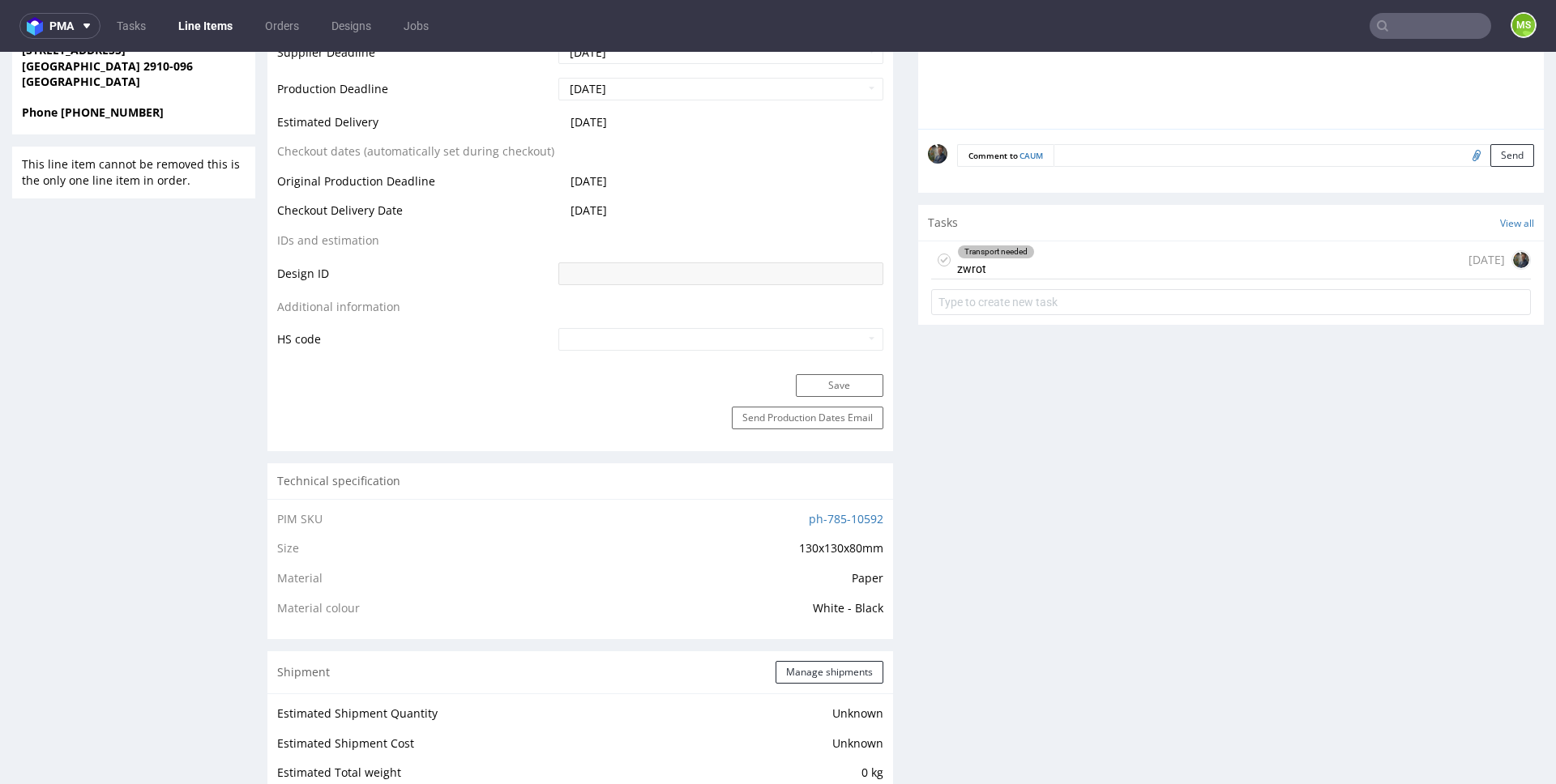 scroll, scrollTop: 756, scrollLeft: 0, axis: vertical 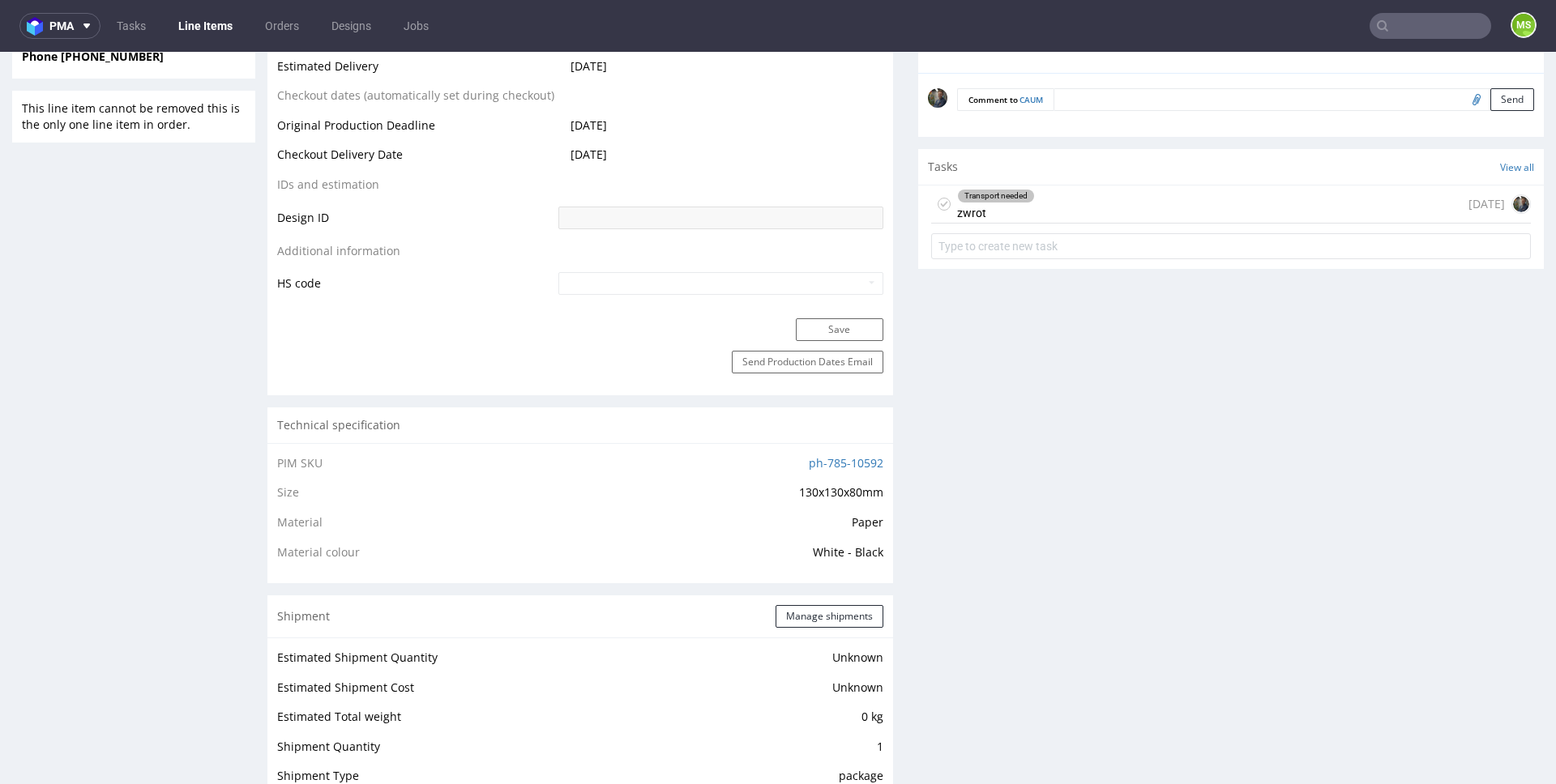click on "Transport needed zwrot [DATE]" at bounding box center [1231, 204] 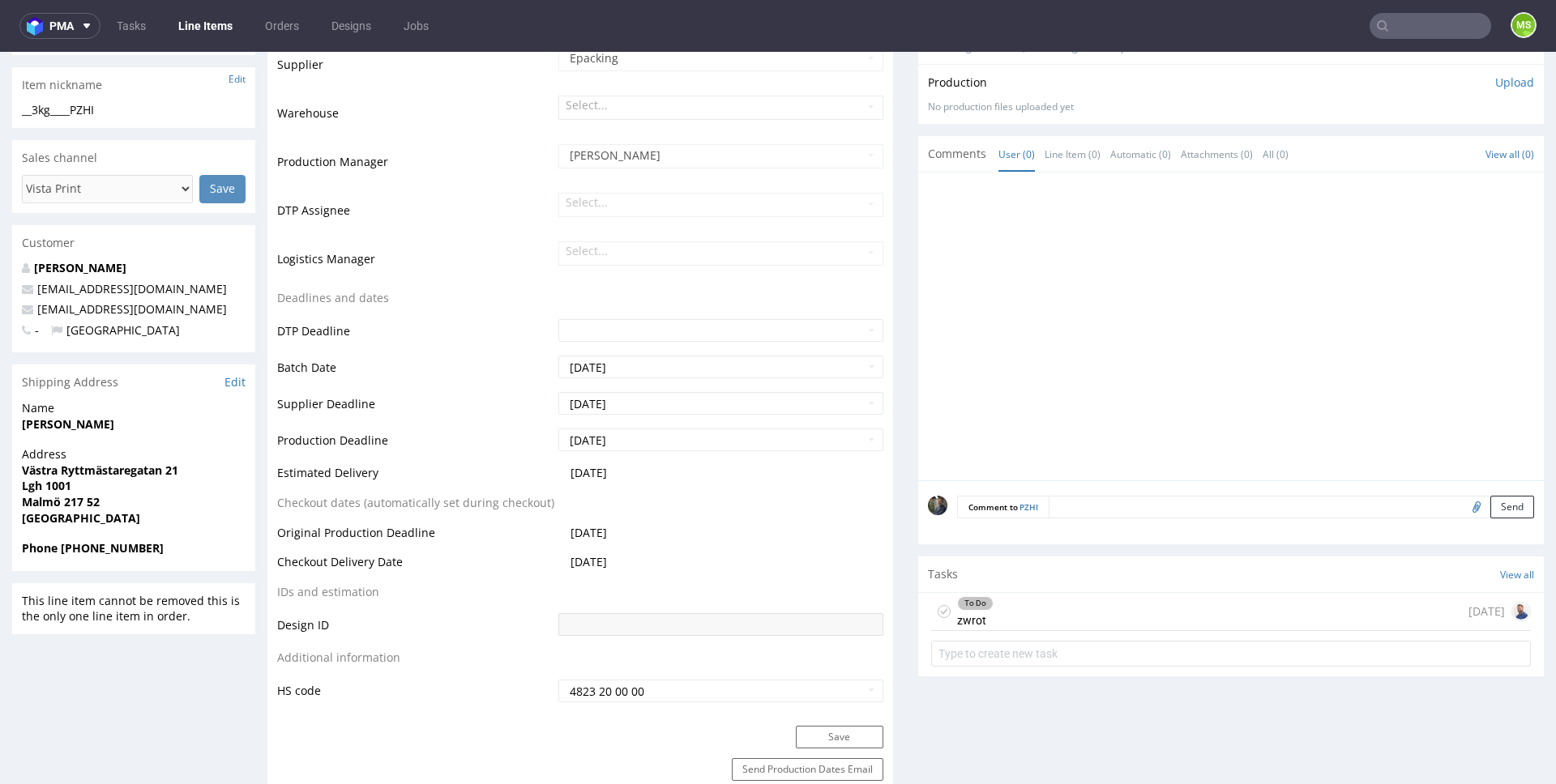 scroll, scrollTop: 468, scrollLeft: 0, axis: vertical 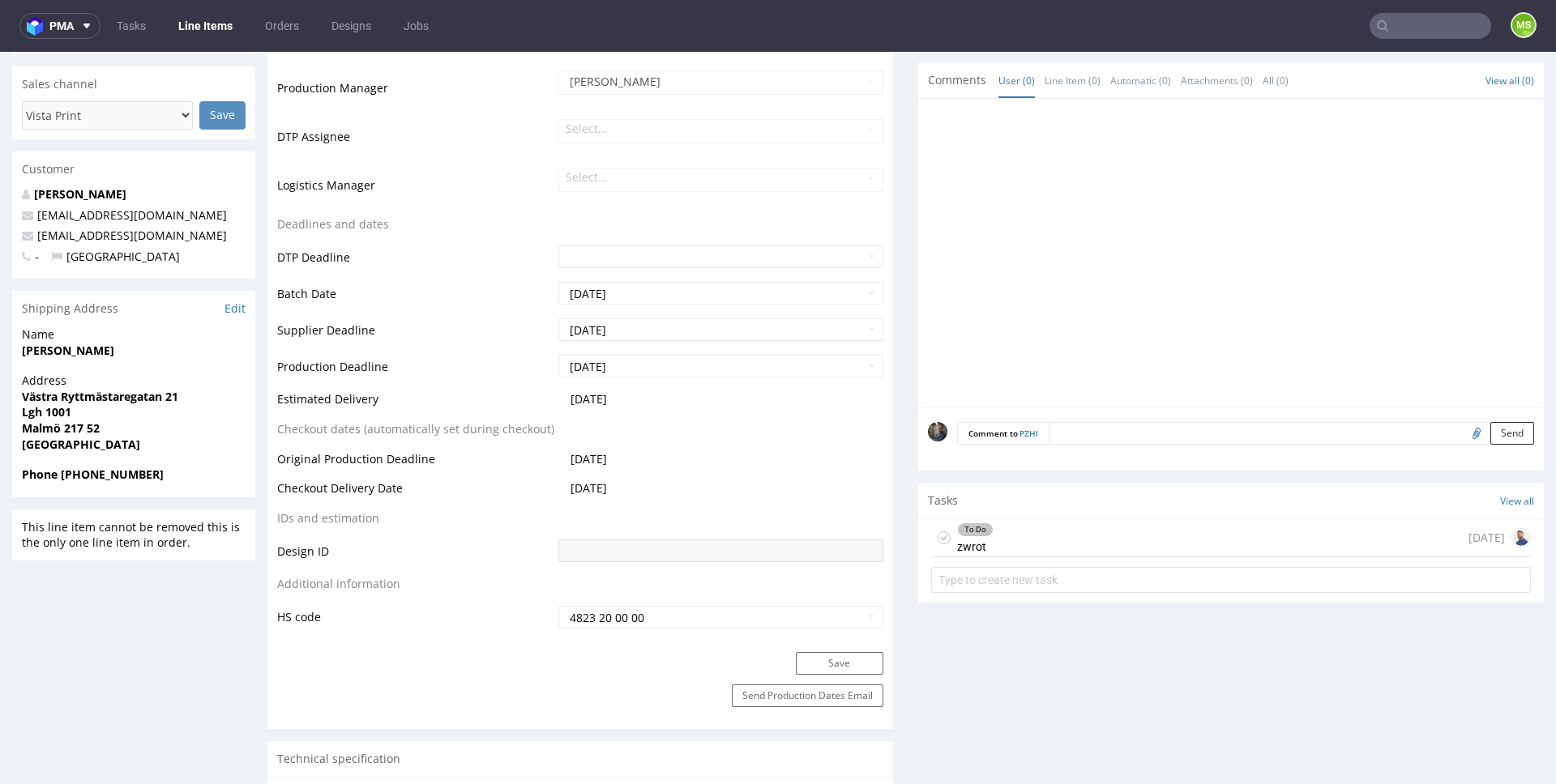 click on "To Do zwrot [DATE]" at bounding box center [1231, 538] 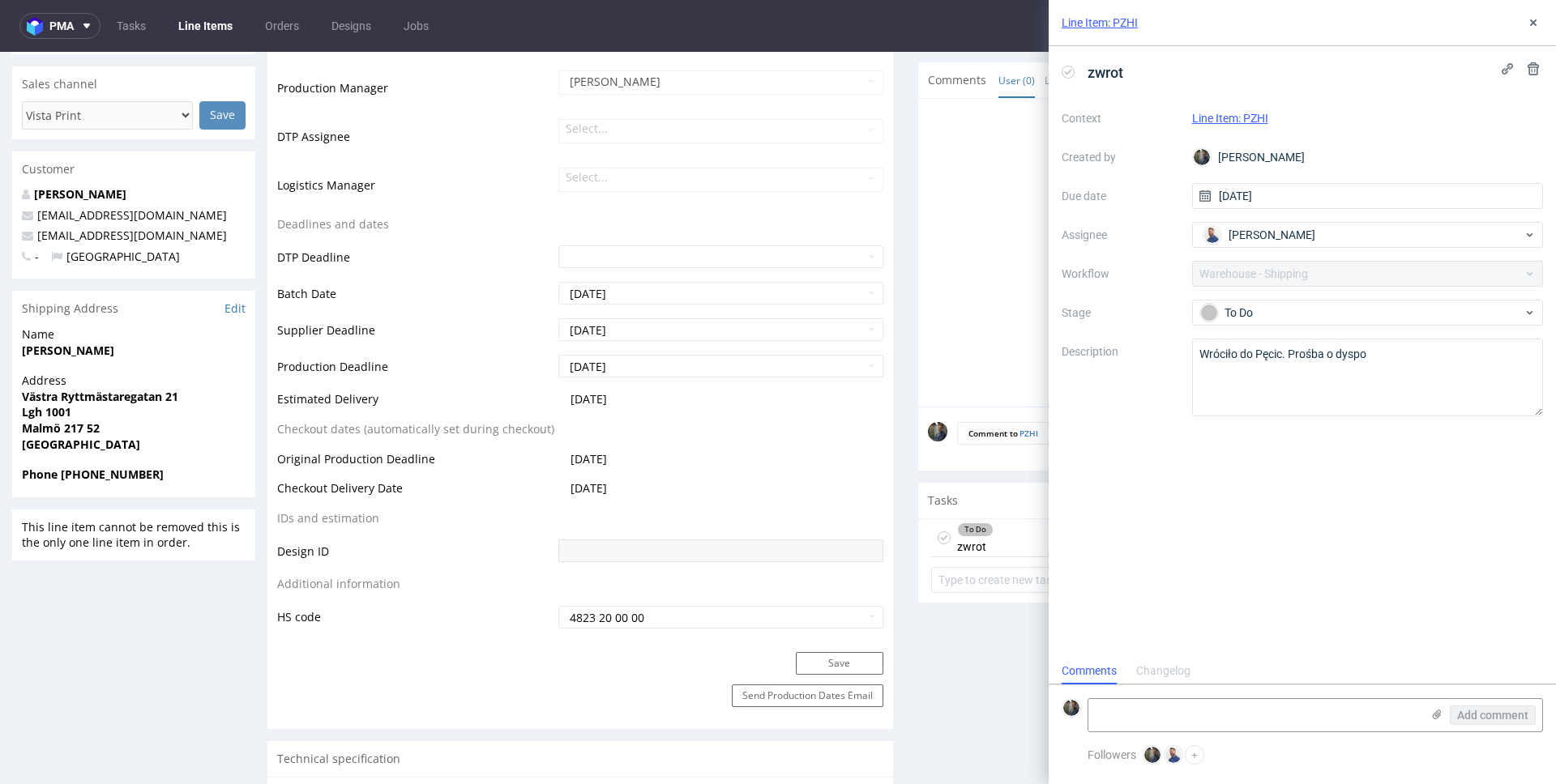 scroll, scrollTop: 13, scrollLeft: 0, axis: vertical 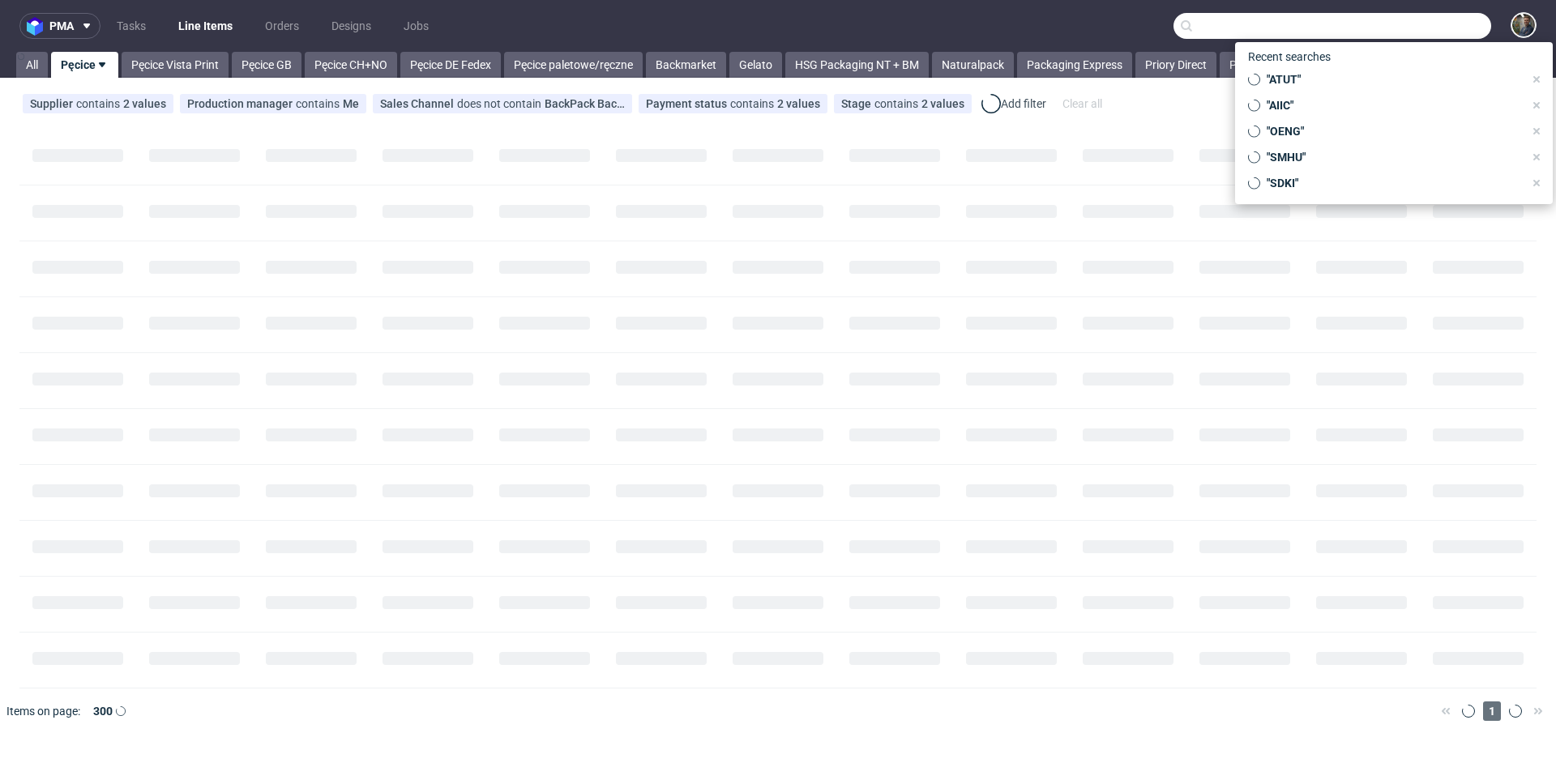 click at bounding box center [1332, 26] 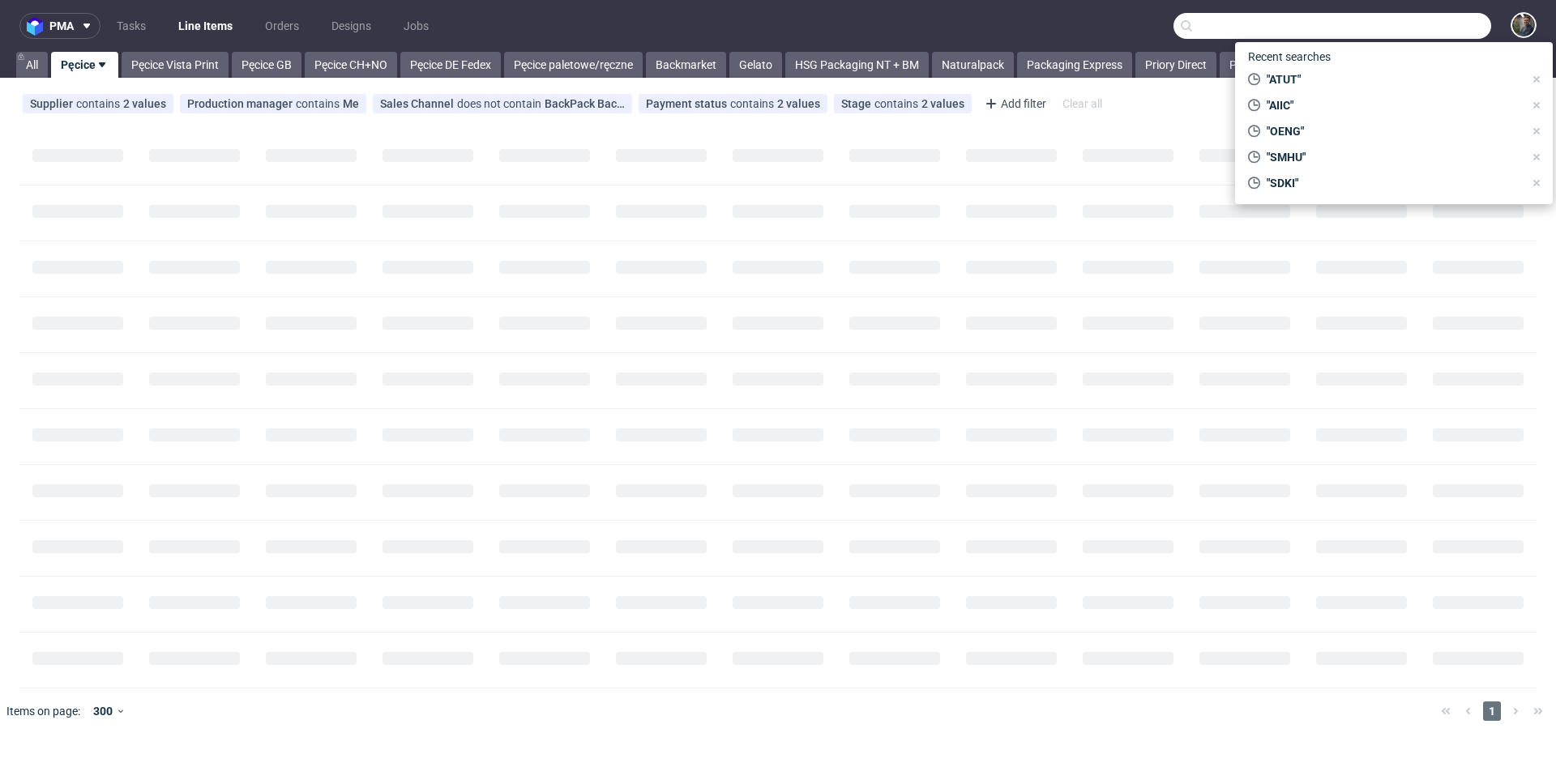 paste on "UBEL" 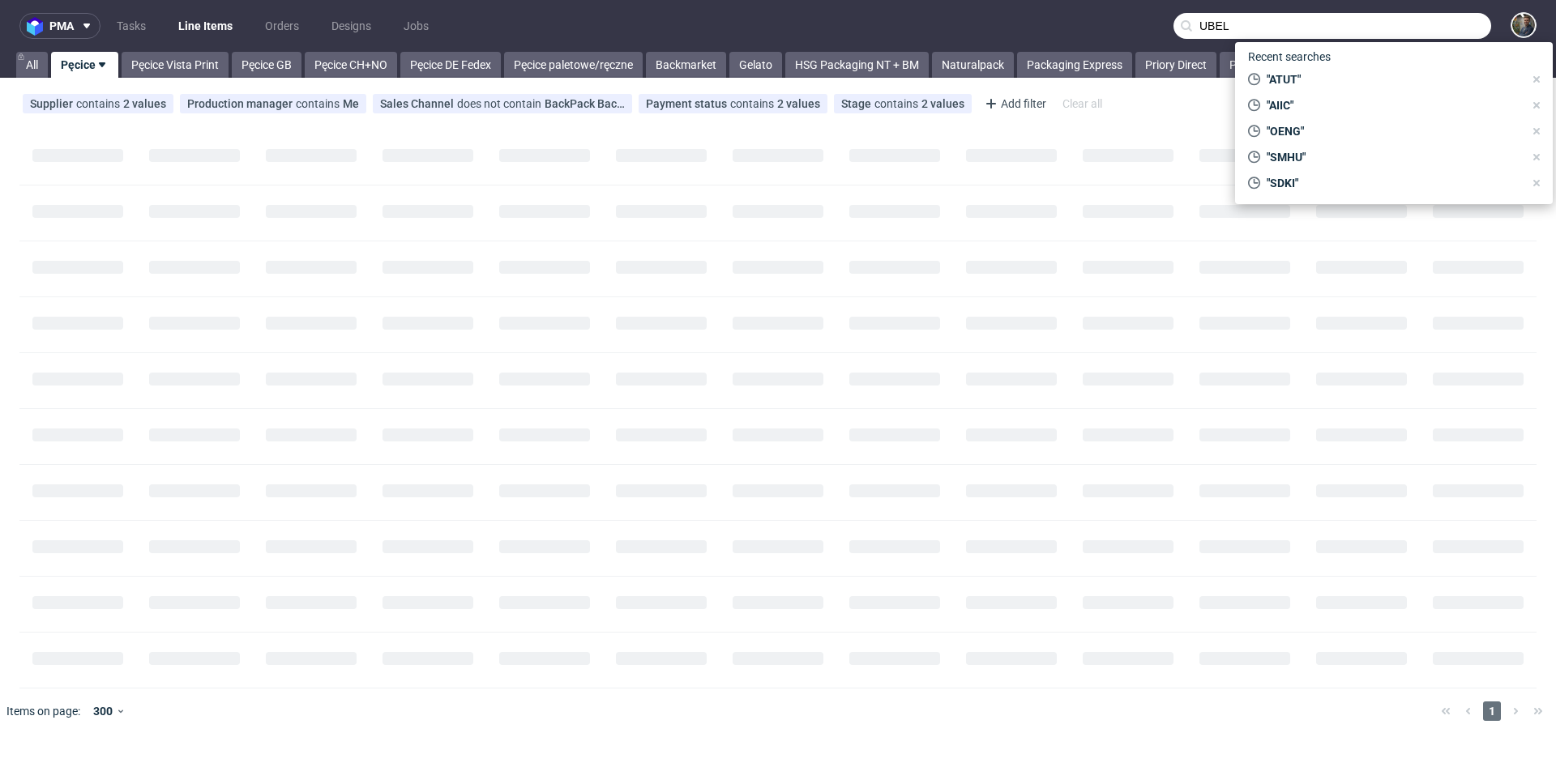 type on "UBEL" 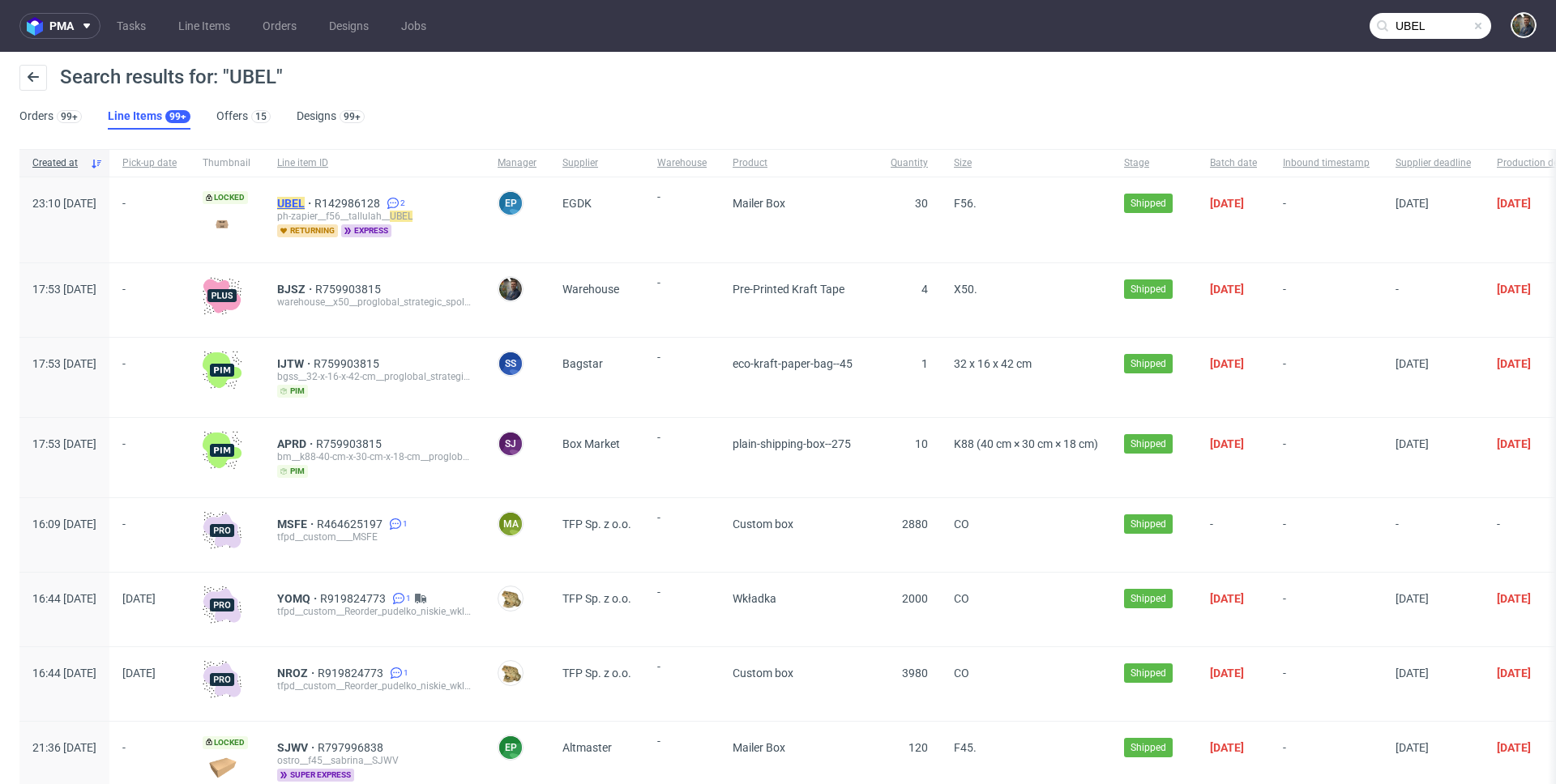 click on "UBEL" 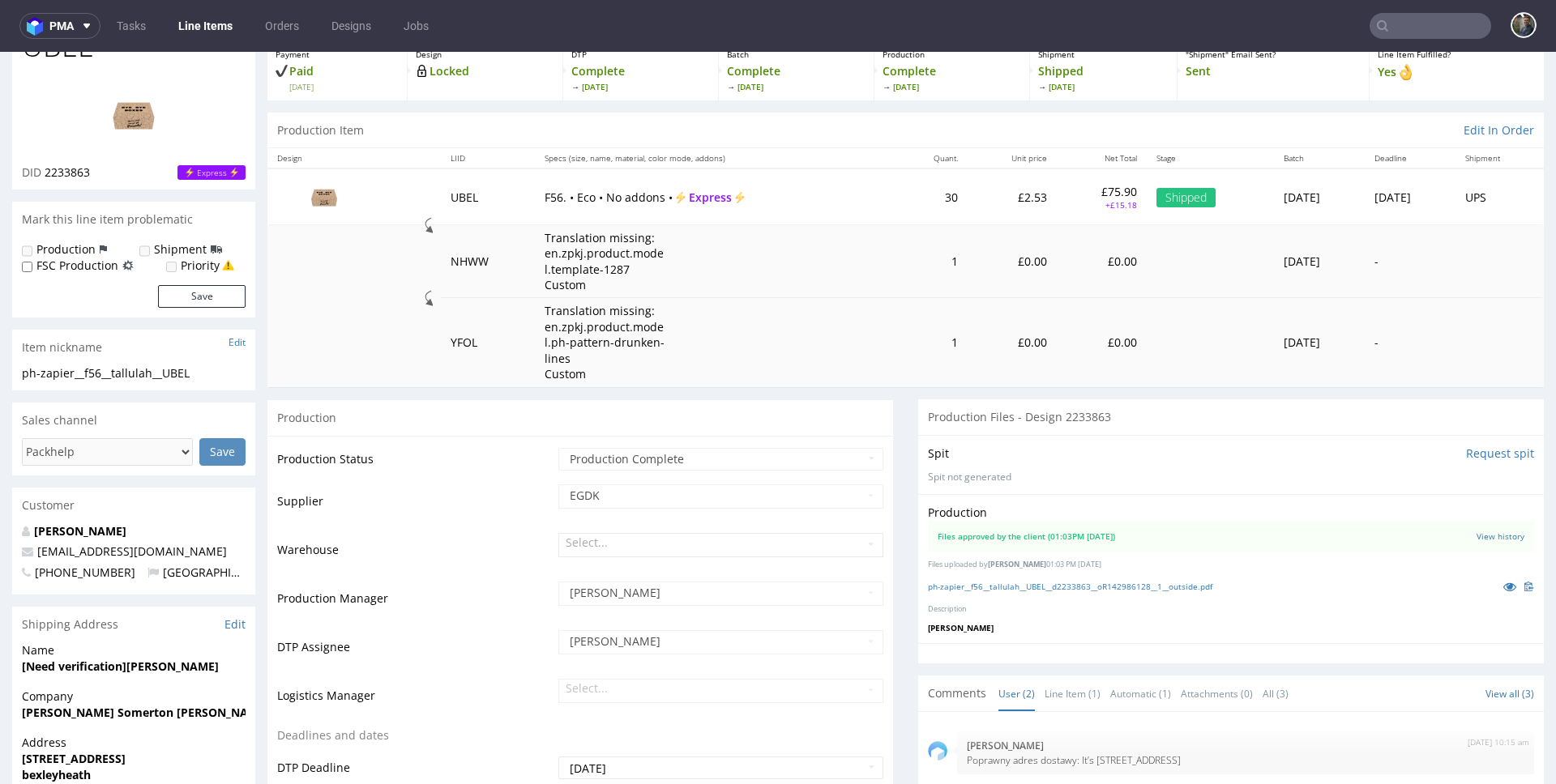 scroll, scrollTop: 0, scrollLeft: 0, axis: both 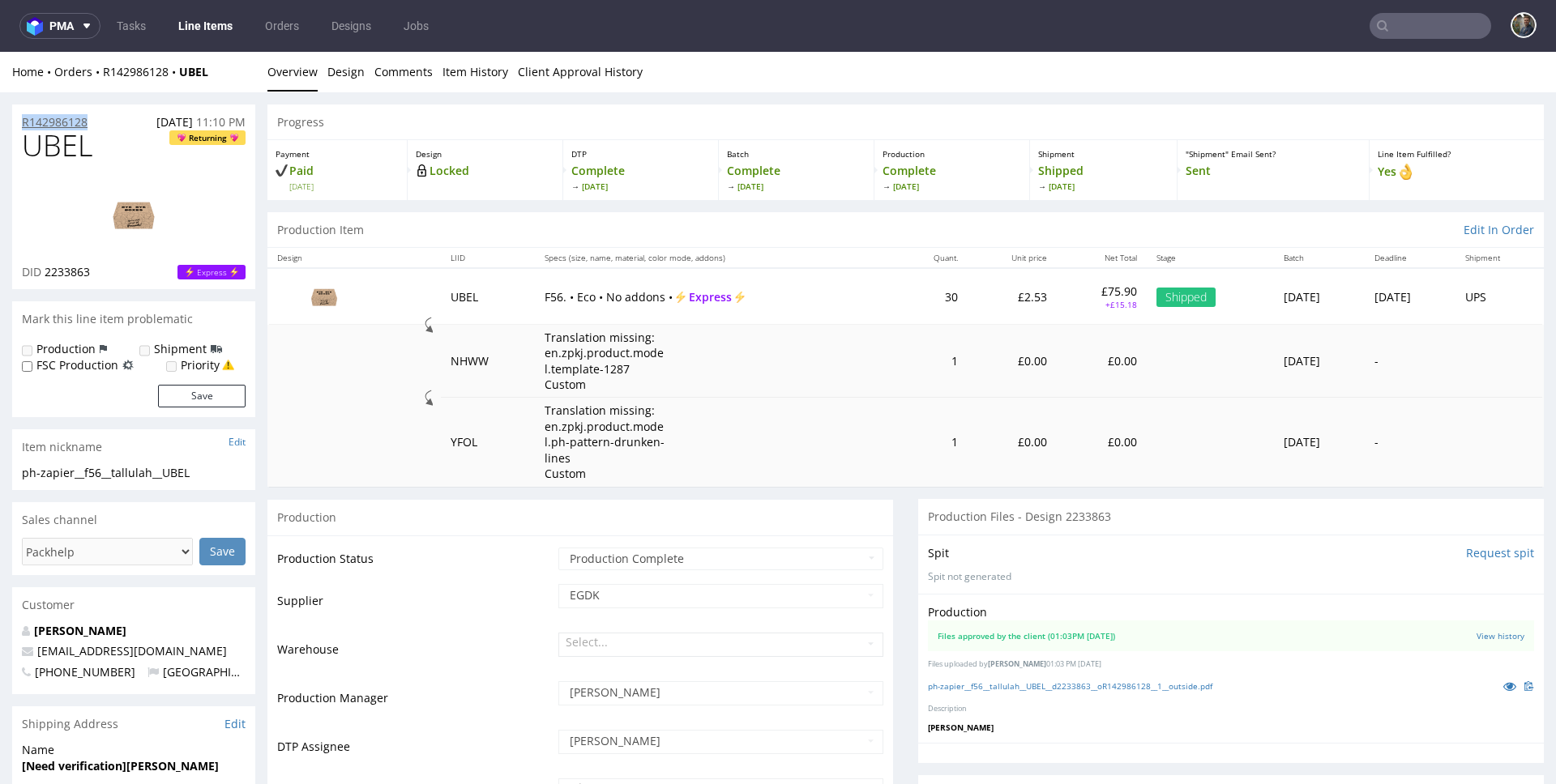 drag, startPoint x: 98, startPoint y: 125, endPoint x: 24, endPoint y: 126, distance: 74.00676 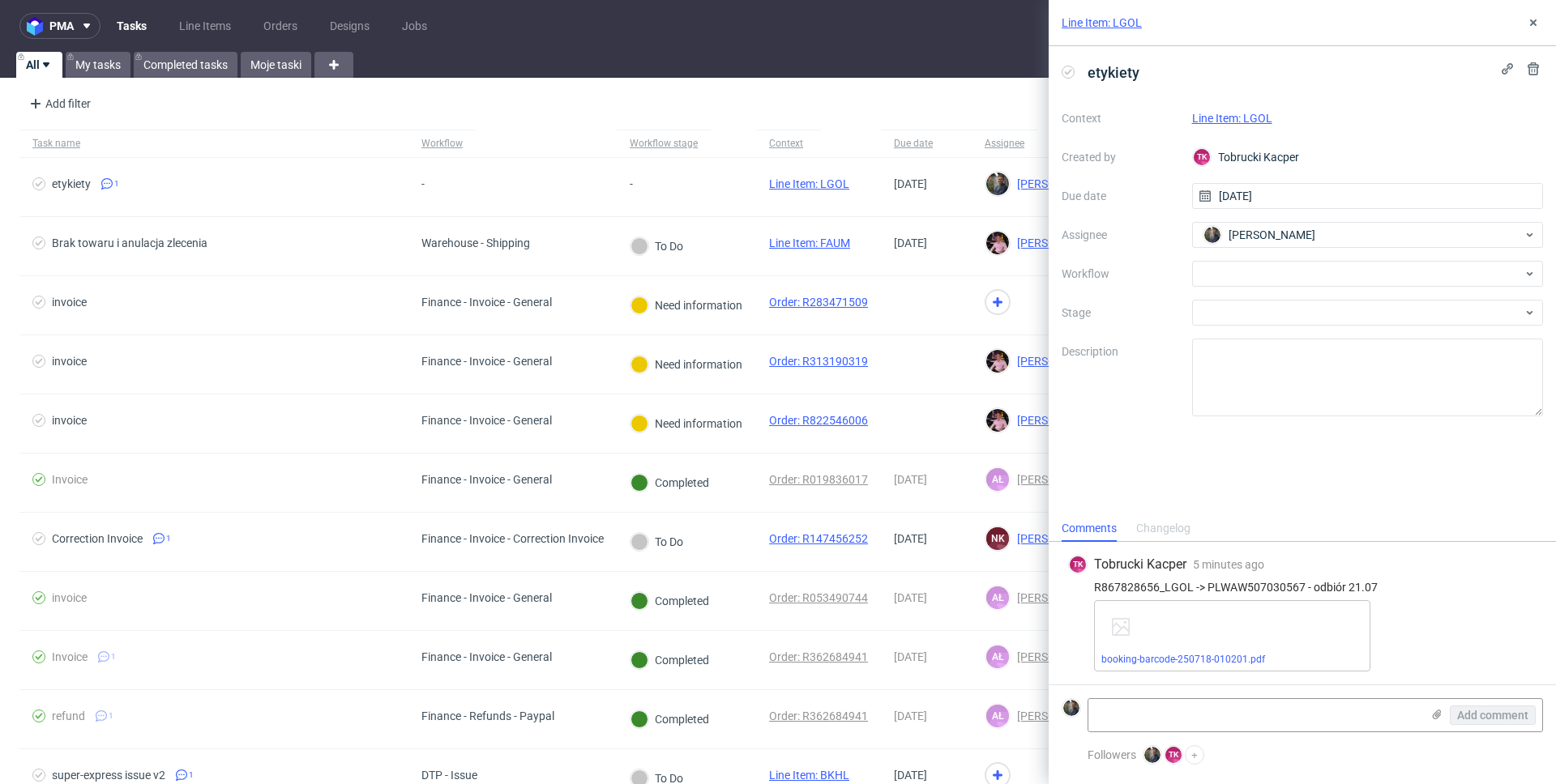 scroll, scrollTop: 0, scrollLeft: 0, axis: both 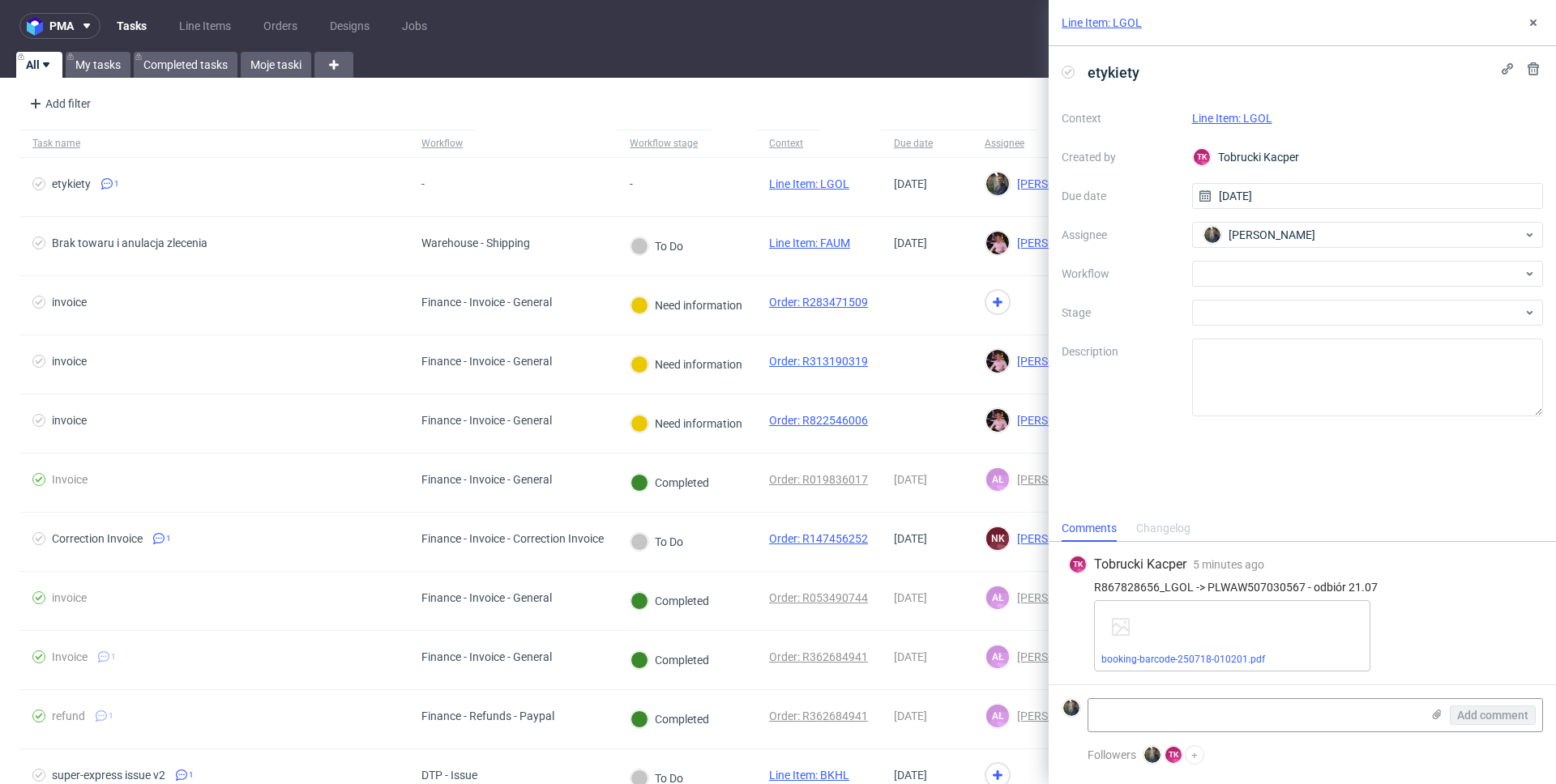 click on "Line Item: LGOL" at bounding box center (1101, 23) 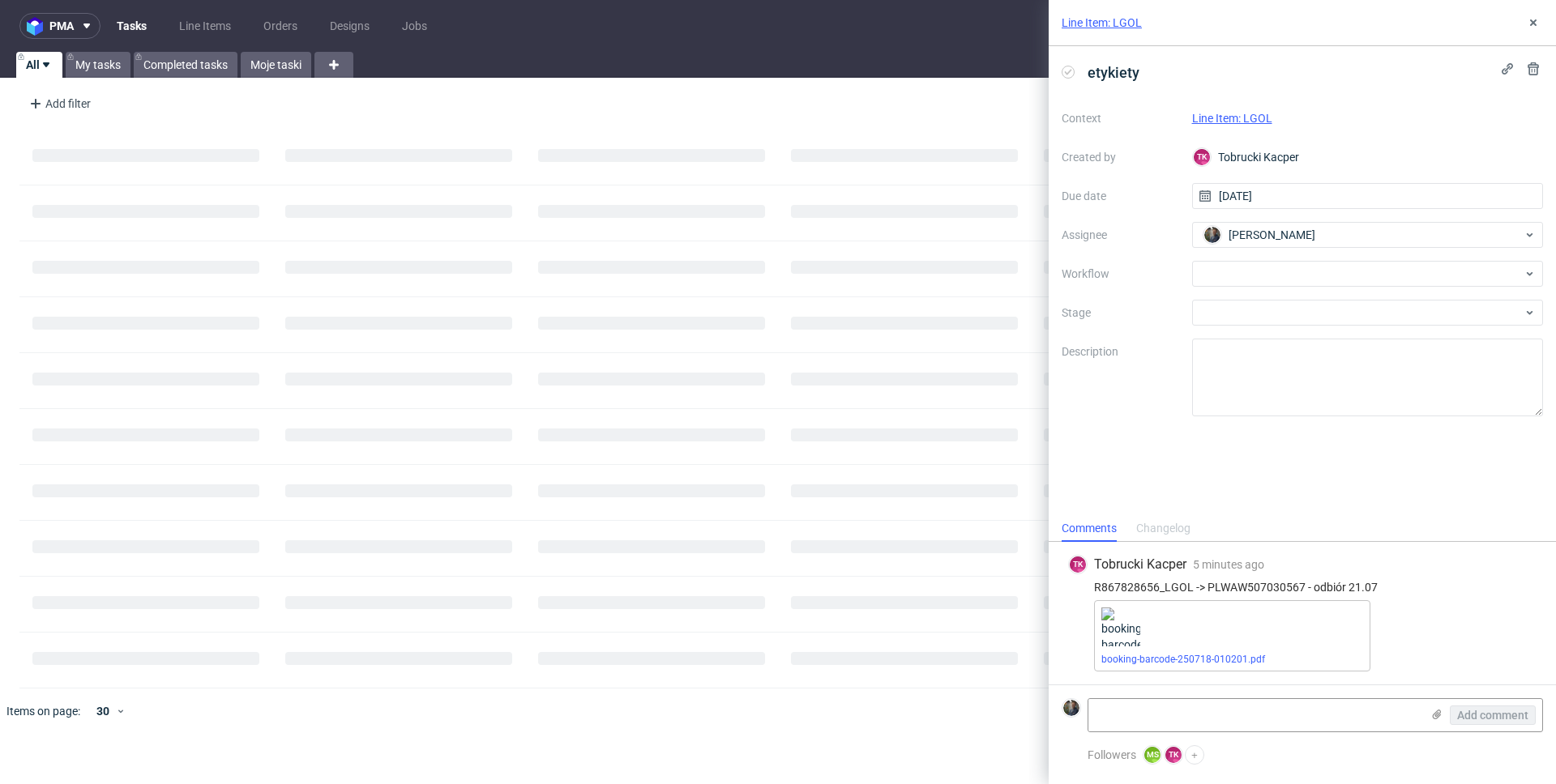 scroll, scrollTop: 0, scrollLeft: 0, axis: both 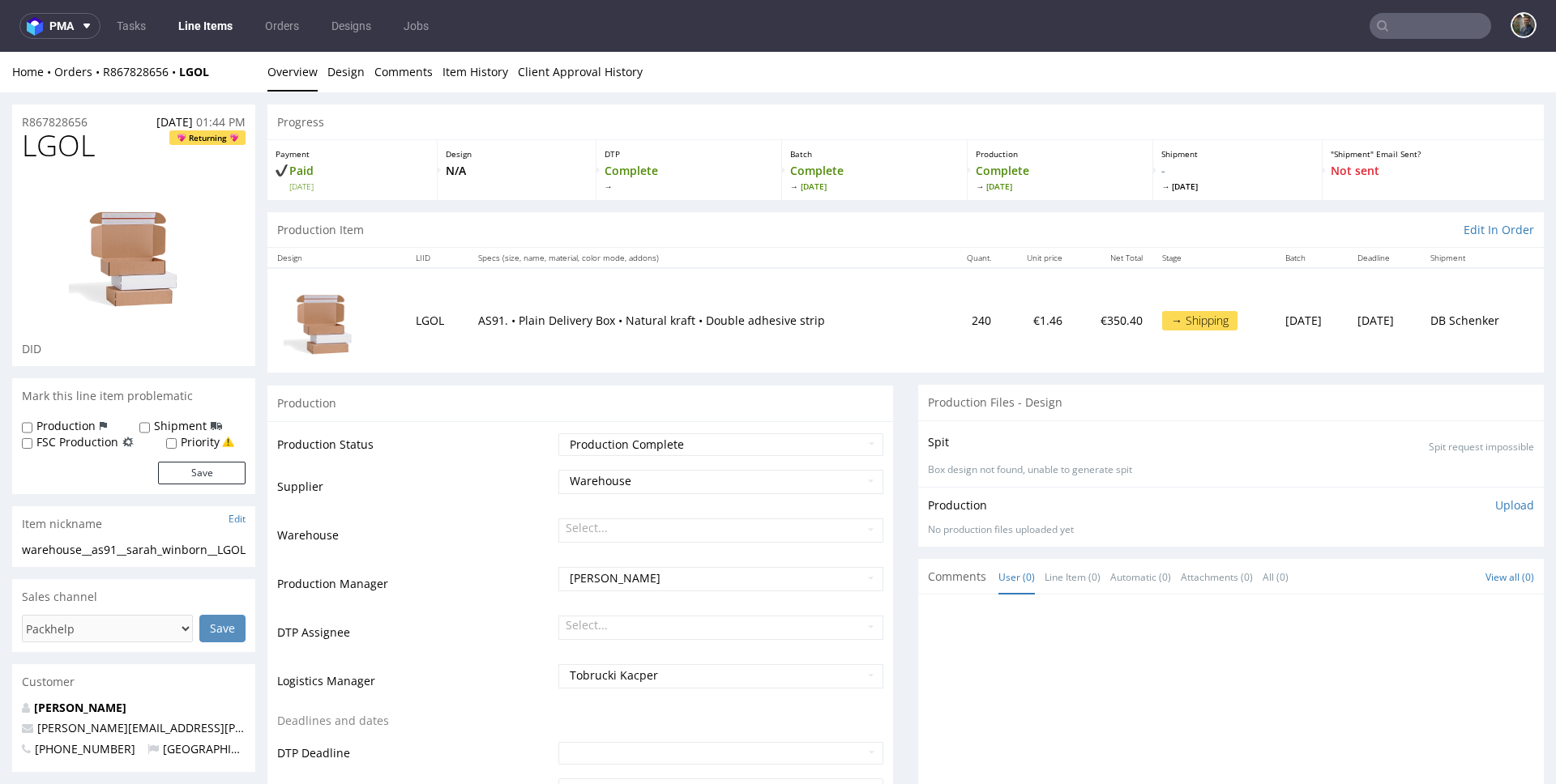 click on "LGOL" at bounding box center (58, 146) 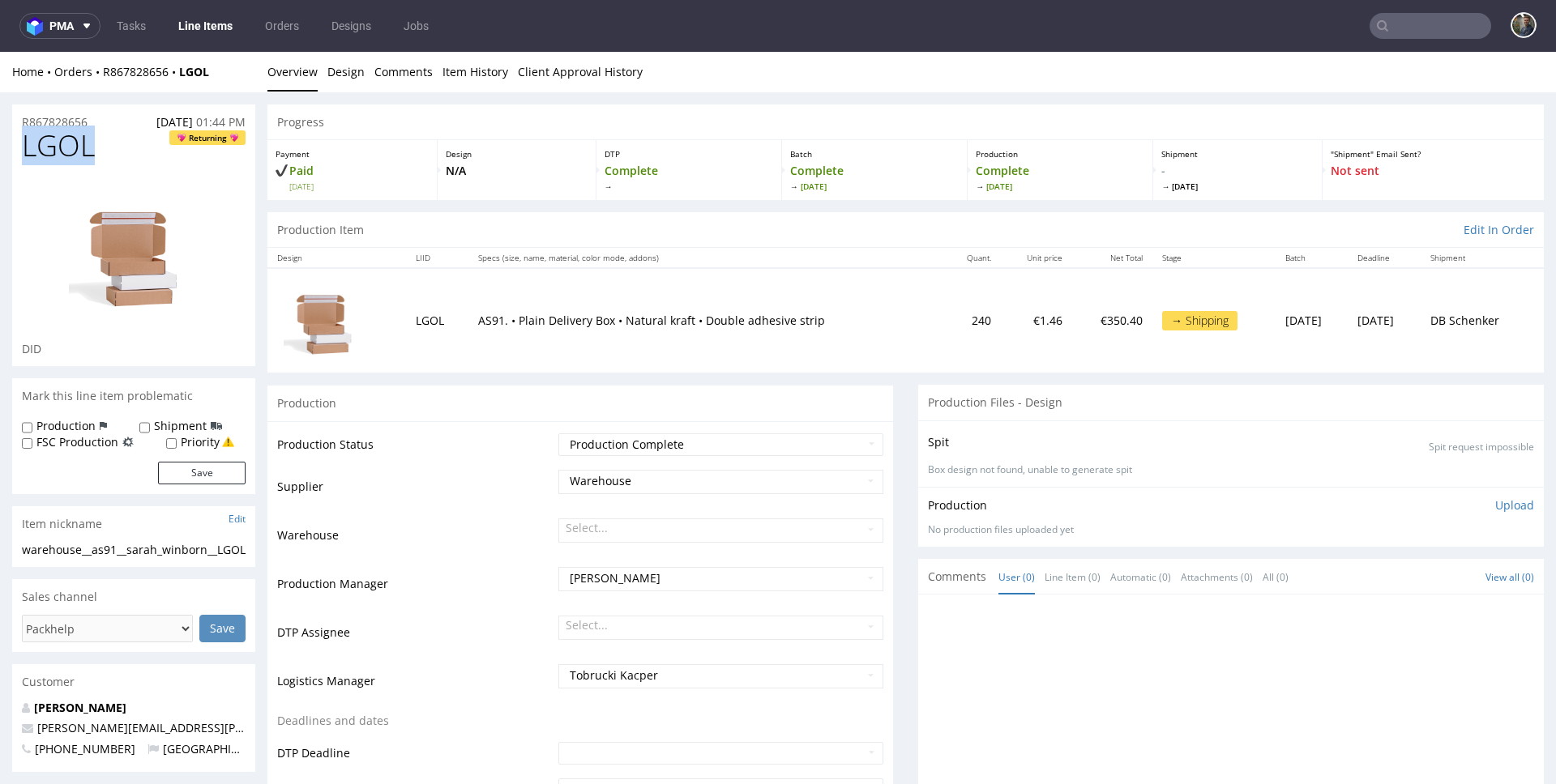click on "LGOL" at bounding box center [58, 146] 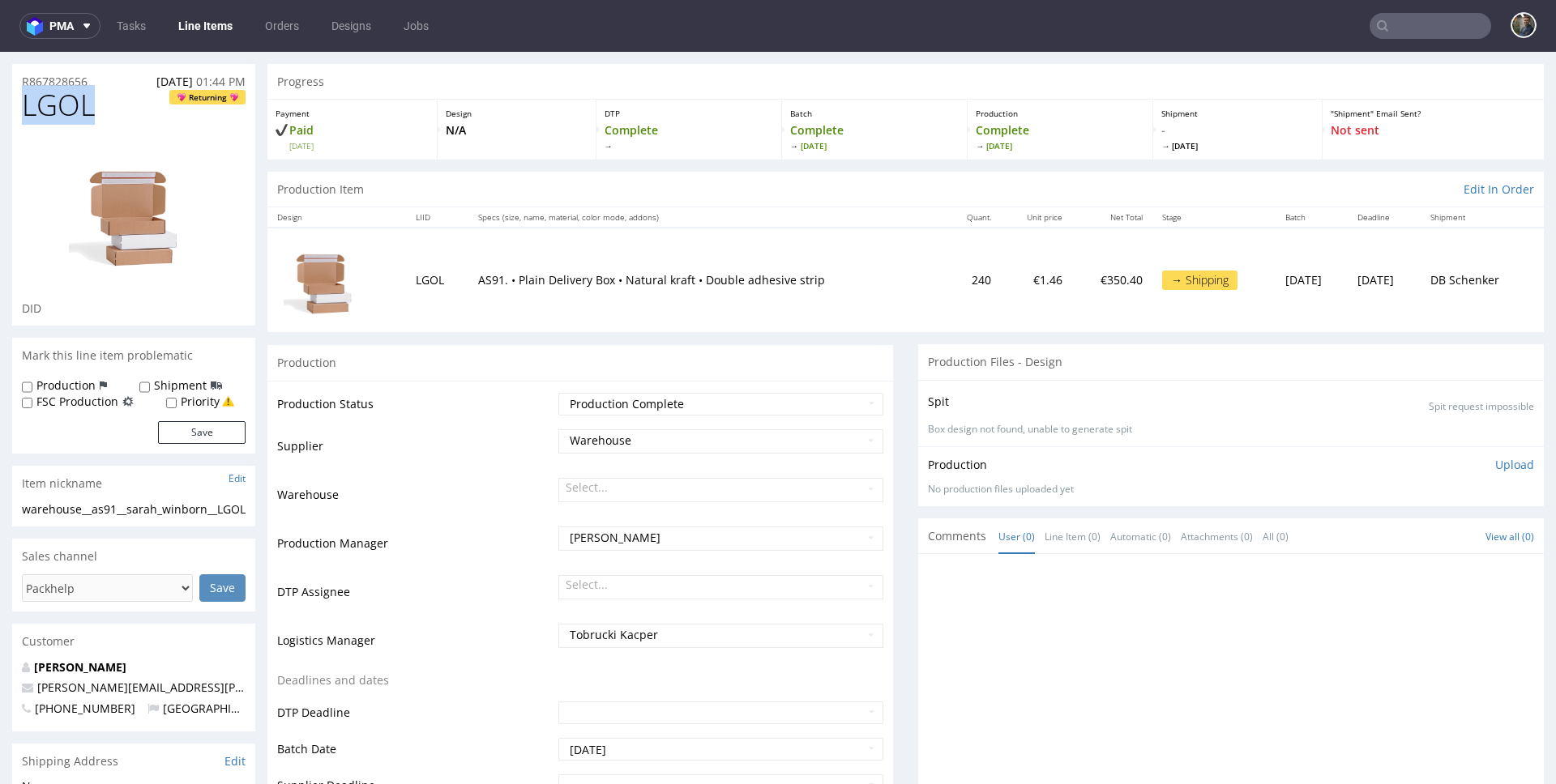 scroll, scrollTop: 798, scrollLeft: 0, axis: vertical 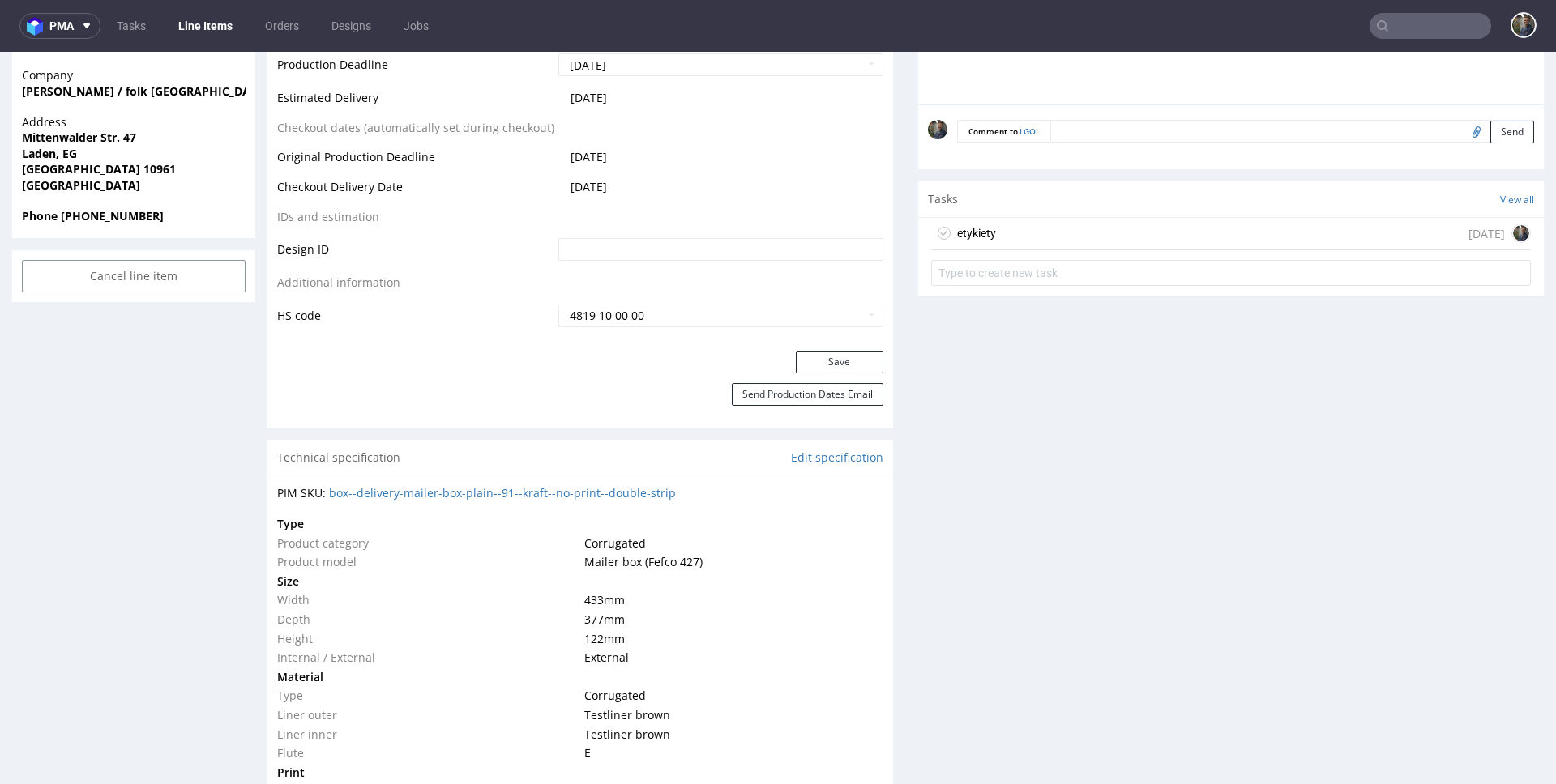 click on "etykiety [DATE]" at bounding box center (1231, 234) 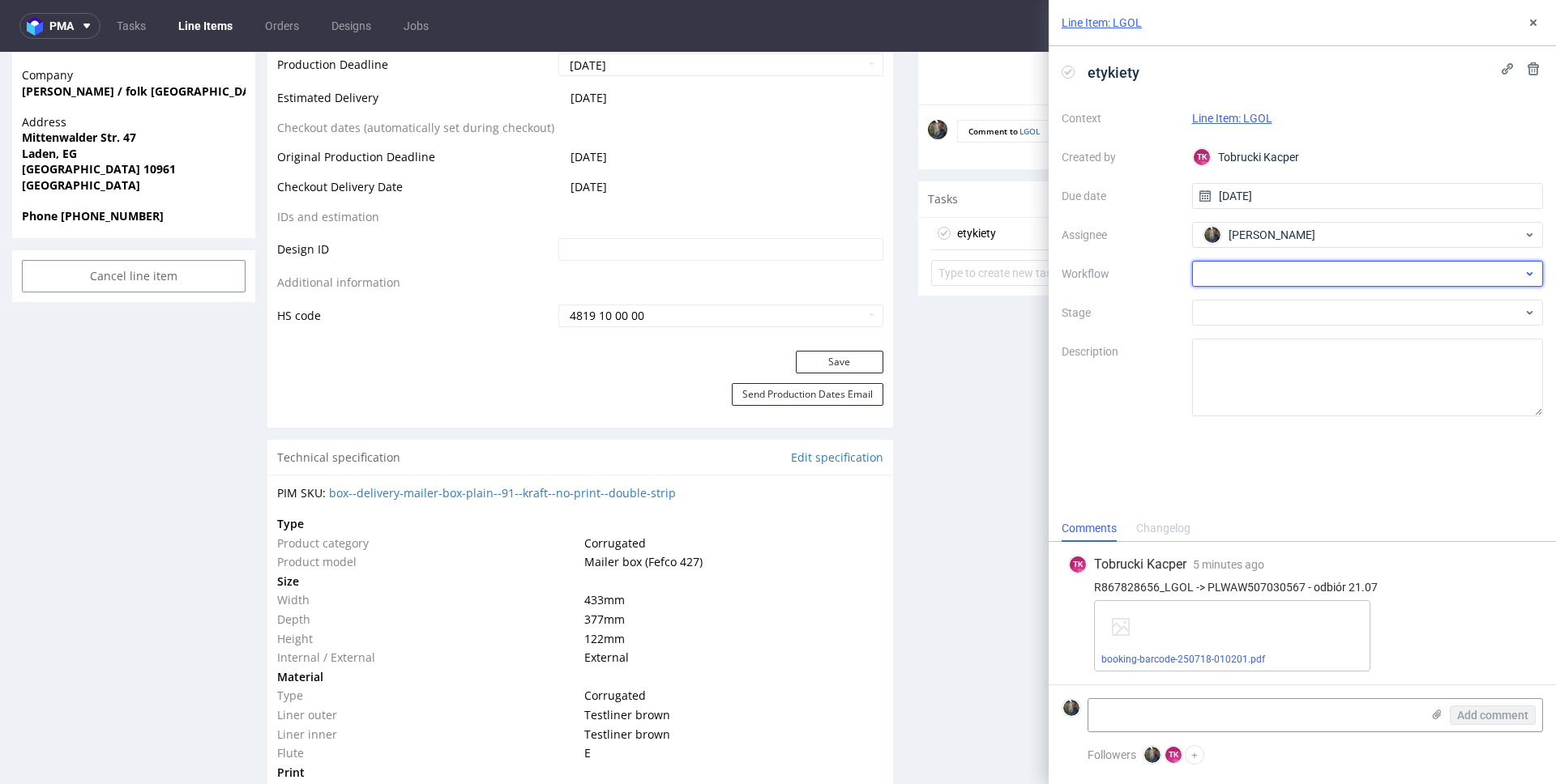 click at bounding box center (1368, 274) 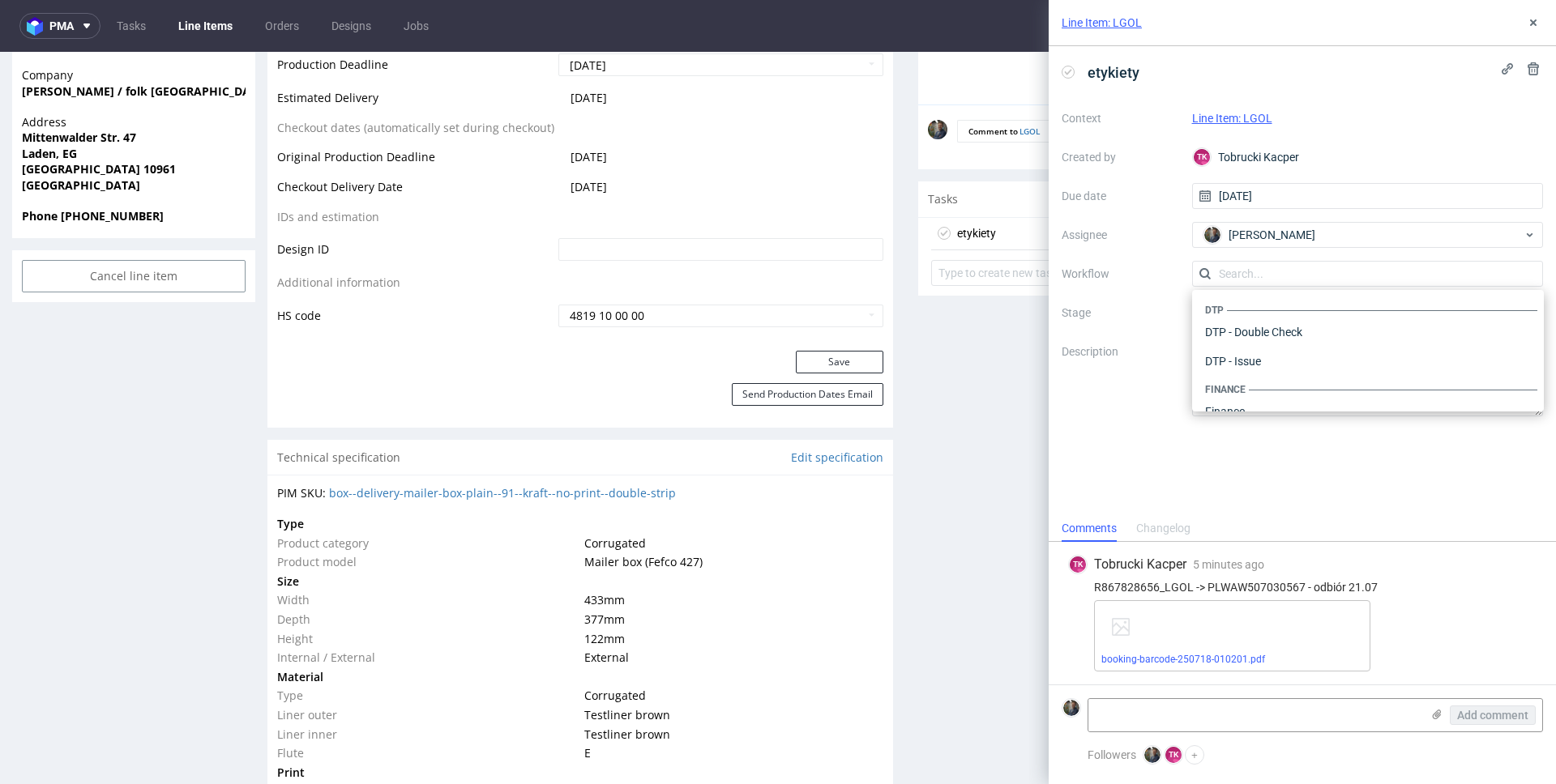 scroll, scrollTop: 967, scrollLeft: 0, axis: vertical 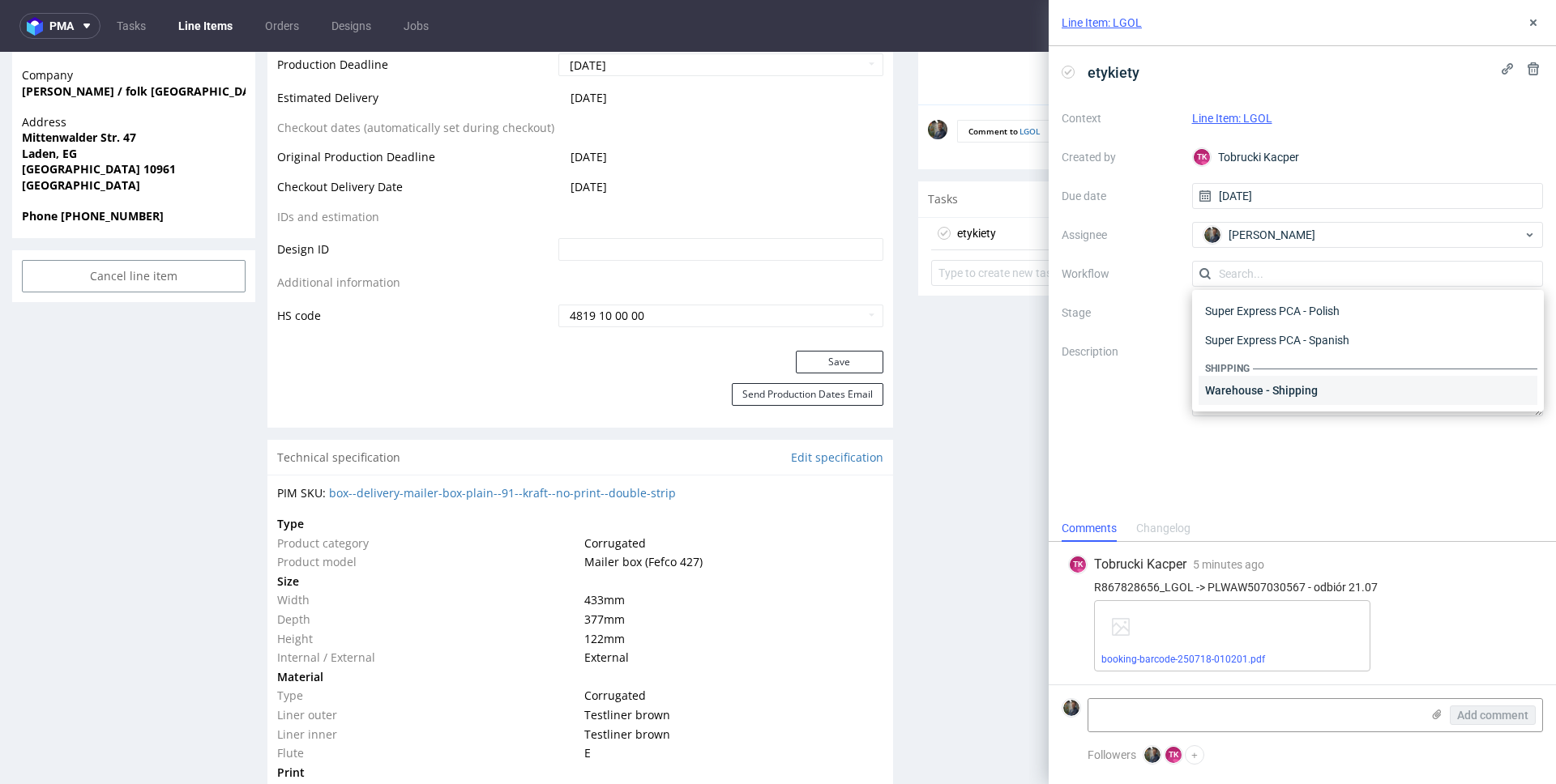 click on "Warehouse - Shipping" at bounding box center [1368, 390] 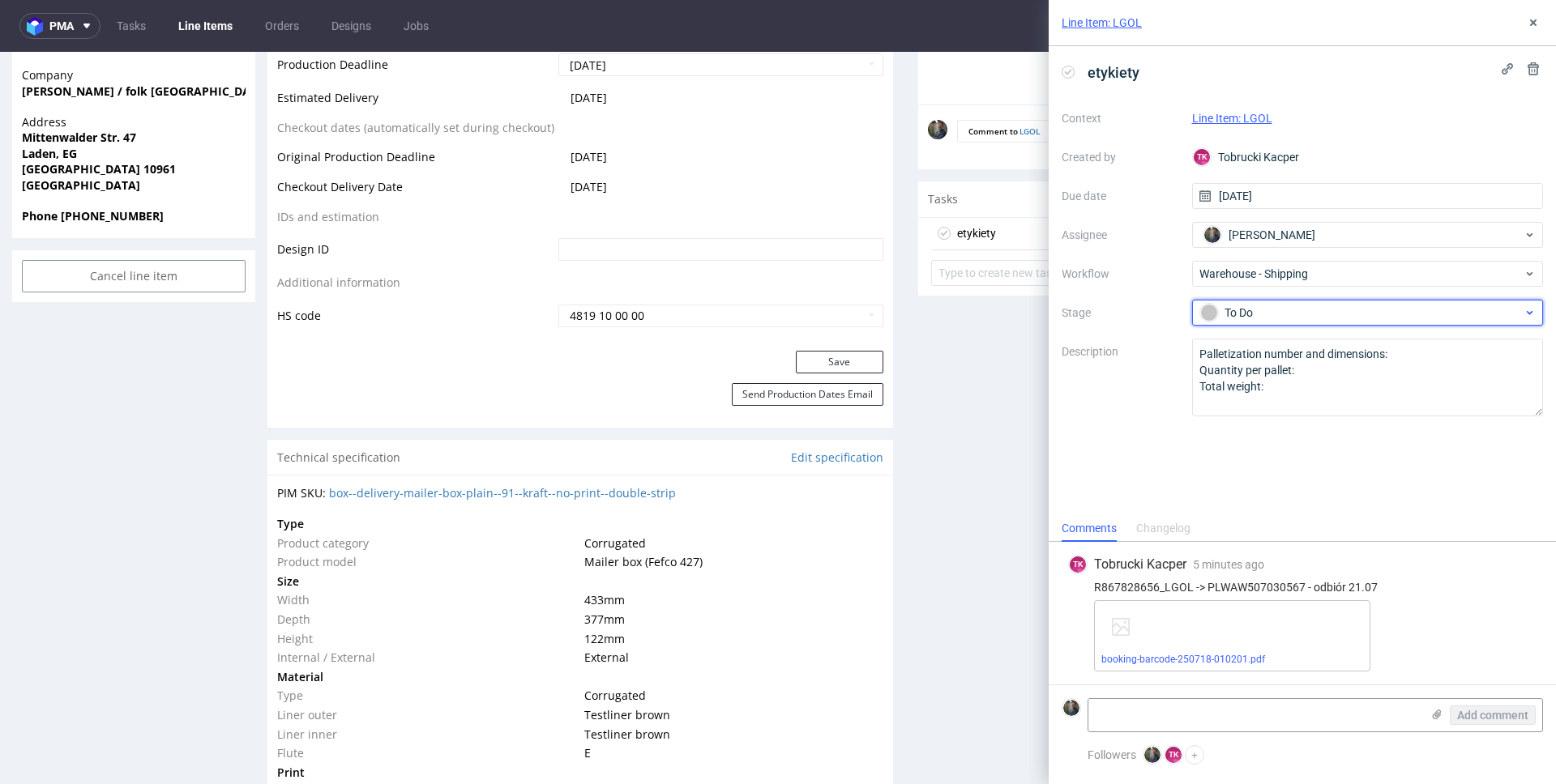 click on "To Do" at bounding box center (1362, 313) 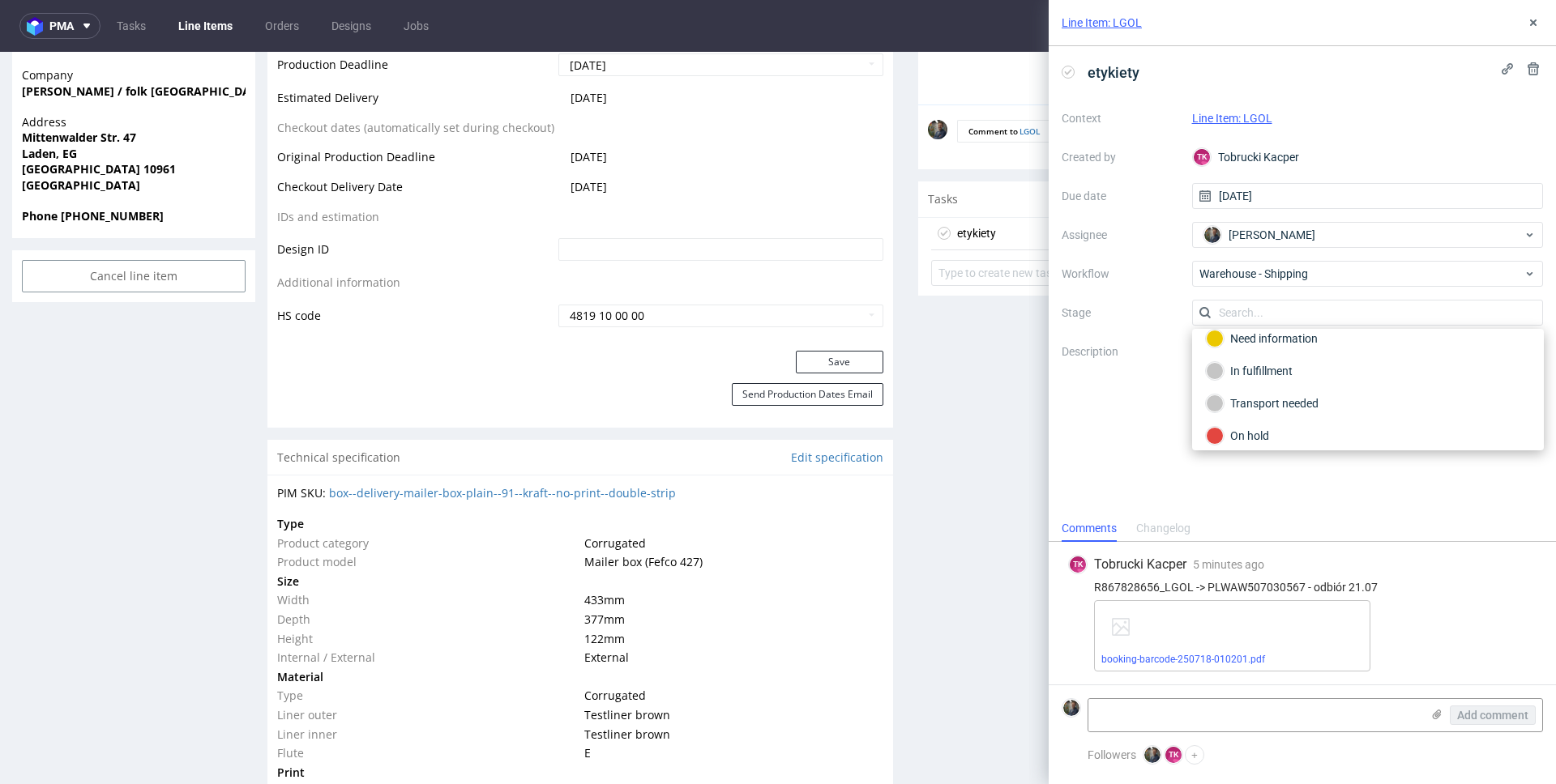 scroll, scrollTop: 86, scrollLeft: 0, axis: vertical 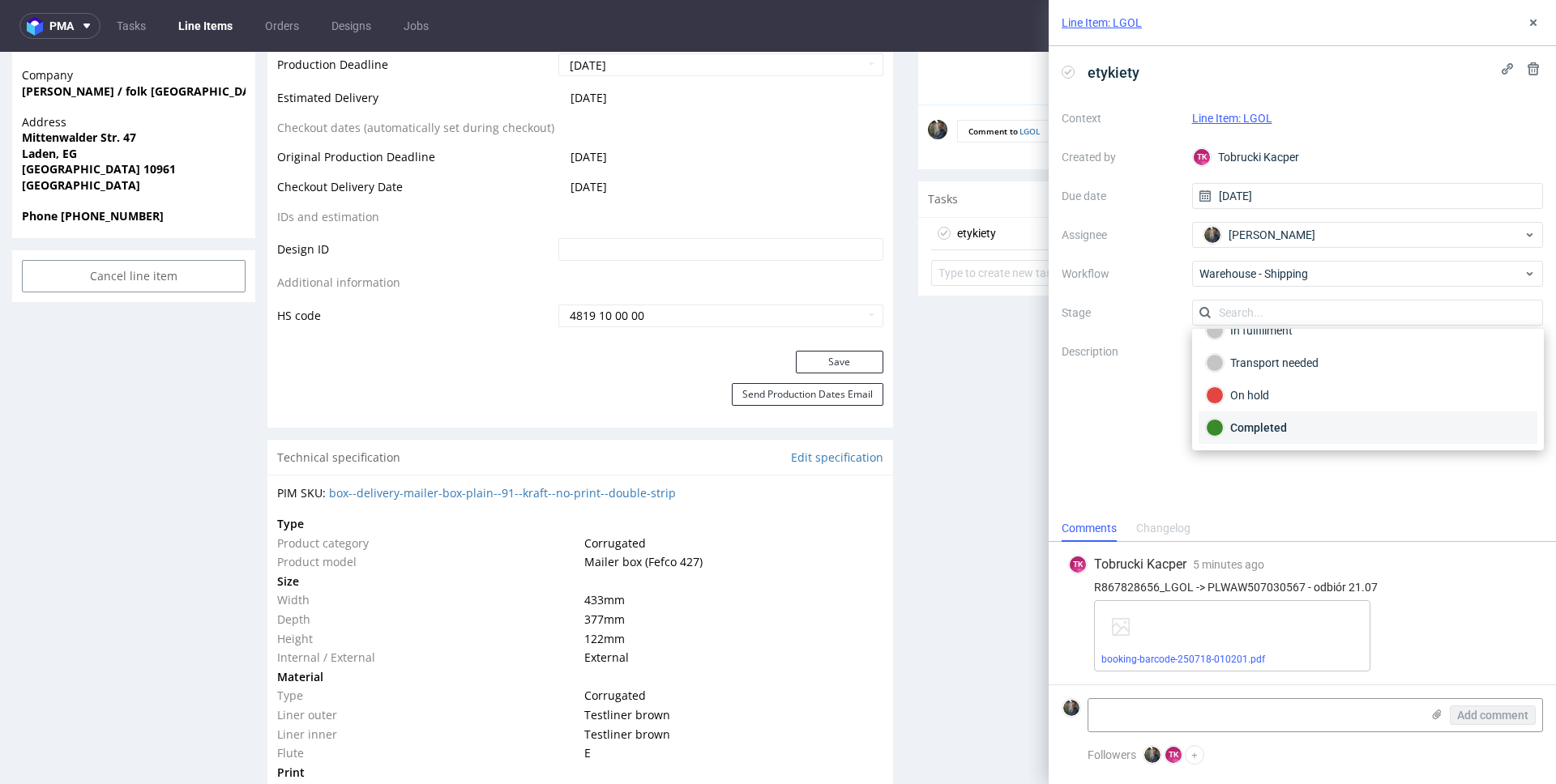 click on "Completed" at bounding box center [1368, 428] 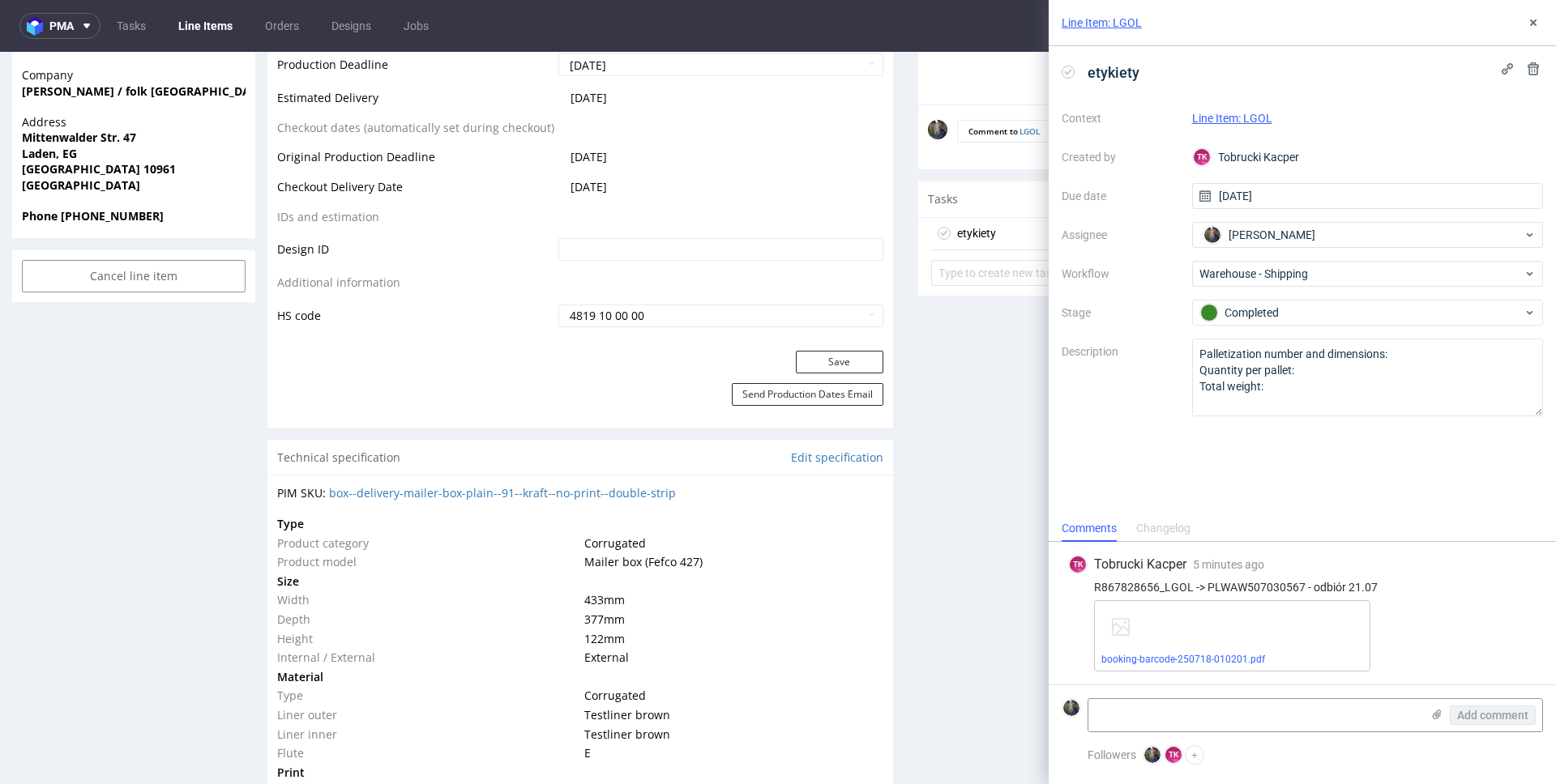 click on "etykiety Context Line Item: LGOL Created by TK Tobrucki Kacper Due date 18/07/2025 Assignee Maciej Sobola Workflow Warehouse - Shipping Stage Completed Description Palletization number and dimensions:
Quantity per pallet:
Total weight:" at bounding box center [1302, 280] 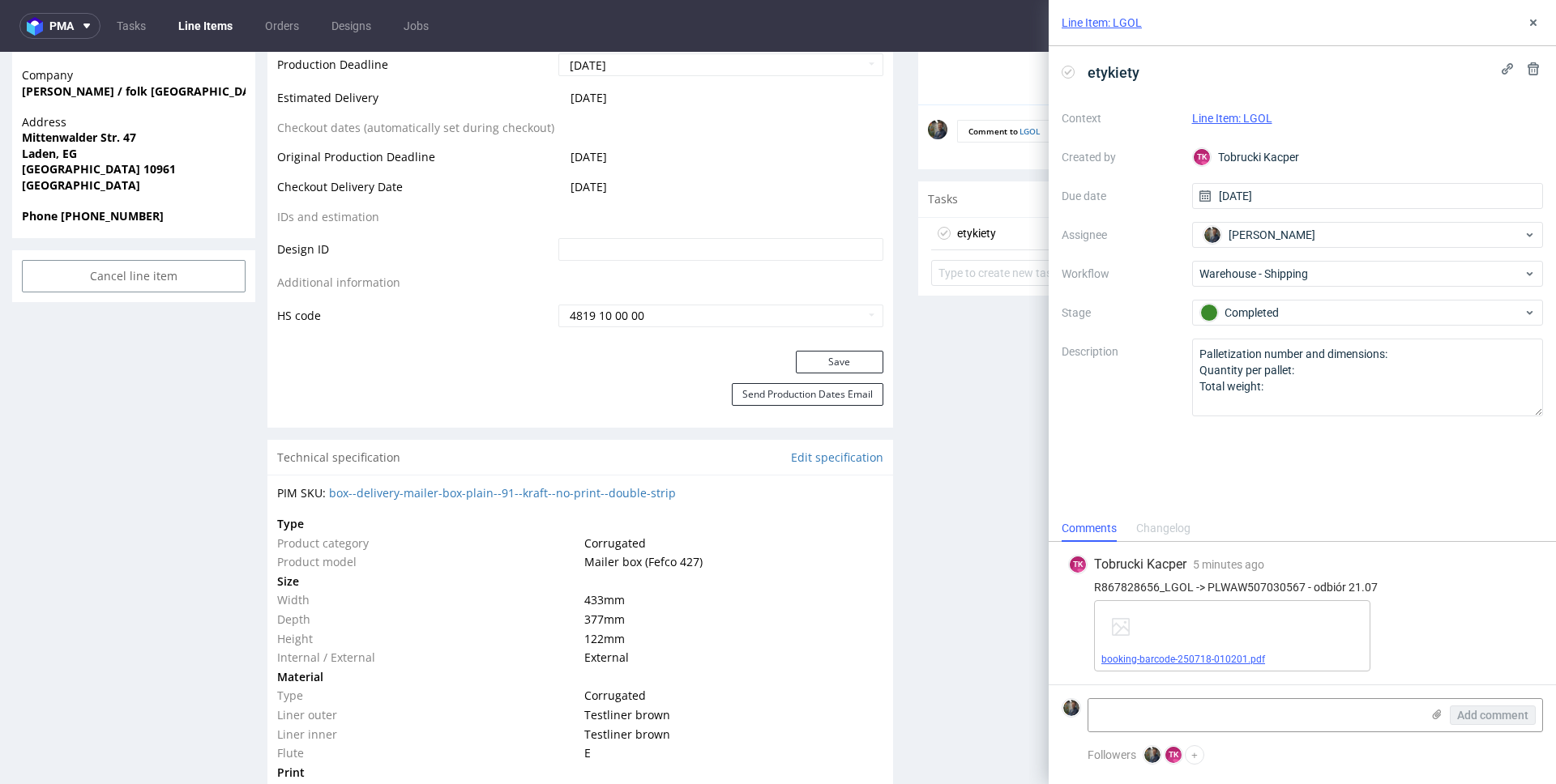 click on "booking-barcode-250718-010201.pdf" at bounding box center (1183, 659) 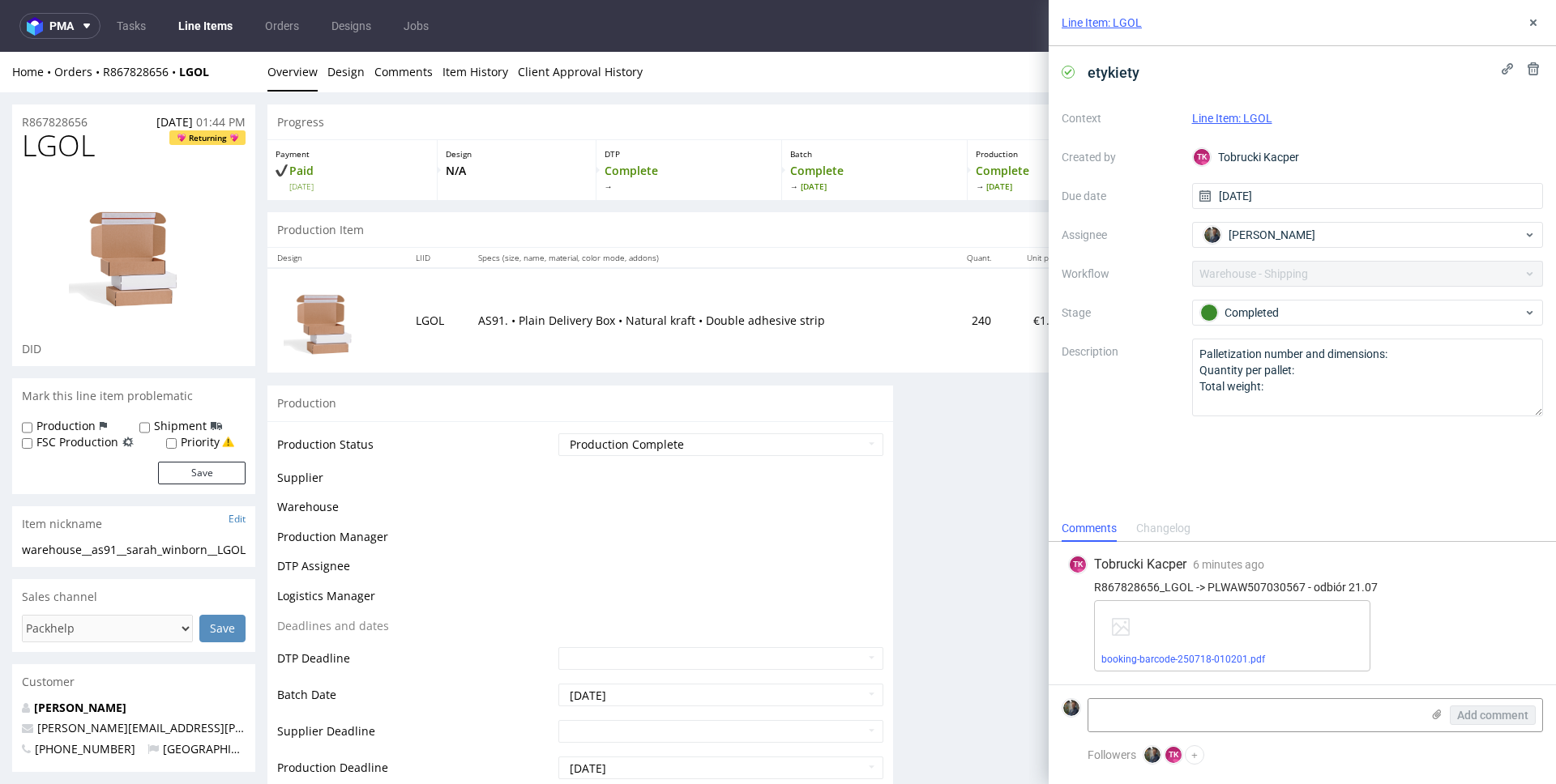 scroll, scrollTop: 0, scrollLeft: 0, axis: both 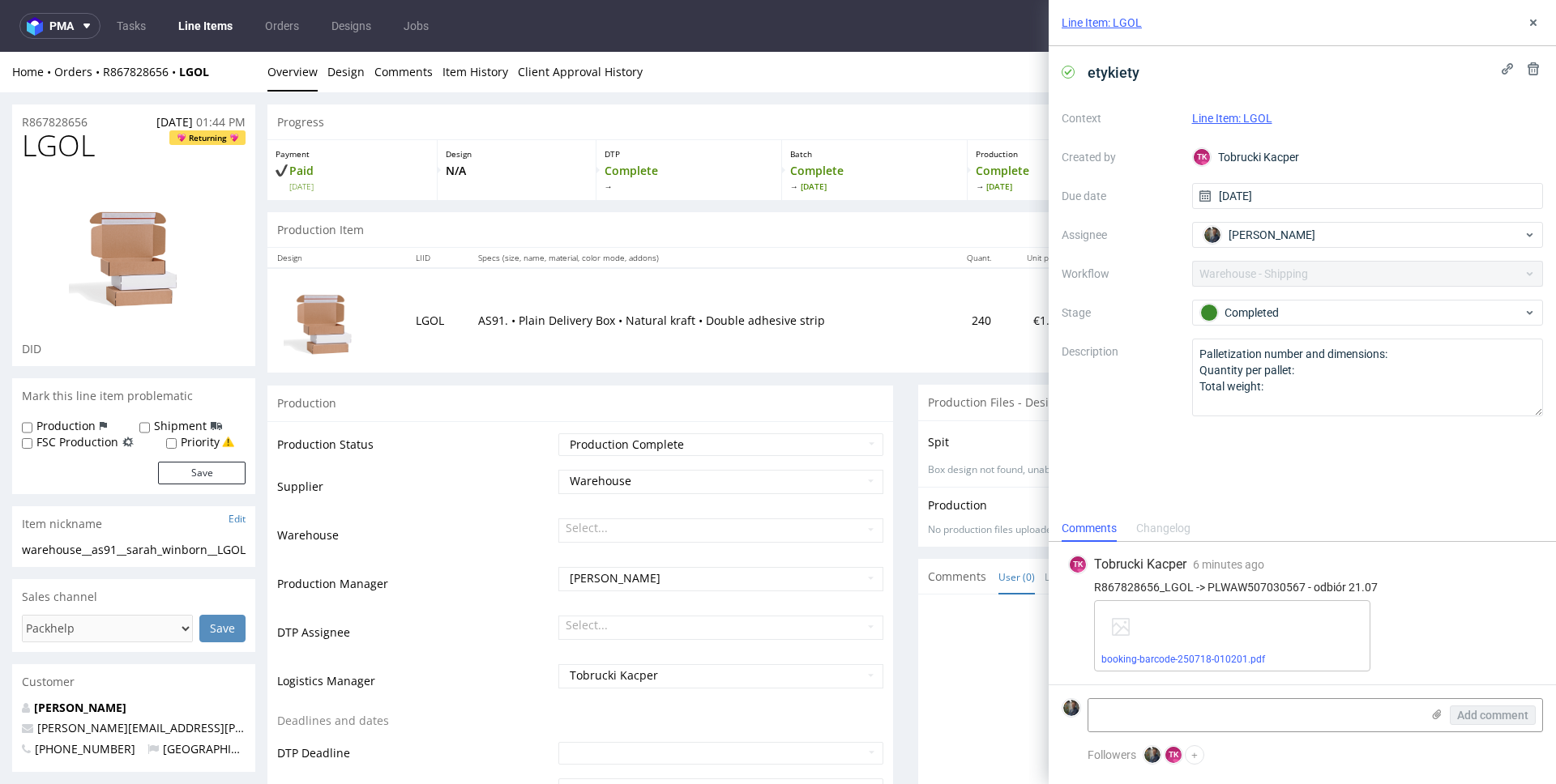 click on "Line Item: LGOL" at bounding box center (1101, 23) 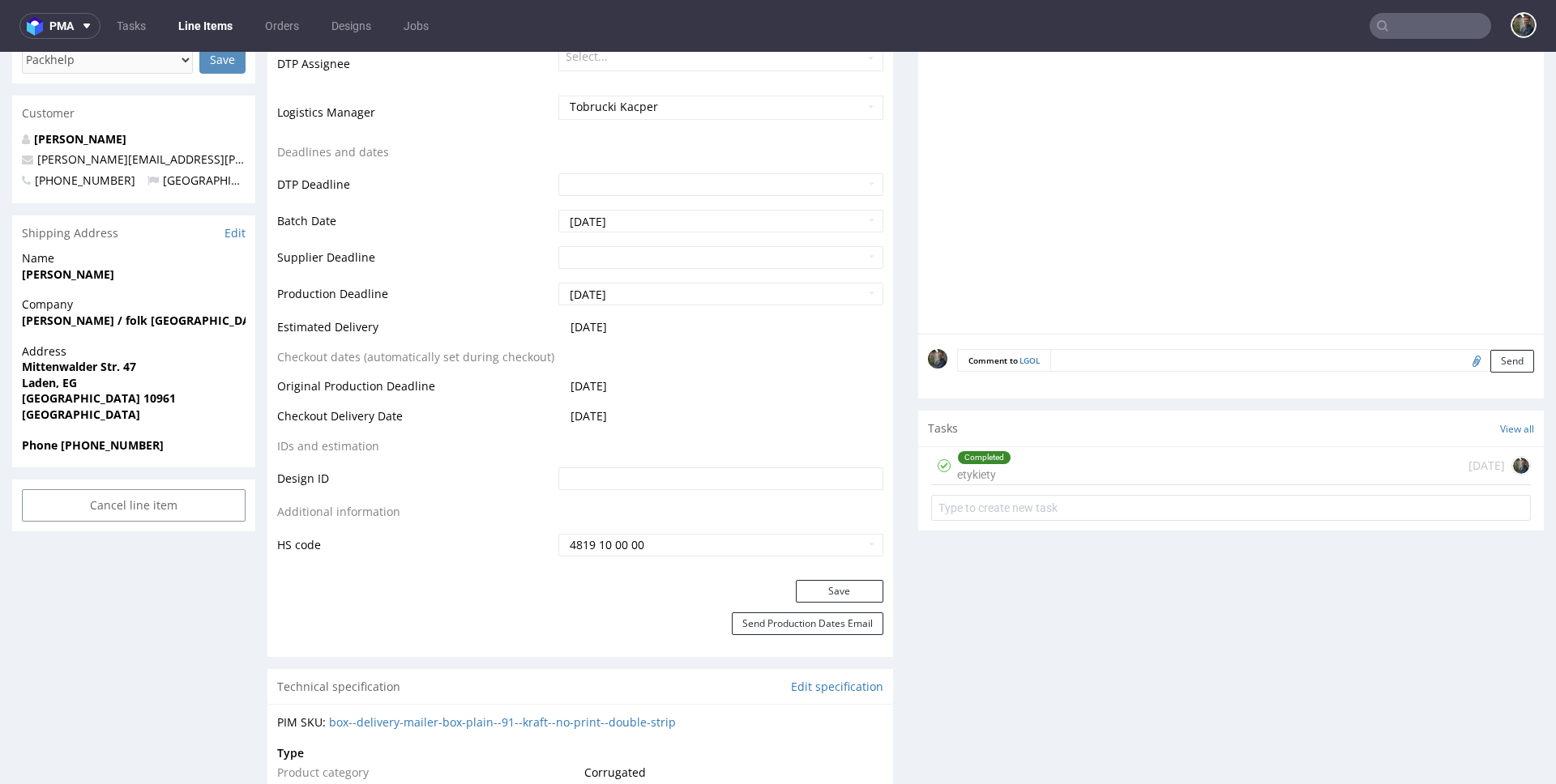 scroll, scrollTop: 851, scrollLeft: 0, axis: vertical 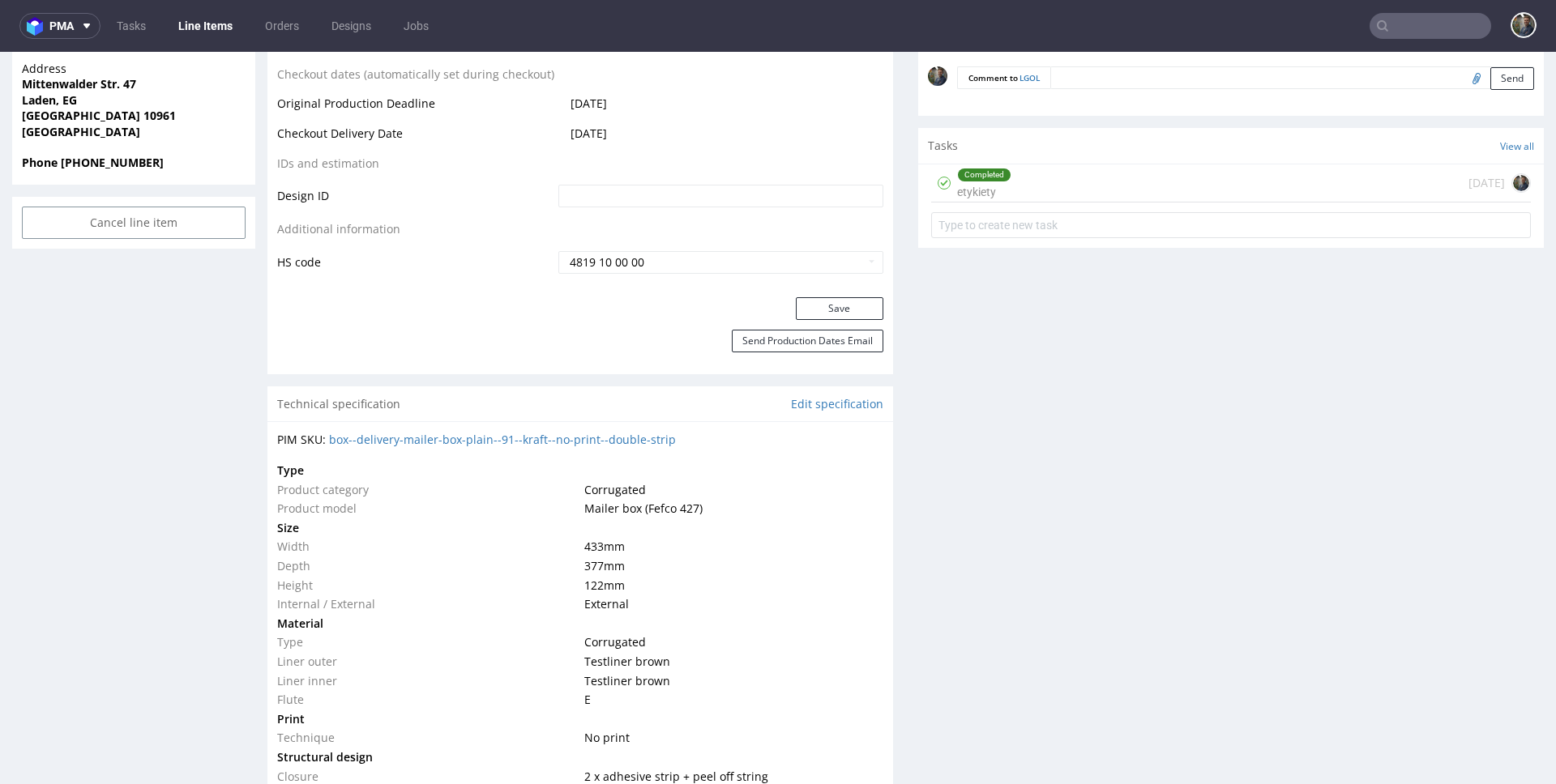 click on "Completed etykiety" at bounding box center (984, 183) 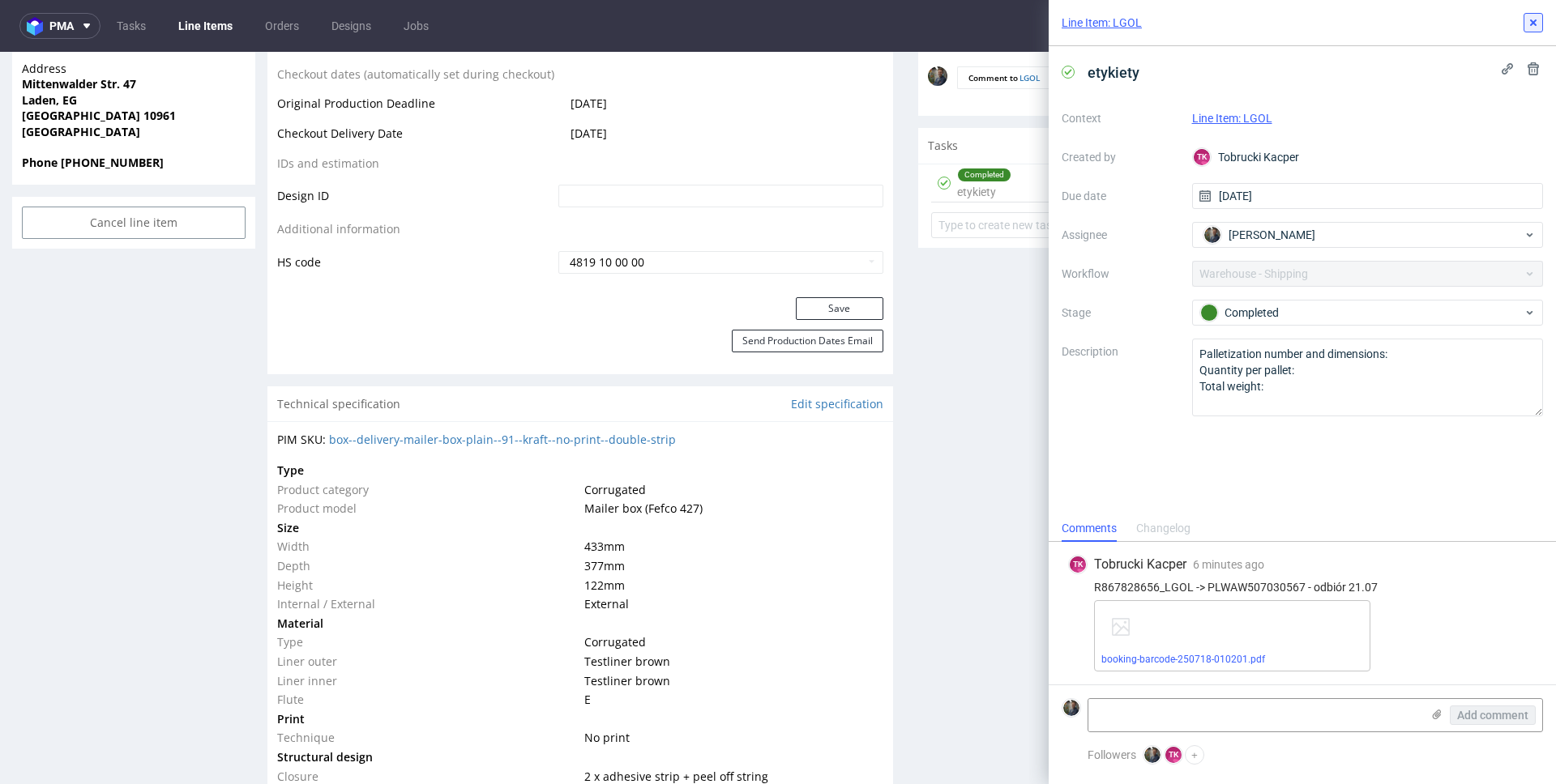 click at bounding box center (1533, 23) 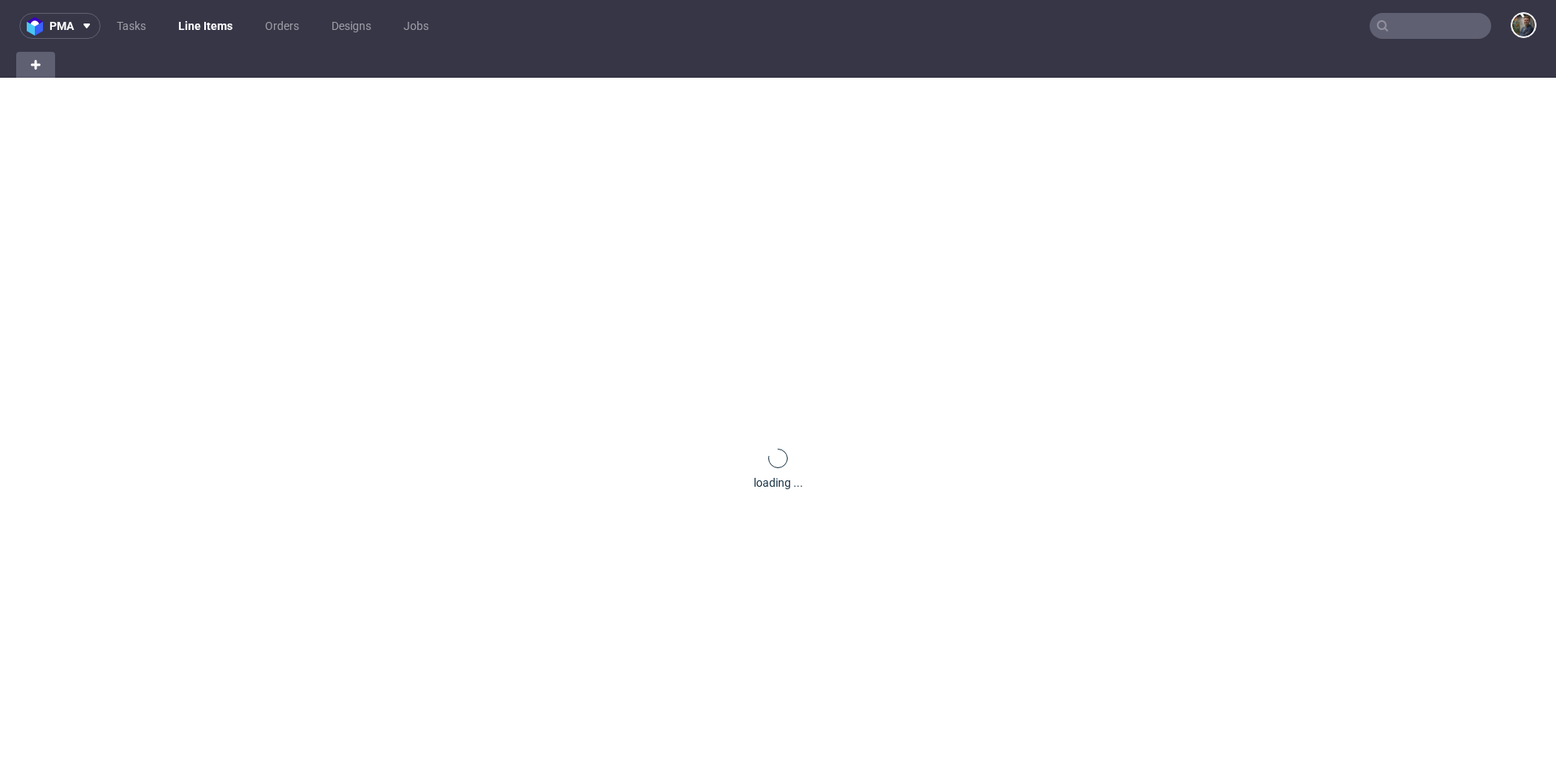 scroll, scrollTop: 0, scrollLeft: 0, axis: both 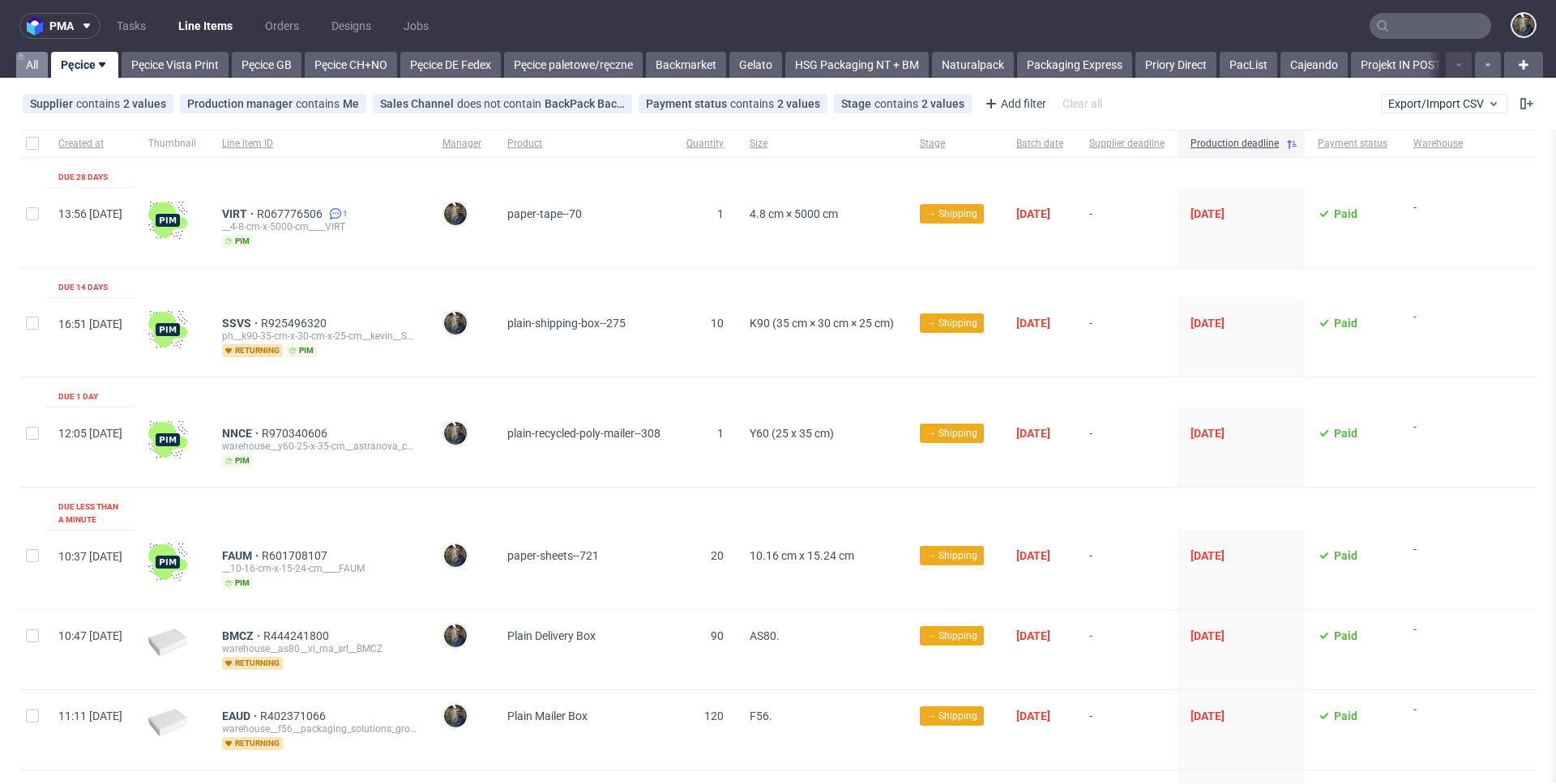 click on "All" at bounding box center (32, 65) 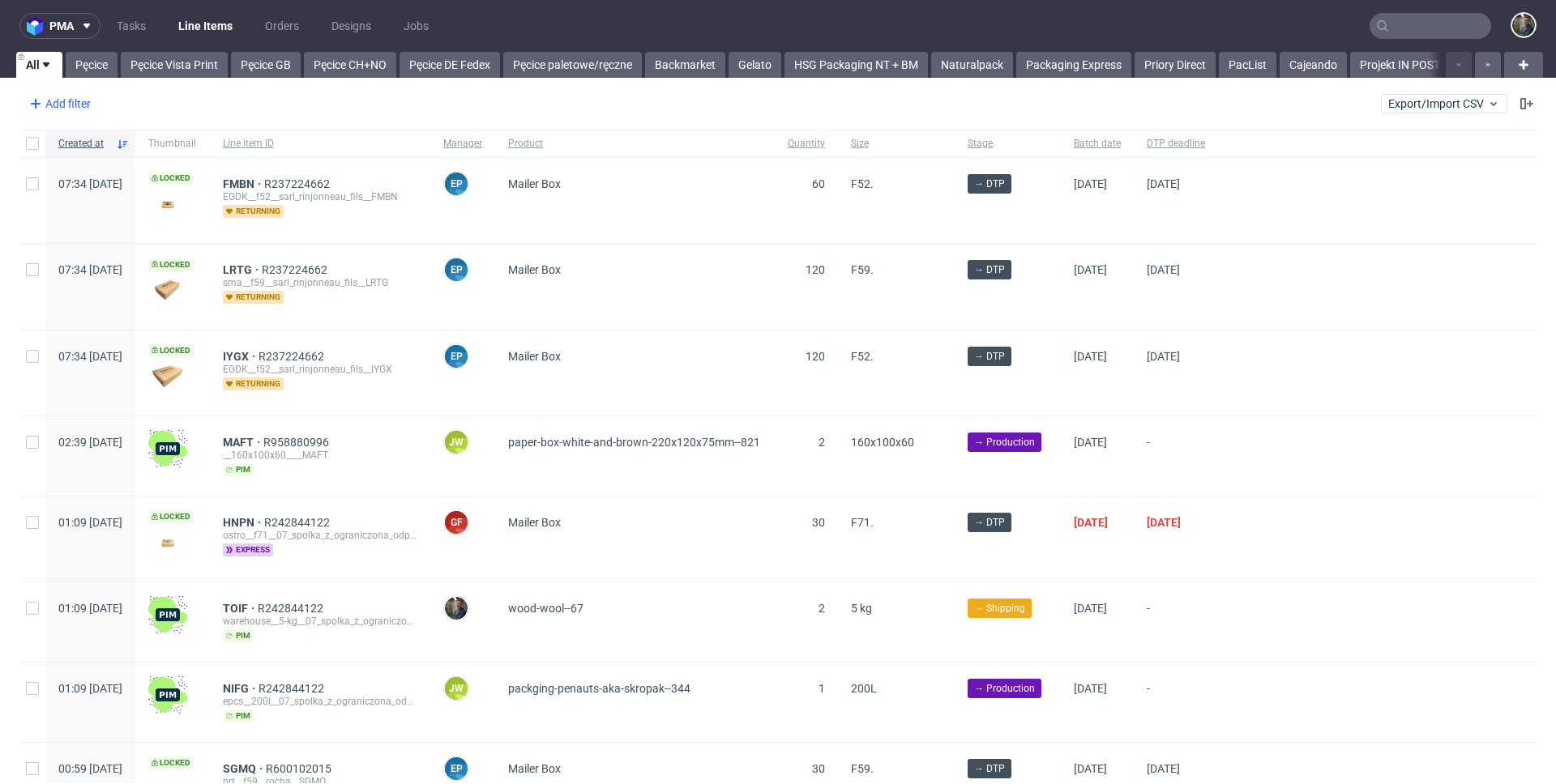 click on "Add filter" at bounding box center [58, 104] 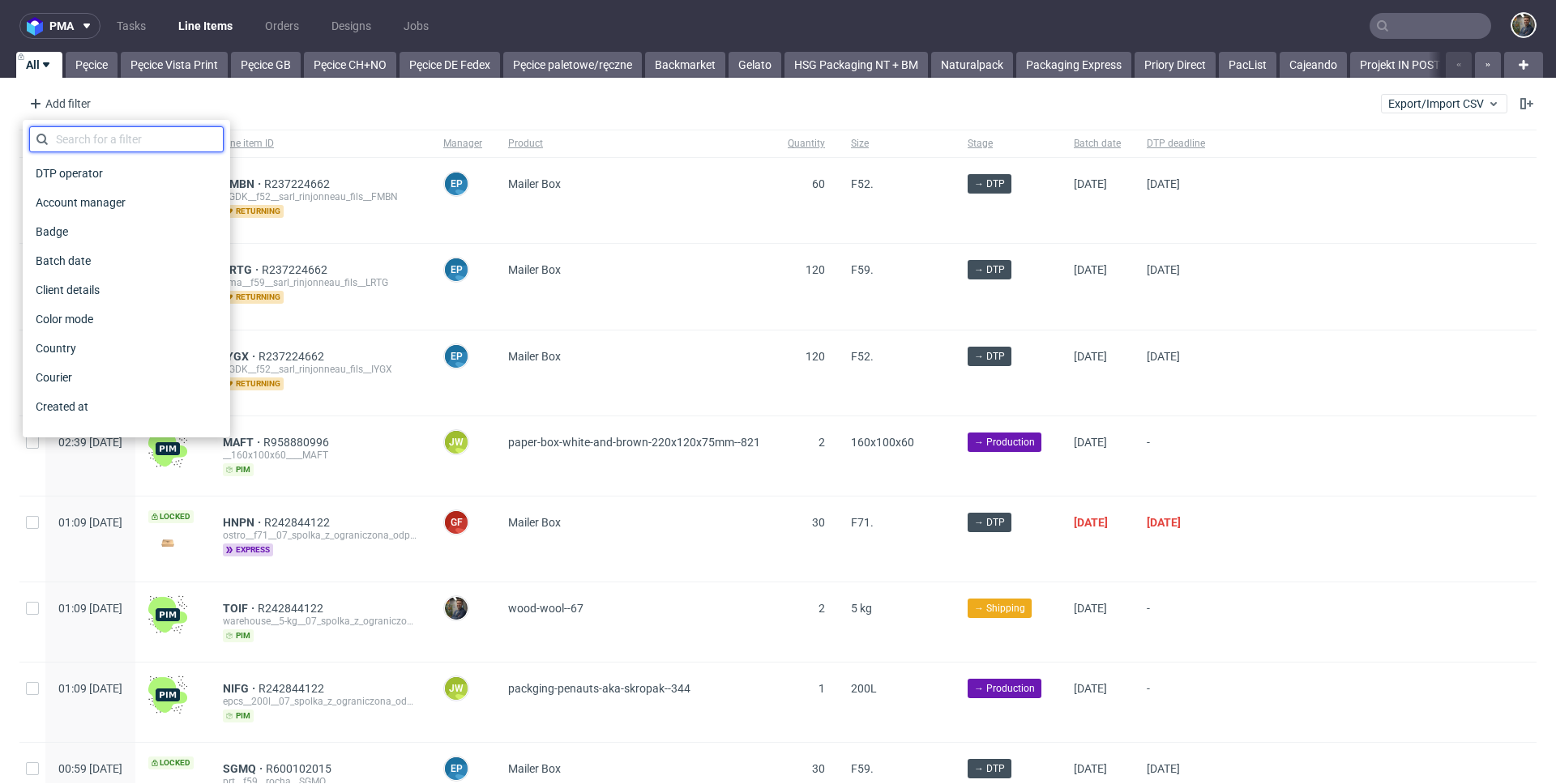 click at bounding box center [126, 139] 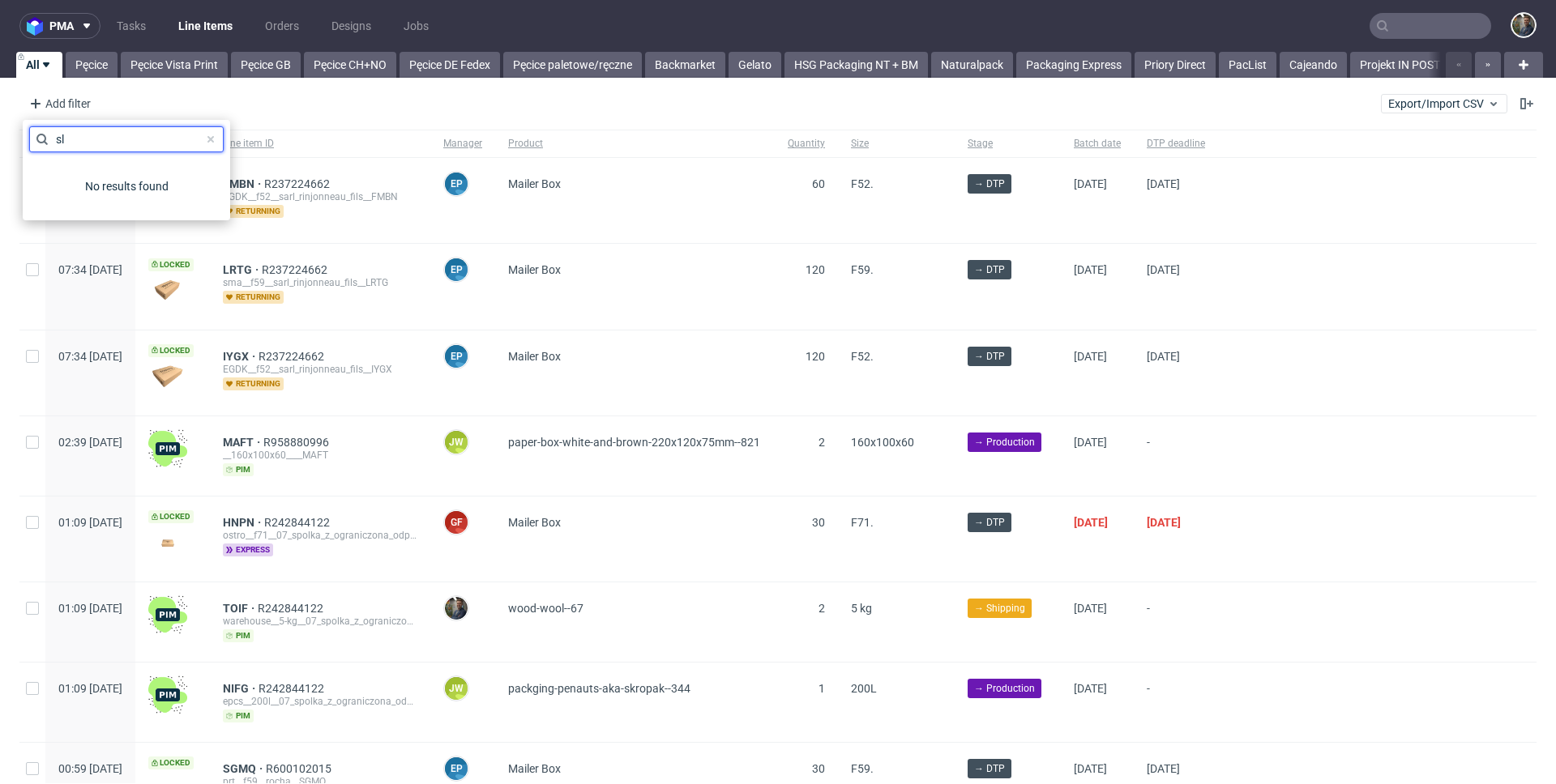type on "s" 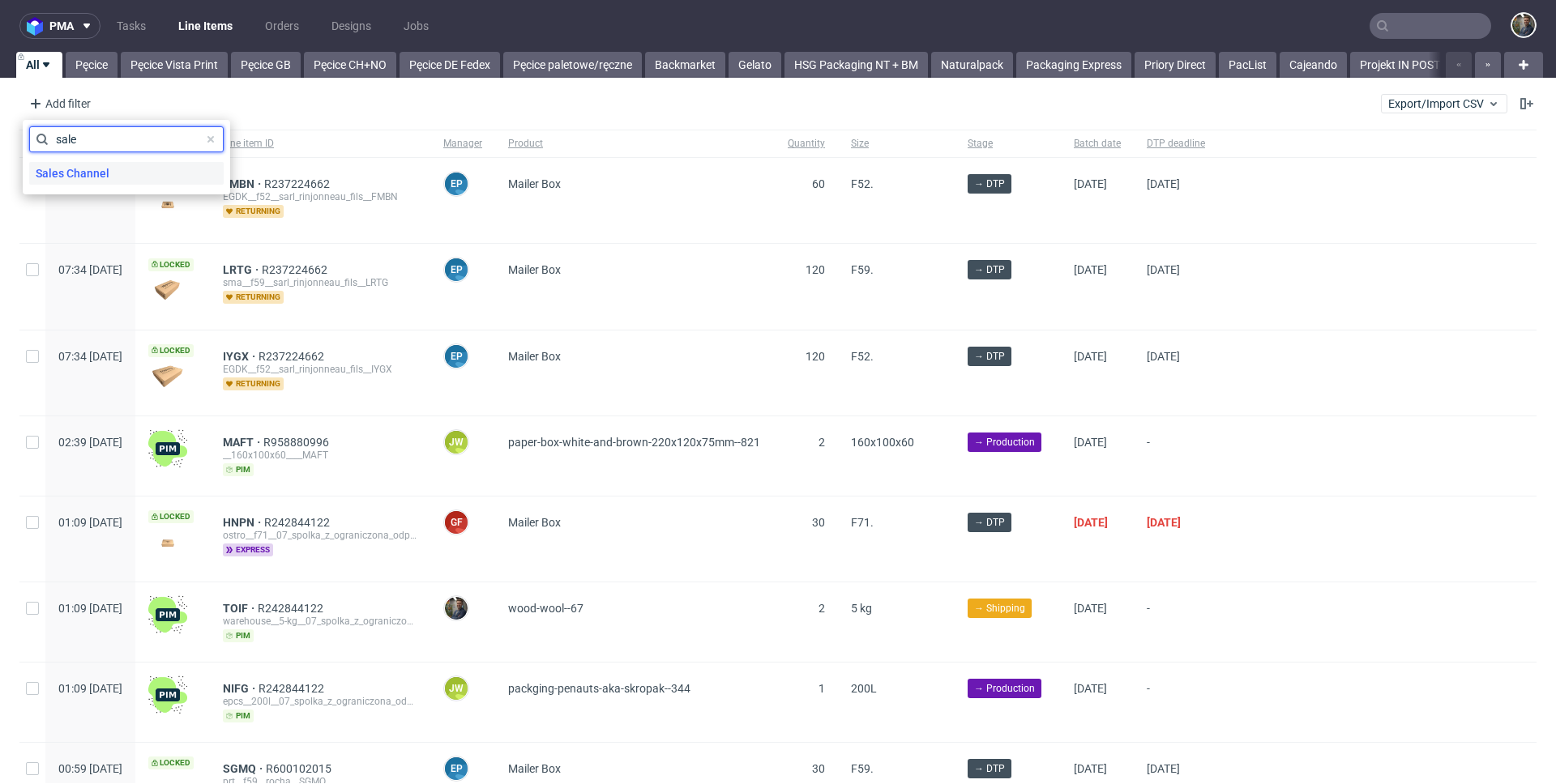 type on "sale" 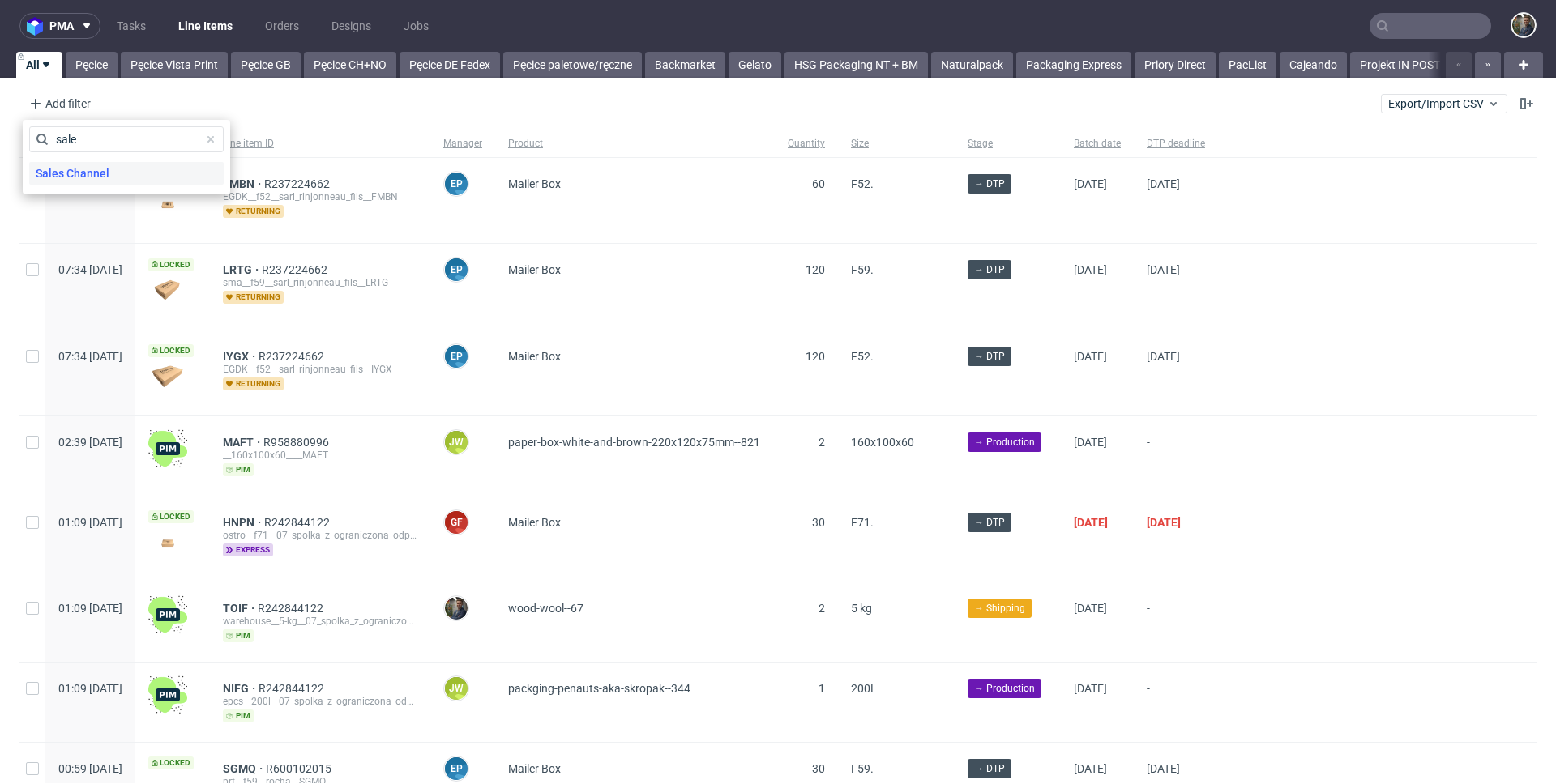 click on "Sales Channel" at bounding box center [72, 173] 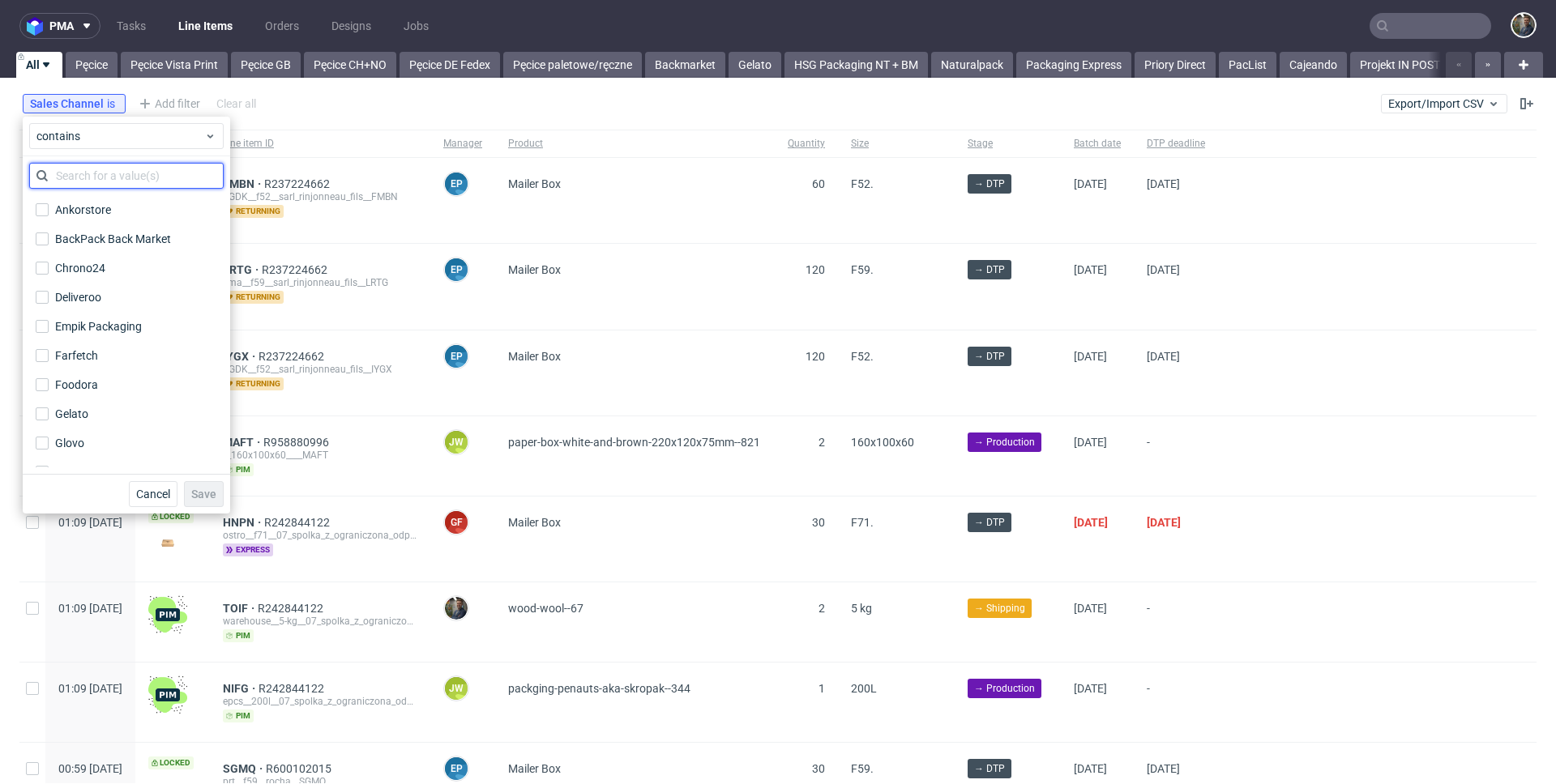 click at bounding box center (126, 176) 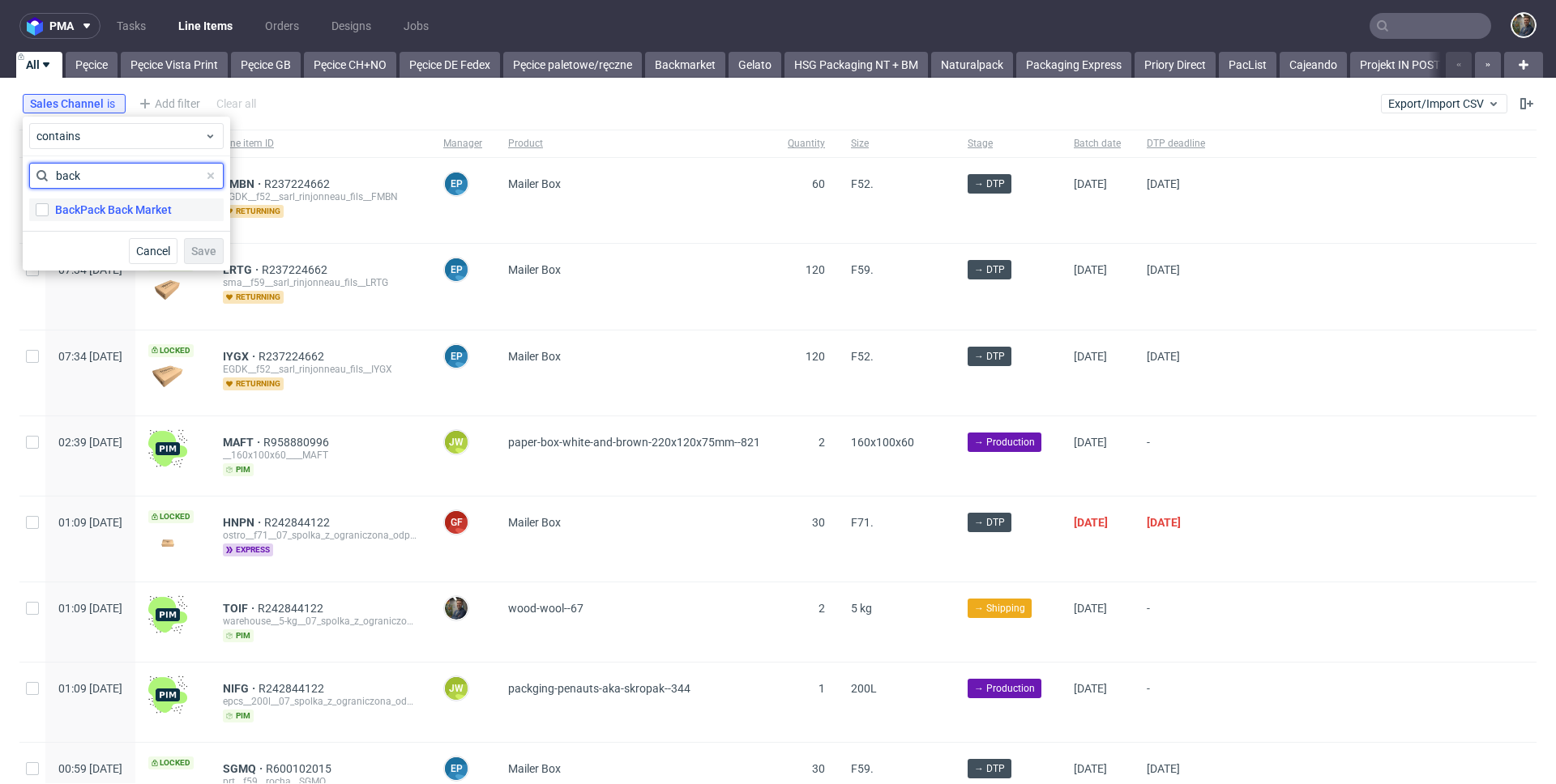 type on "back" 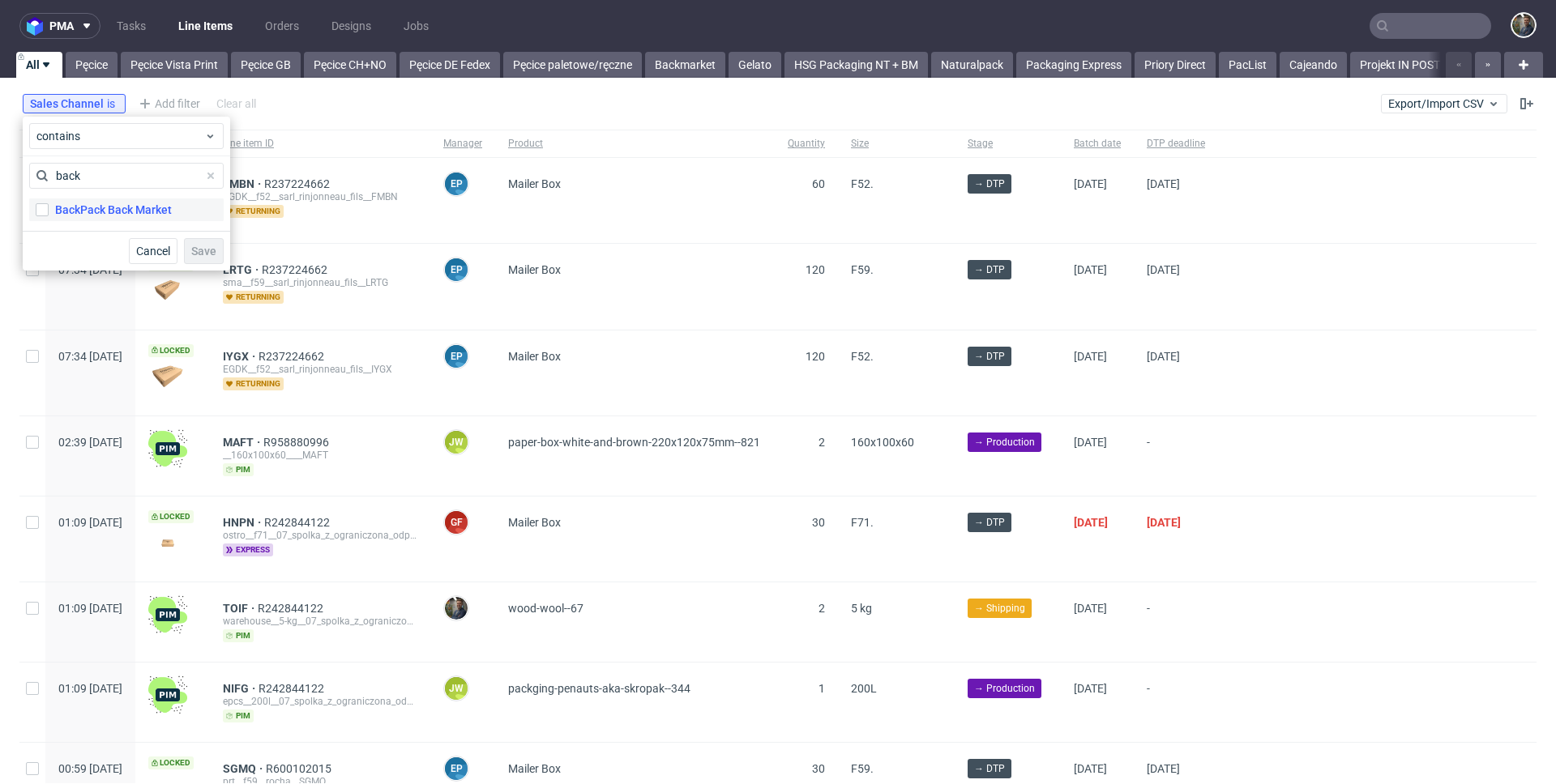 click on "BackPack Back Market" at bounding box center [113, 210] 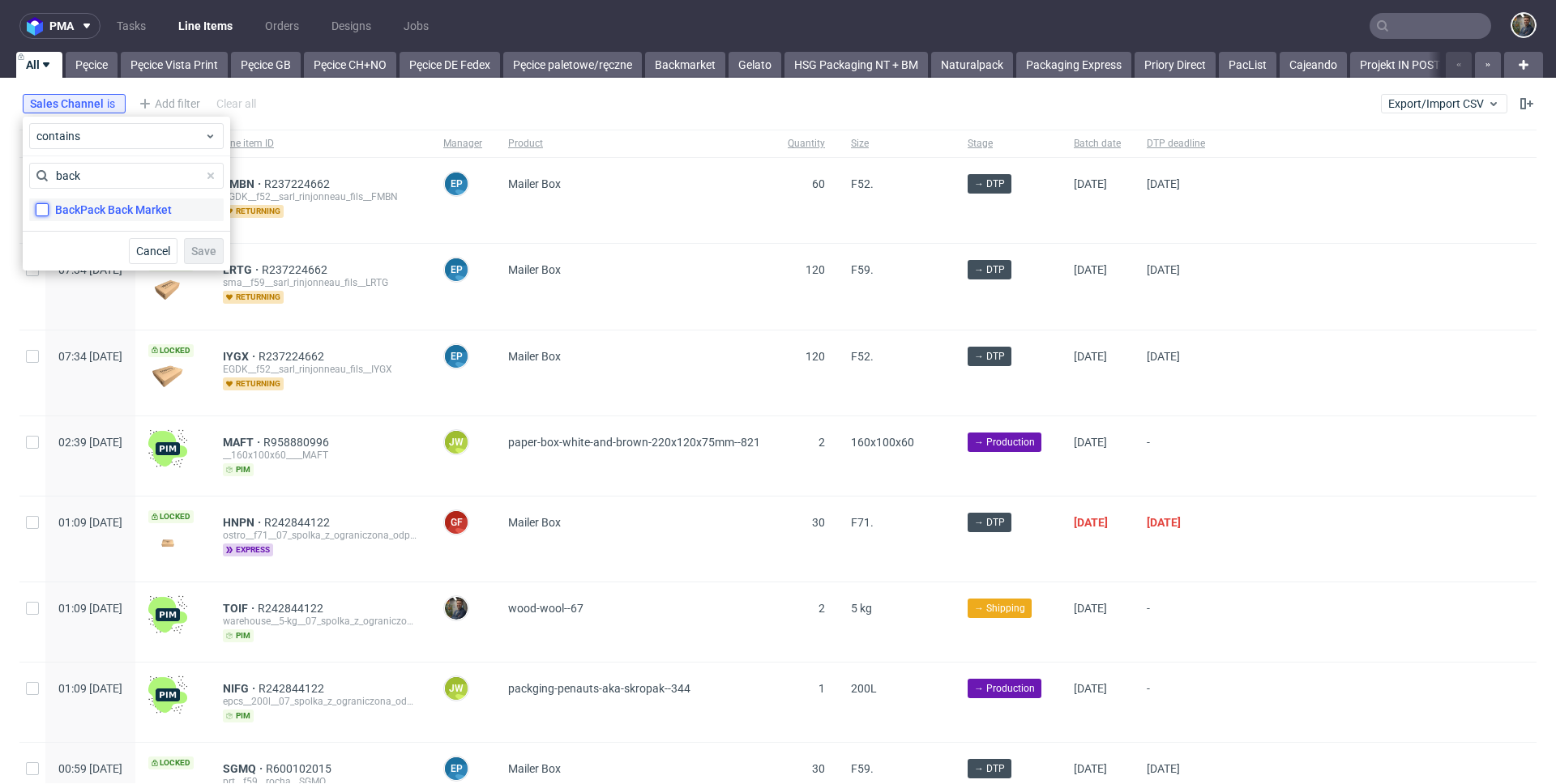 click on "BackPack Back Market" at bounding box center [42, 210] 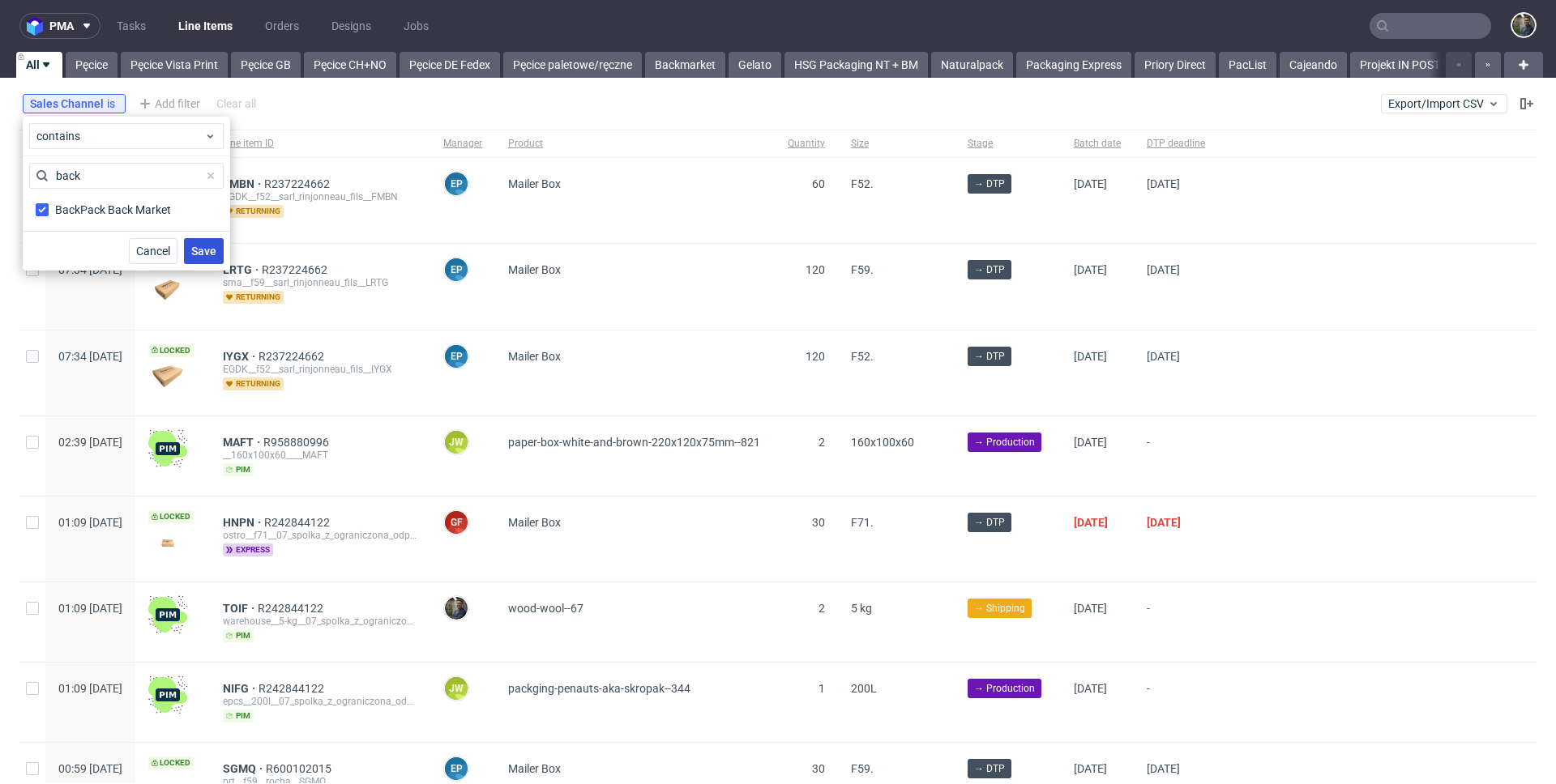 click on "Save" at bounding box center (203, 251) 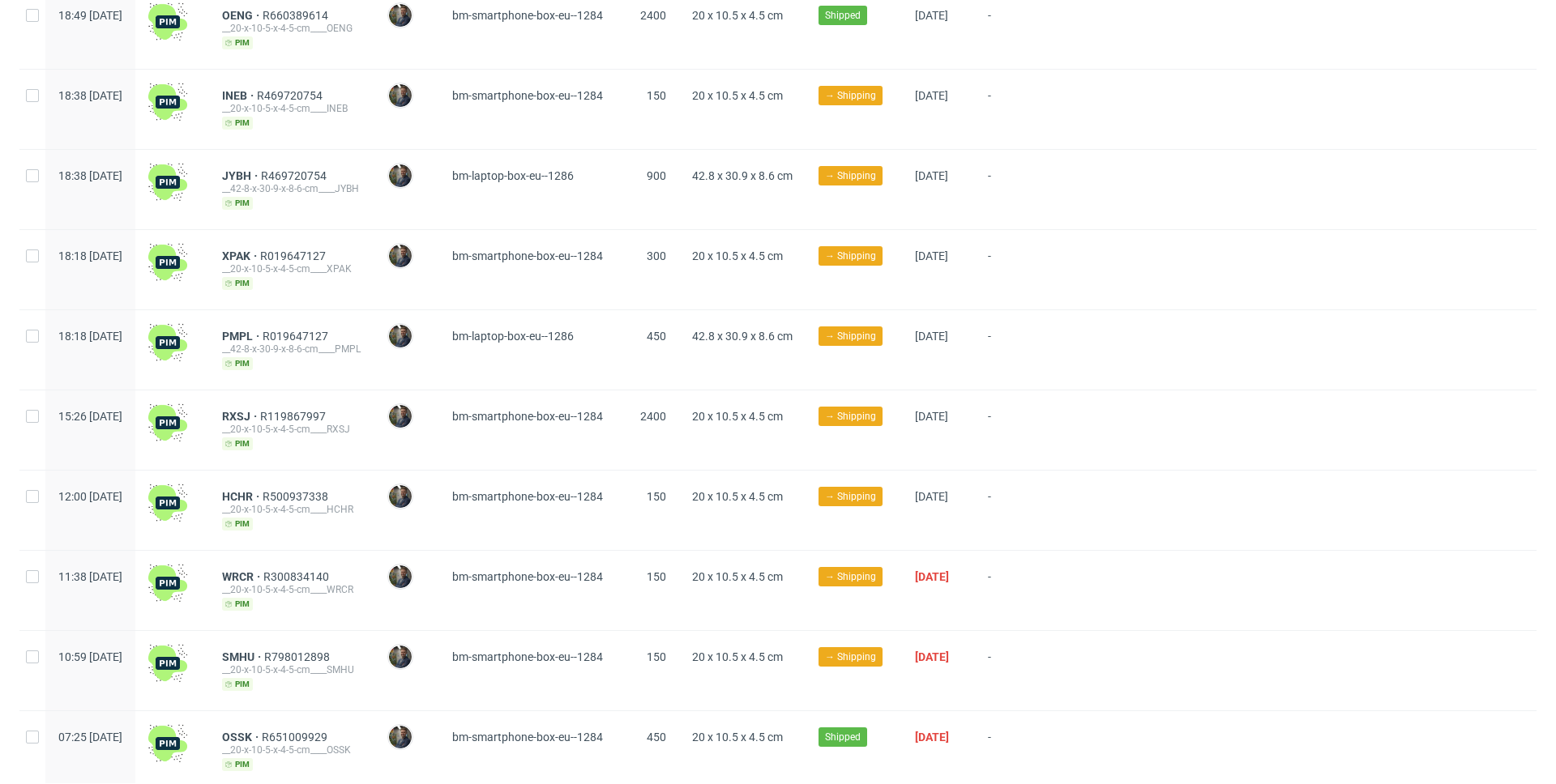 scroll, scrollTop: 0, scrollLeft: 0, axis: both 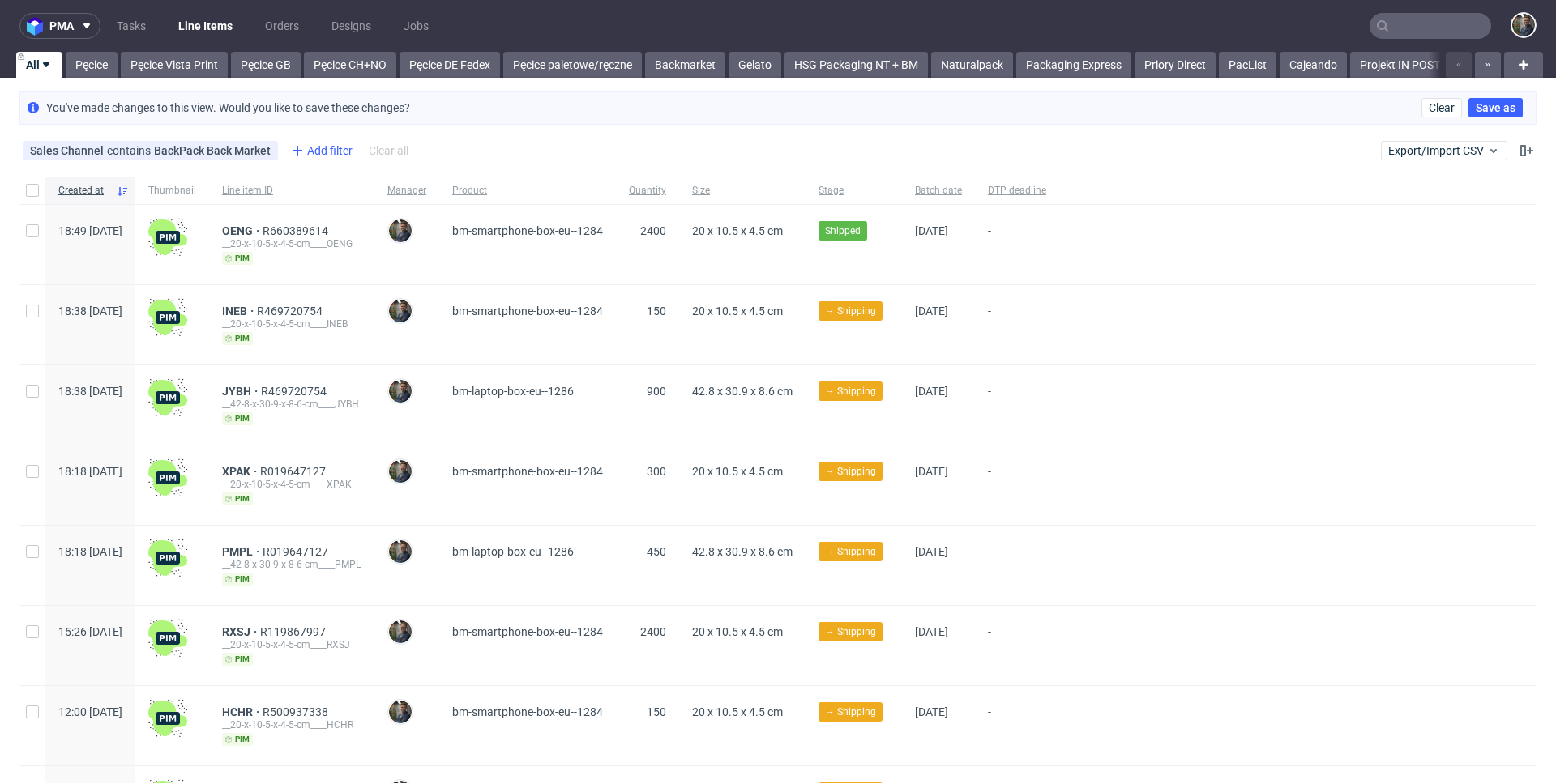 click on "Add filter" at bounding box center (320, 151) 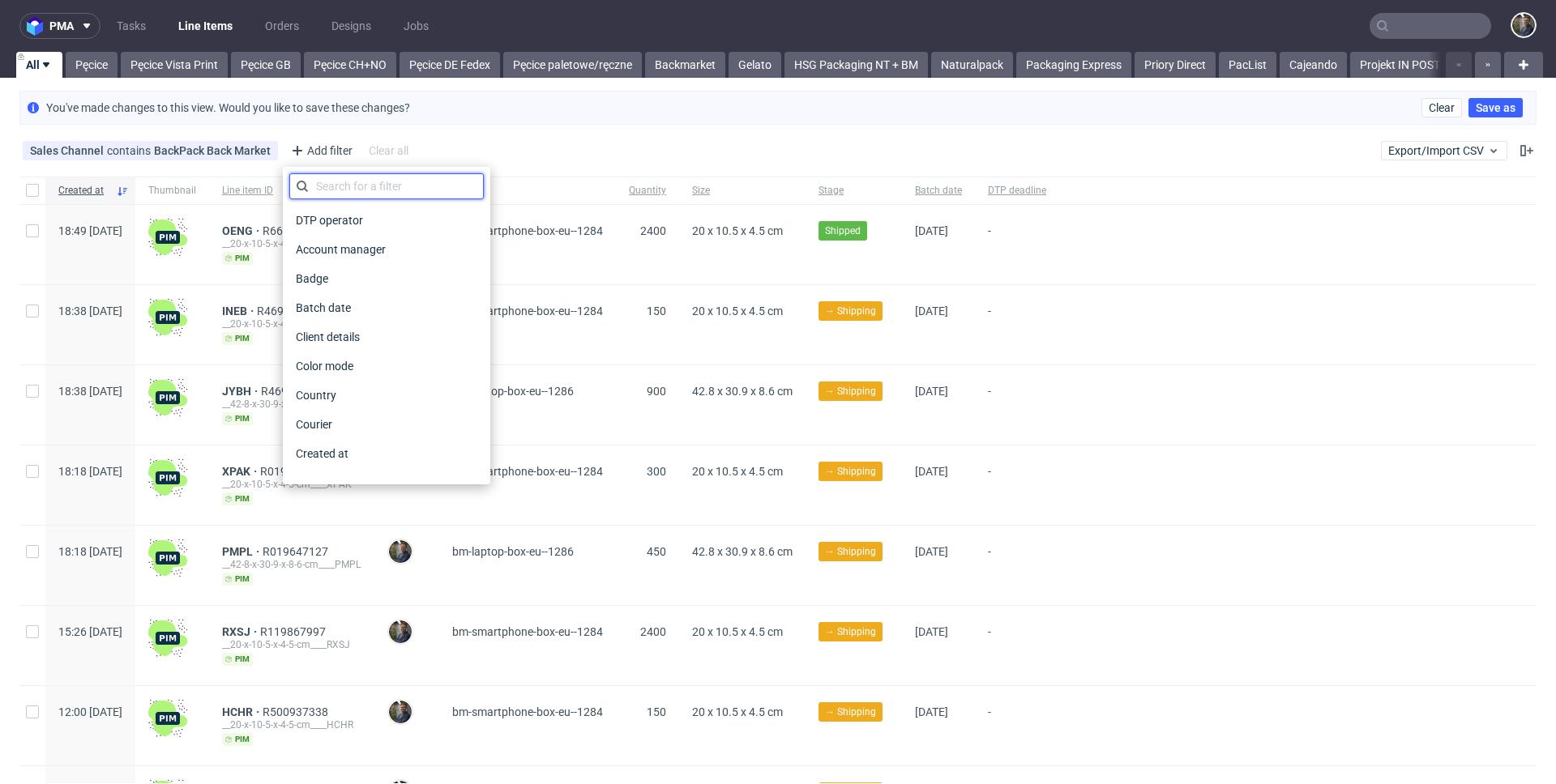click at bounding box center (387, 186) 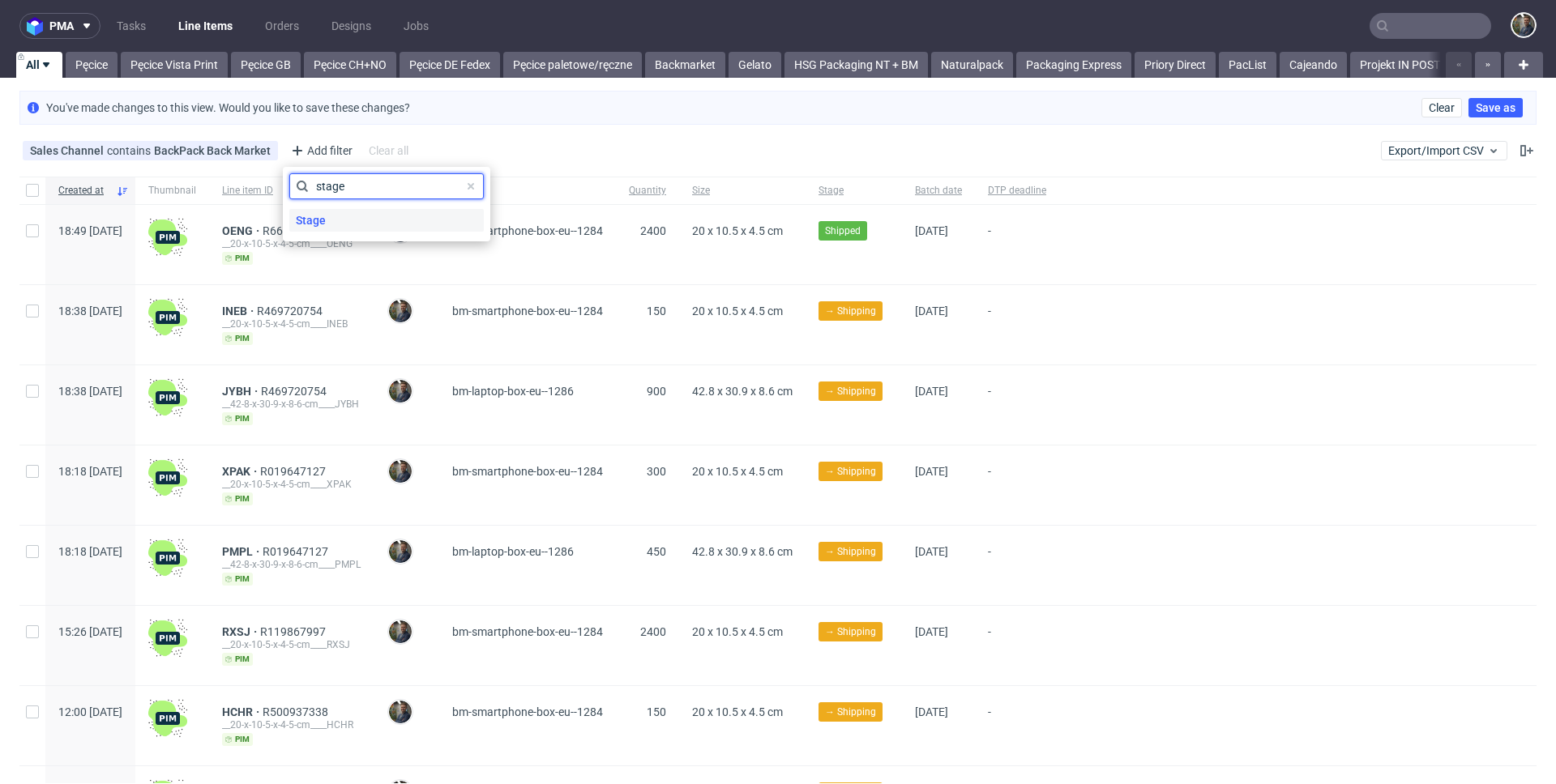 type on "stage" 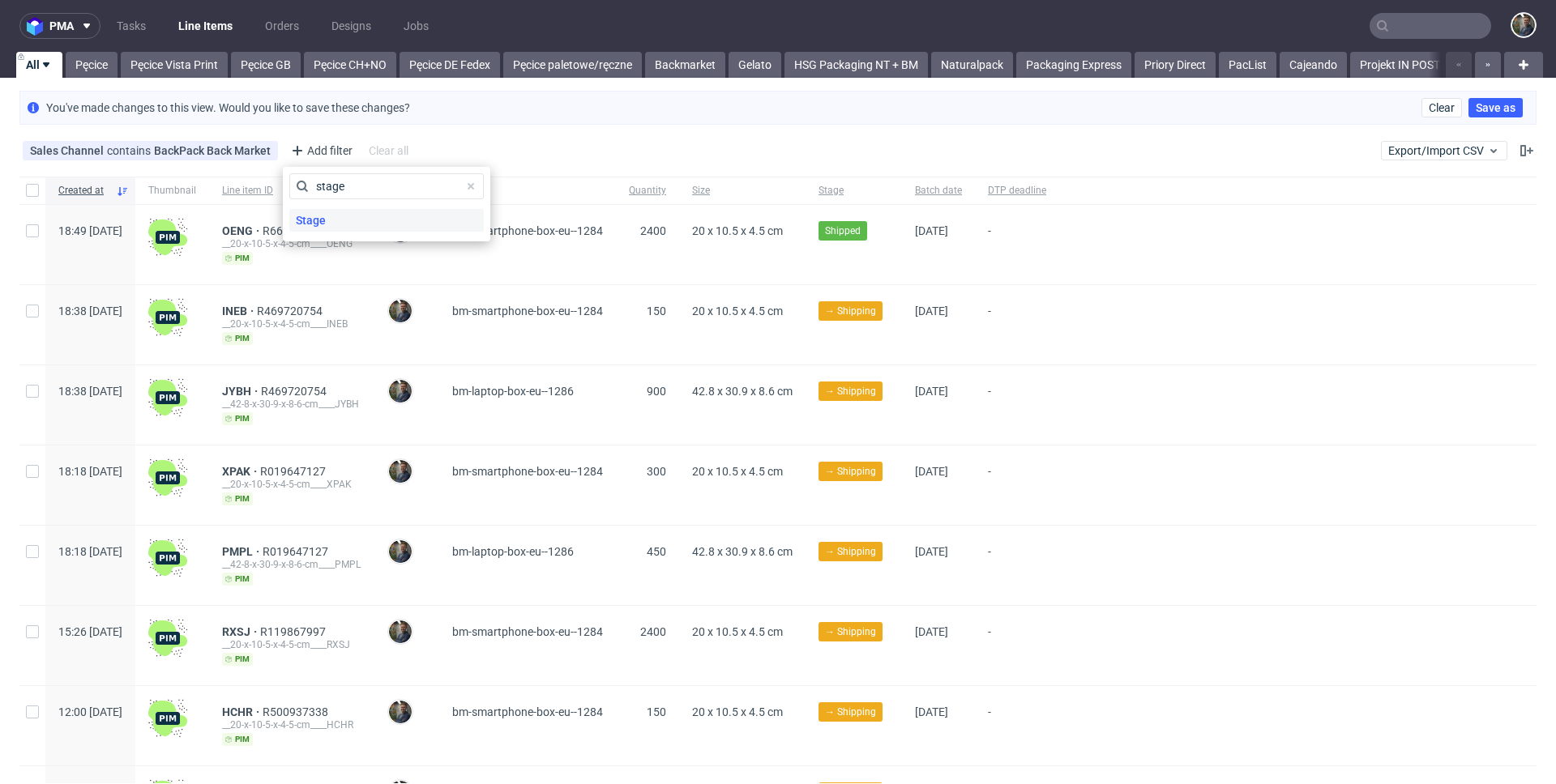 click on "Stage" at bounding box center [387, 220] 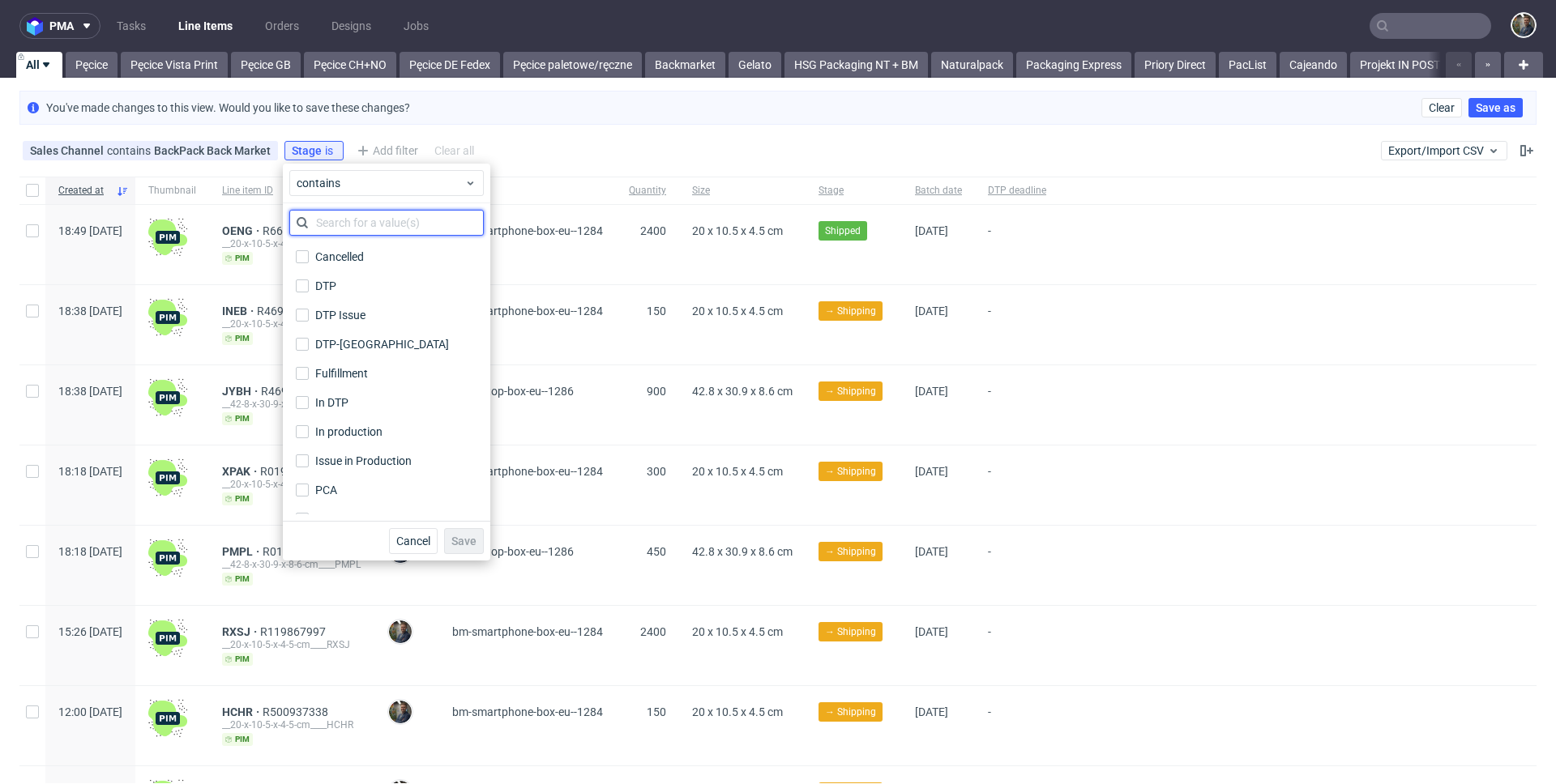 click at bounding box center (387, 223) 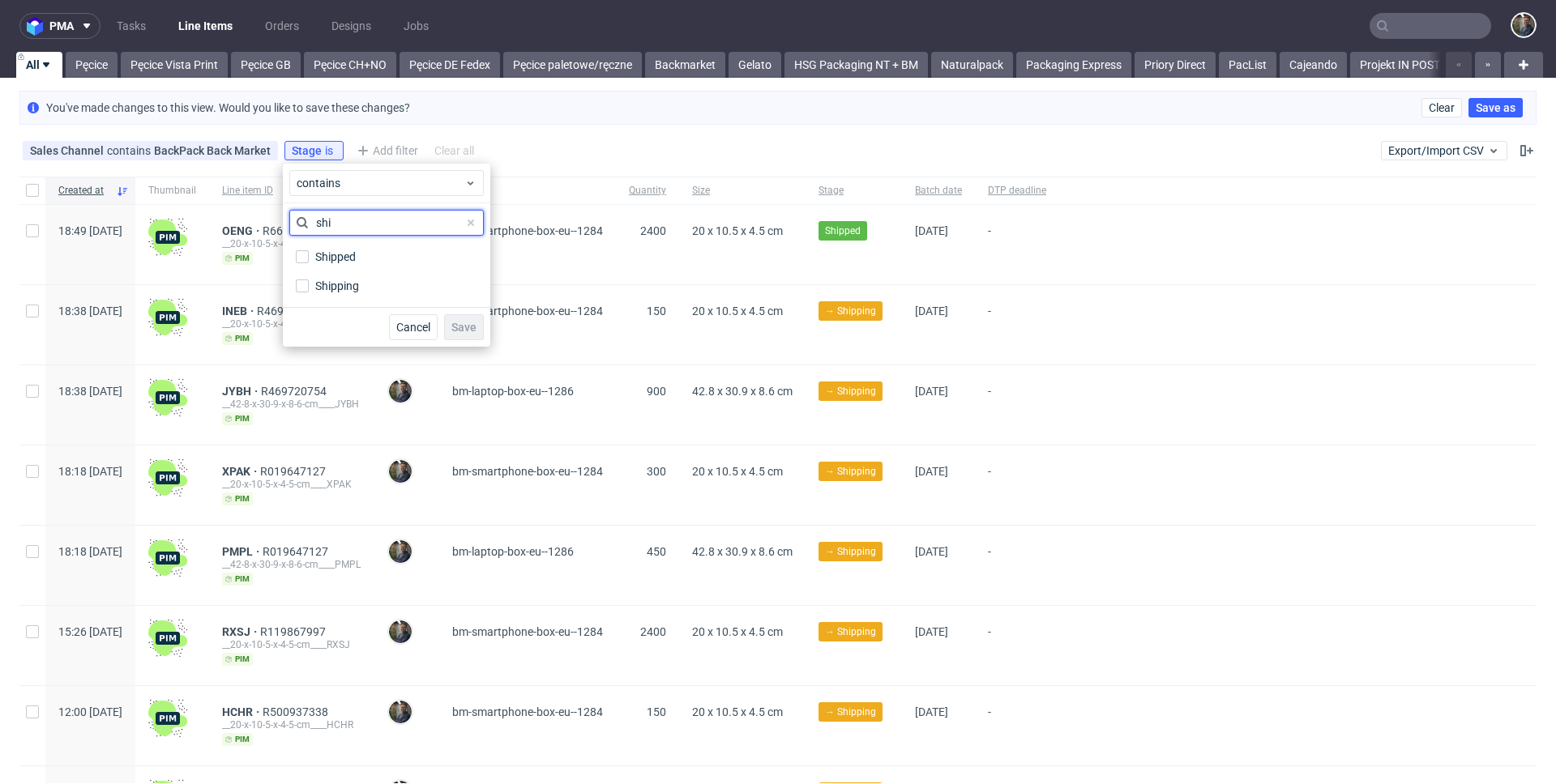 type on "shi" 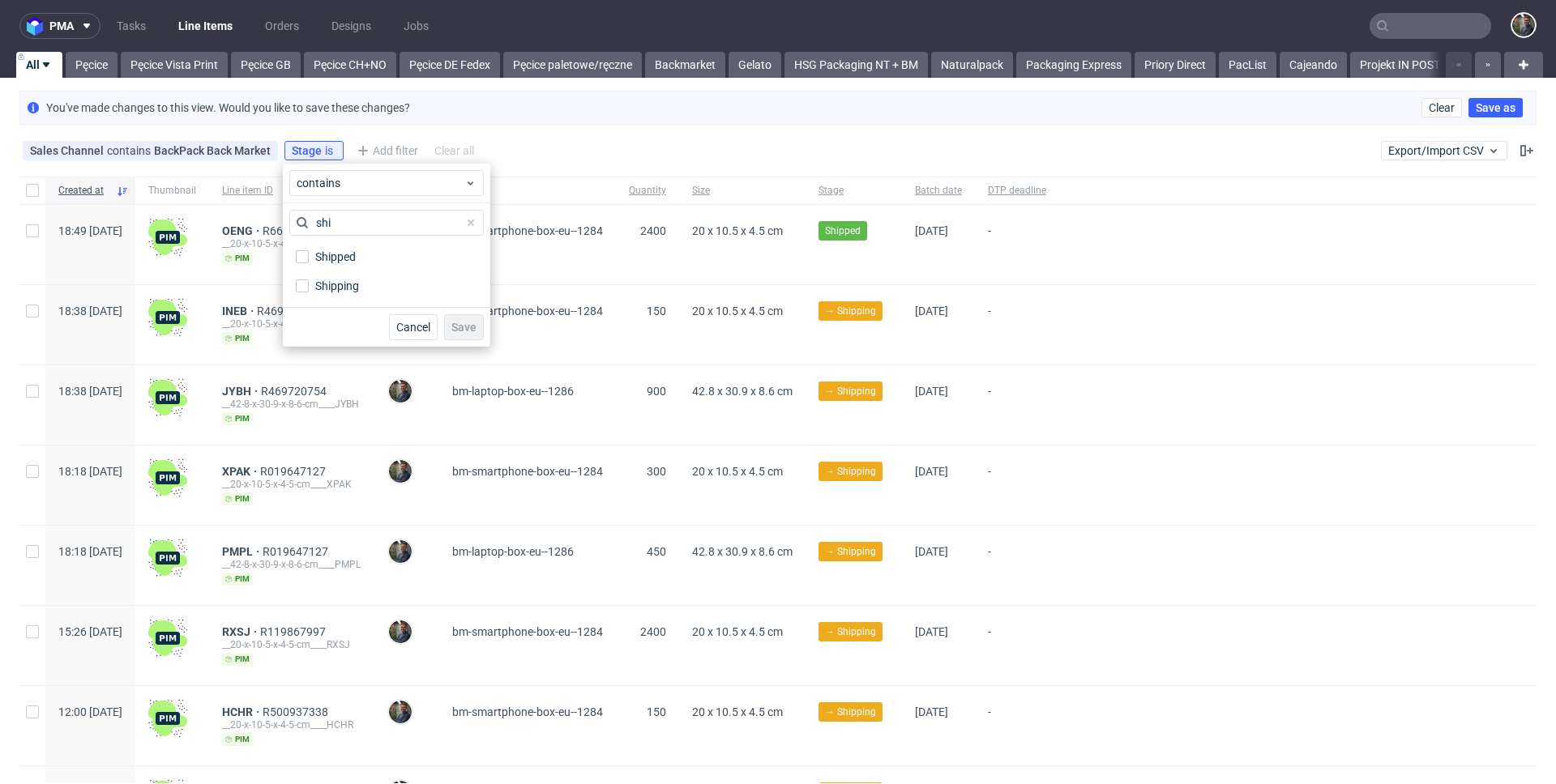 click on "Shipping" at bounding box center (387, 286) 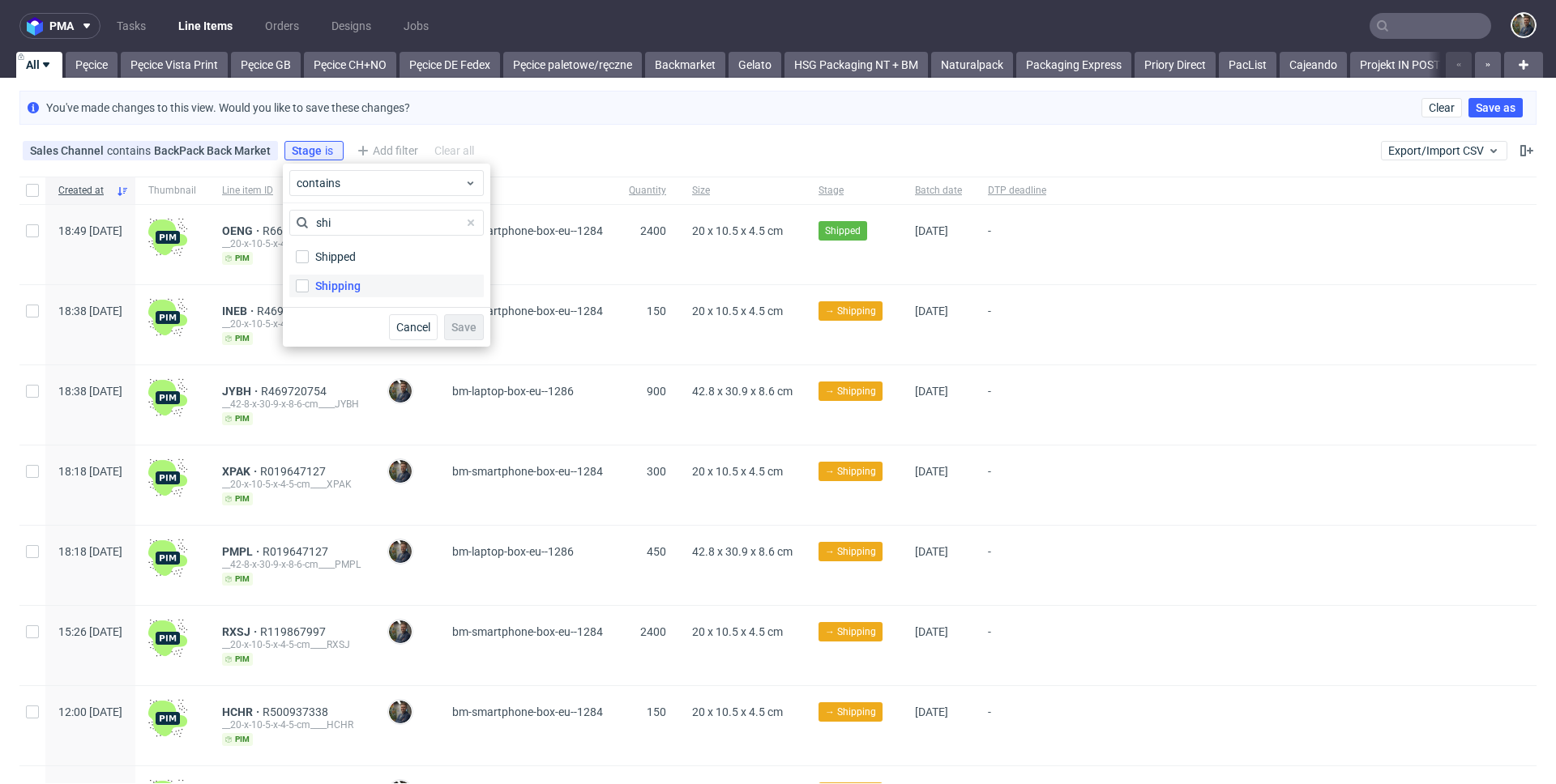 click on "Shipping" at bounding box center (338, 286) 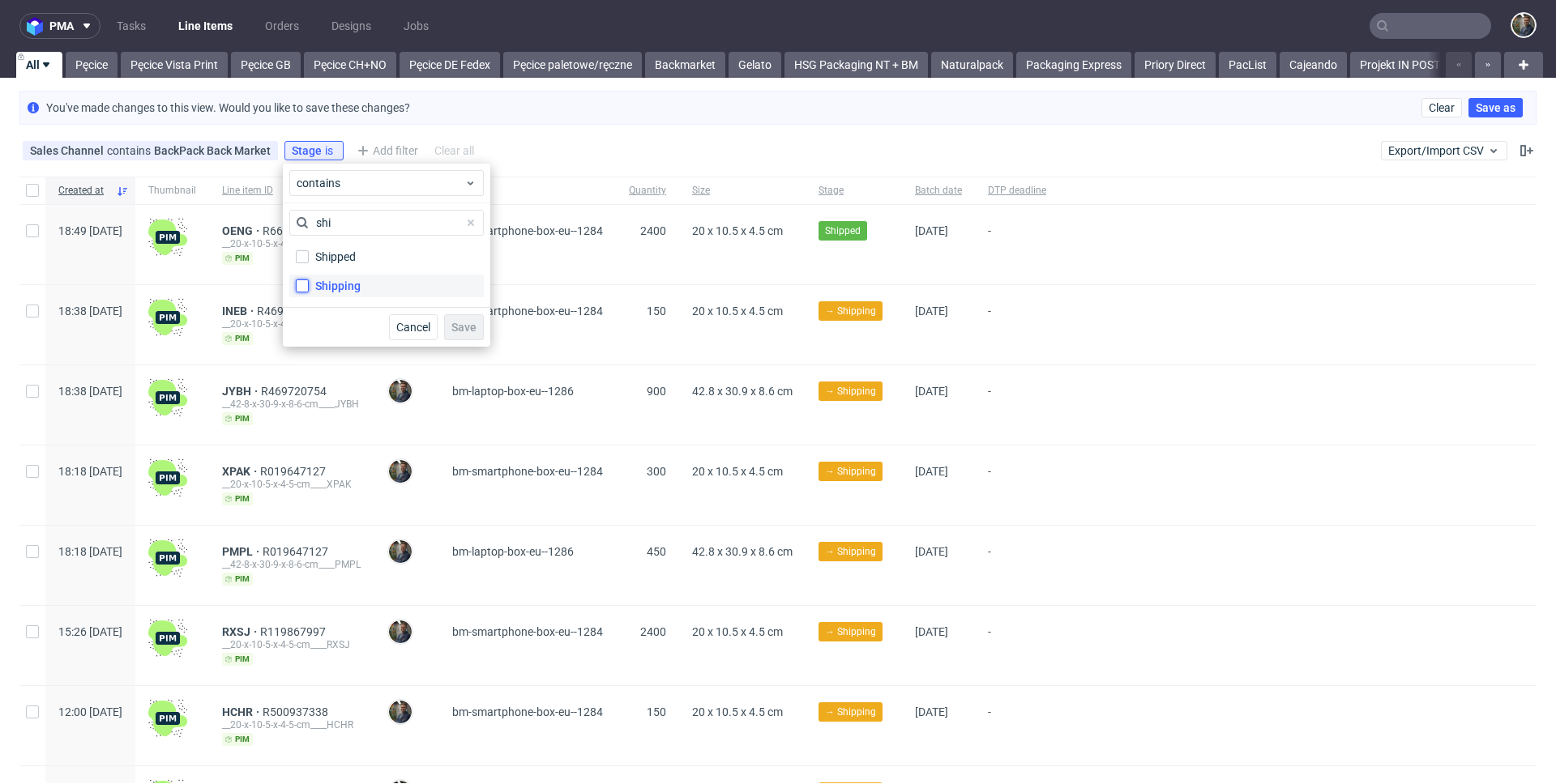 click on "Shipping" at bounding box center (302, 286) 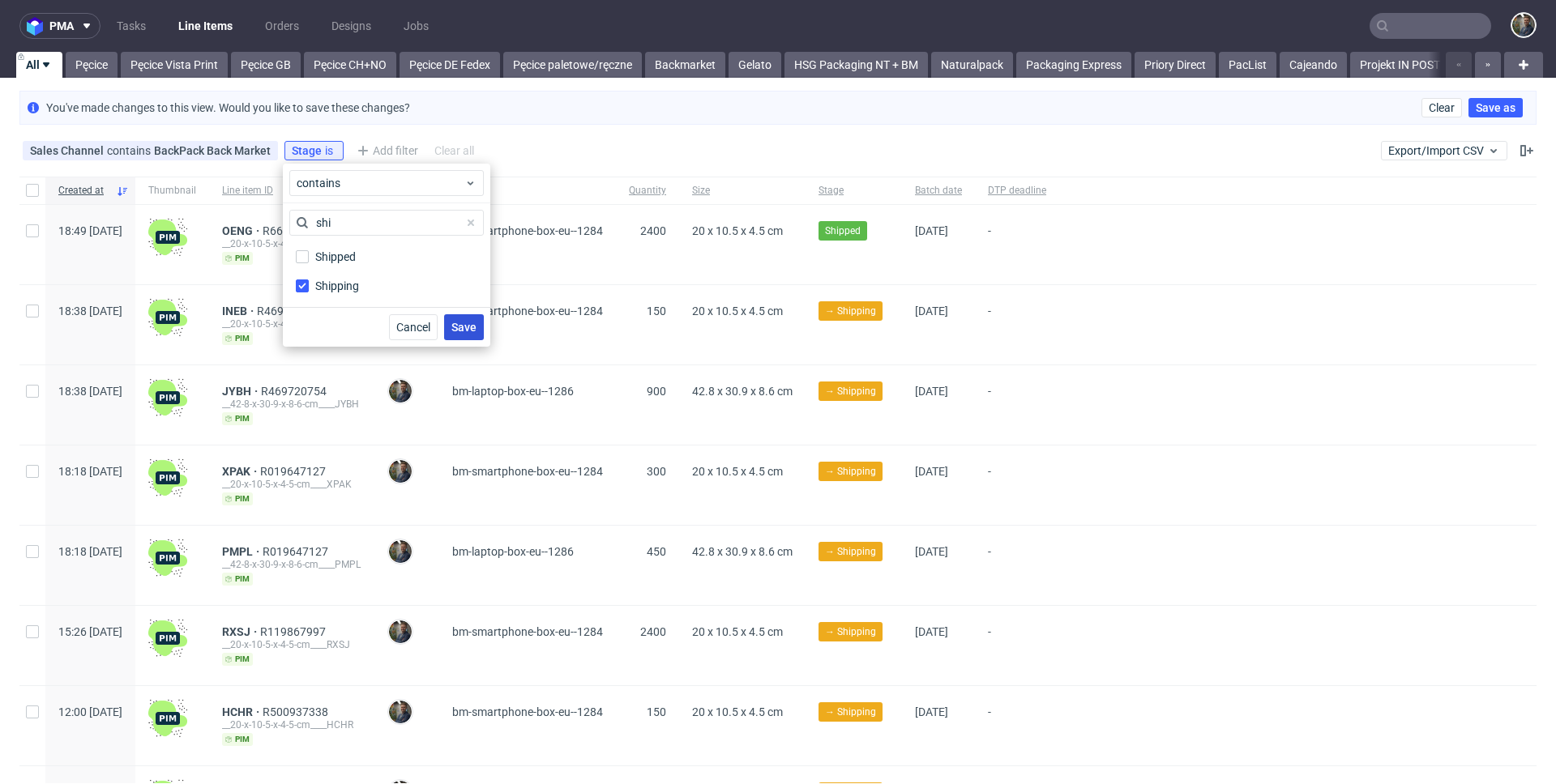 click on "Save" at bounding box center [464, 327] 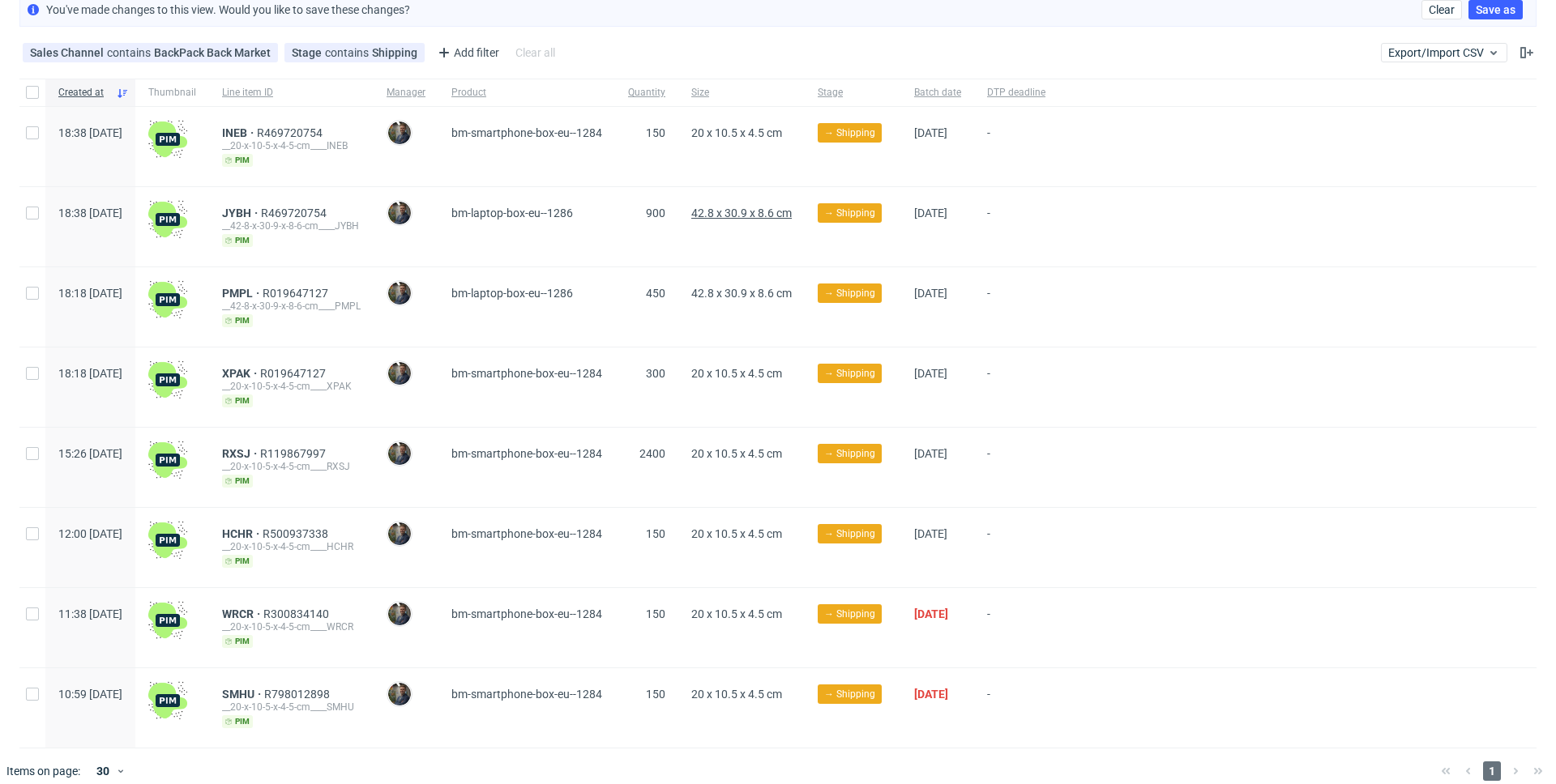 scroll, scrollTop: 115, scrollLeft: 0, axis: vertical 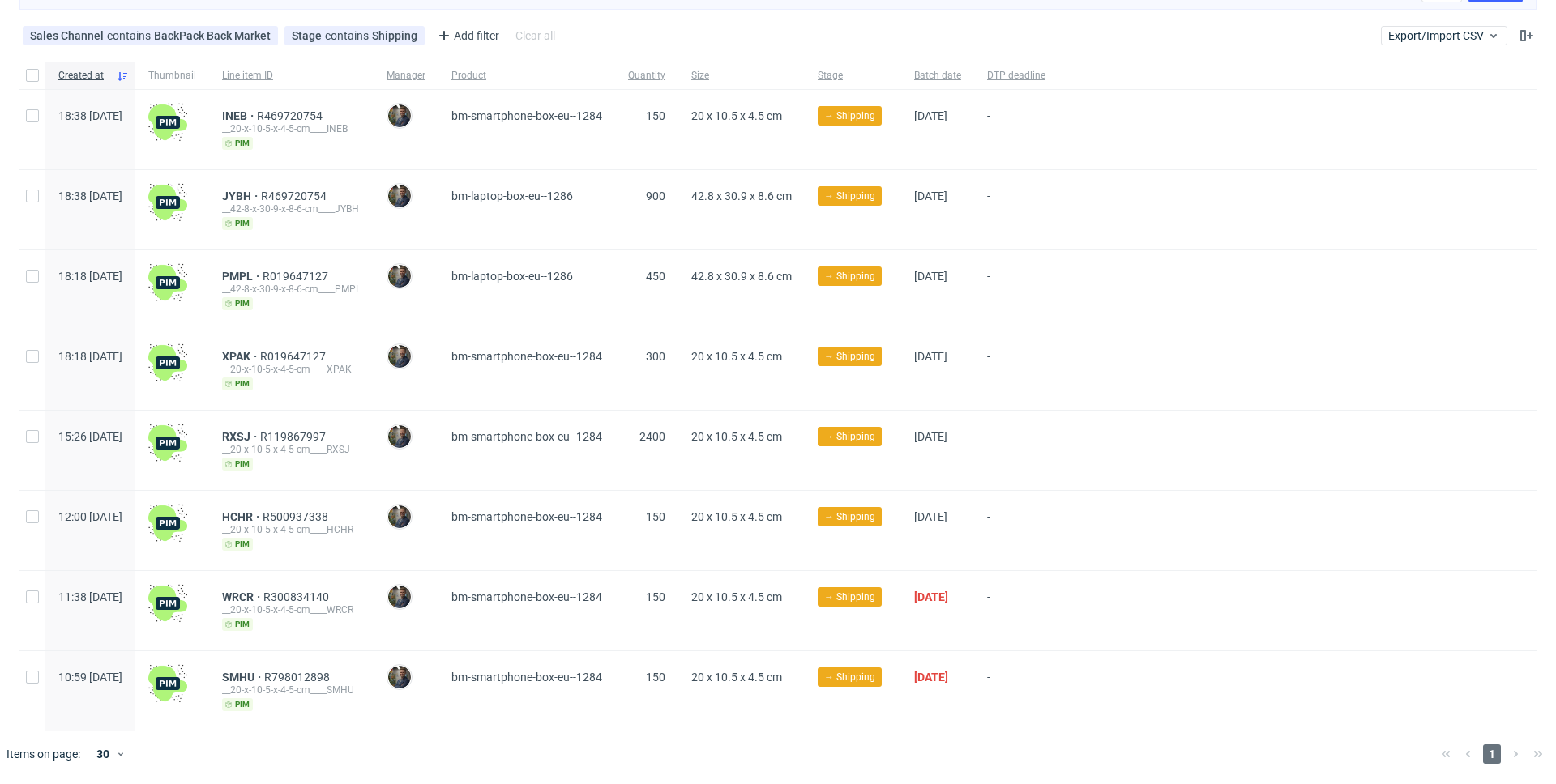 click at bounding box center [32, 75] 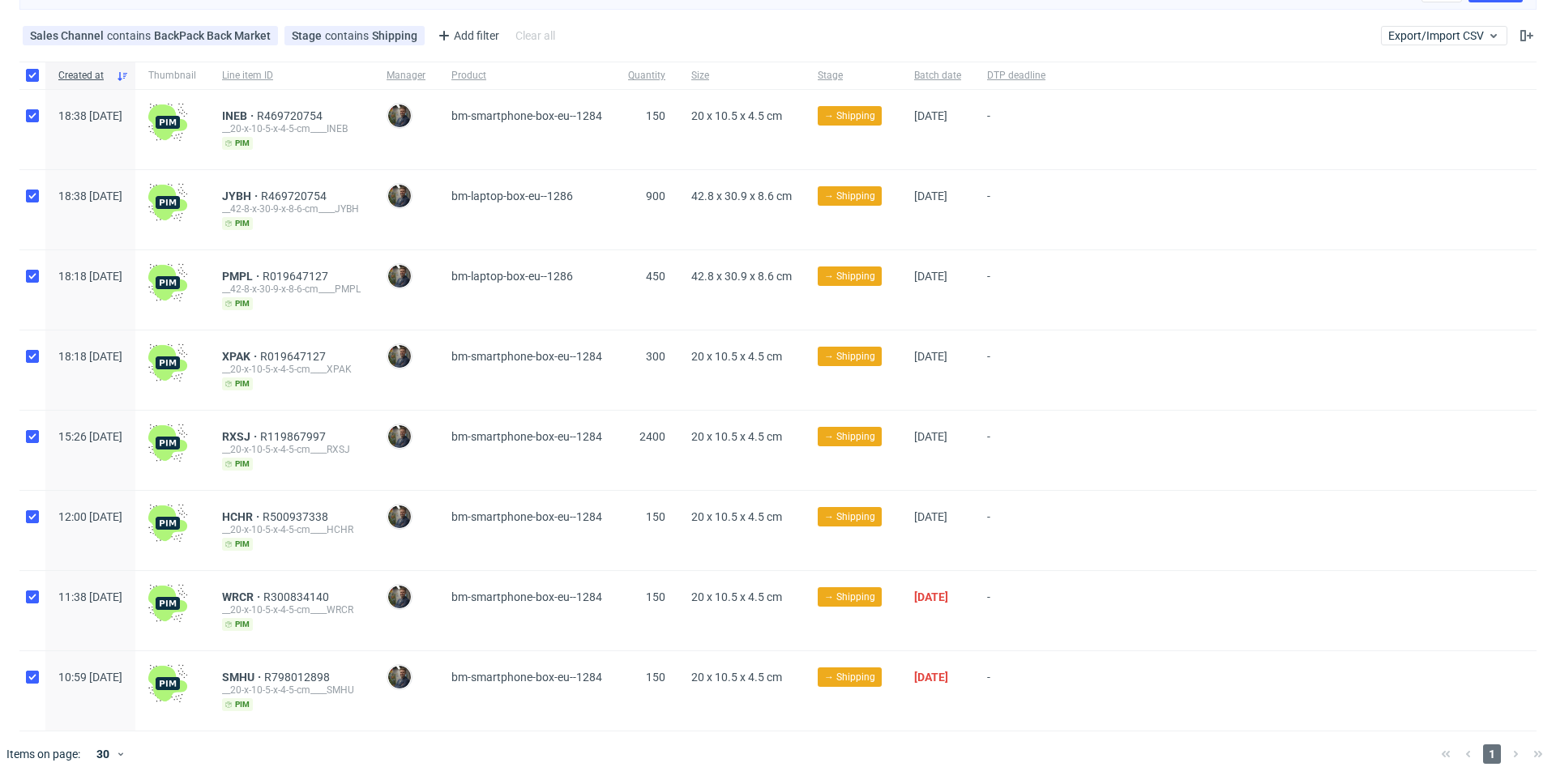 checkbox on "true" 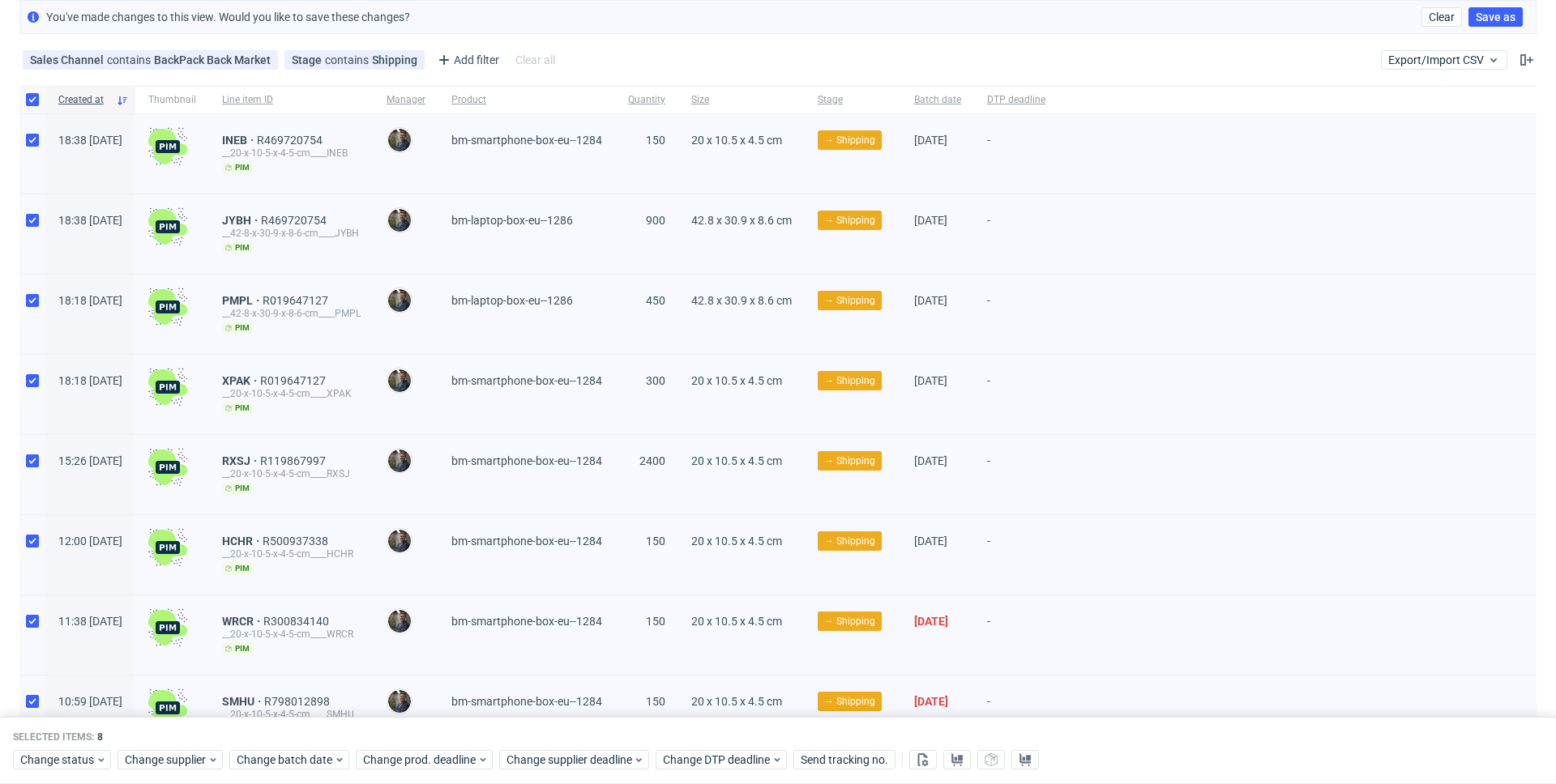 scroll, scrollTop: 81, scrollLeft: 0, axis: vertical 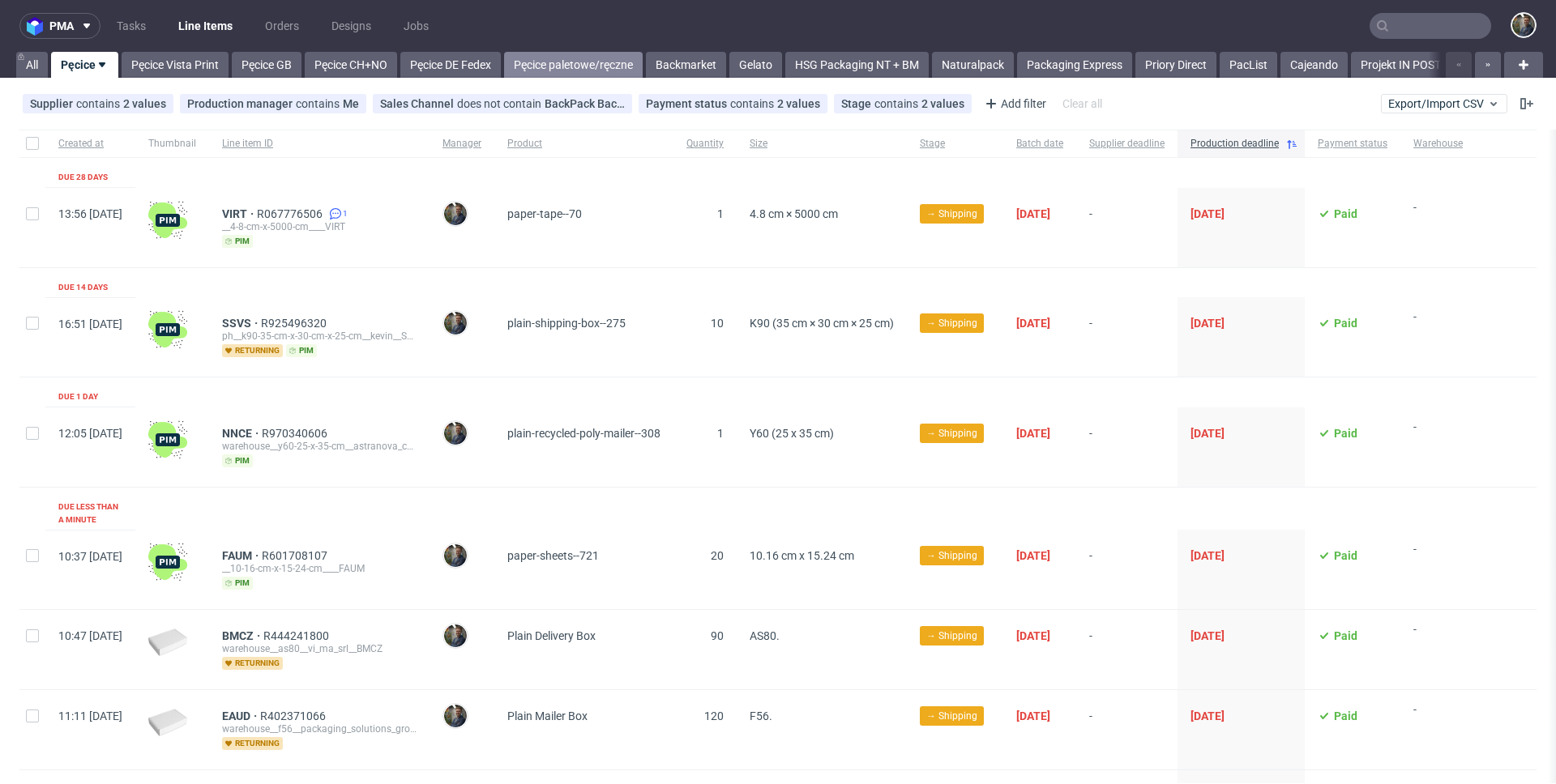 click on "Pęcice paletowe/ręczne" at bounding box center (573, 65) 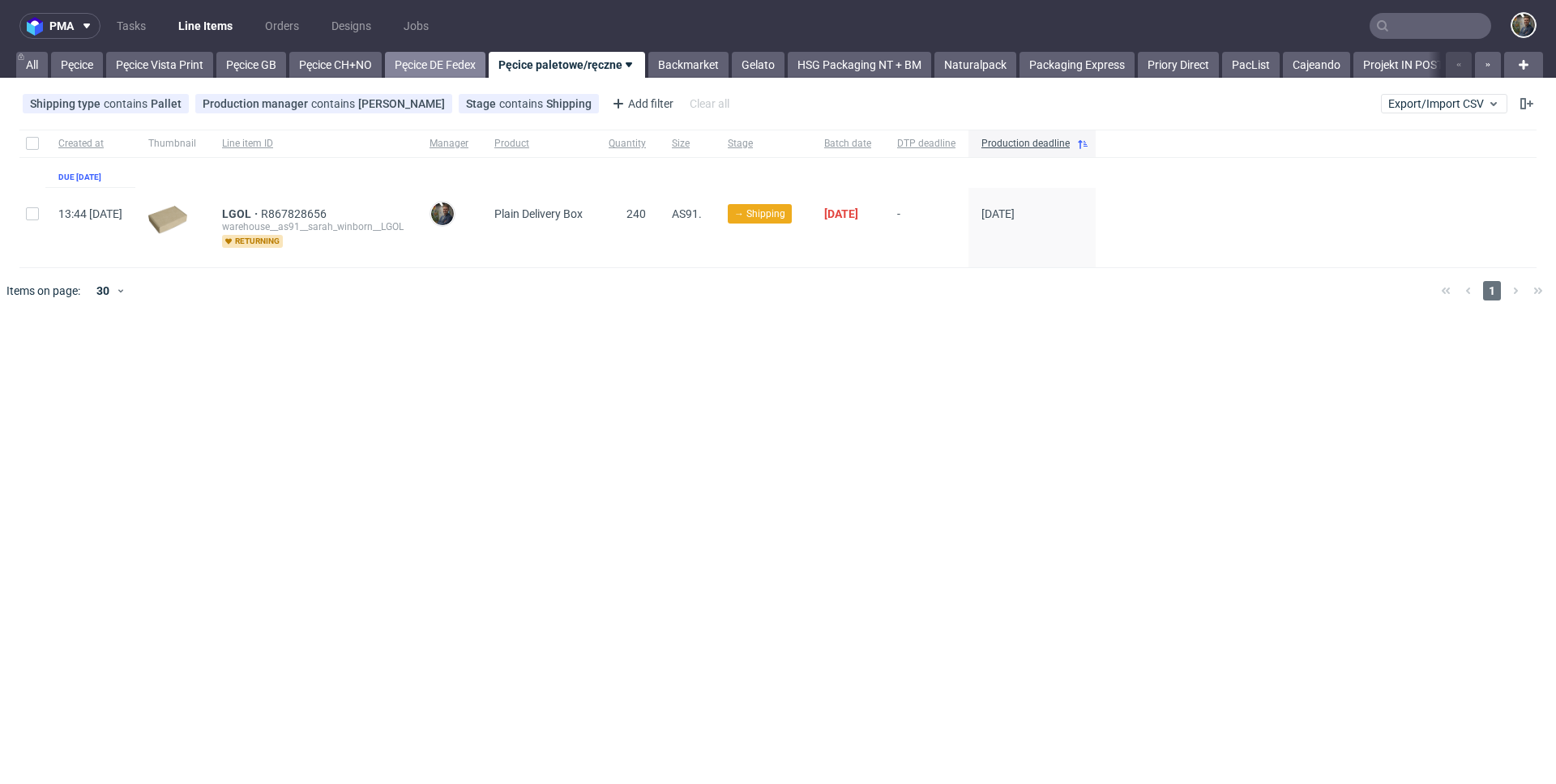 click on "Pęcice DE Fedex" at bounding box center [435, 65] 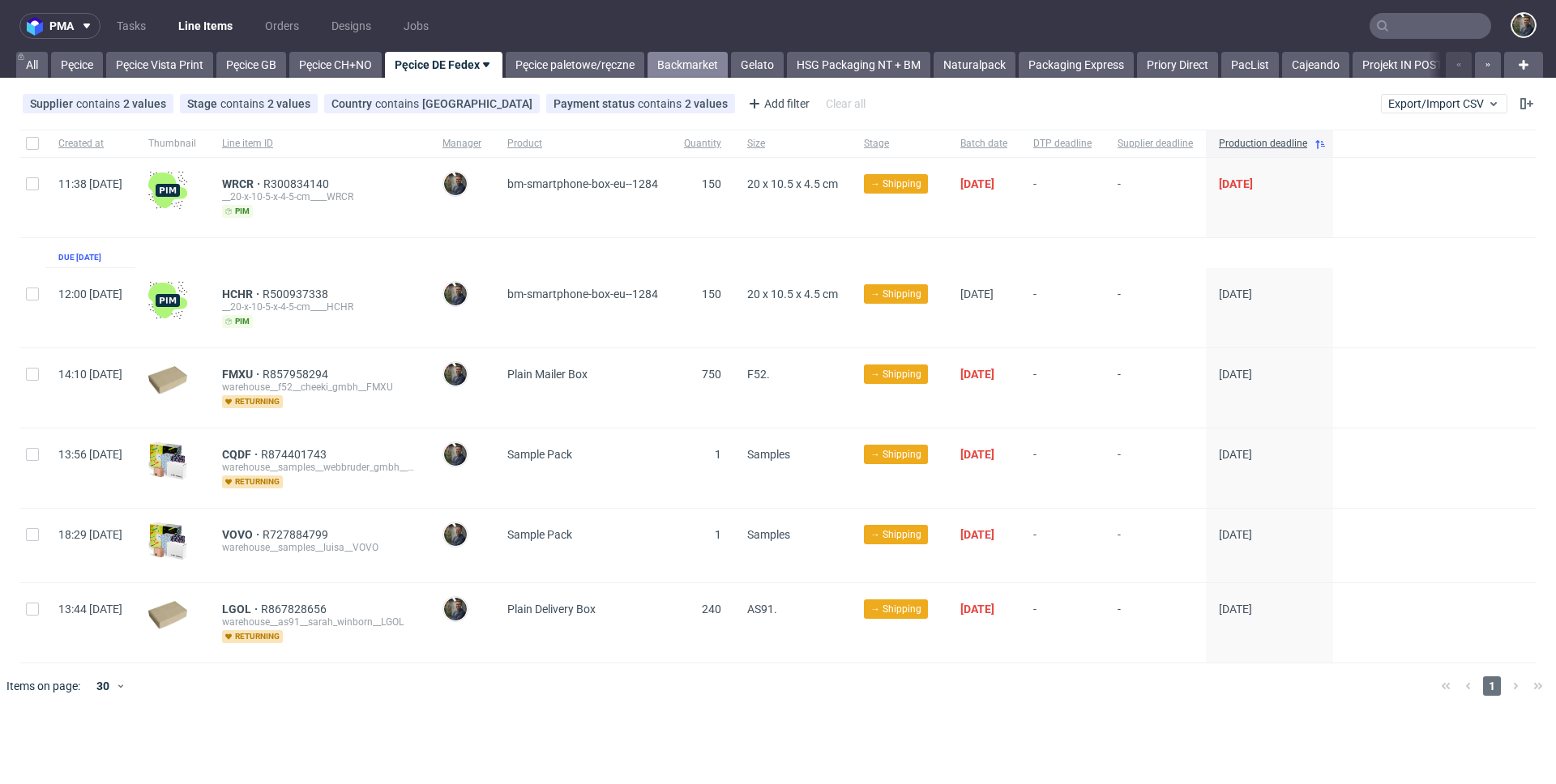 click on "Backmarket" at bounding box center (687, 65) 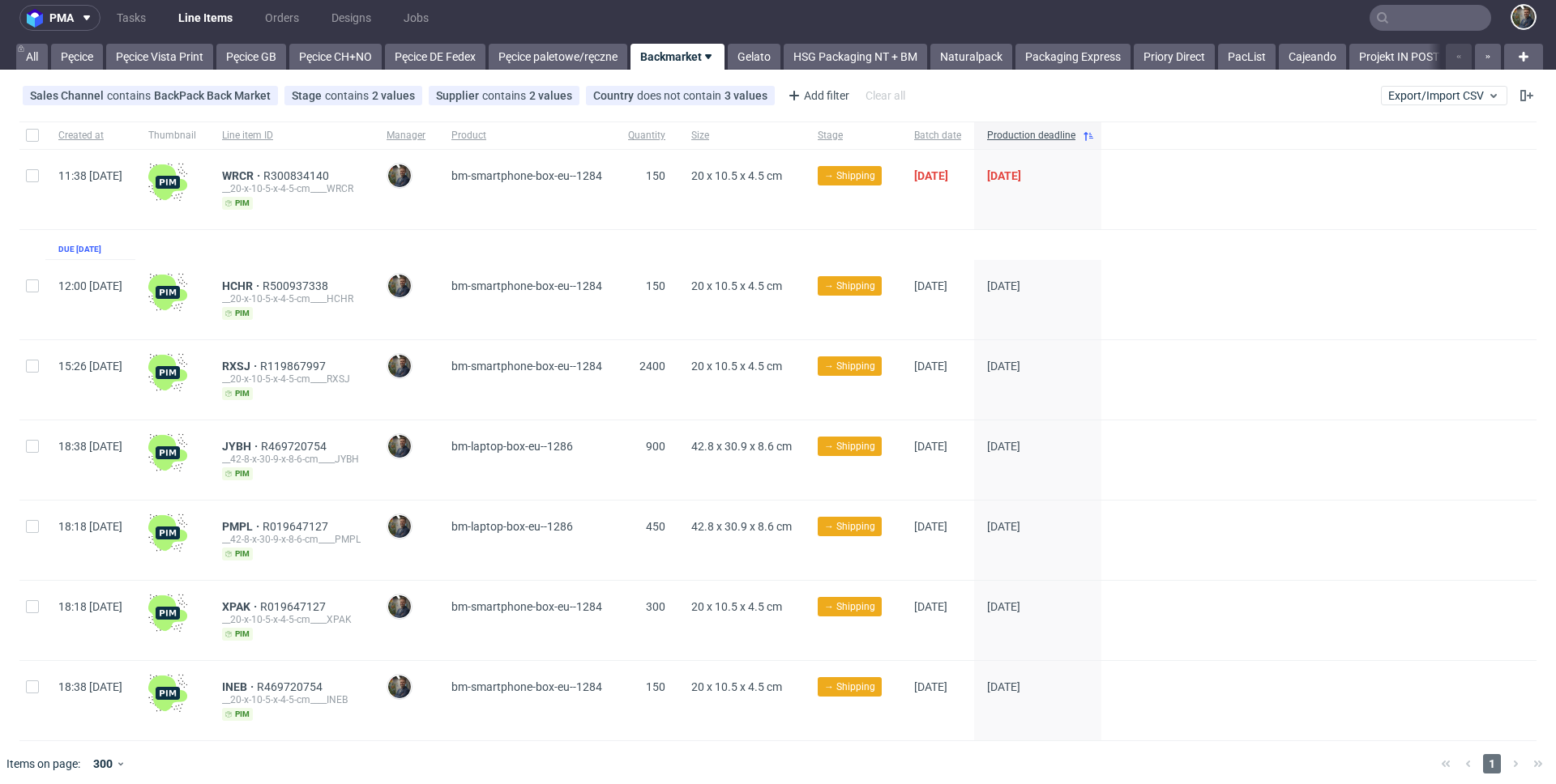 scroll, scrollTop: 18, scrollLeft: 0, axis: vertical 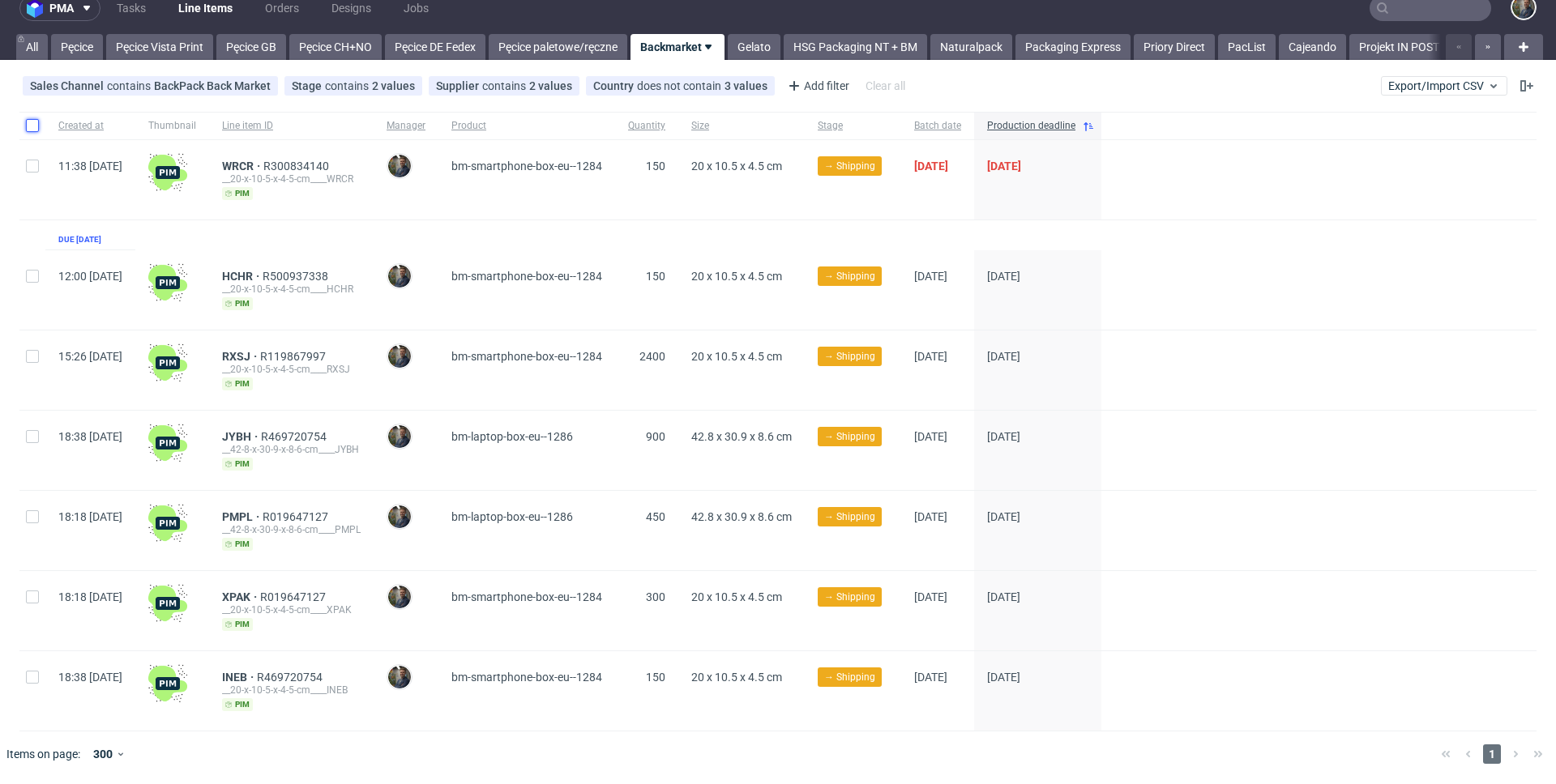 click at bounding box center [32, 126] 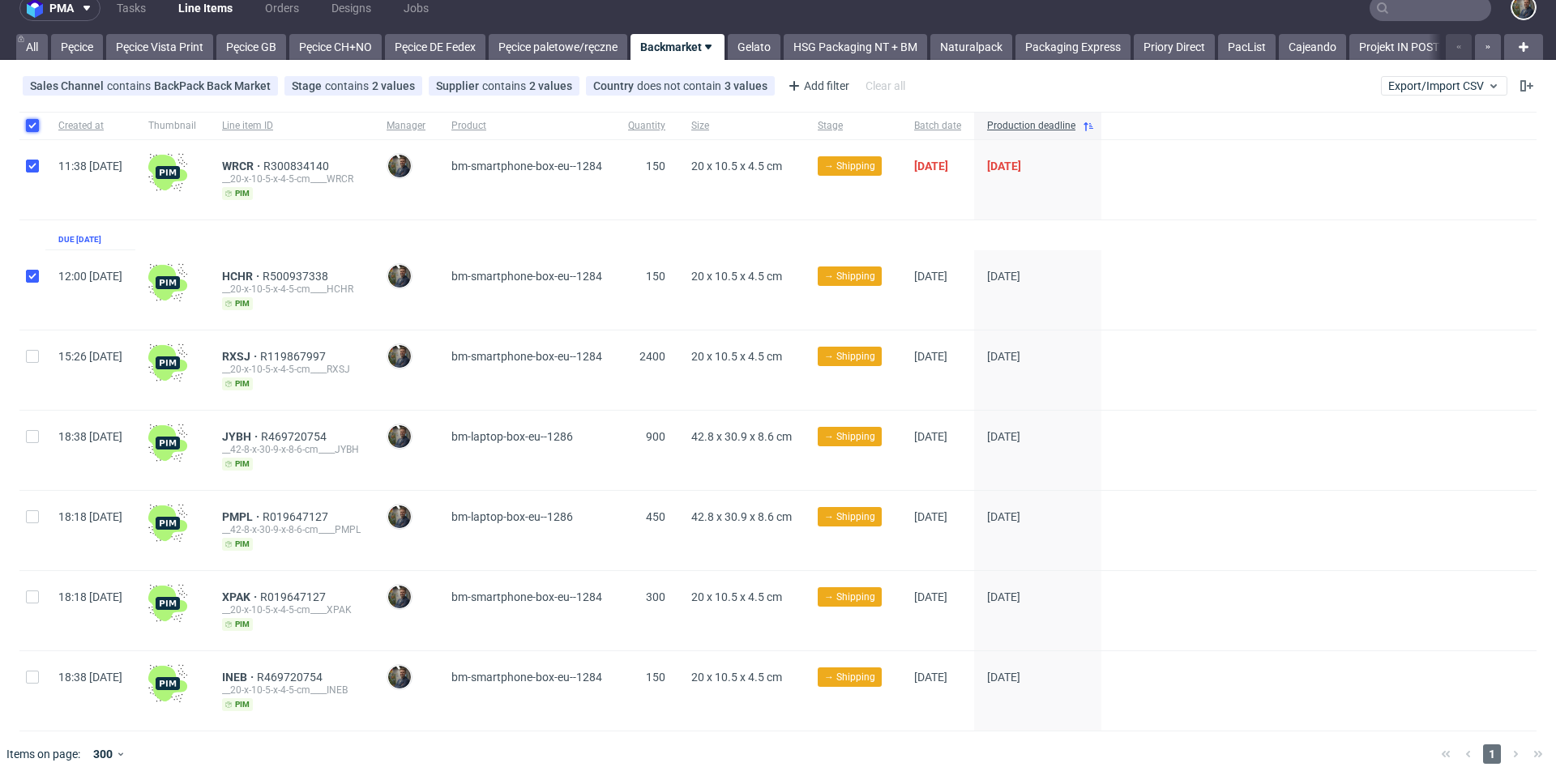 checkbox on "true" 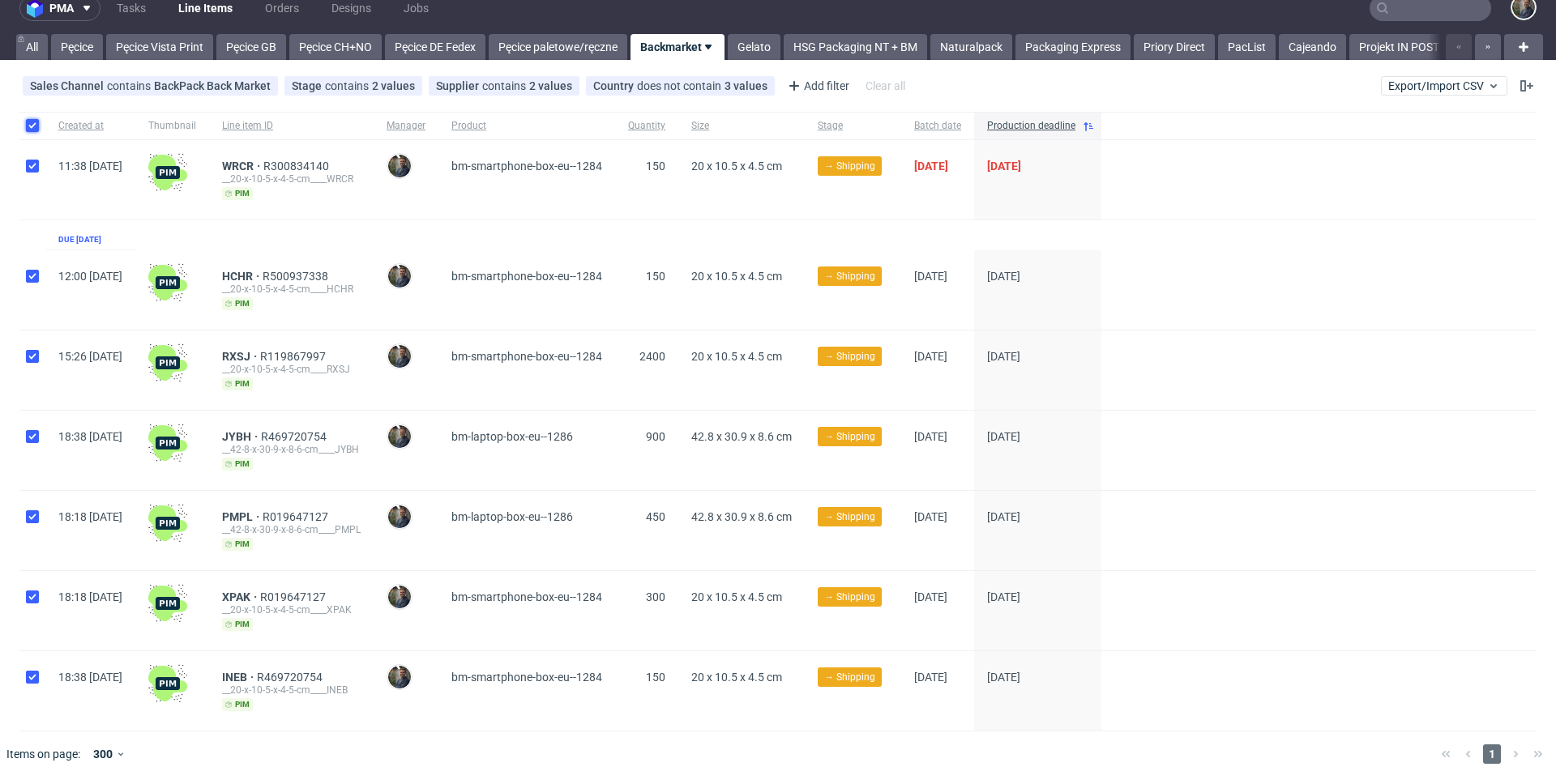 checkbox on "true" 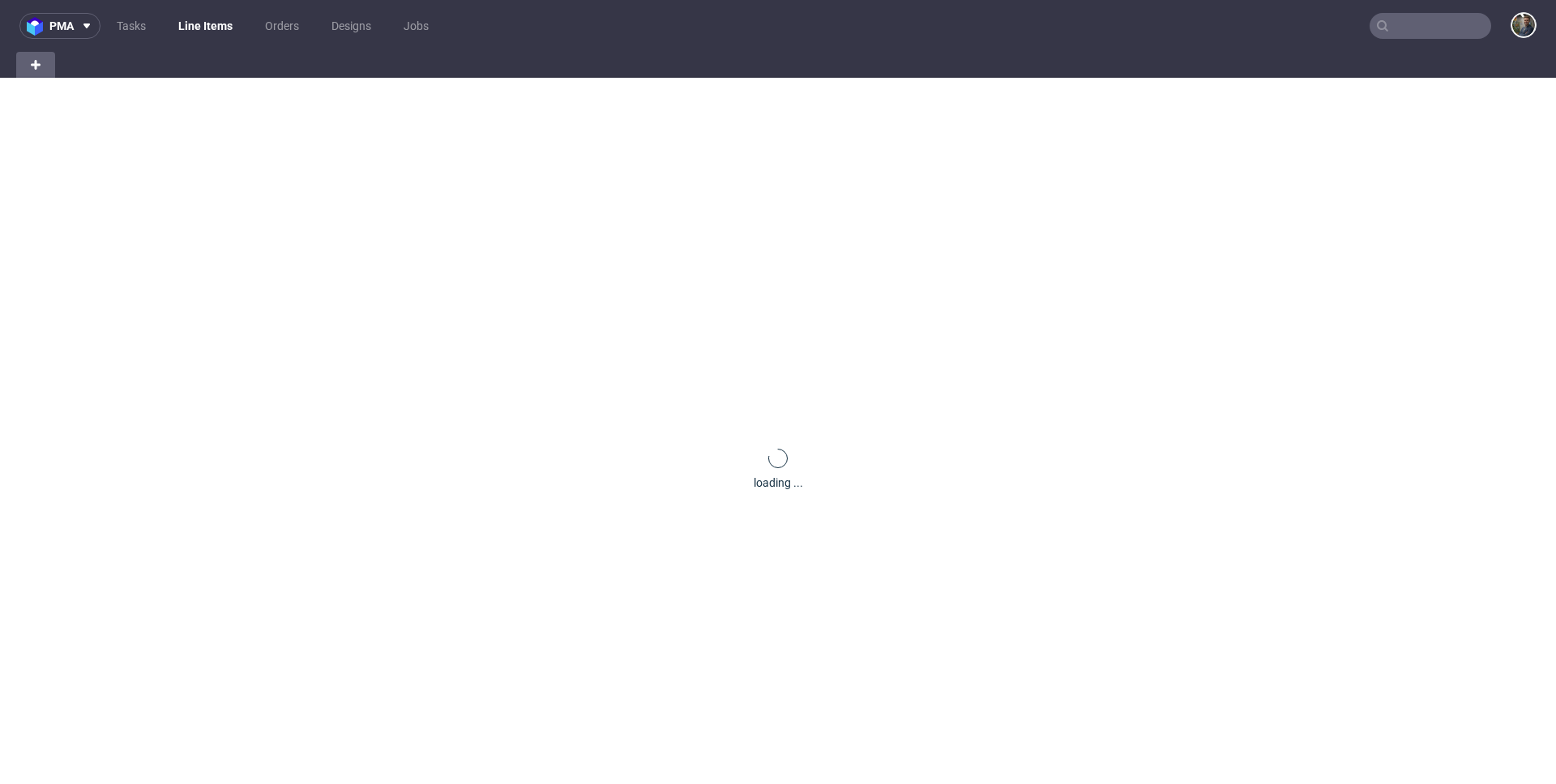 scroll, scrollTop: 0, scrollLeft: 0, axis: both 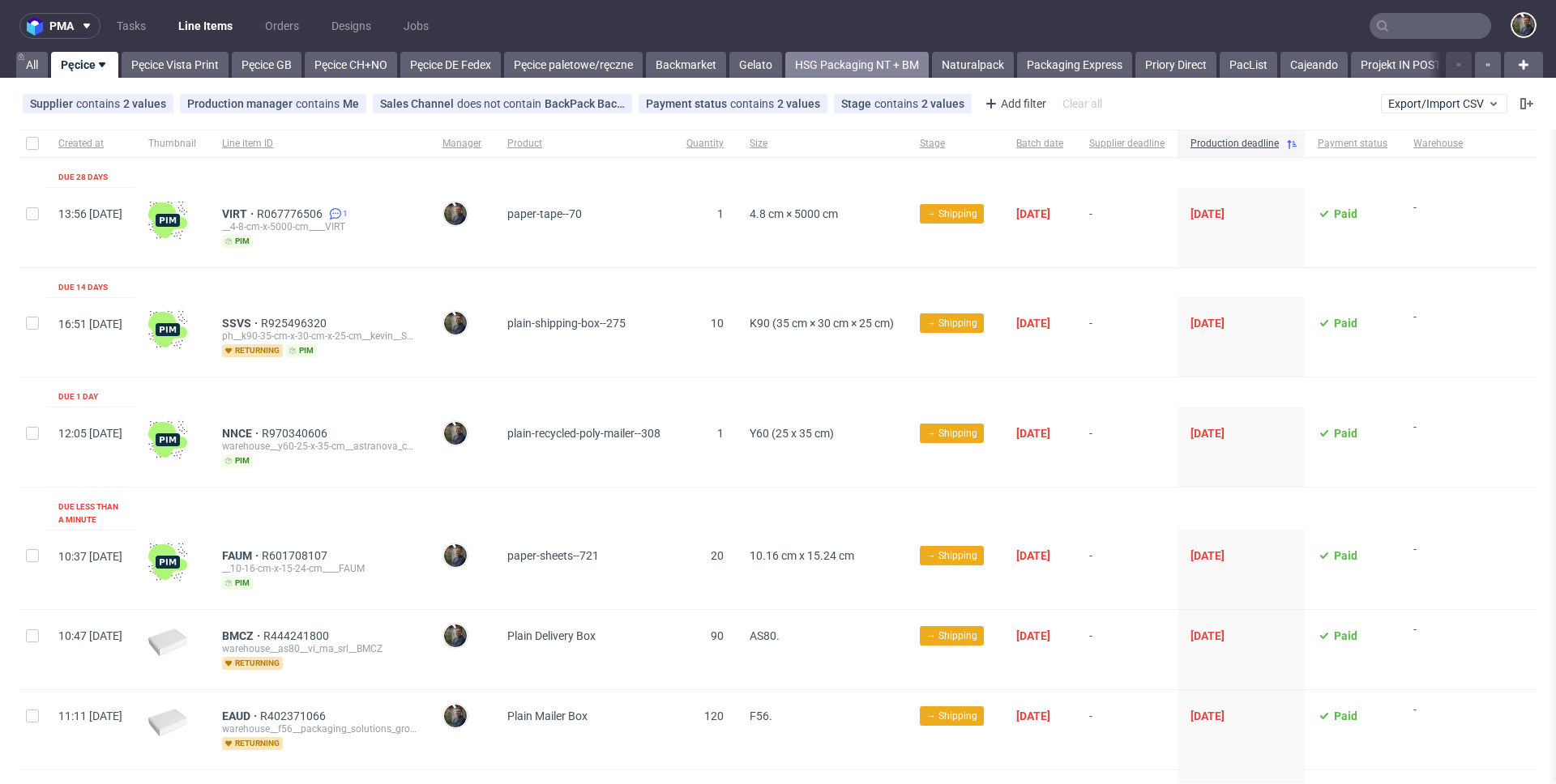 click on "HSG Packaging NT + BM" at bounding box center (857, 65) 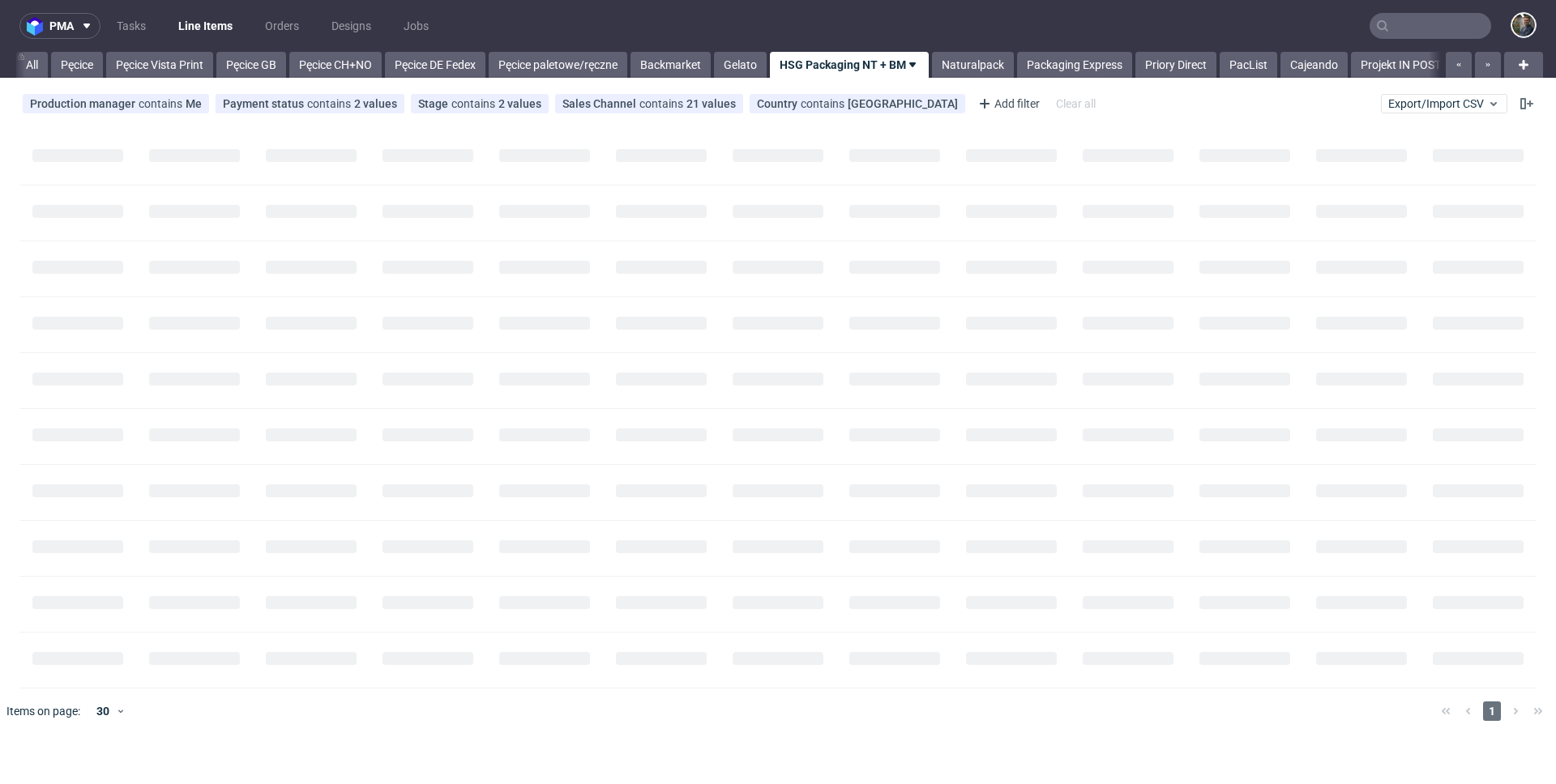 scroll, scrollTop: 0, scrollLeft: 131, axis: horizontal 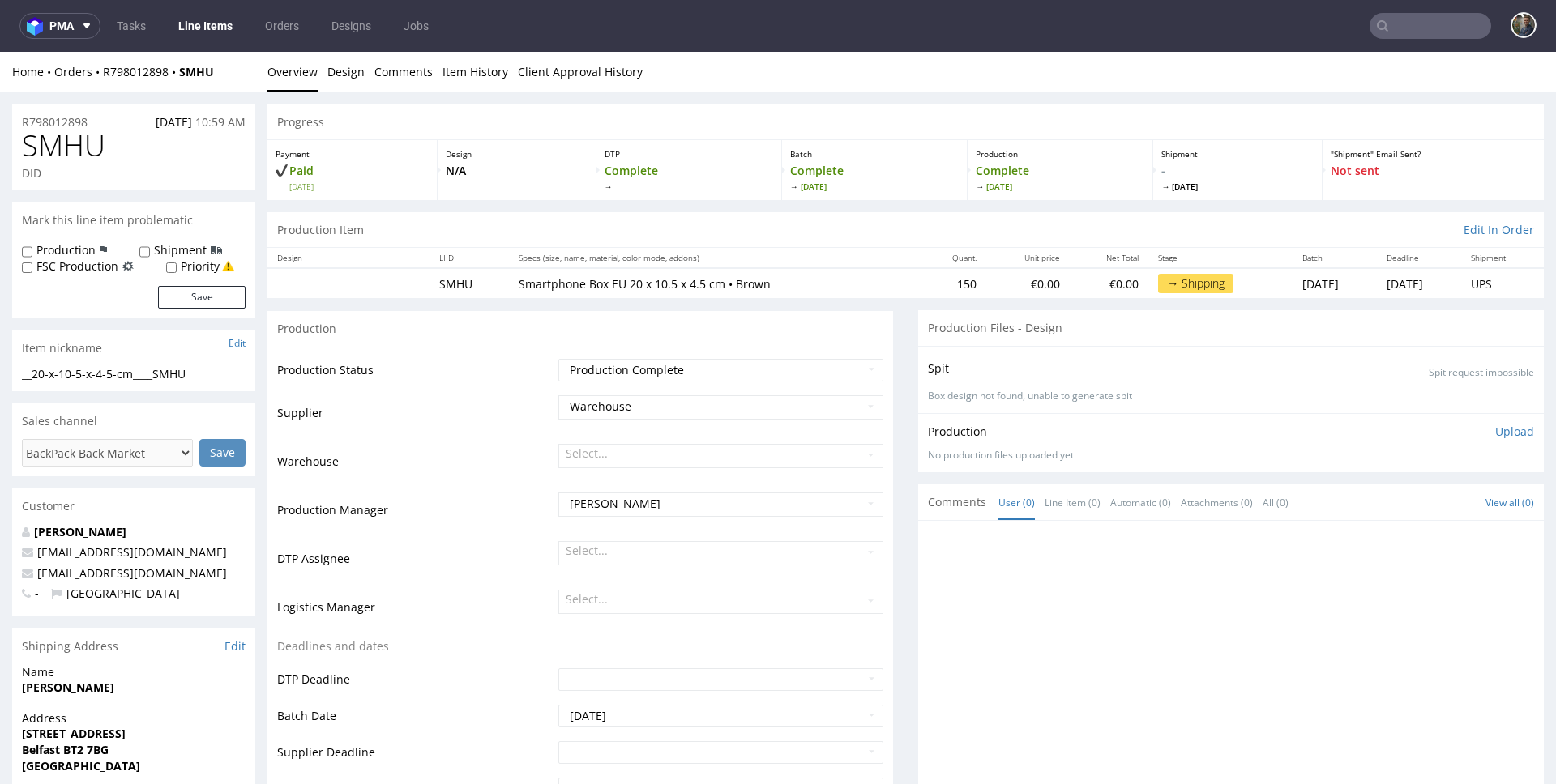 click on "SMHU" at bounding box center [63, 146] 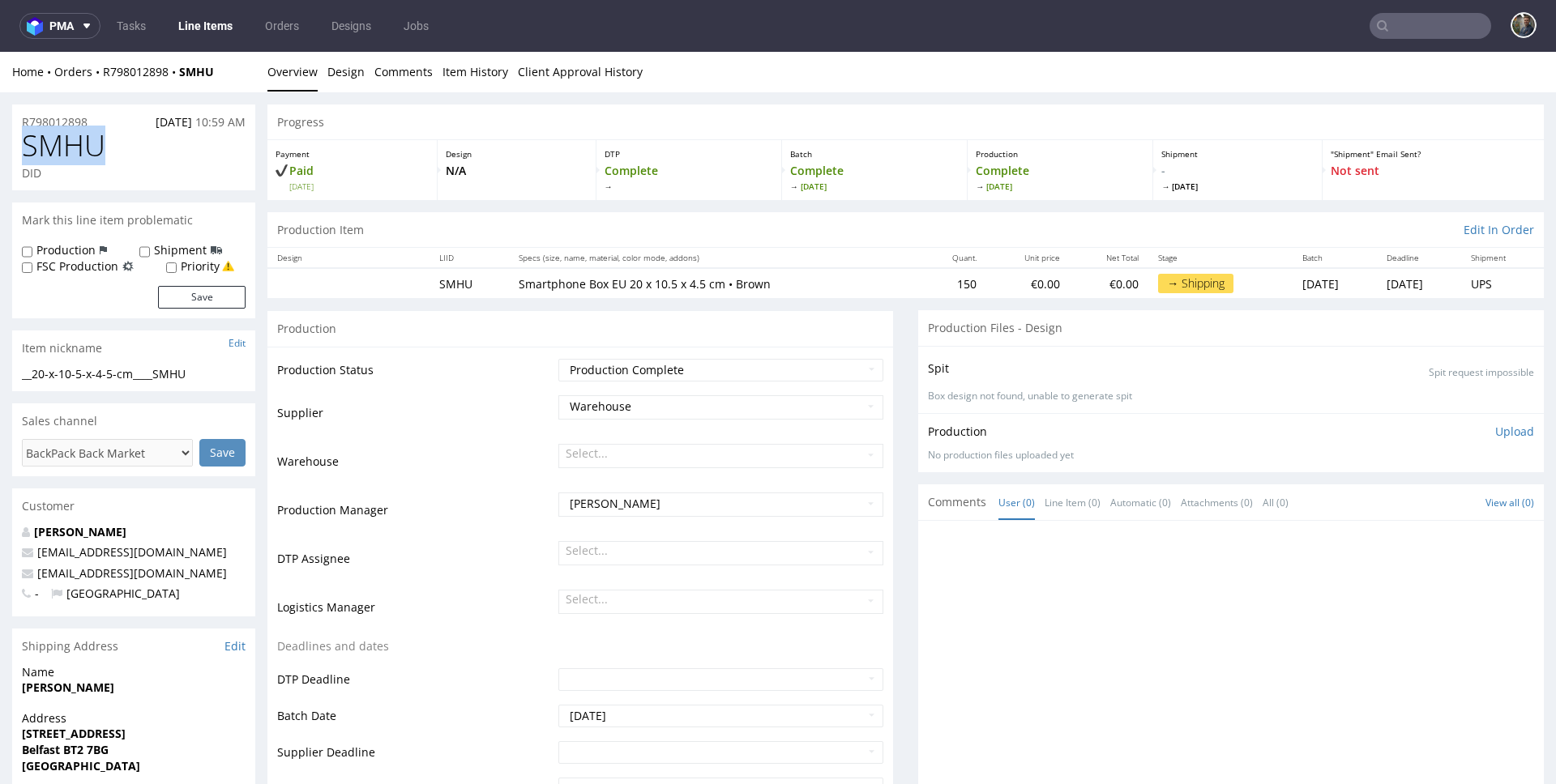 click on "SMHU" at bounding box center (63, 146) 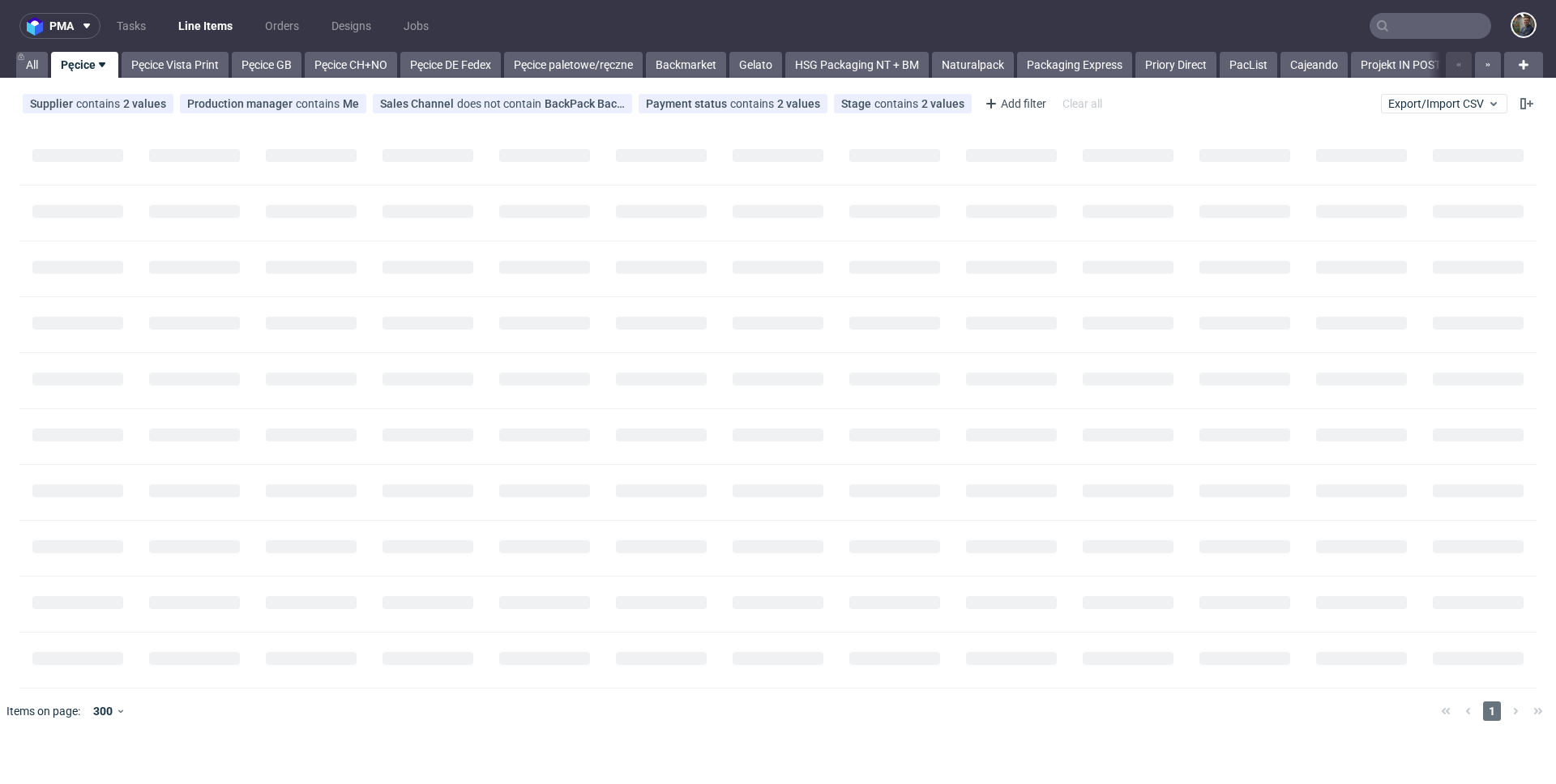 scroll, scrollTop: 0, scrollLeft: 0, axis: both 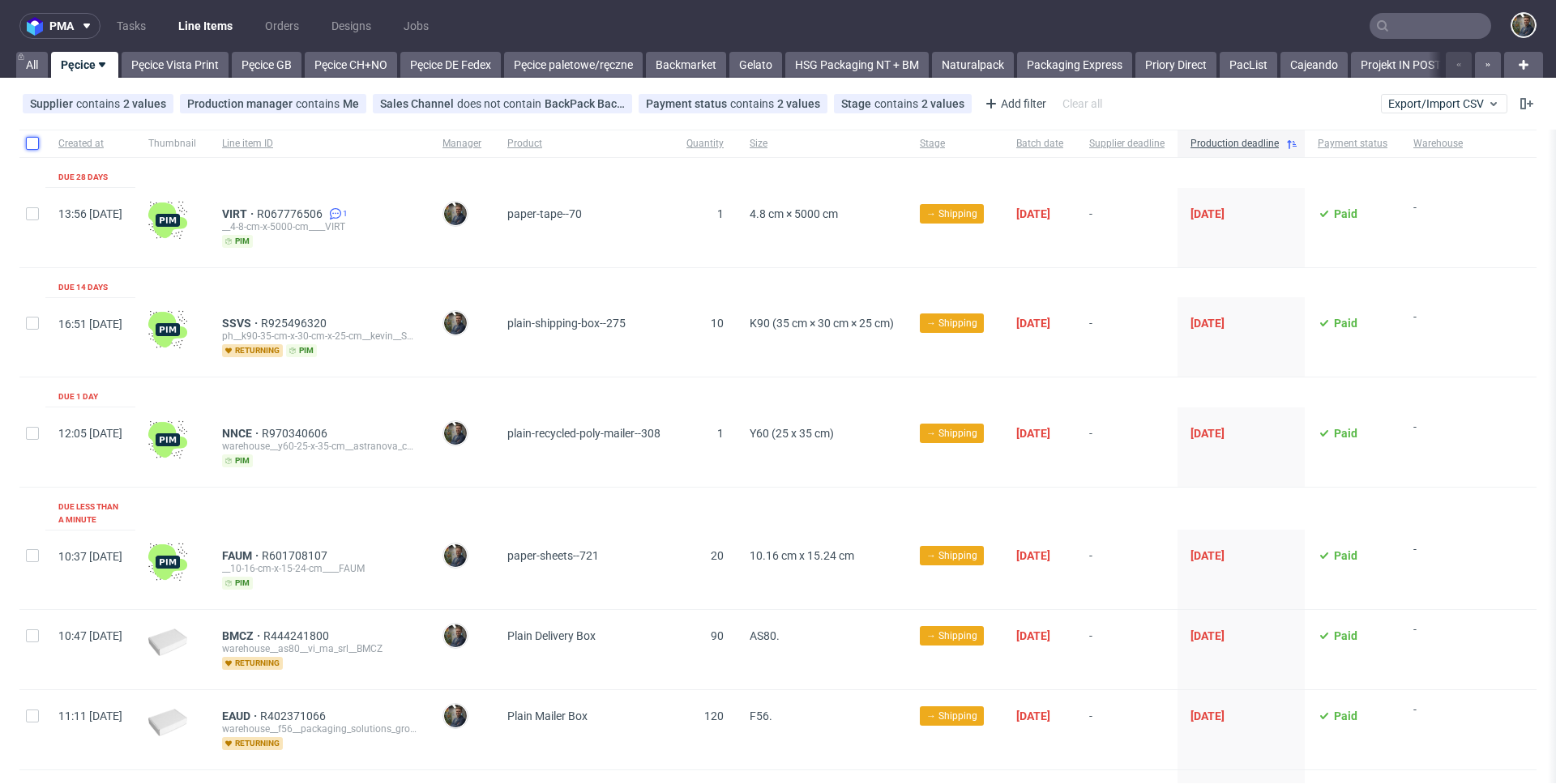 click at bounding box center [32, 143] 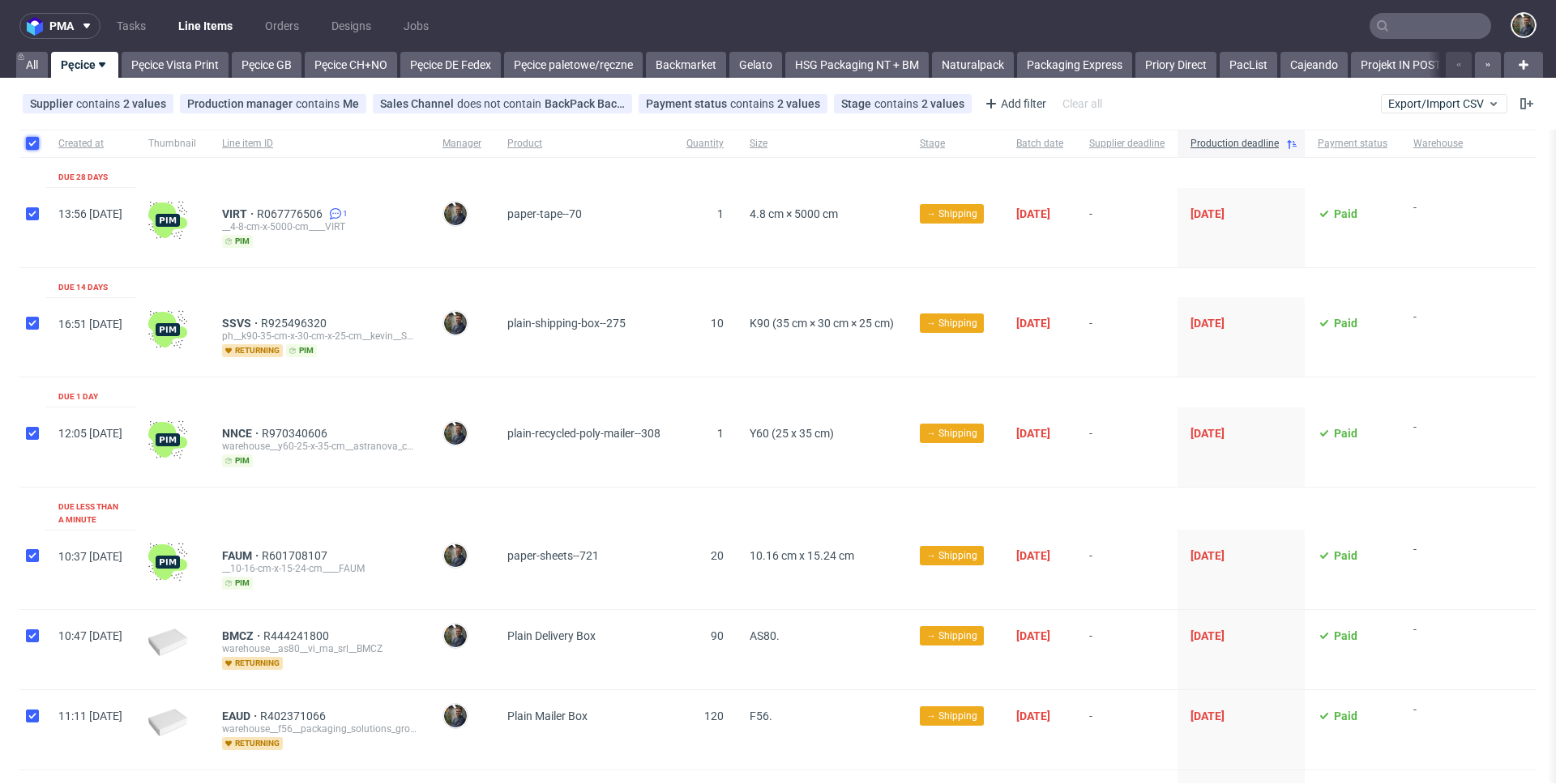 checkbox on "true" 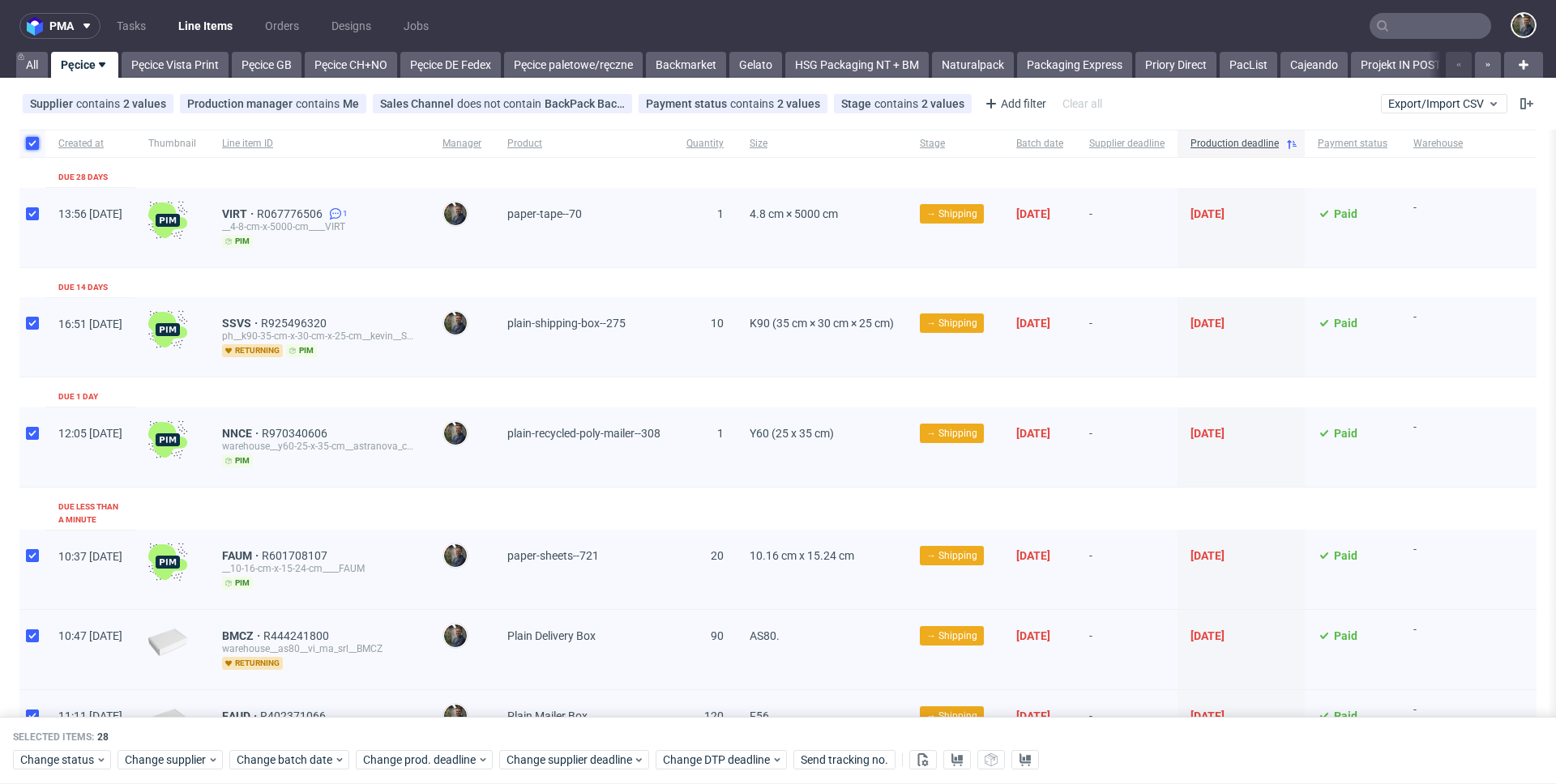 click at bounding box center [32, 143] 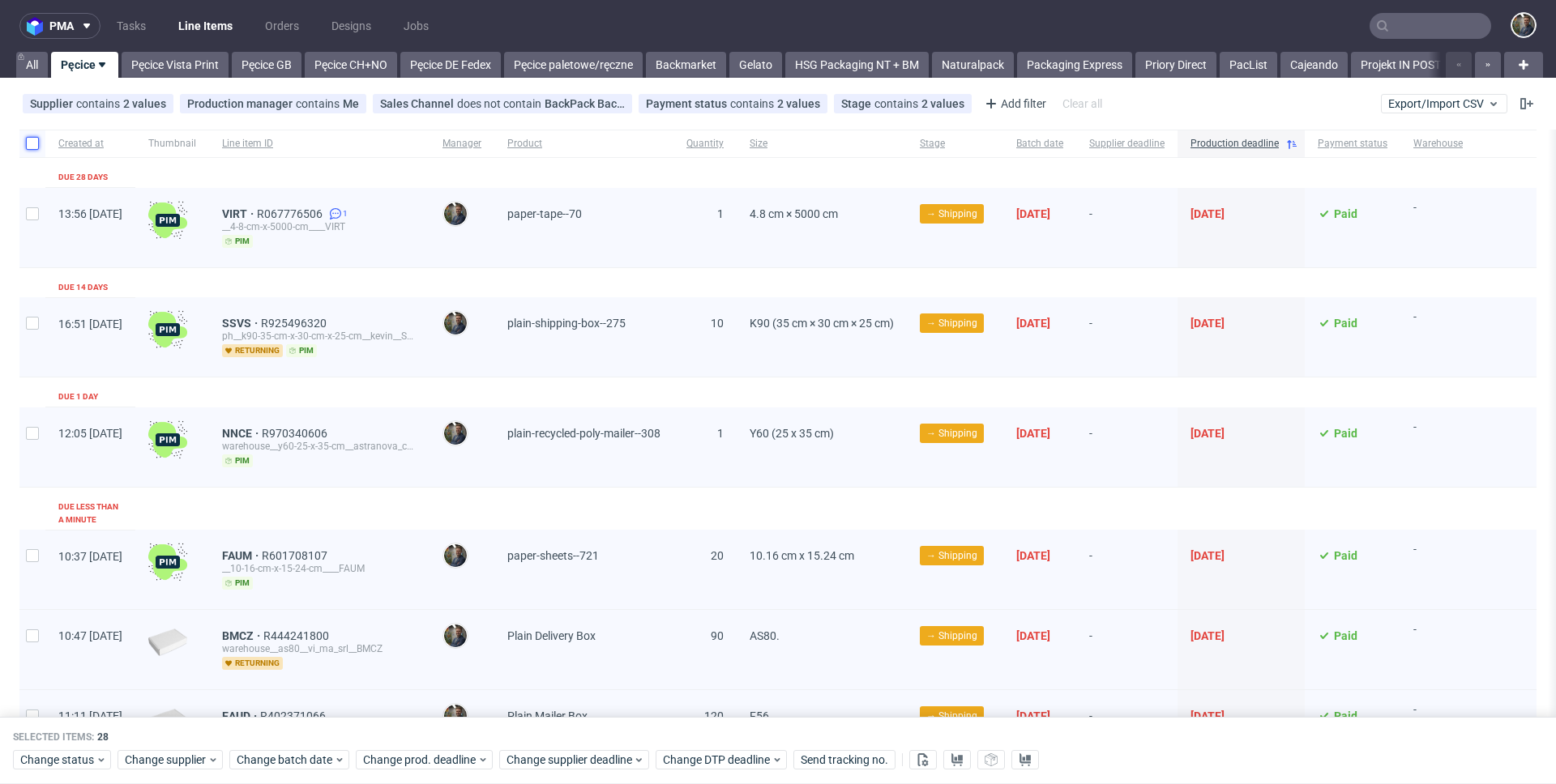 checkbox on "false" 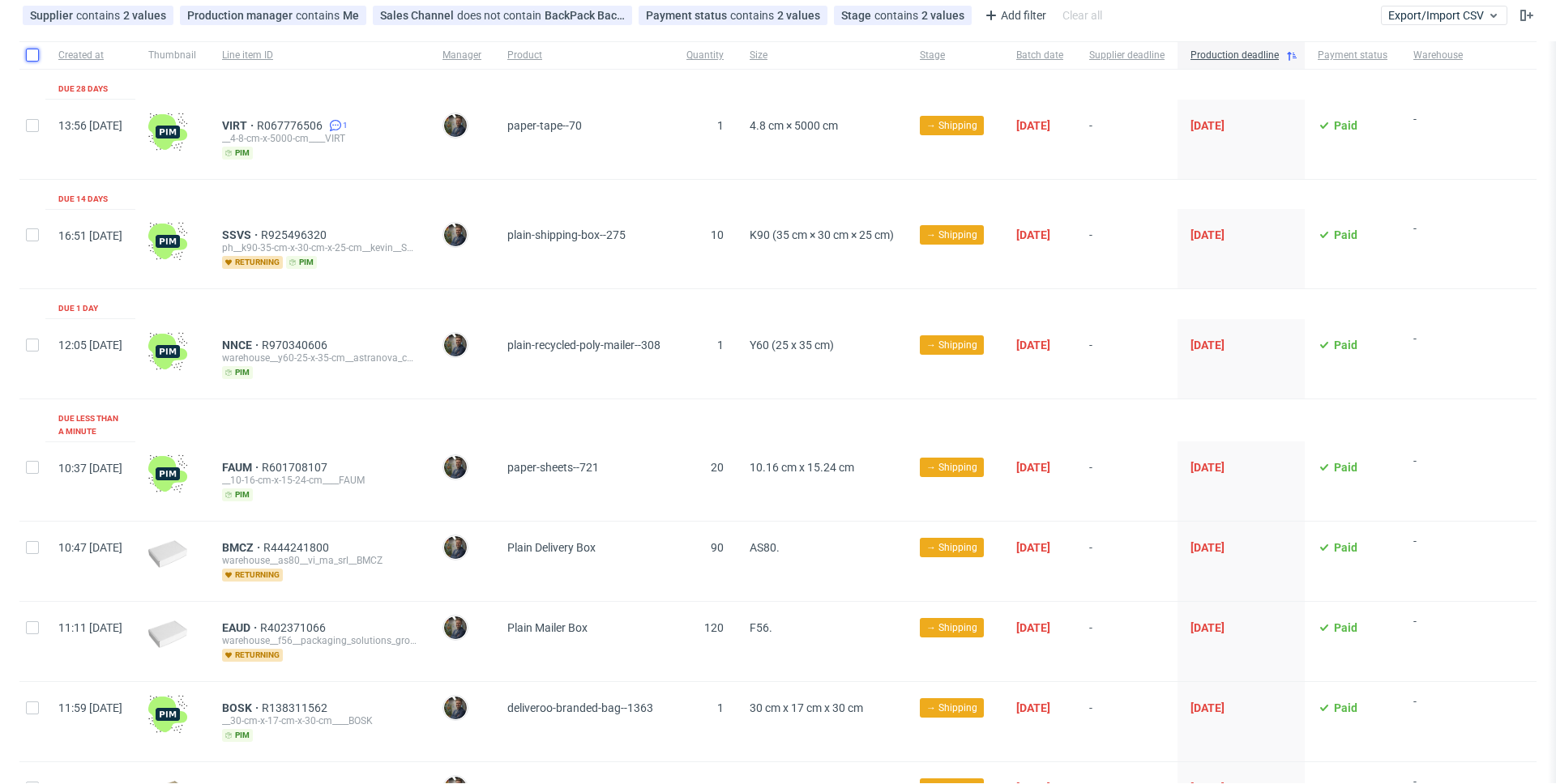 scroll, scrollTop: 0, scrollLeft: 0, axis: both 